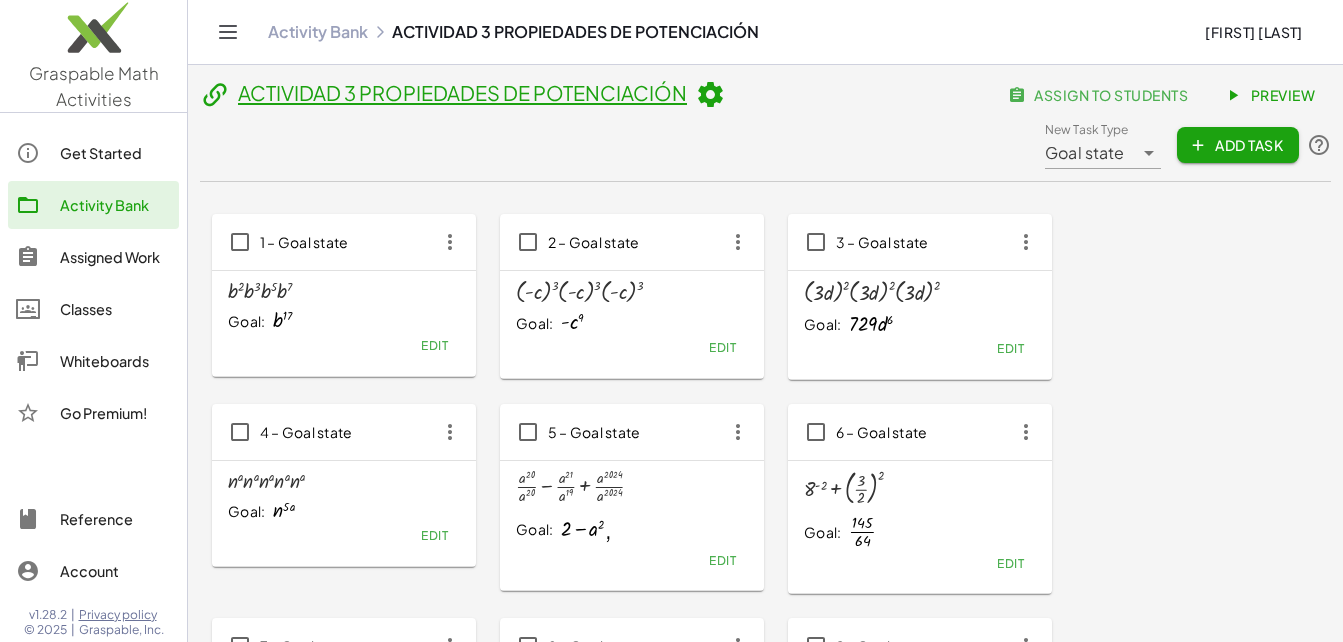 click on "Goal: 4097  Edit" at bounding box center [765, 503] 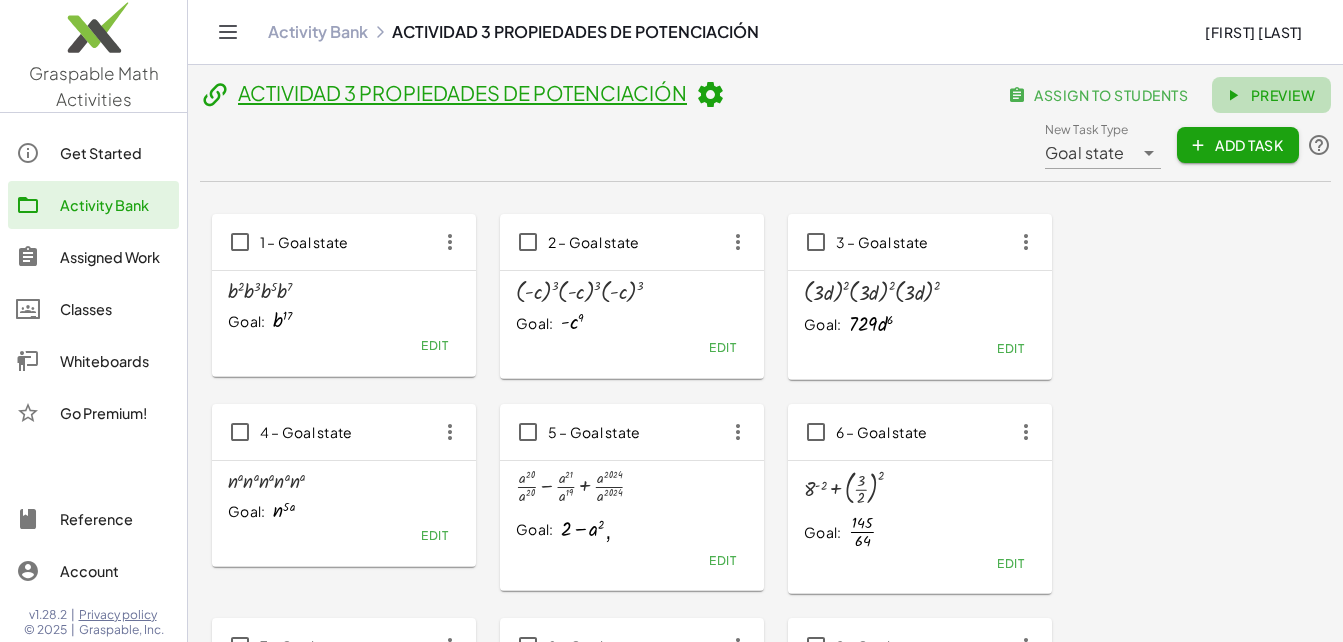 click on "Preview" 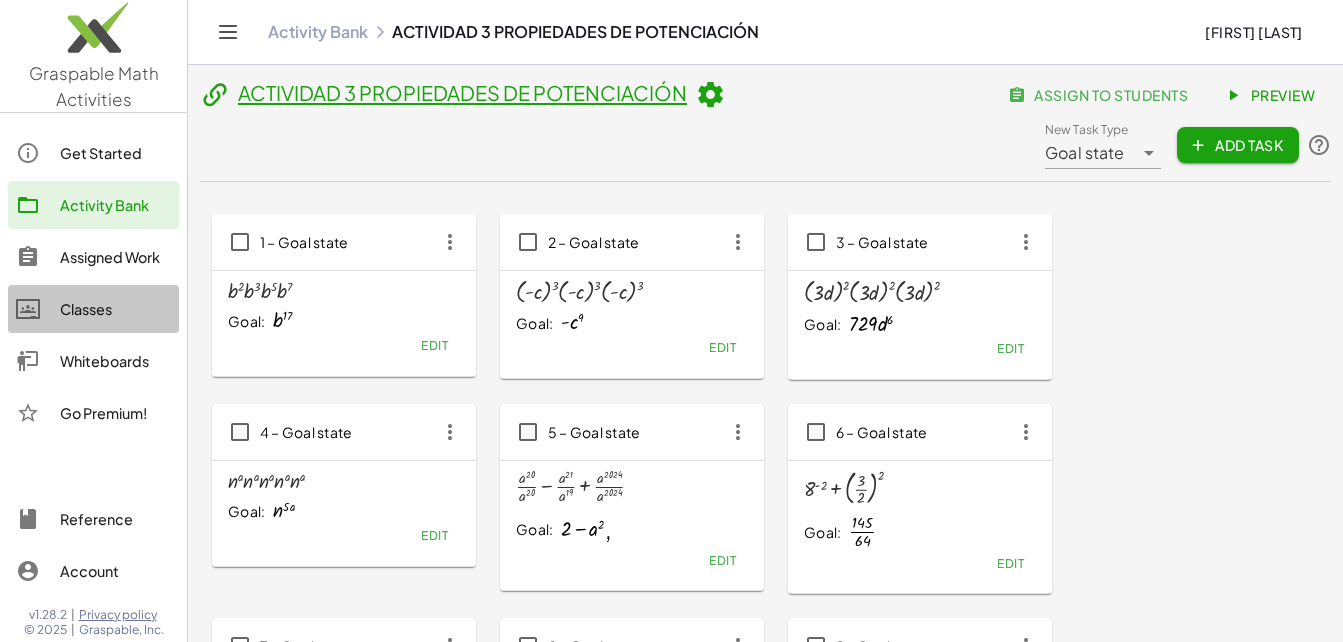 click on "Classes" 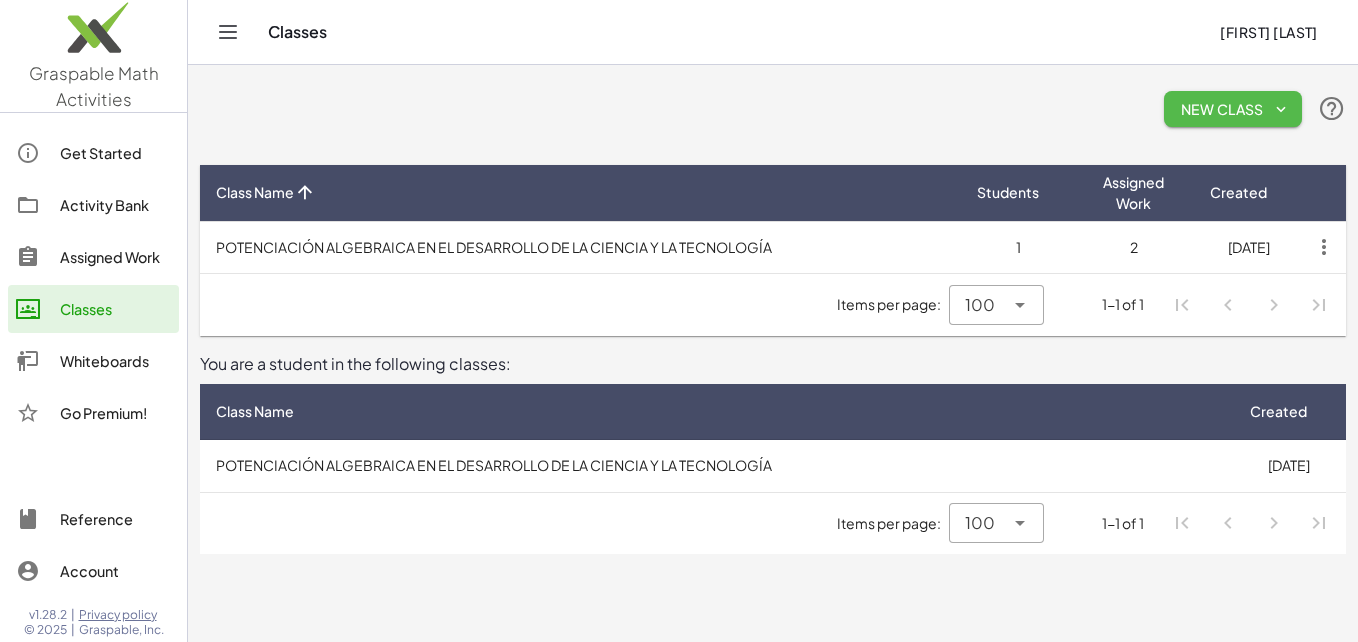 click 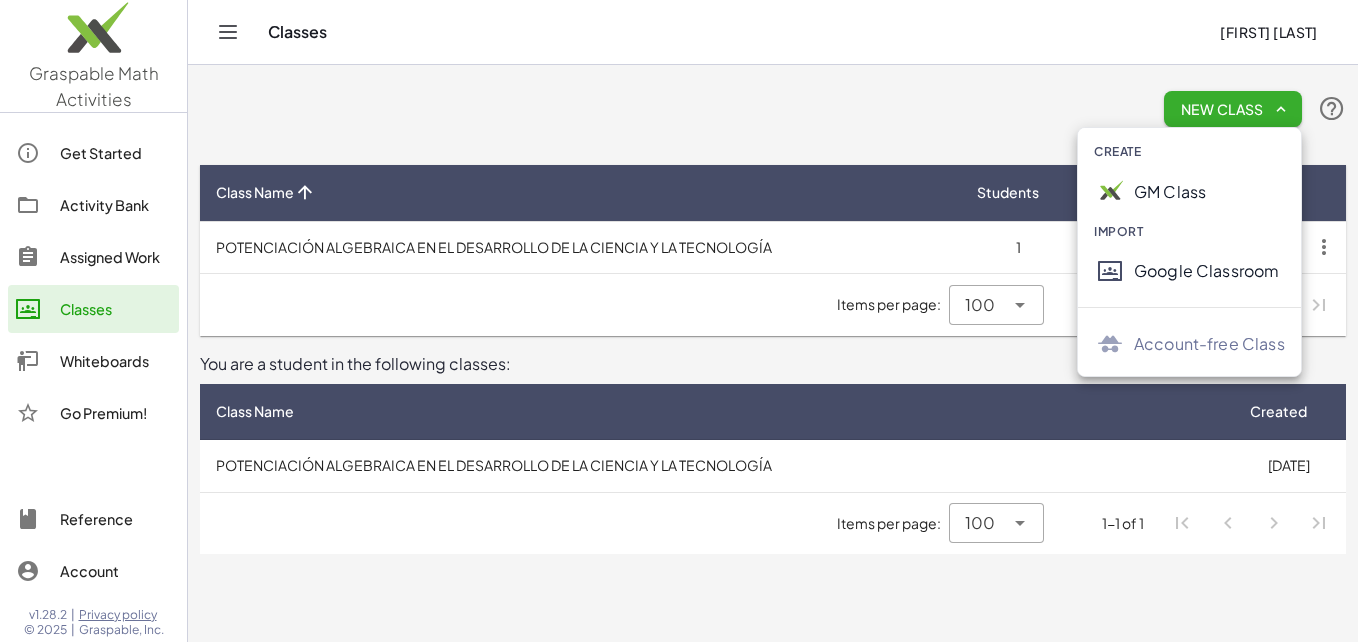 click on "POTENCIACIÓN ALGEBRAICA EN EL DESARROLLO DE LA CIENCIA Y LA TECNOLOGÍA" at bounding box center [580, 247] 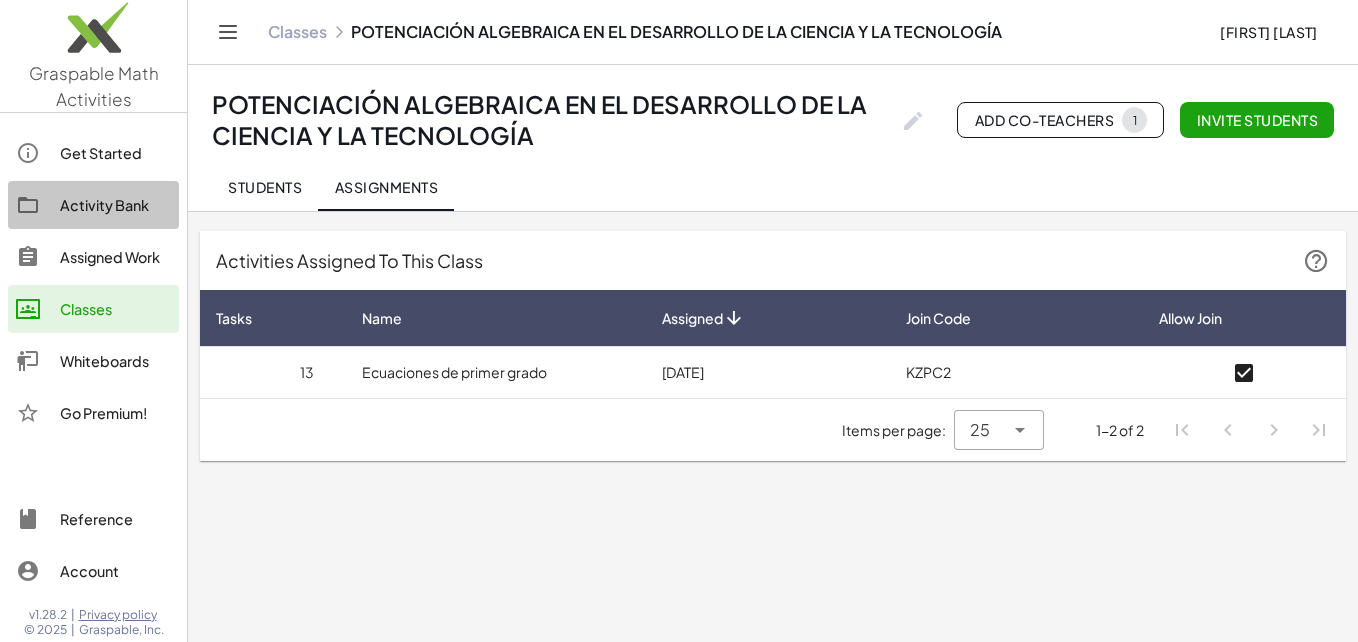 click on "Activity Bank" 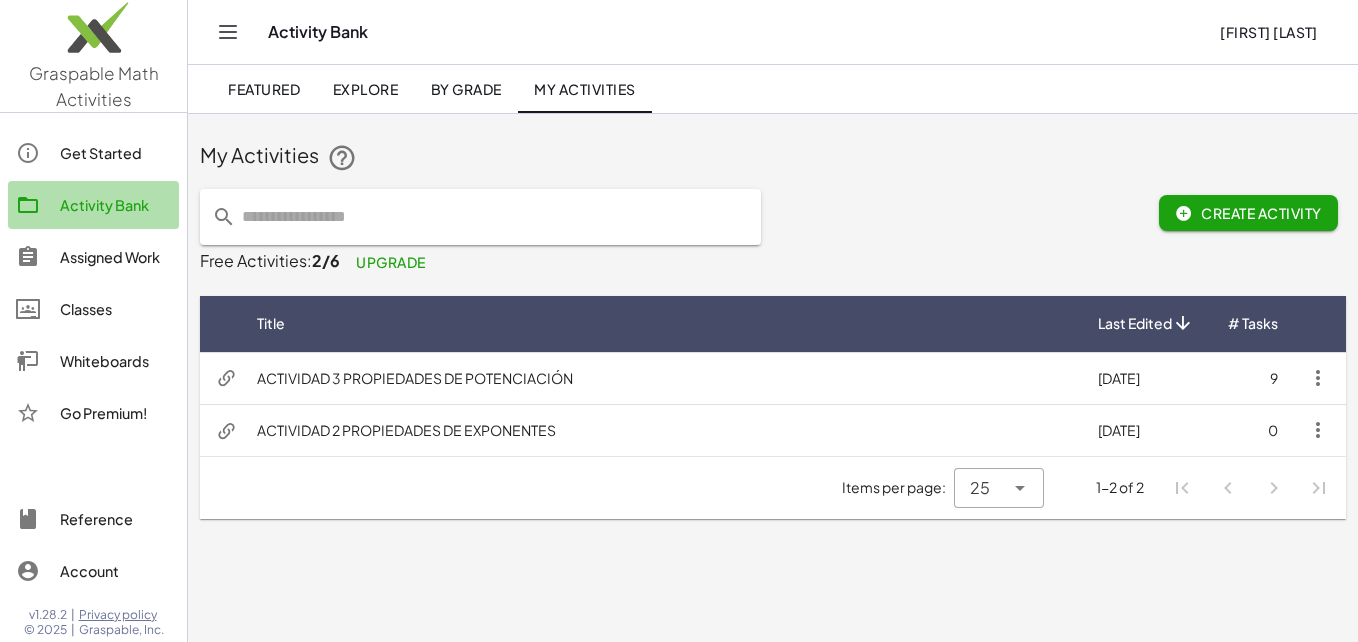 click on "Activity Bank" 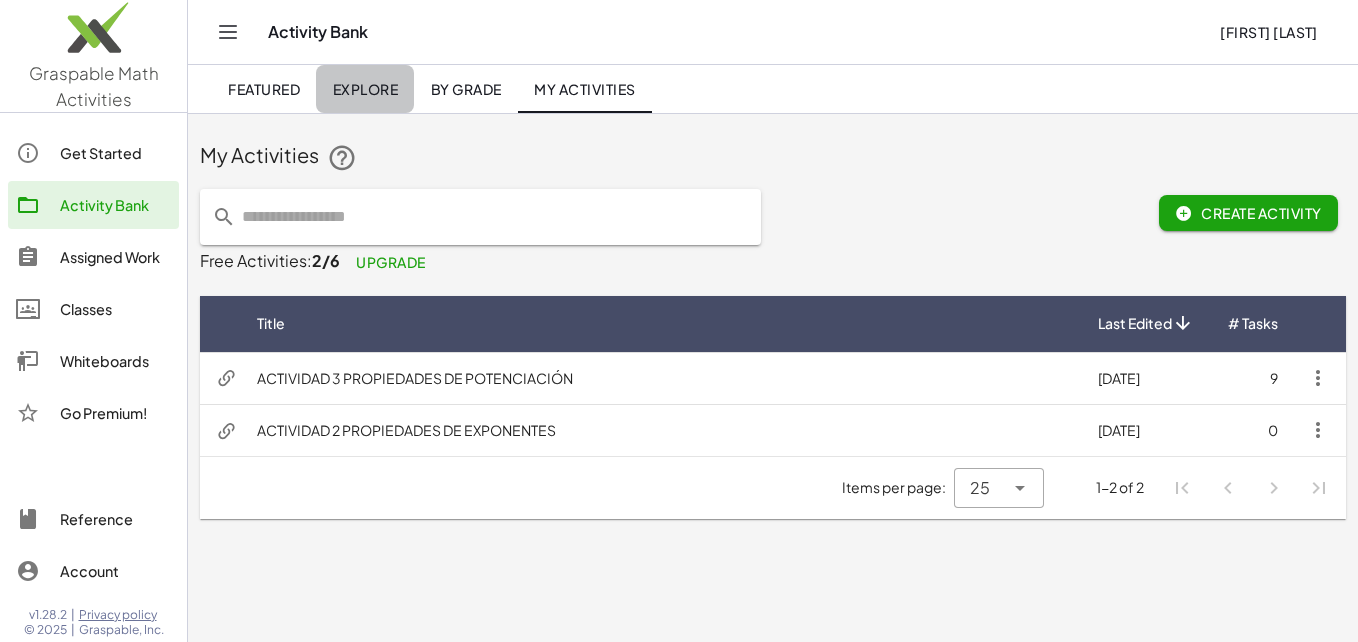 click on "Explore" 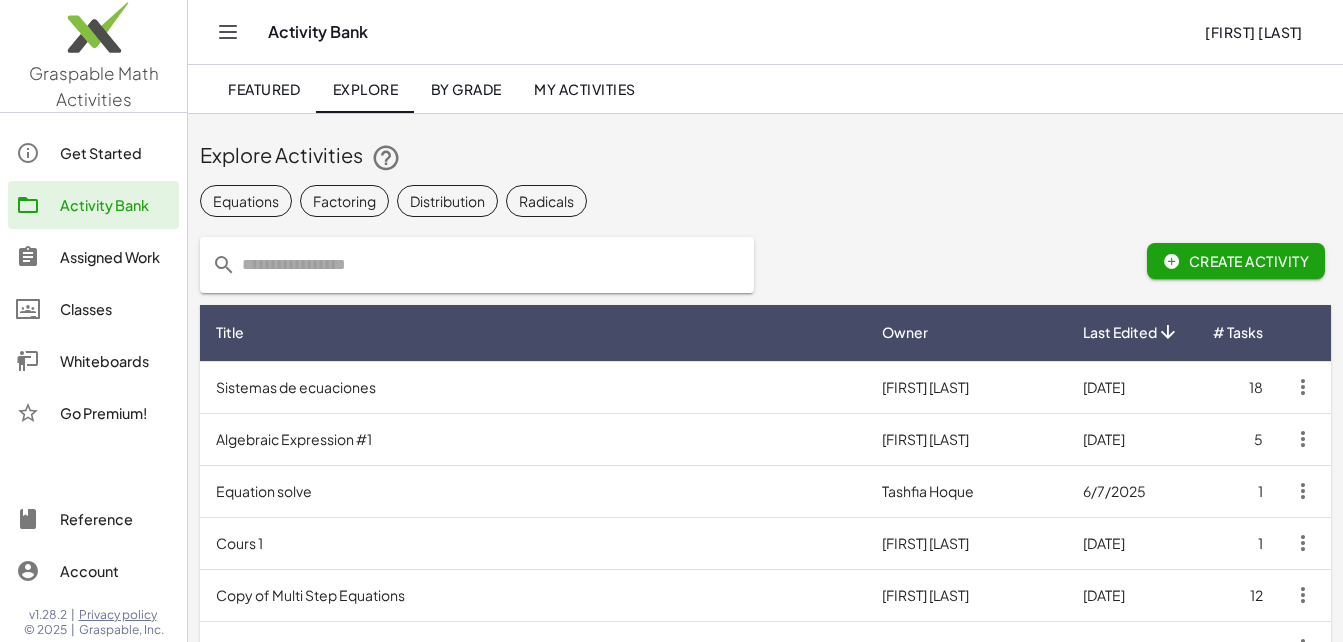 click on "Equations Factoring Distribution Radicals" at bounding box center (765, 201) 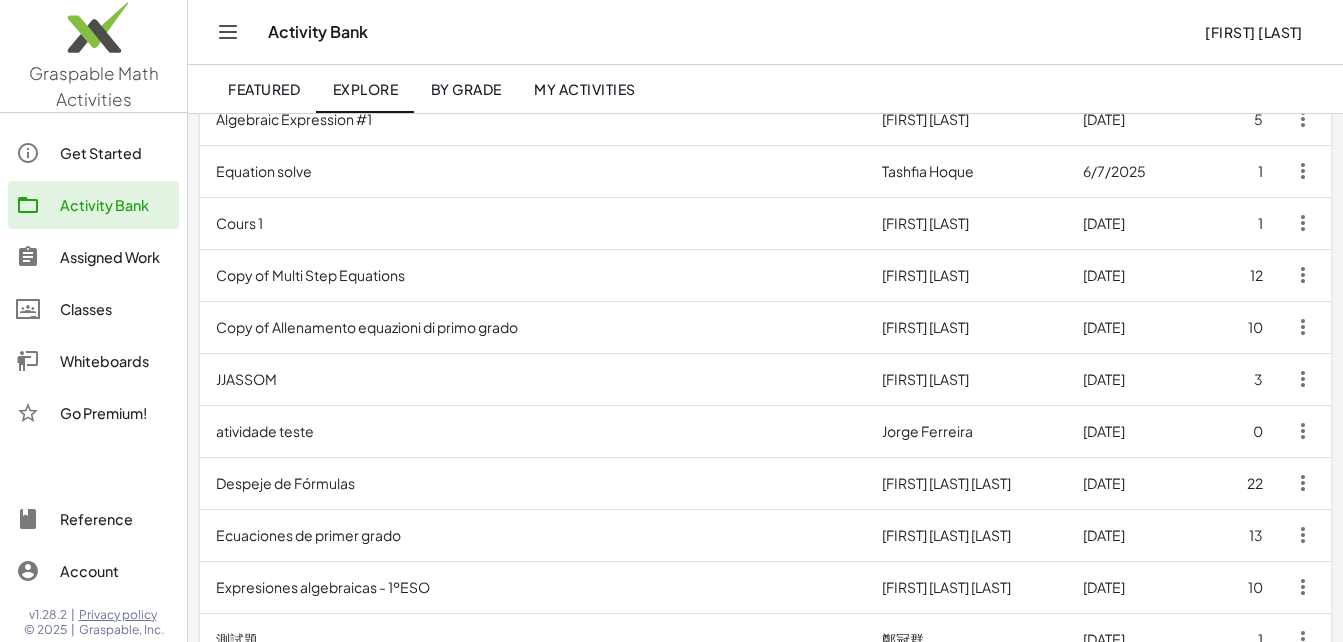 scroll, scrollTop: 360, scrollLeft: 0, axis: vertical 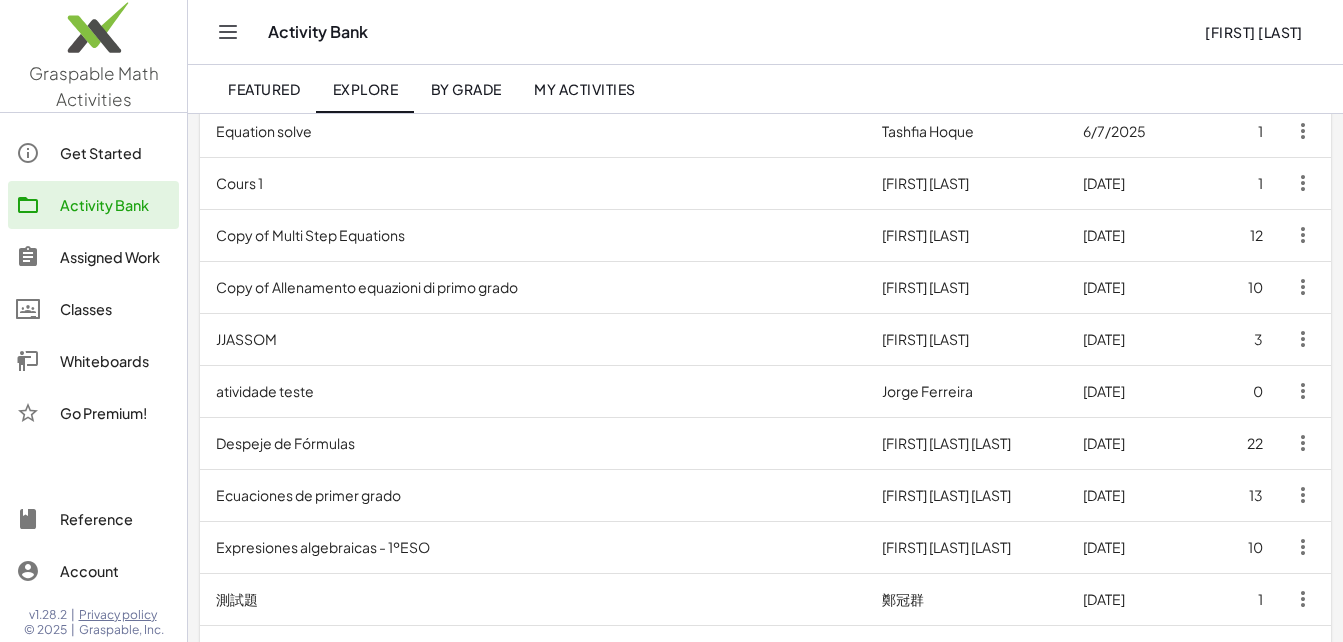 click on "Ecuaciones de primer grado" at bounding box center [533, 495] 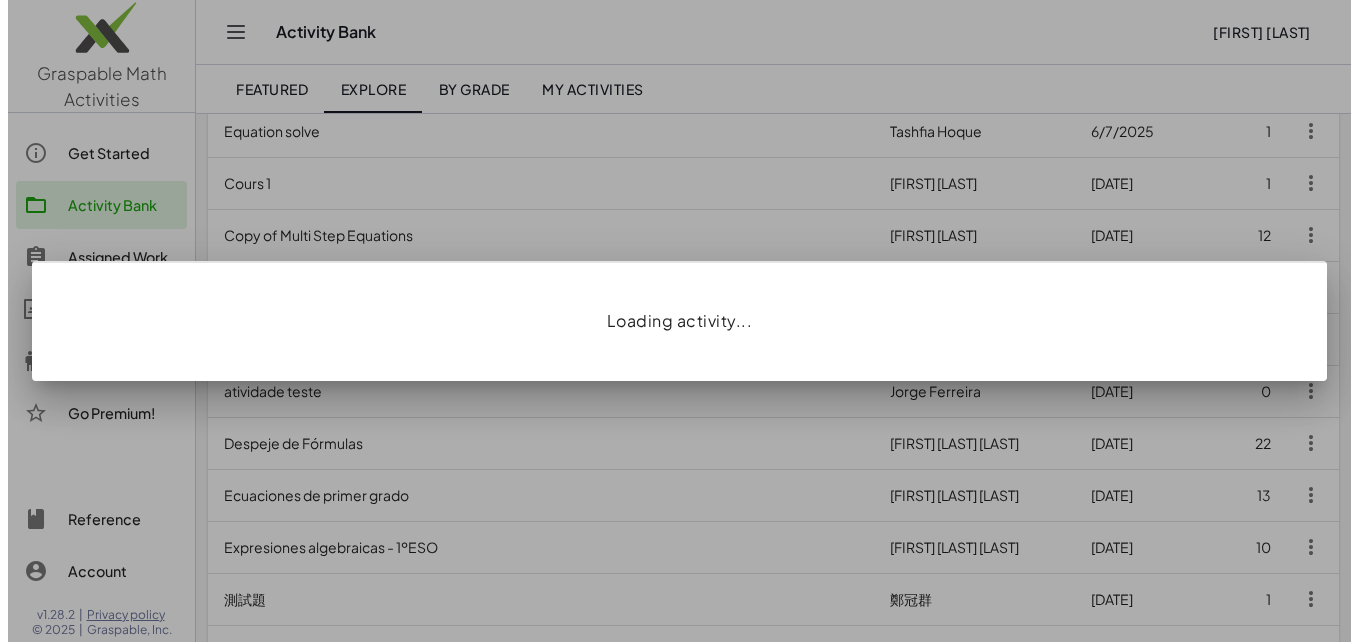 scroll, scrollTop: 0, scrollLeft: 0, axis: both 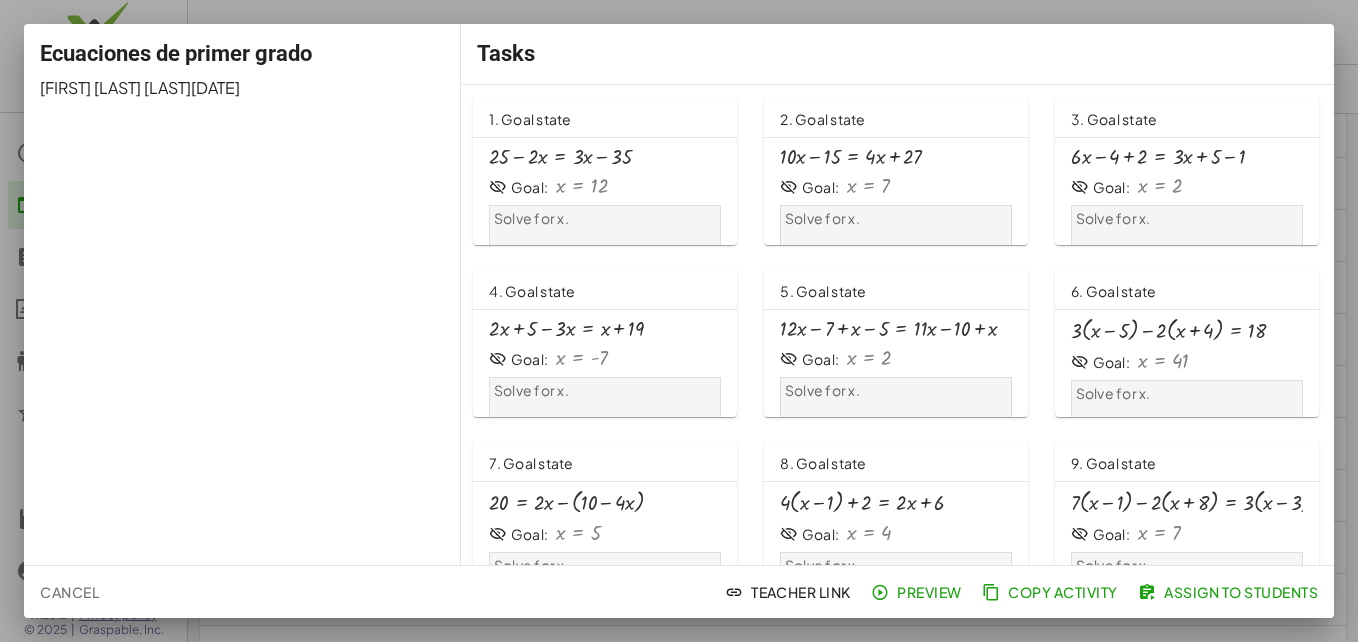 click at bounding box center [560, 157] 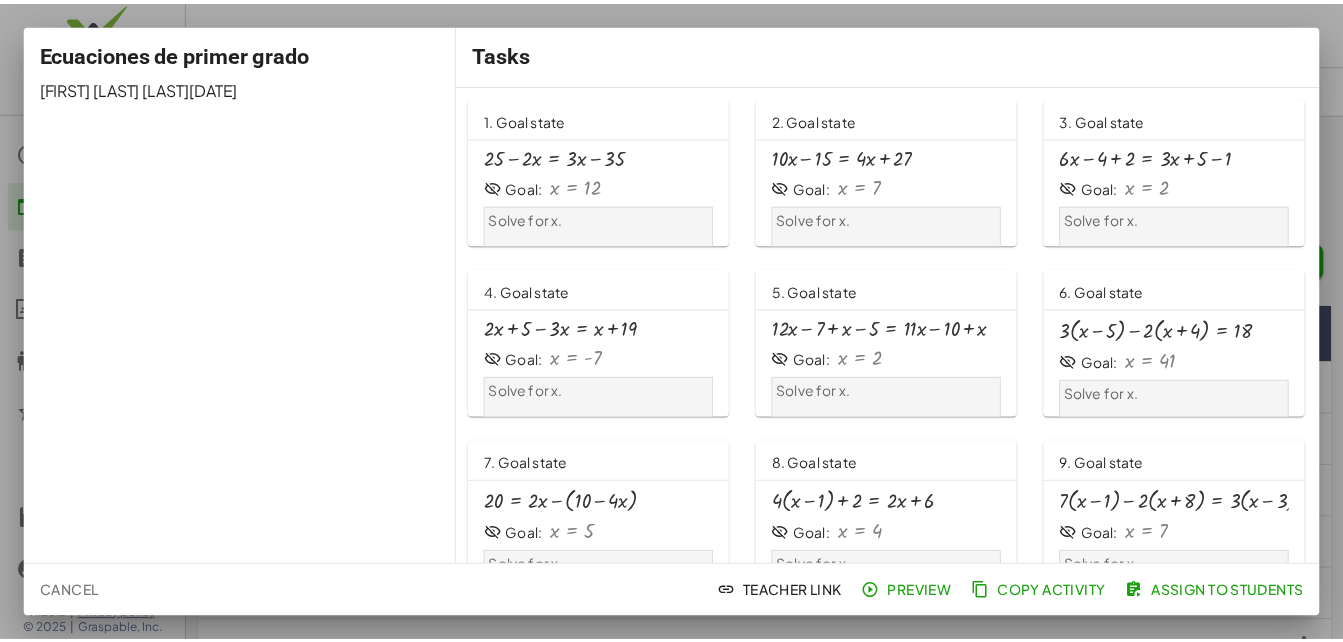 scroll, scrollTop: 360, scrollLeft: 0, axis: vertical 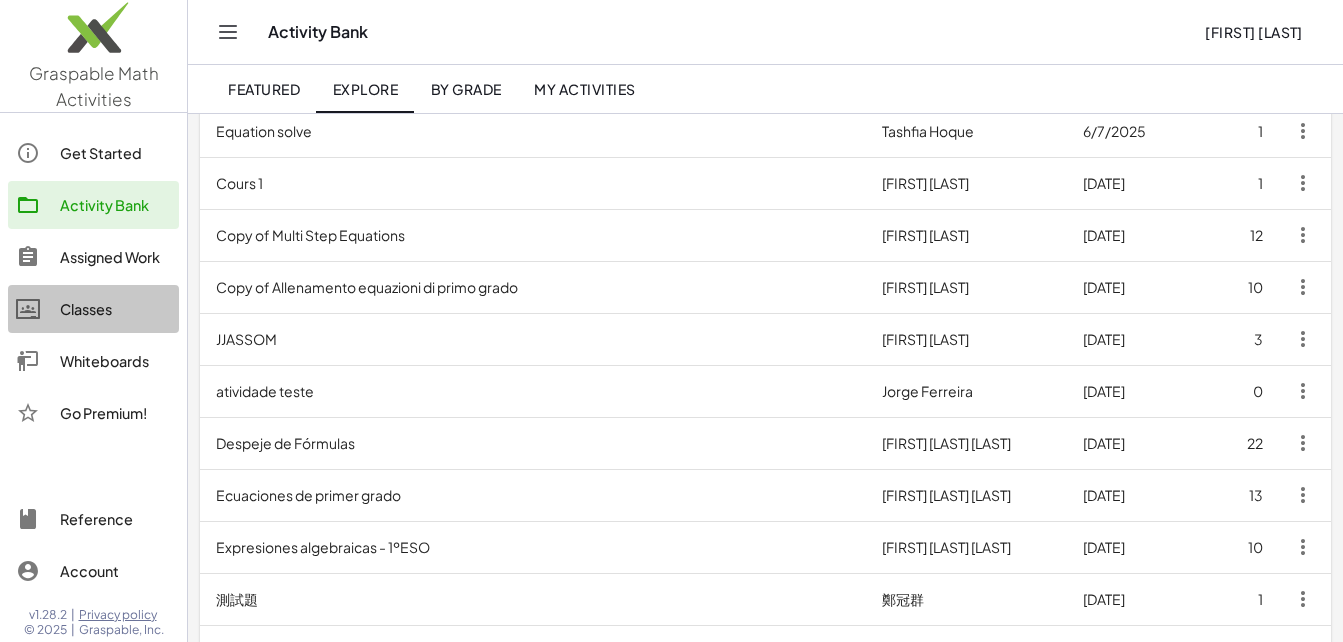 click on "Classes" 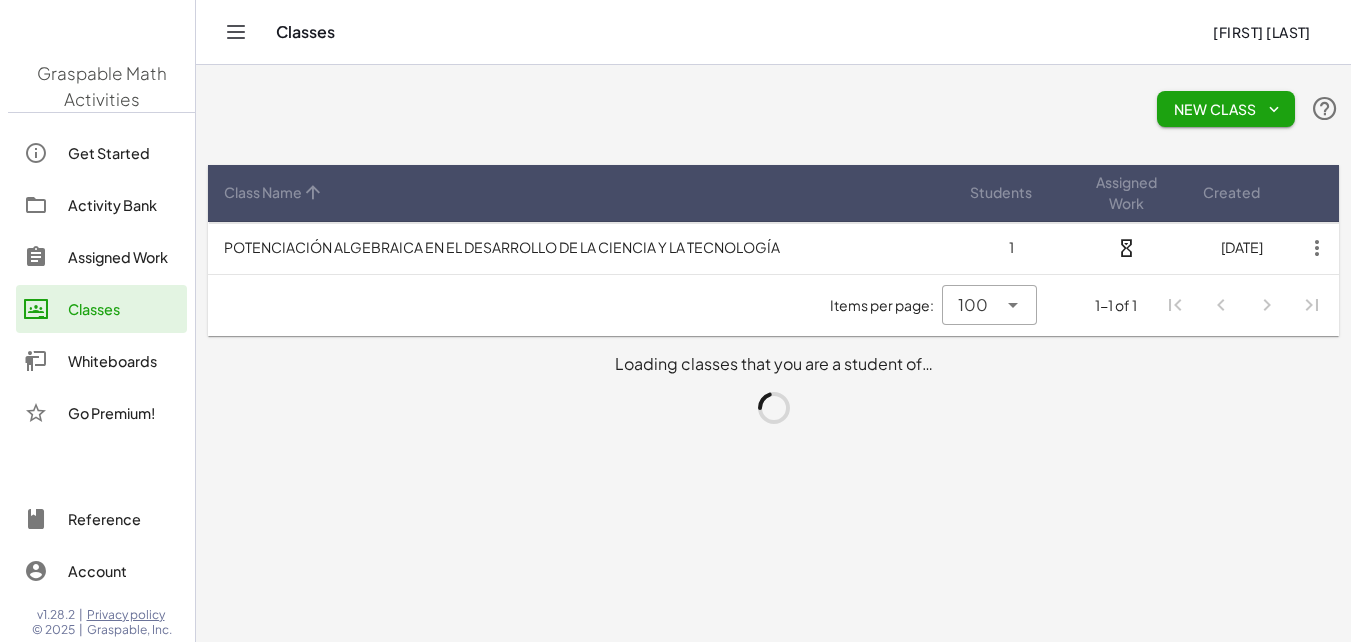 scroll, scrollTop: 0, scrollLeft: 0, axis: both 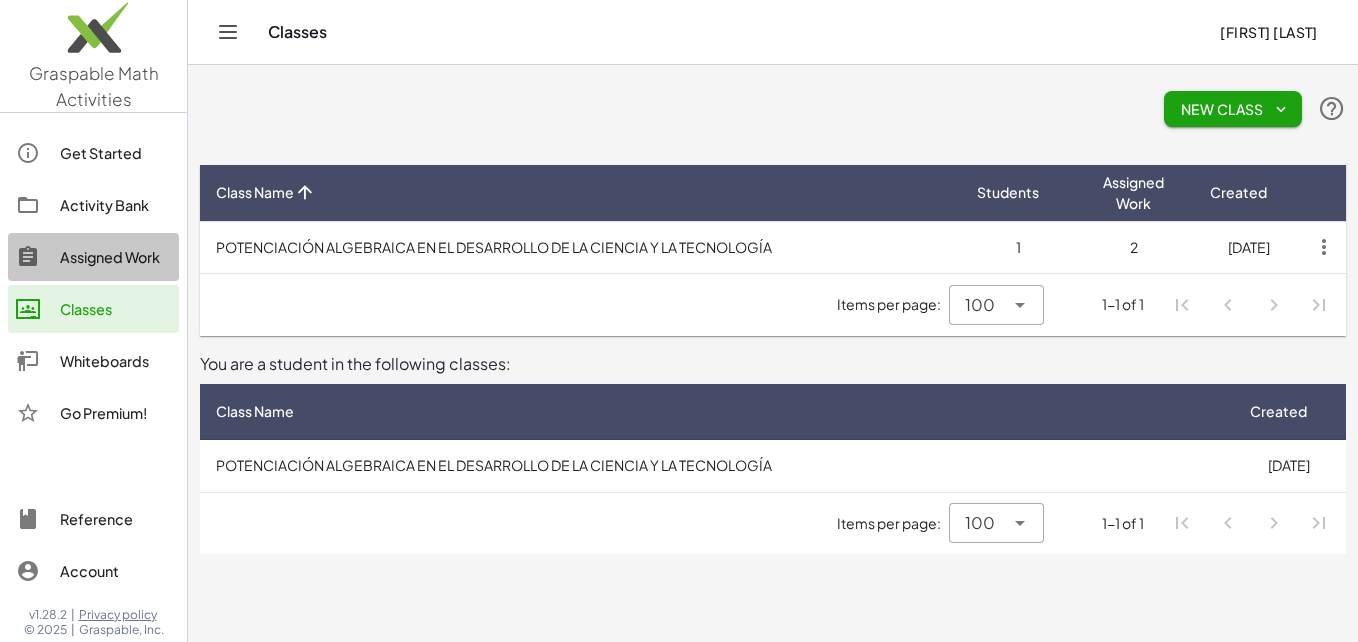 click on "Assigned Work" 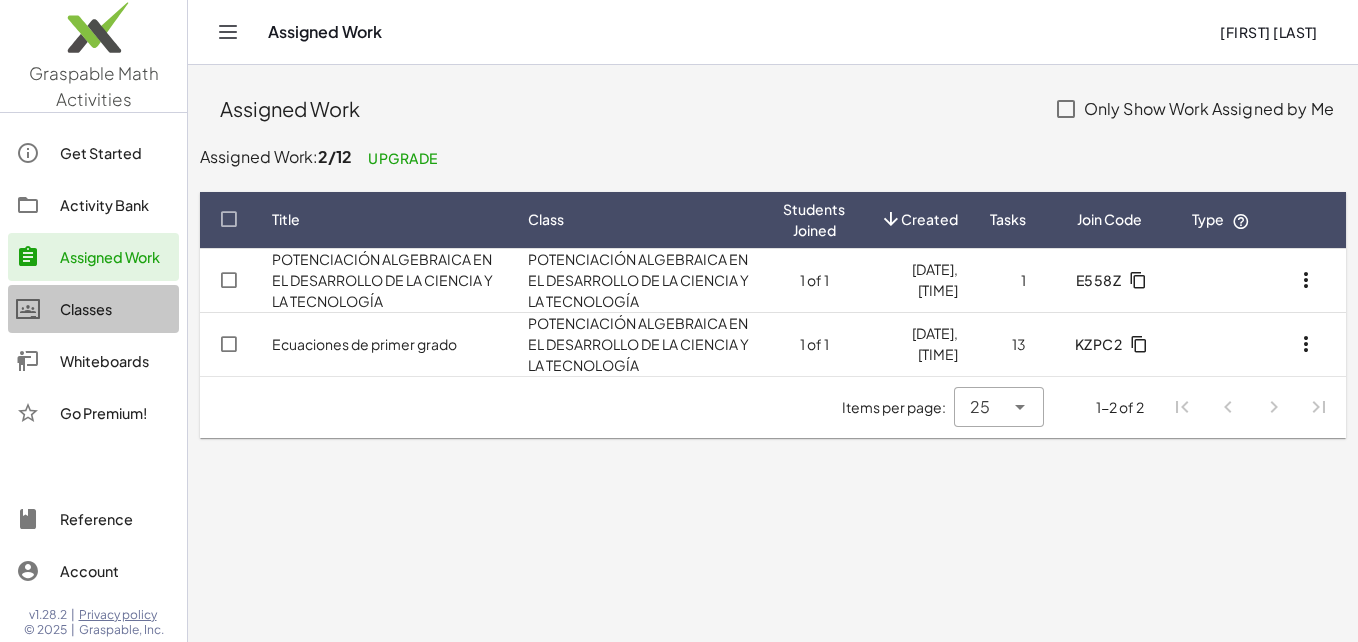 click on "Classes" 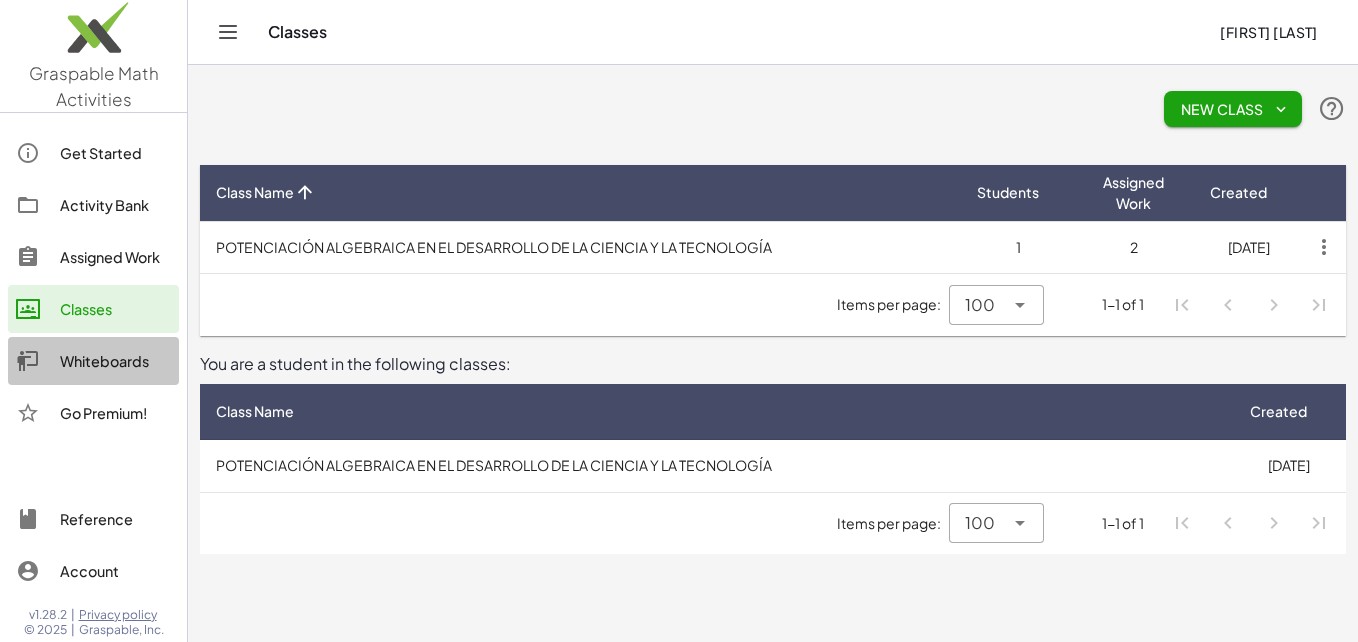 click on "Whiteboards" 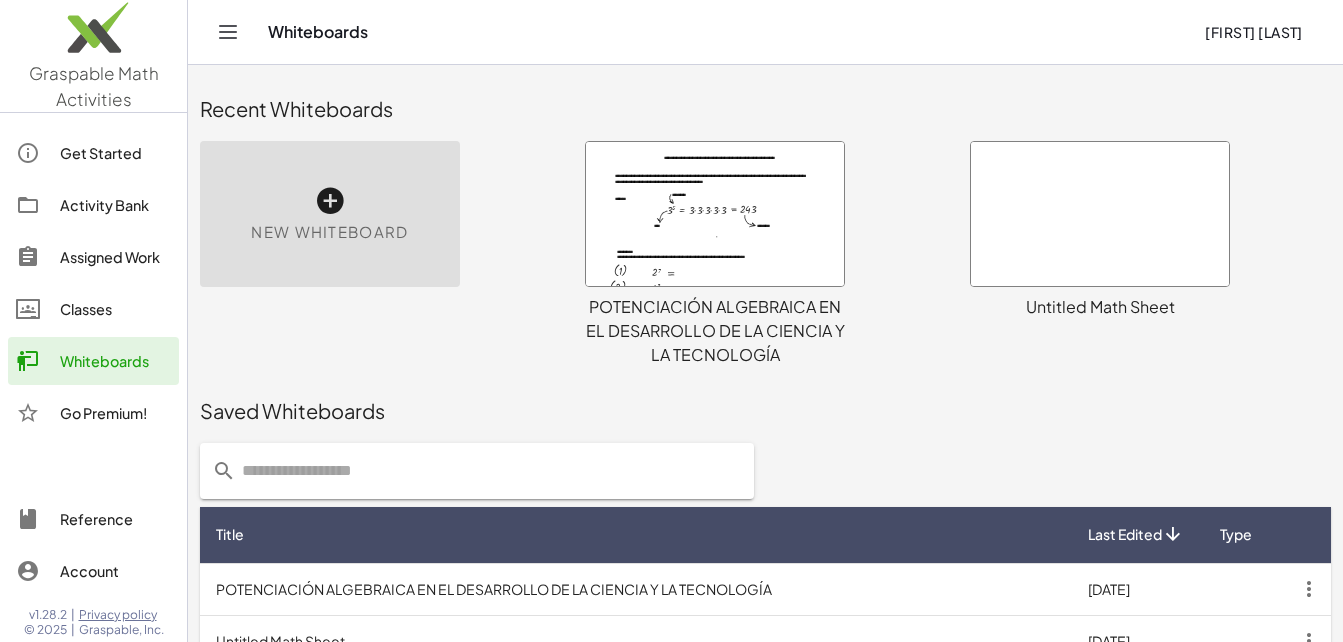 click at bounding box center (1100, 214) 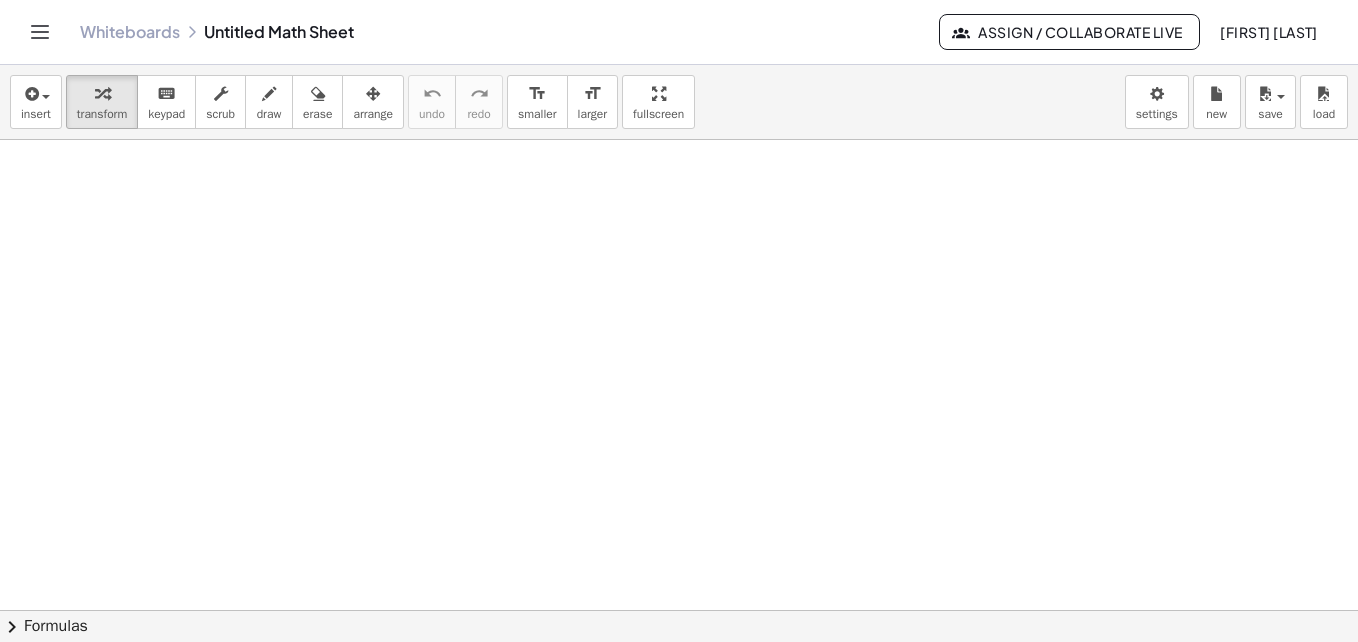 click on "Whiteboards Untitled Math Sheet" at bounding box center [509, 32] 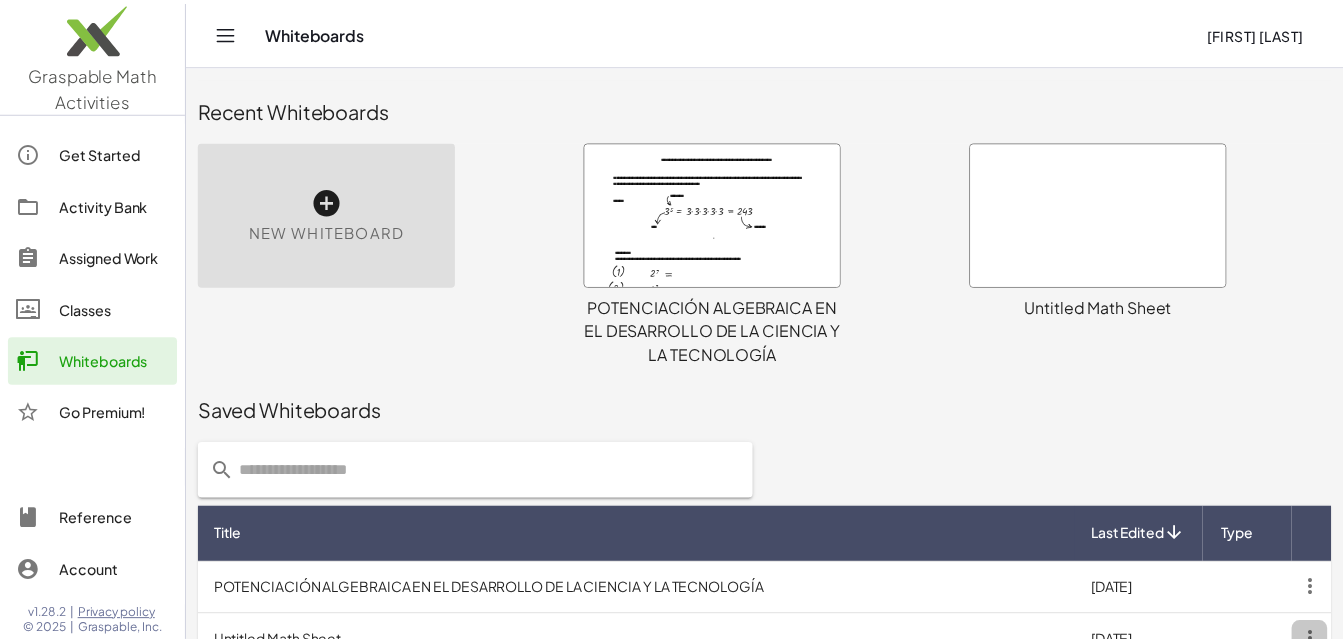 scroll, scrollTop: 100, scrollLeft: 0, axis: vertical 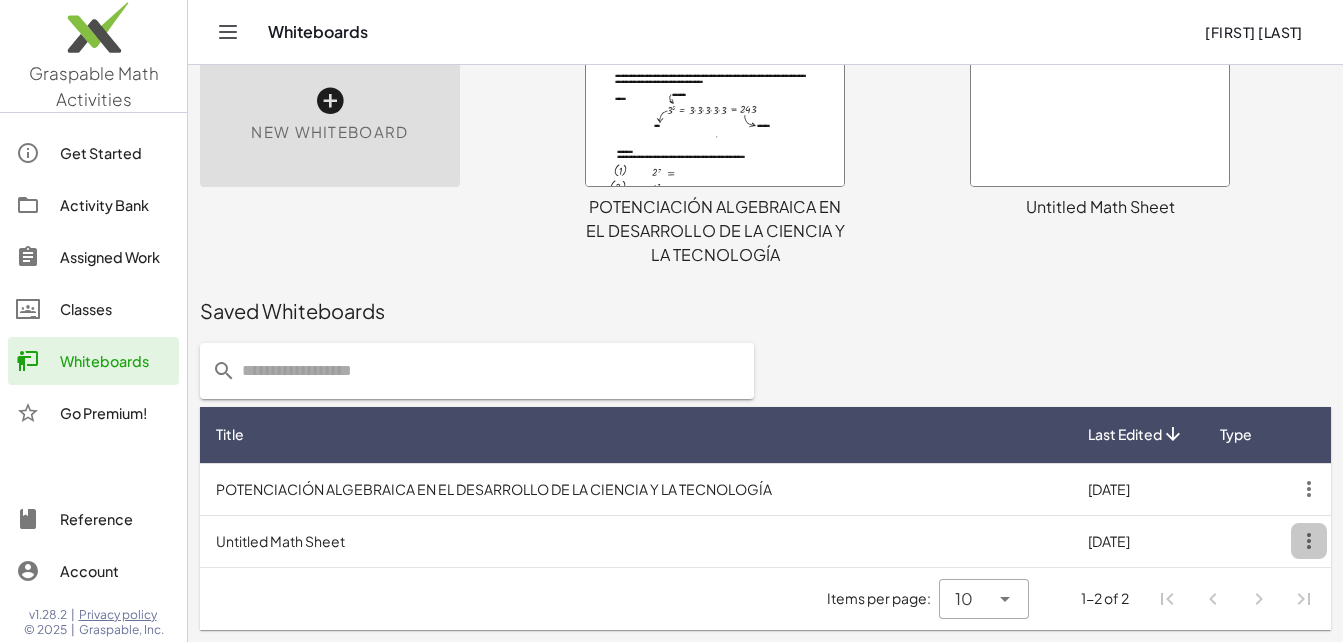 click 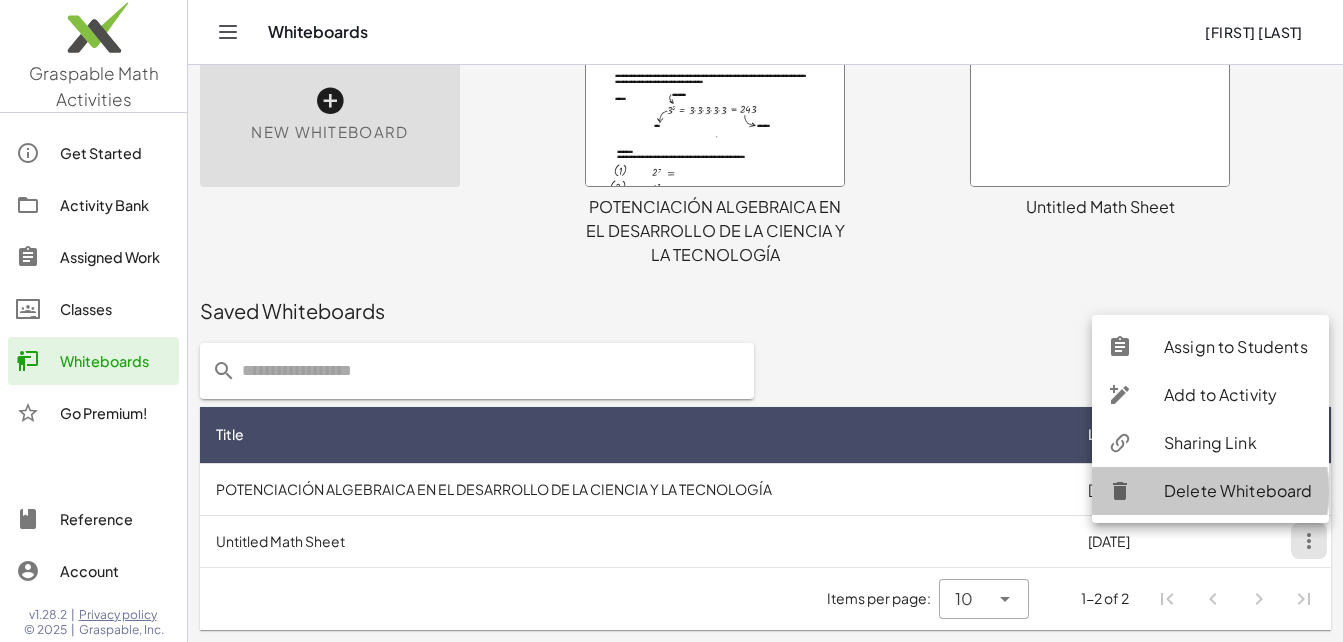 click on "Delete Whiteboard" 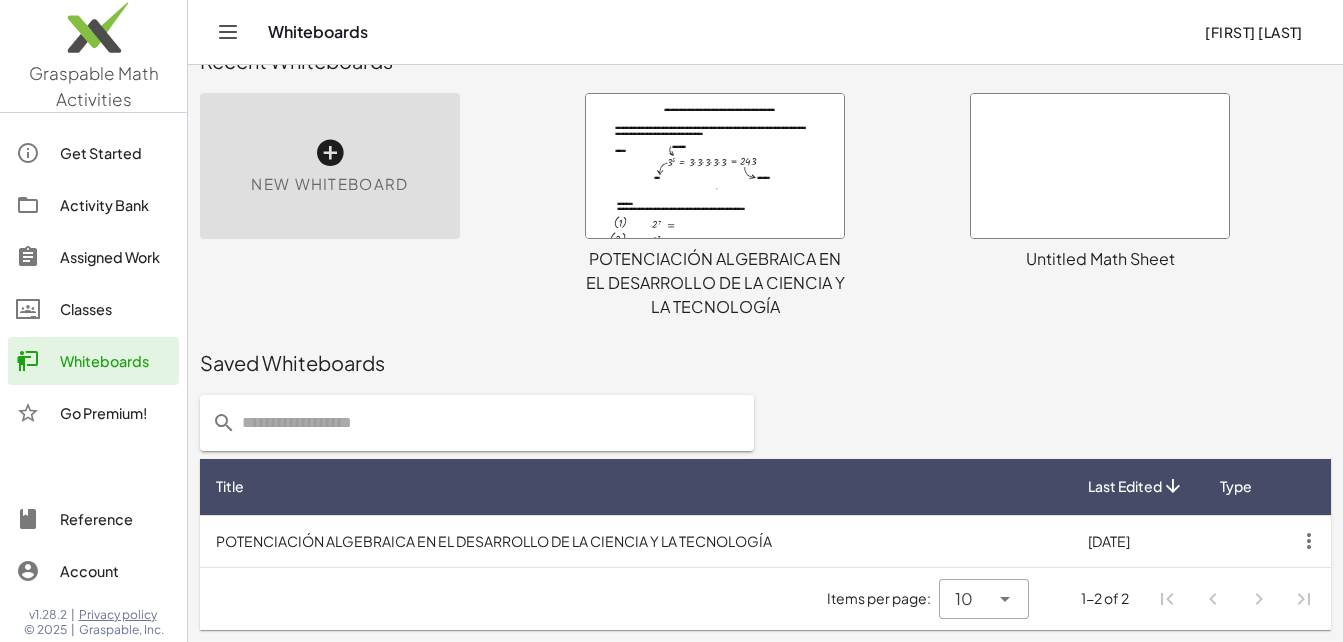 scroll, scrollTop: 48, scrollLeft: 0, axis: vertical 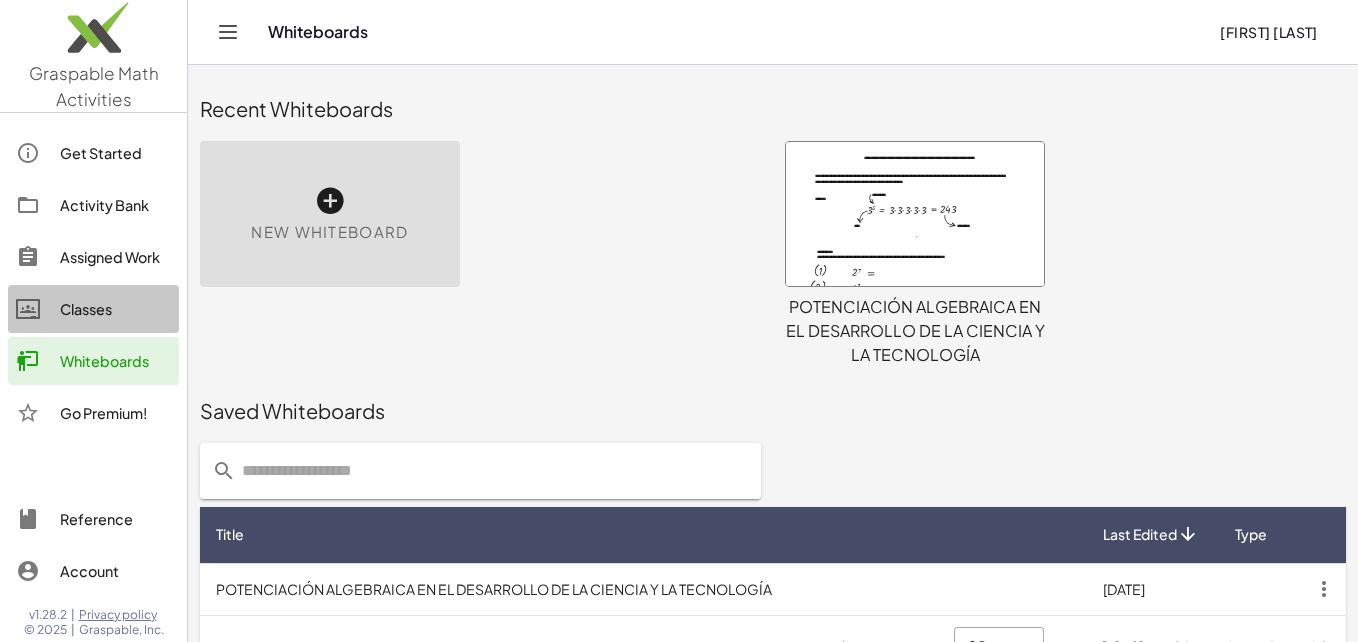 click on "Classes" 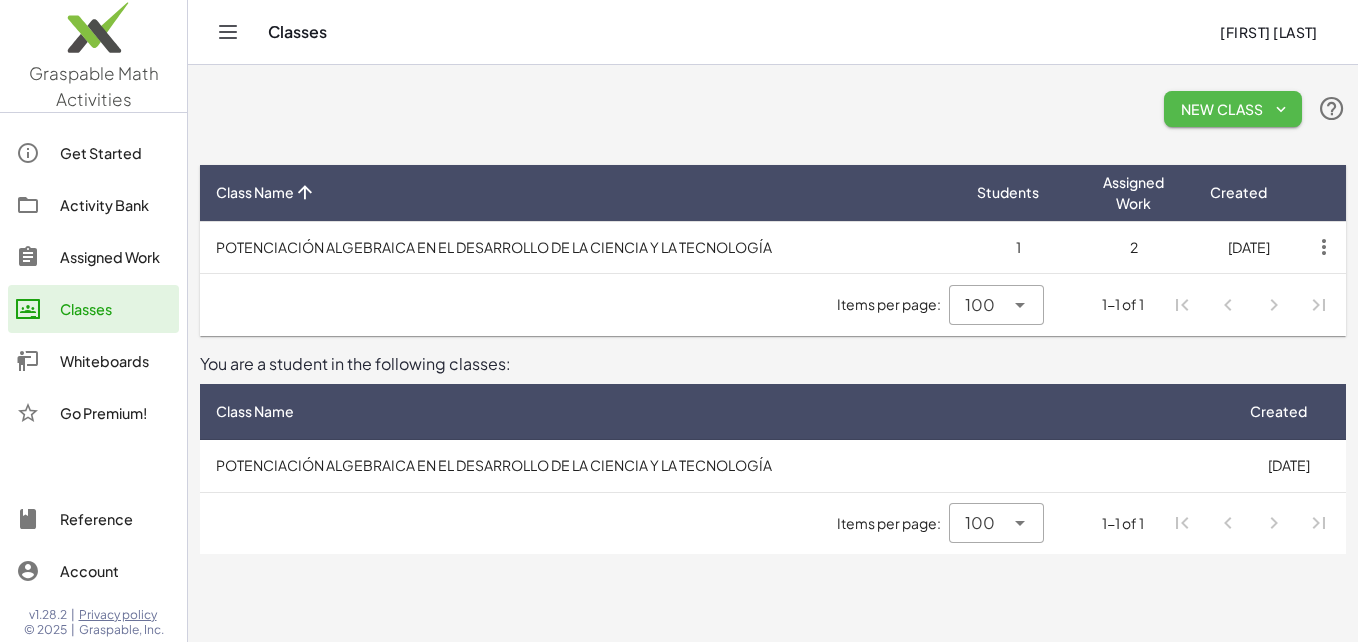 click on "New Class" 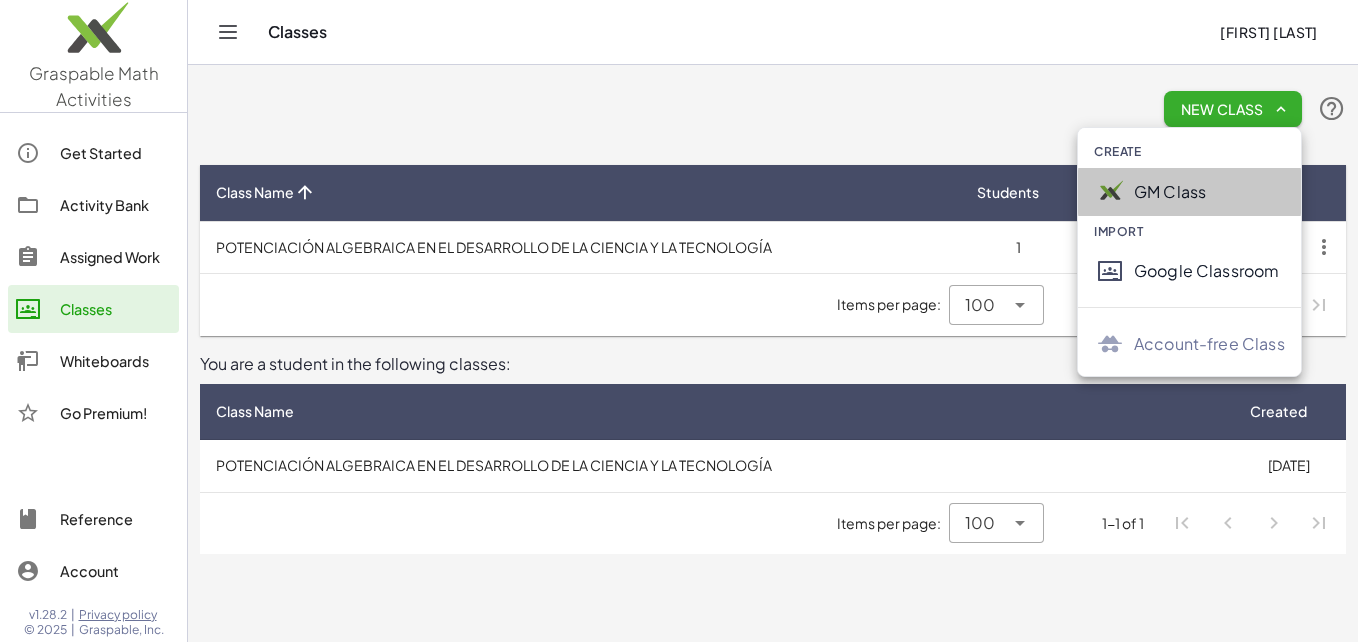 click on "GM Class" 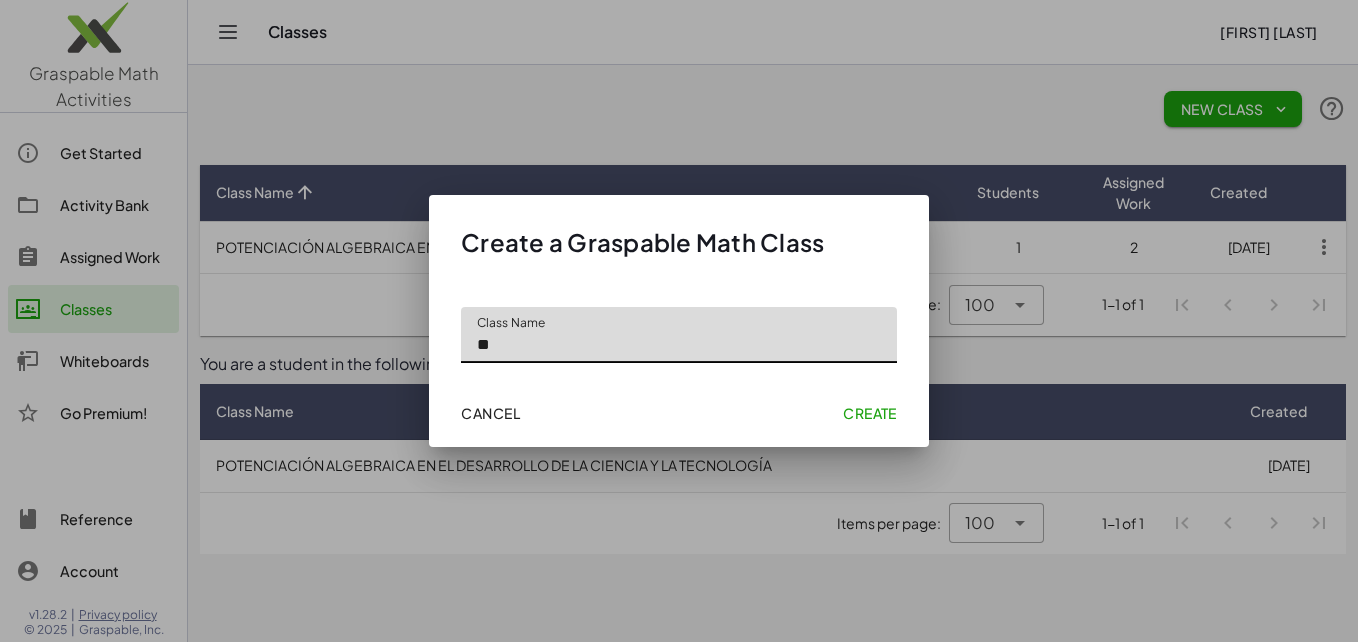 type on "*" 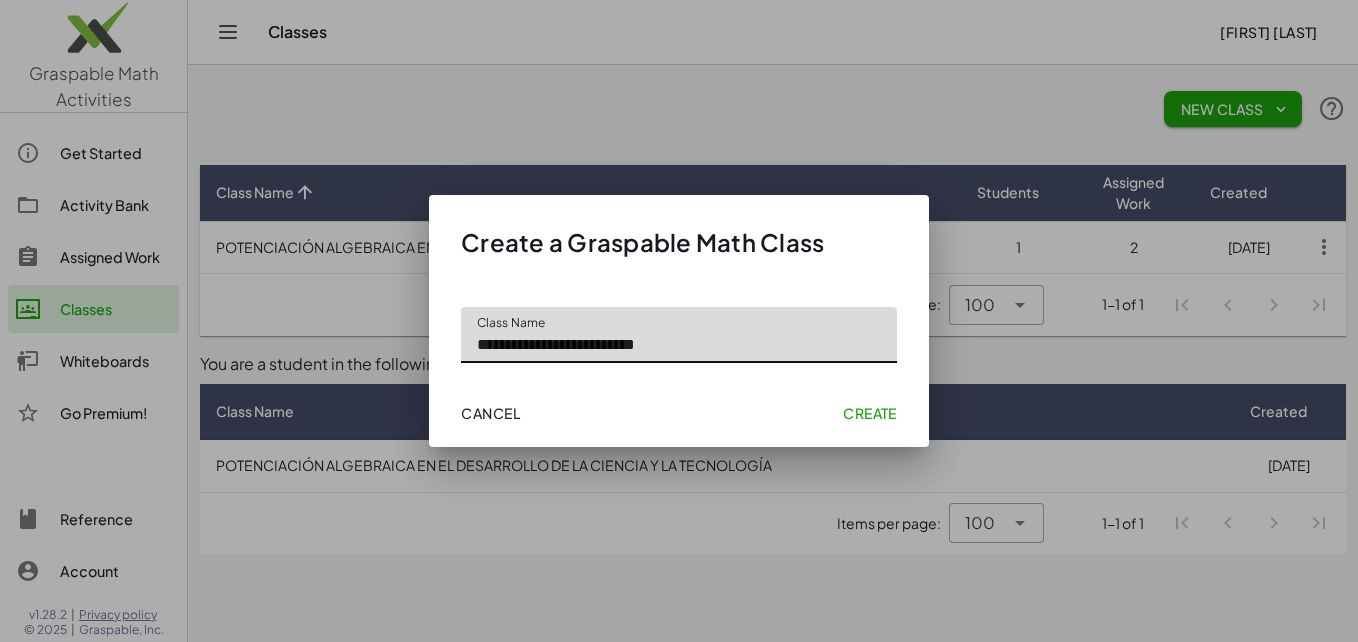 type on "**********" 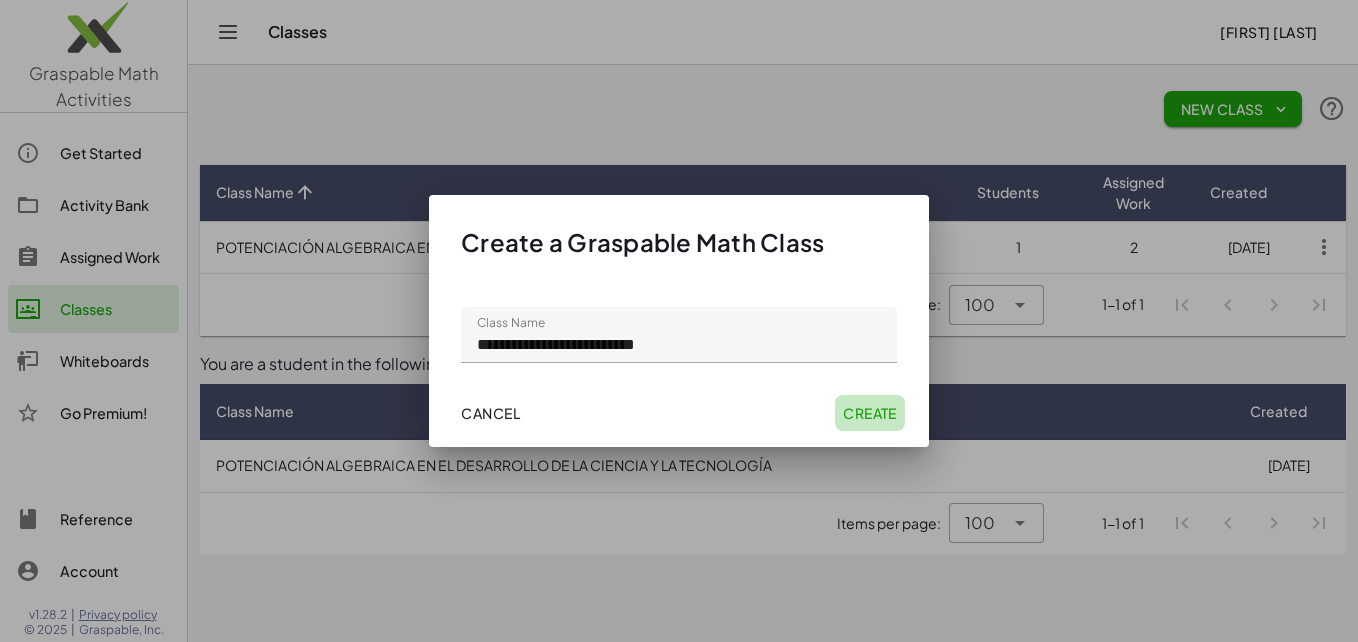 click on "Create" 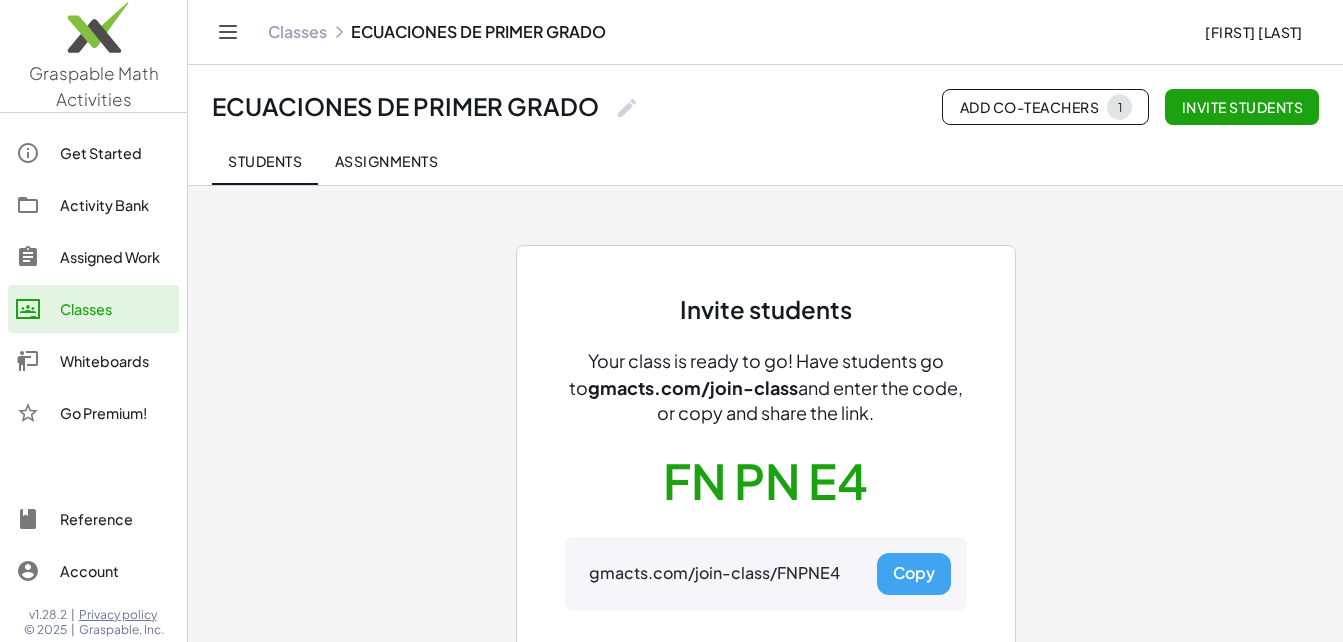 click on "Invite students Your class is ready to go! Have students go to  gmacts.com/join-class  and enter the code, or copy and share the link. FN PN E4 gmacts.com/join-class/FNPNE4  Copy  Enrollment is open" 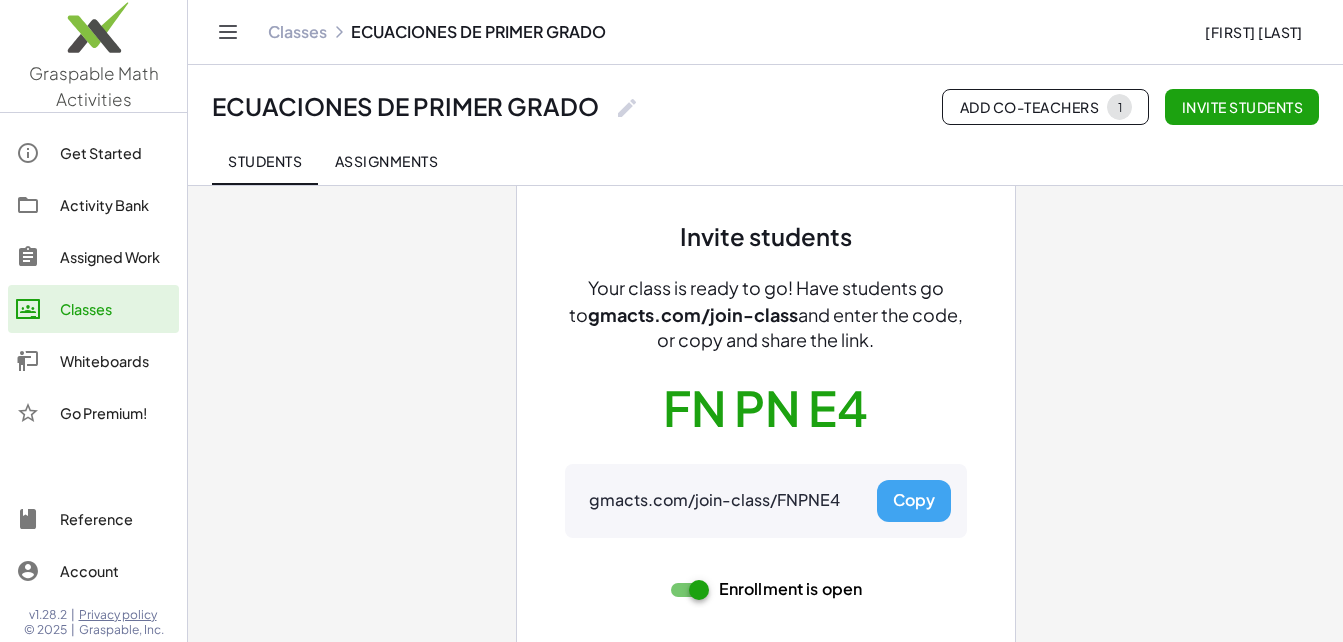 scroll, scrollTop: 110, scrollLeft: 0, axis: vertical 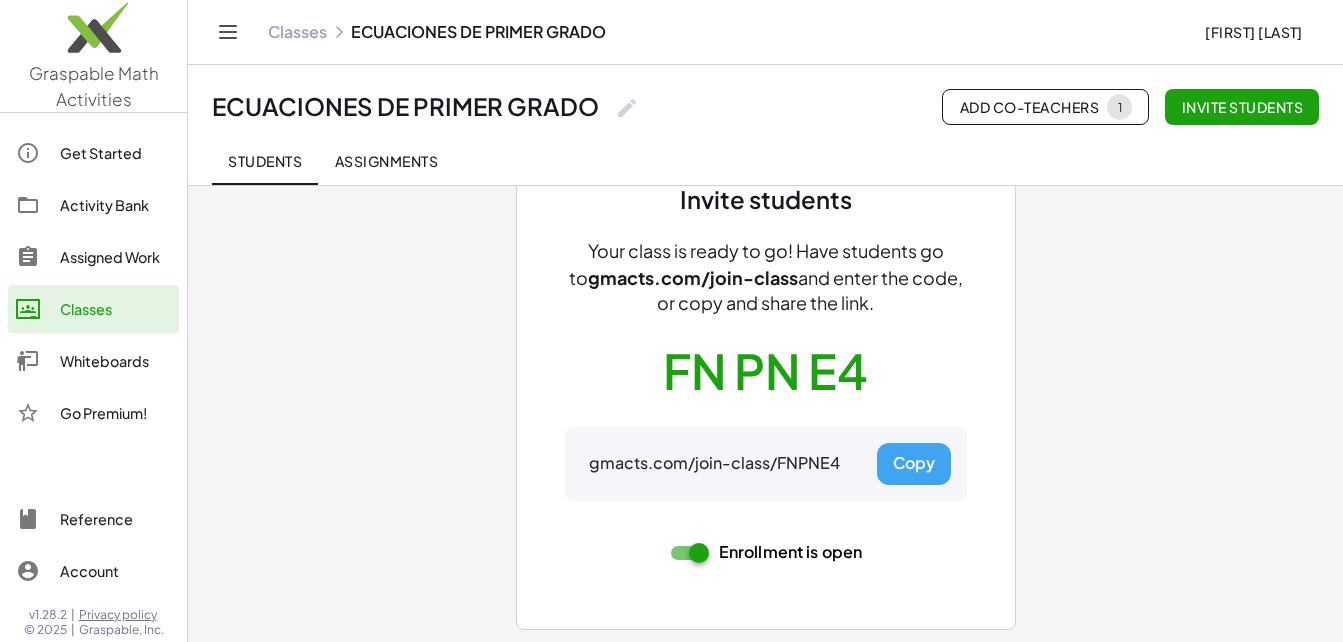 click on "Invite students Your class is ready to go! Have students go to  gmacts.com/join-class  and enter the code, or copy and share the link. FN PN E4 gmacts.com/join-class/FNPNE4  Copy  Enrollment is open" 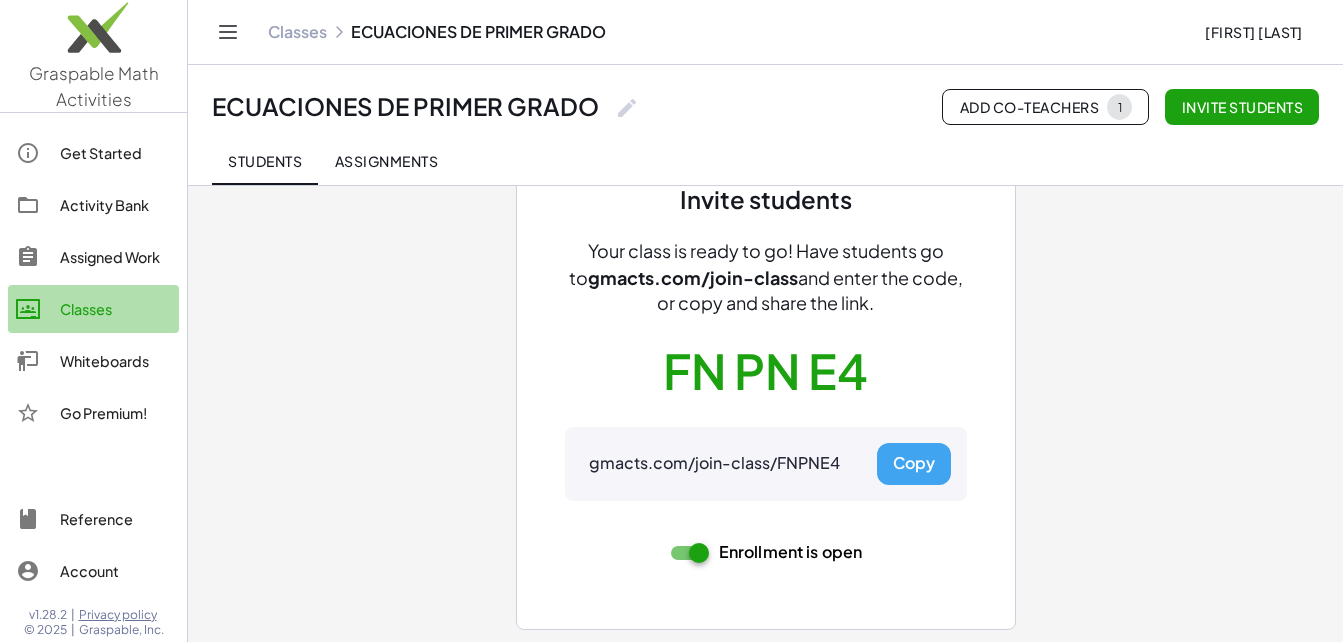 click on "Classes" 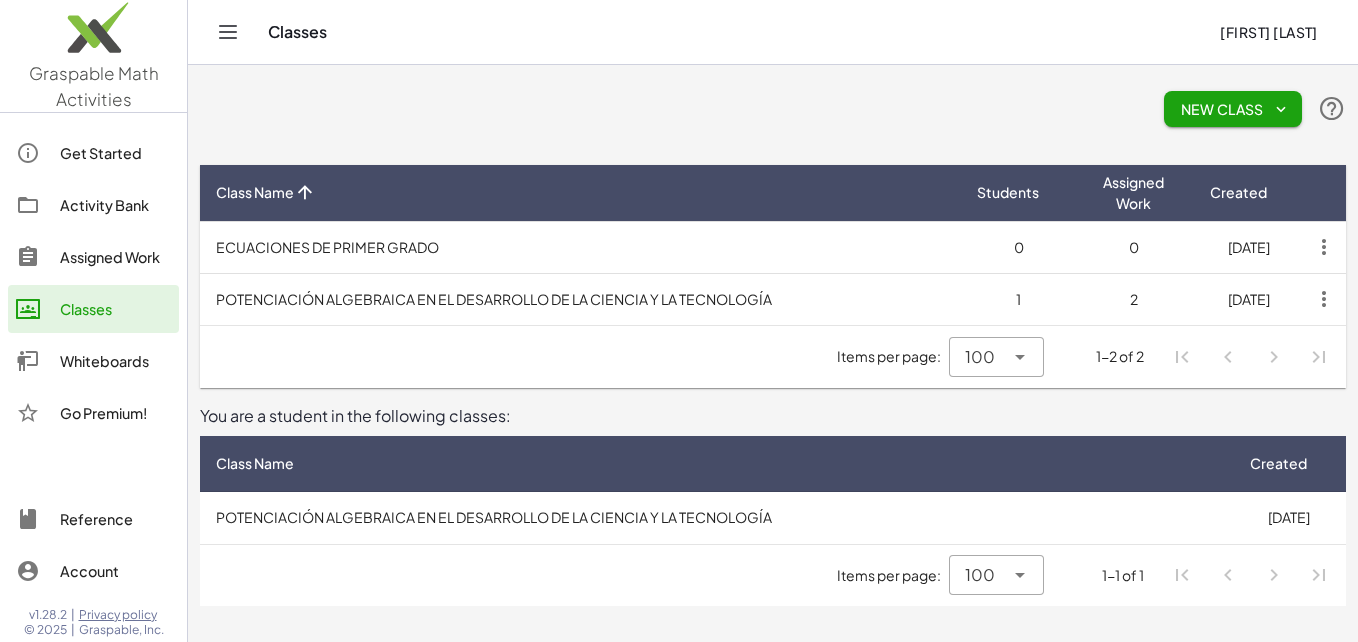 click on "ECUACIONES DE PRIMER GRADO" at bounding box center [580, 247] 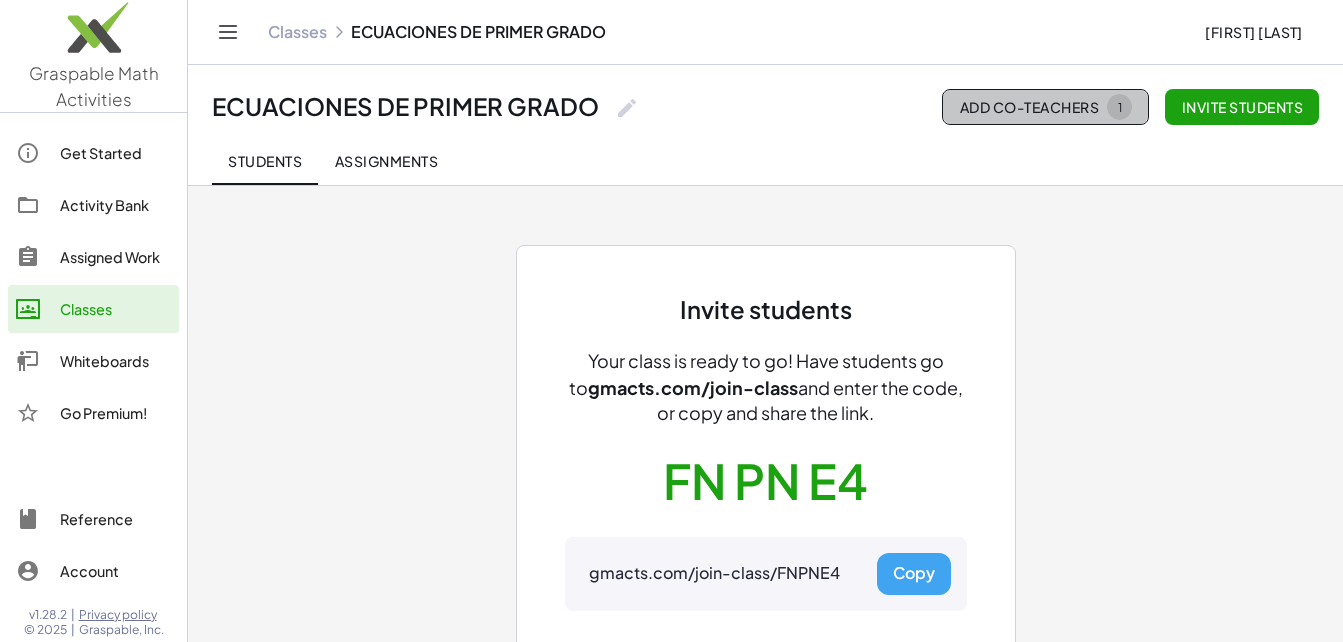 click on "Add Co-Teachers 1" 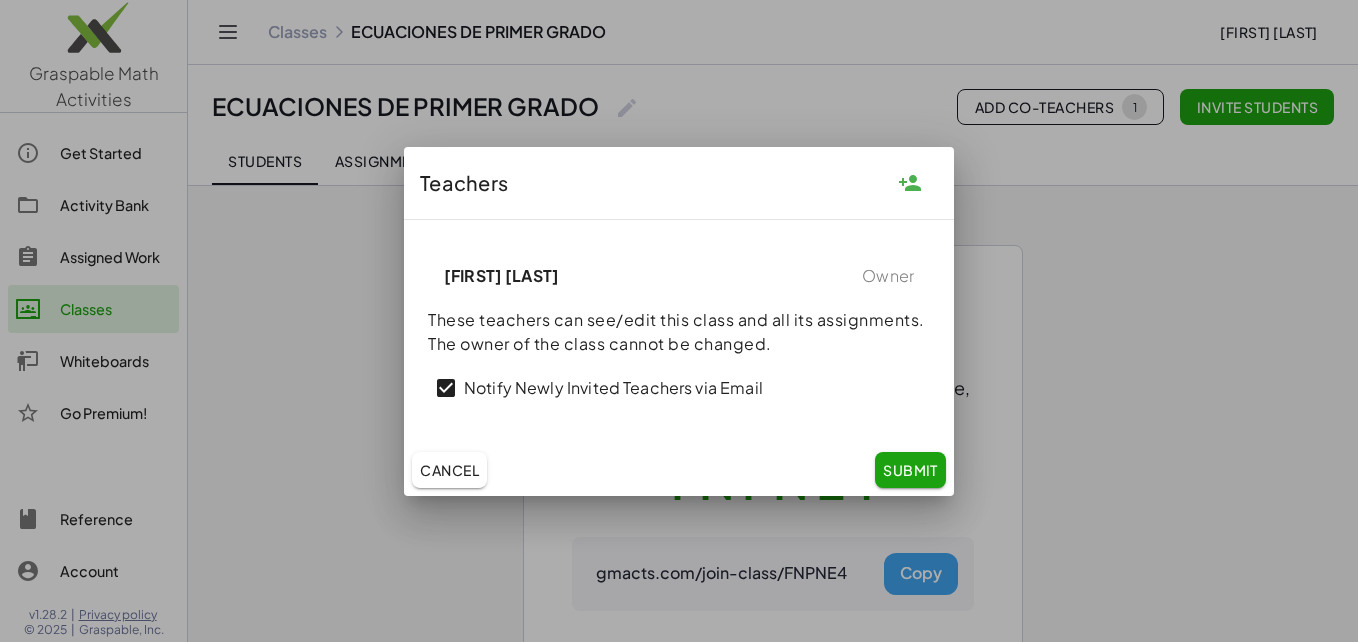 click at bounding box center (679, 321) 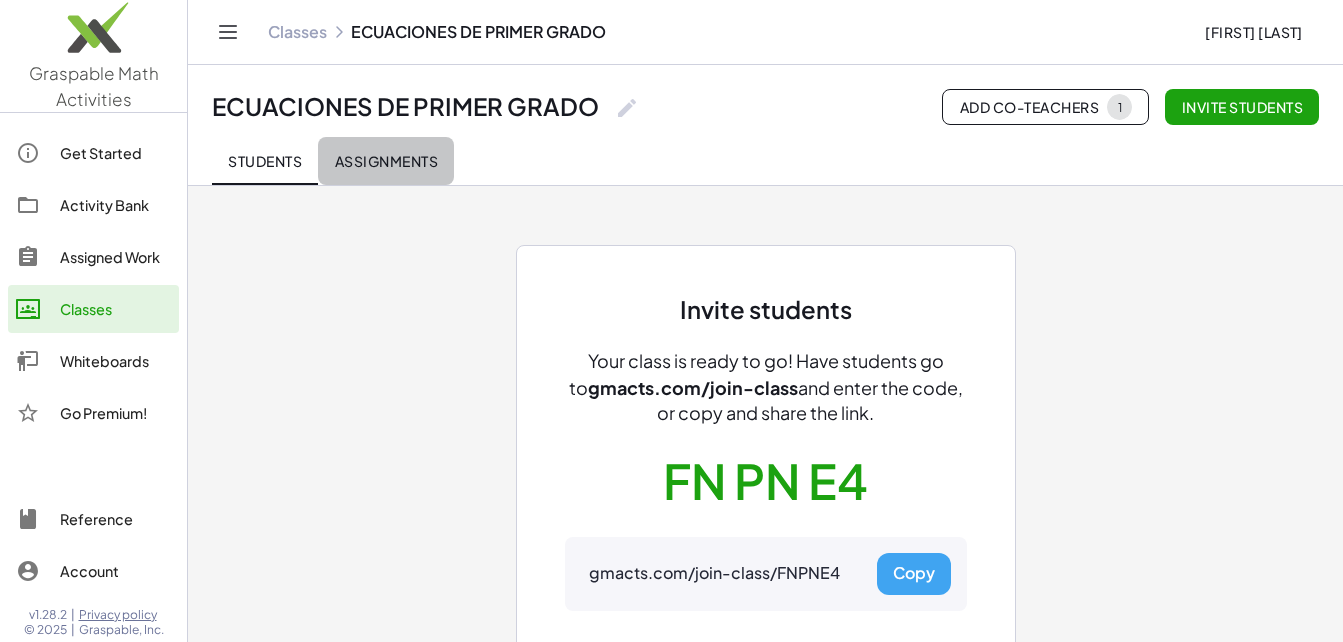 click on "Assignments" 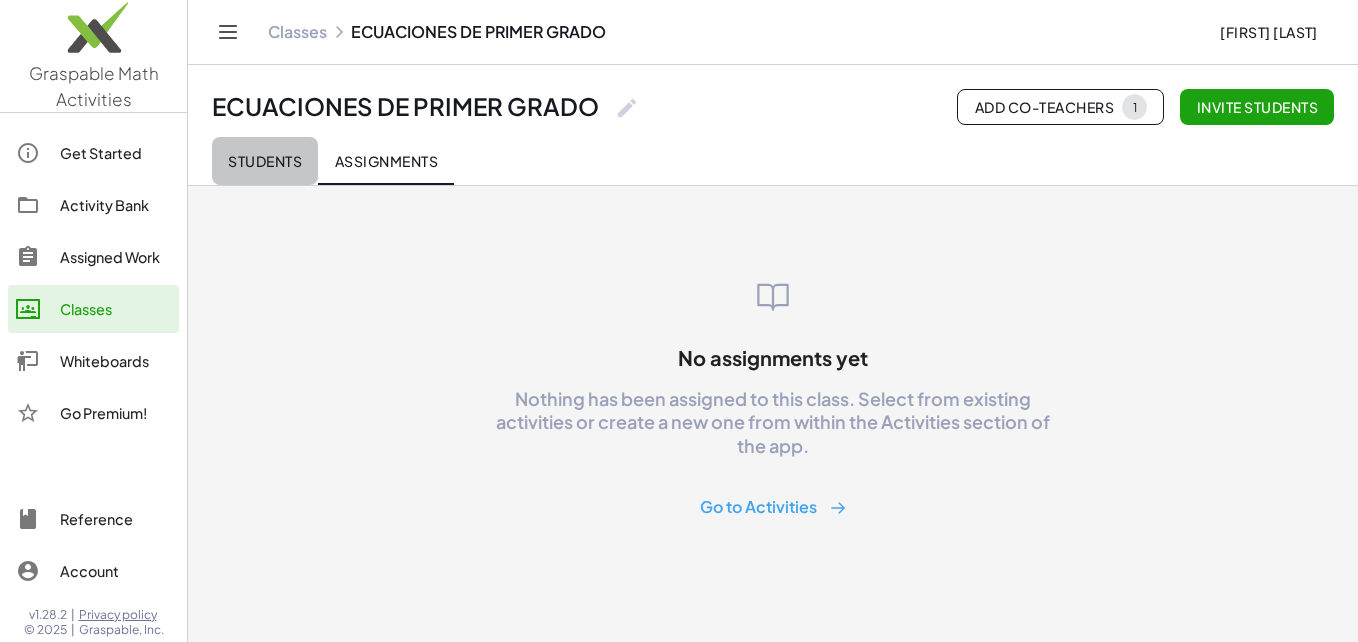 click on "Students" 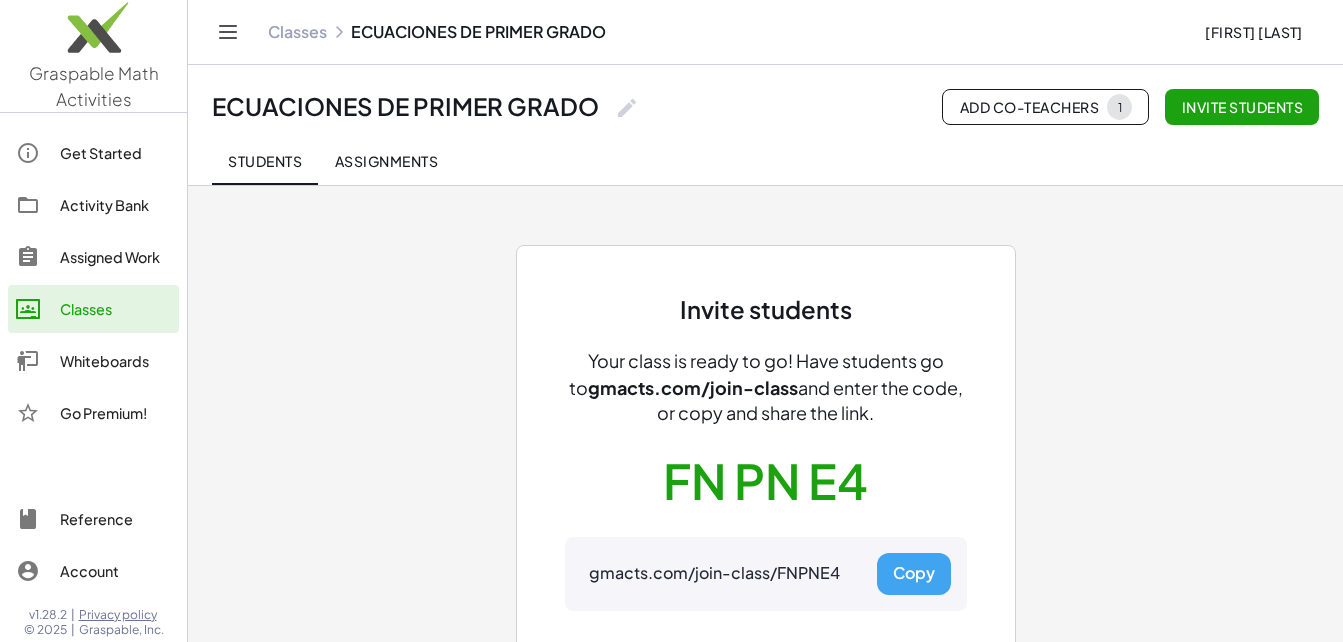 click 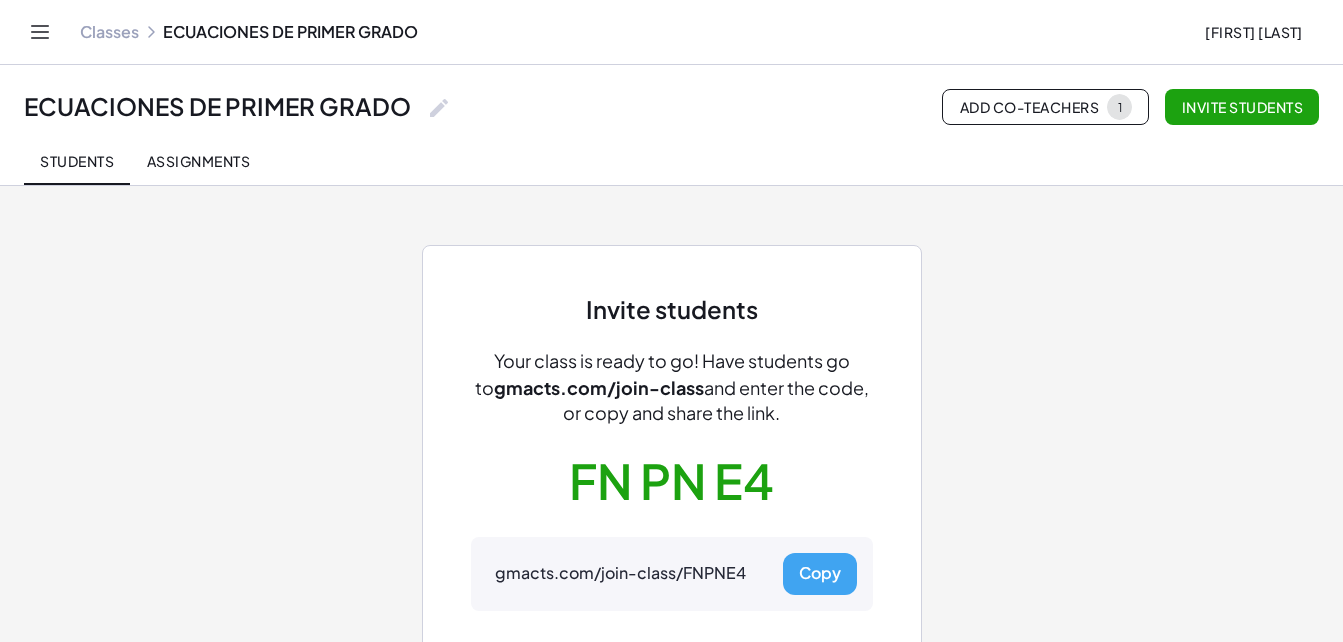 click 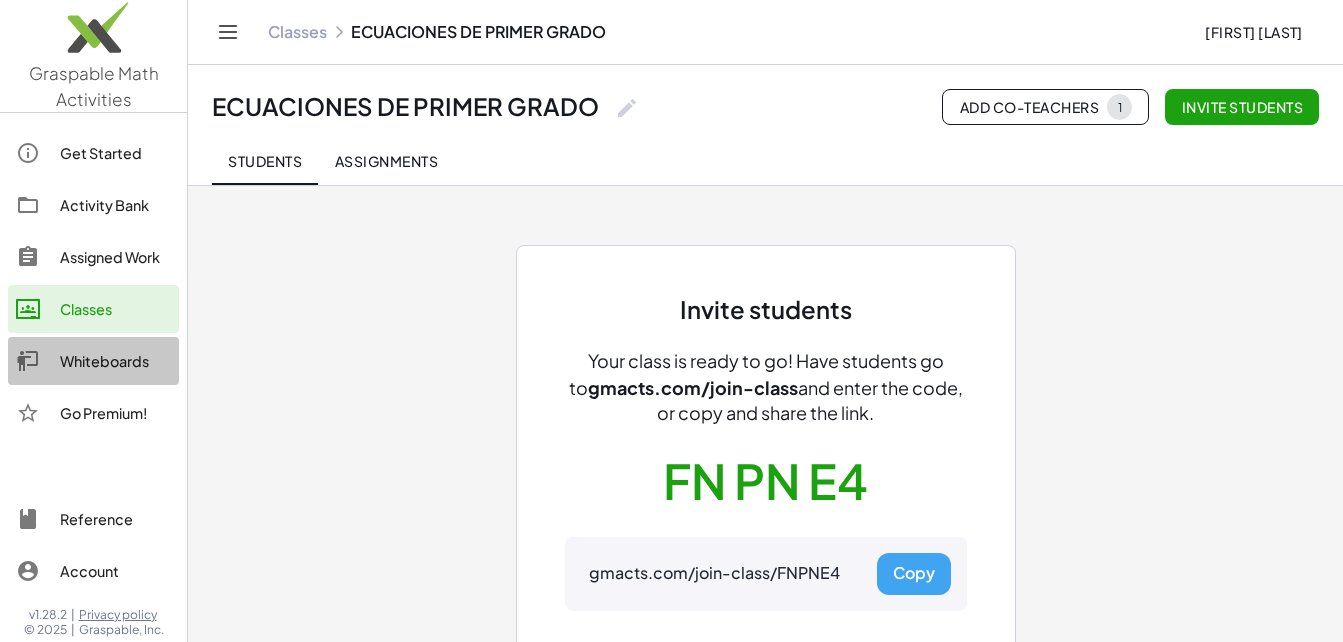 click on "Whiteboards" 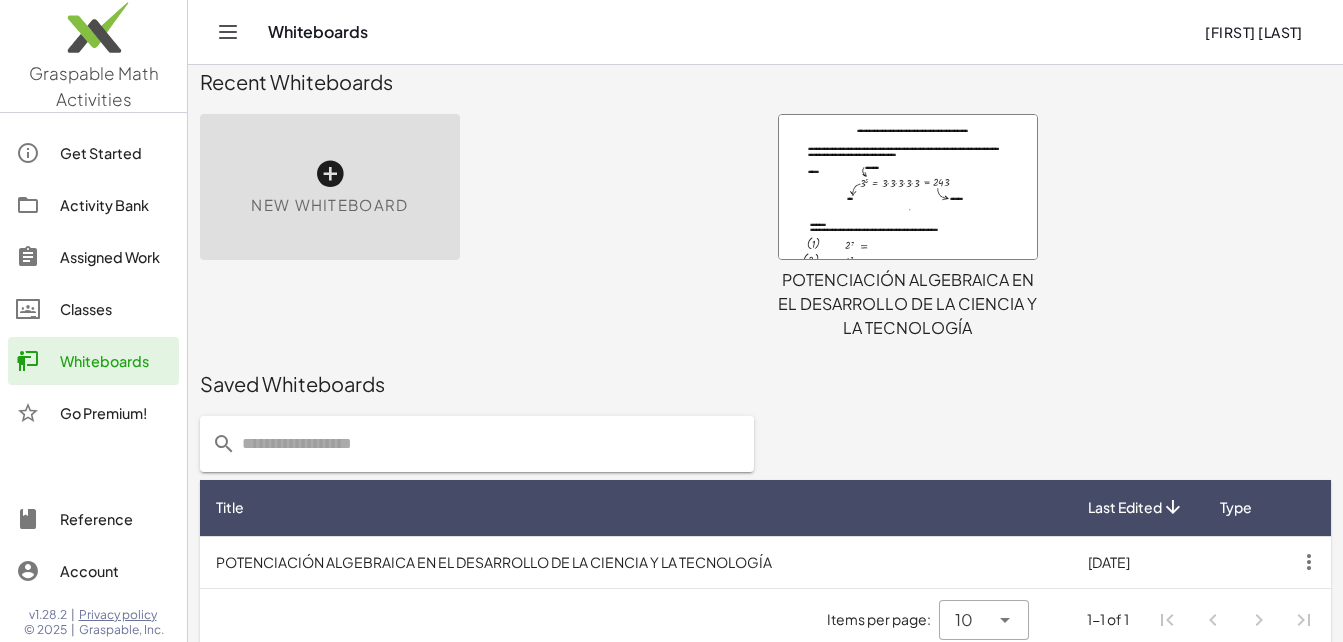 scroll, scrollTop: 48, scrollLeft: 0, axis: vertical 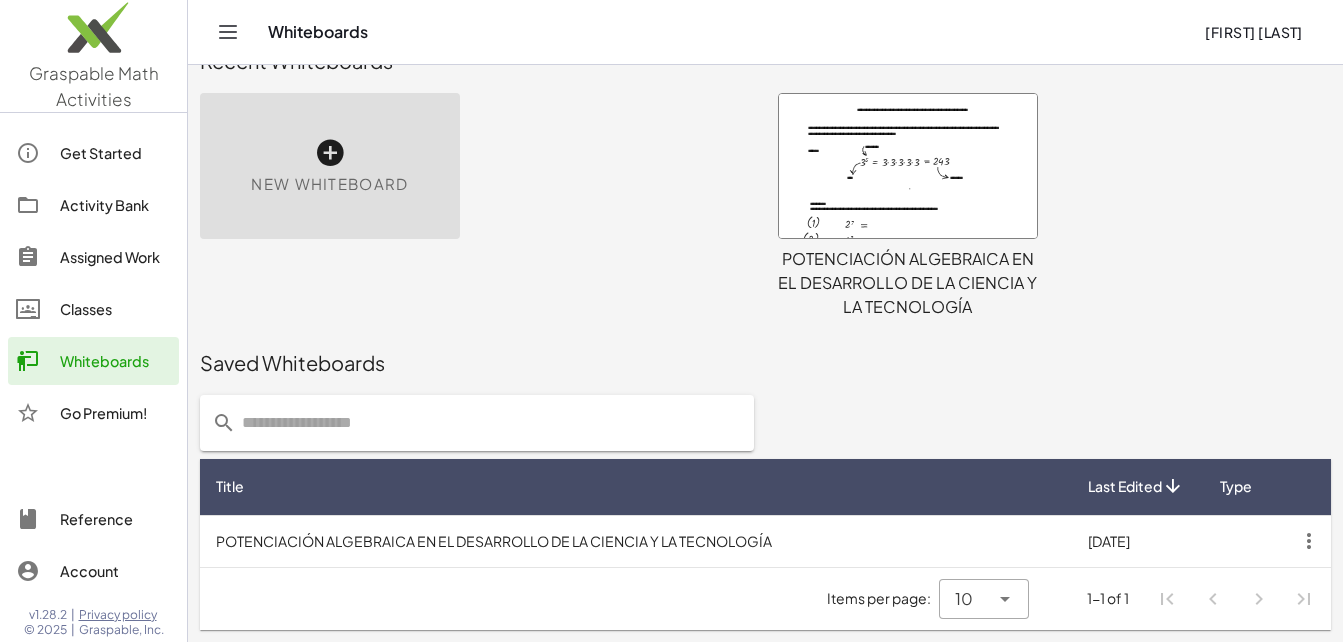 click at bounding box center [908, 166] 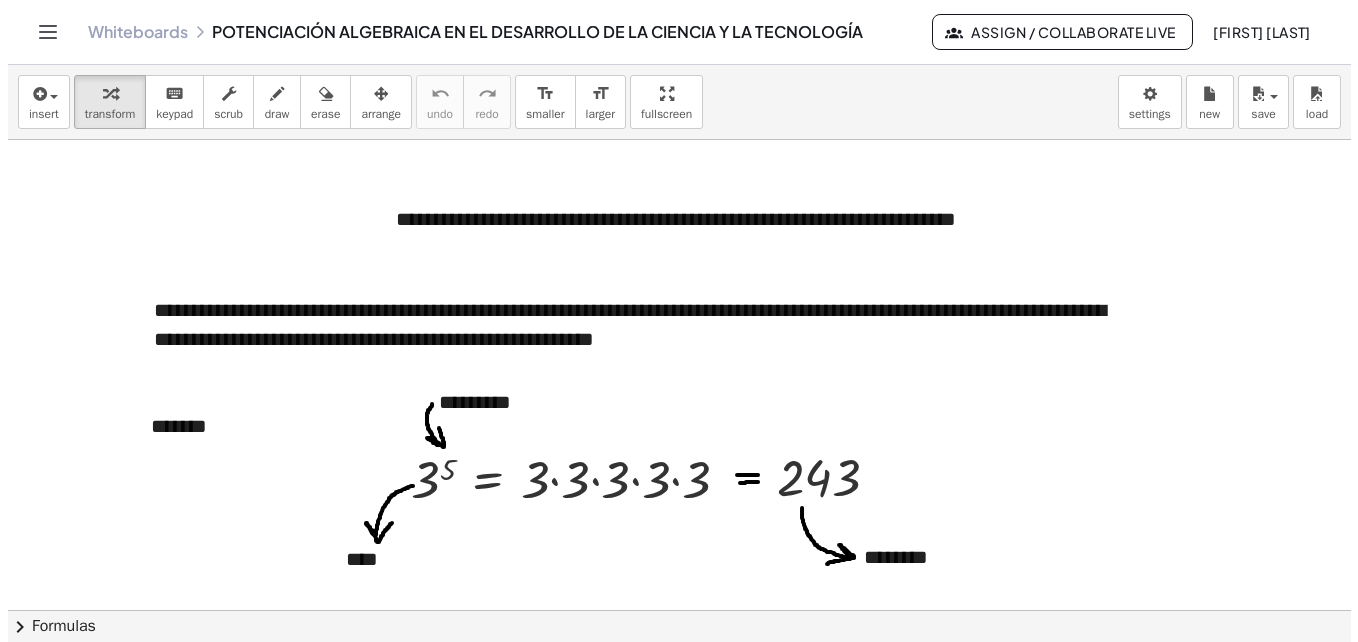 scroll, scrollTop: 0, scrollLeft: 0, axis: both 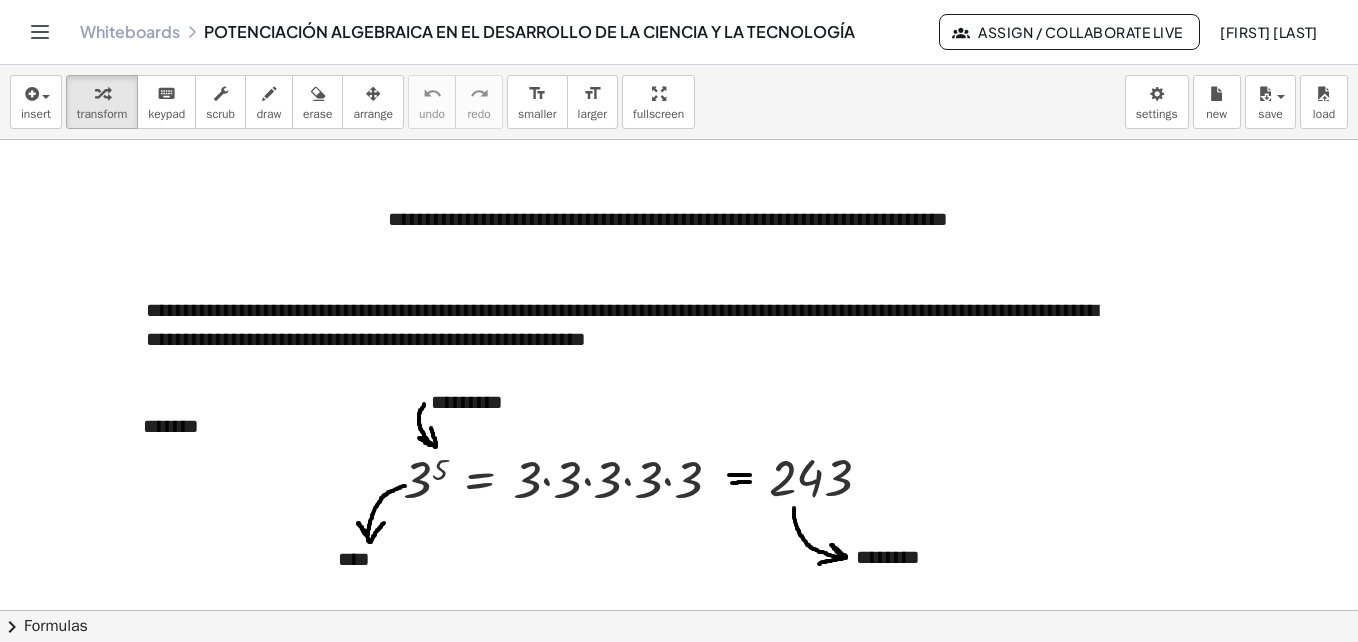 click on "Assign / Collaborate Live" 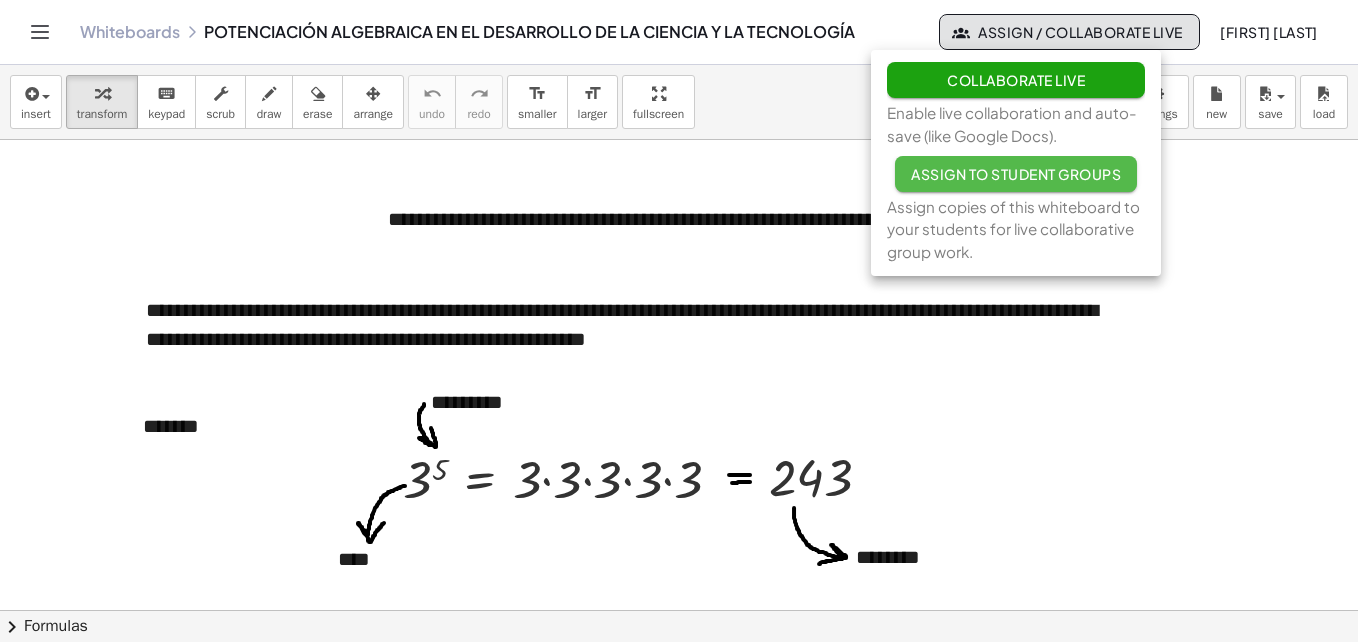 click on "Assign to Student Groups" 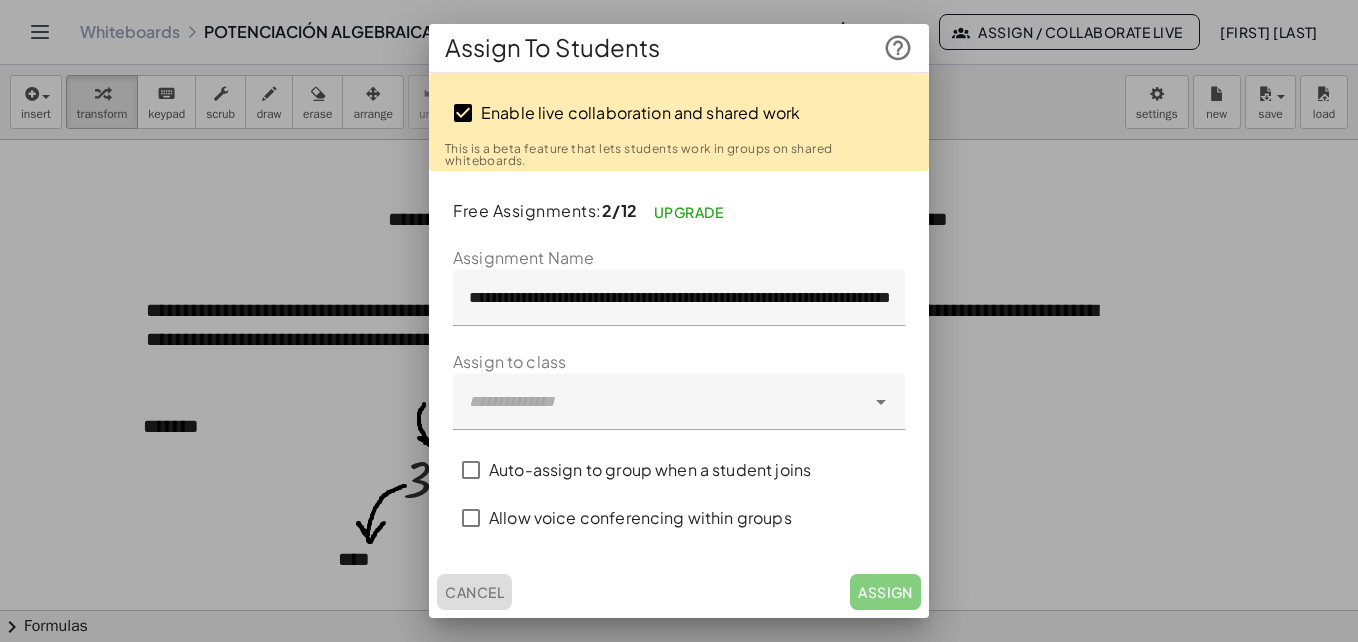 click on "Cancel" 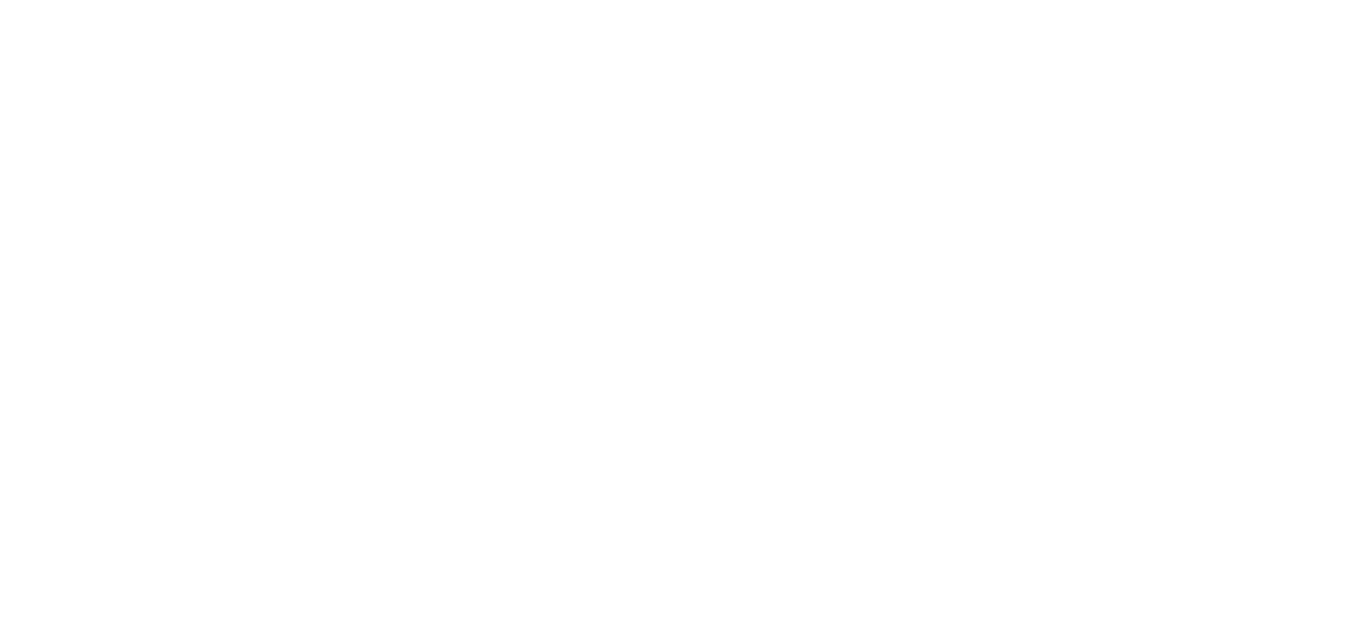 scroll, scrollTop: 0, scrollLeft: 0, axis: both 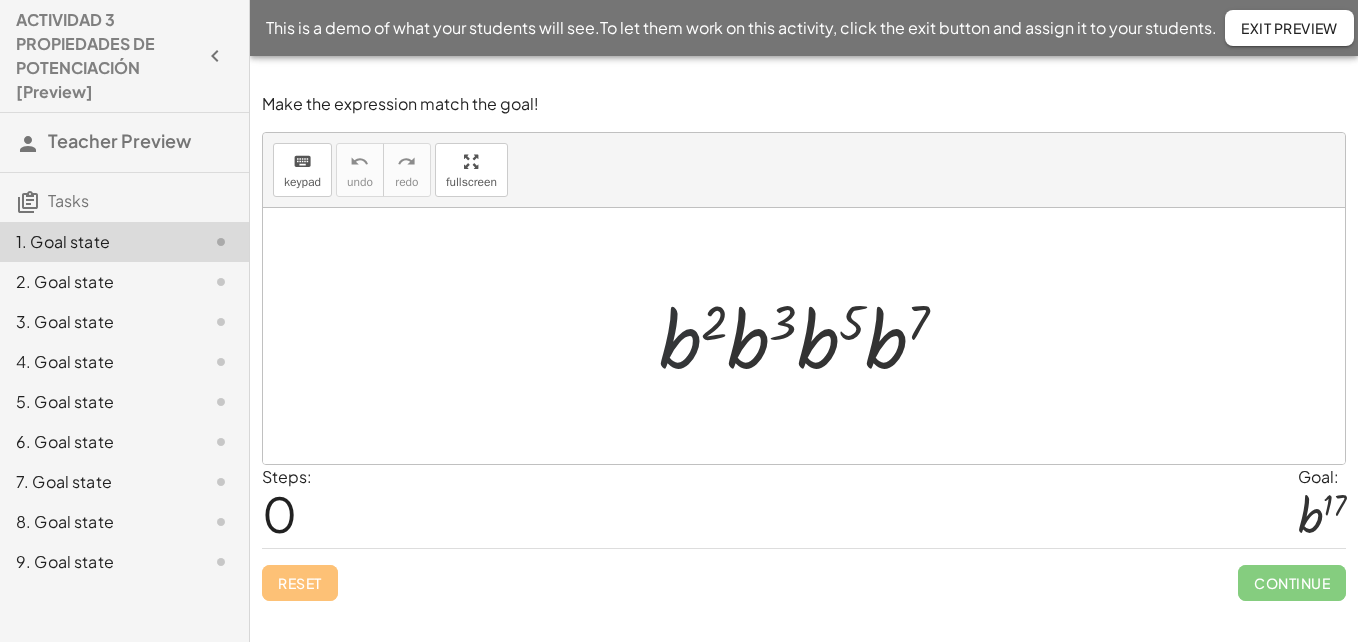click at bounding box center (811, 336) 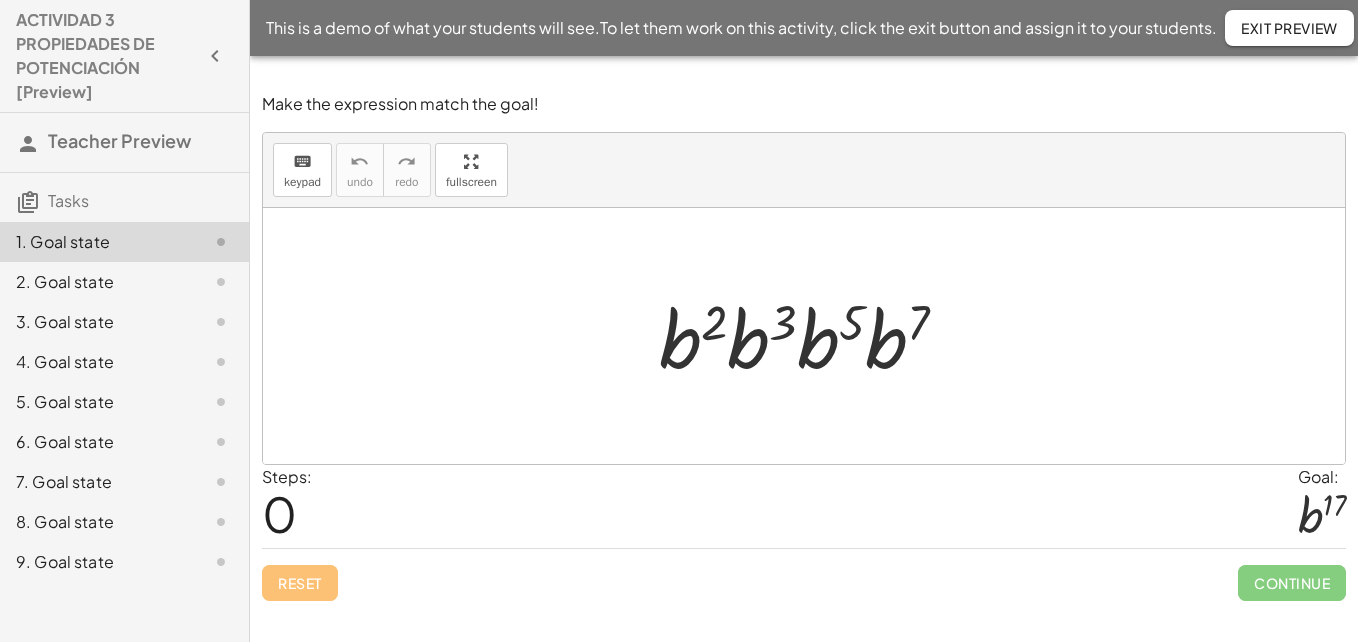 click at bounding box center (811, 336) 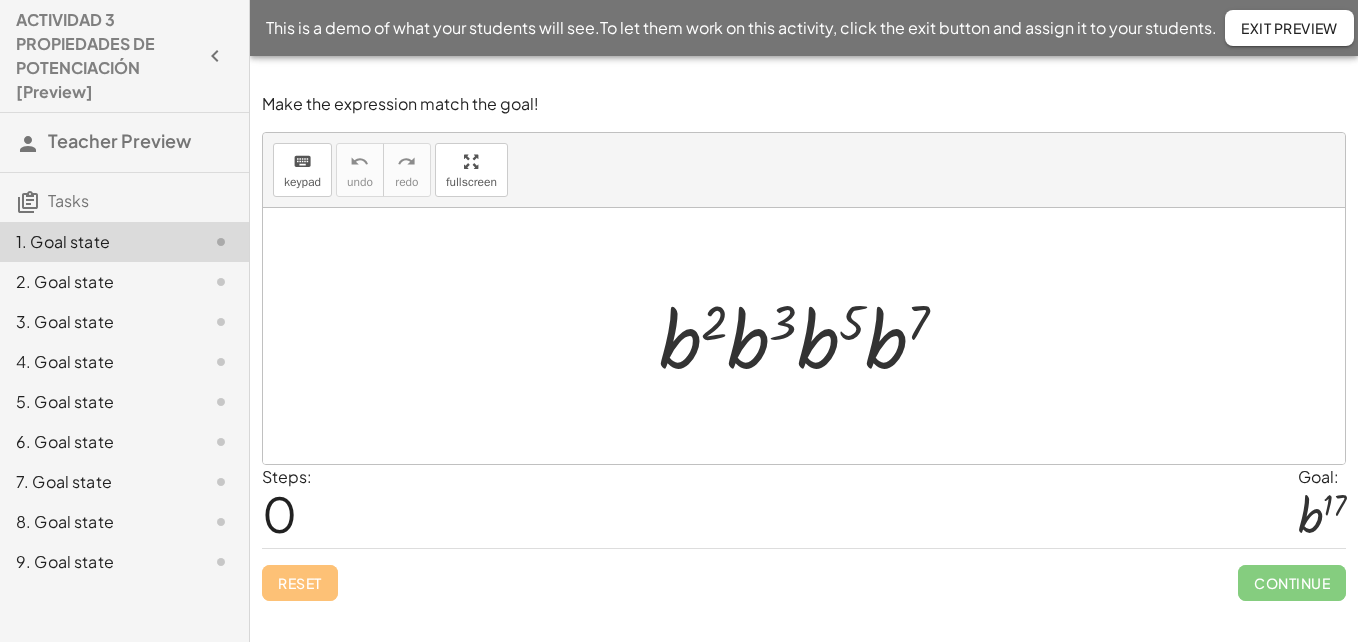 click at bounding box center (811, 336) 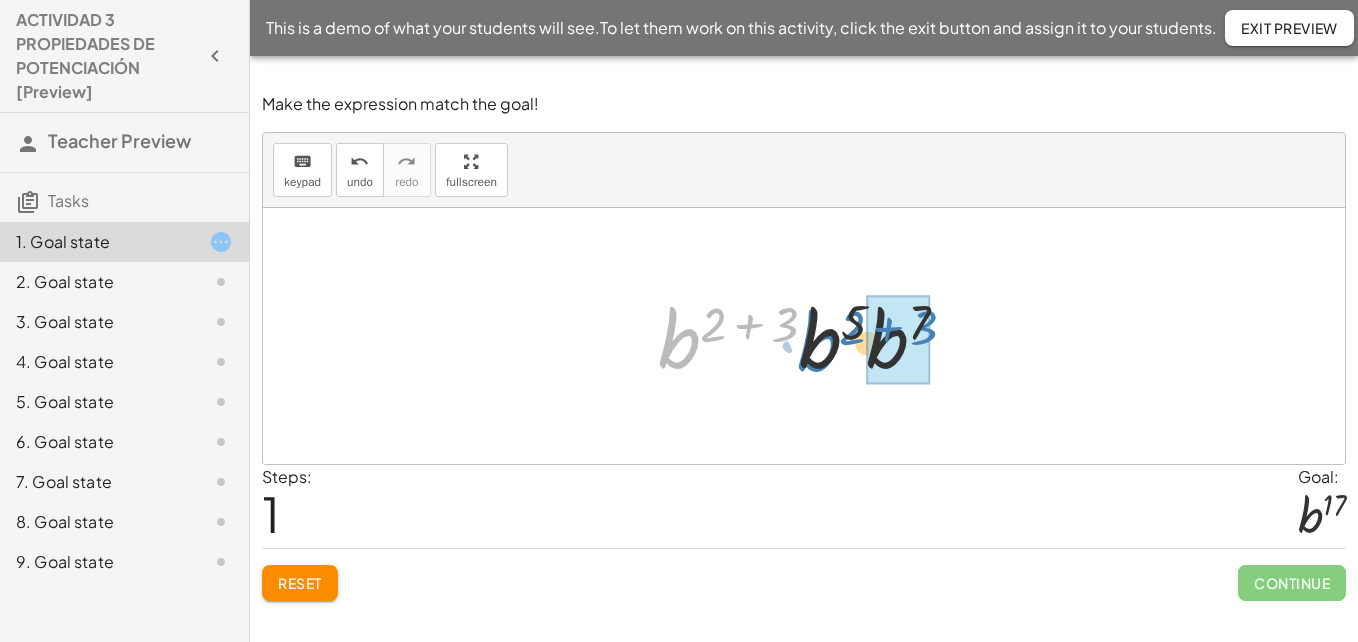 drag, startPoint x: 686, startPoint y: 340, endPoint x: 828, endPoint y: 343, distance: 142.0317 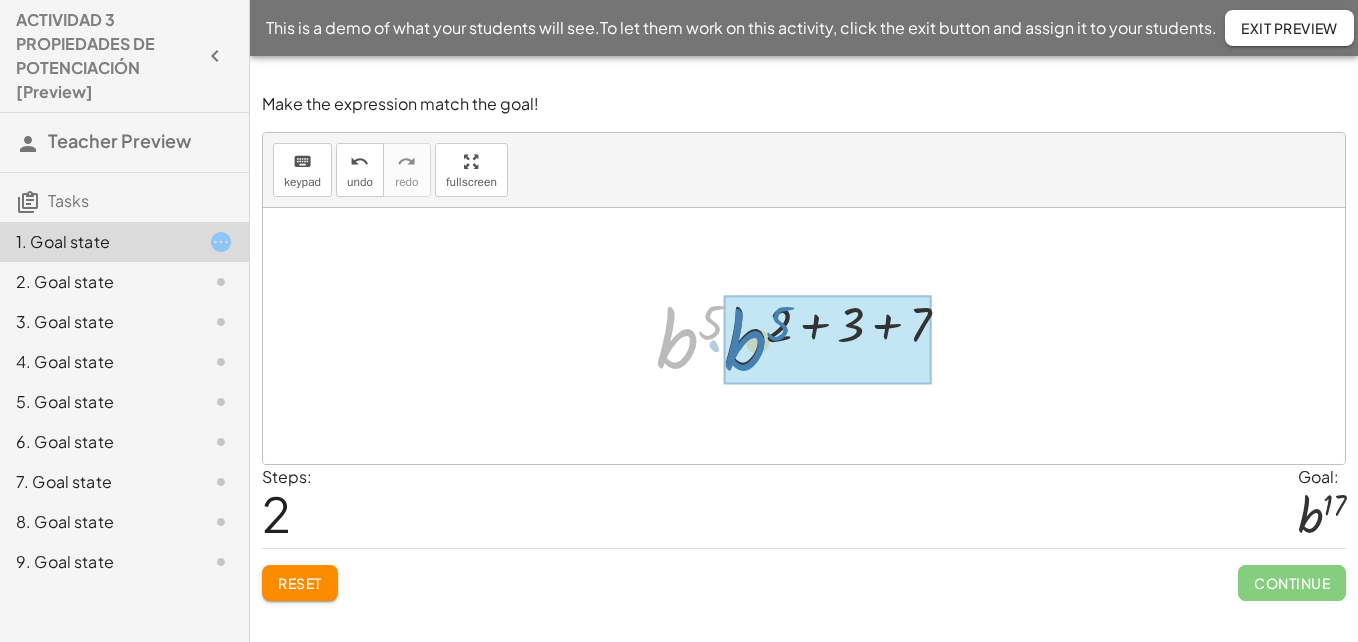 drag, startPoint x: 673, startPoint y: 345, endPoint x: 742, endPoint y: 347, distance: 69.02898 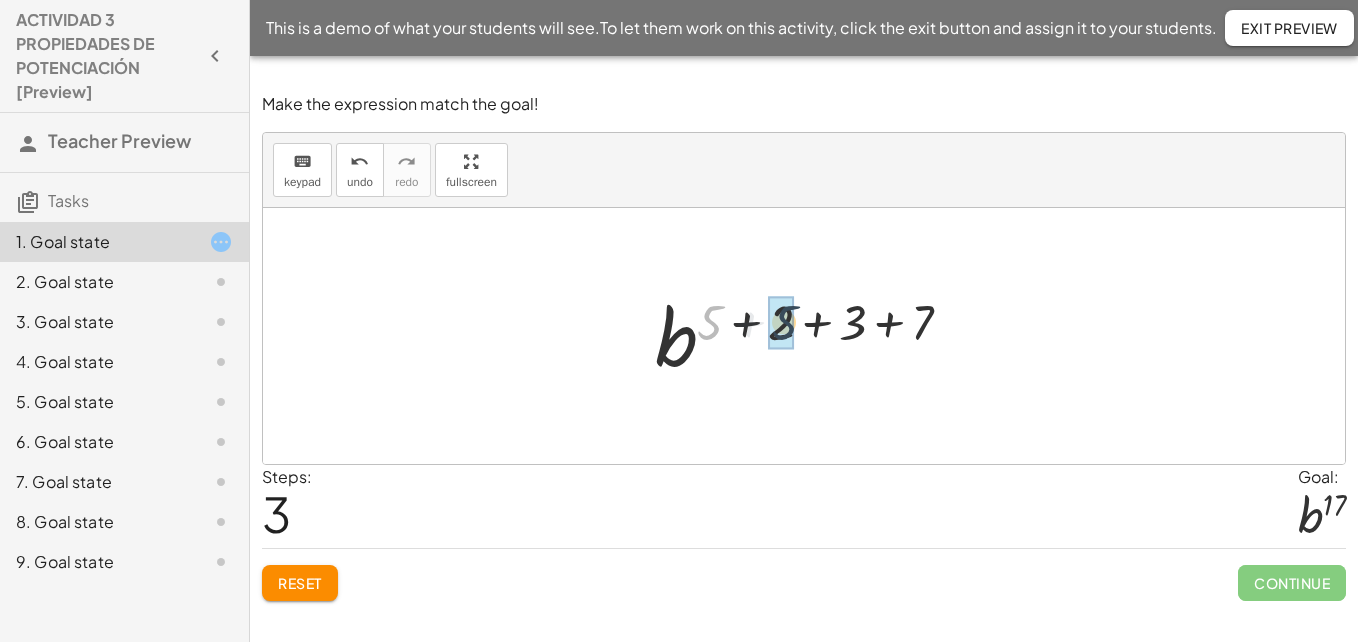 drag, startPoint x: 711, startPoint y: 327, endPoint x: 771, endPoint y: 327, distance: 60 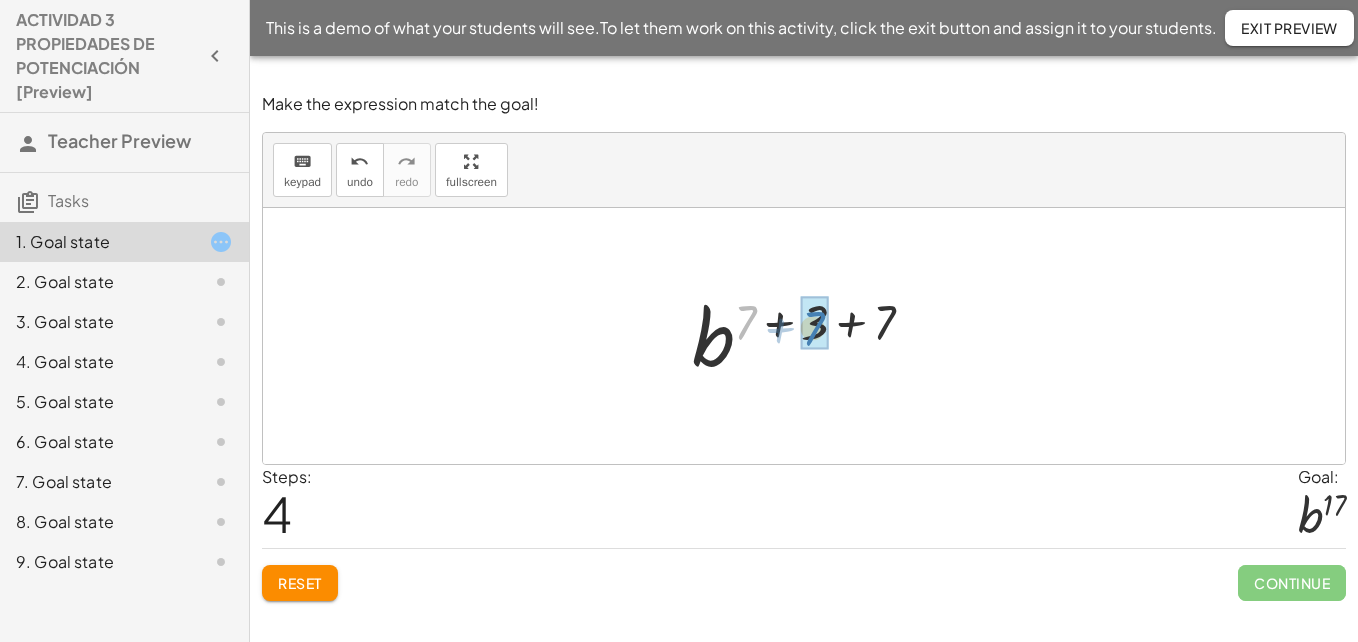drag, startPoint x: 749, startPoint y: 324, endPoint x: 804, endPoint y: 330, distance: 55.326305 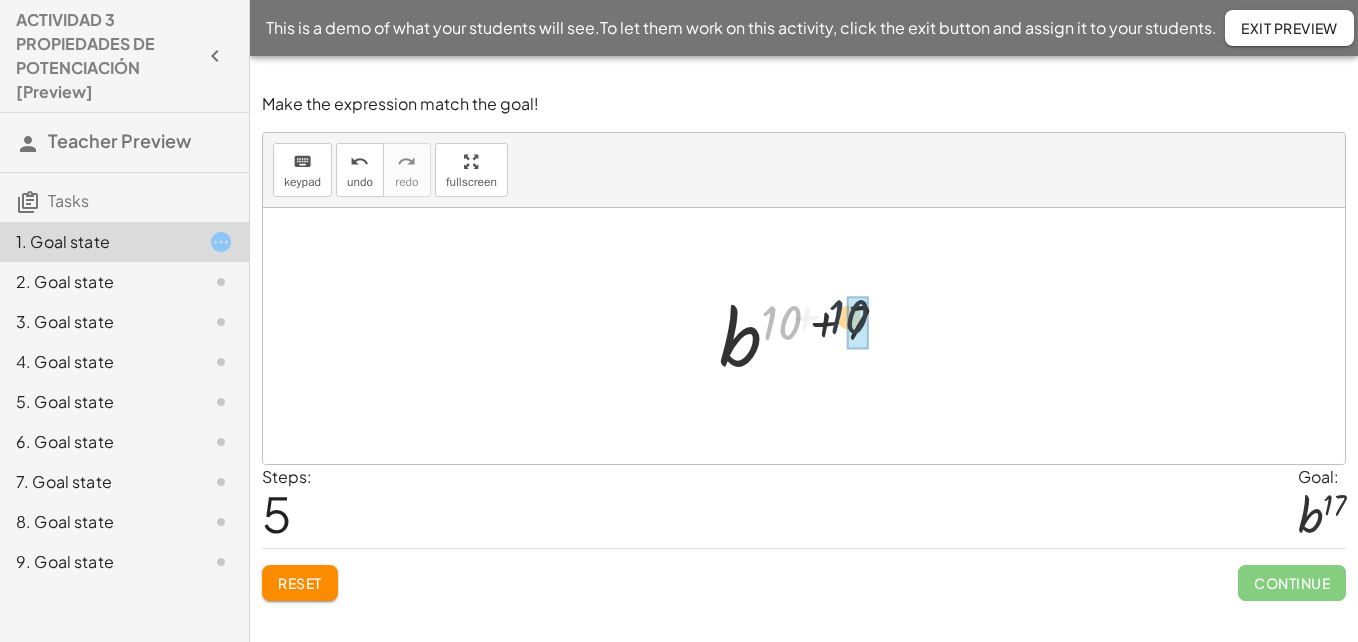 drag, startPoint x: 796, startPoint y: 330, endPoint x: 866, endPoint y: 325, distance: 70.178345 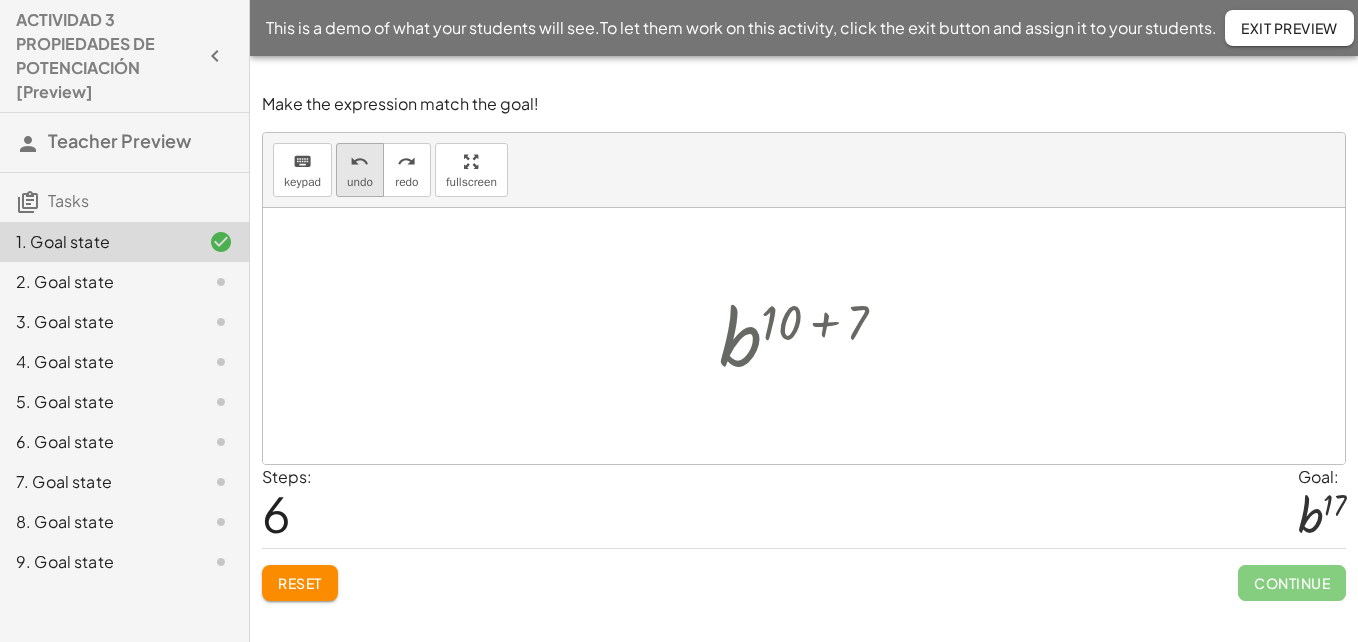 click on "undo" at bounding box center (360, 182) 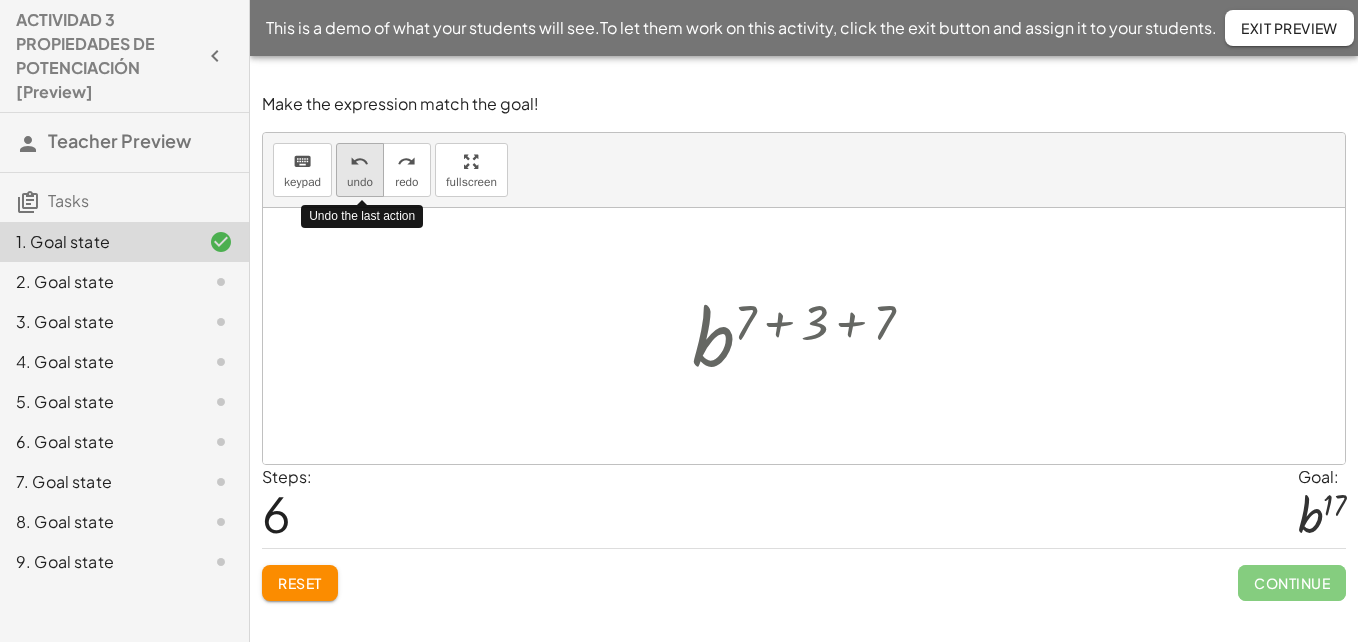 click on "undo" at bounding box center (360, 182) 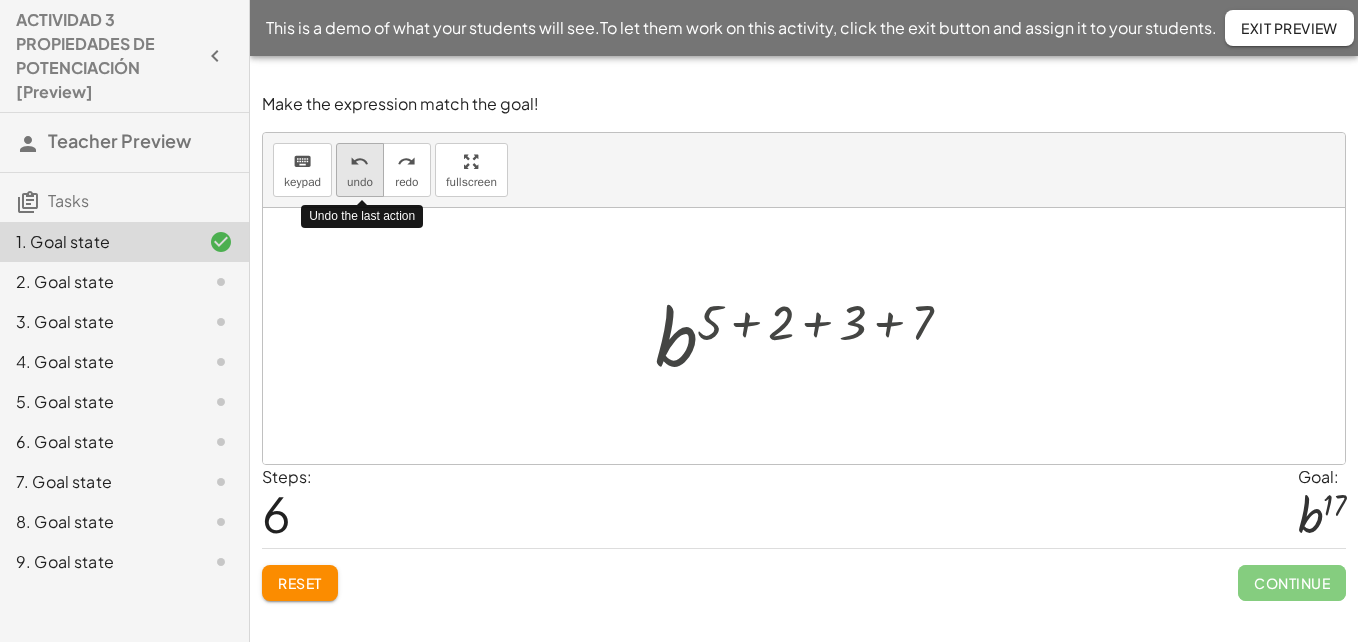 click on "undo" at bounding box center [360, 182] 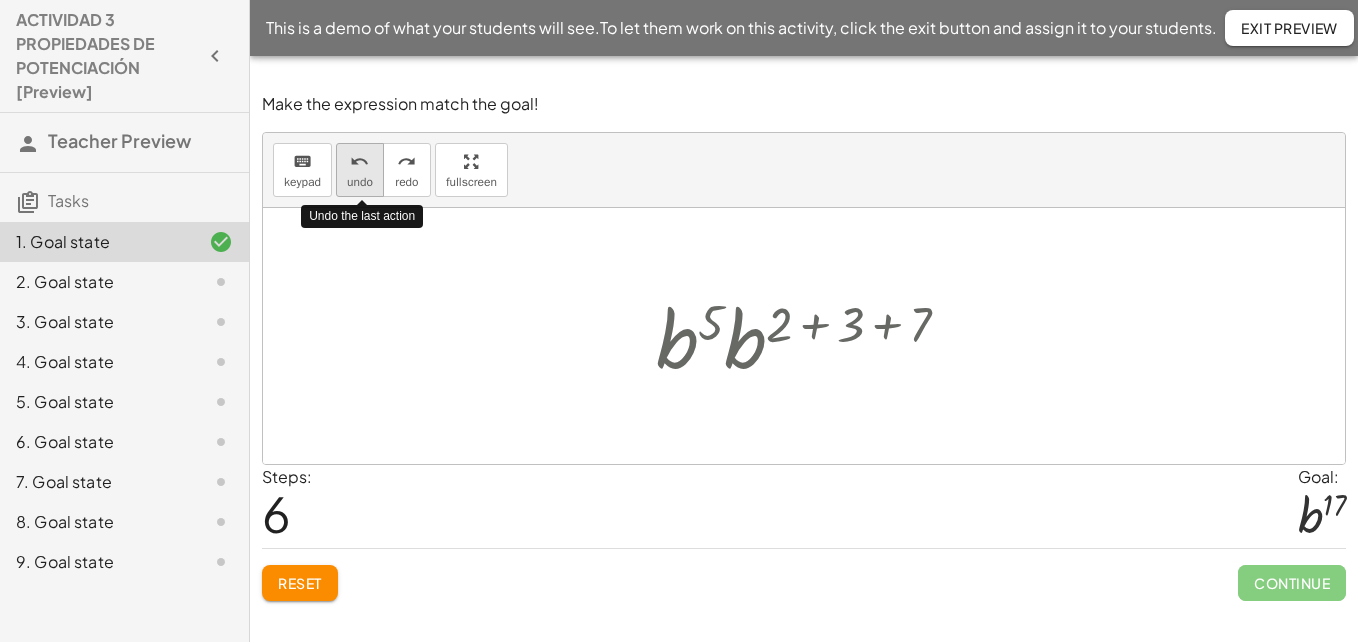 click on "undo" at bounding box center (360, 182) 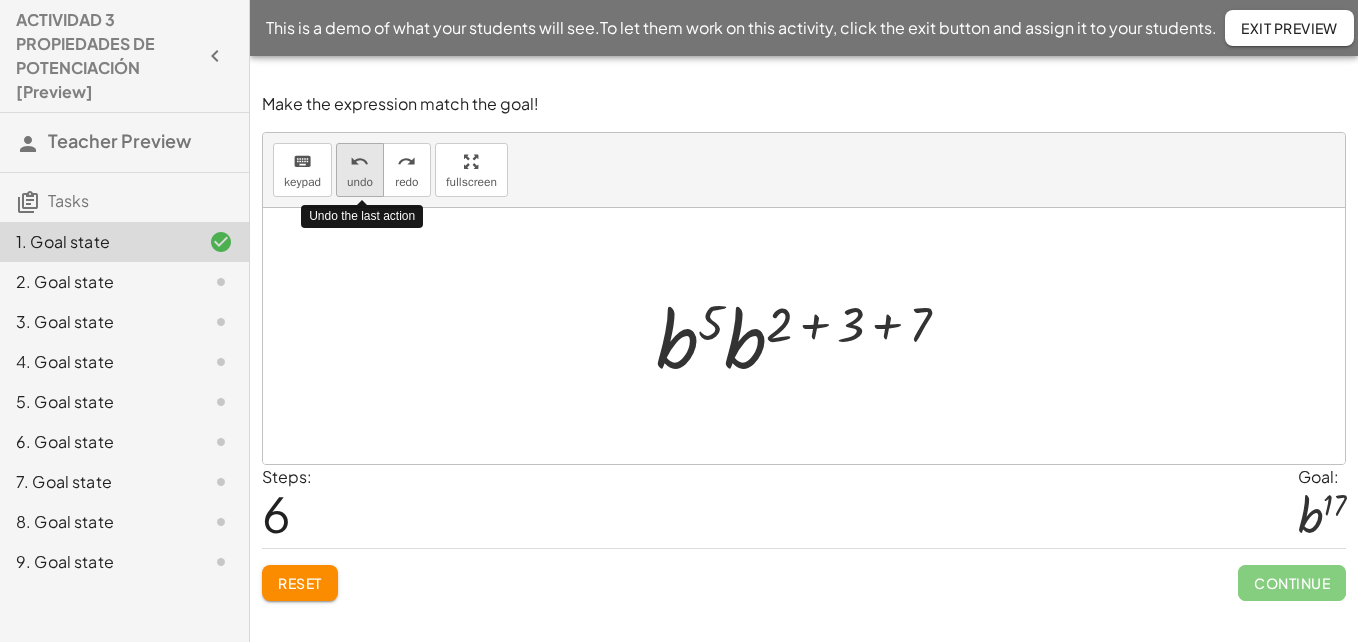 click on "undo" at bounding box center (360, 182) 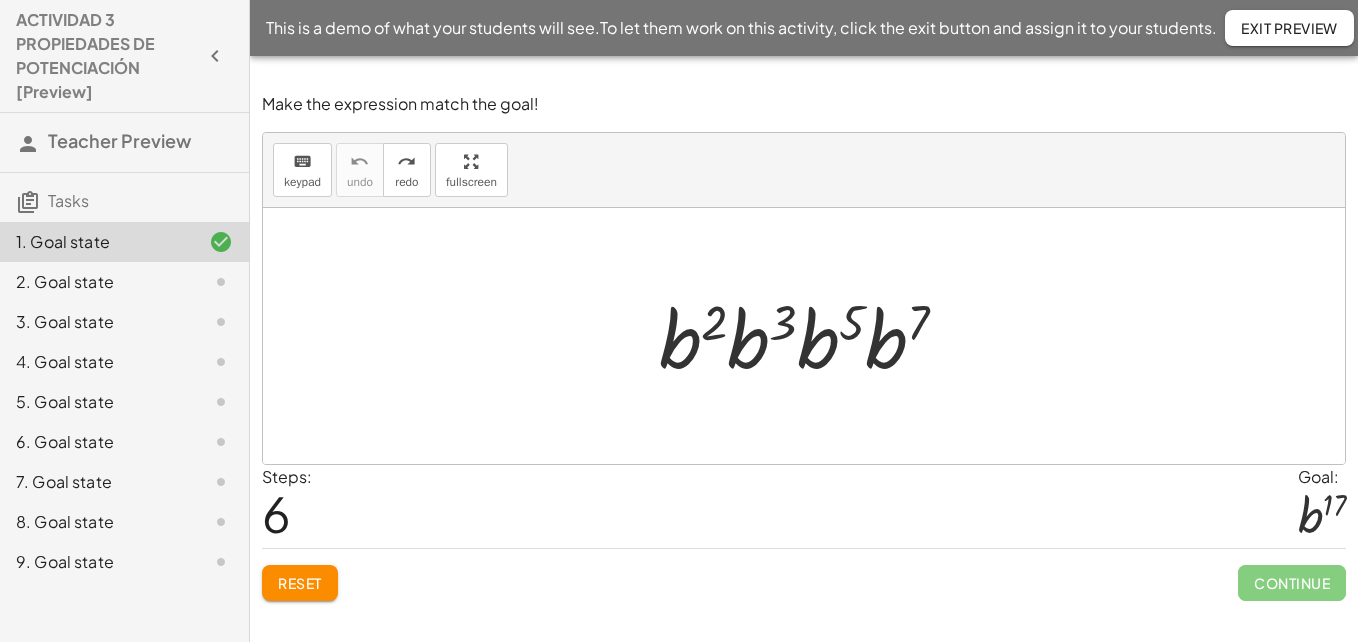 click at bounding box center [804, 336] 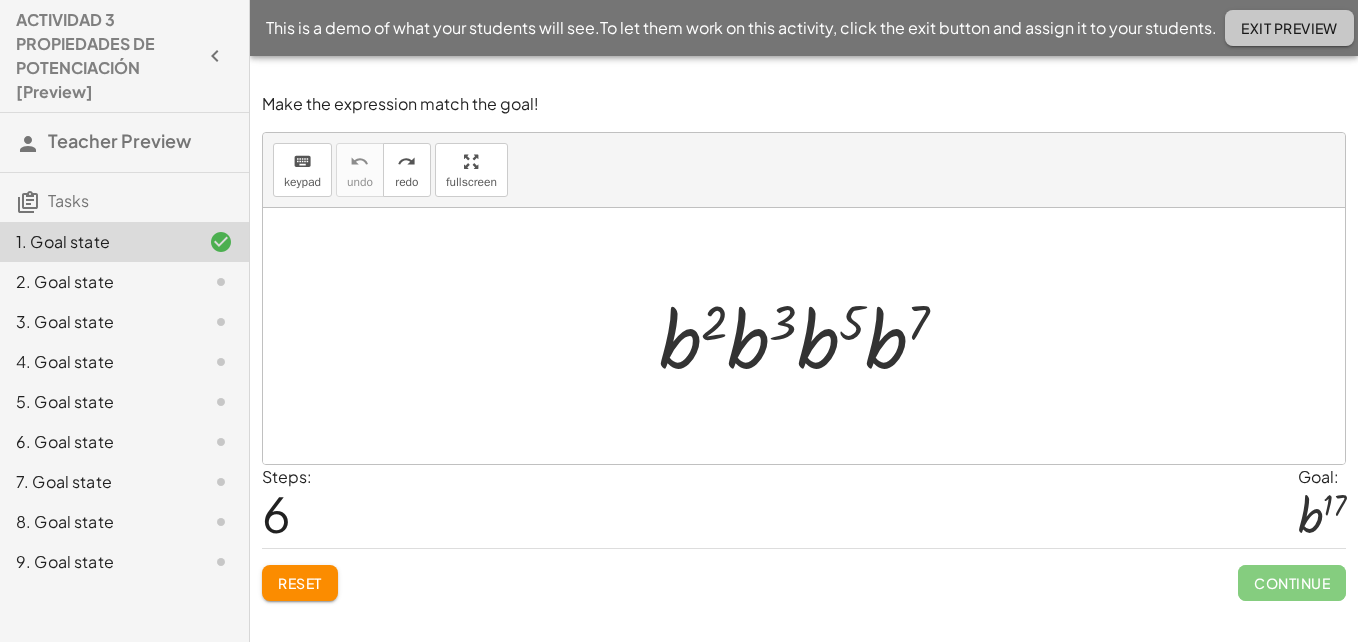 click on "Exit Preview" 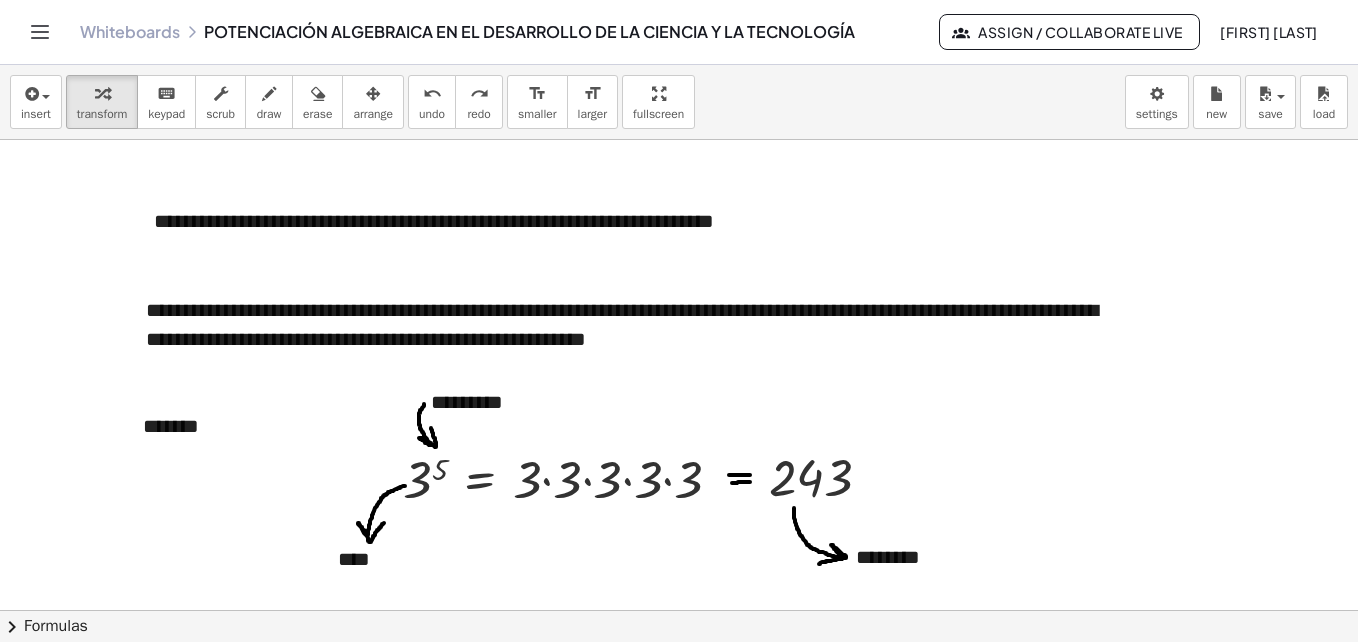 click at bounding box center (3250, 4135) 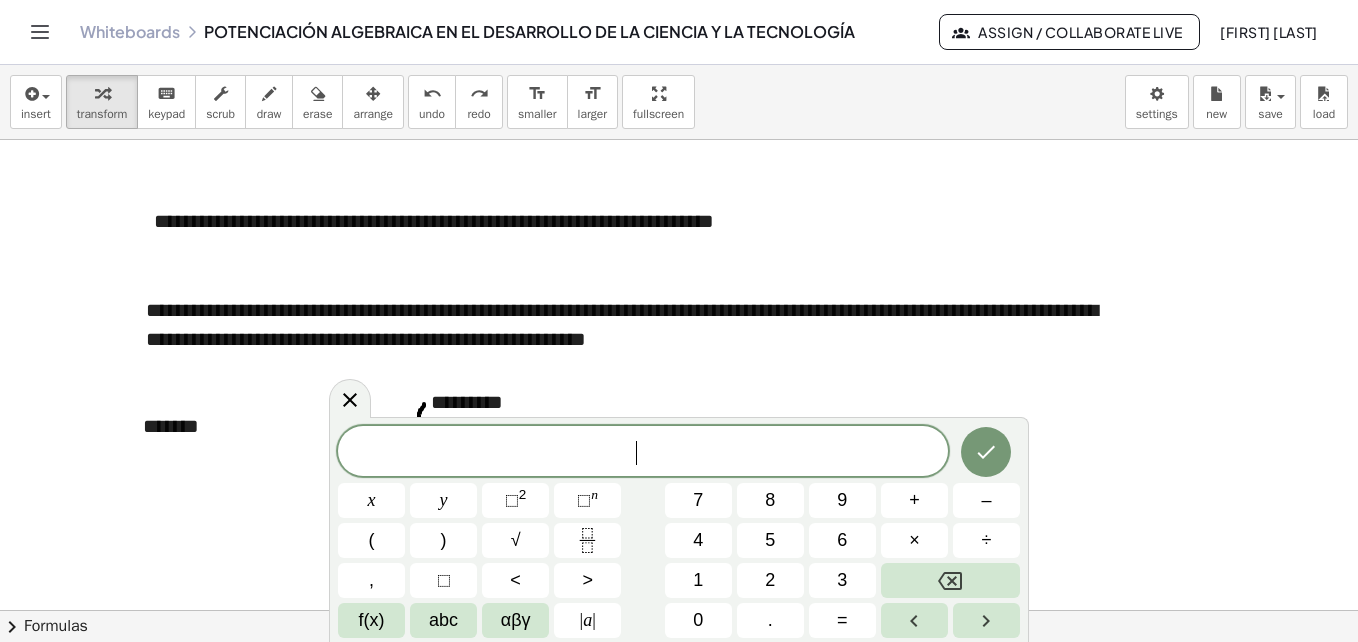 scroll, scrollTop: 6800, scrollLeft: 0, axis: vertical 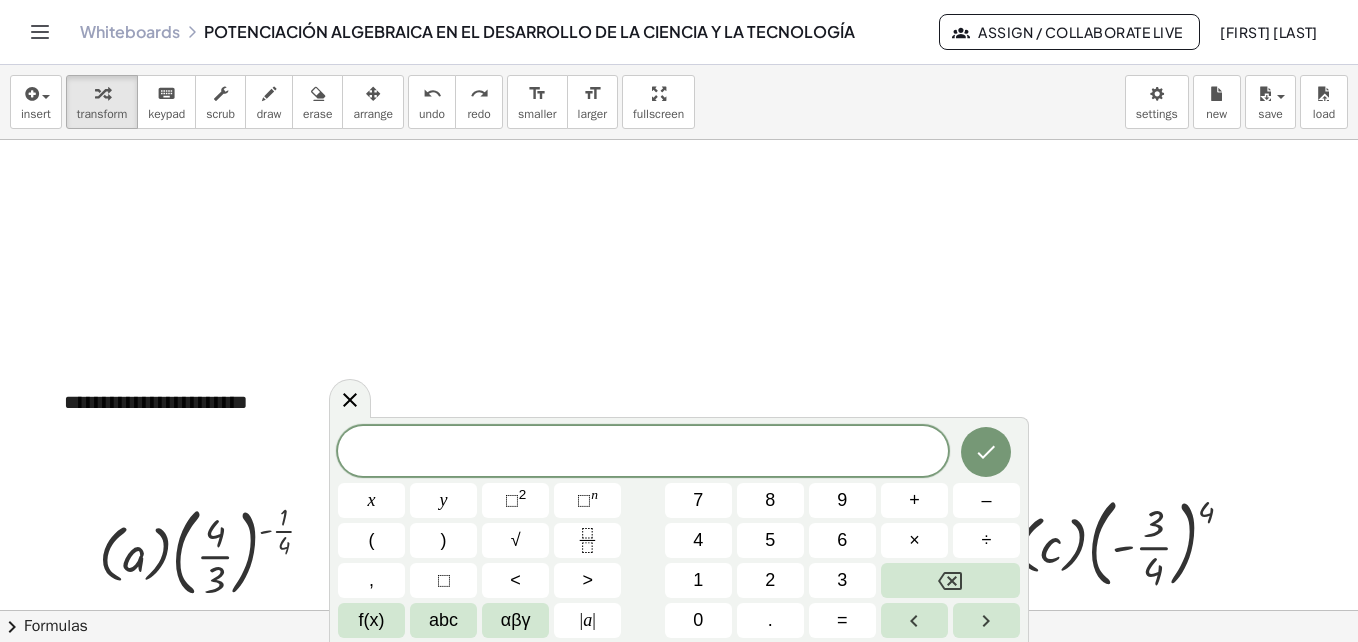 click at bounding box center [3250, -2665] 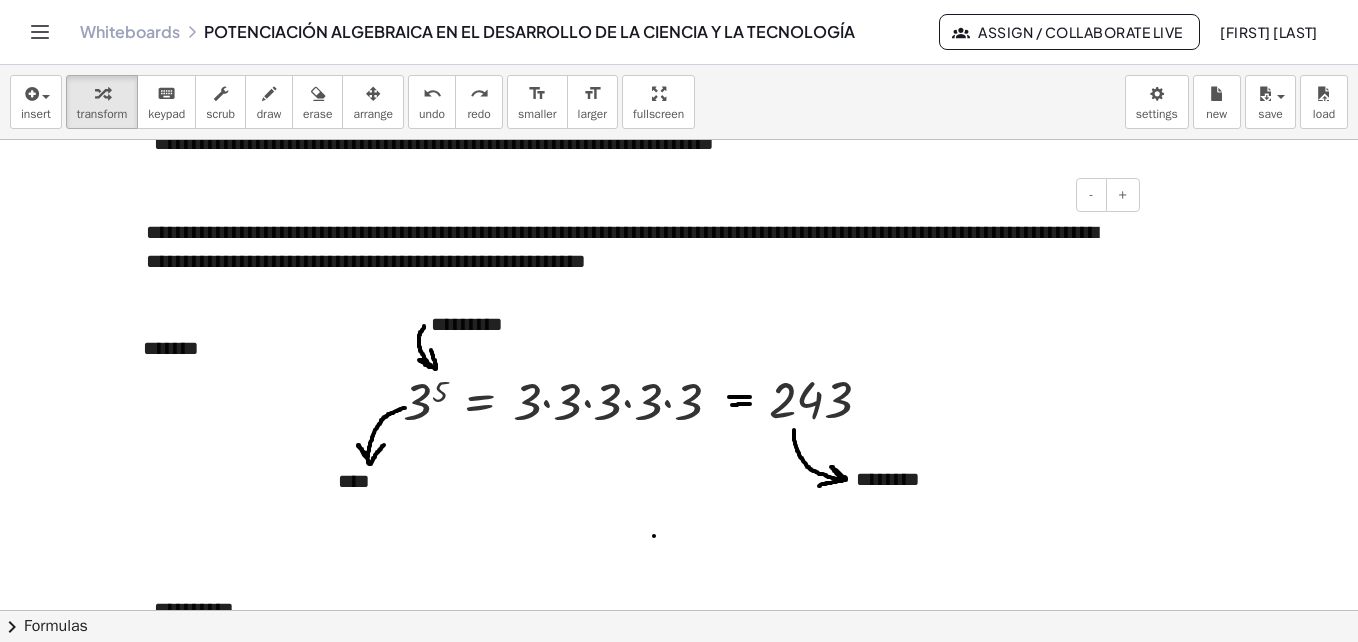 scroll, scrollTop: 0, scrollLeft: 0, axis: both 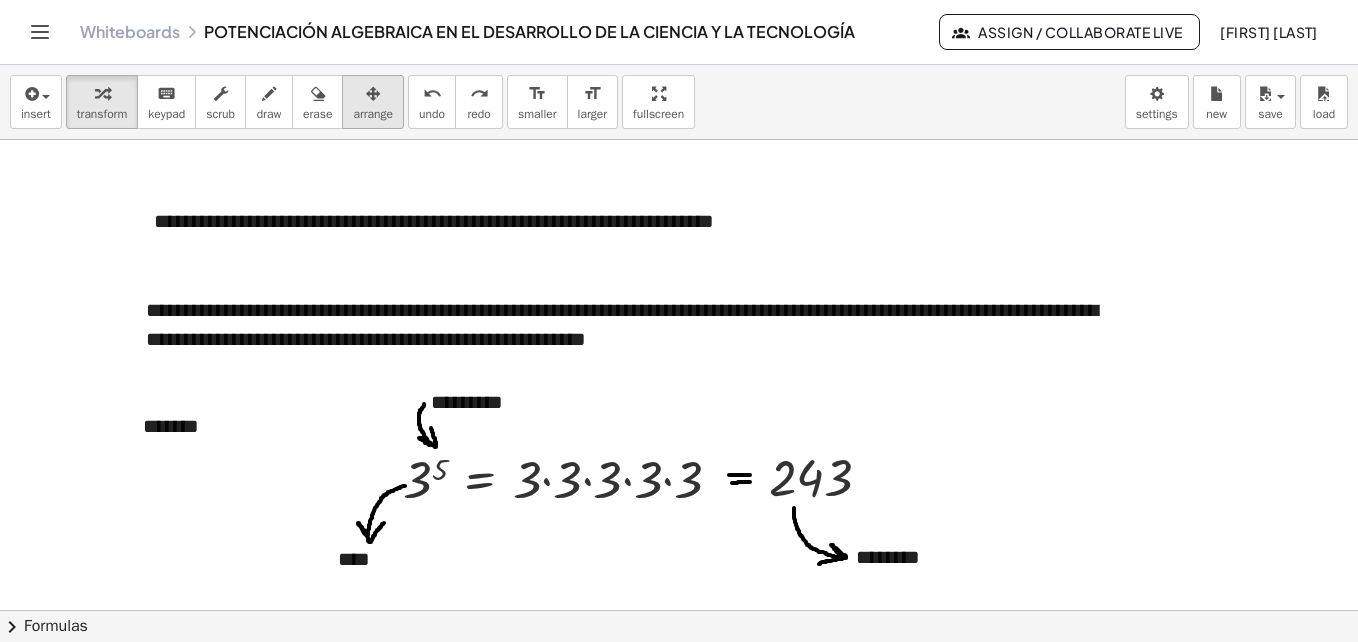 click on "arrange" at bounding box center (373, 114) 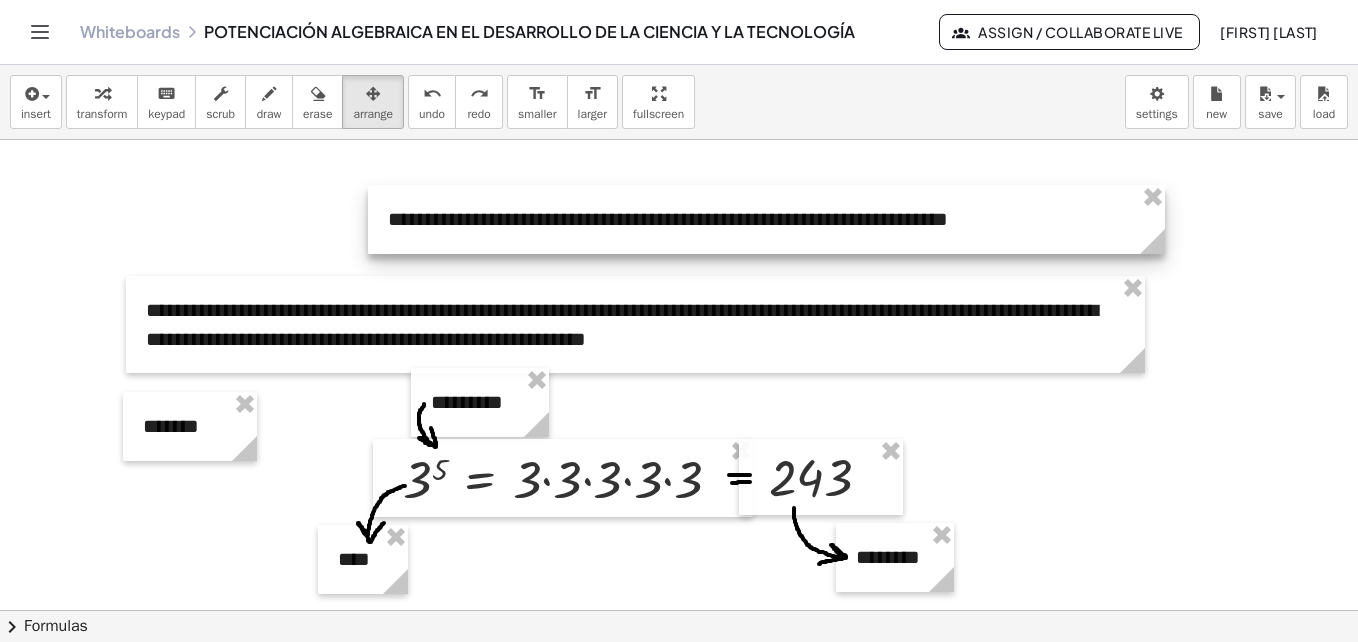 drag, startPoint x: 309, startPoint y: 221, endPoint x: 543, endPoint y: 219, distance: 234.00854 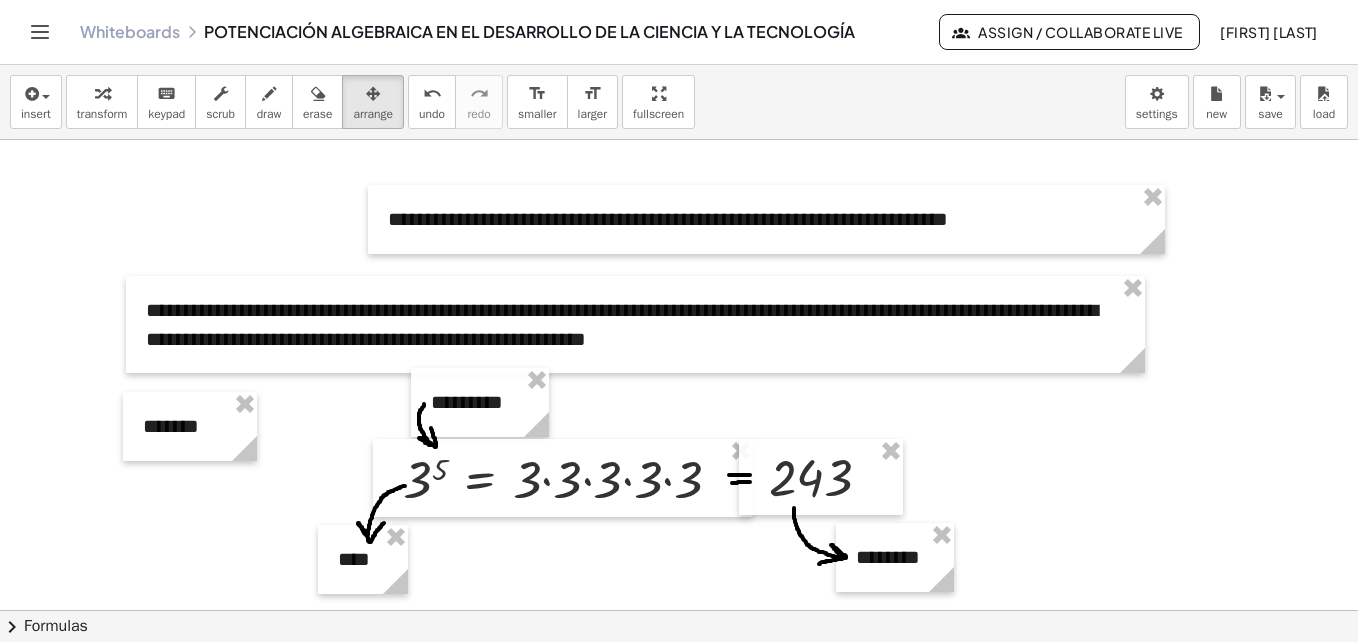 click at bounding box center [3250, 4135] 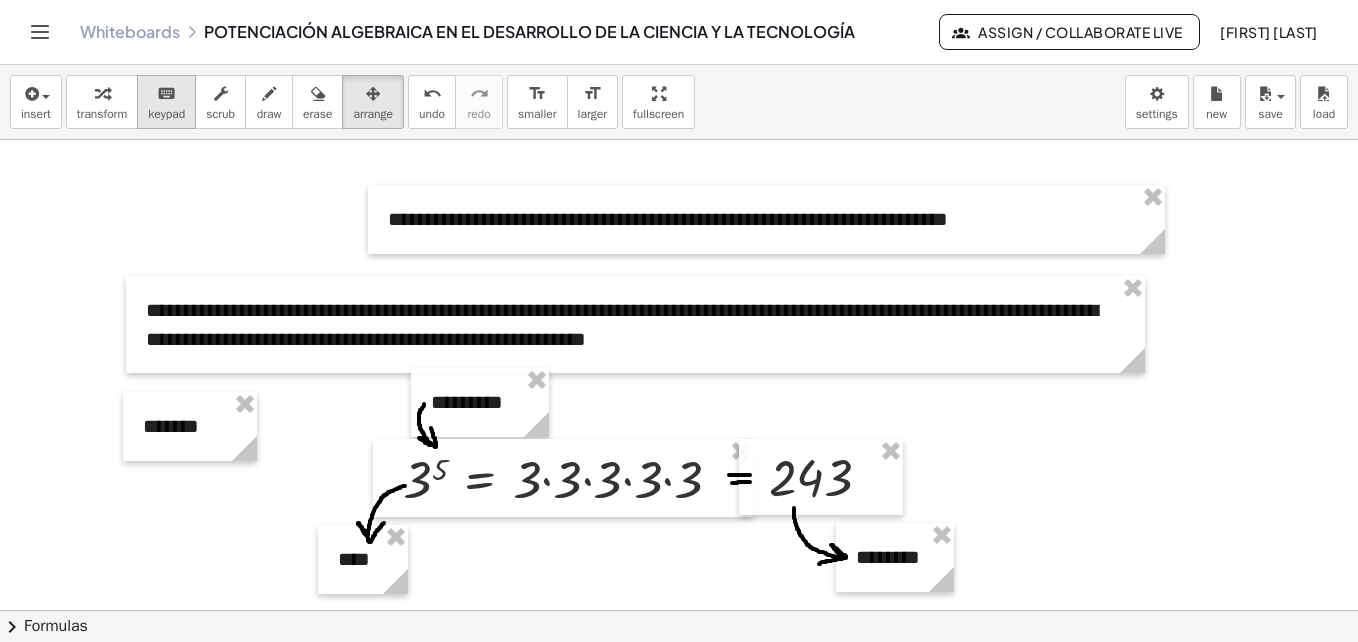 click on "keypad" at bounding box center [166, 114] 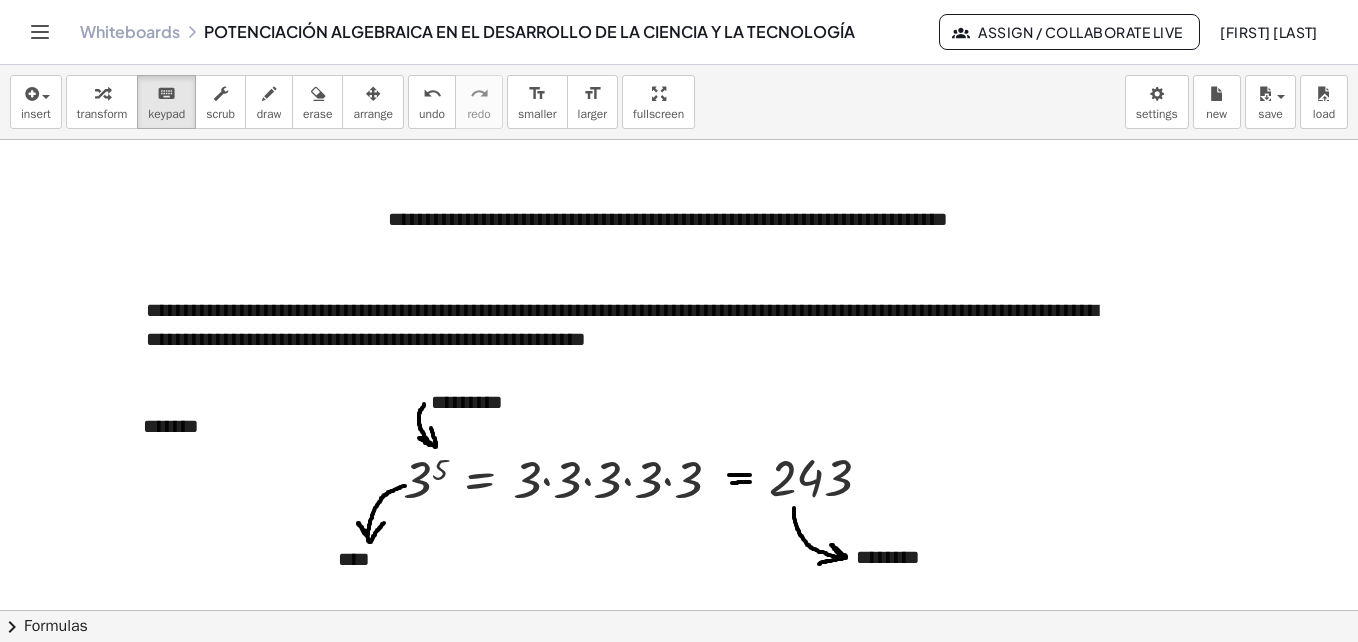 click at bounding box center (3250, 4135) 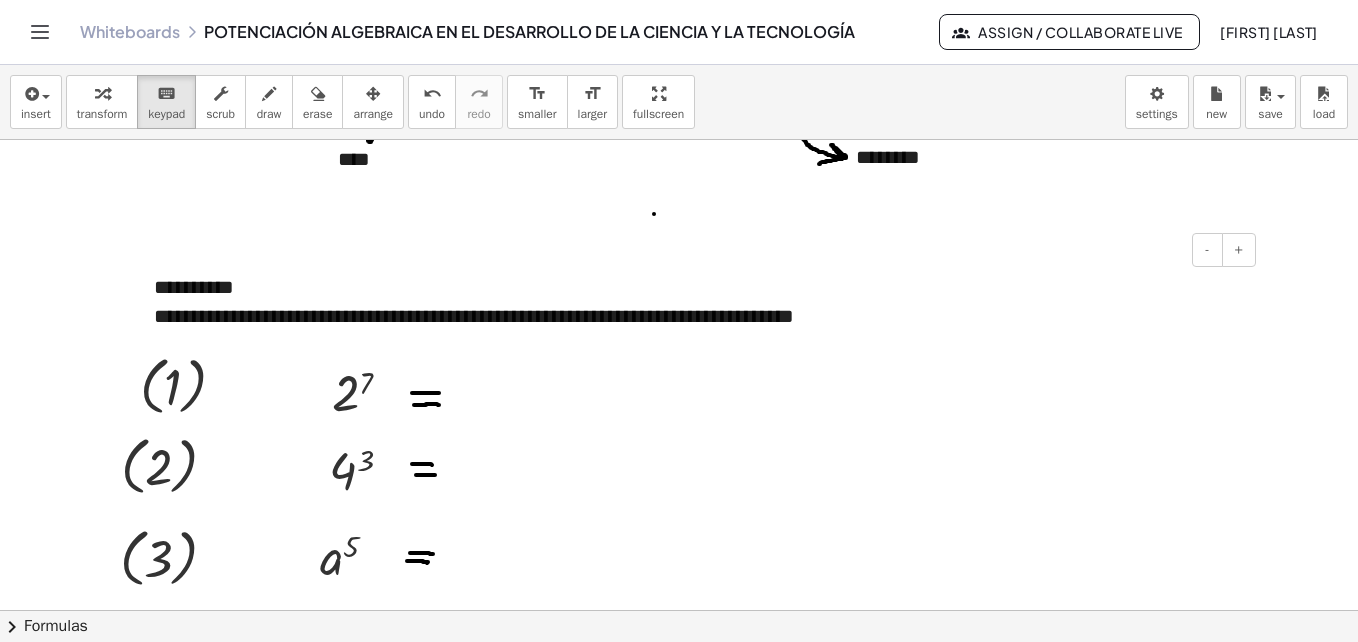 scroll, scrollTop: 440, scrollLeft: 0, axis: vertical 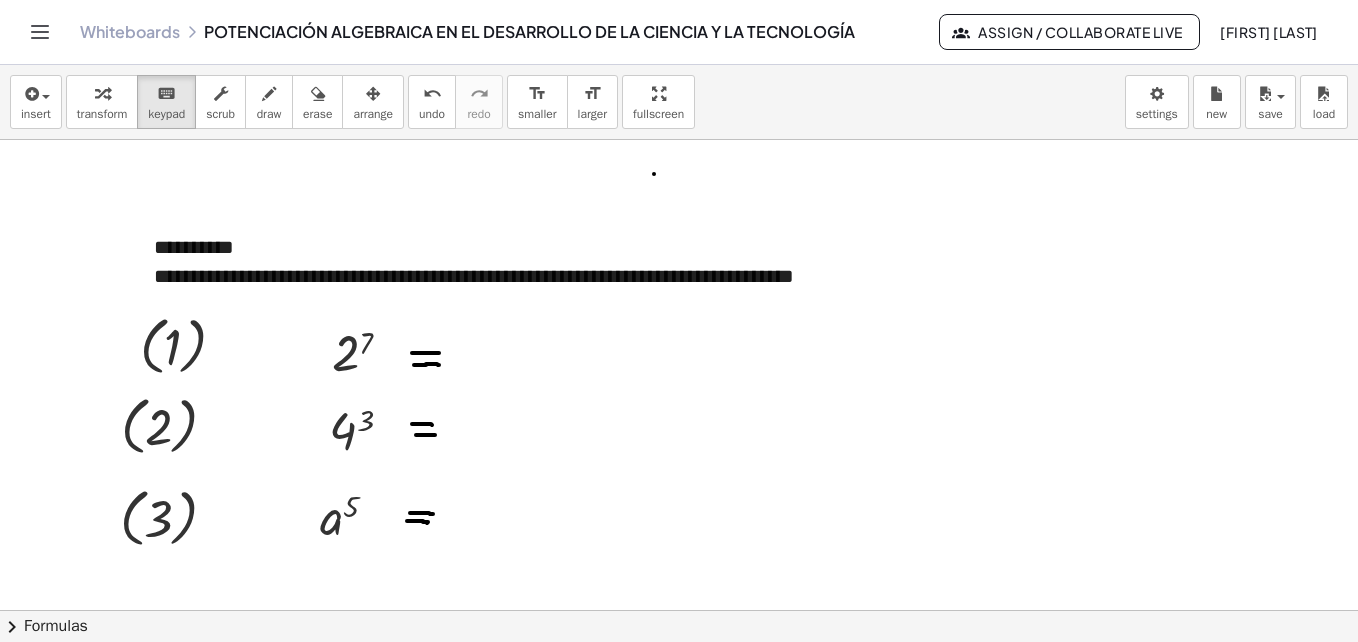click at bounding box center [3250, 3695] 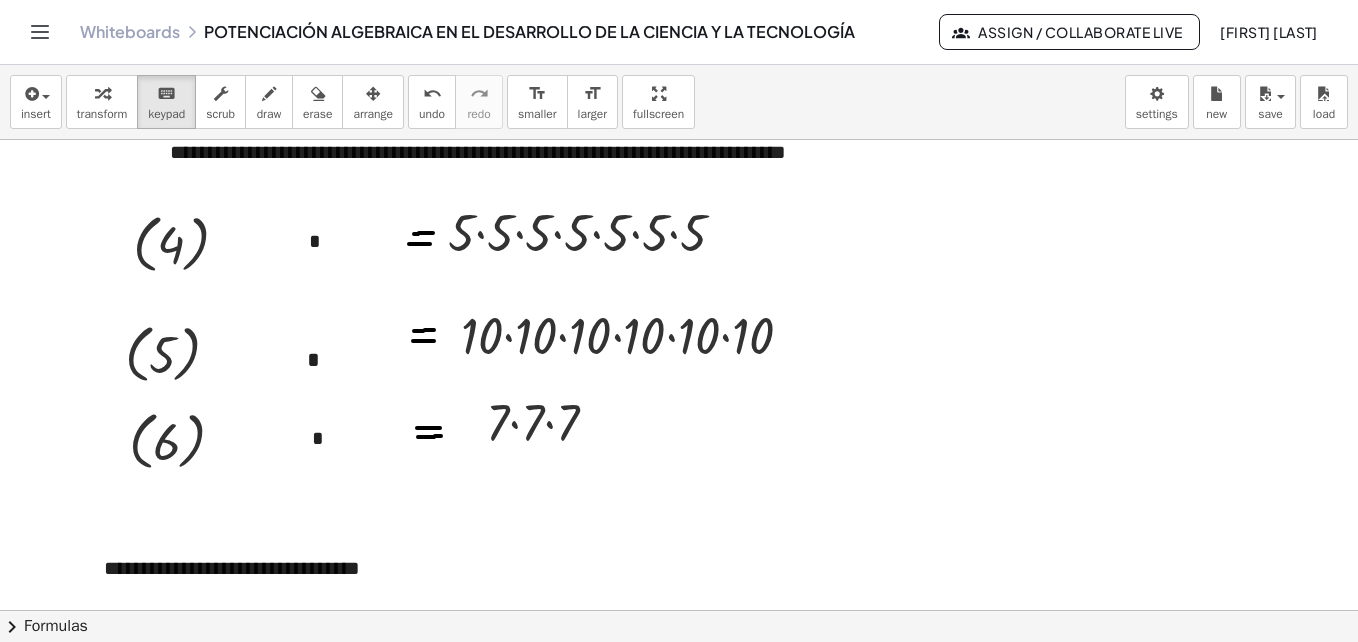 scroll, scrollTop: 960, scrollLeft: 0, axis: vertical 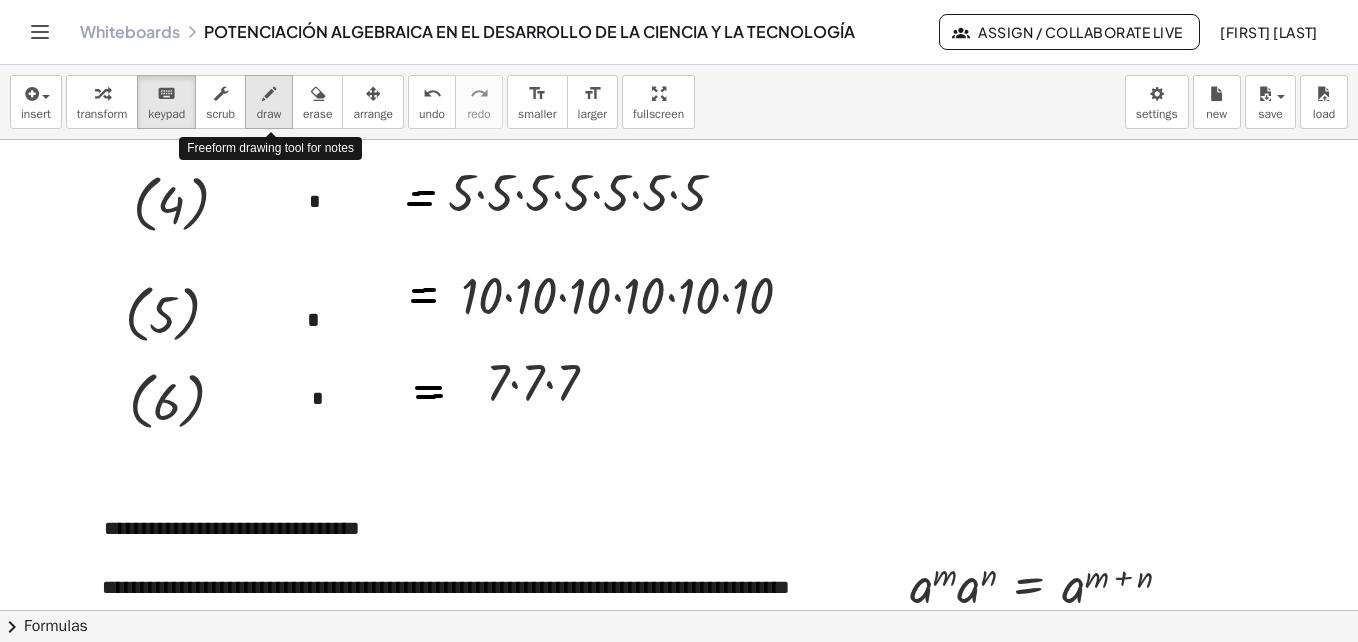 click at bounding box center (269, 94) 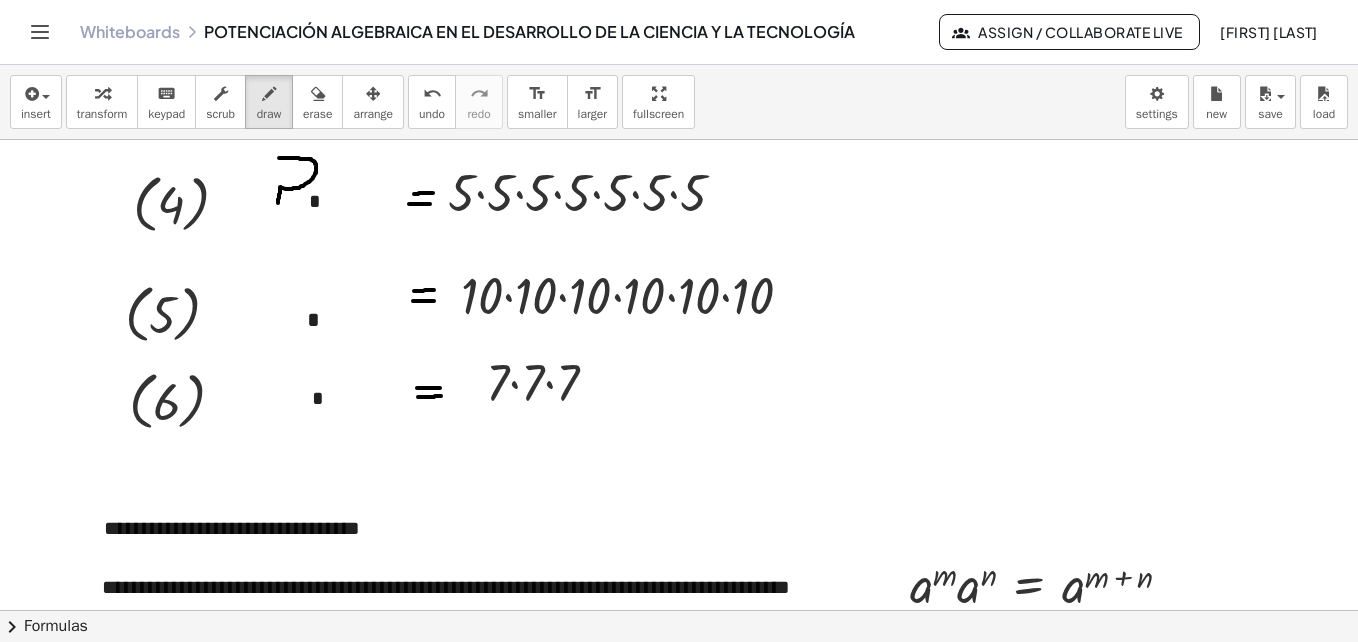 drag, startPoint x: 279, startPoint y: 158, endPoint x: 278, endPoint y: 203, distance: 45.01111 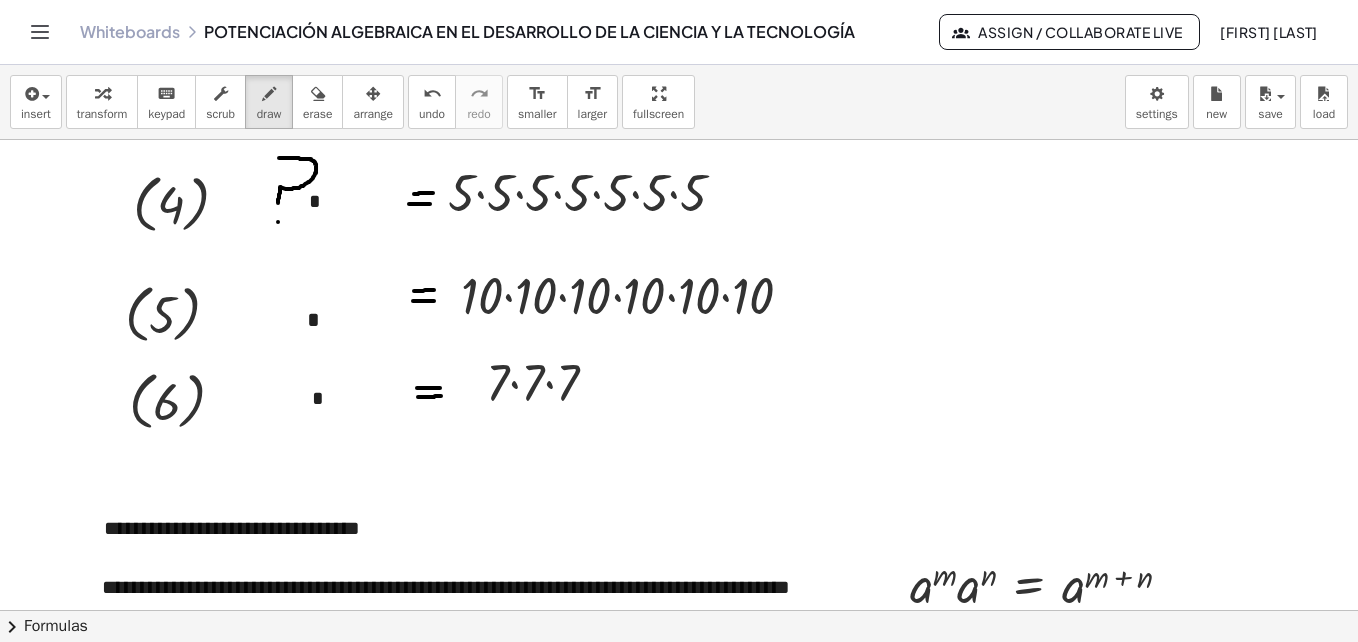 click at bounding box center (3250, 3175) 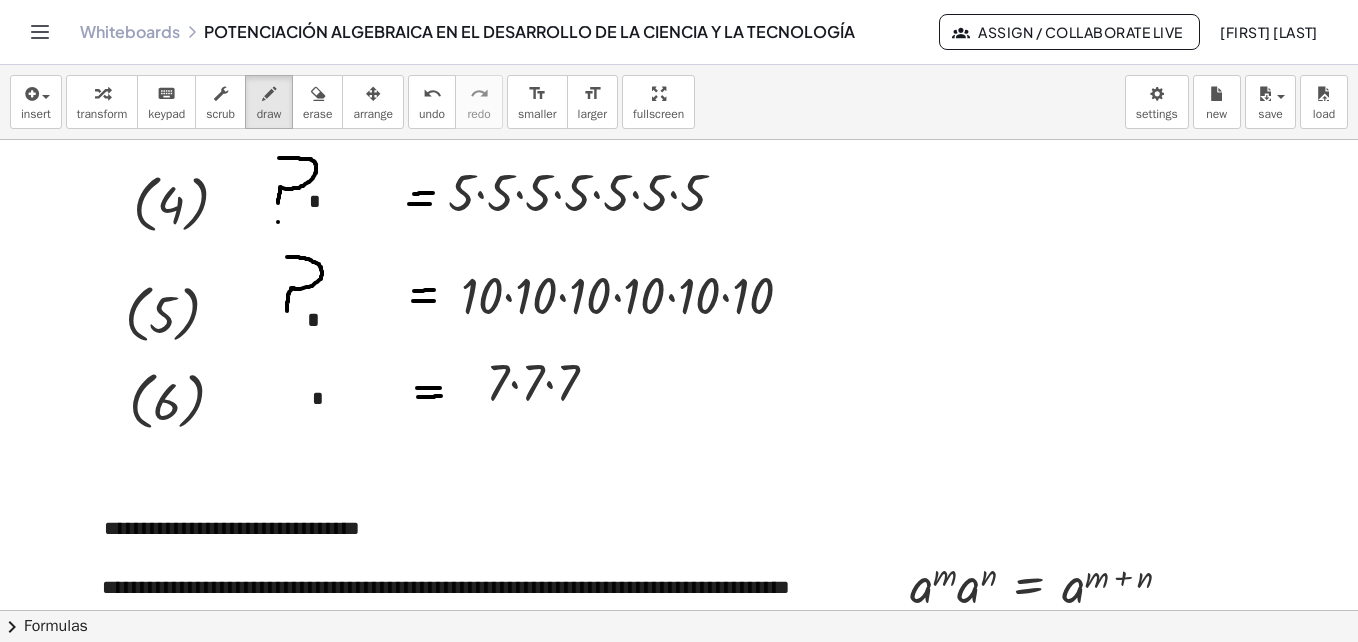 drag, startPoint x: 287, startPoint y: 257, endPoint x: 287, endPoint y: 311, distance: 54 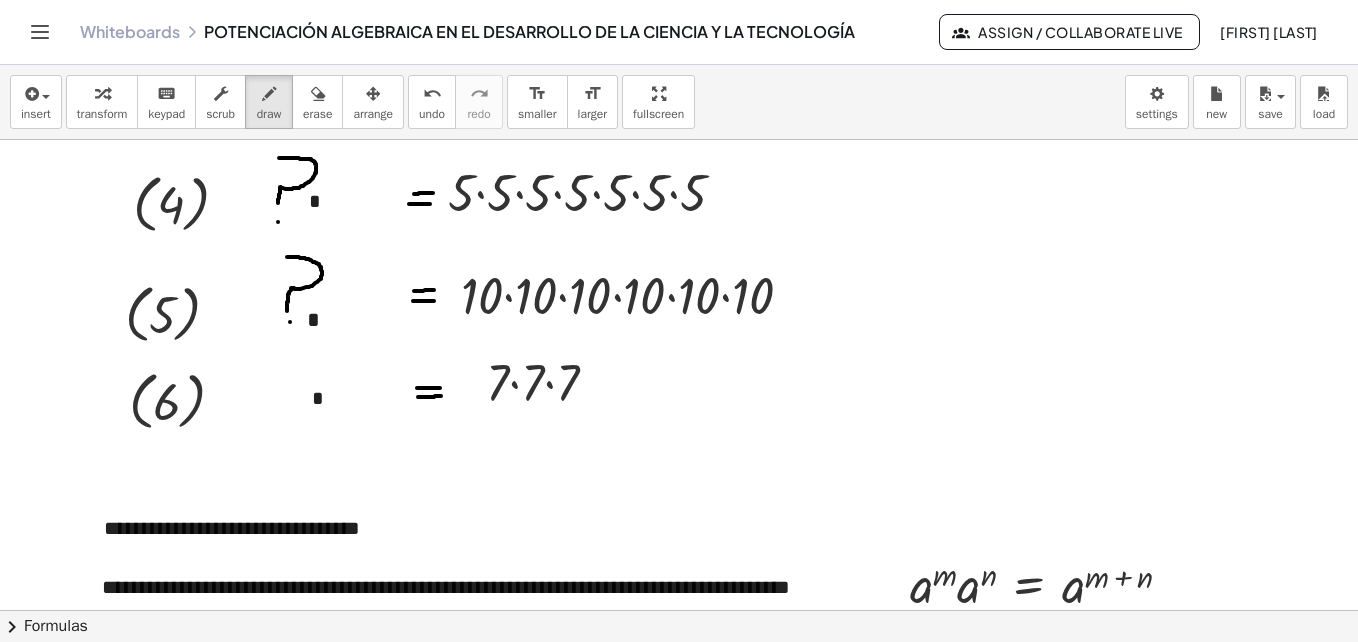 click at bounding box center (3250, 3175) 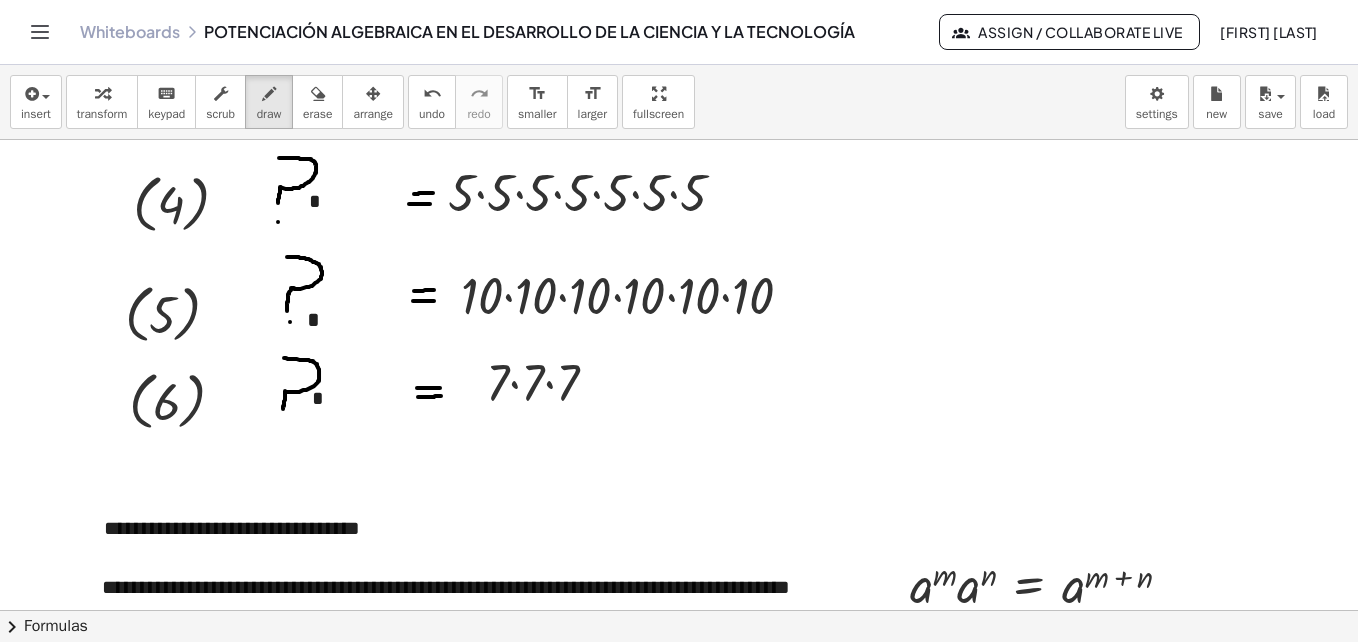 drag, startPoint x: 284, startPoint y: 358, endPoint x: 283, endPoint y: 409, distance: 51.009804 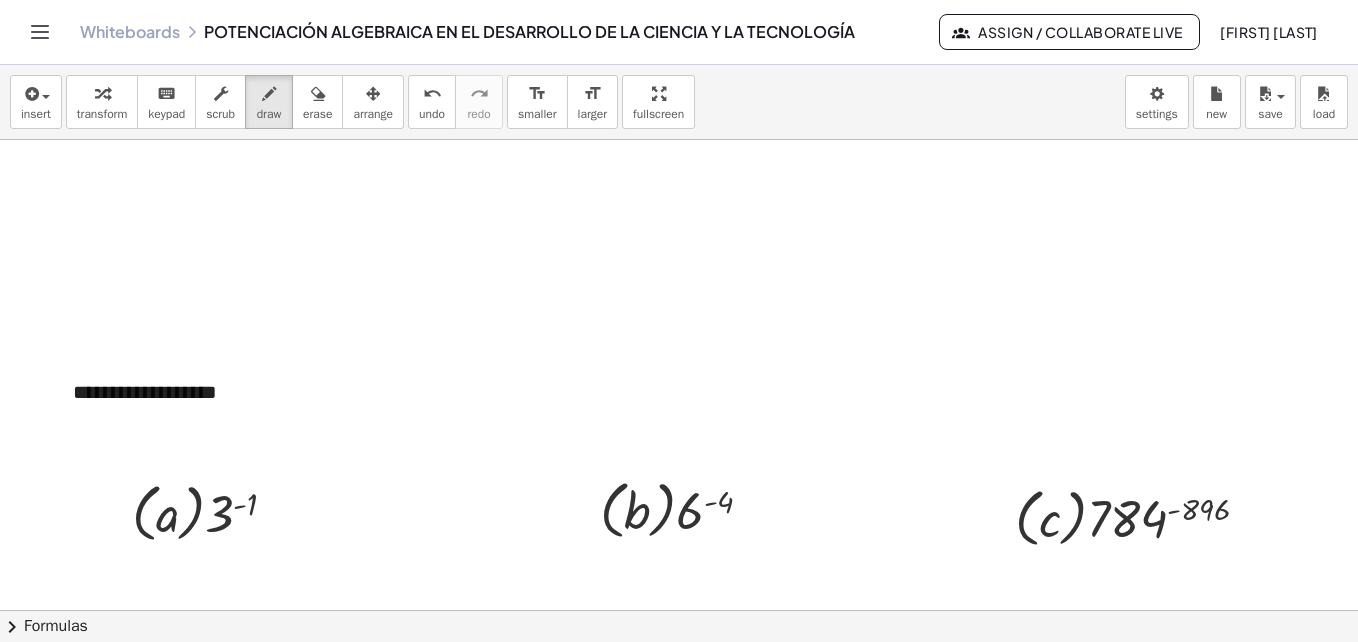 scroll, scrollTop: 5605, scrollLeft: 0, axis: vertical 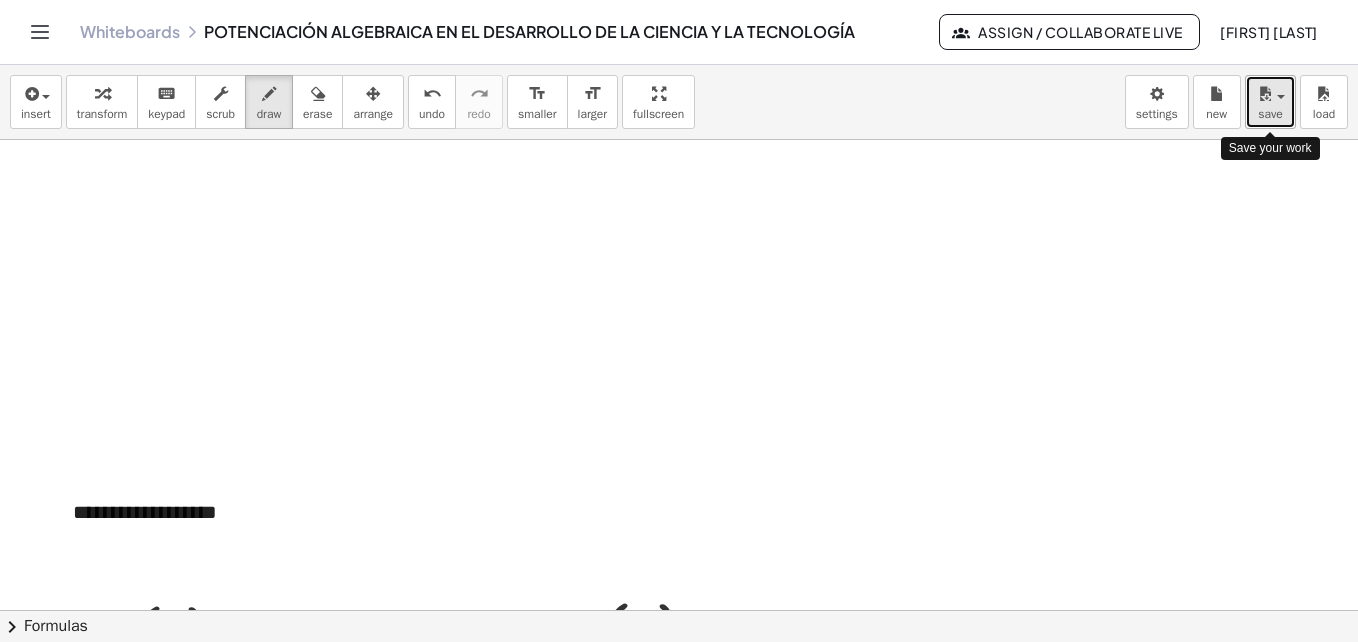 click at bounding box center [1270, 93] 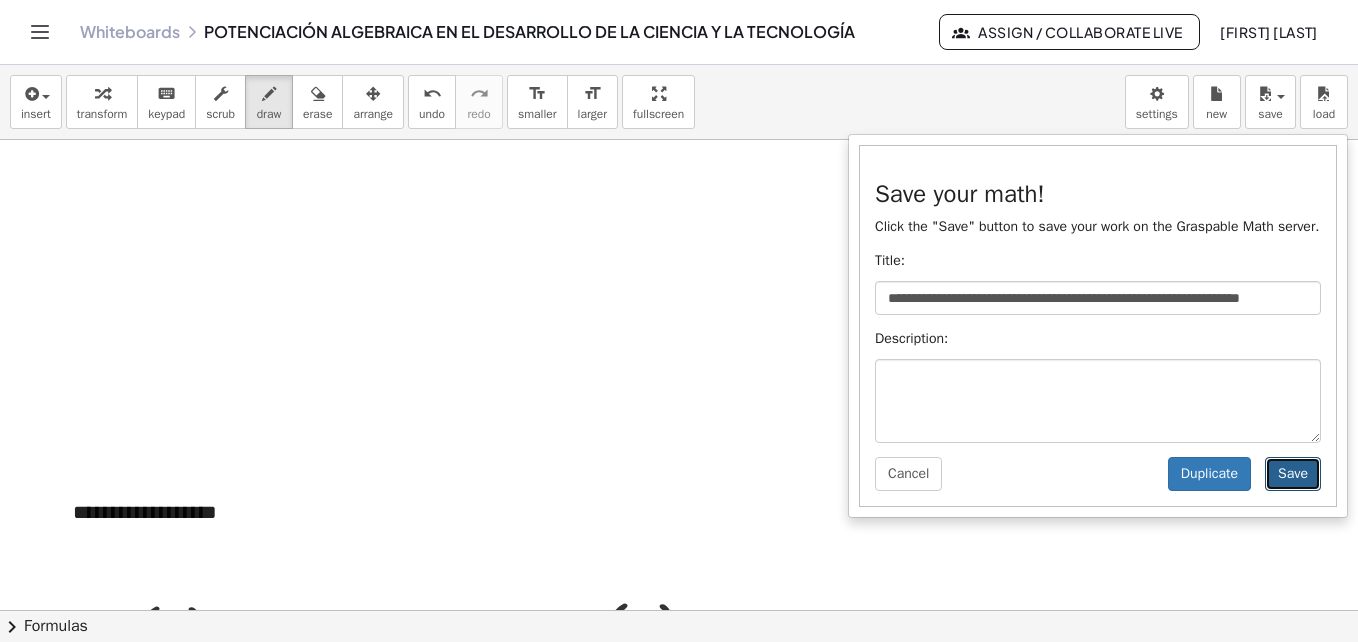 click on "Save" at bounding box center (1293, 474) 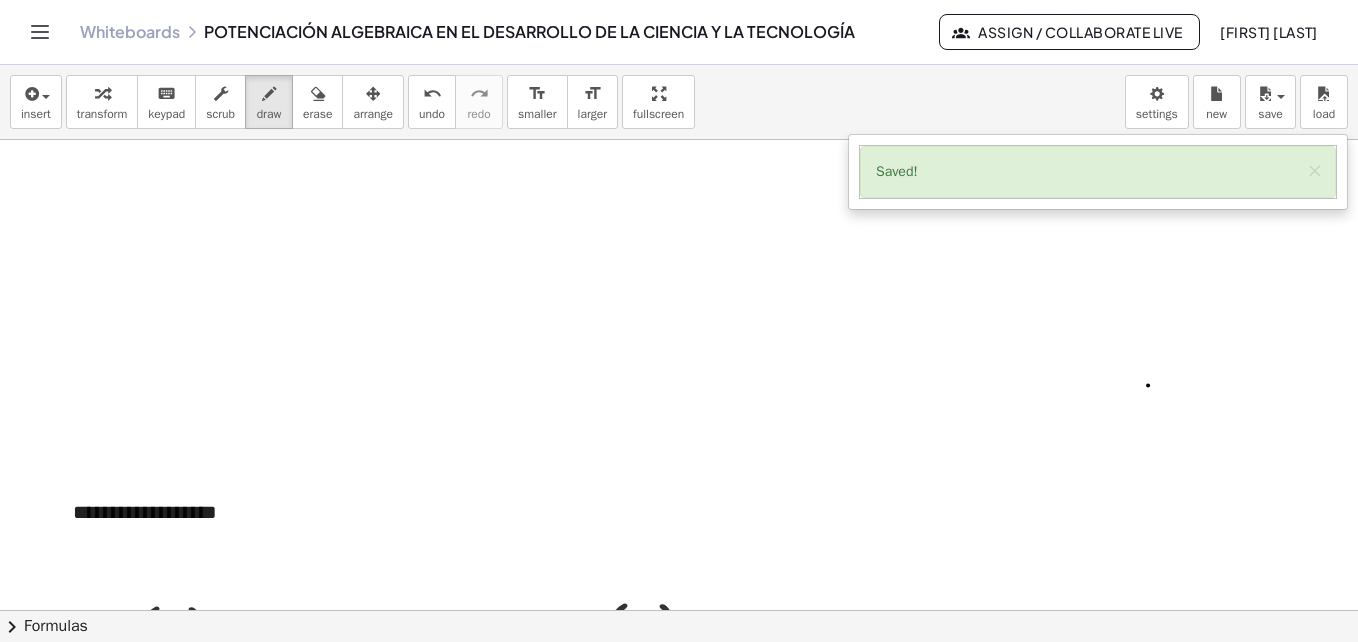 click at bounding box center (3250, -1470) 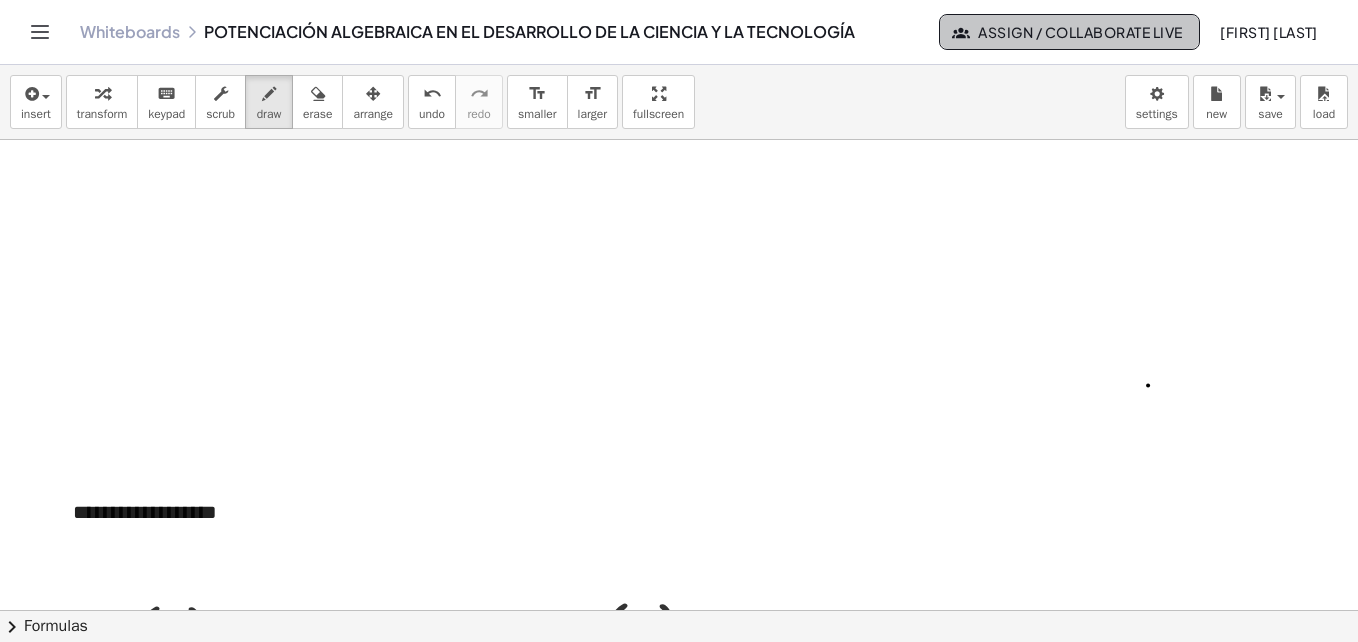 click 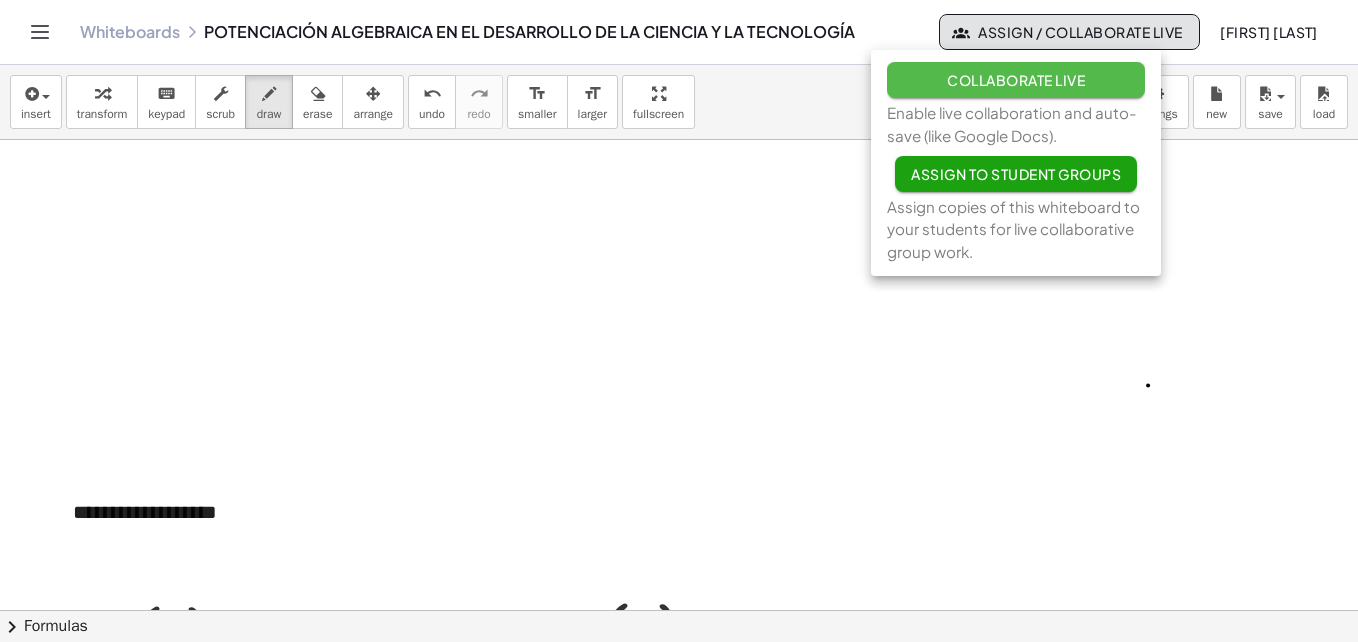 click on "Collaborate Live" 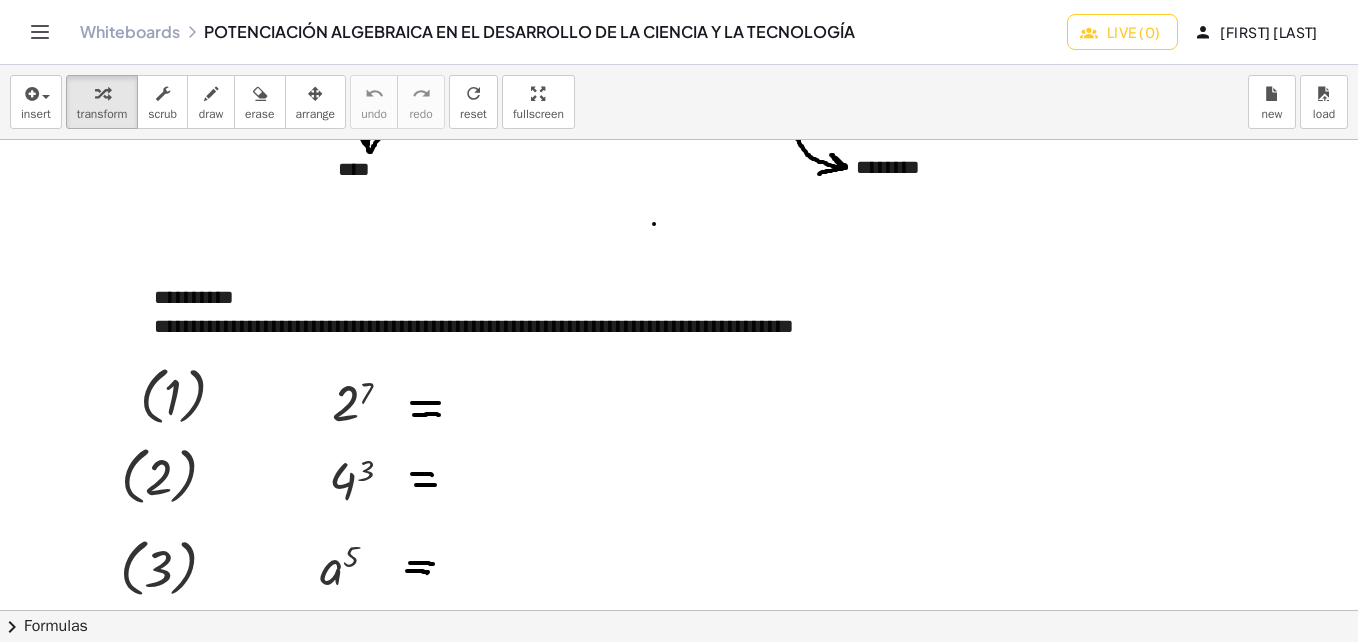 scroll, scrollTop: 398, scrollLeft: 0, axis: vertical 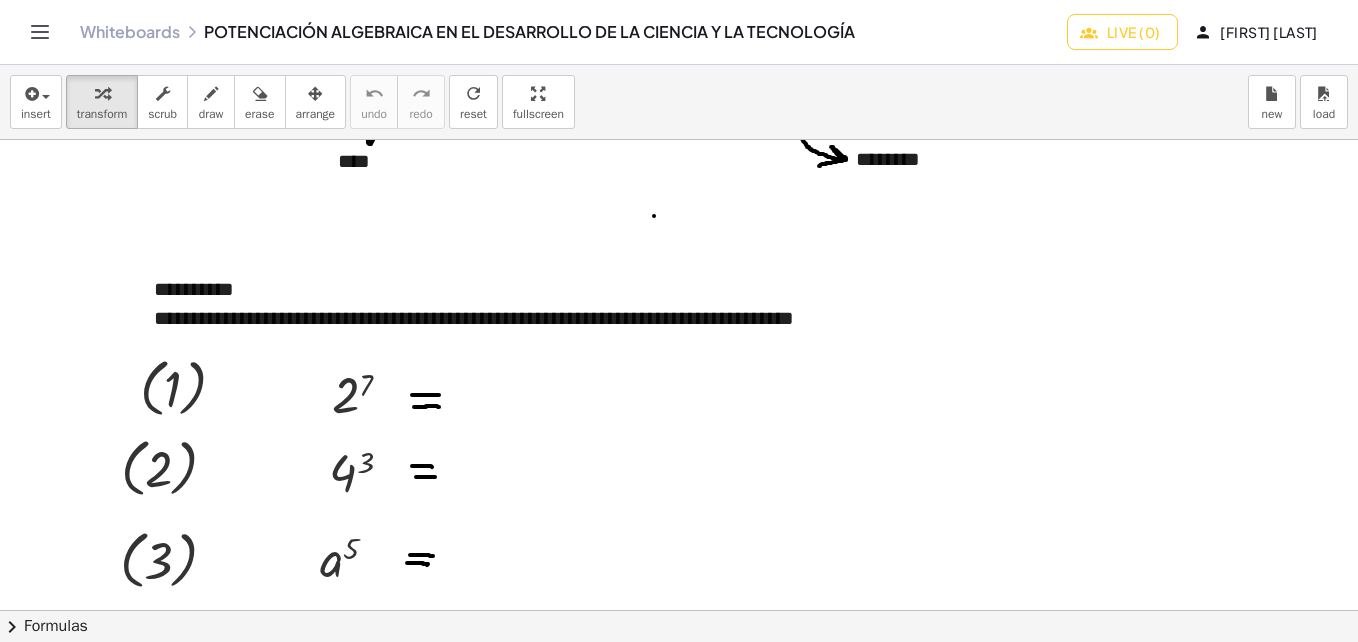 click on "Live (0)" 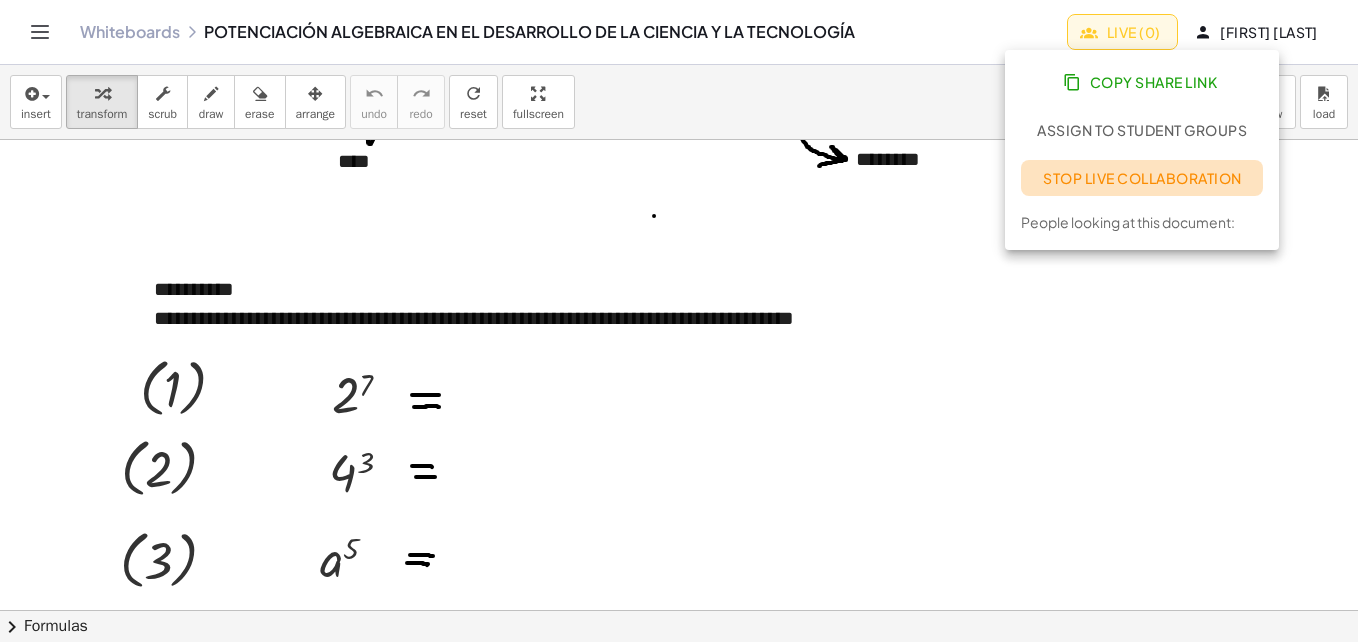 click on "Stop Live Collaboration" 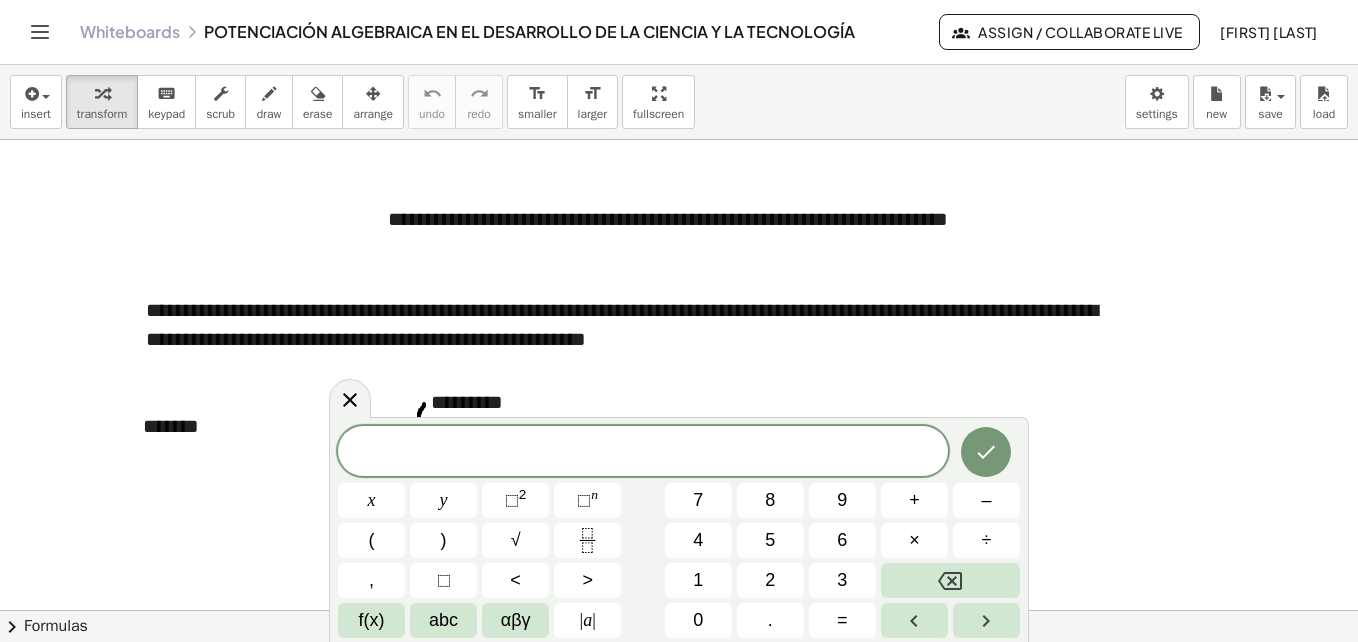 click at bounding box center [1732, 3780] 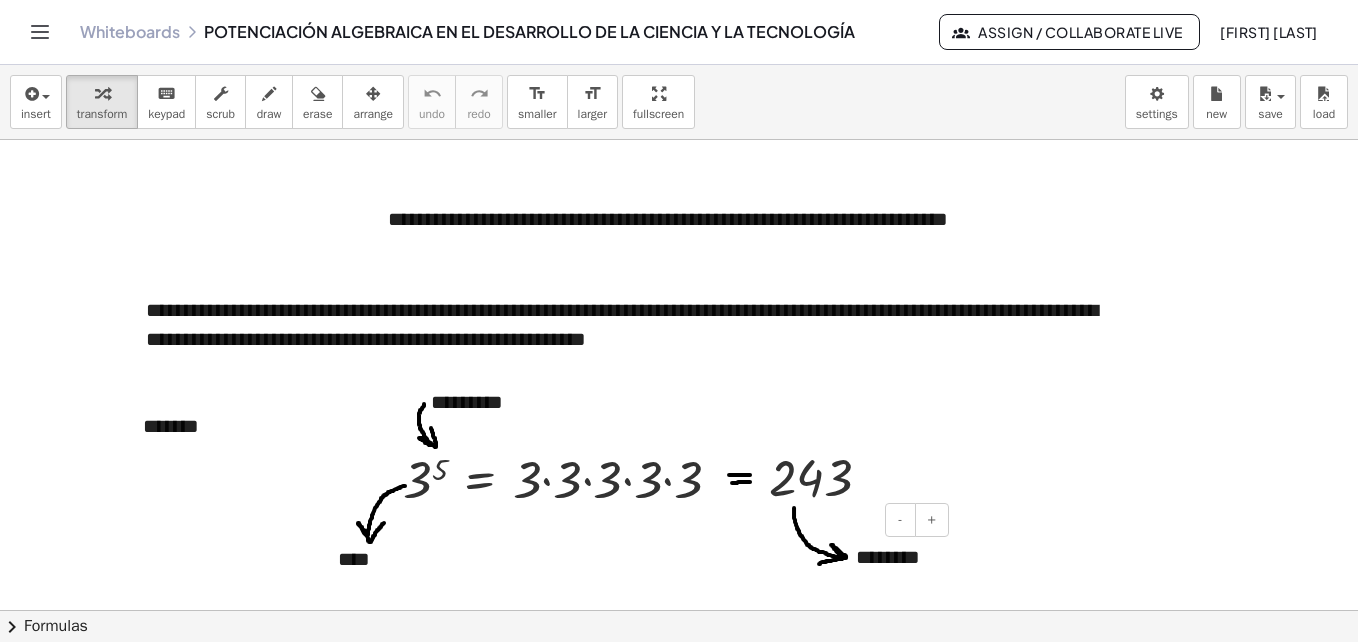 click on "********" at bounding box center [895, 557] 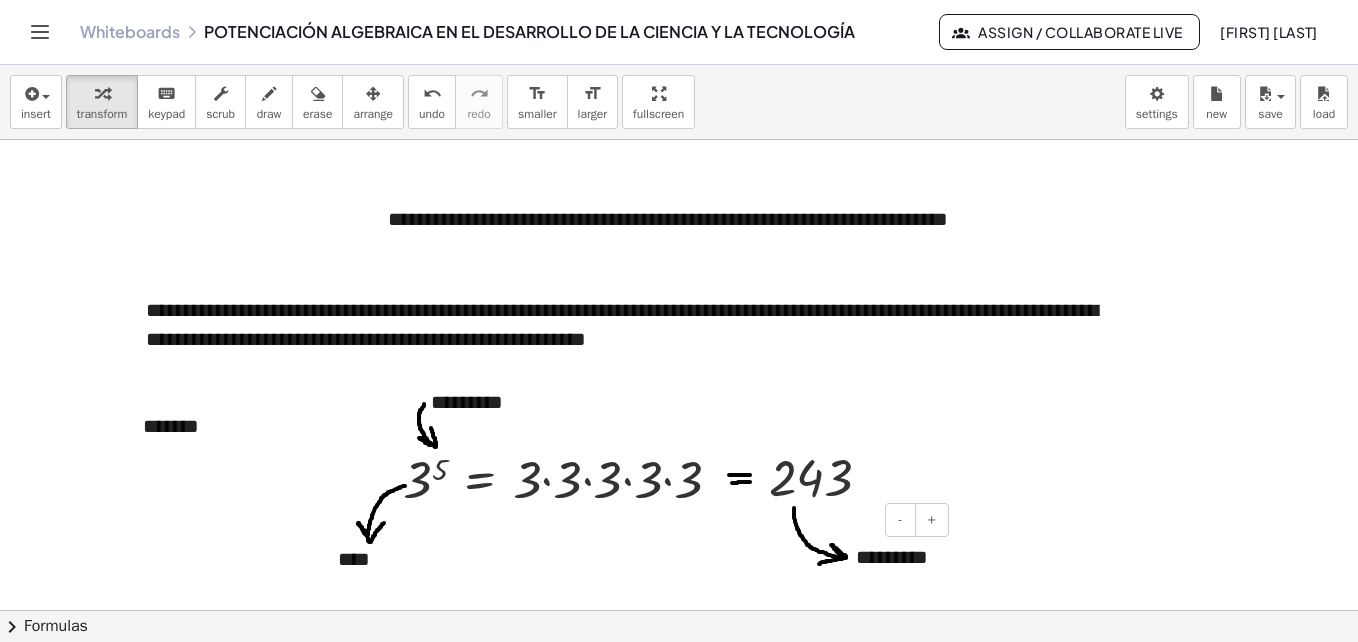 scroll, scrollTop: 4, scrollLeft: 0, axis: vertical 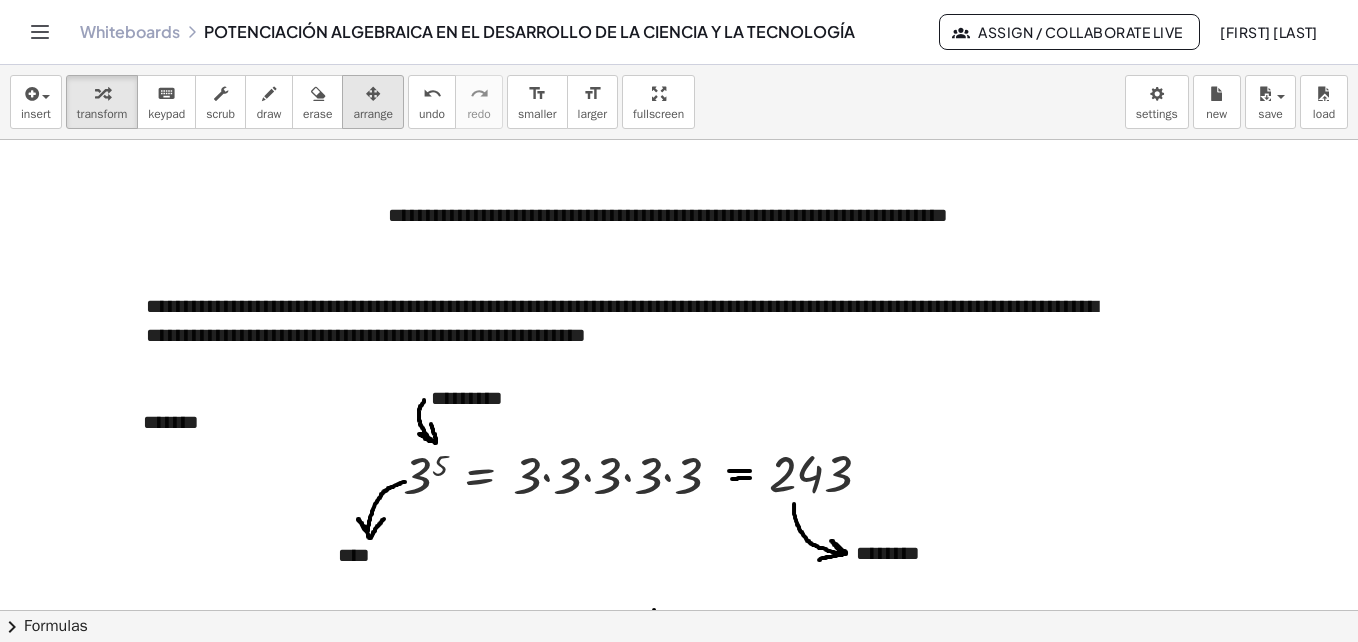 click at bounding box center [373, 93] 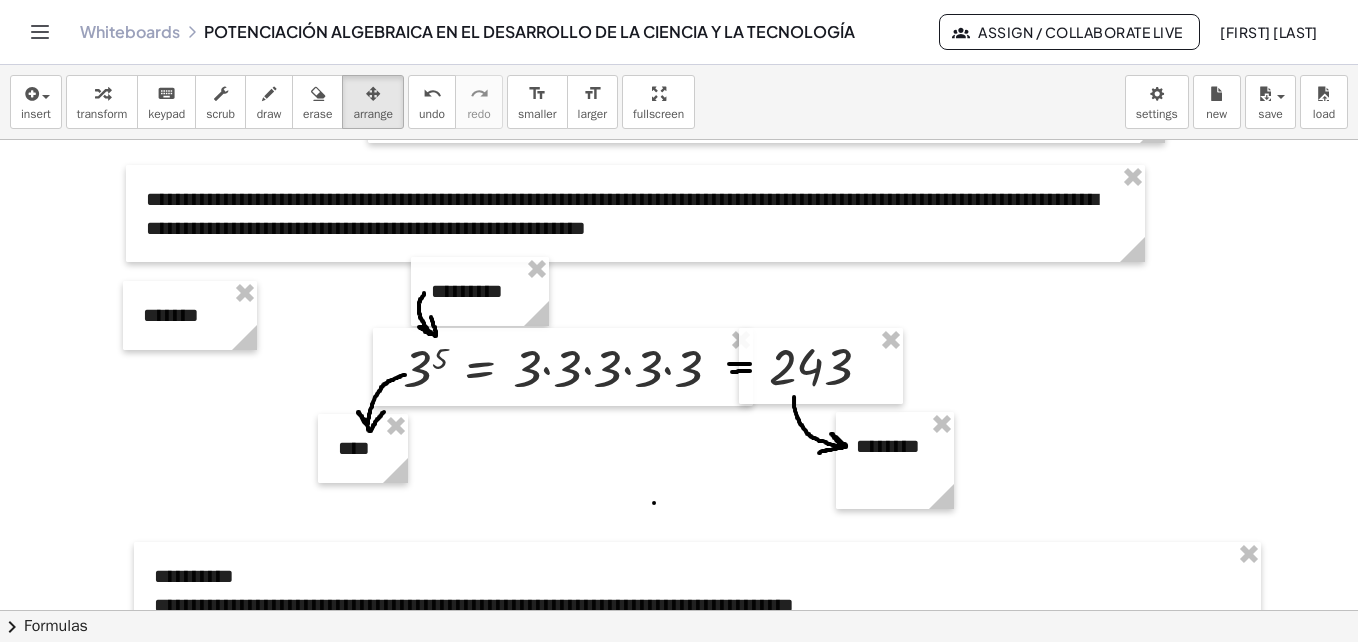 scroll, scrollTop: 129, scrollLeft: 0, axis: vertical 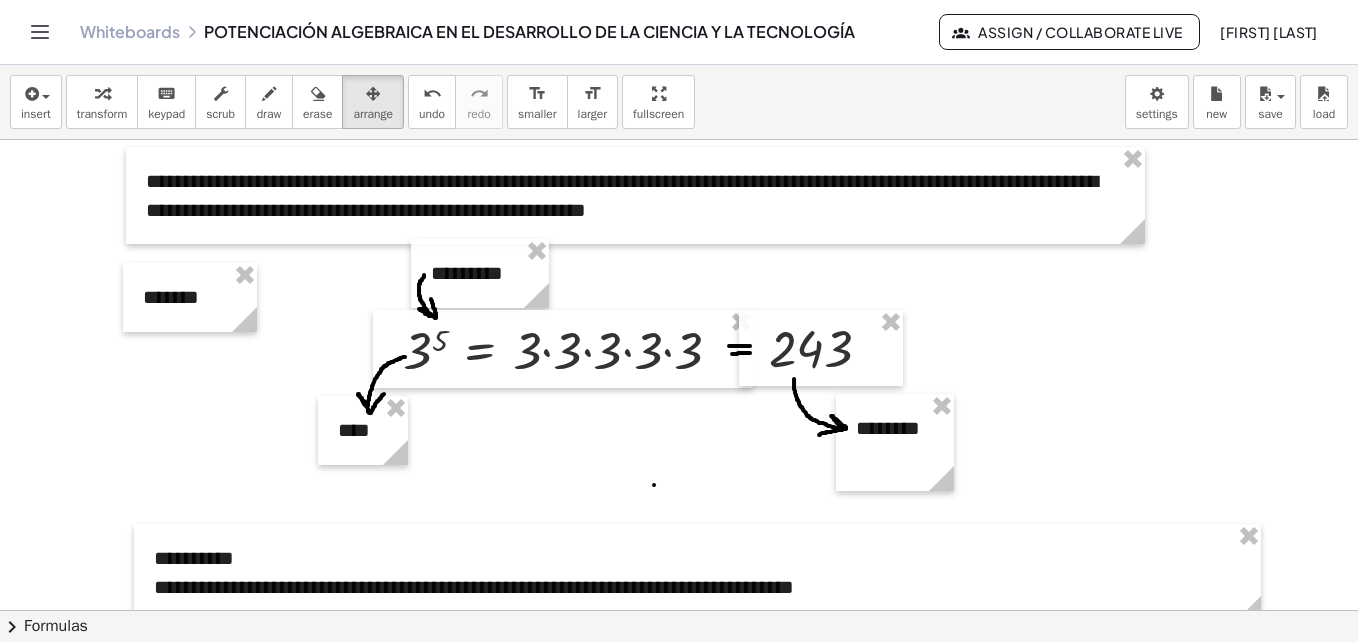 click at bounding box center [1732, 3651] 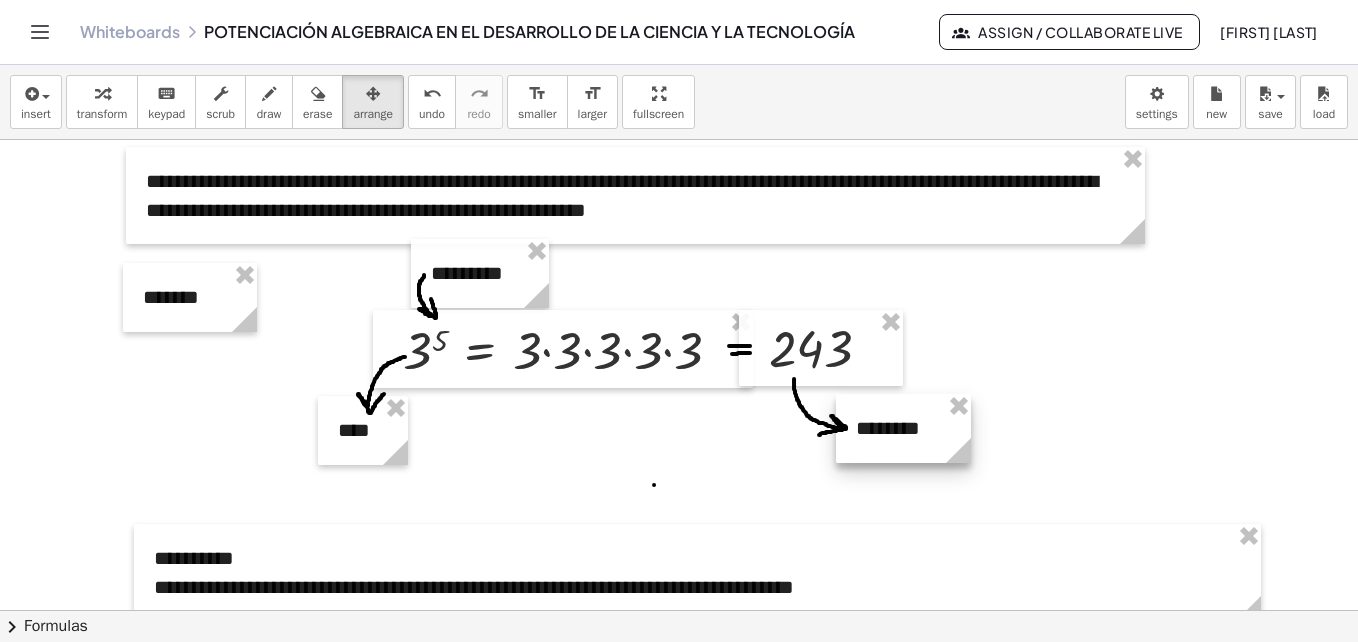 drag, startPoint x: 951, startPoint y: 475, endPoint x: 968, endPoint y: 473, distance: 17.117243 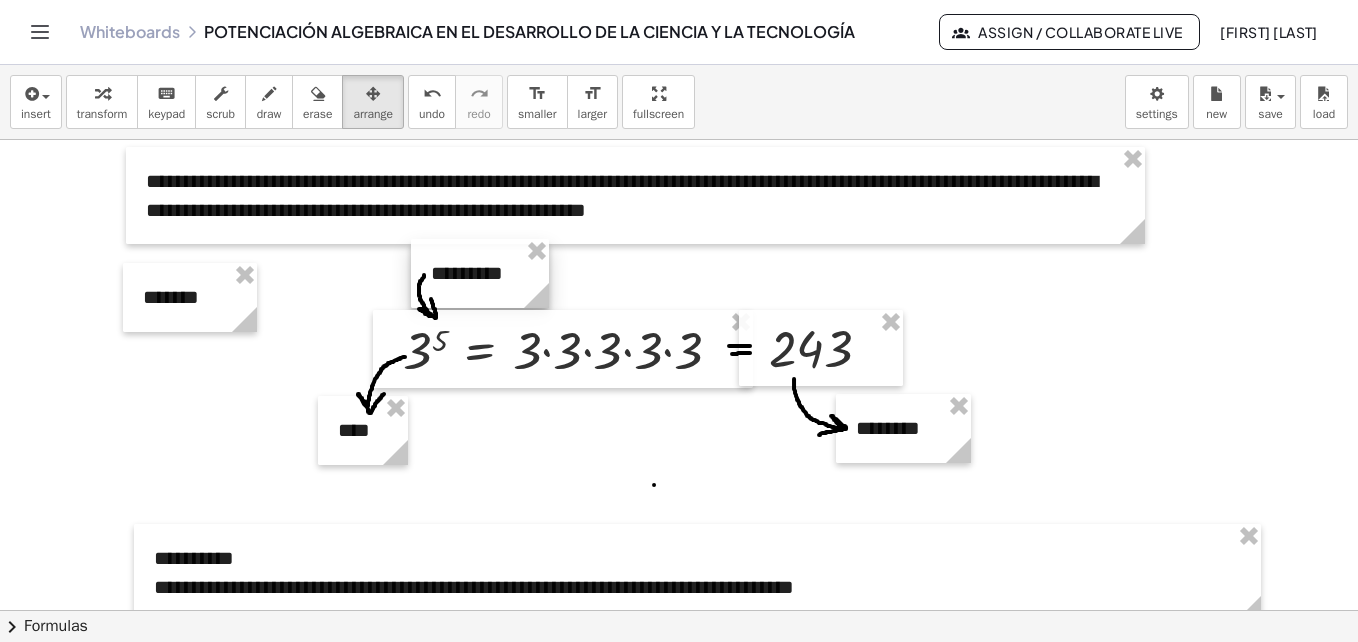 click at bounding box center (480, 273) 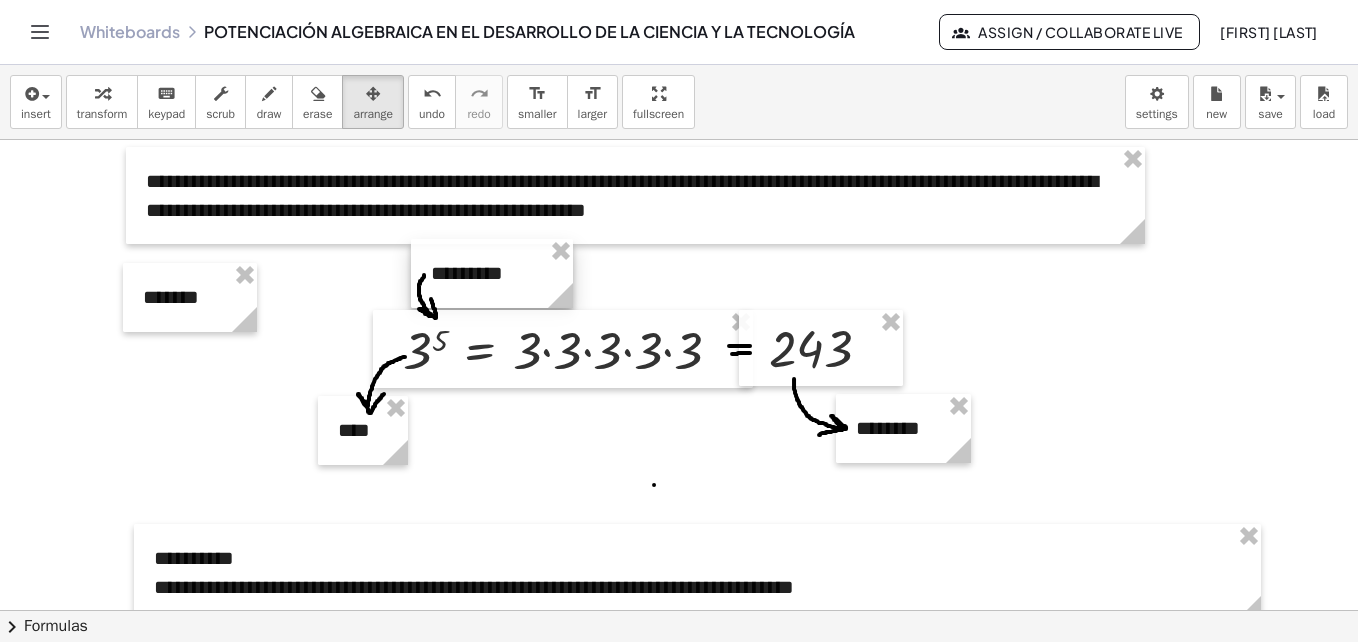 drag, startPoint x: 550, startPoint y: 297, endPoint x: 571, endPoint y: 295, distance: 21.095022 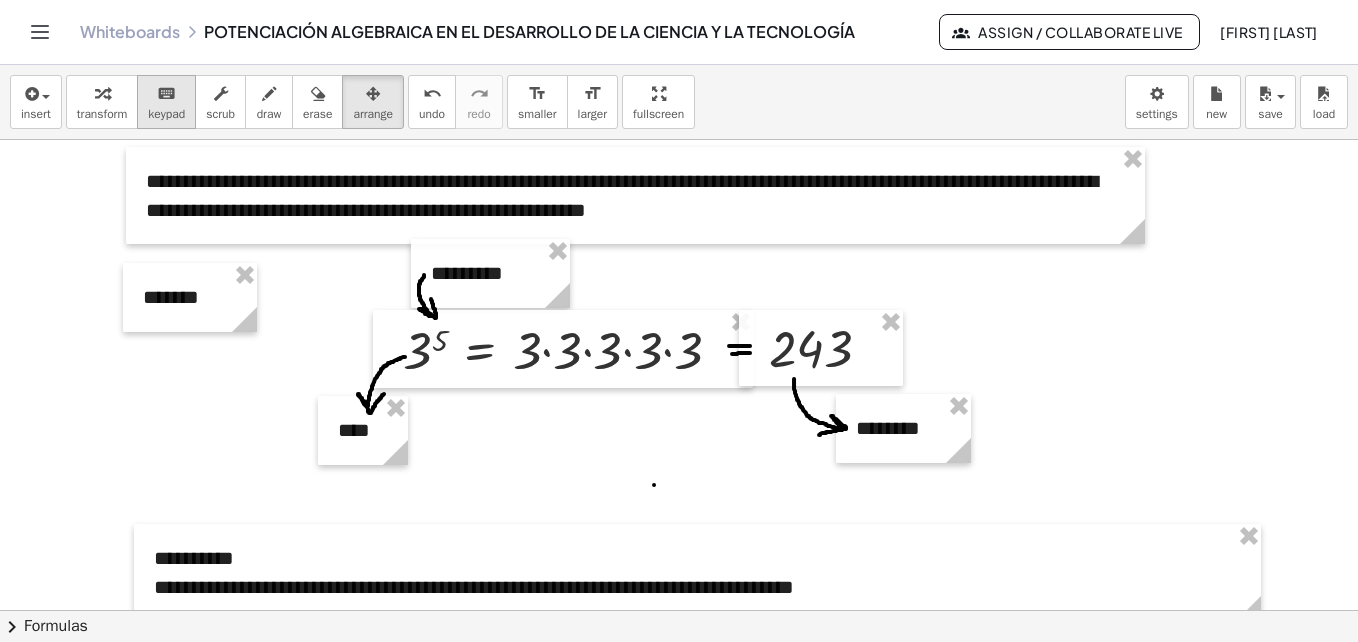 click on "keyboard" at bounding box center (166, 94) 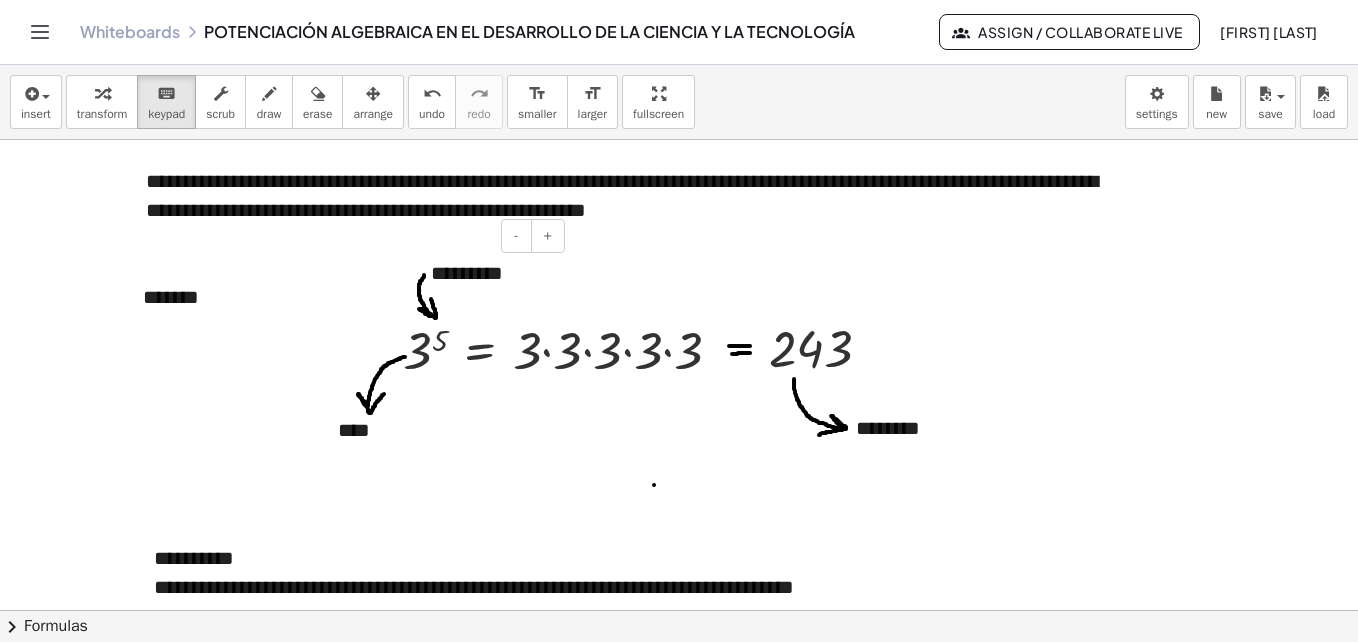 click on "*********" at bounding box center [490, 273] 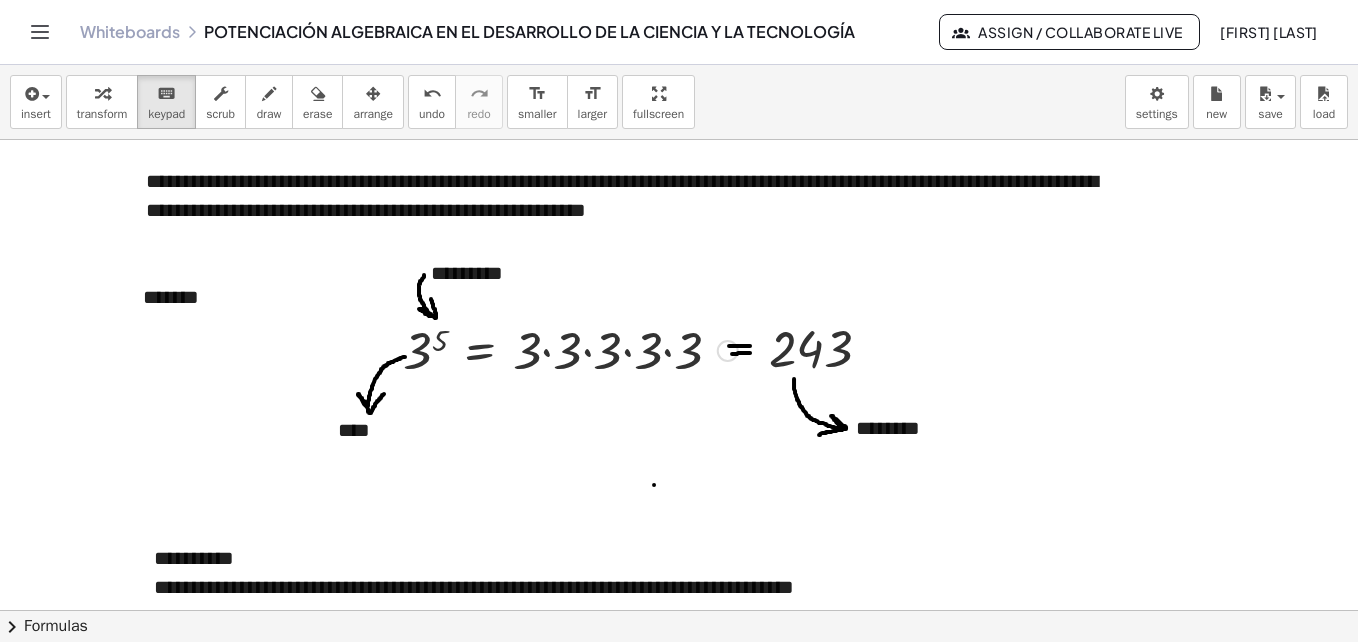 click at bounding box center (570, 349) 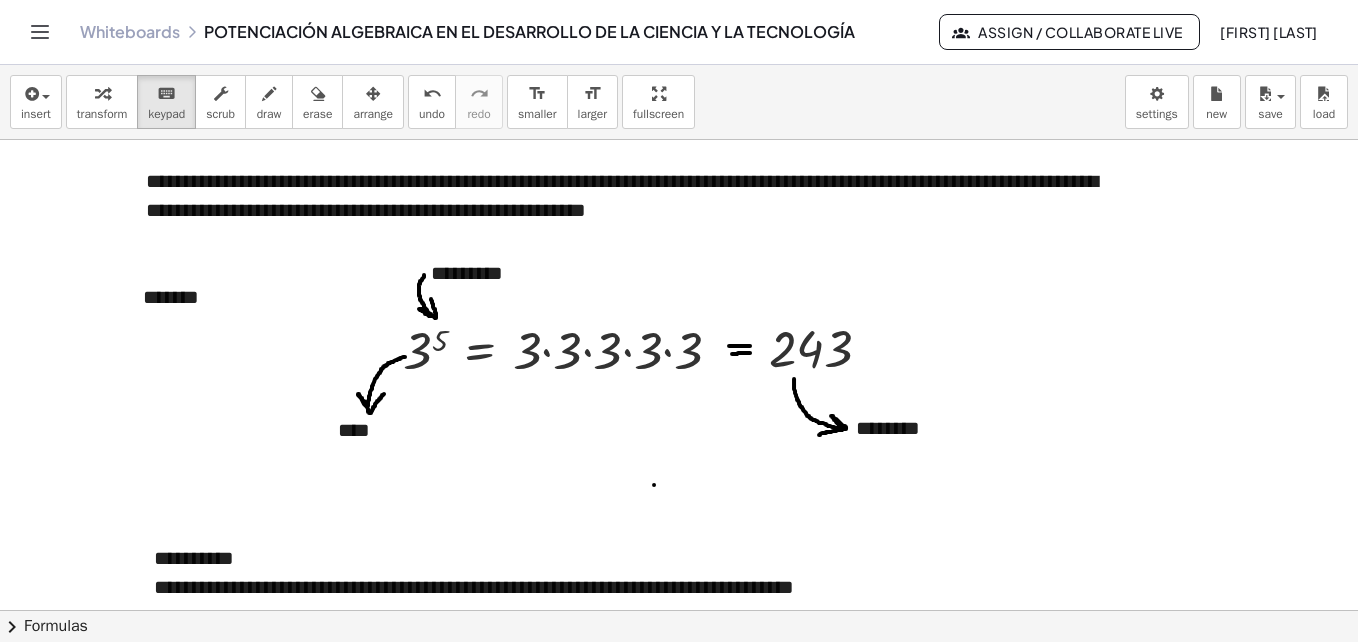 click at bounding box center [1732, 3651] 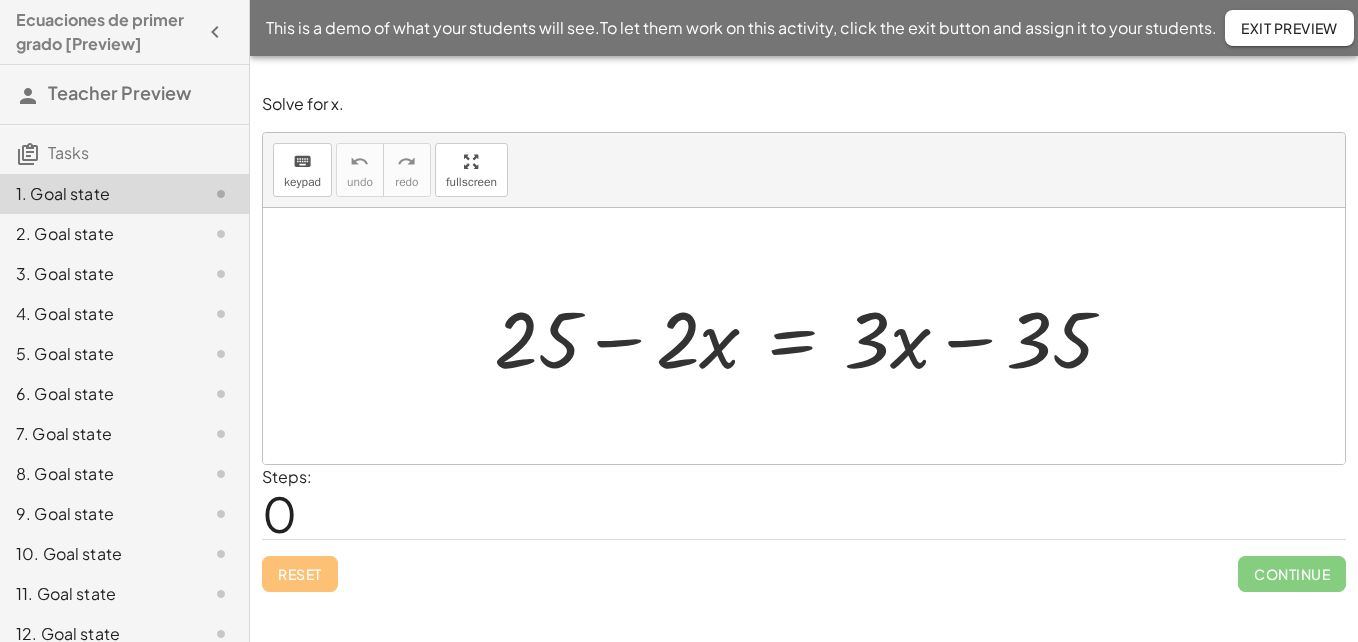 scroll, scrollTop: 0, scrollLeft: 0, axis: both 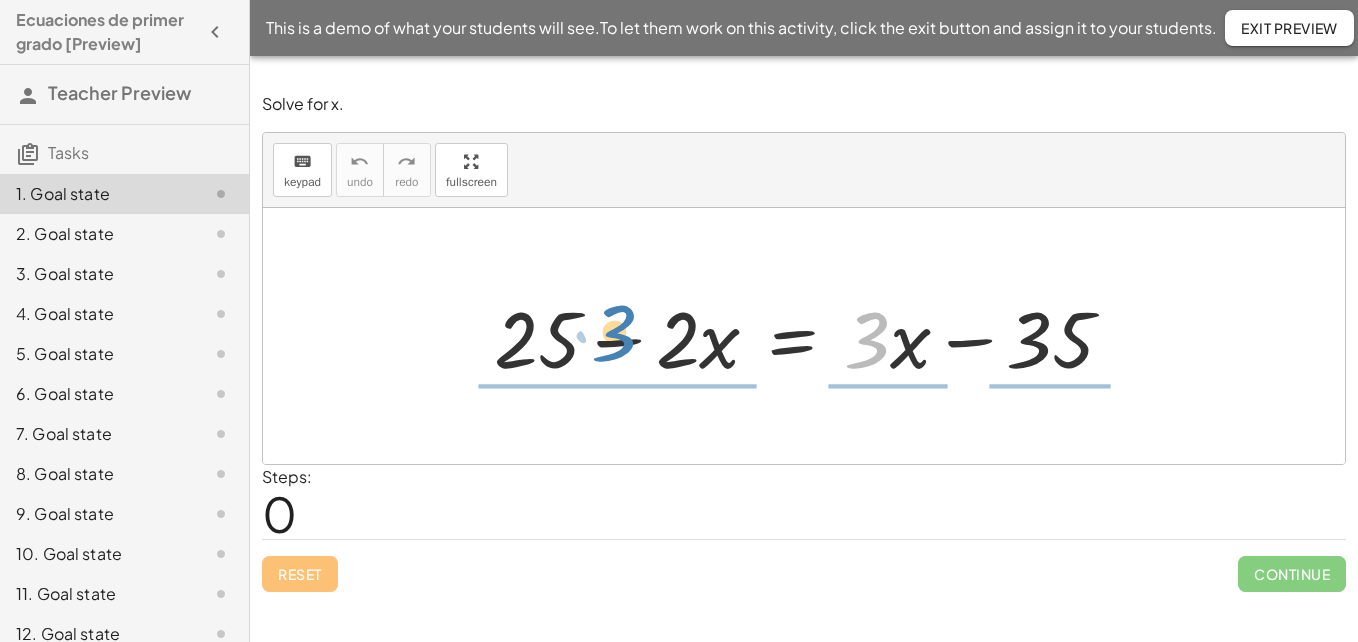 drag, startPoint x: 877, startPoint y: 357, endPoint x: 623, endPoint y: 350, distance: 254.09644 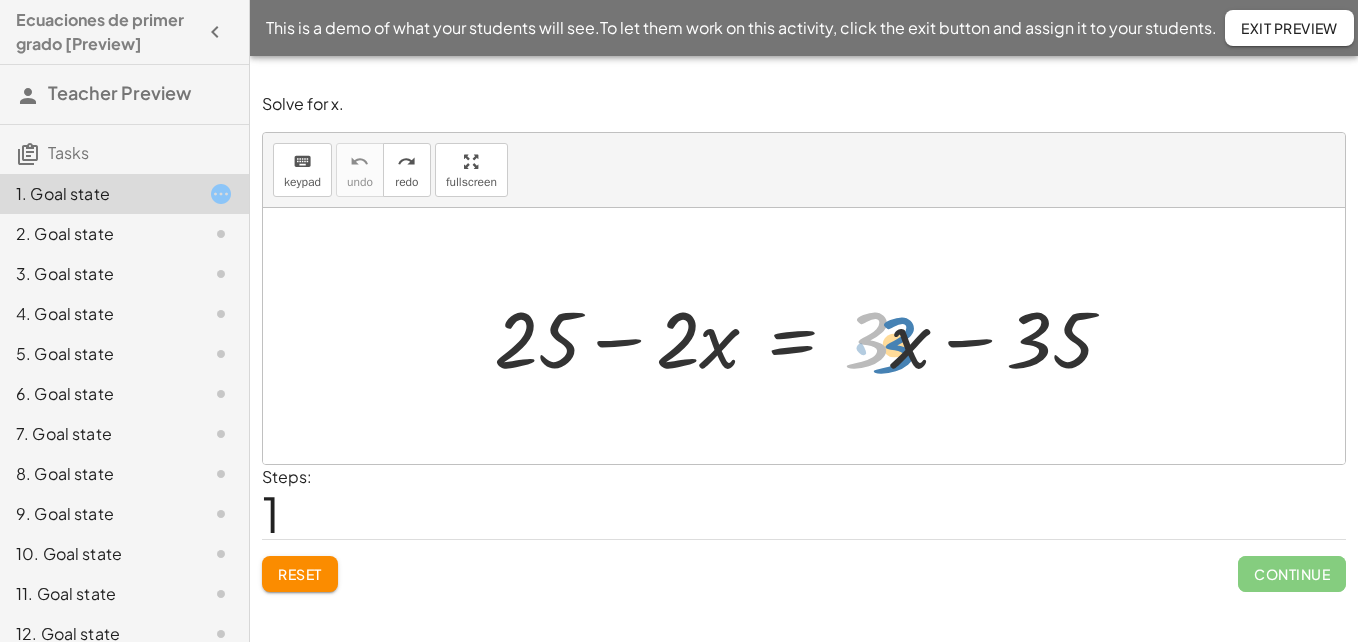 drag, startPoint x: 889, startPoint y: 347, endPoint x: 915, endPoint y: 352, distance: 26.476404 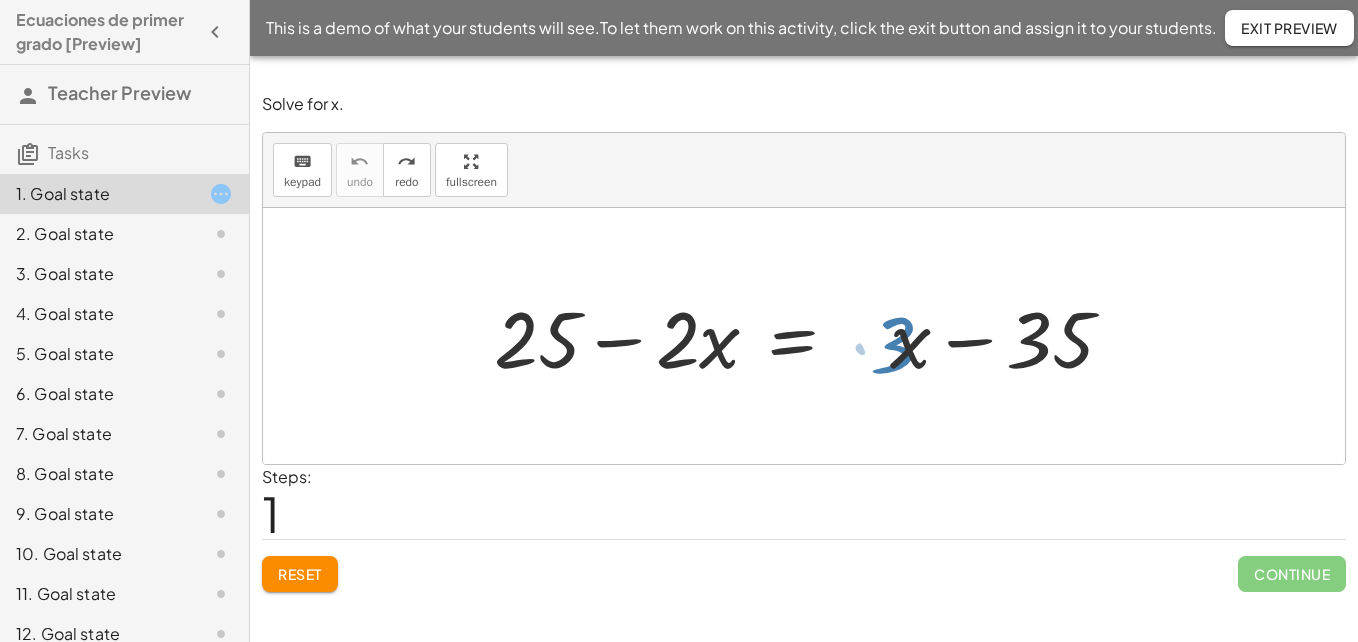 click at bounding box center [812, 336] 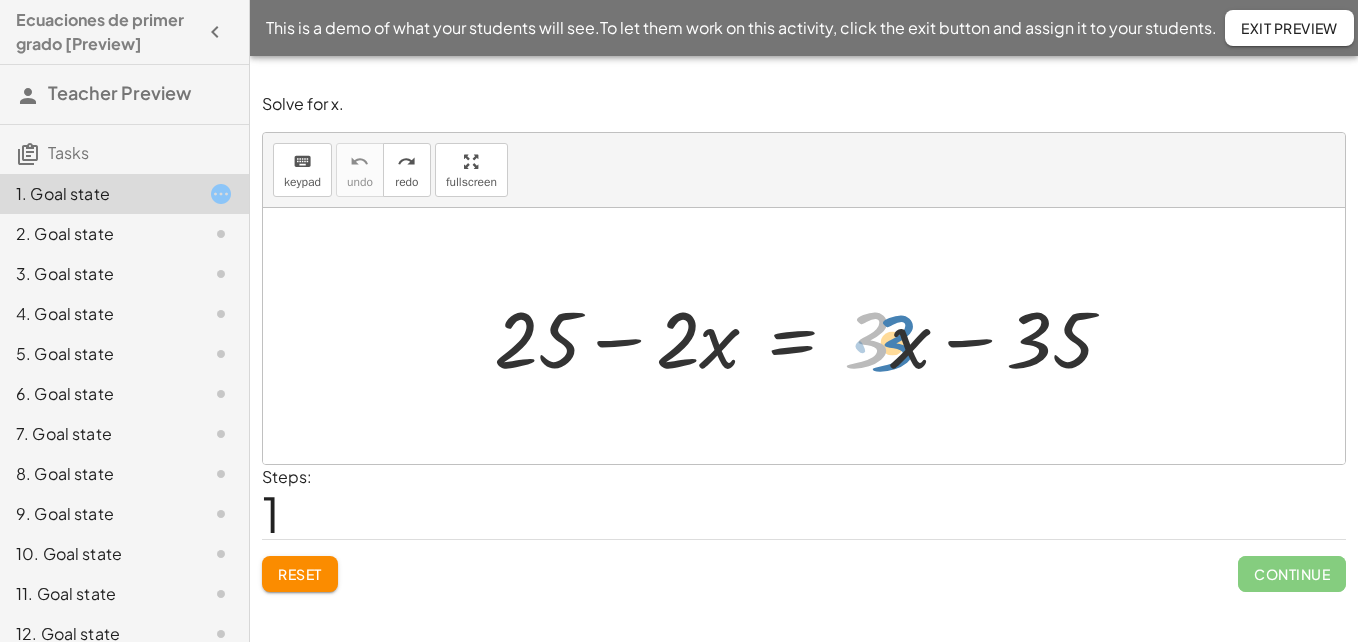 drag, startPoint x: 850, startPoint y: 336, endPoint x: 875, endPoint y: 339, distance: 25.179358 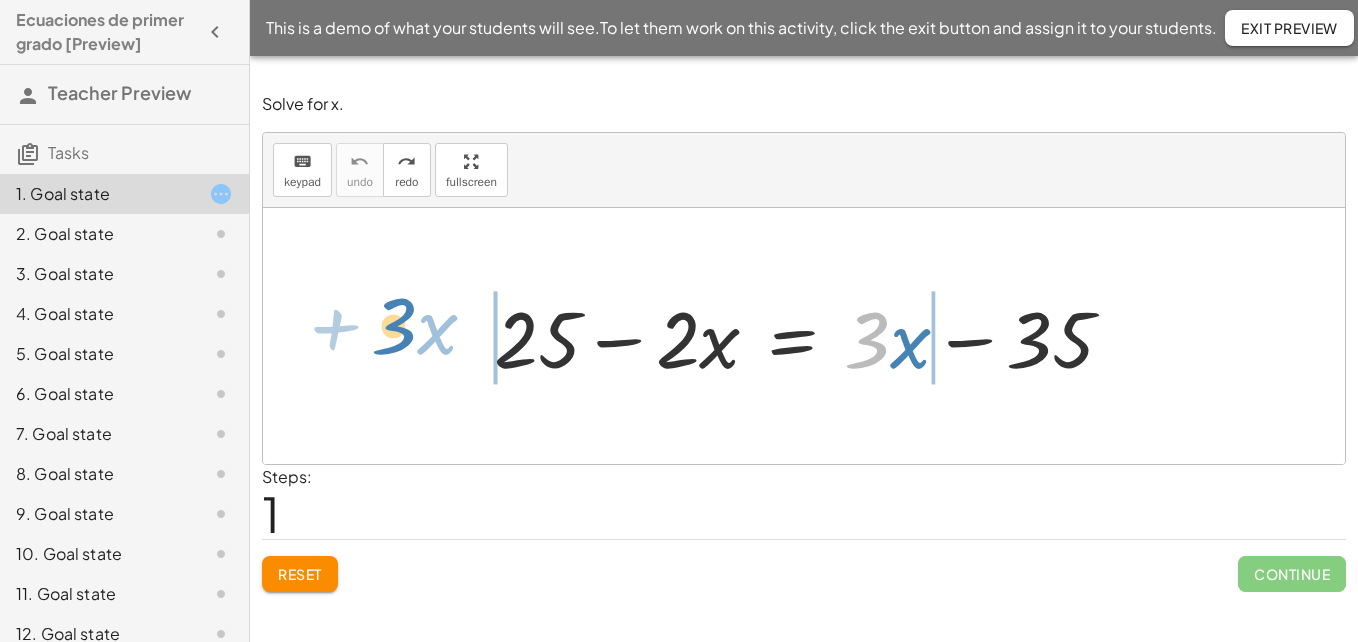 drag, startPoint x: 883, startPoint y: 338, endPoint x: 410, endPoint y: 324, distance: 473.20715 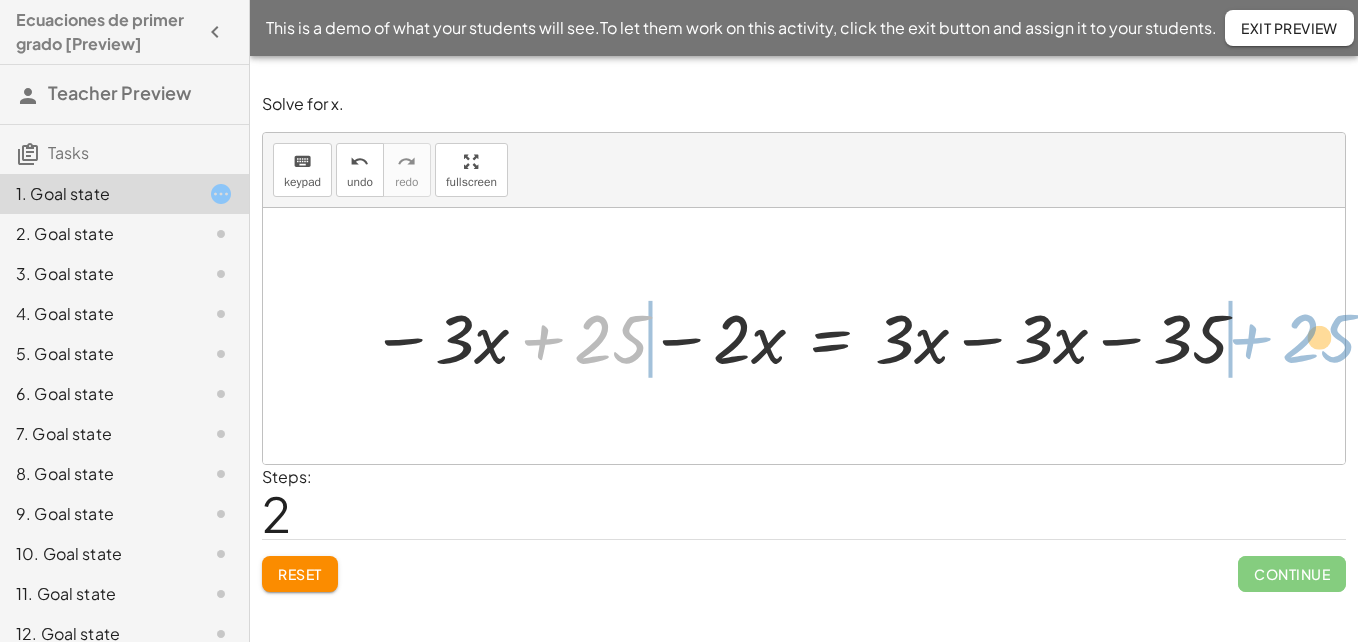 drag, startPoint x: 611, startPoint y: 339, endPoint x: 1319, endPoint y: 338, distance: 708.00073 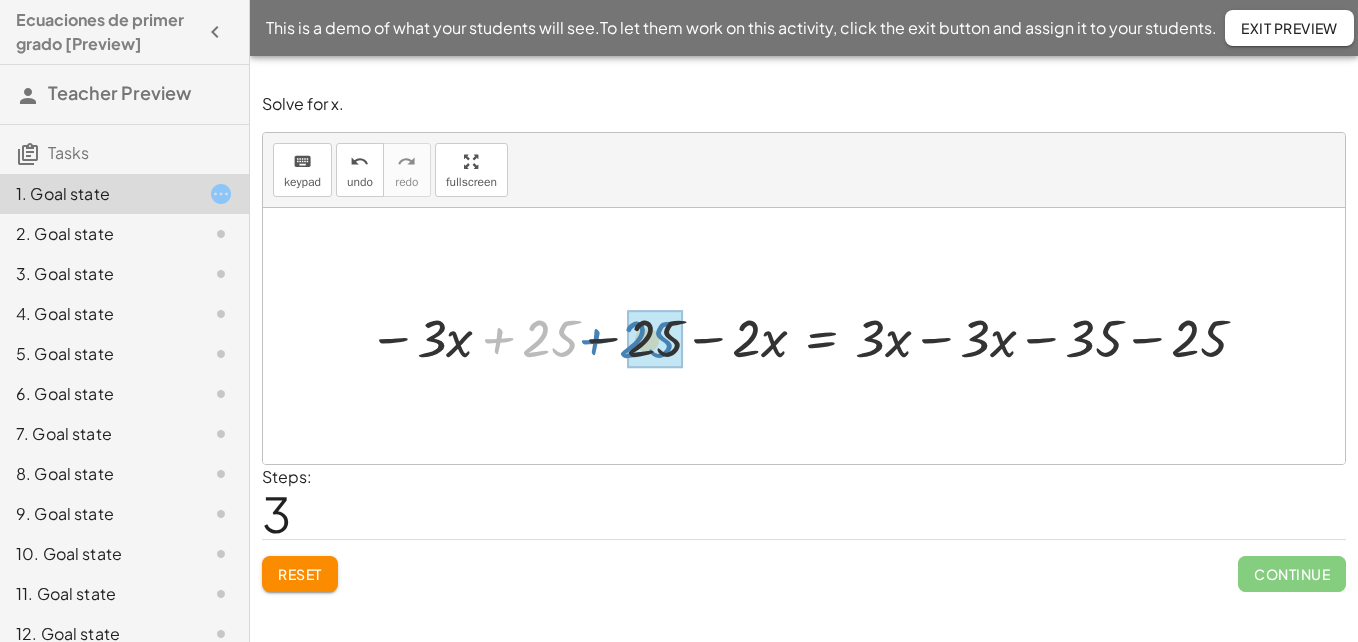drag, startPoint x: 549, startPoint y: 343, endPoint x: 646, endPoint y: 344, distance: 97.00516 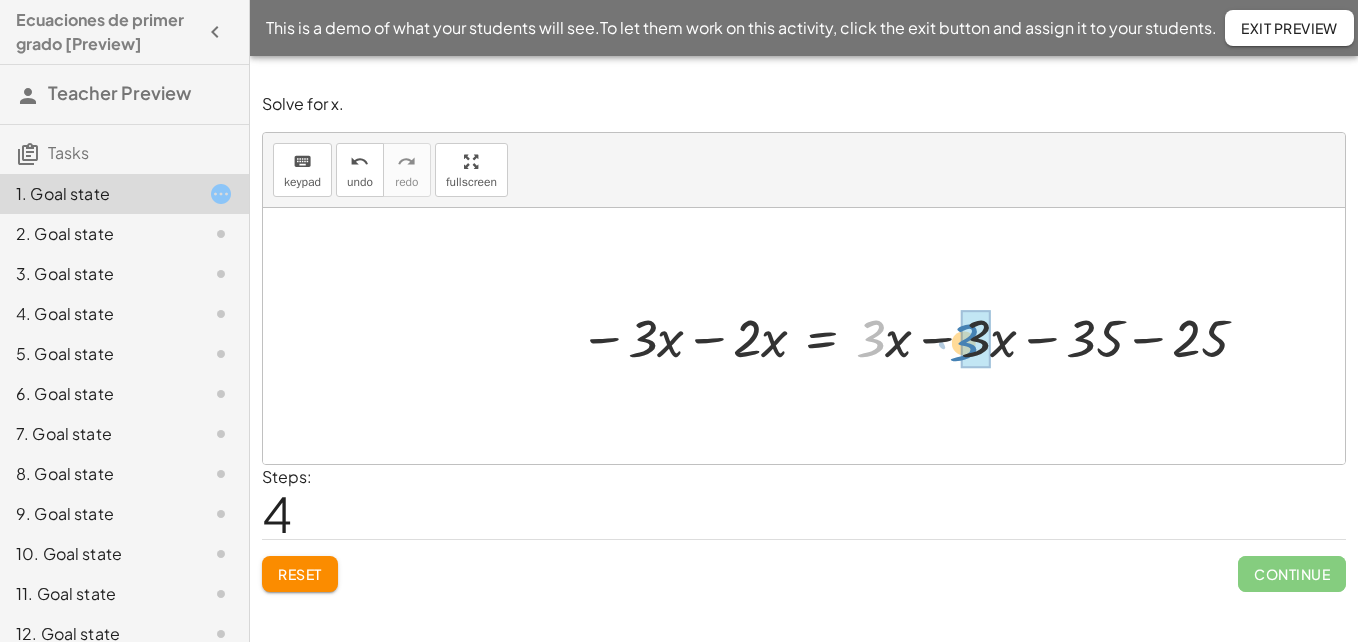 drag, startPoint x: 872, startPoint y: 338, endPoint x: 986, endPoint y: 341, distance: 114.03947 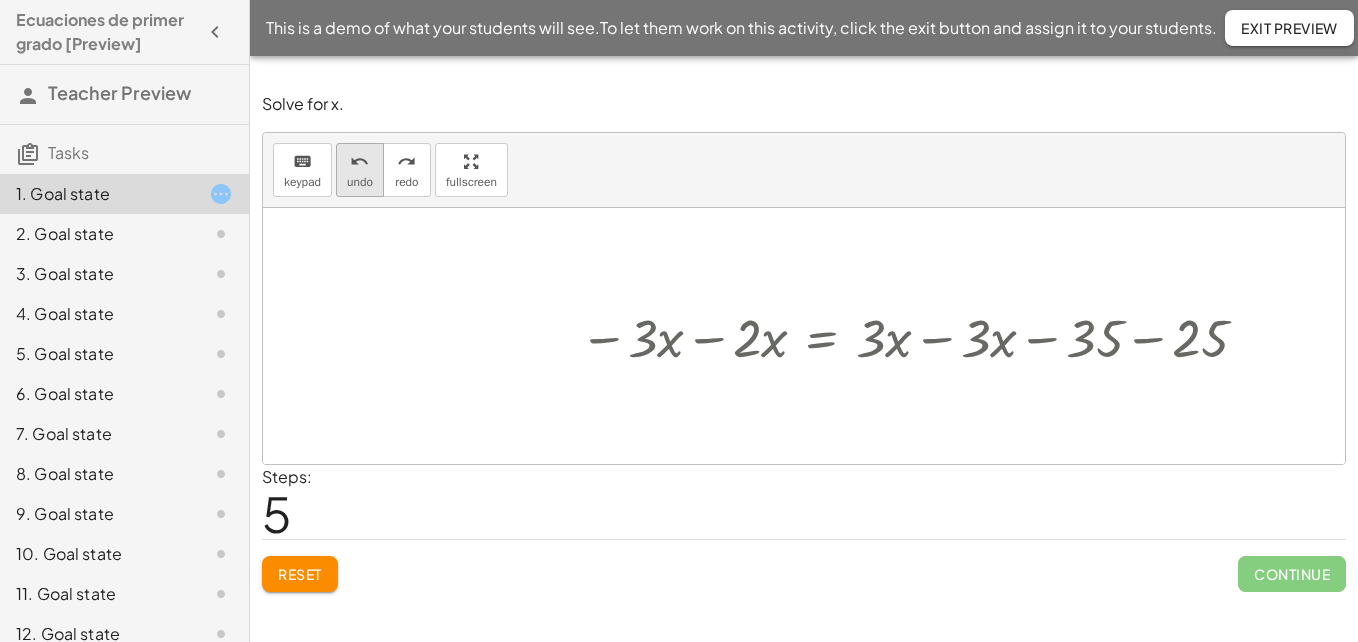 click on "undo" at bounding box center (359, 162) 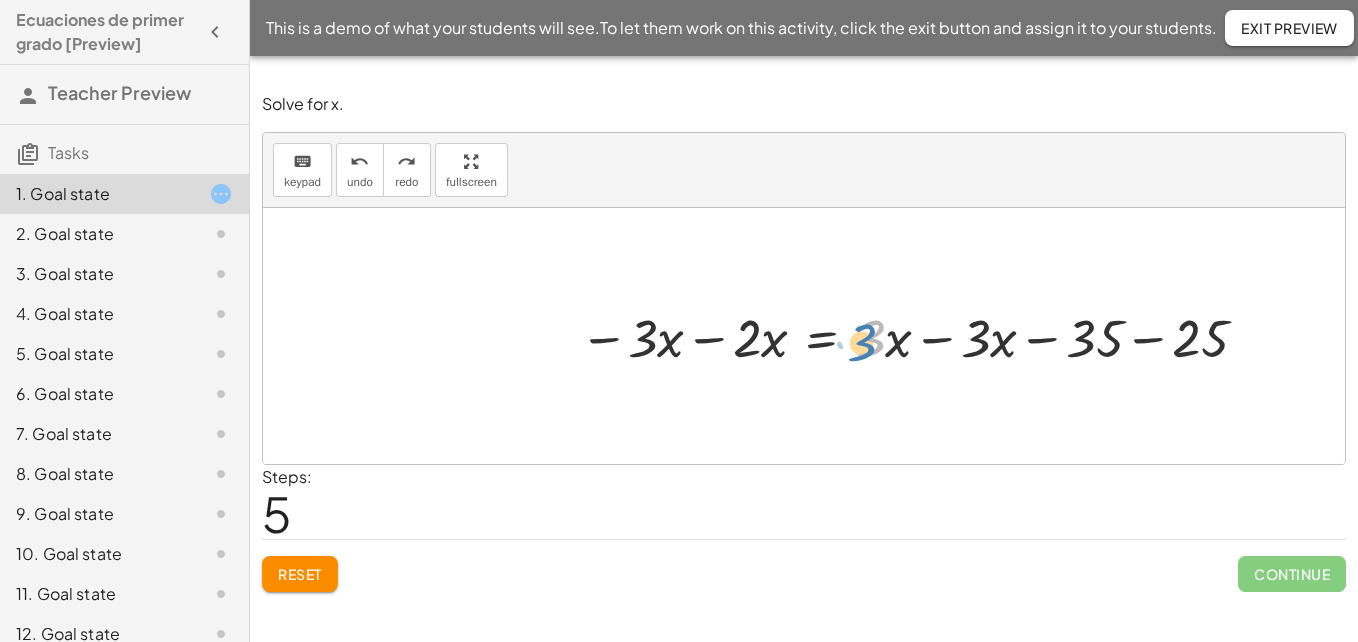 click at bounding box center [917, 336] 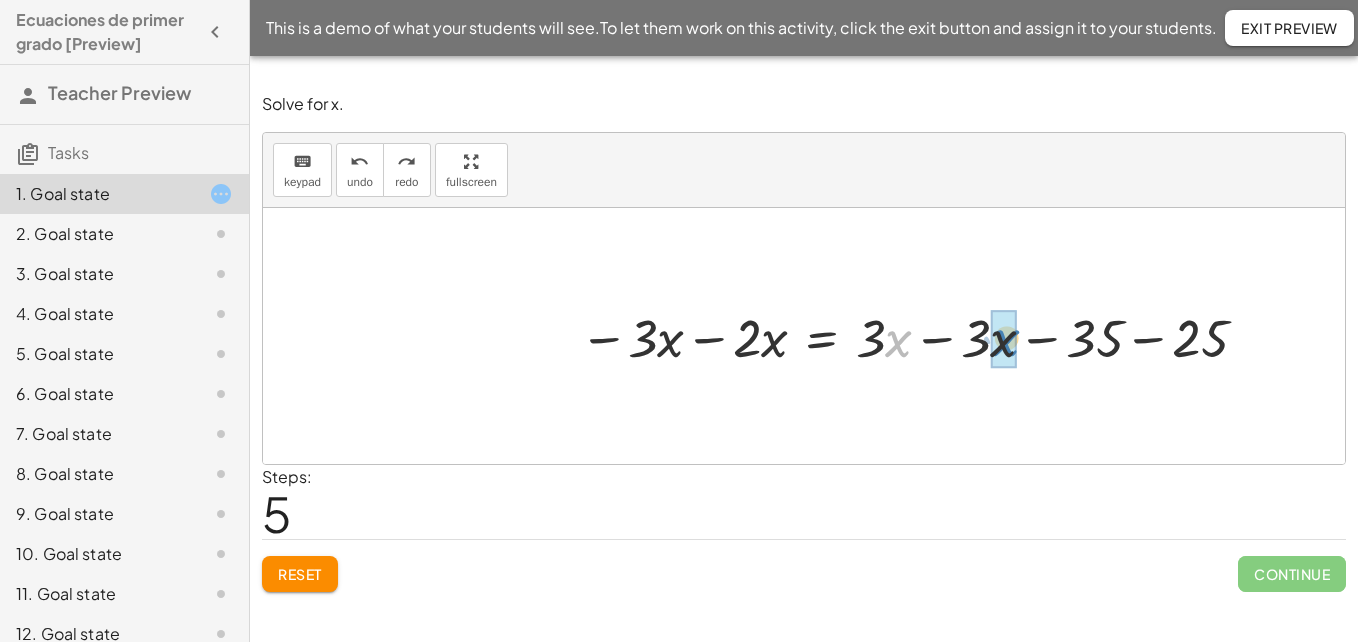 drag, startPoint x: 891, startPoint y: 341, endPoint x: 999, endPoint y: 340, distance: 108.00463 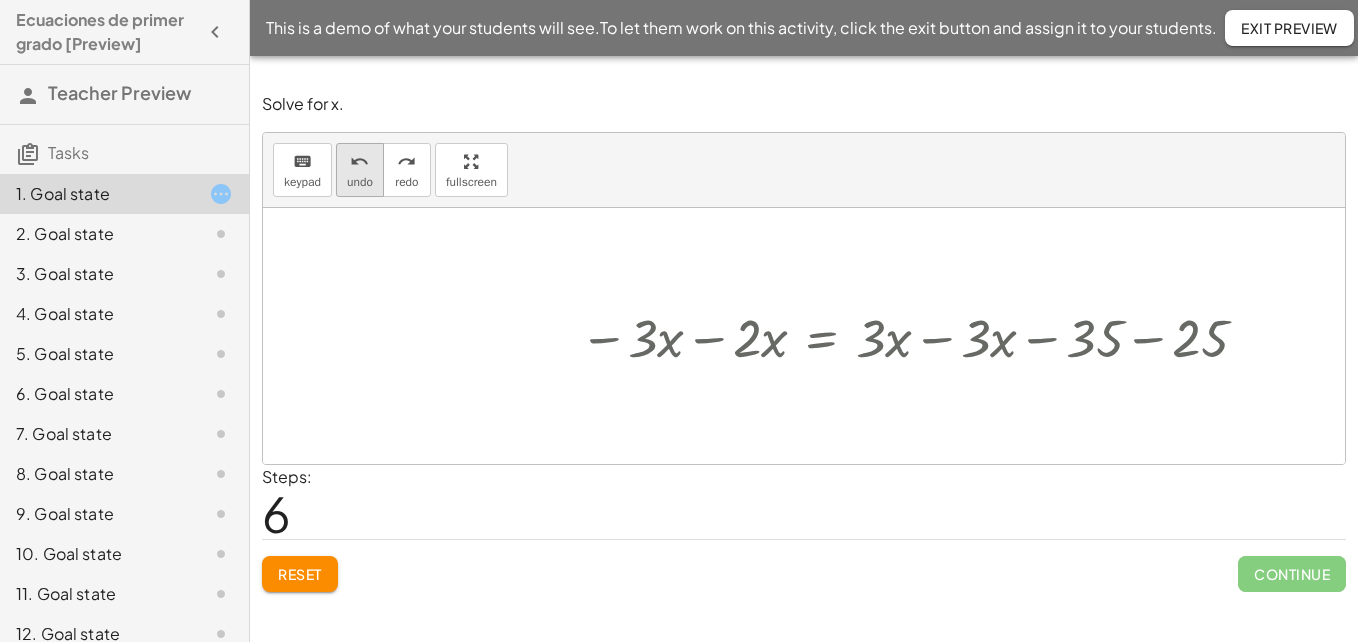 click on "undo undo" at bounding box center (360, 170) 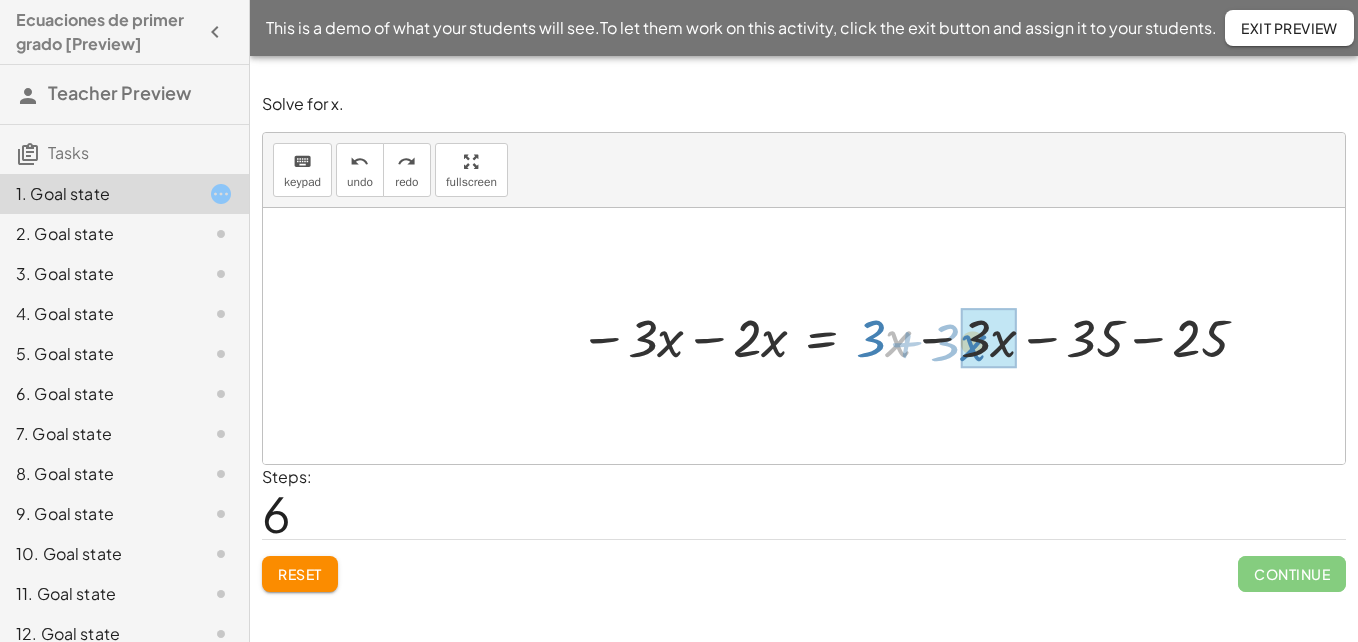 drag, startPoint x: 886, startPoint y: 346, endPoint x: 961, endPoint y: 349, distance: 75.059975 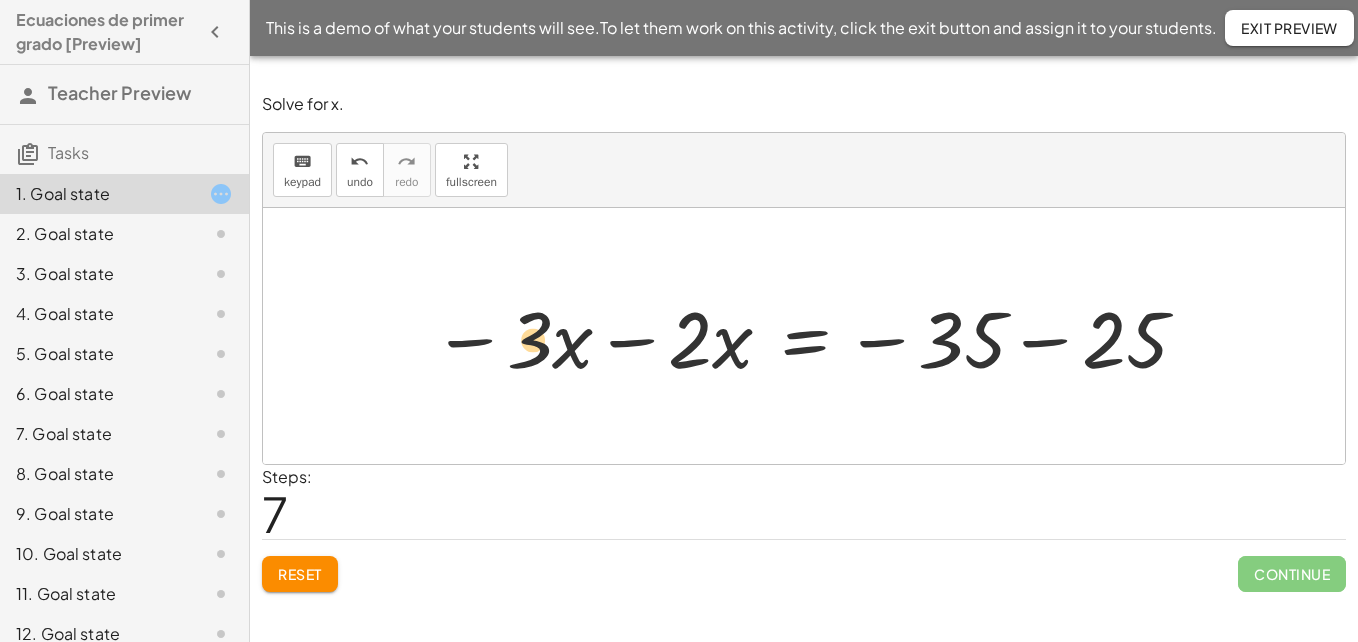 click at bounding box center (811, 336) 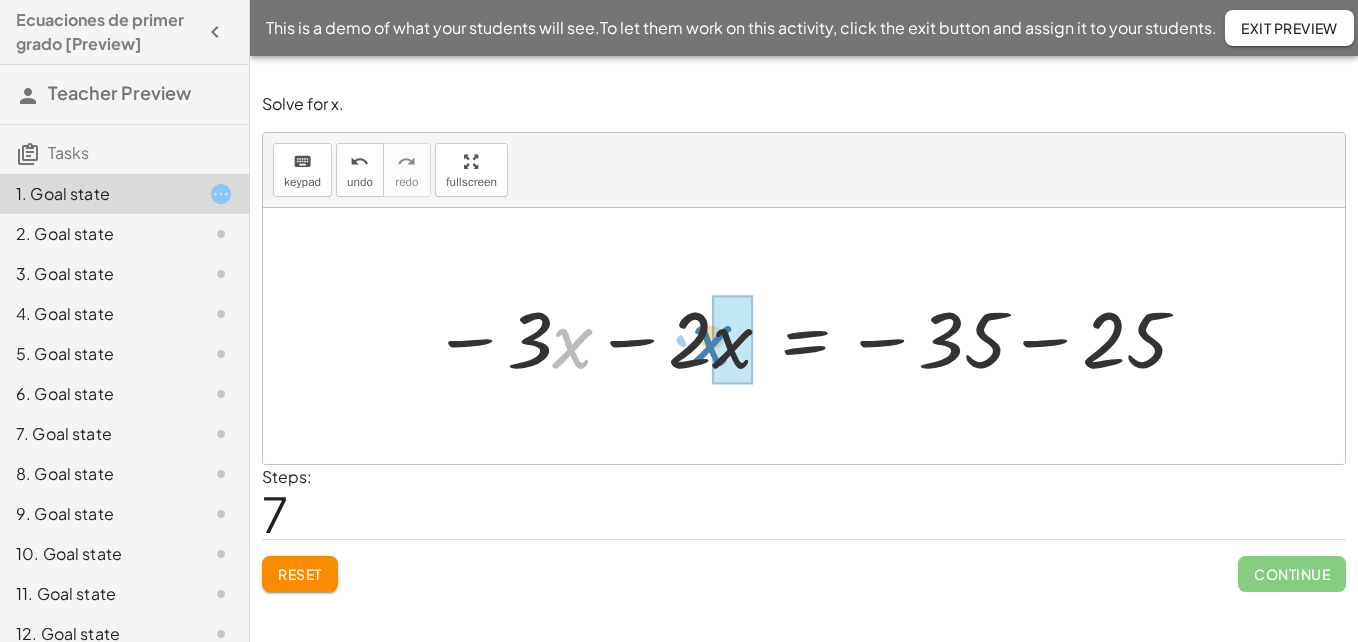 drag, startPoint x: 553, startPoint y: 347, endPoint x: 694, endPoint y: 344, distance: 141.0319 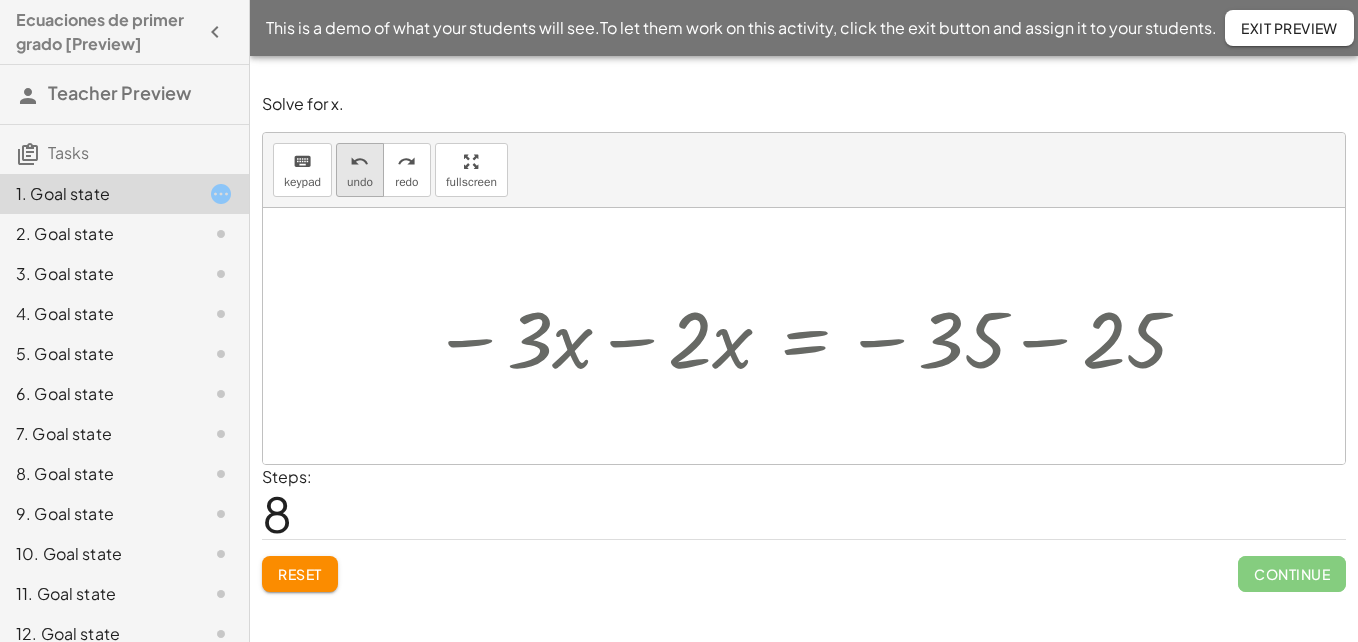 click on "undo" at bounding box center (360, 182) 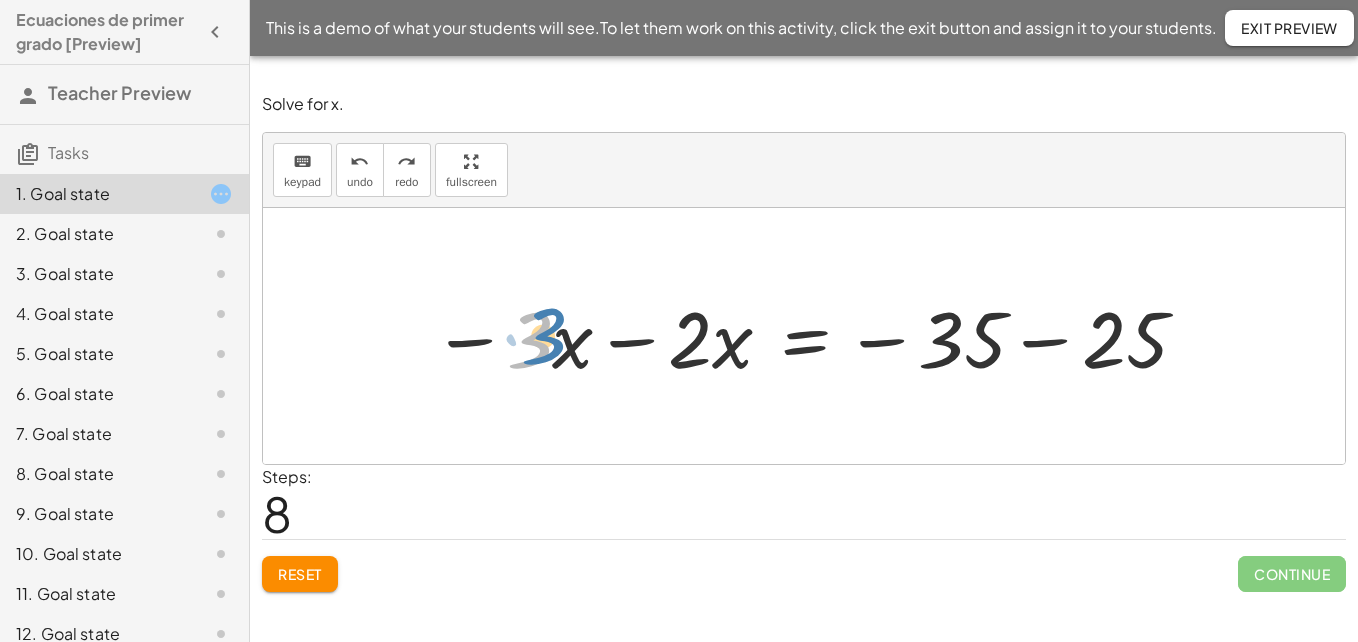 drag, startPoint x: 551, startPoint y: 341, endPoint x: 542, endPoint y: 334, distance: 11.401754 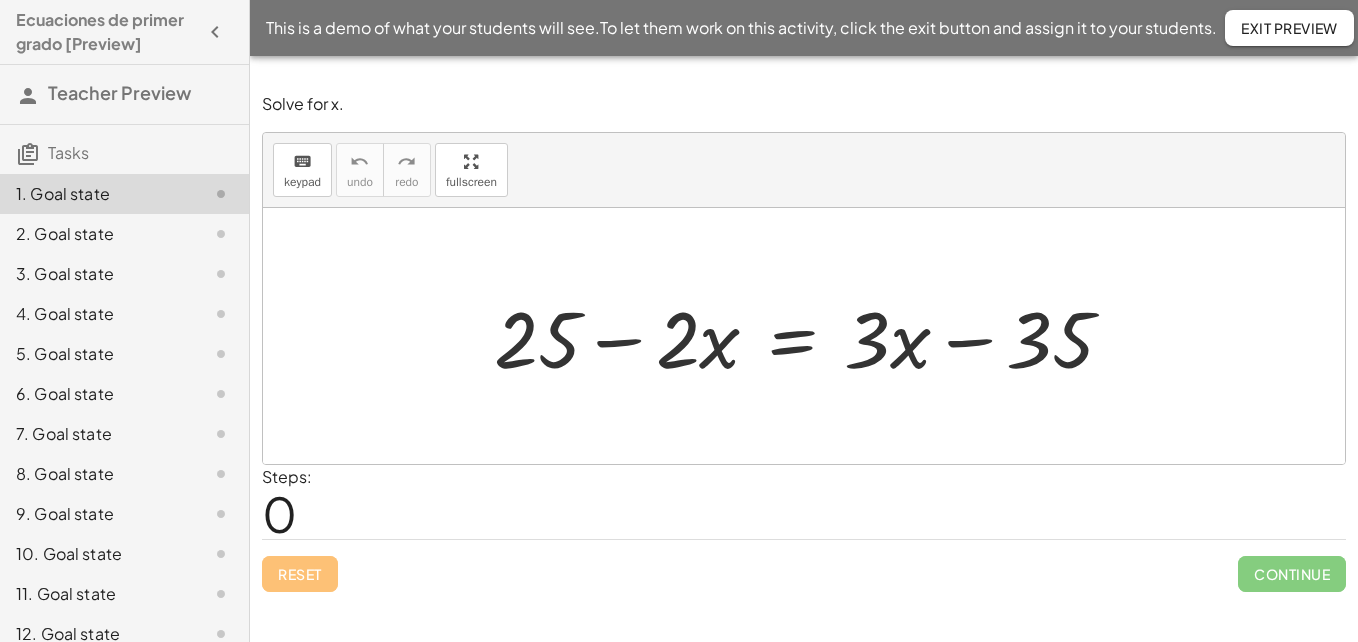 scroll, scrollTop: 0, scrollLeft: 0, axis: both 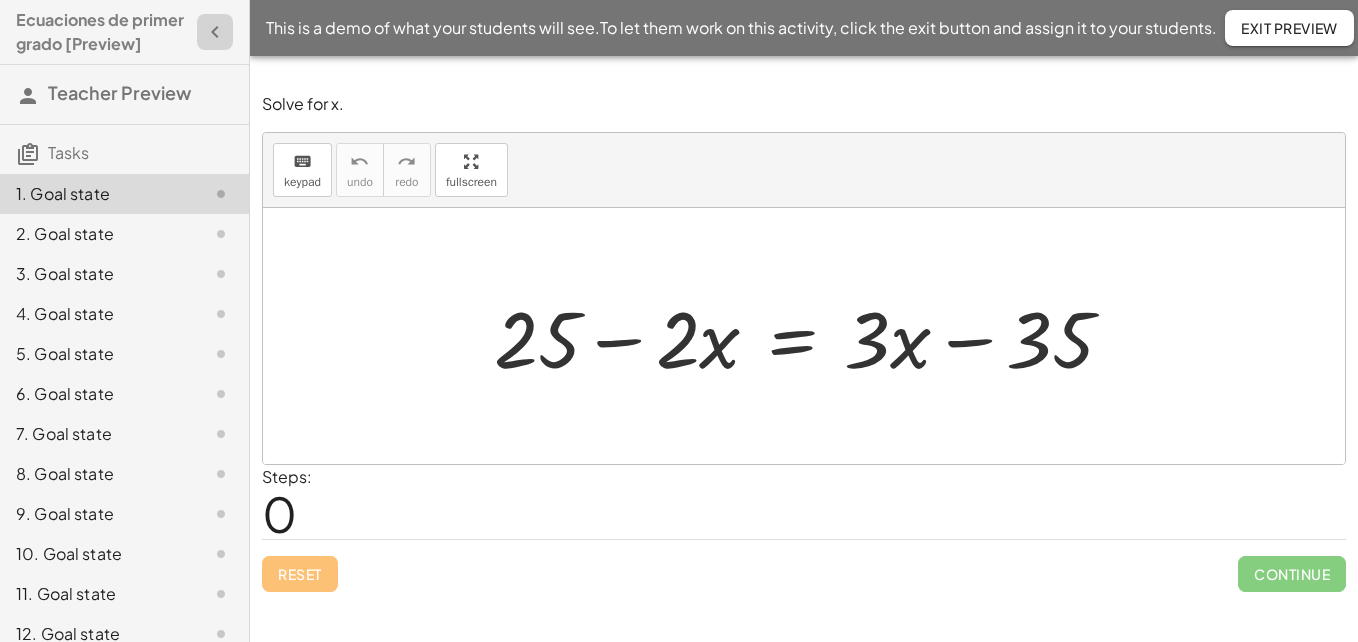 click 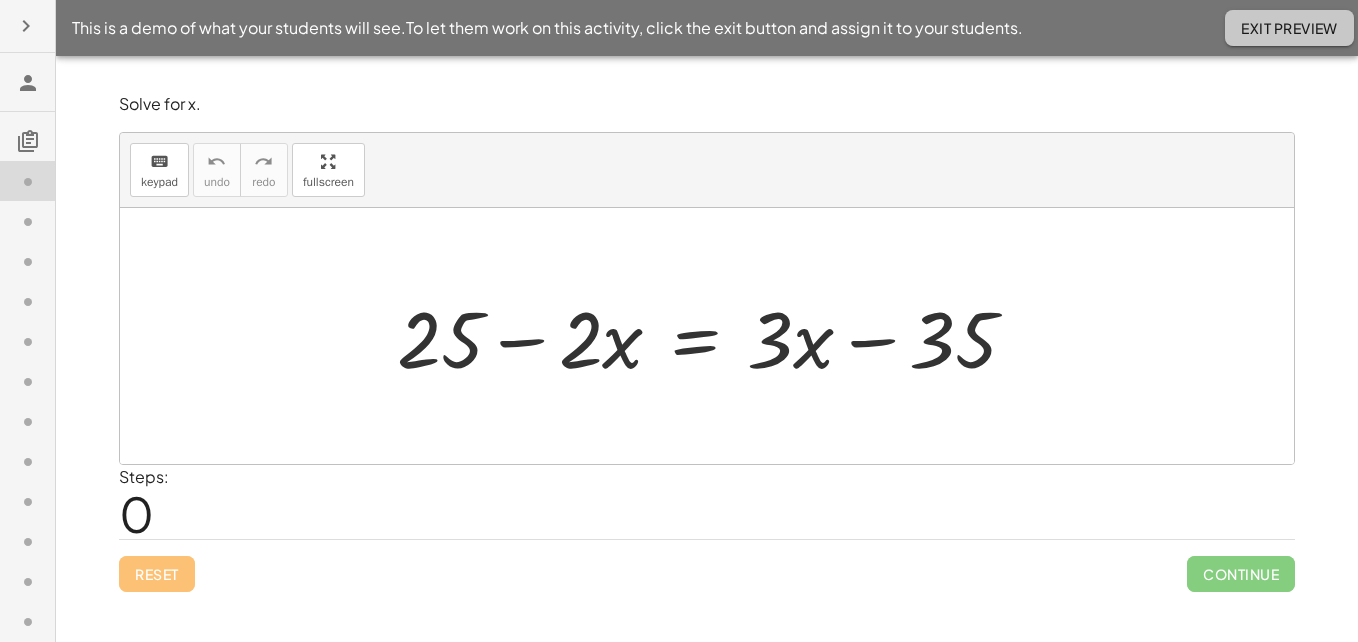 click on "Exit Preview" 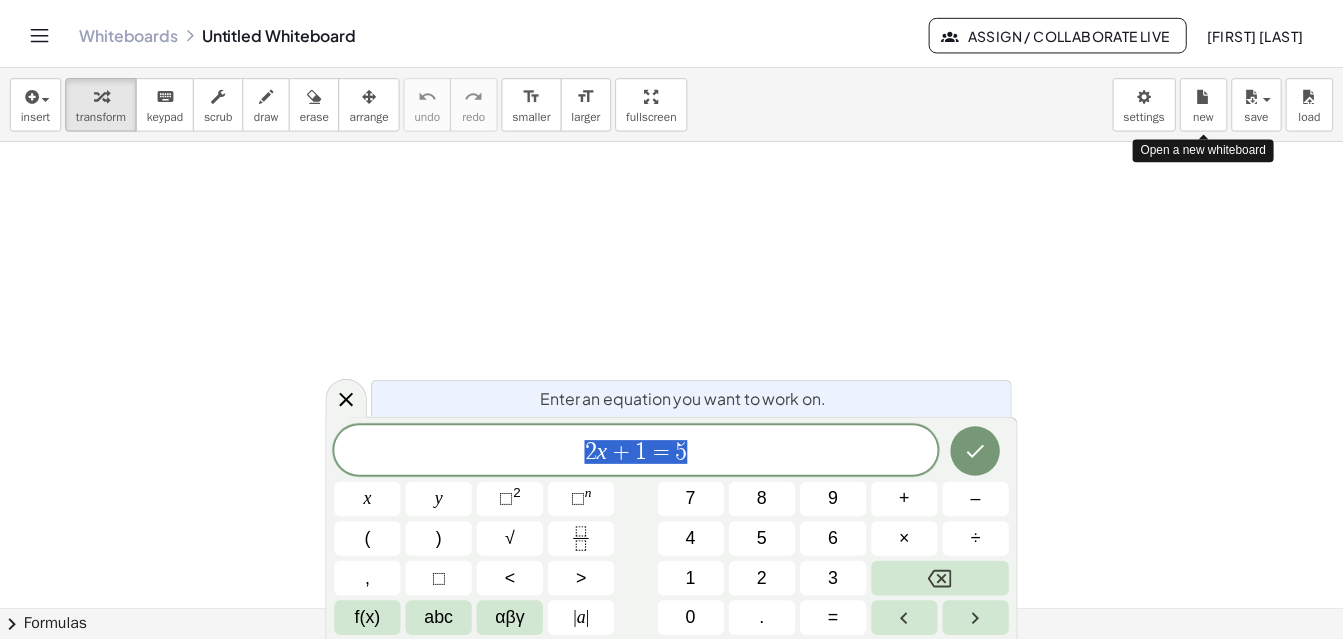 scroll, scrollTop: 0, scrollLeft: 0, axis: both 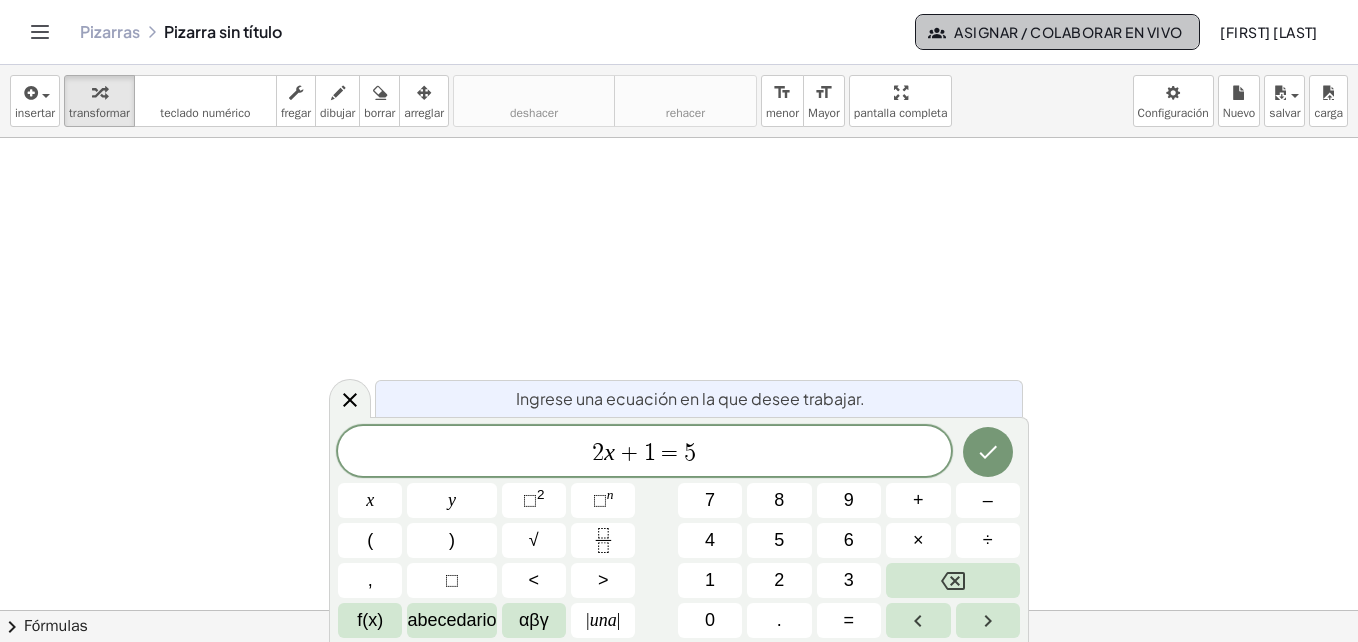 click on "Asignar / Colaborar en vivo" 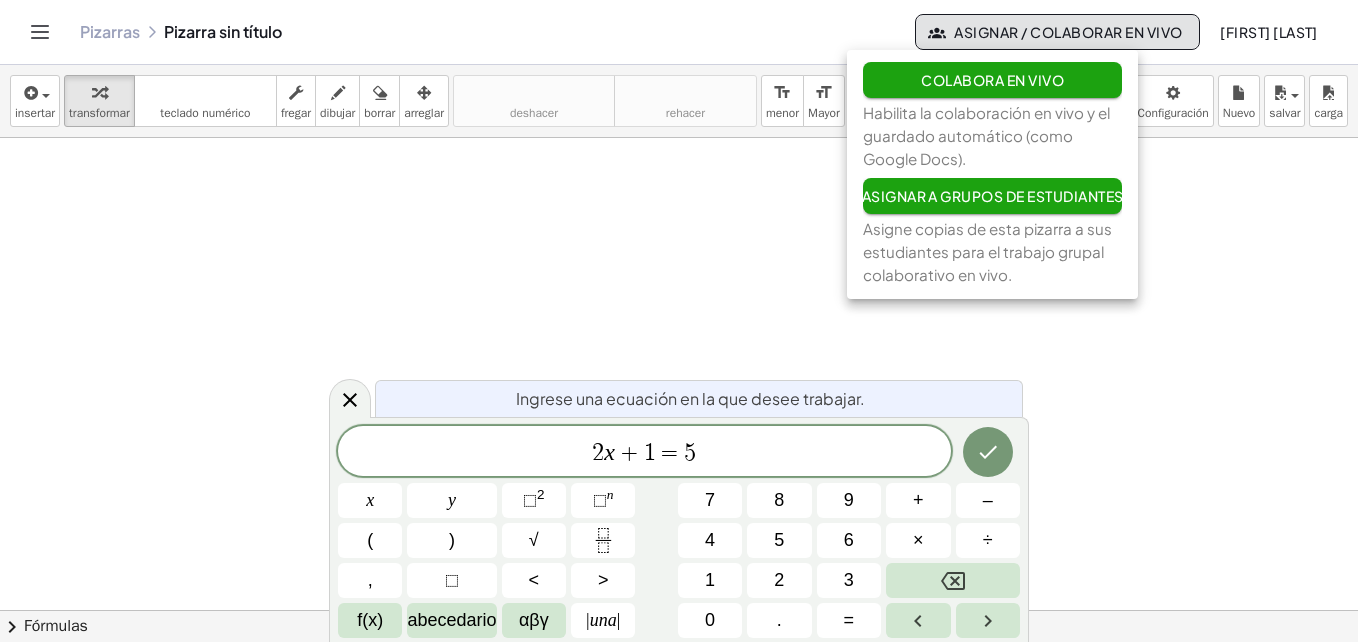 click at bounding box center [679, 673] 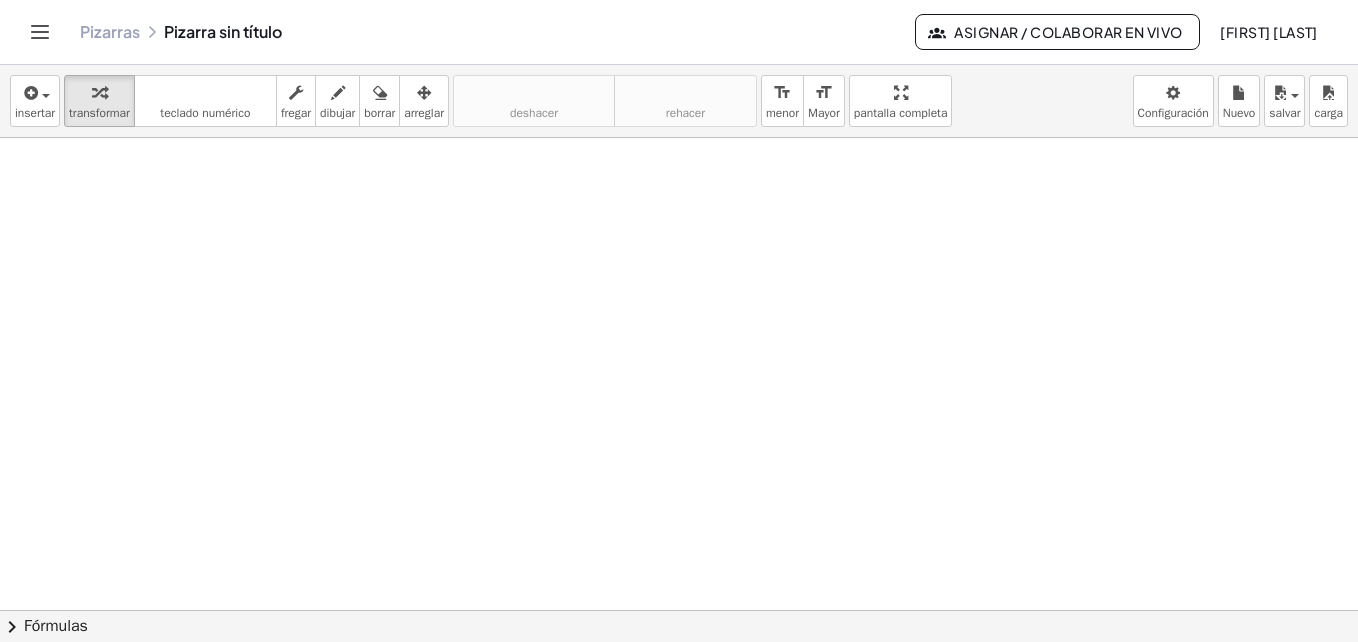 click on "Pizarras Pizarra sin título" at bounding box center [497, 32] 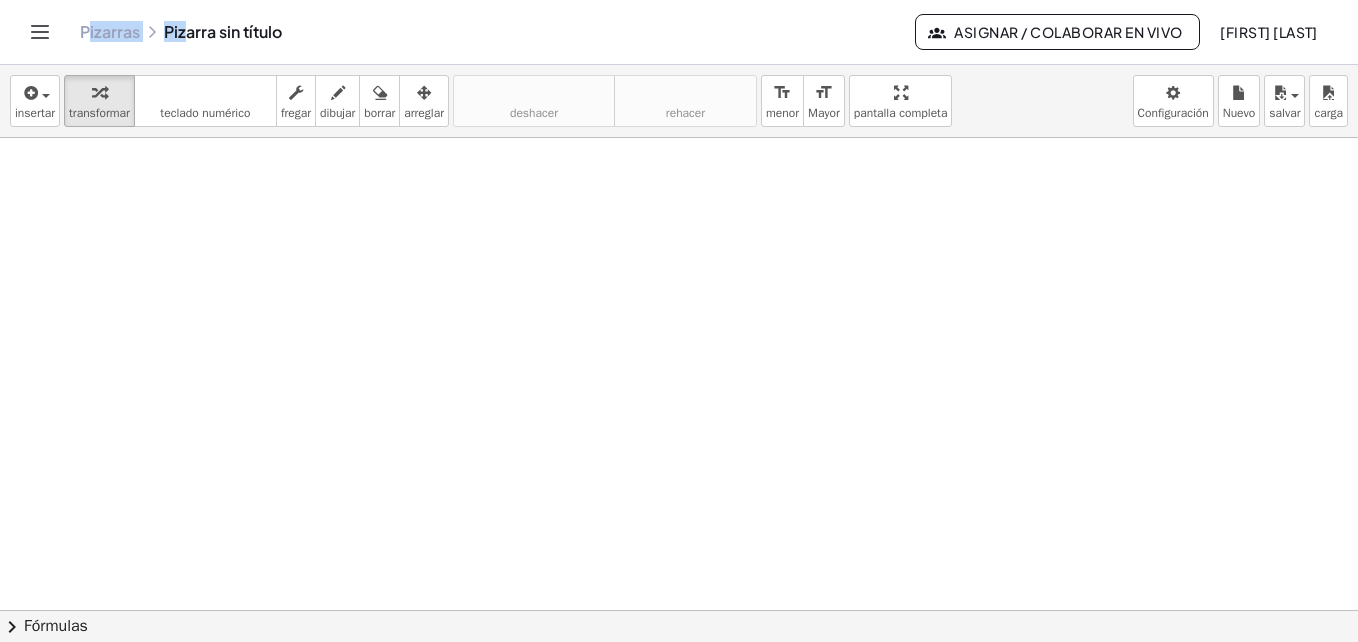 drag, startPoint x: 185, startPoint y: 27, endPoint x: 89, endPoint y: 28, distance: 96.00521 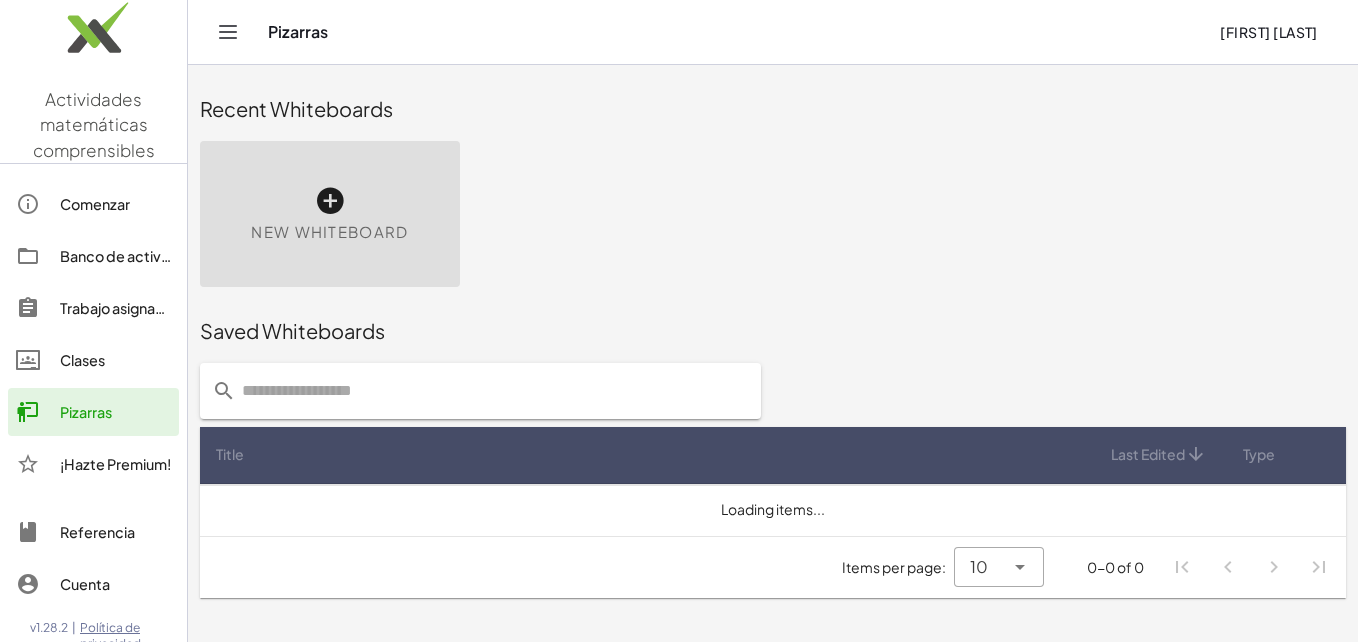 click at bounding box center (93, 32) 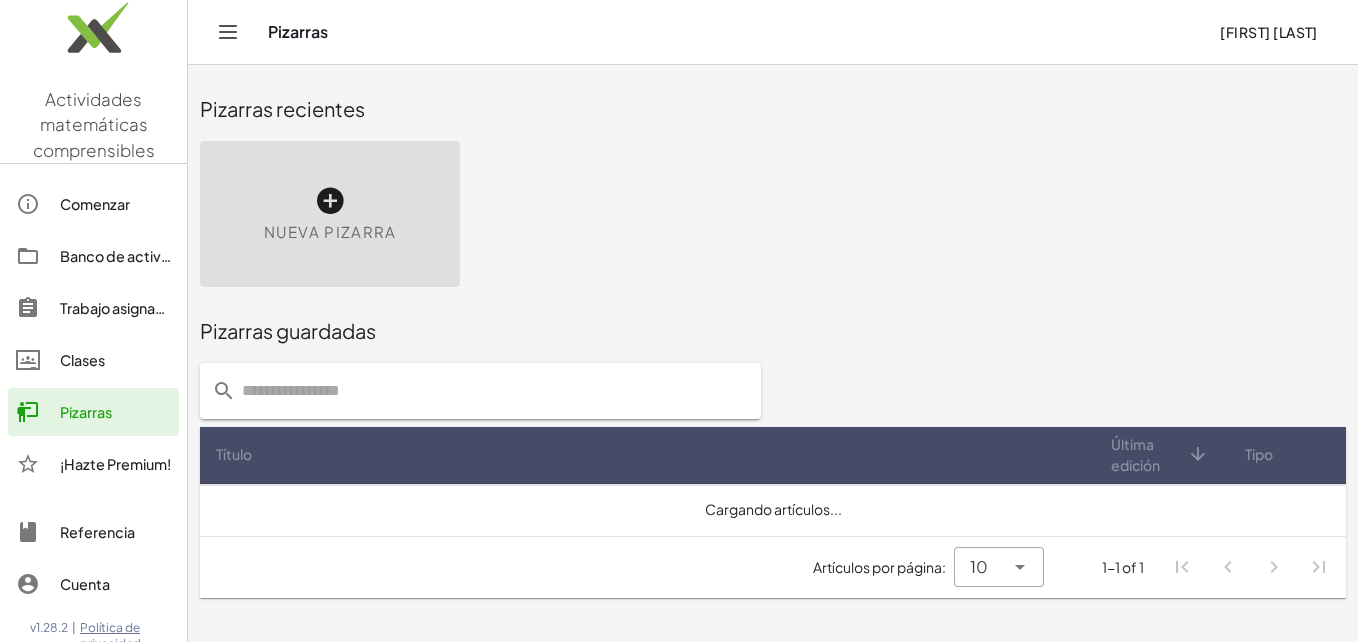 click 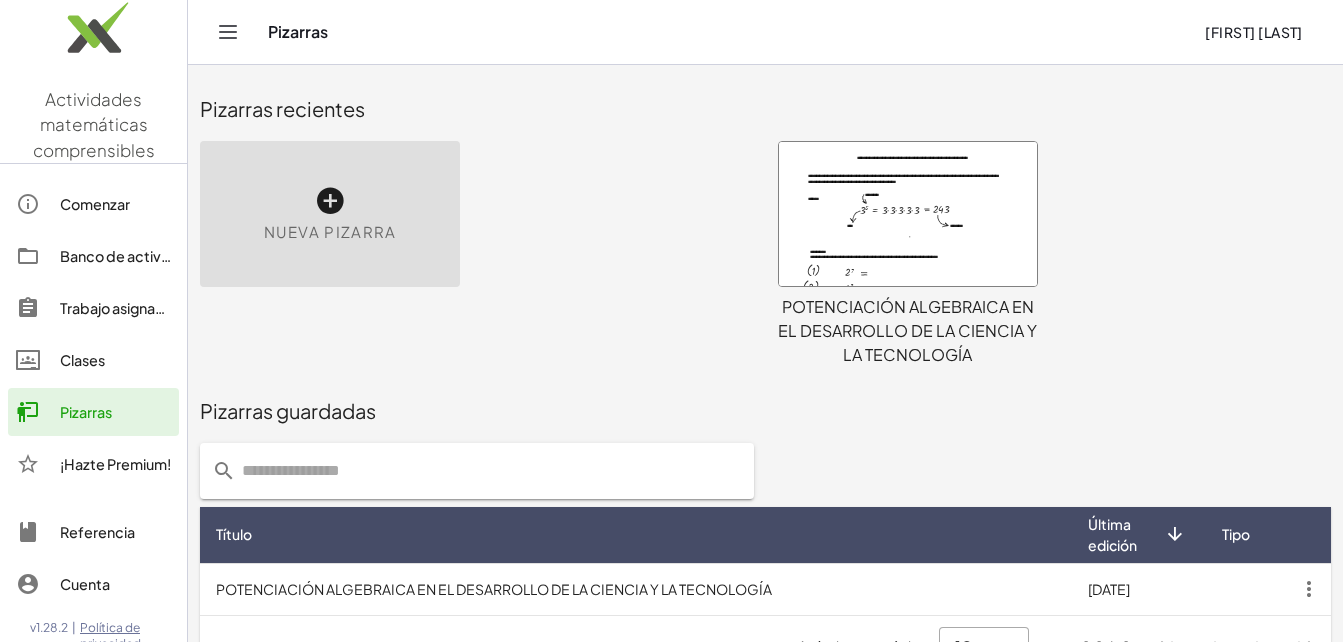 click at bounding box center (330, 201) 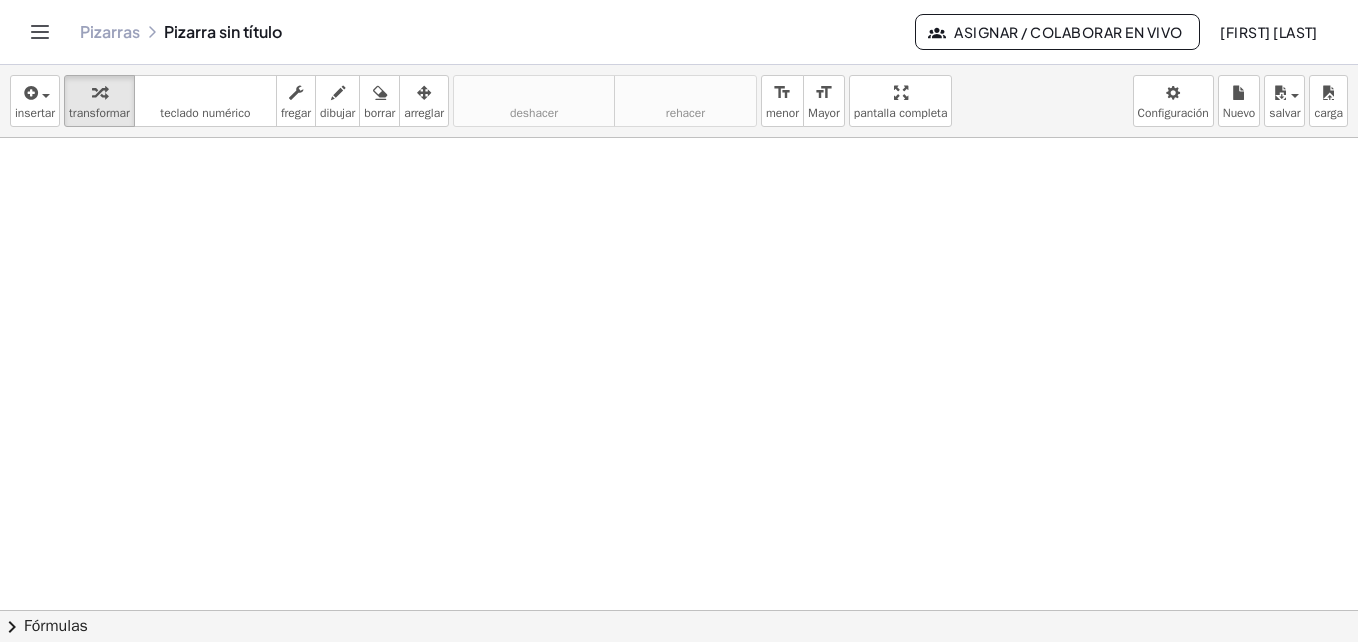click on "Pizarras Pizarra sin título" at bounding box center (497, 32) 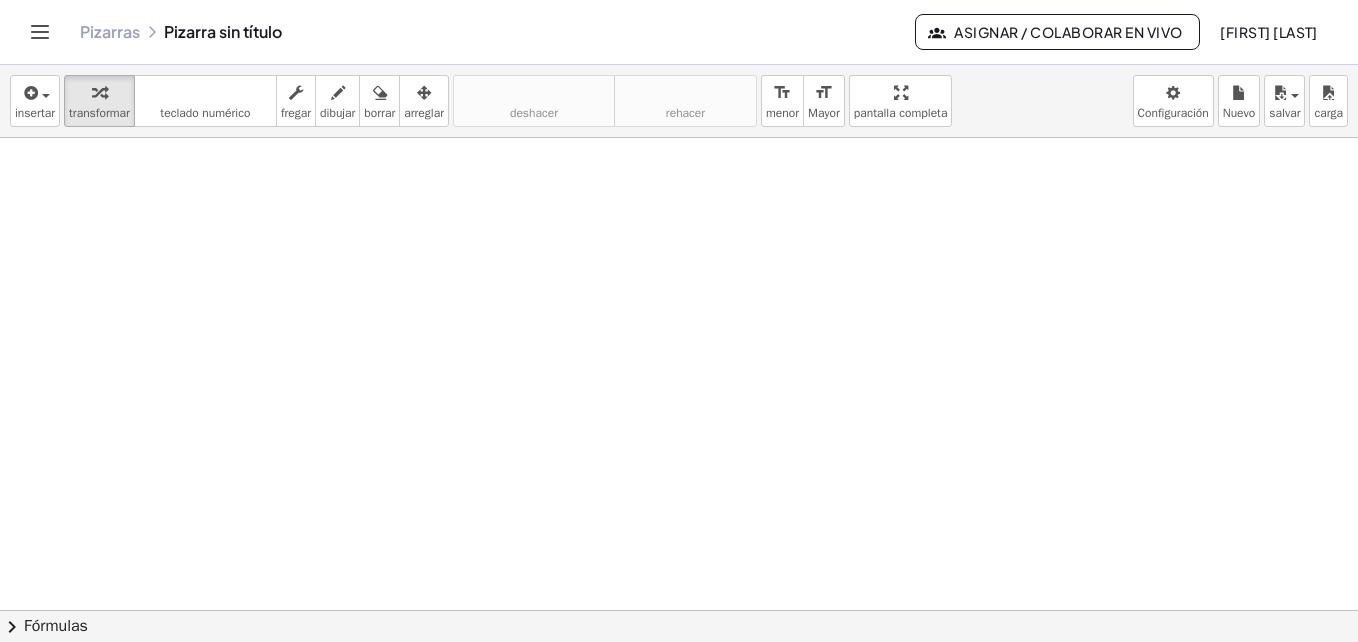 click 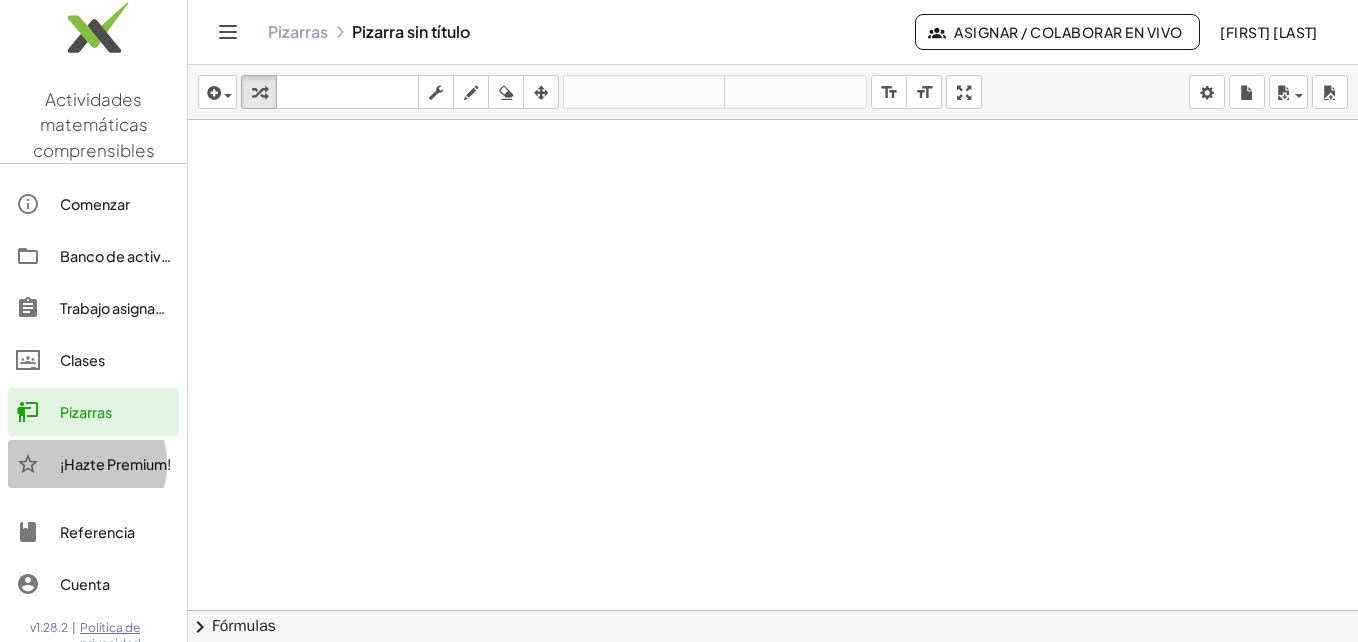 click on "¡Hazte Premium!" 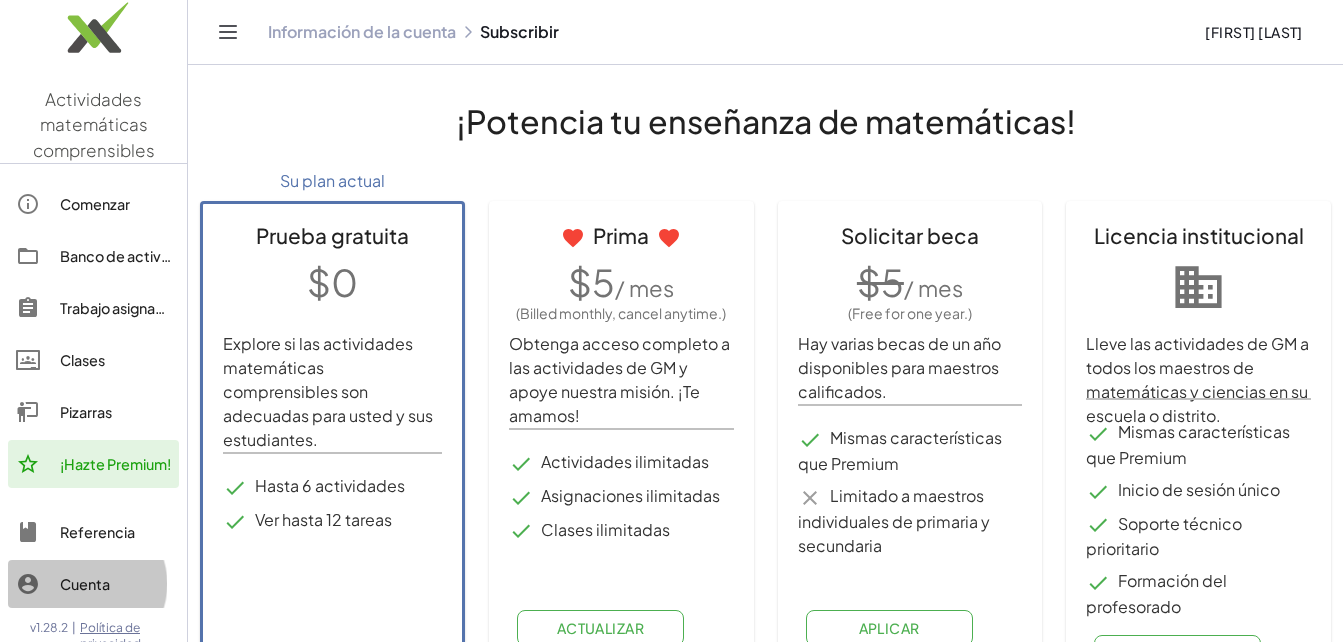click on "Cuenta" 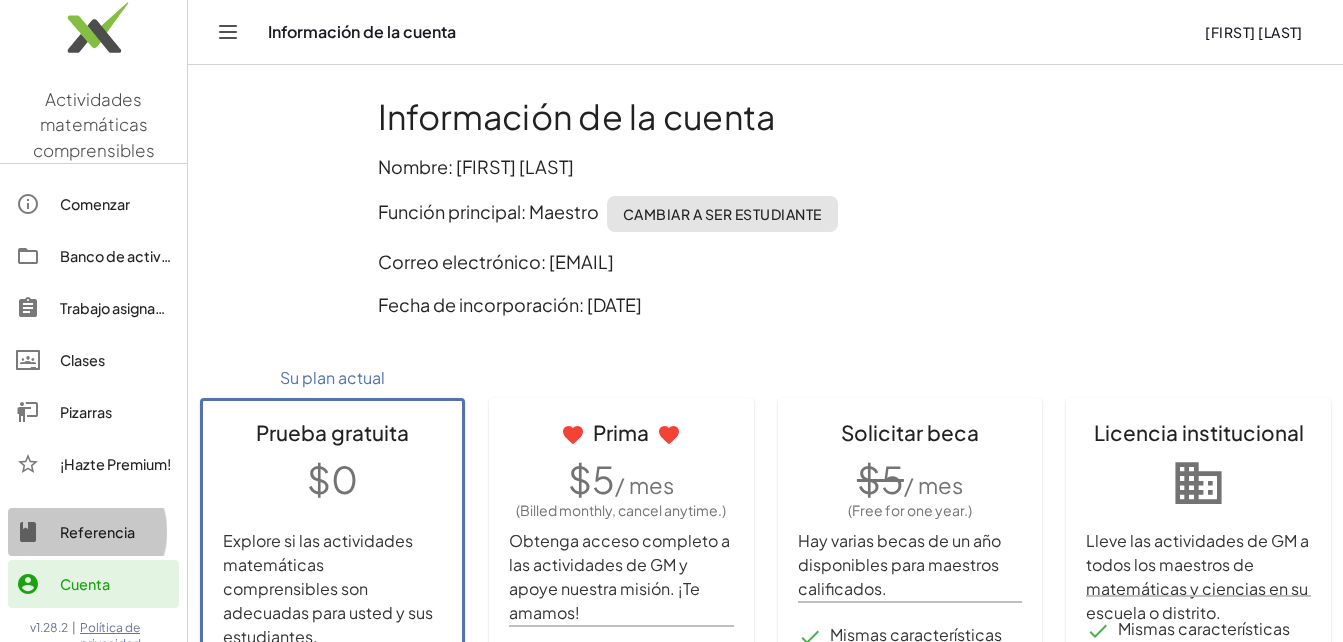 click on "Referencia" 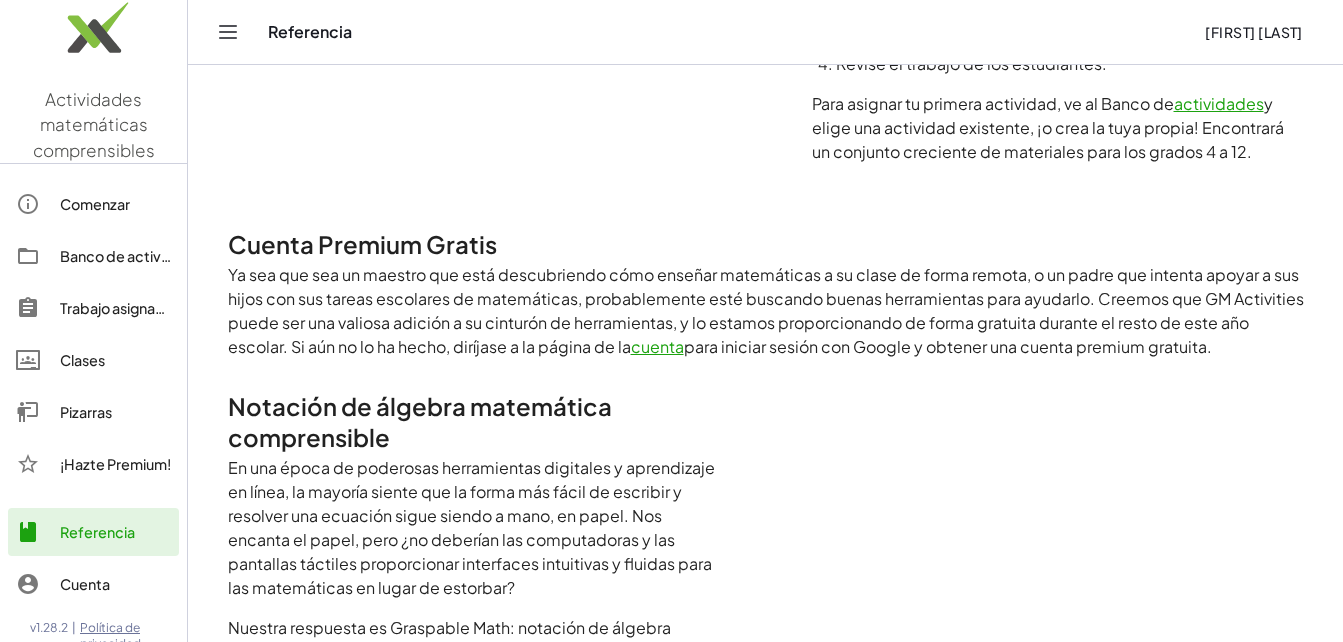 scroll, scrollTop: 480, scrollLeft: 0, axis: vertical 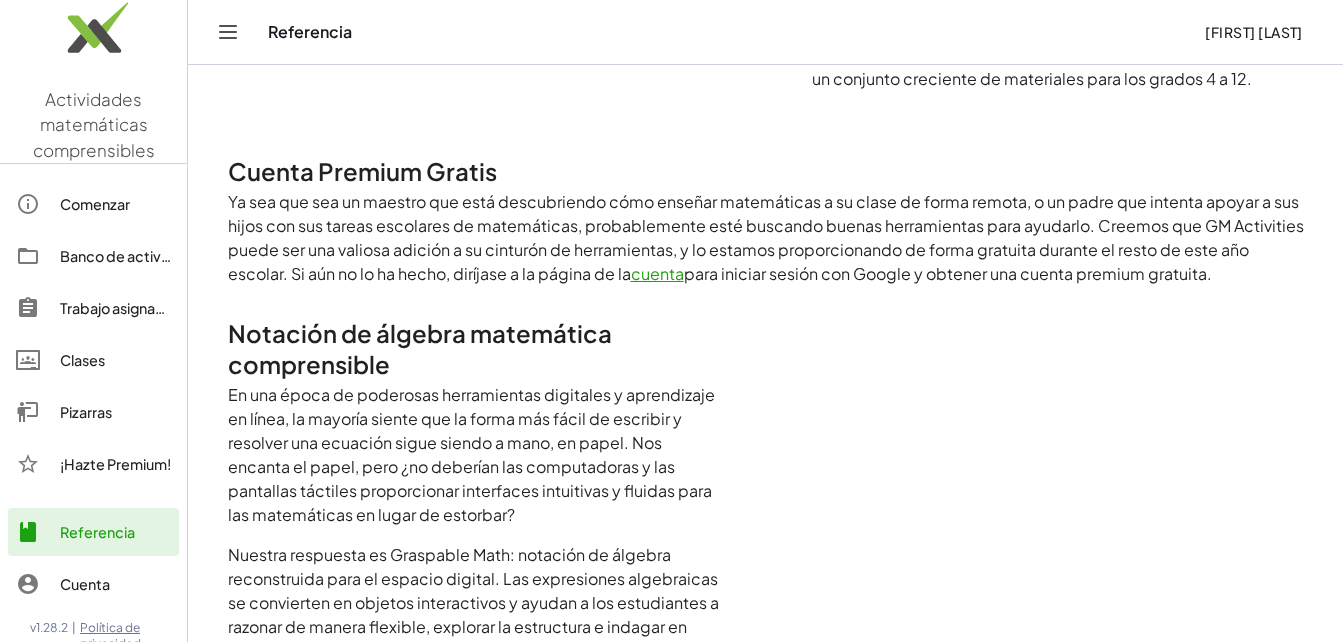 click on "cuenta" at bounding box center (657, 273) 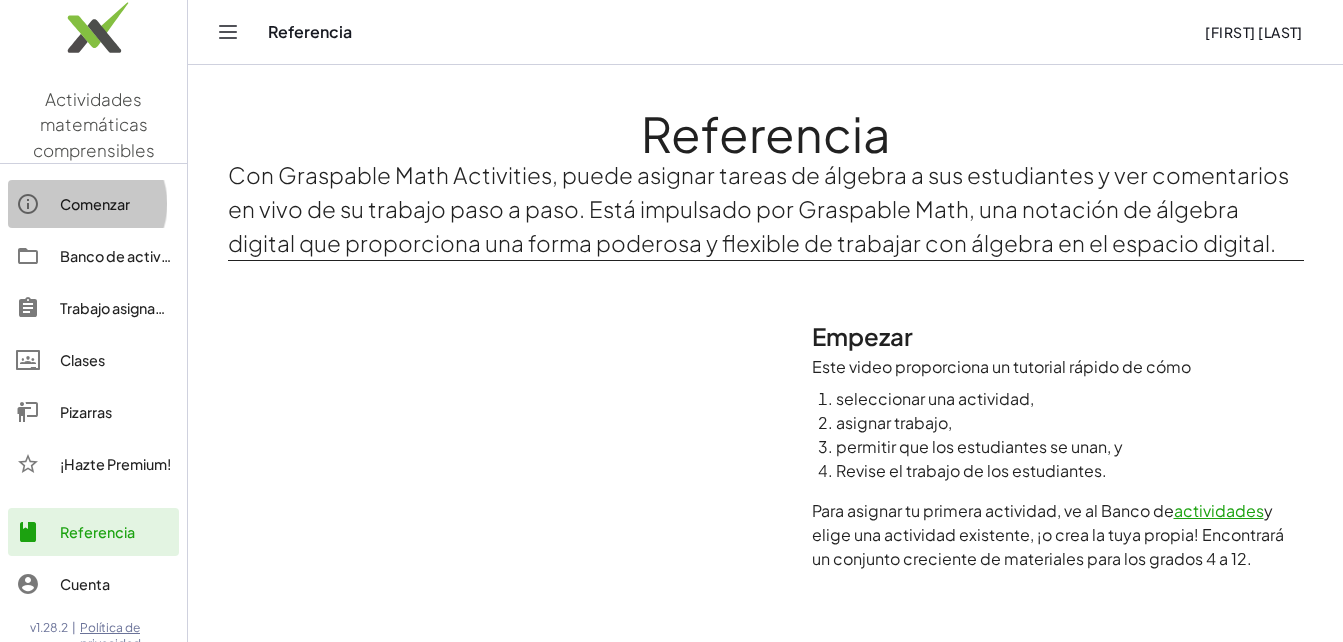click on "Comenzar" 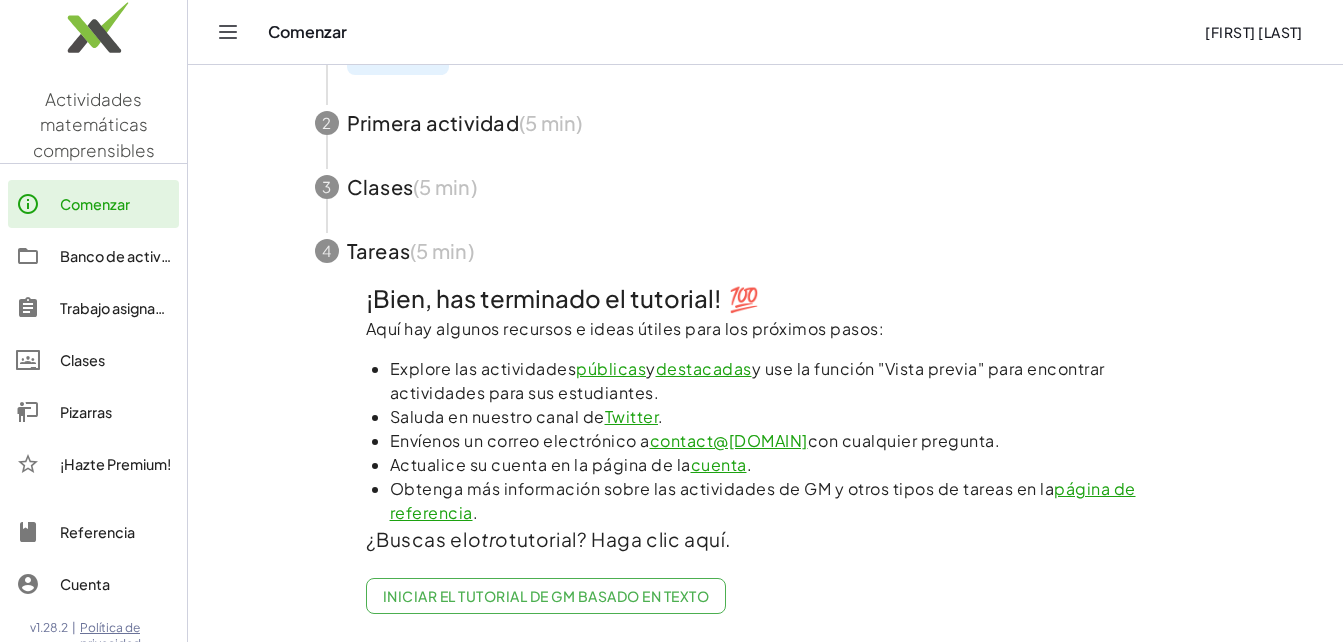scroll, scrollTop: 759, scrollLeft: 0, axis: vertical 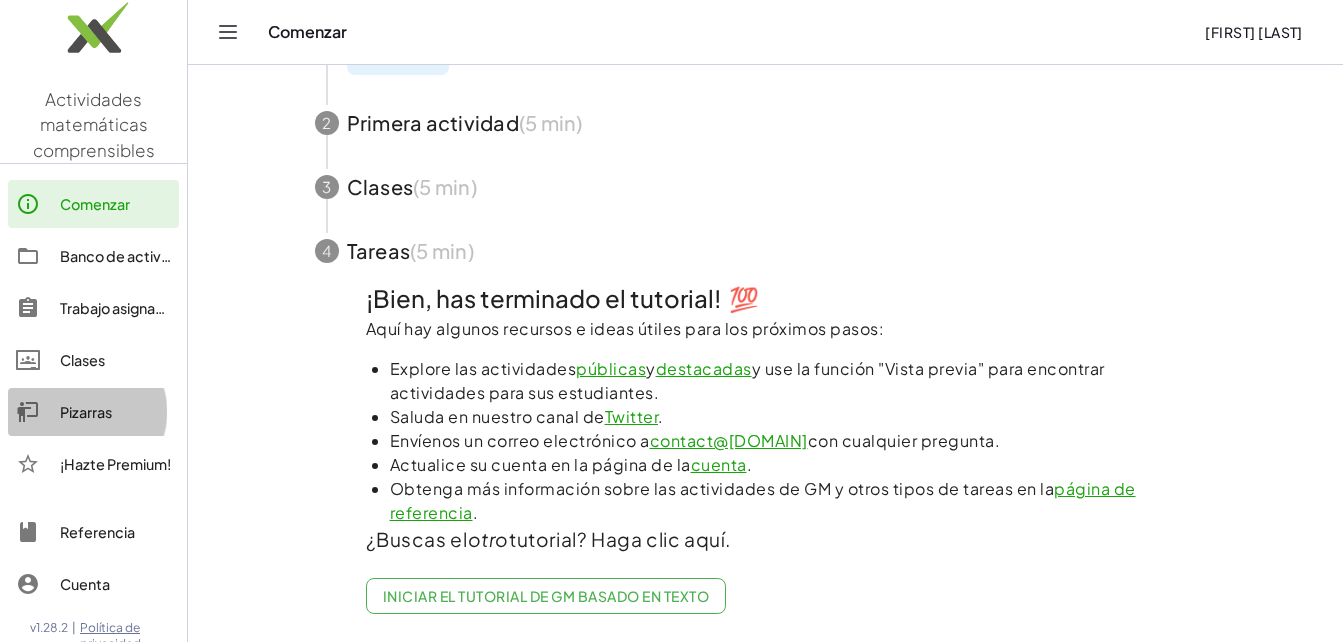 click on "Pizarras" 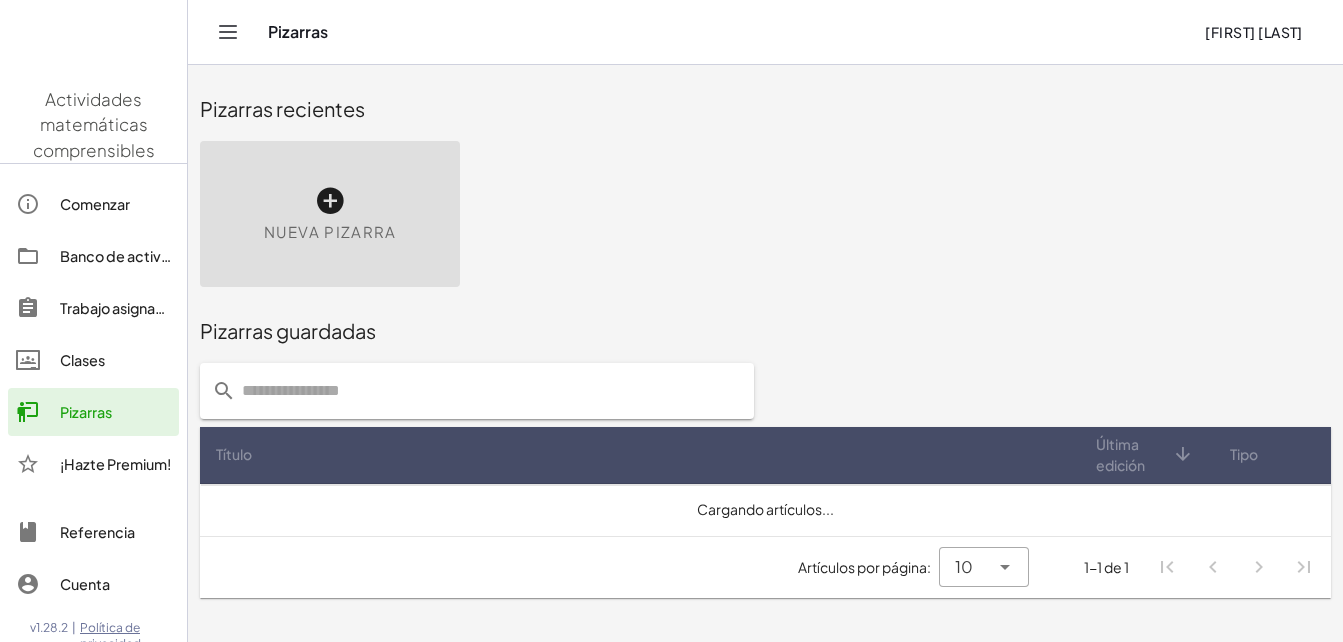 scroll, scrollTop: 0, scrollLeft: 0, axis: both 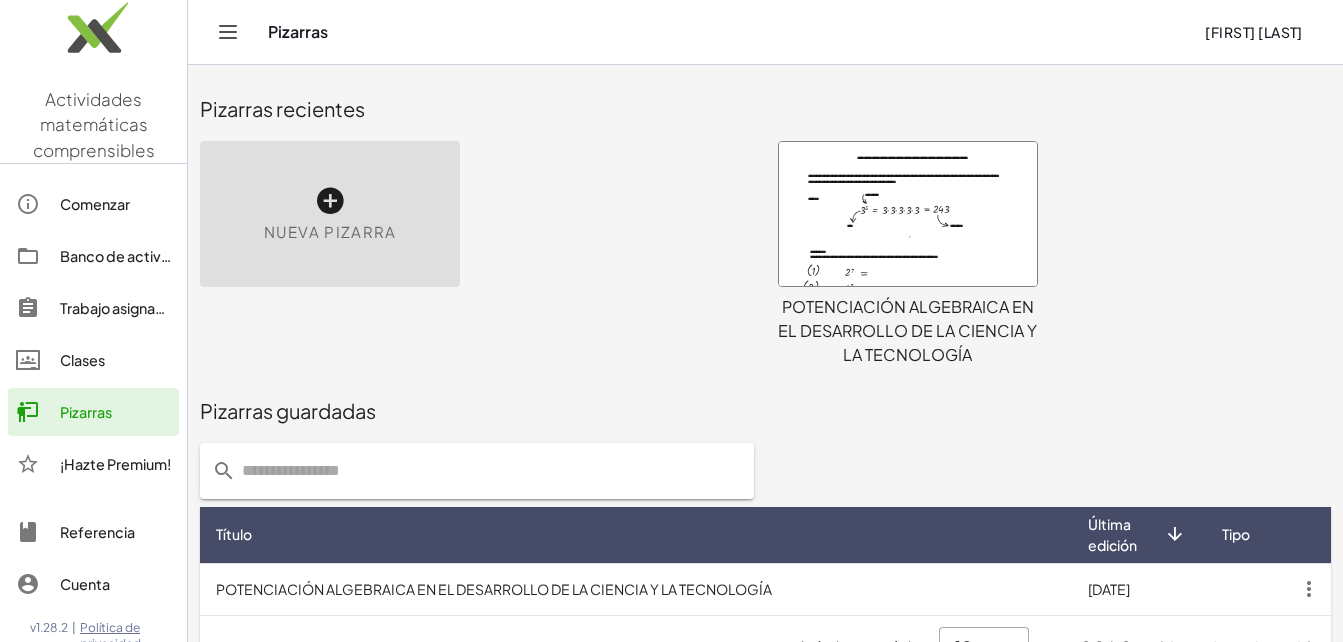 click 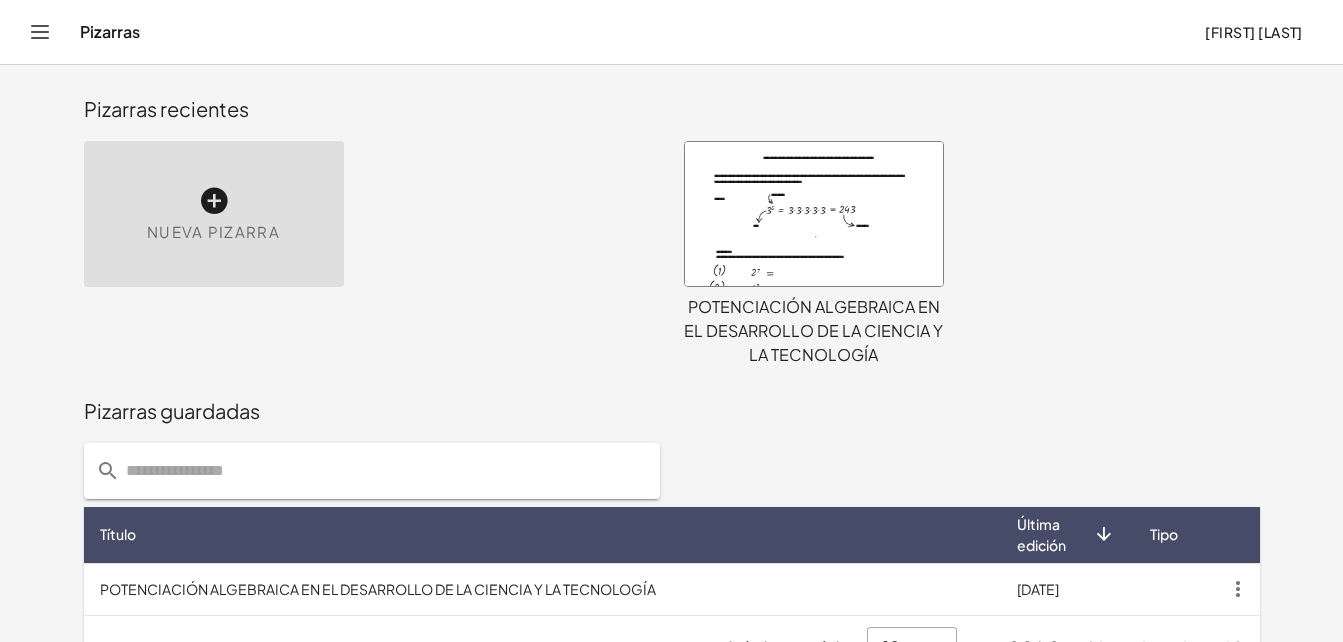 click on "Pizarras" at bounding box center [634, 32] 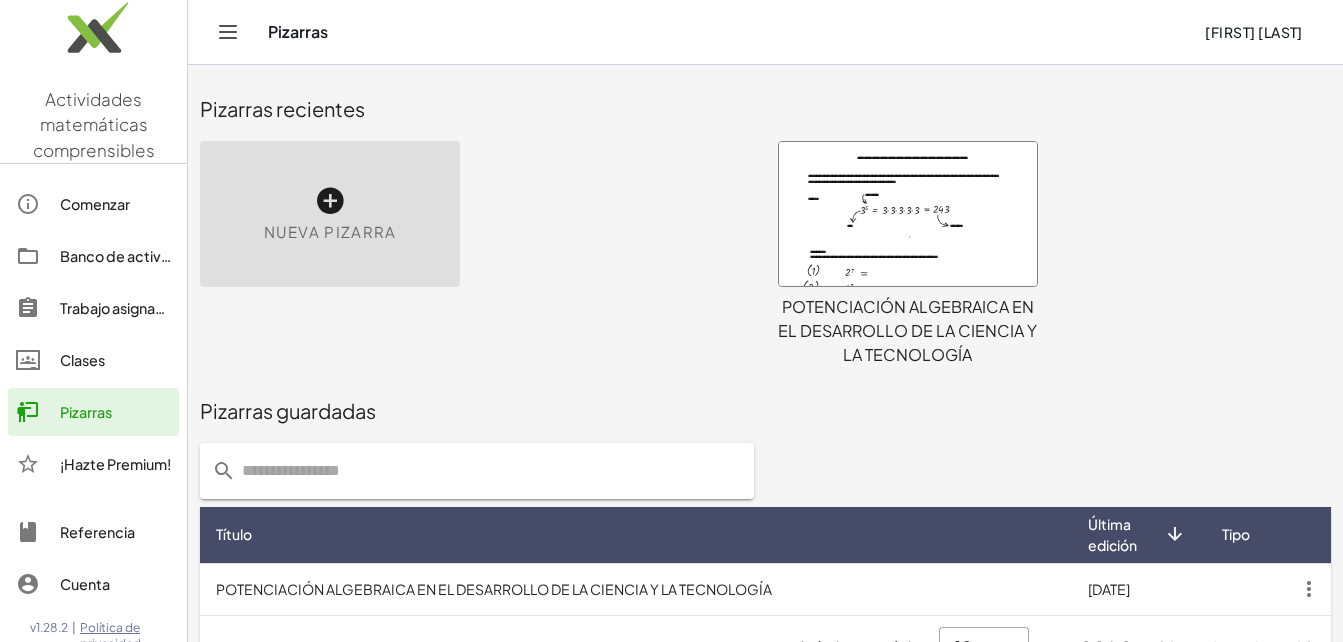 click on "¡Hazte Premium!" 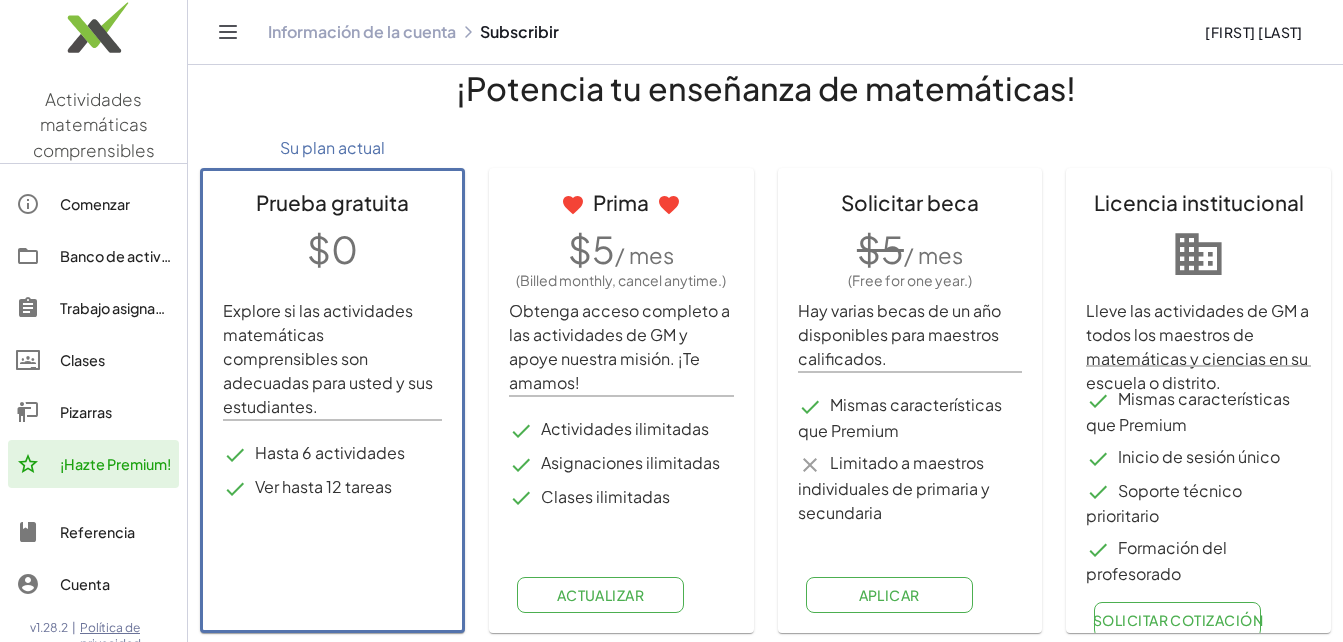 scroll, scrollTop: 36, scrollLeft: 0, axis: vertical 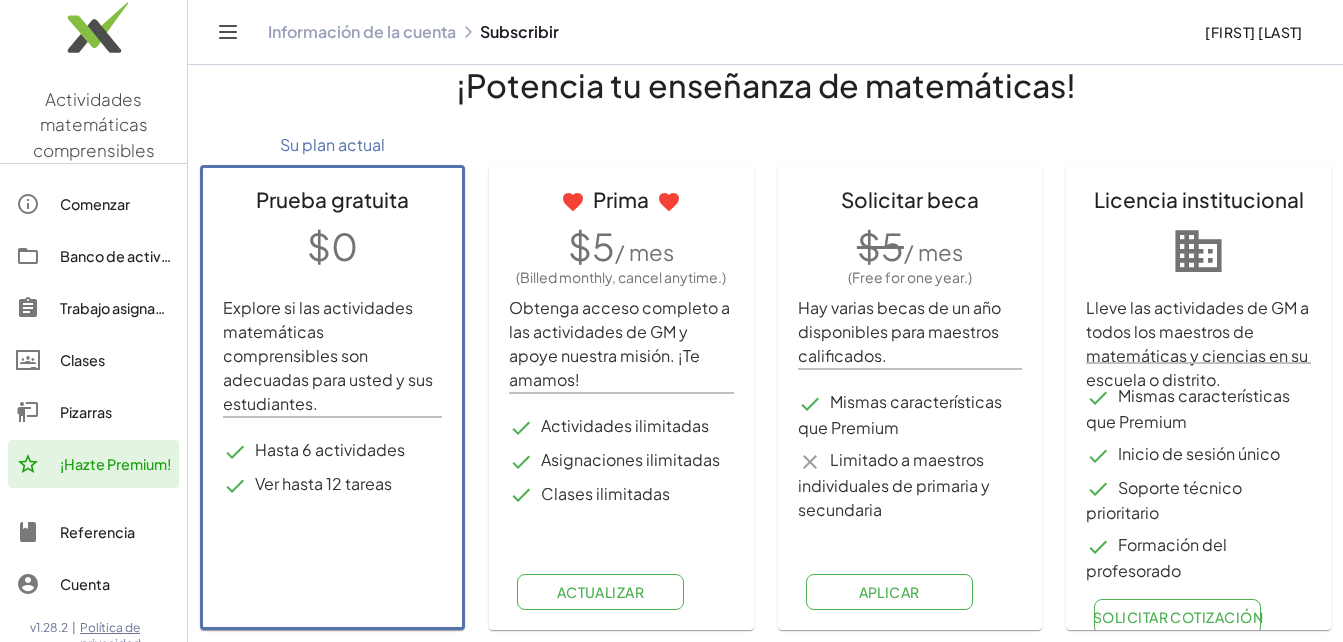 click on "Actualizar" 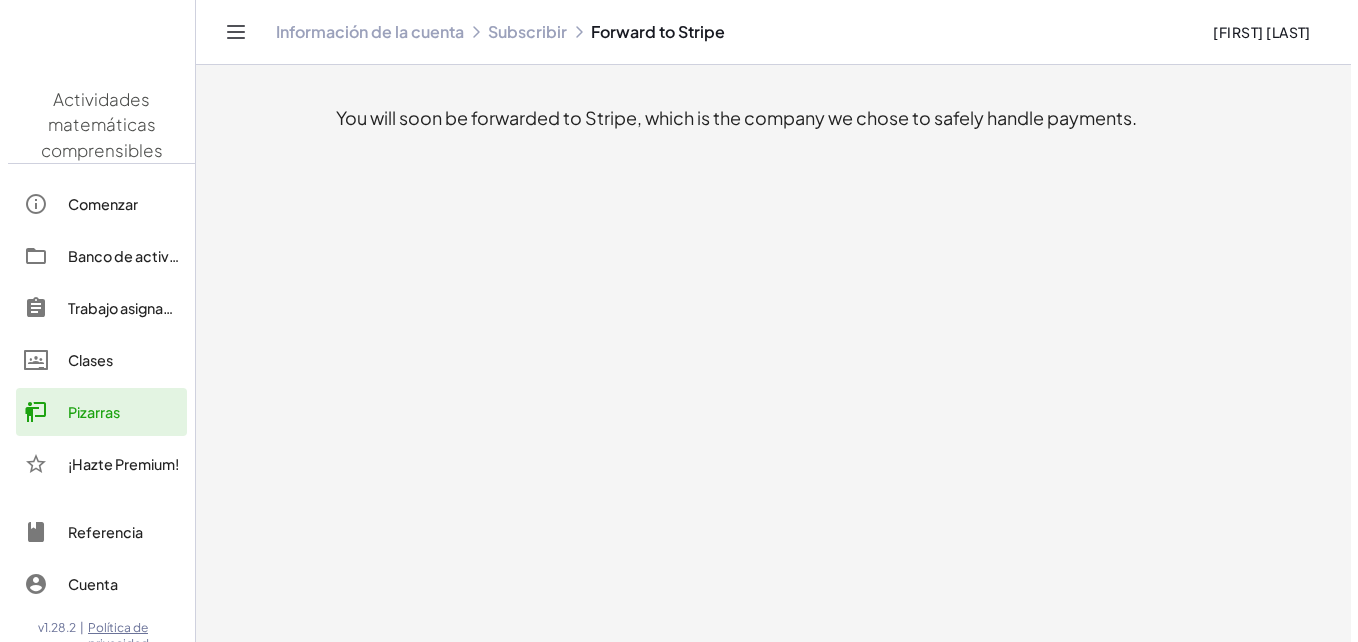 scroll, scrollTop: 0, scrollLeft: 0, axis: both 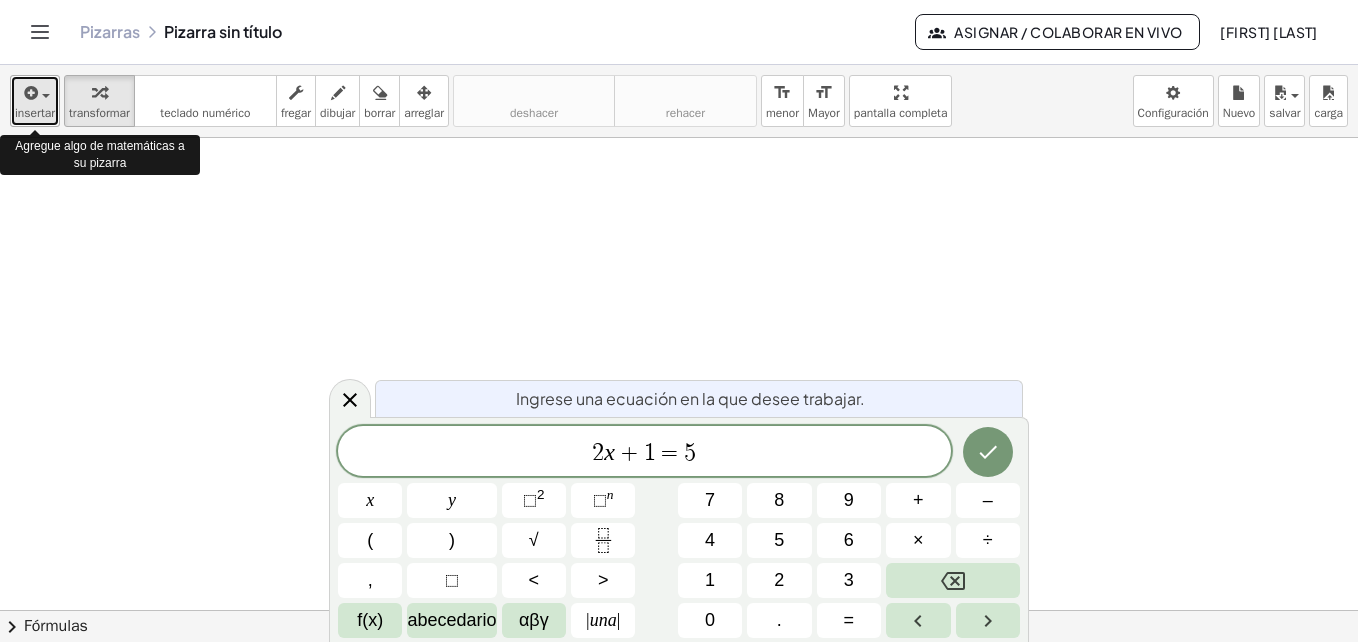 click on "insertar" at bounding box center (35, 113) 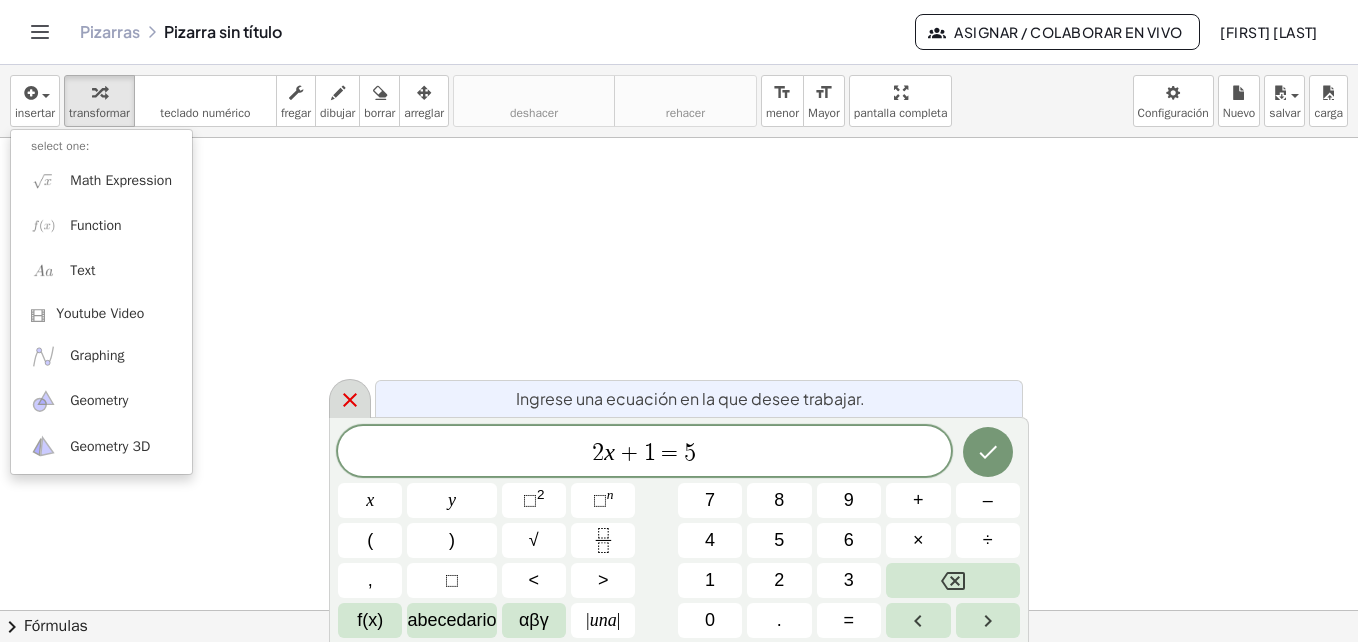 click 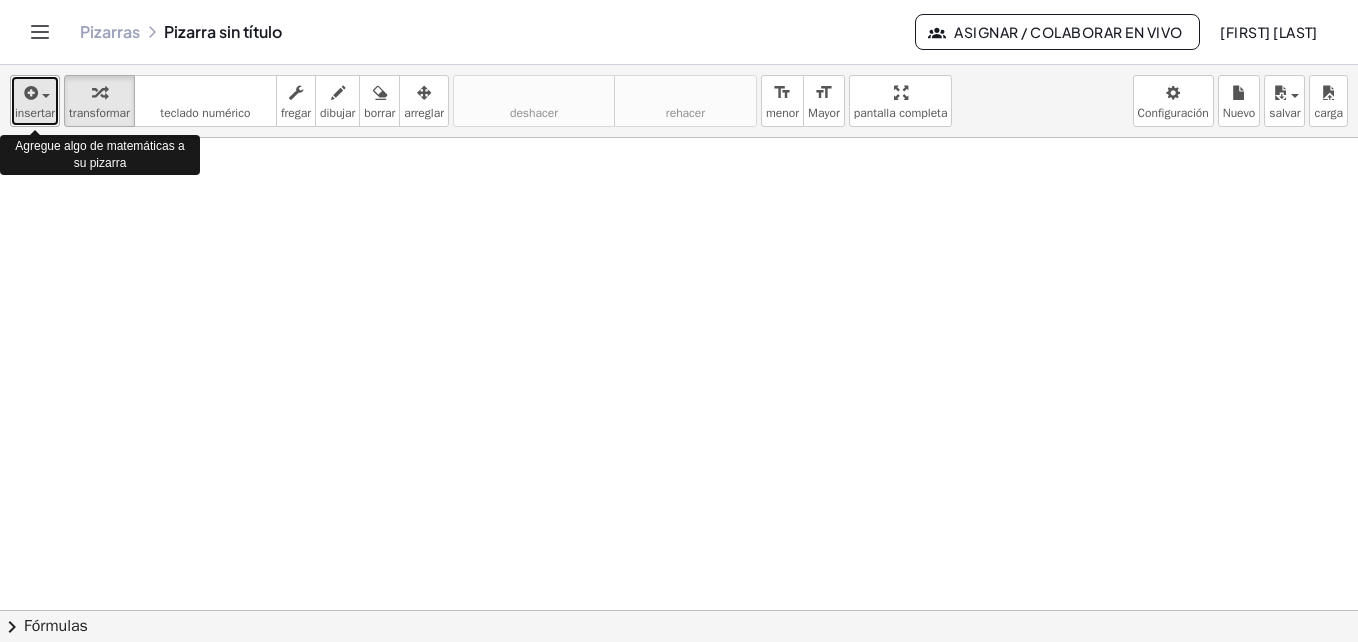 click on "insertar" at bounding box center (35, 113) 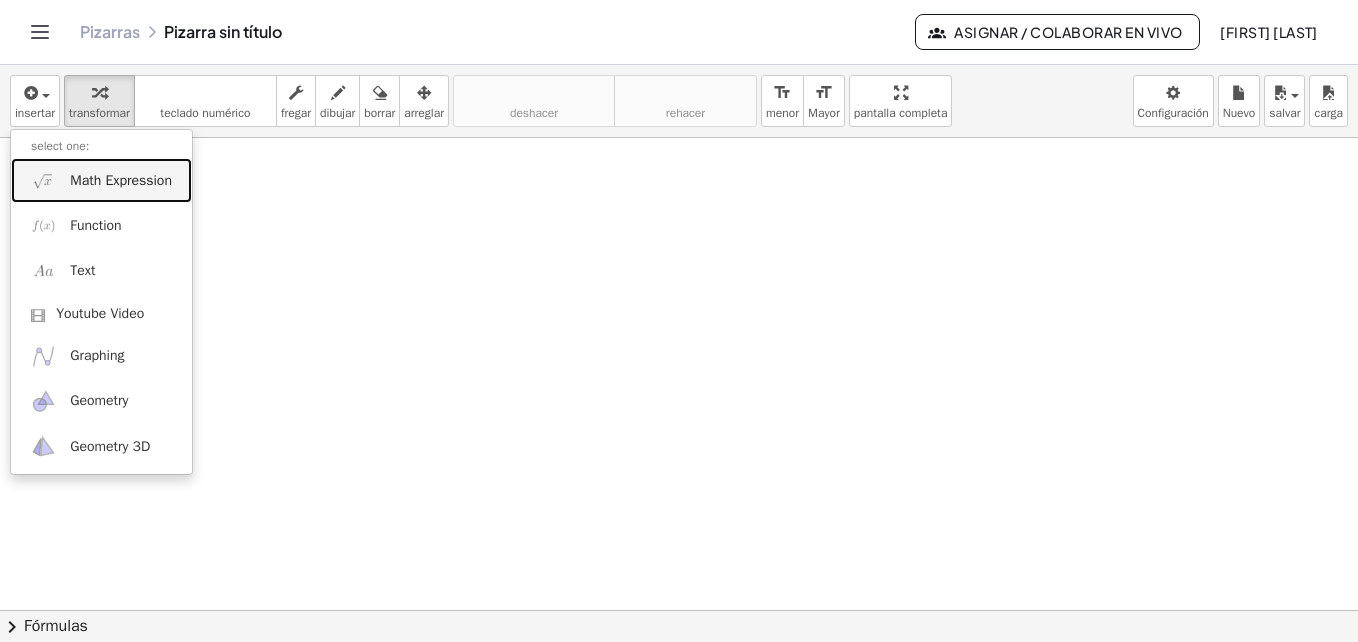 click on "Math Expression" at bounding box center [121, 181] 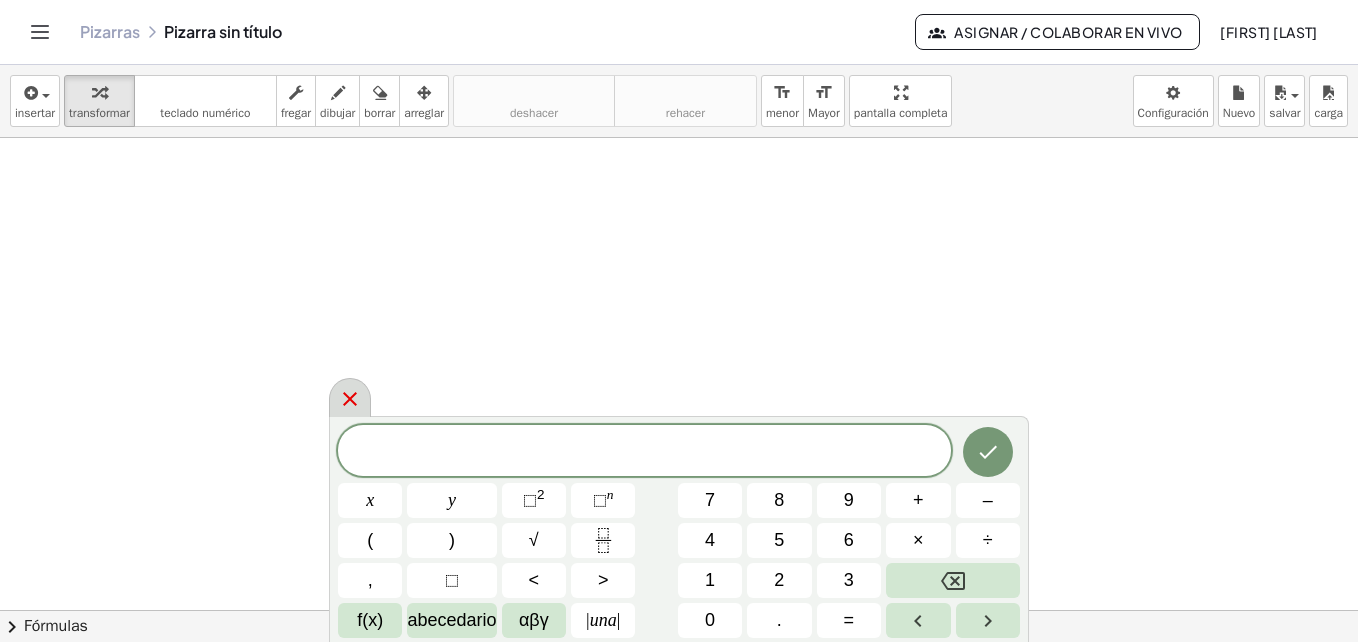 click 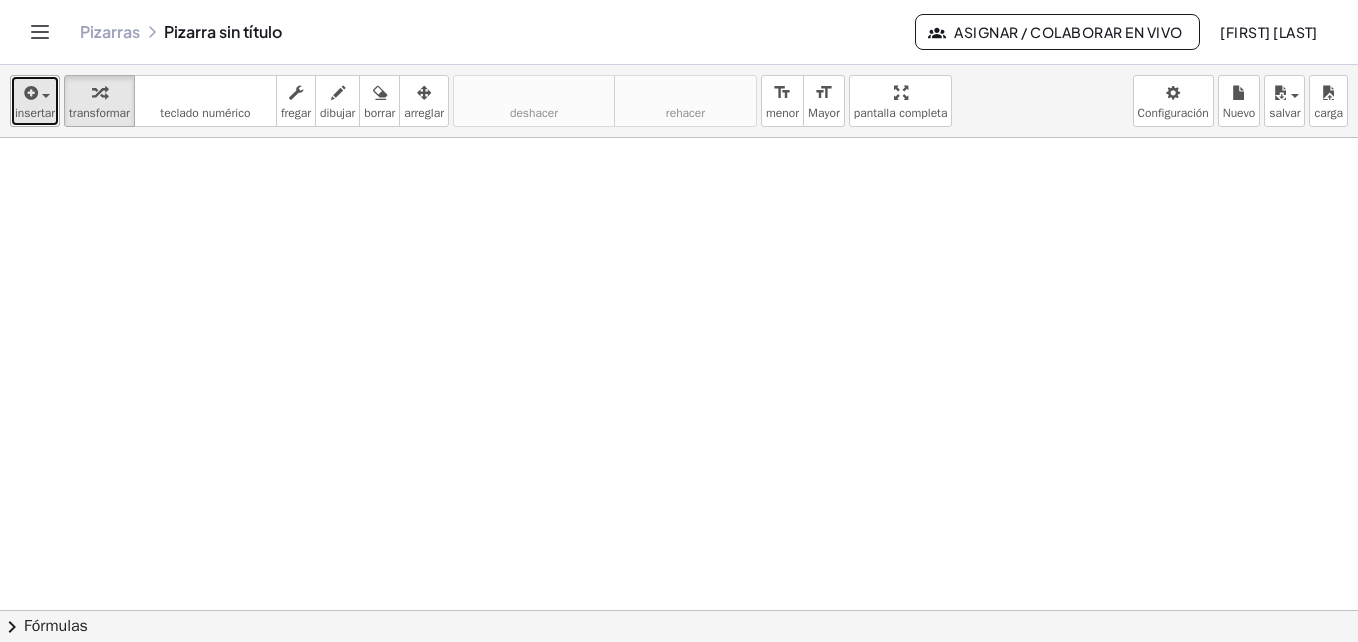 click at bounding box center (40, 95) 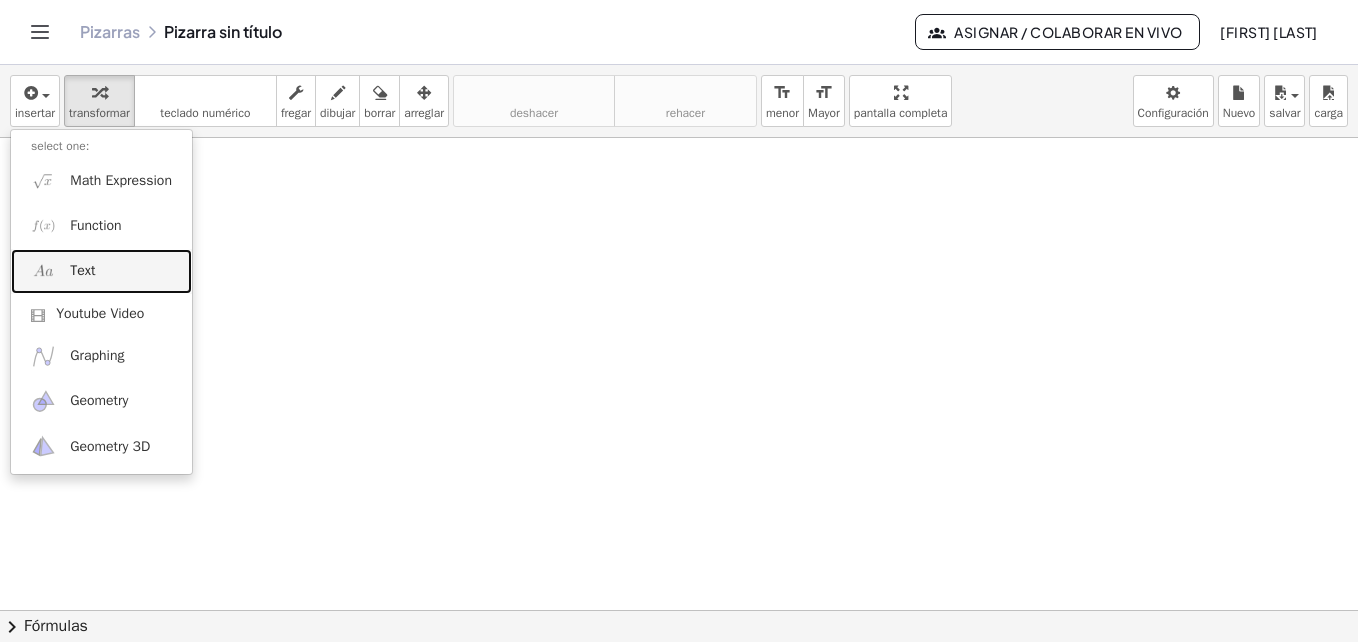 click on "Text" at bounding box center [101, 271] 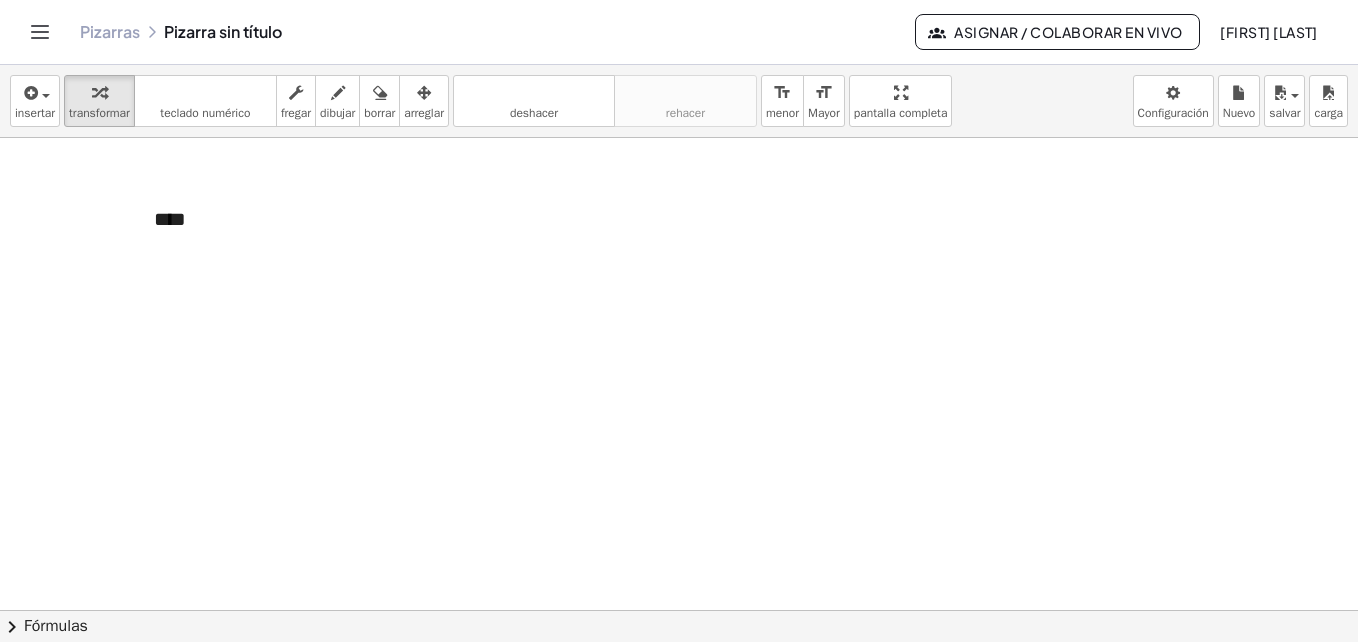 type 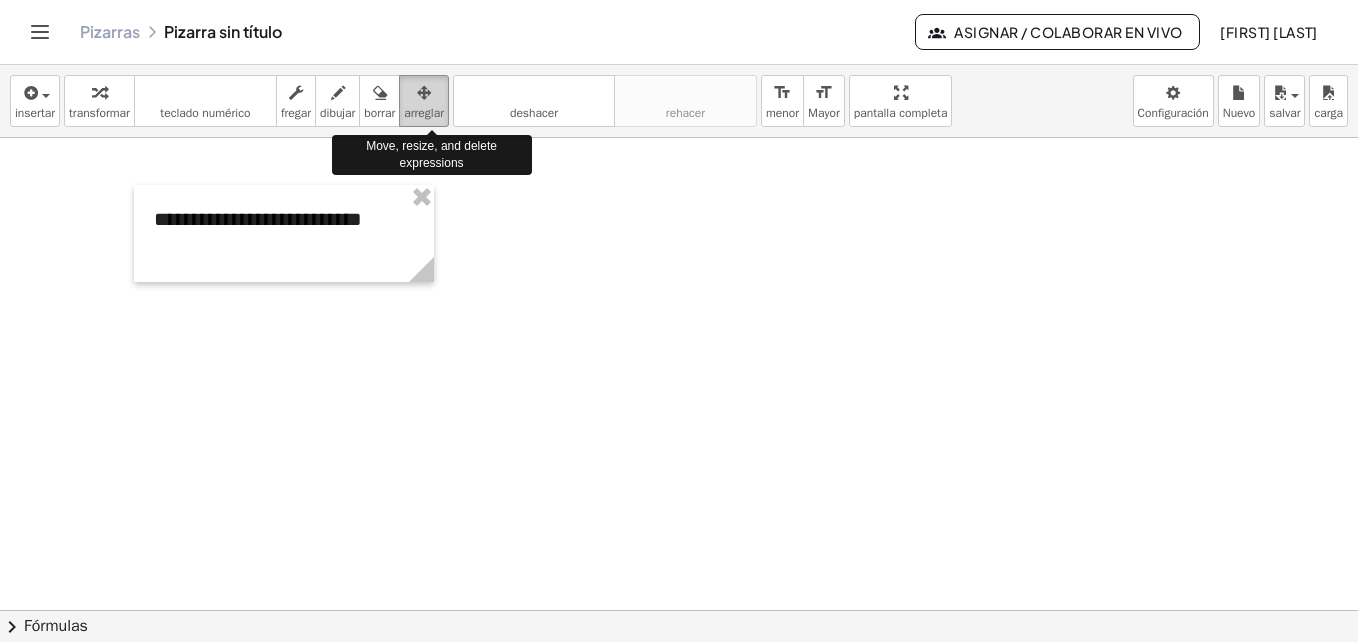click at bounding box center [424, 93] 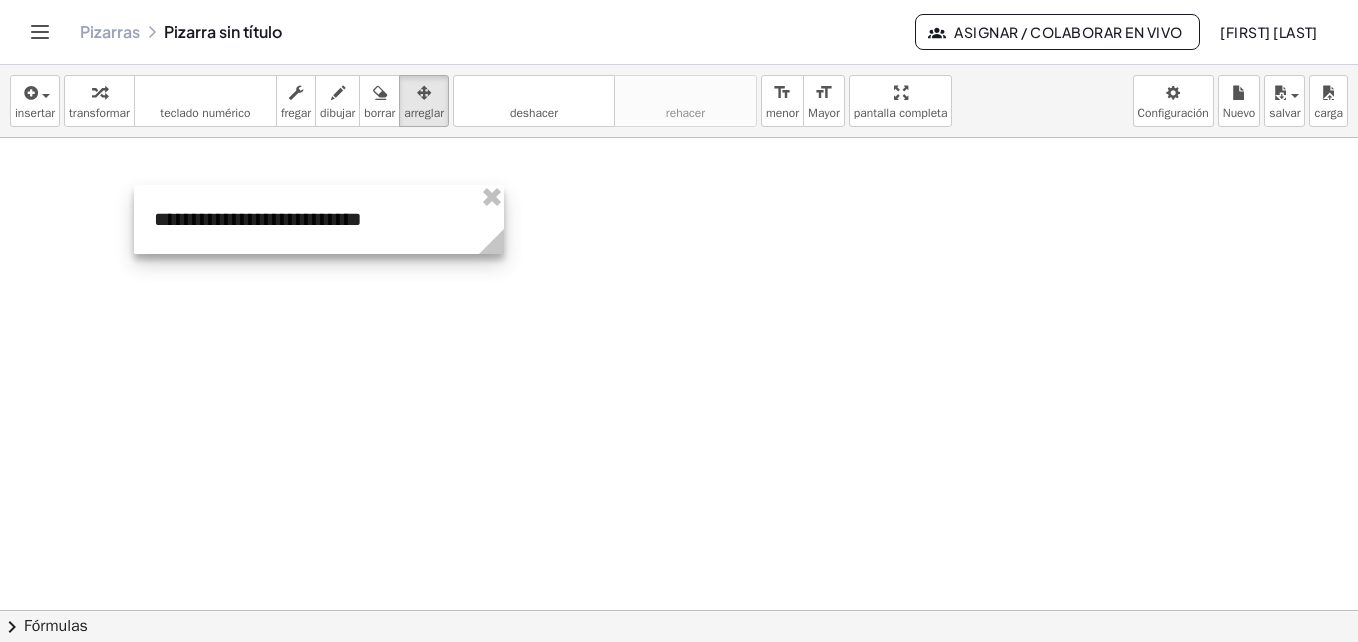 drag, startPoint x: 435, startPoint y: 267, endPoint x: 505, endPoint y: 266, distance: 70.00714 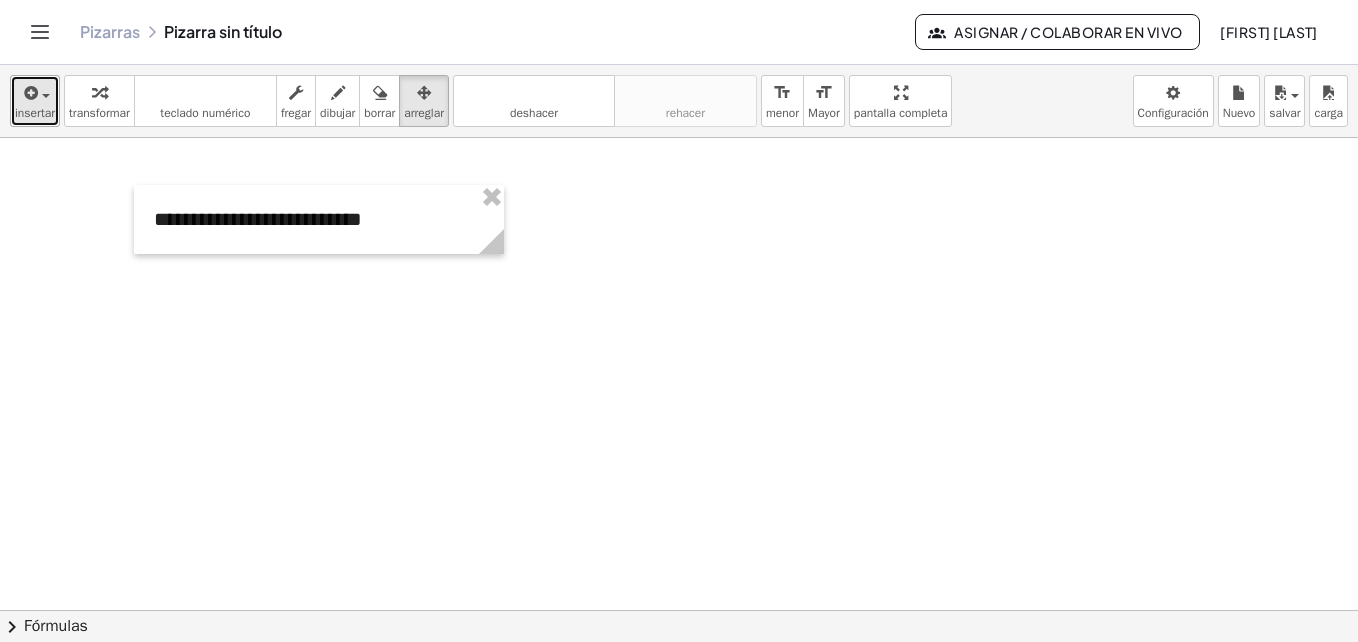 click at bounding box center [29, 93] 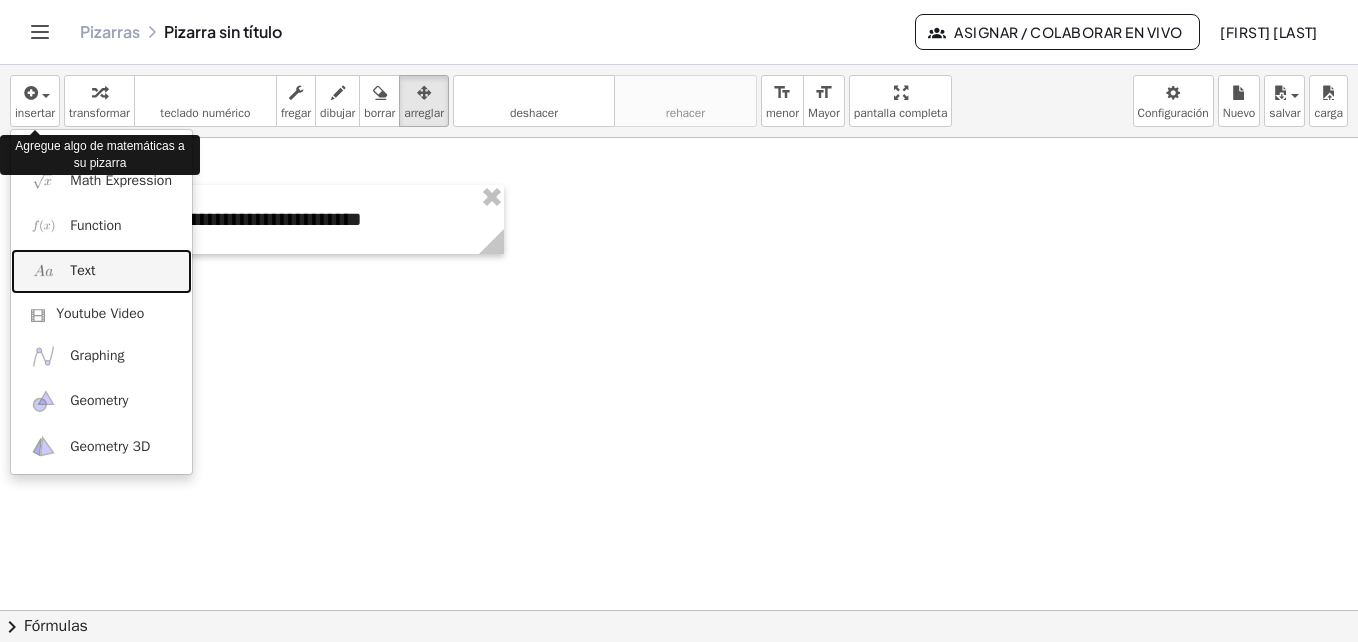 click on "Text" at bounding box center (101, 271) 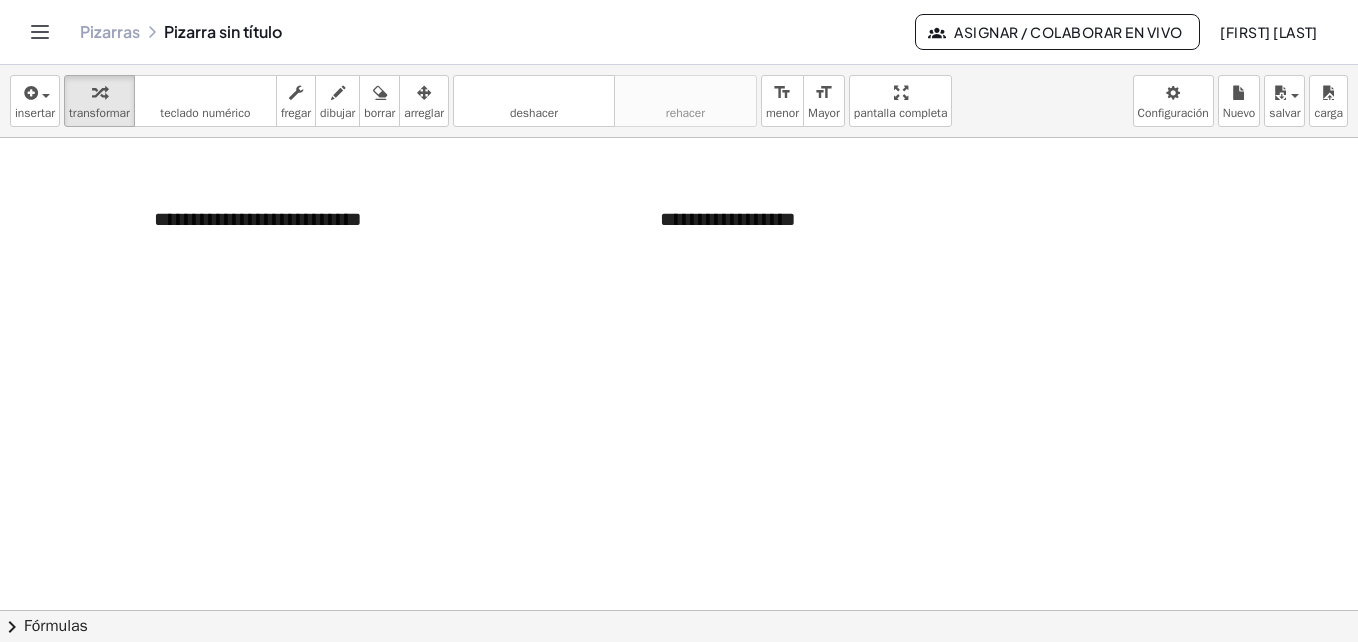 type 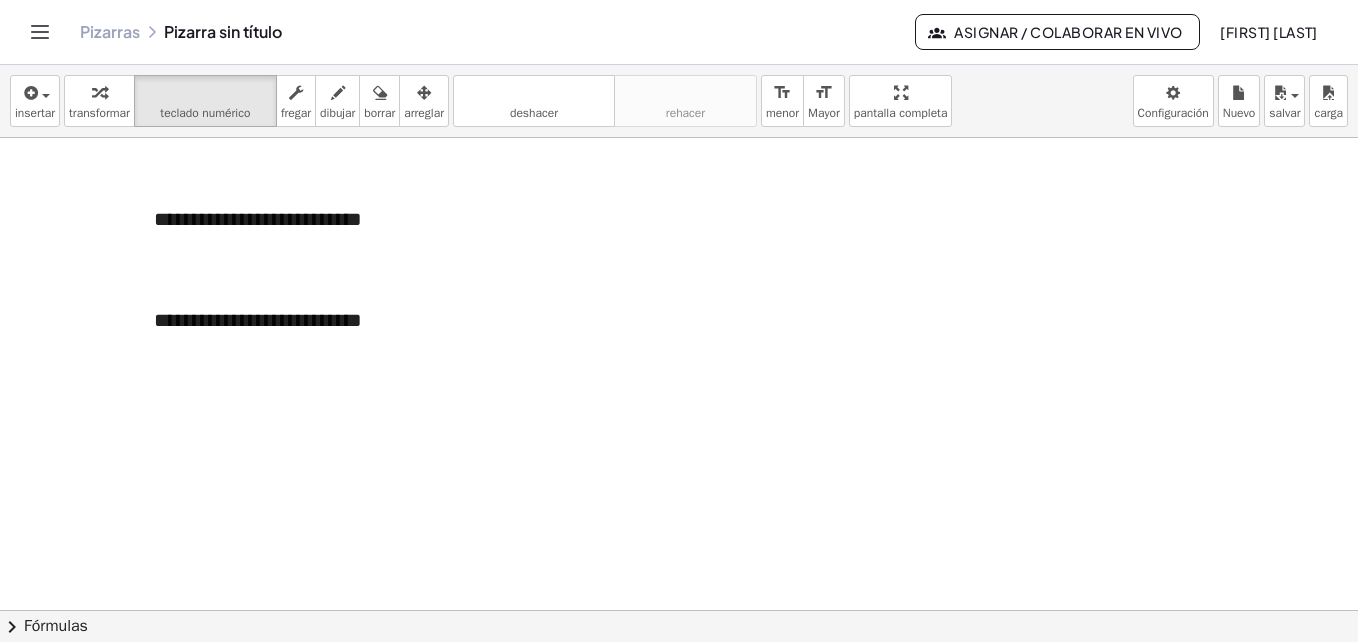 click on "**********" at bounding box center [303, 320] 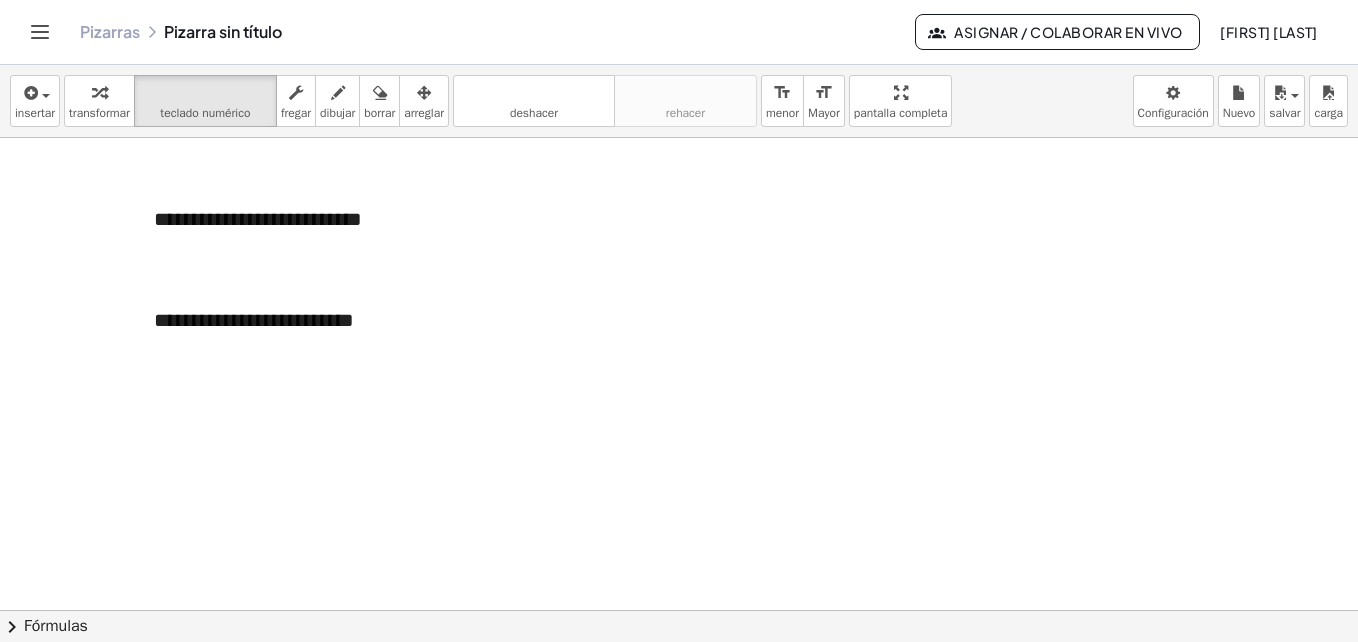 click at bounding box center [679, 673] 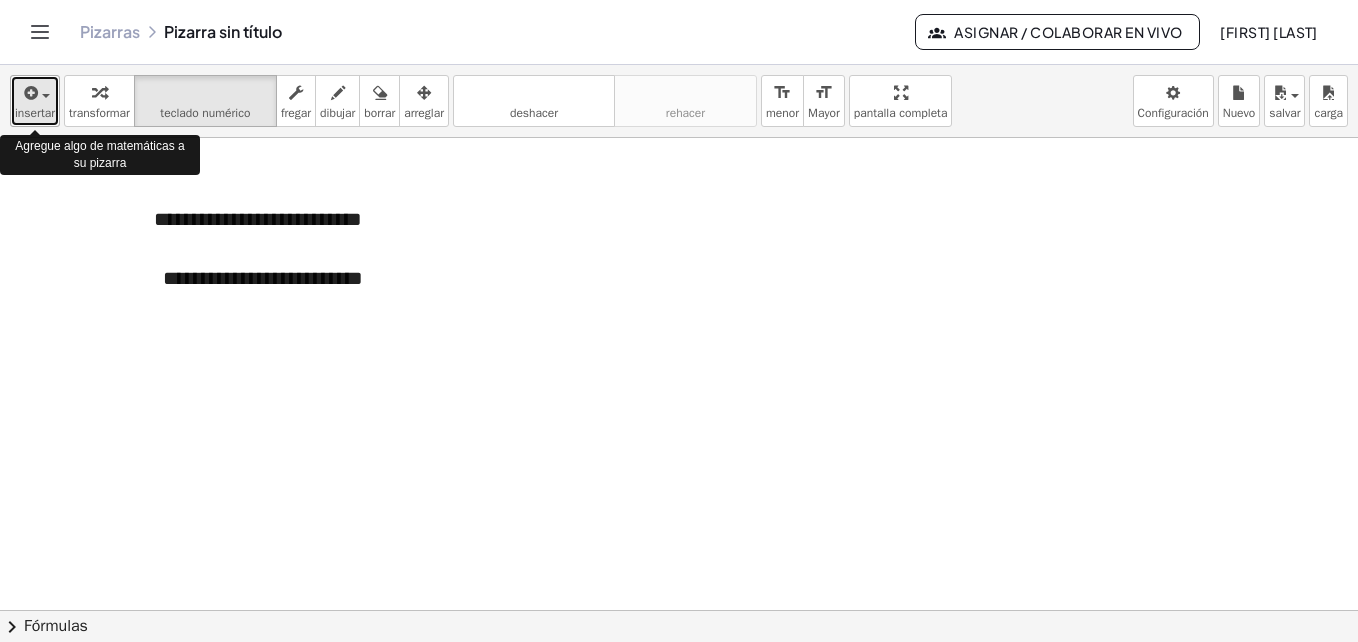 click on "insertar" at bounding box center (35, 113) 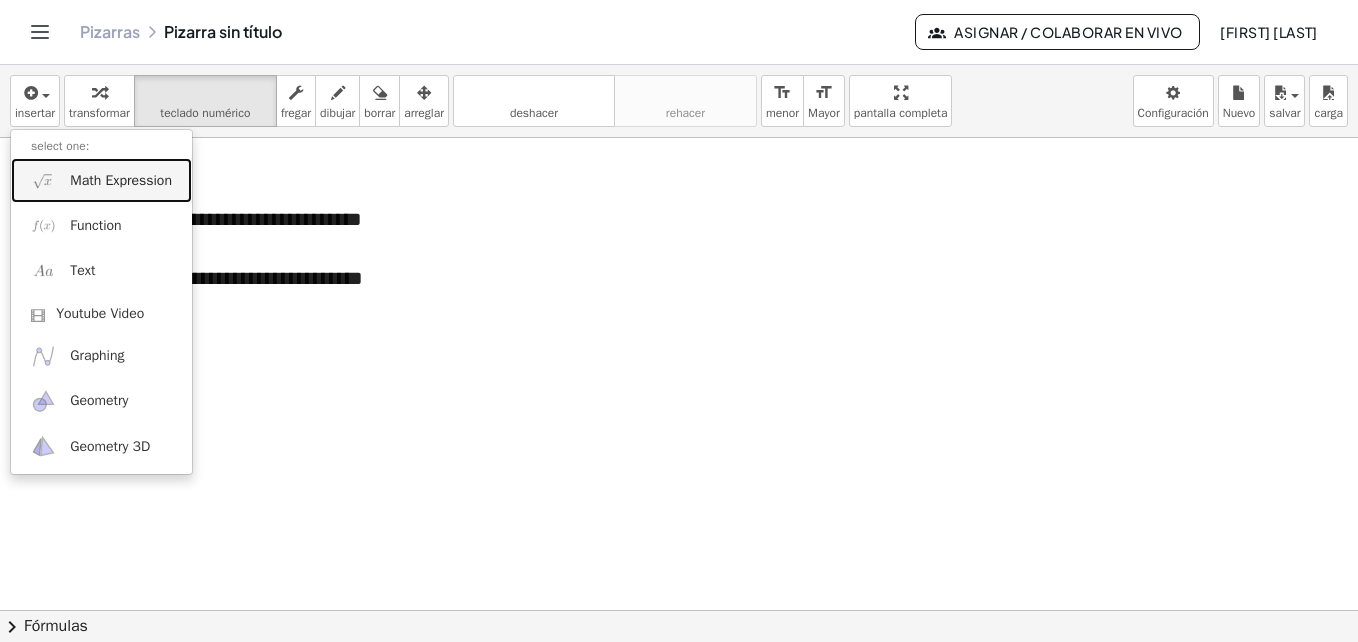 click on "Math Expression" at bounding box center (121, 181) 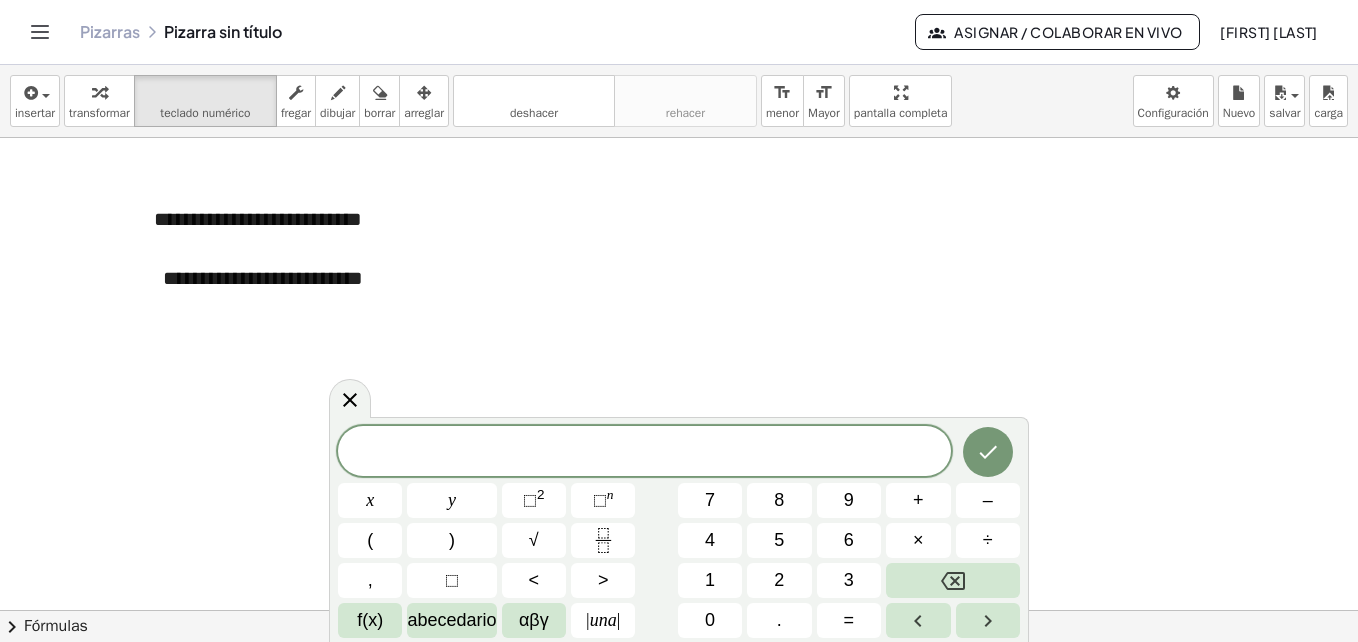 click on "x" at bounding box center [370, 500] 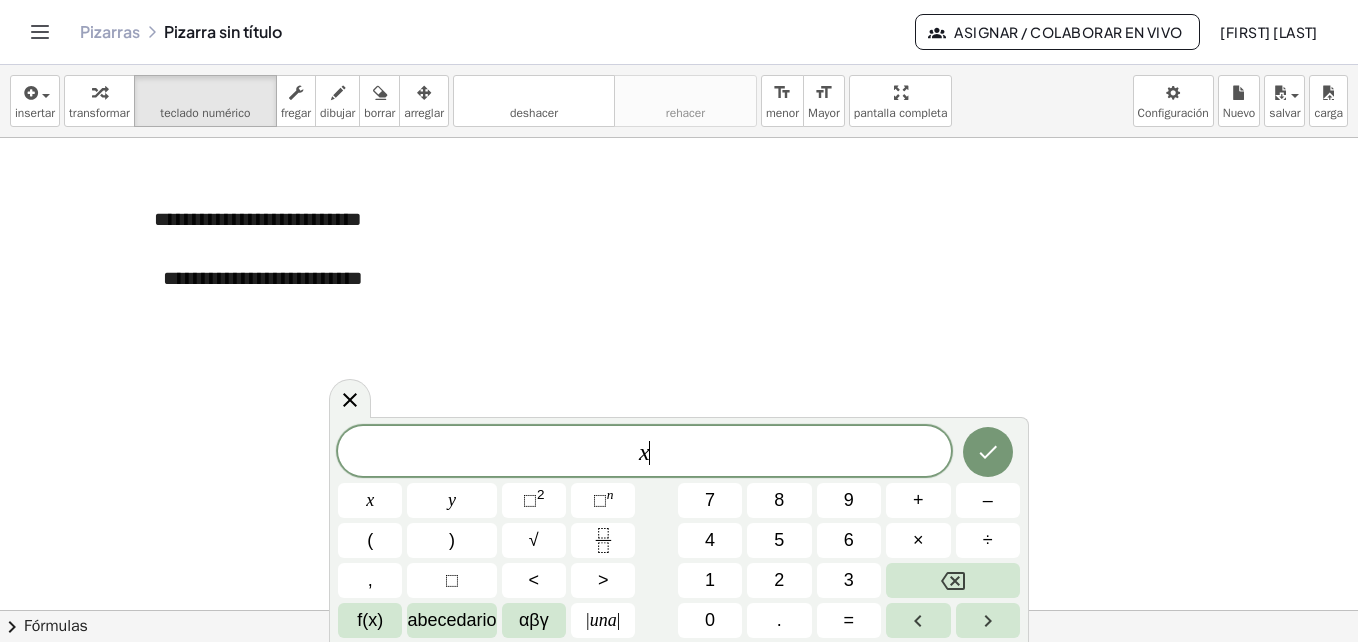click on "+" at bounding box center (918, 500) 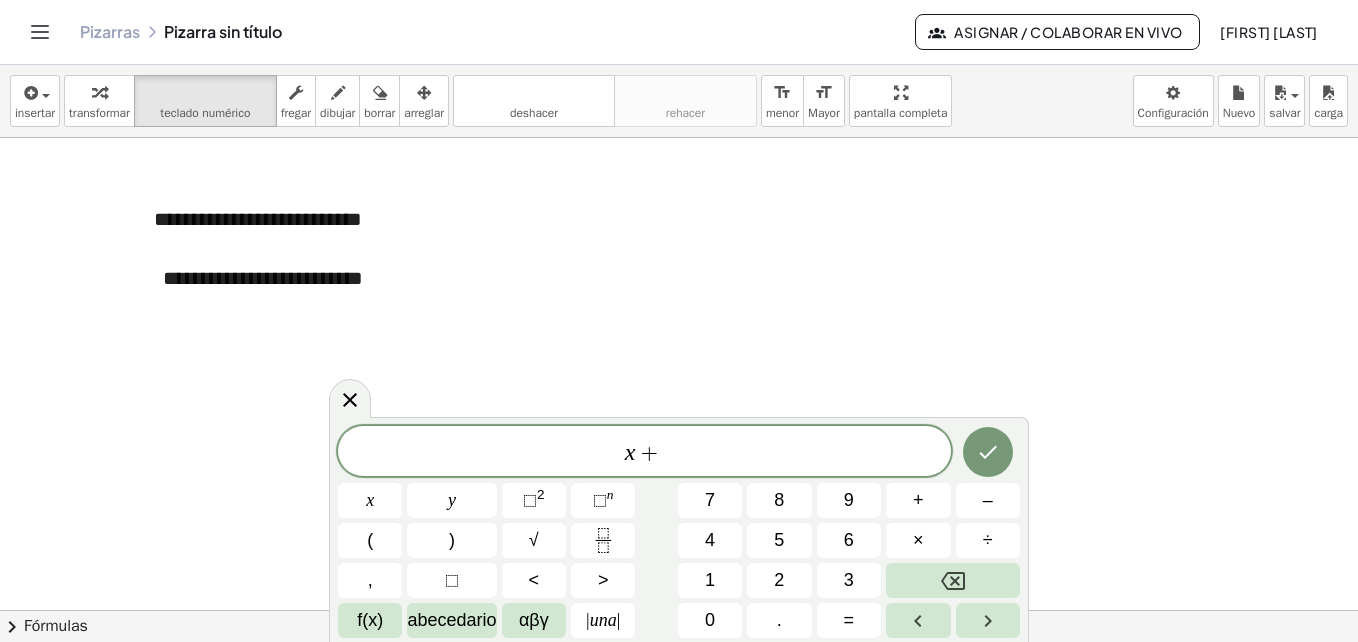 click on "5" at bounding box center [779, 540] 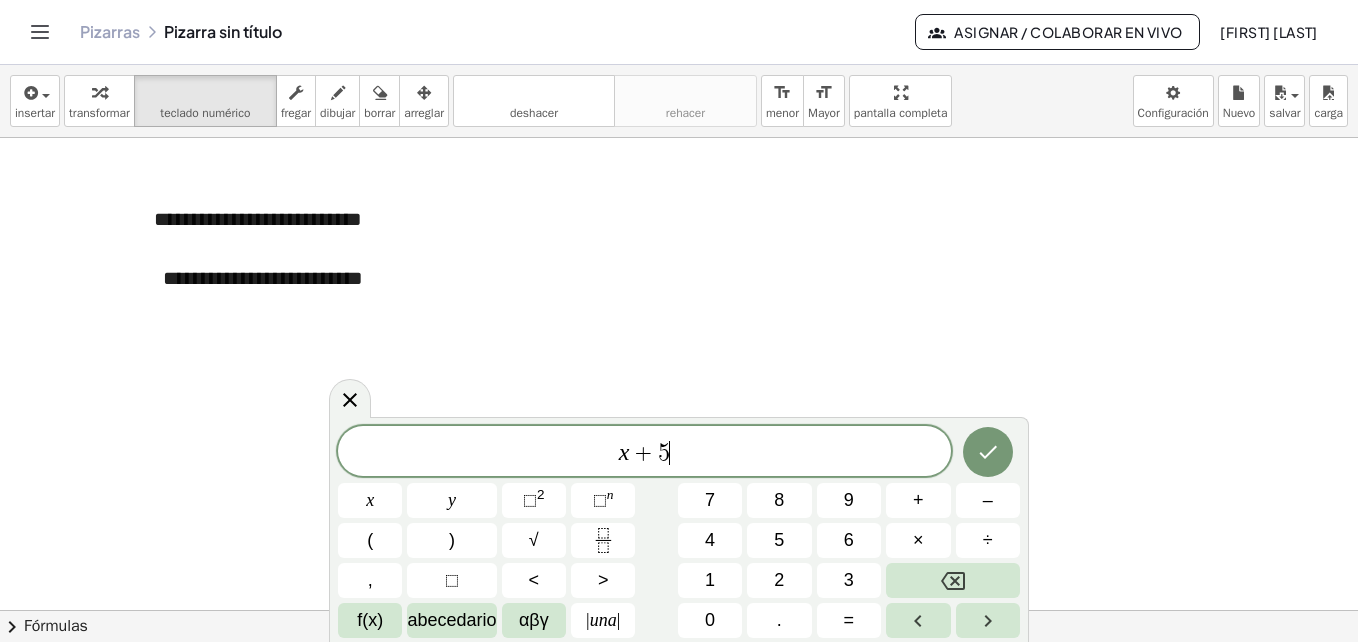 click on "=" at bounding box center [849, 620] 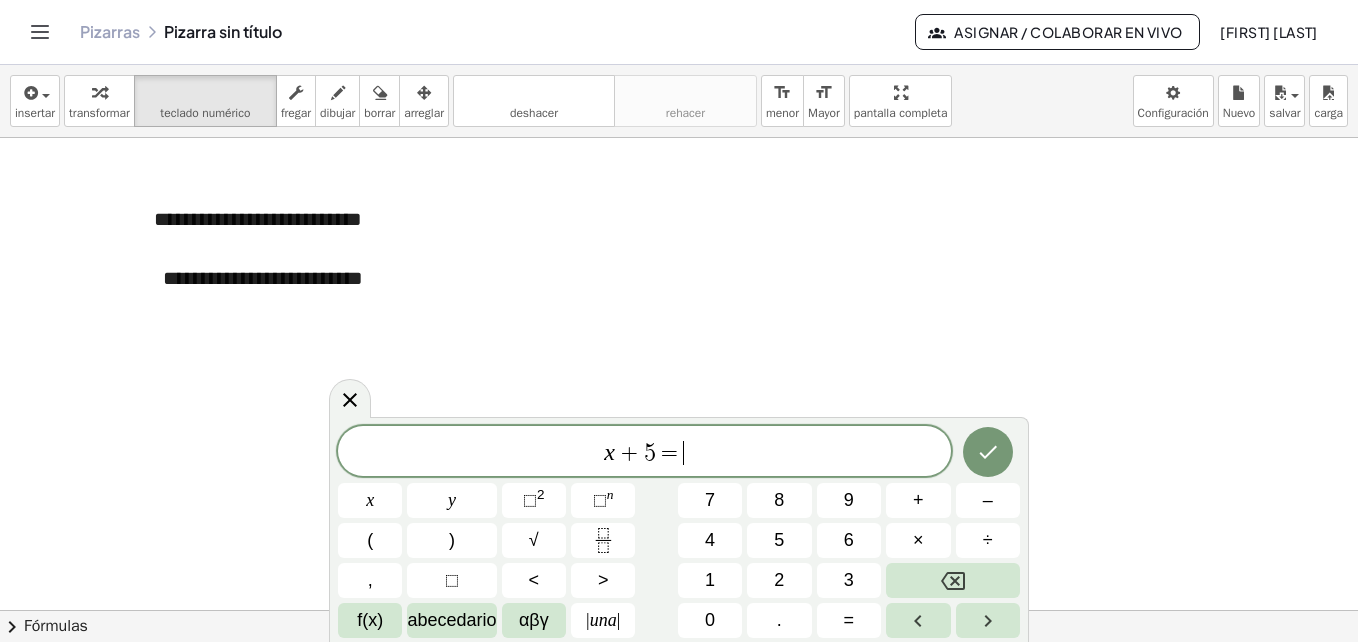 click on "7" at bounding box center (710, 500) 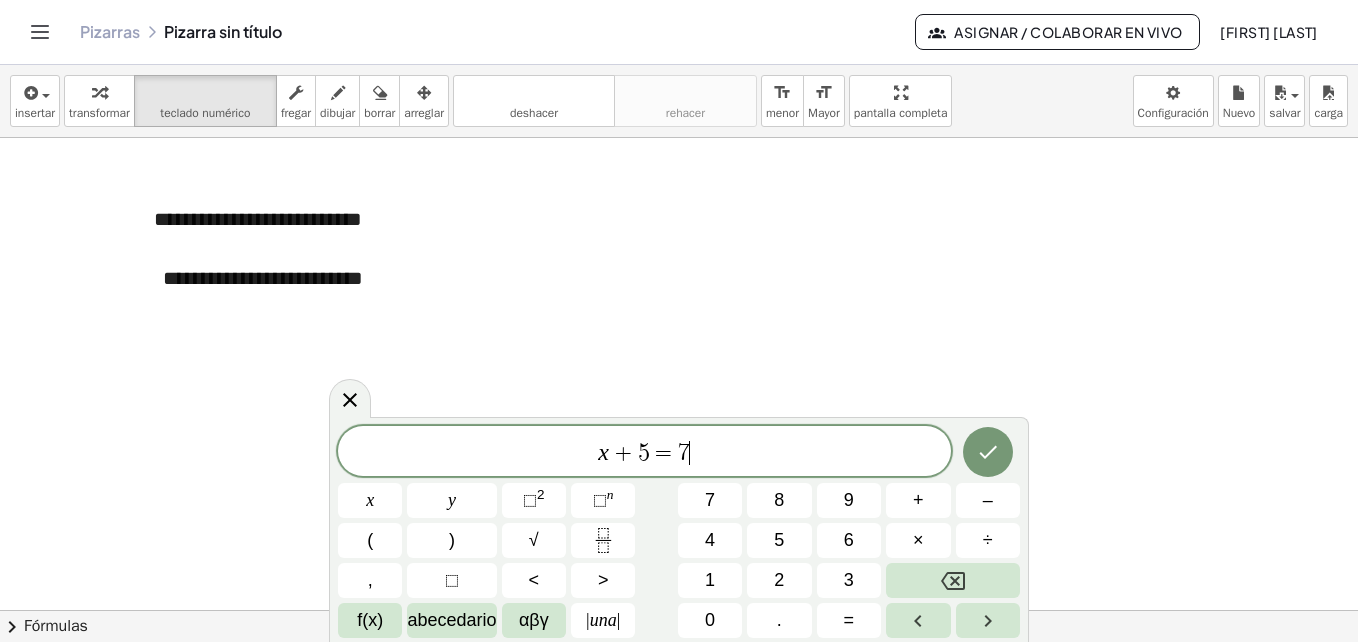 click on "–" at bounding box center (988, 500) 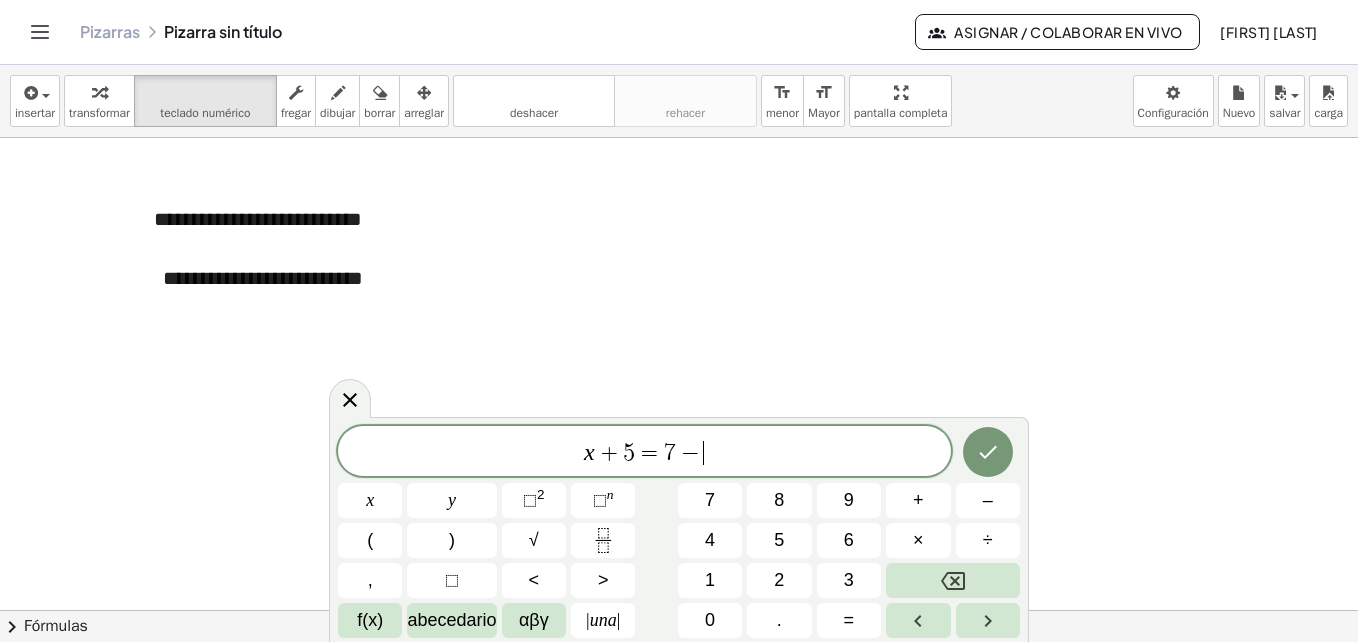 click on "3" at bounding box center [849, 580] 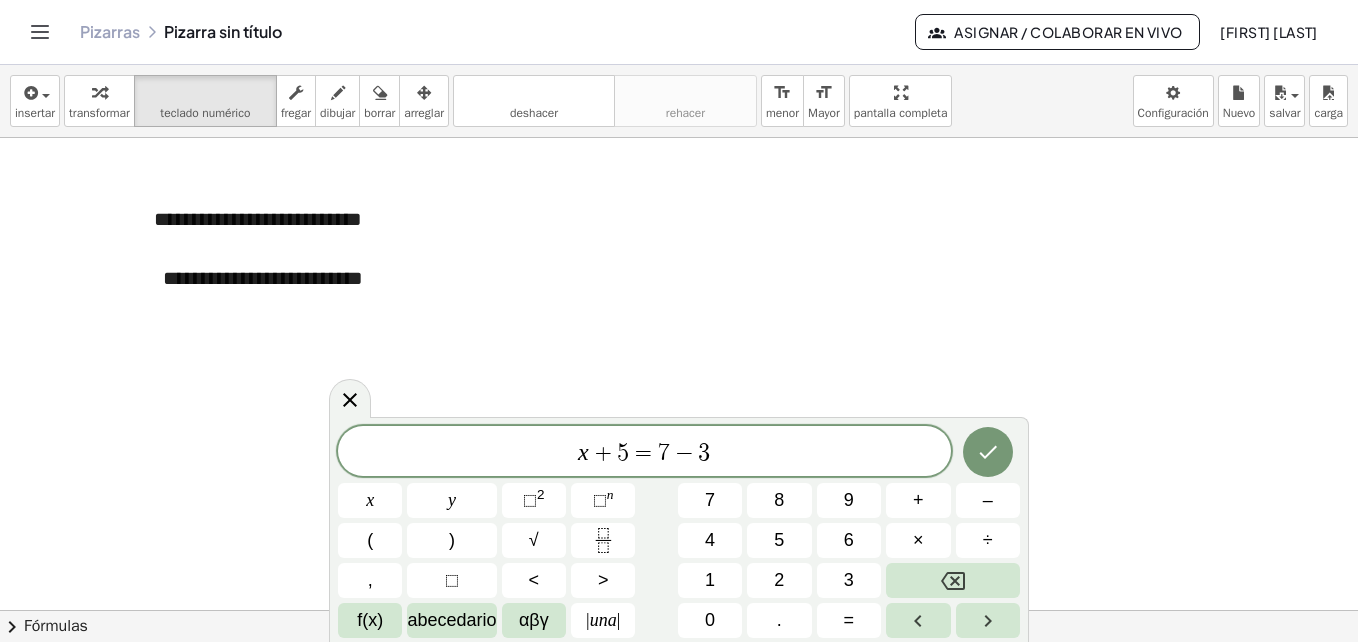 click on "x" at bounding box center (370, 500) 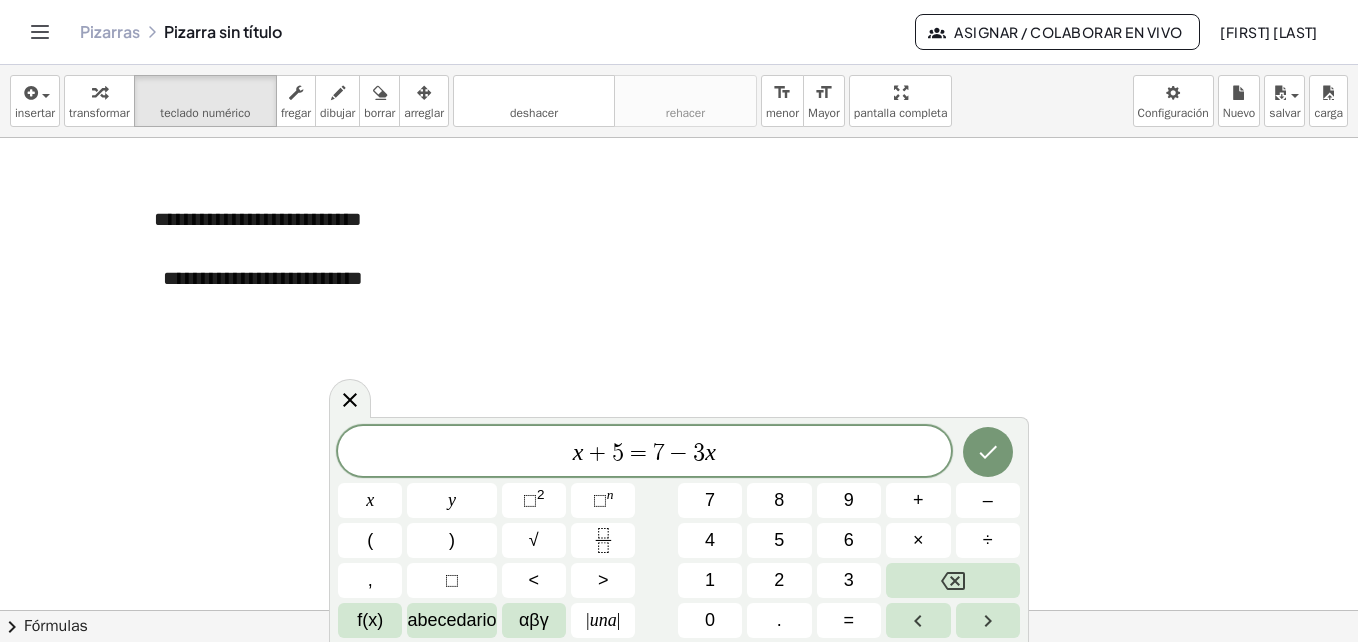 click 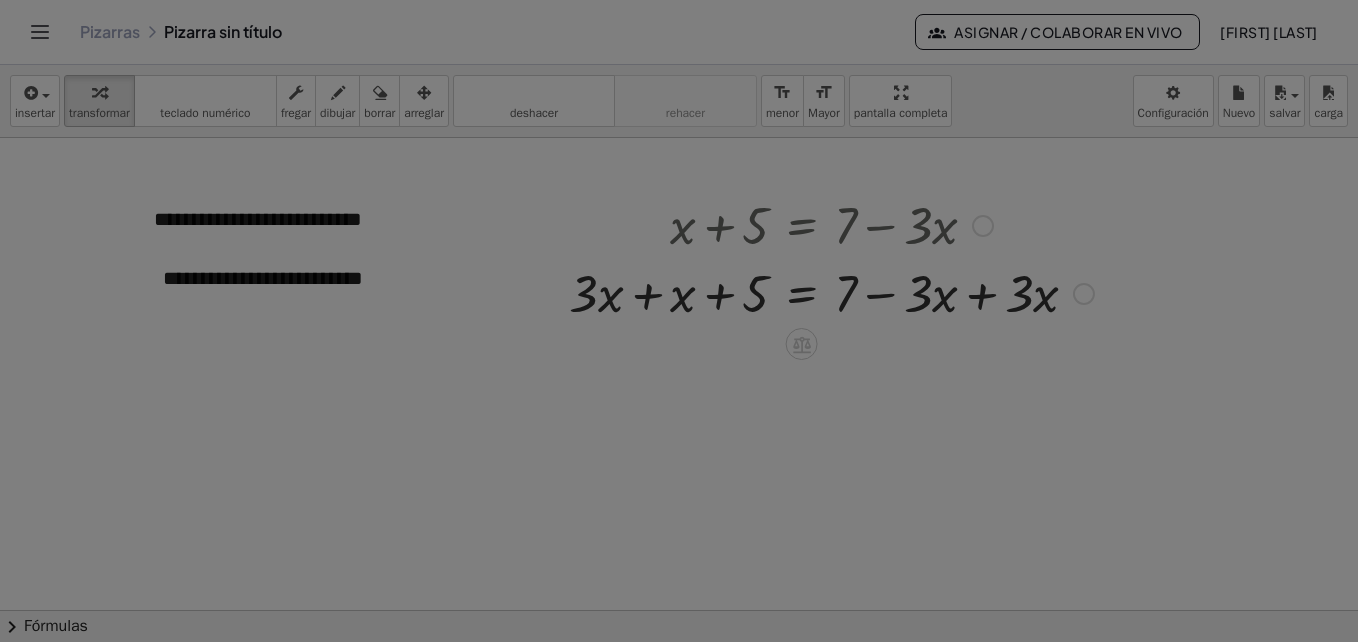 click on "× Document Settings These settings are saved with the document you are currently working on.
Rewriting Equations via Dragging
Disable Dragging
Dragging
Dragging and Simplify
Drag a term across the equals sign to apply the inverse operation to both sides. Will show the inverse terms on both sides of the equation.
Unit for Trigonometric Functions
Radians
Degrees
Already calculated steps will be updated according to this setting.
Preview:
sin ( , 90 ) = 1
Show Edit/Balance Buttons
Show Edit/Balance Buttons
Show or hide the edit or balance button beneath each derivation.
Substitute with parenthesis
+ a 2" at bounding box center [0, 0] 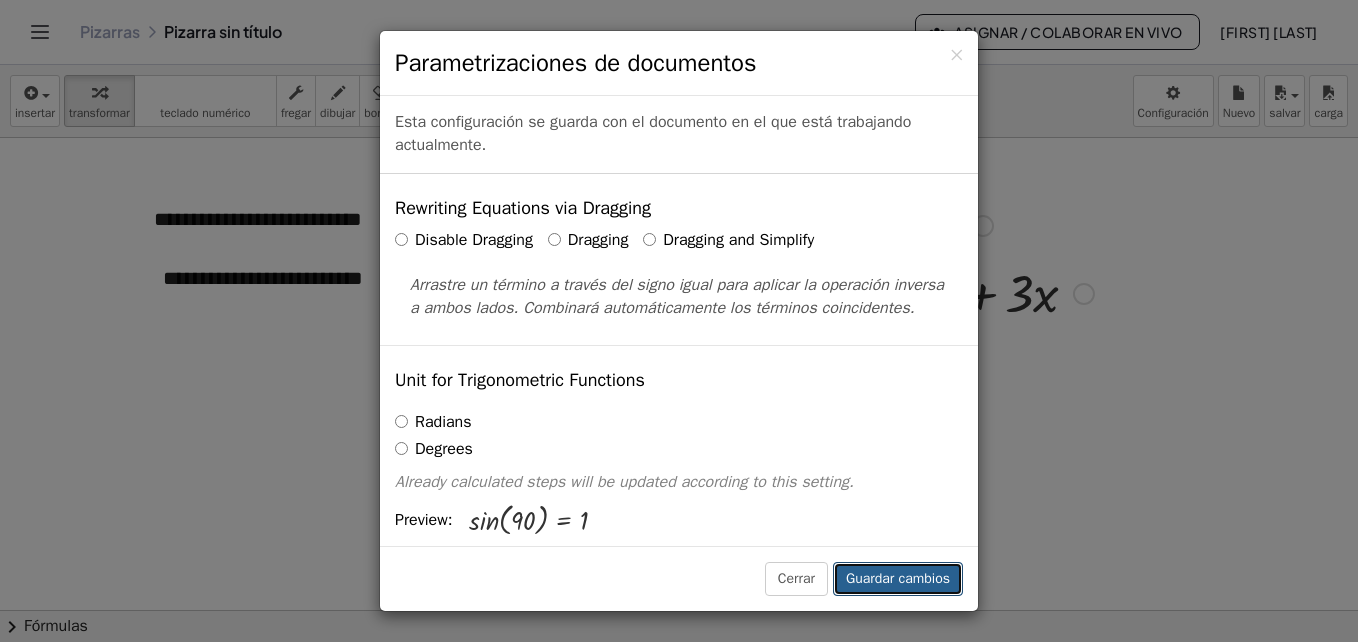 click on "Guardar cambios" at bounding box center (898, 579) 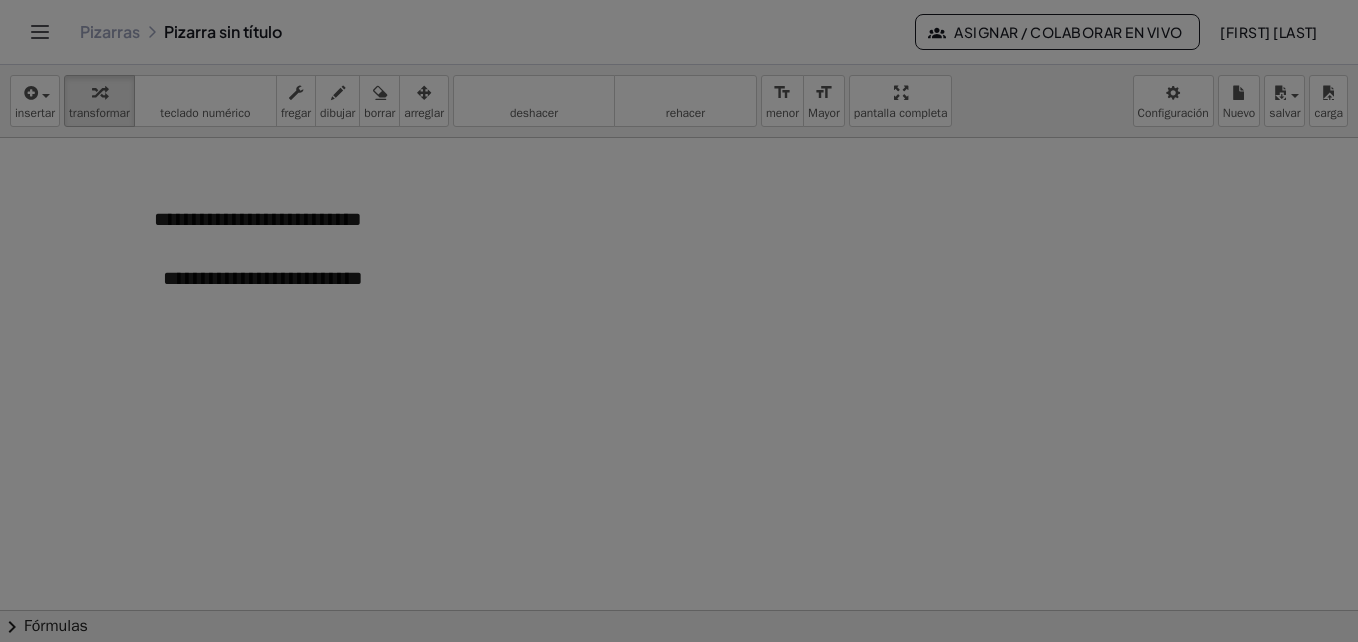 click at bounding box center (679, 321) 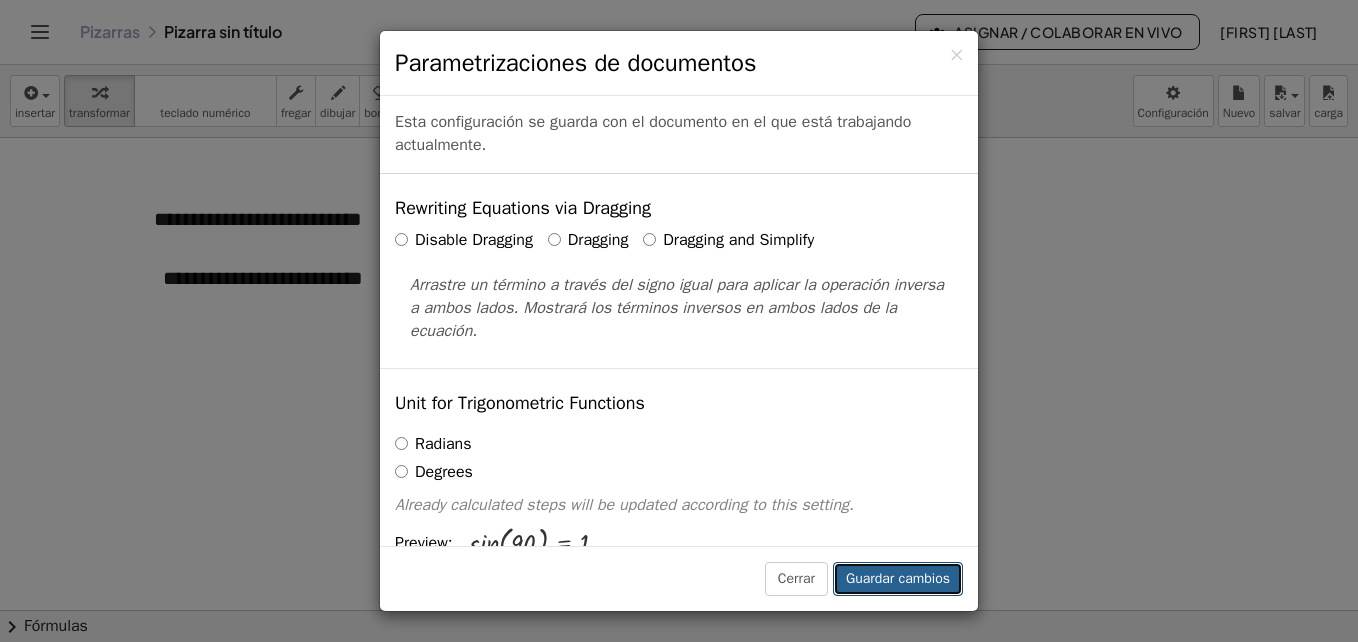 click on "Guardar cambios" at bounding box center (898, 579) 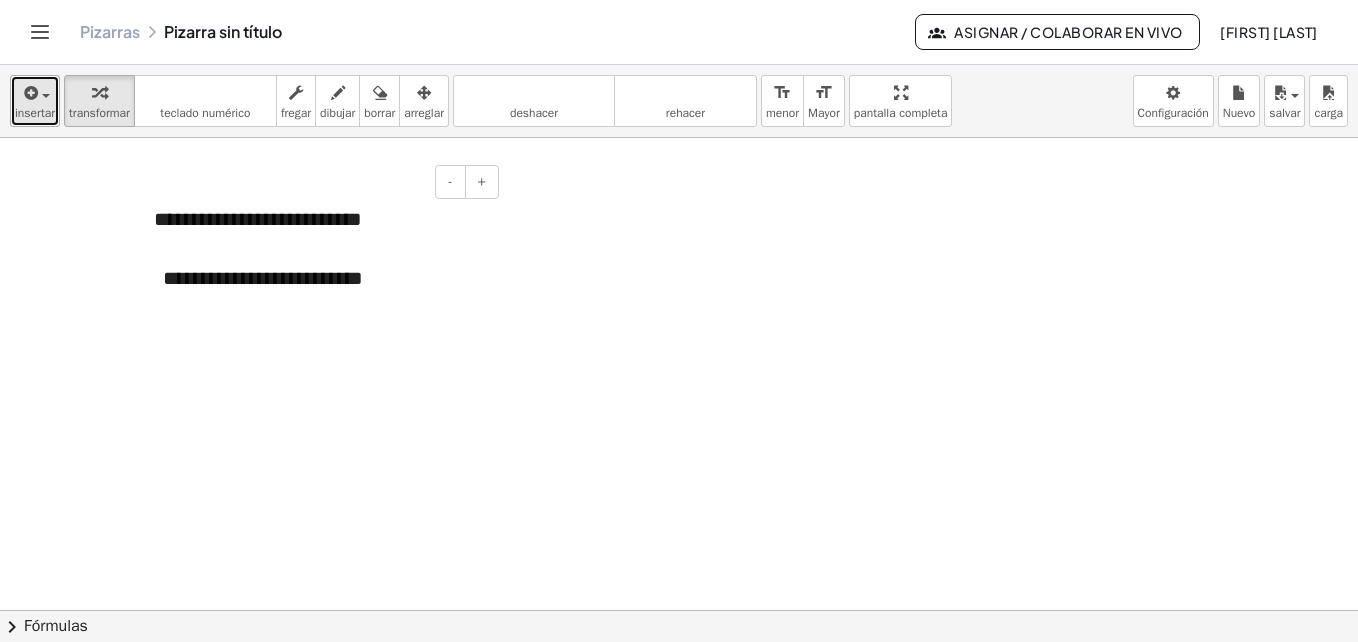 click at bounding box center [40, 95] 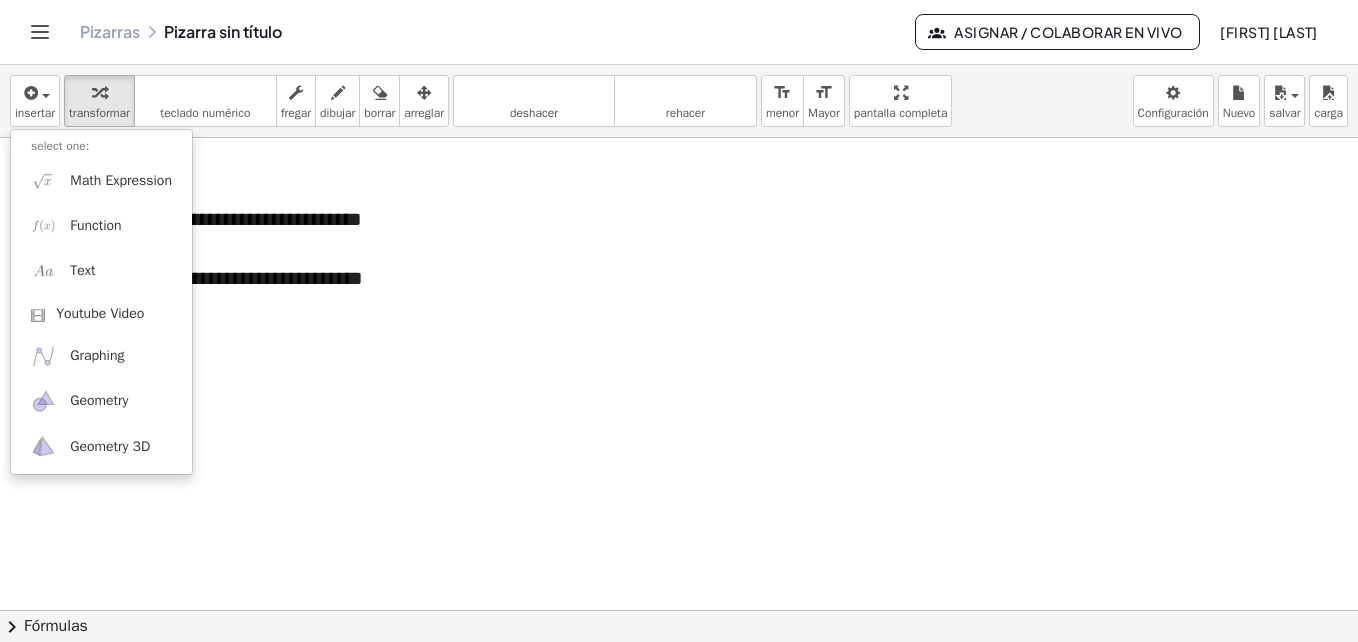 click on "**********" at bounding box center (319, 219) 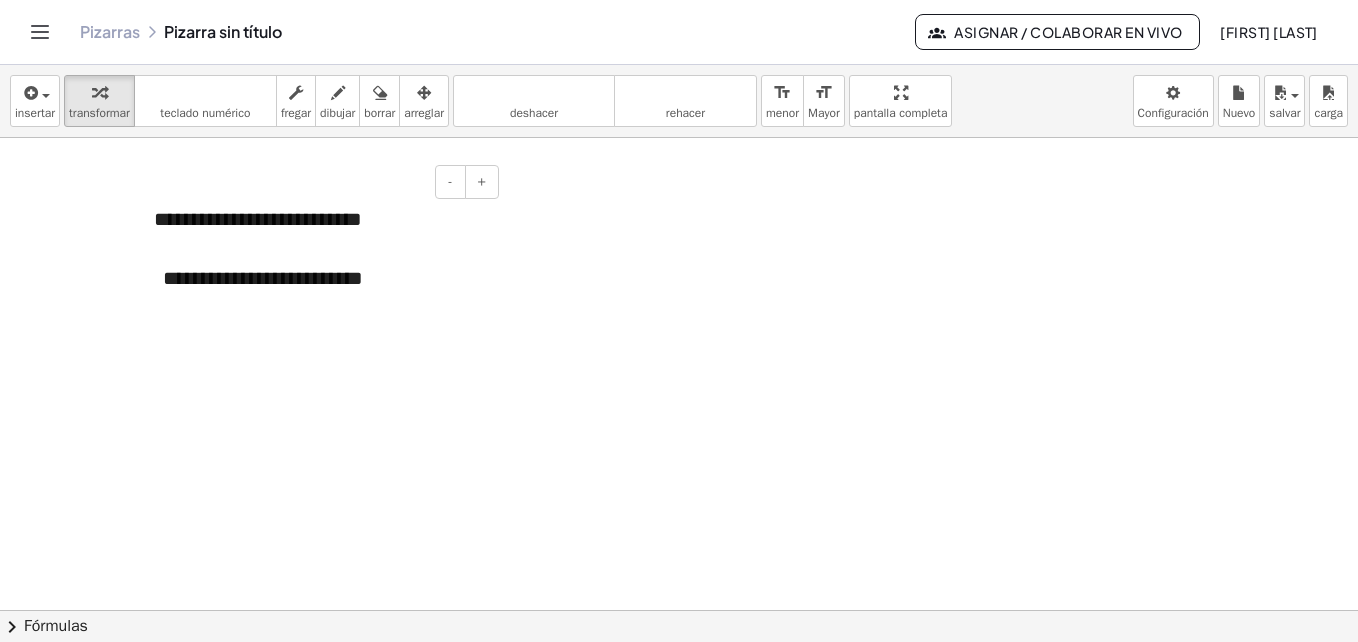 click on "**********" at bounding box center (319, 219) 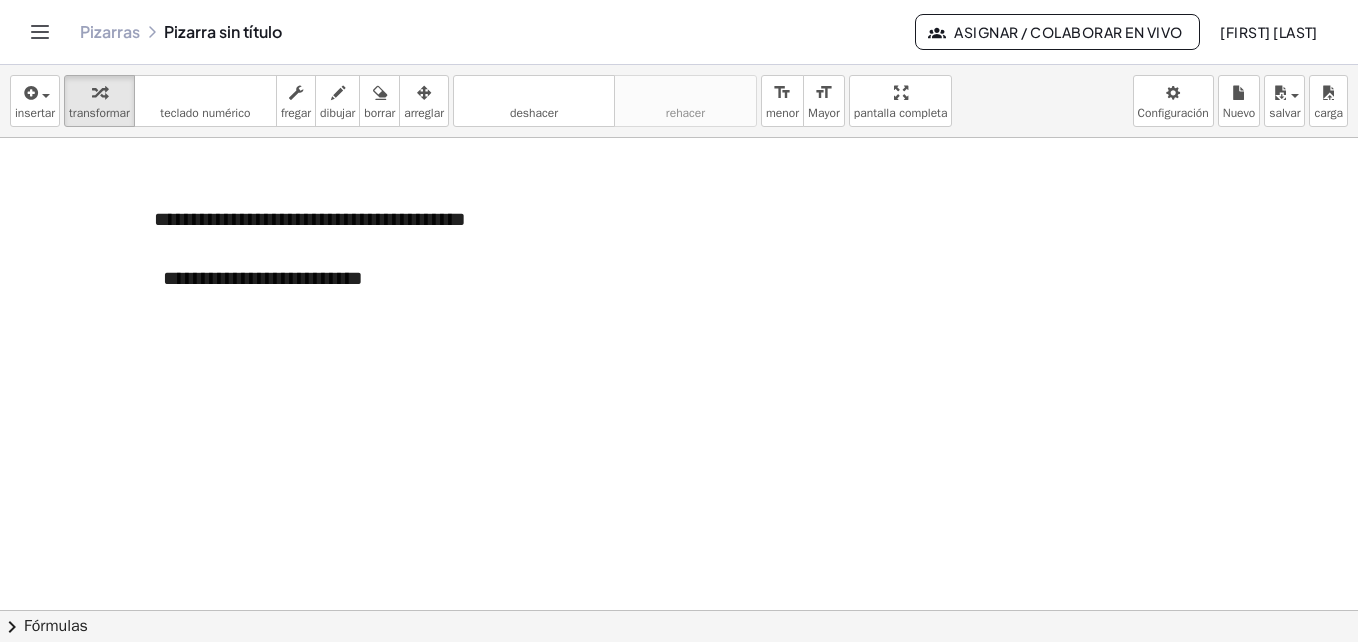click at bounding box center [679, 673] 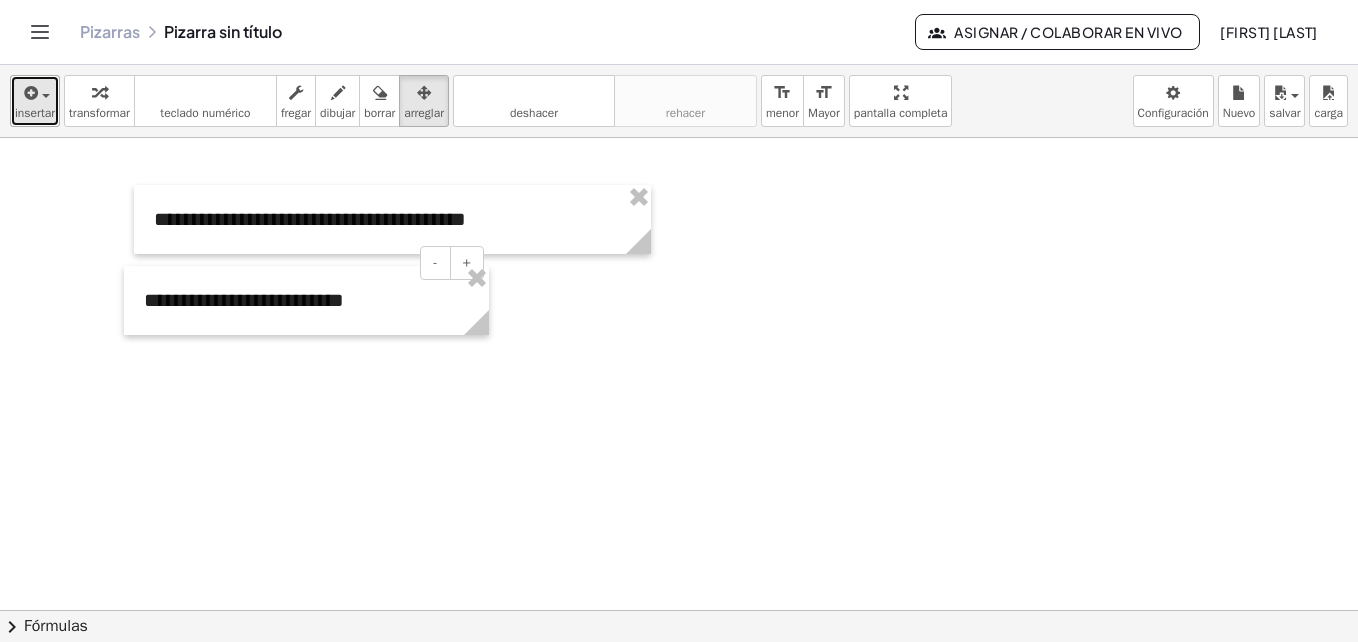 click on "insertar" at bounding box center [35, 113] 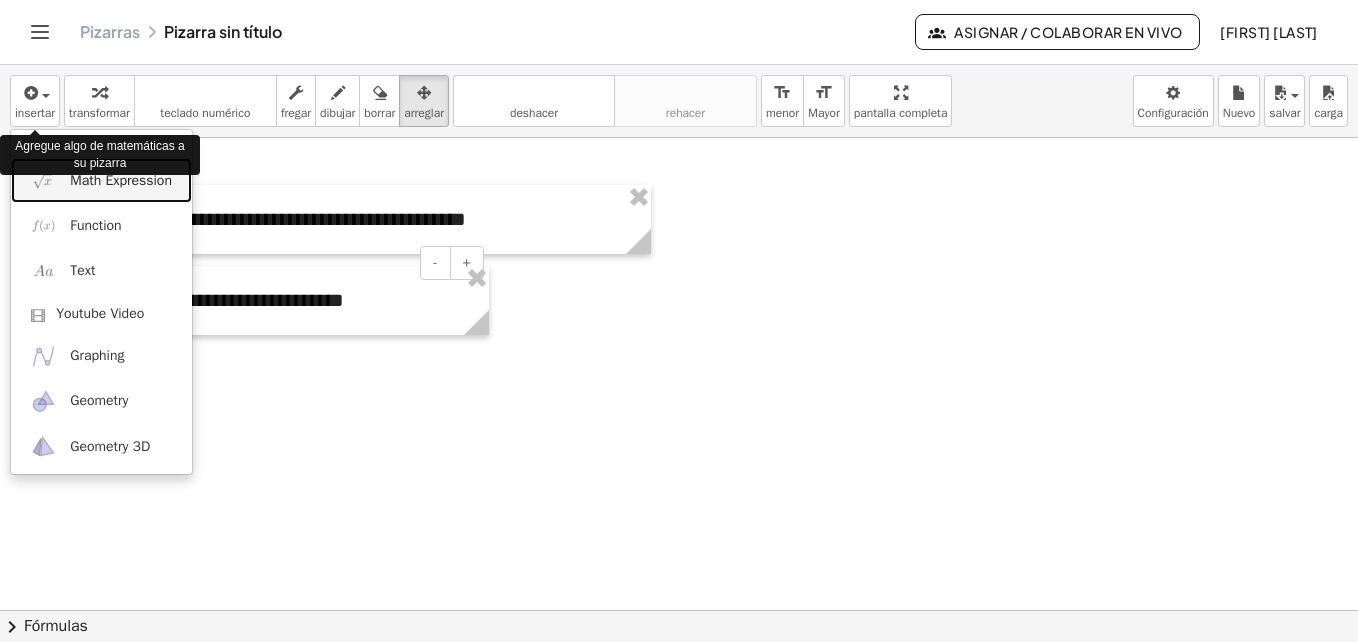 click on "Math Expression" at bounding box center [121, 181] 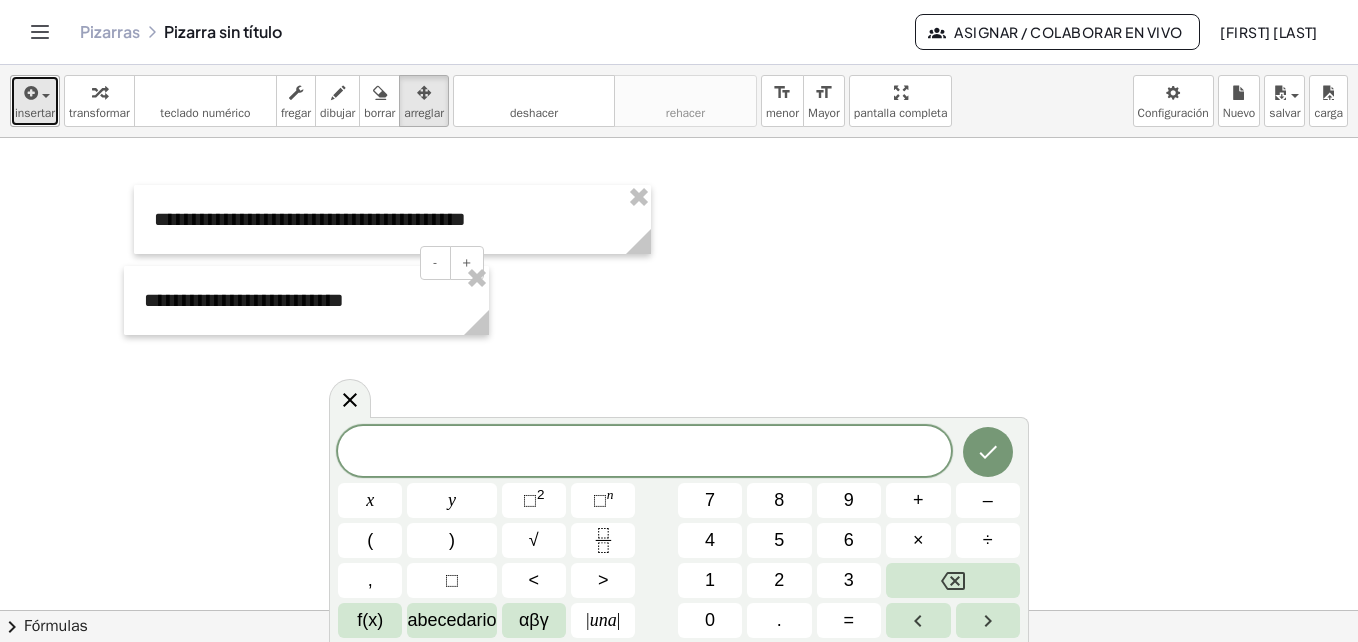 click at bounding box center (46, 96) 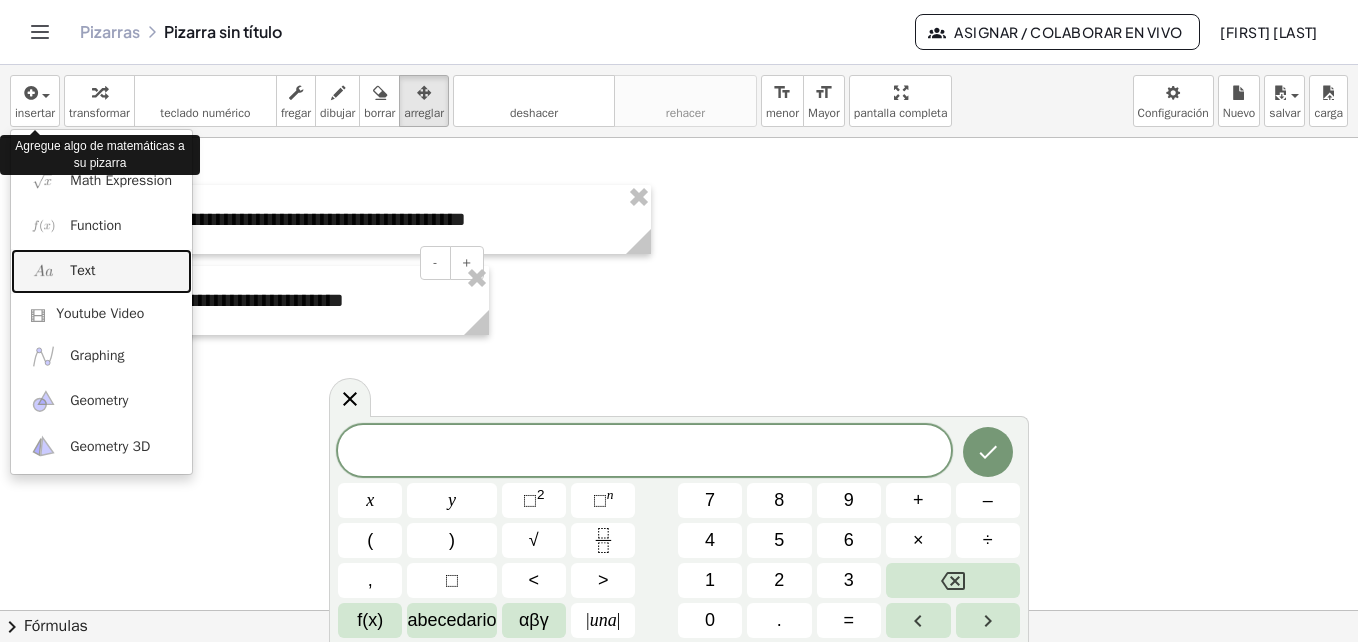click on "Text" at bounding box center (82, 271) 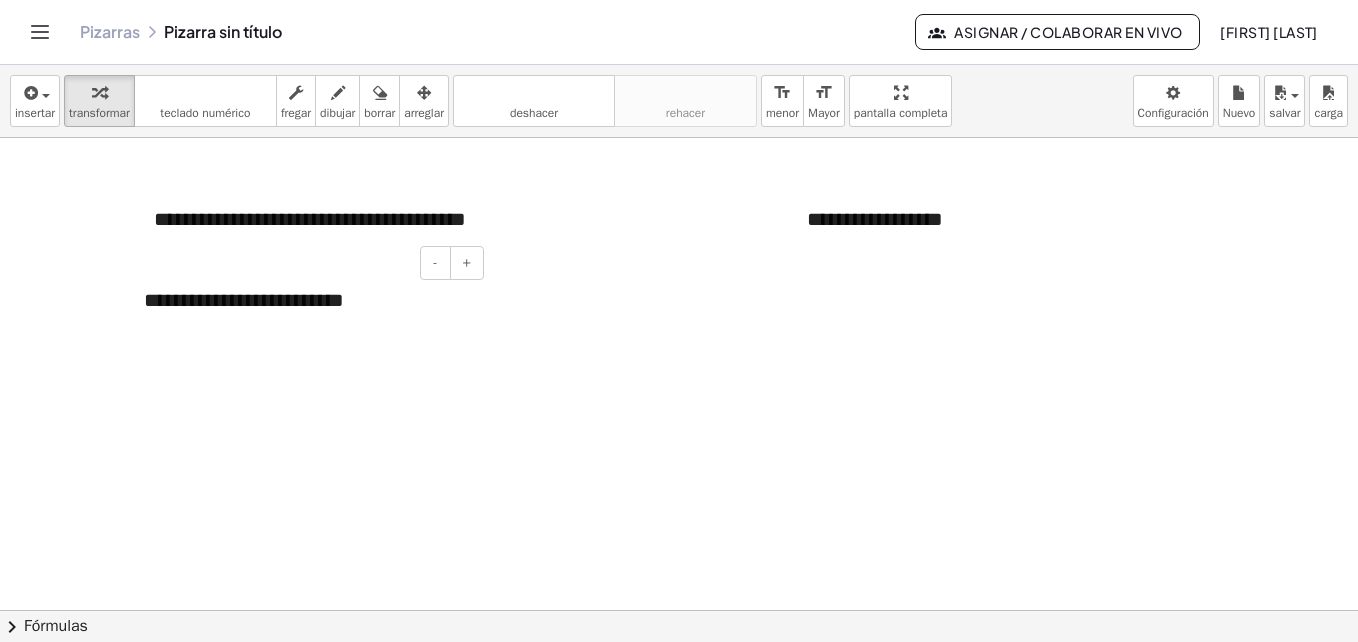 type 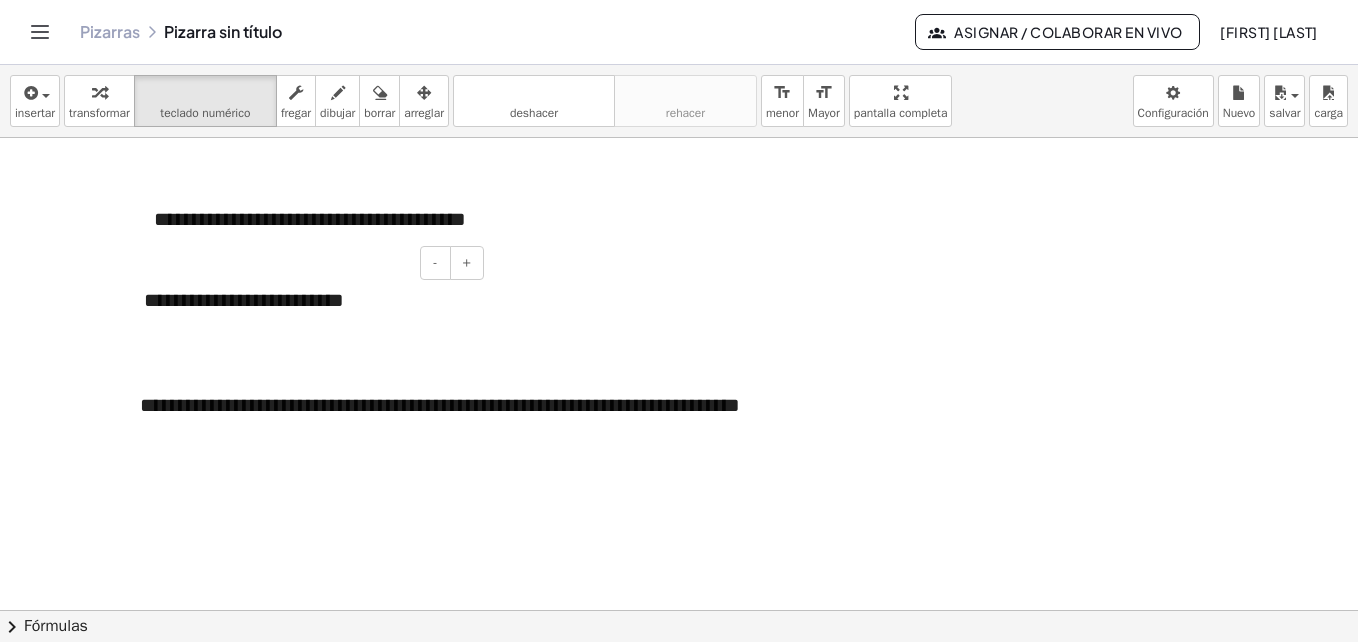 click on "**********" at bounding box center (655, 405) 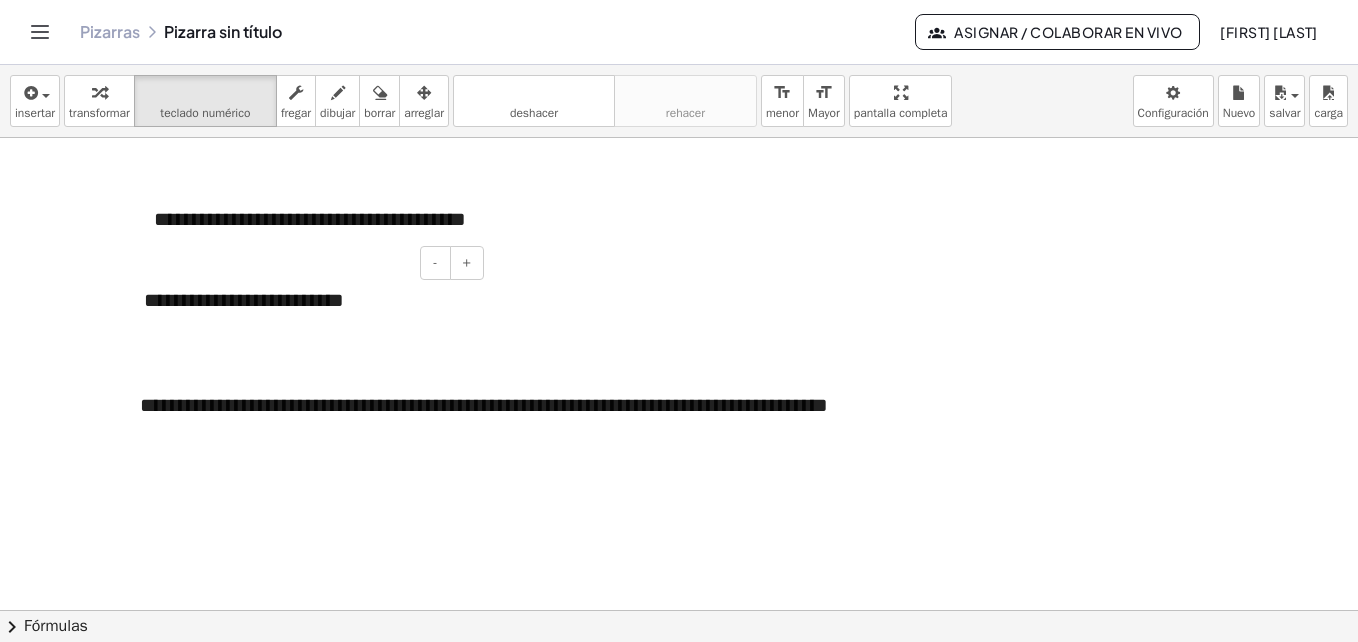 click on "**********" at bounding box center (655, 405) 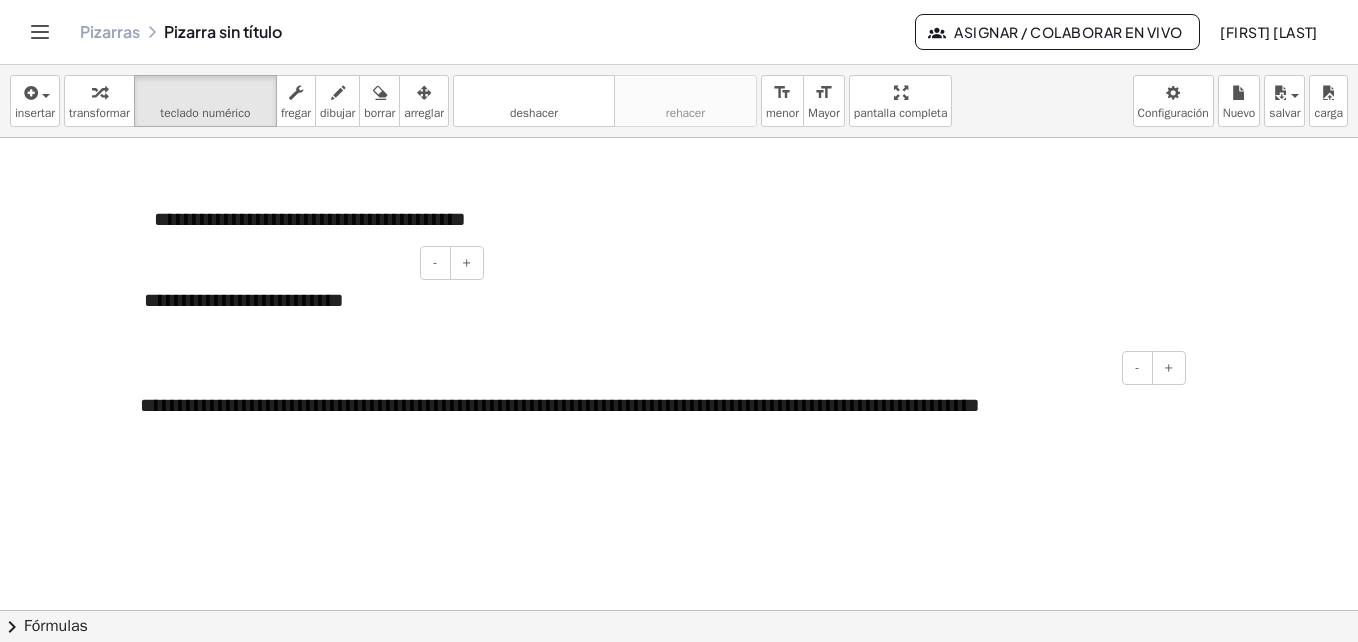 click on "**********" at bounding box center [655, 419] 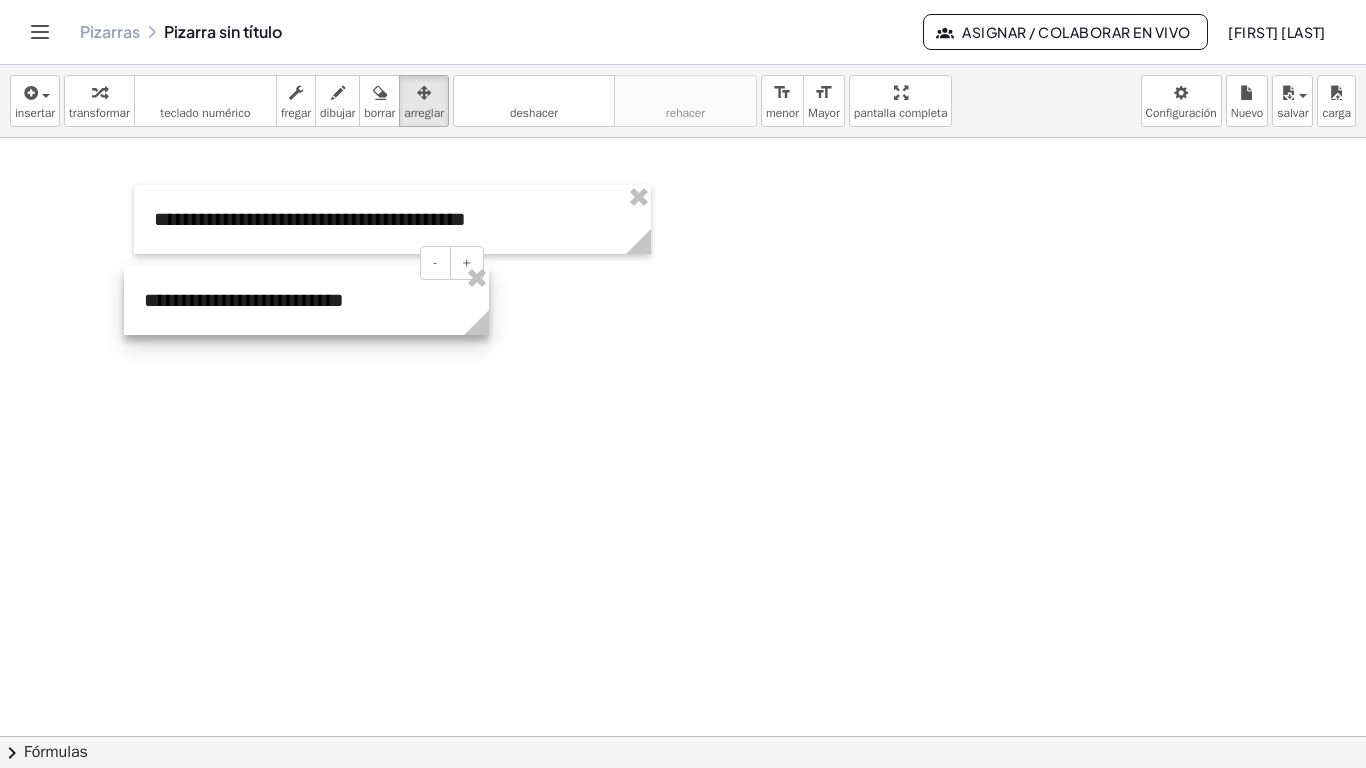 click at bounding box center [306, 300] 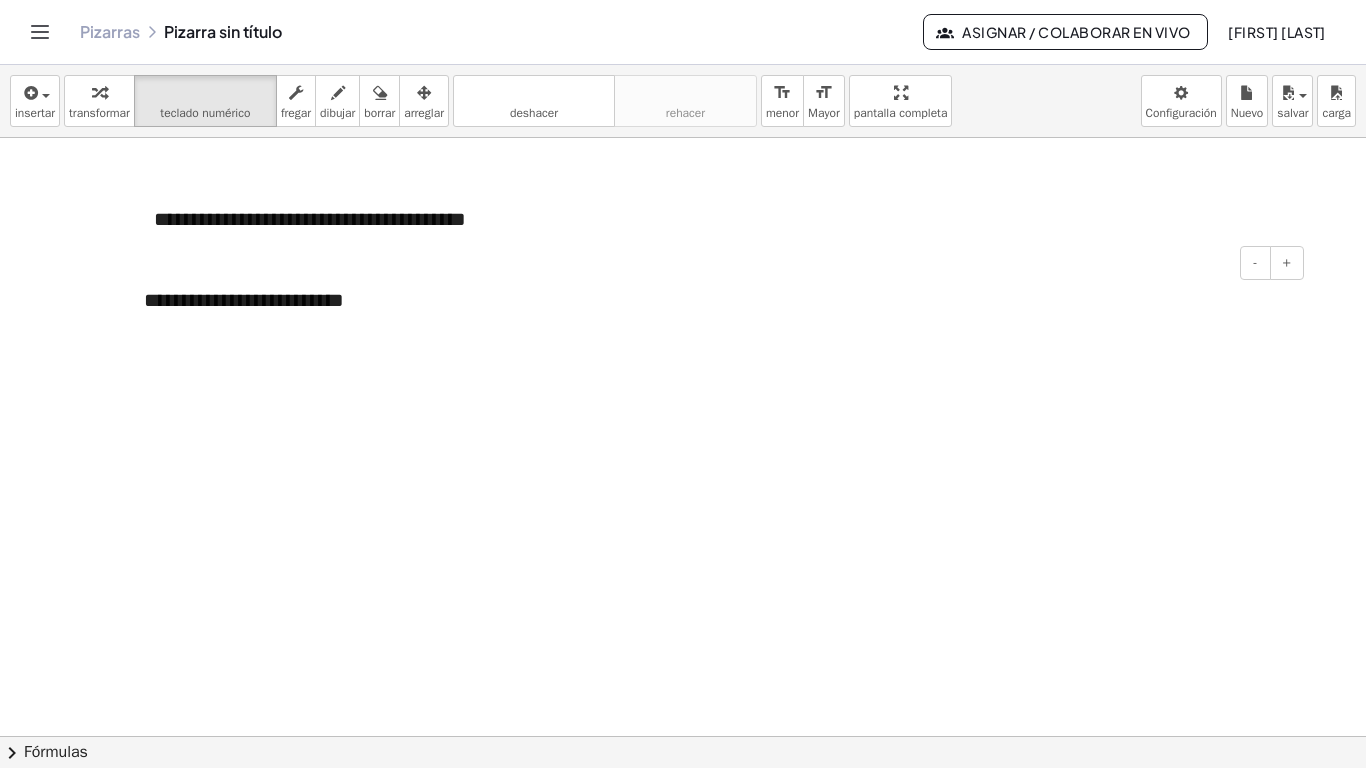 click on "**********" at bounding box center (716, 300) 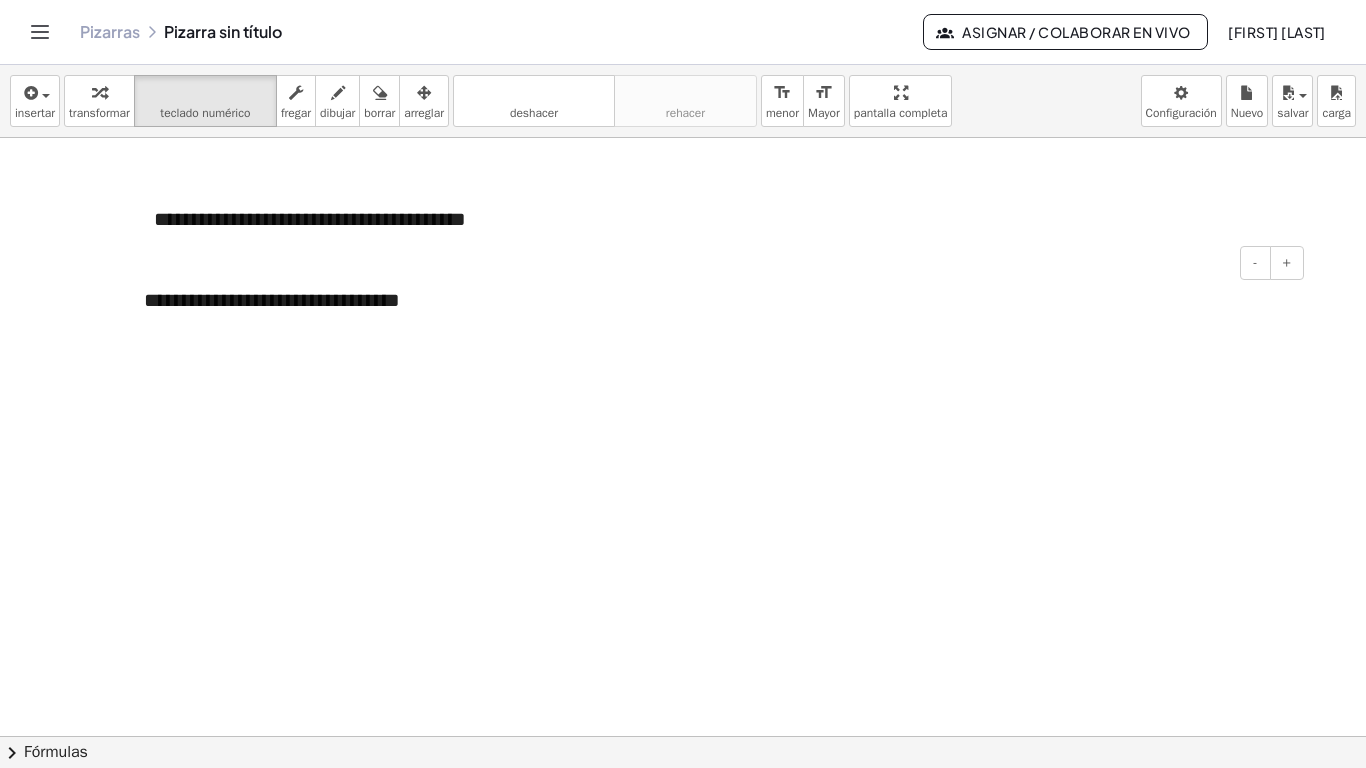 click on "**********" at bounding box center (716, 300) 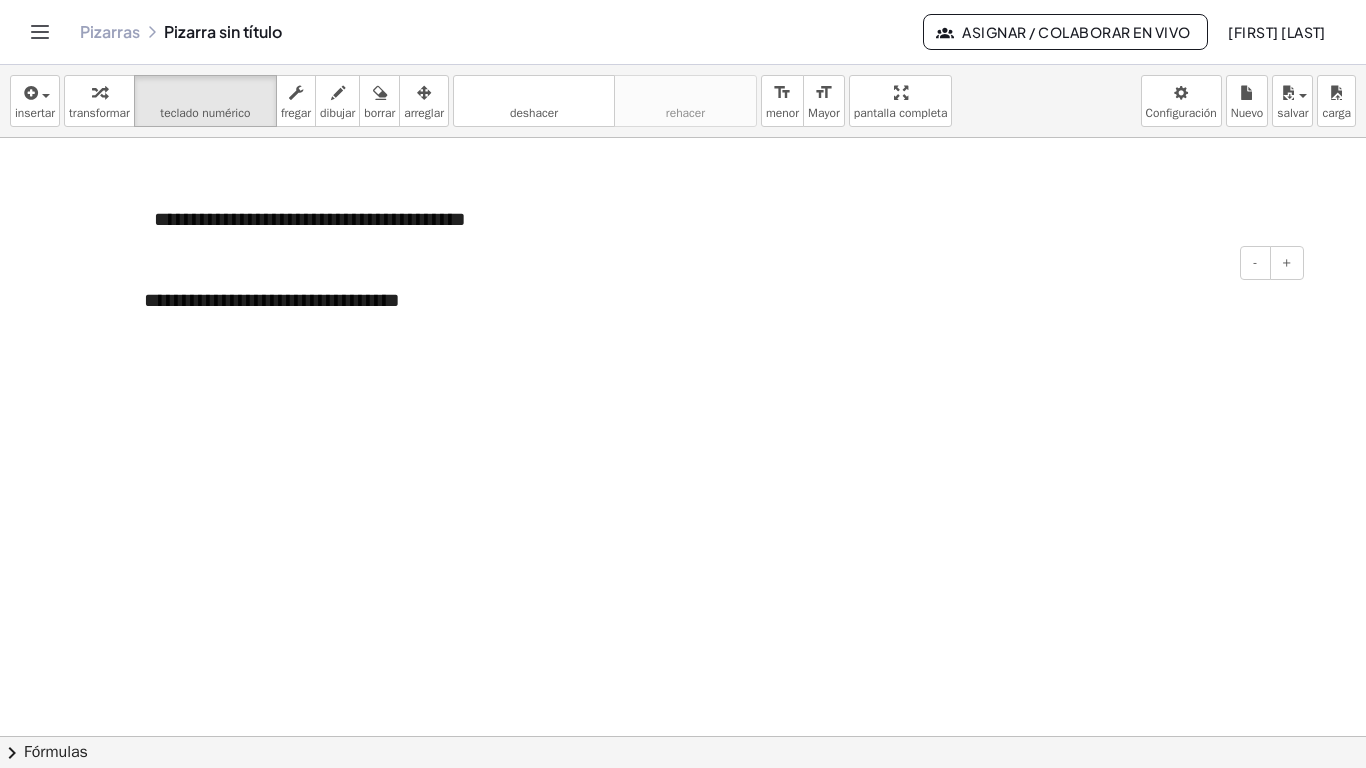 click on "**********" at bounding box center [716, 300] 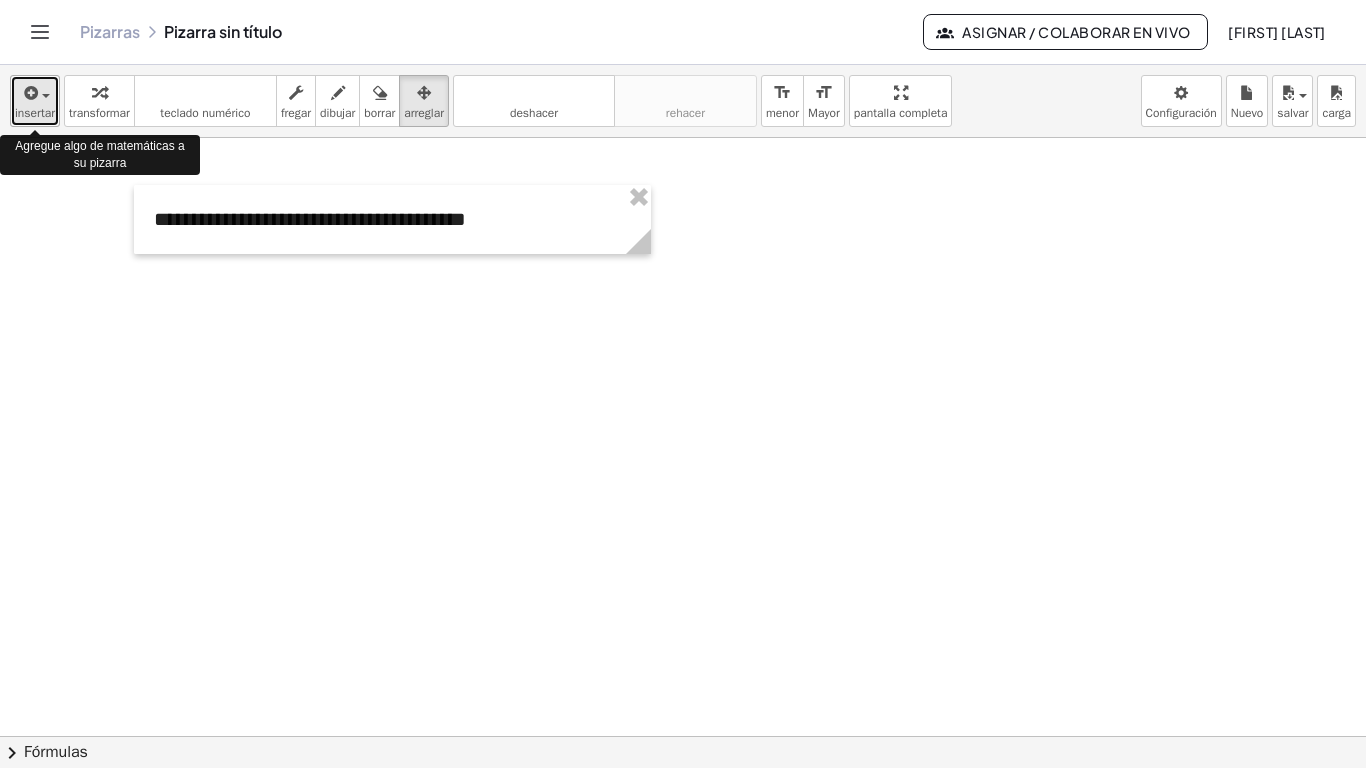 click on "insertar" at bounding box center (35, 113) 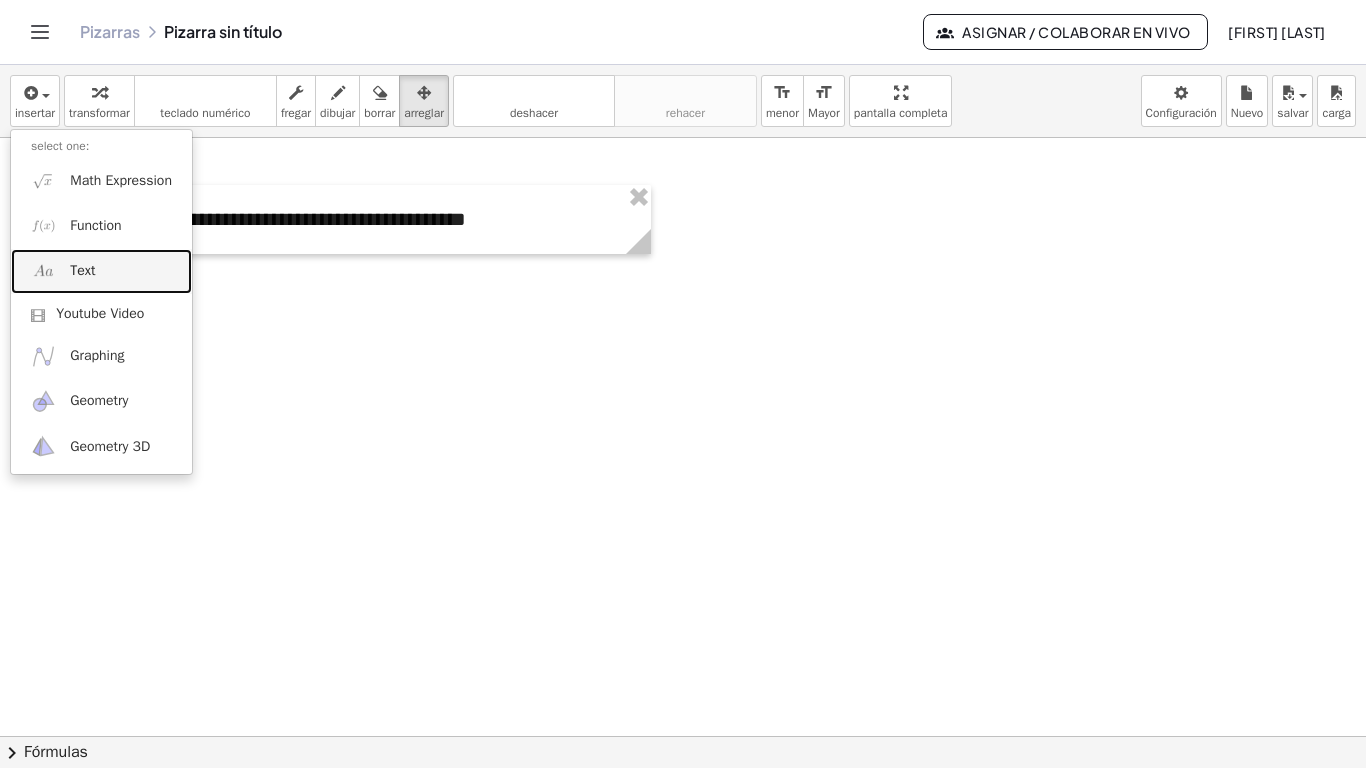 click on "Text" at bounding box center [101, 271] 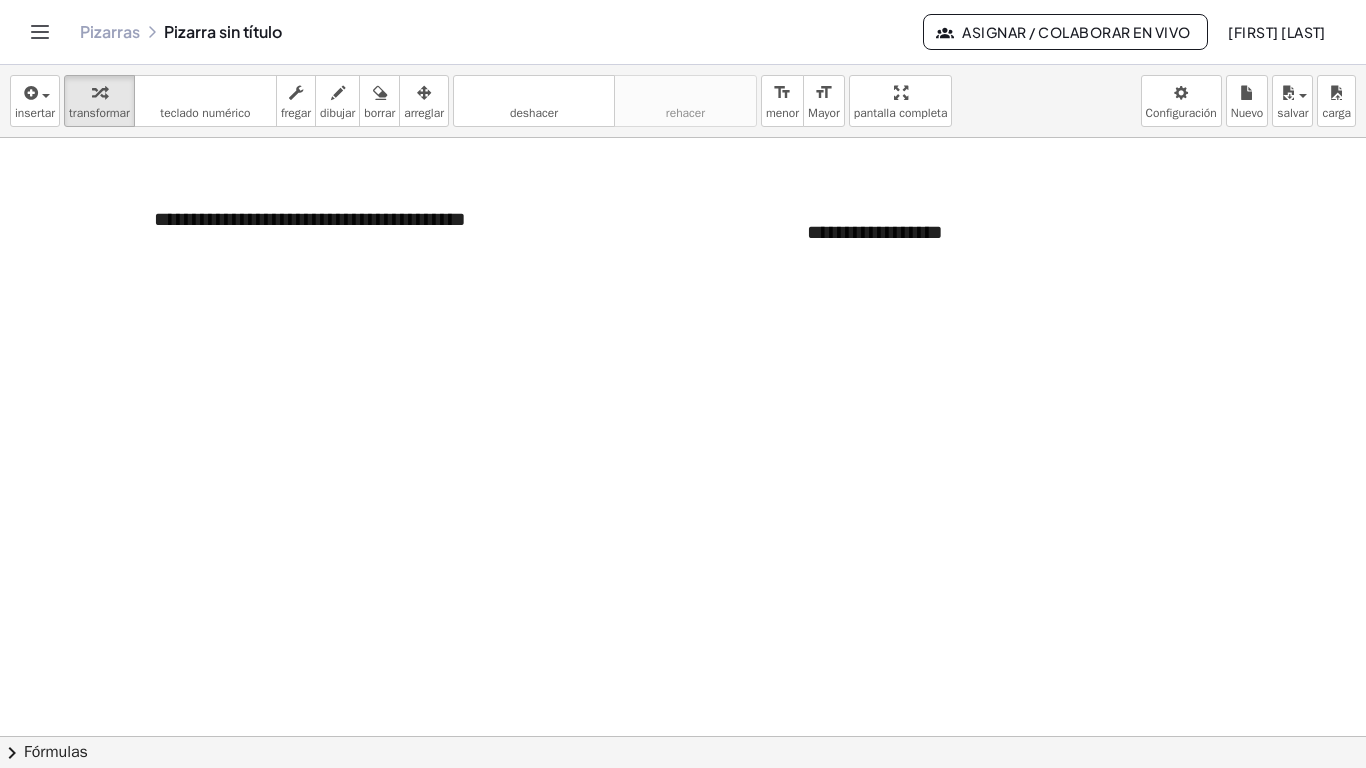 type 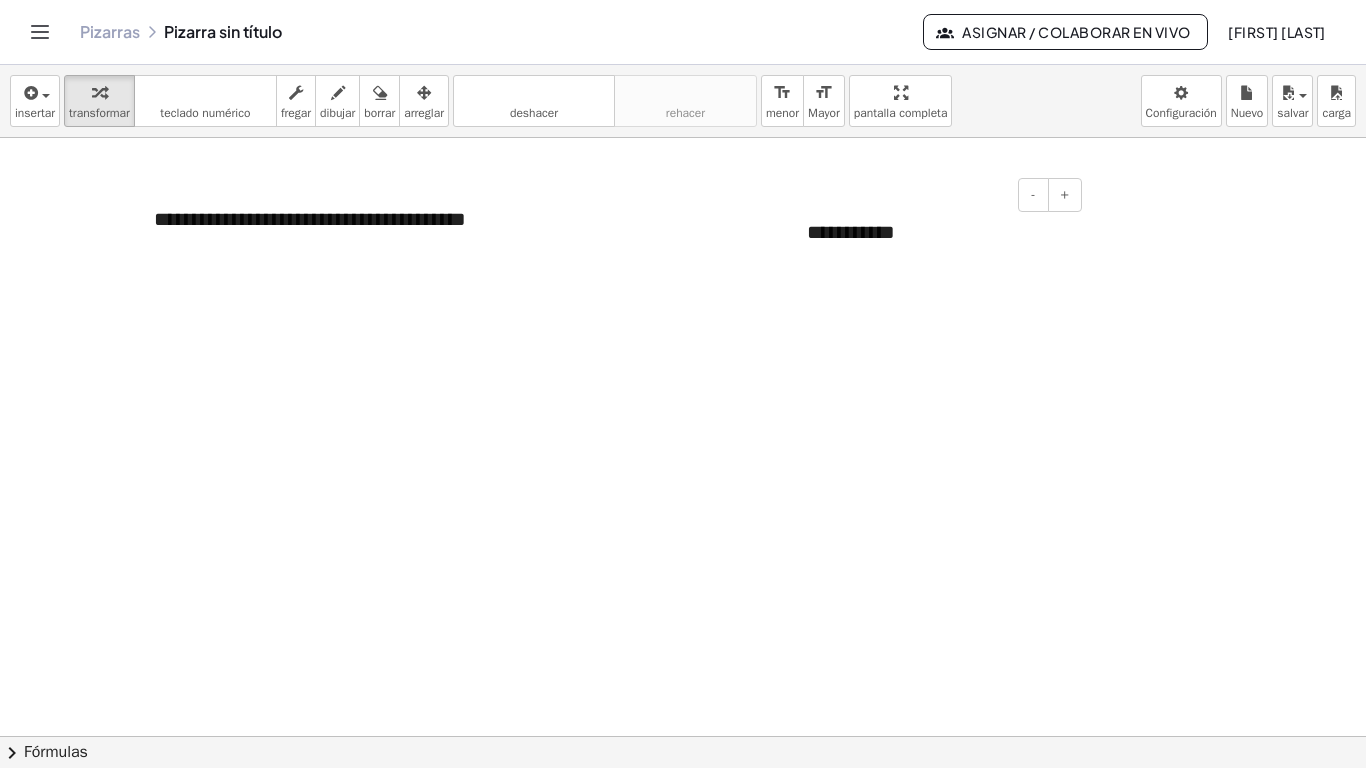 click on "**********" at bounding box center (937, 232) 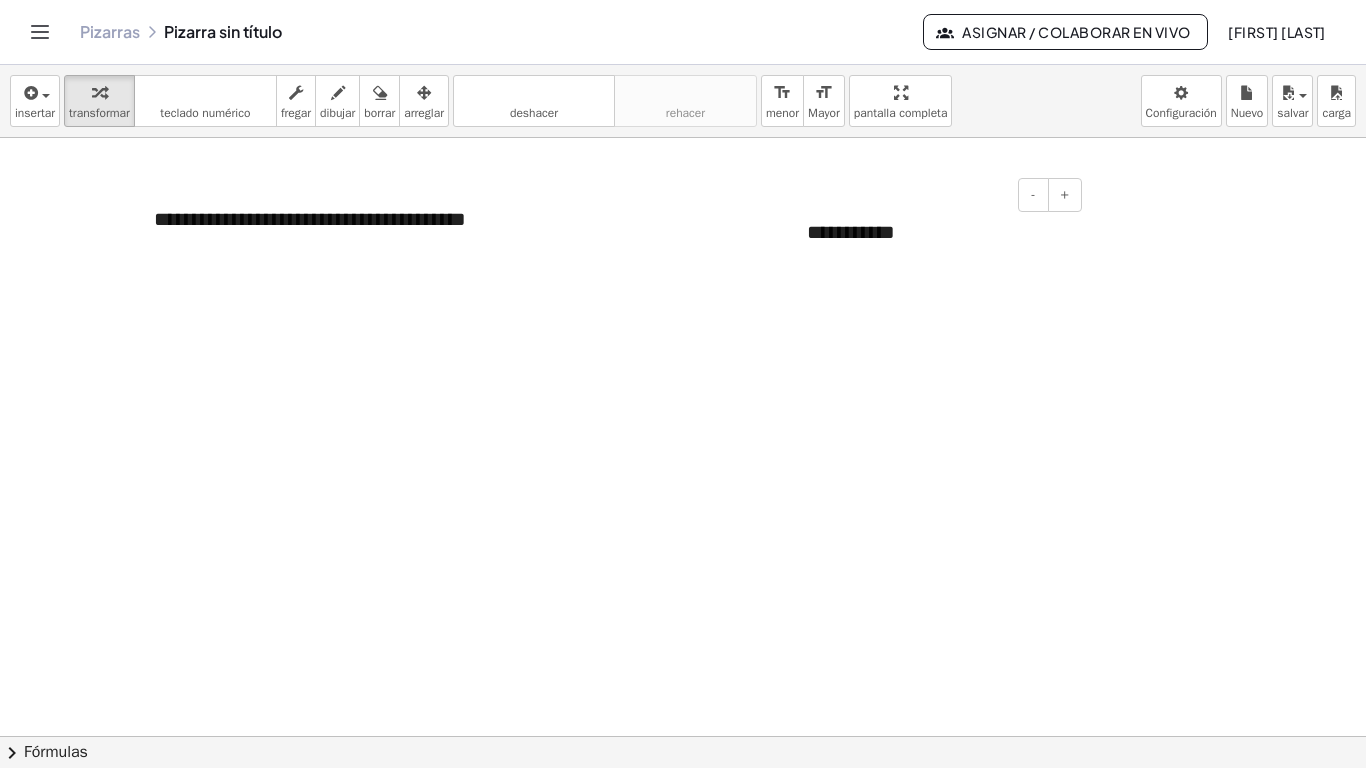 click on "**********" at bounding box center [937, 232] 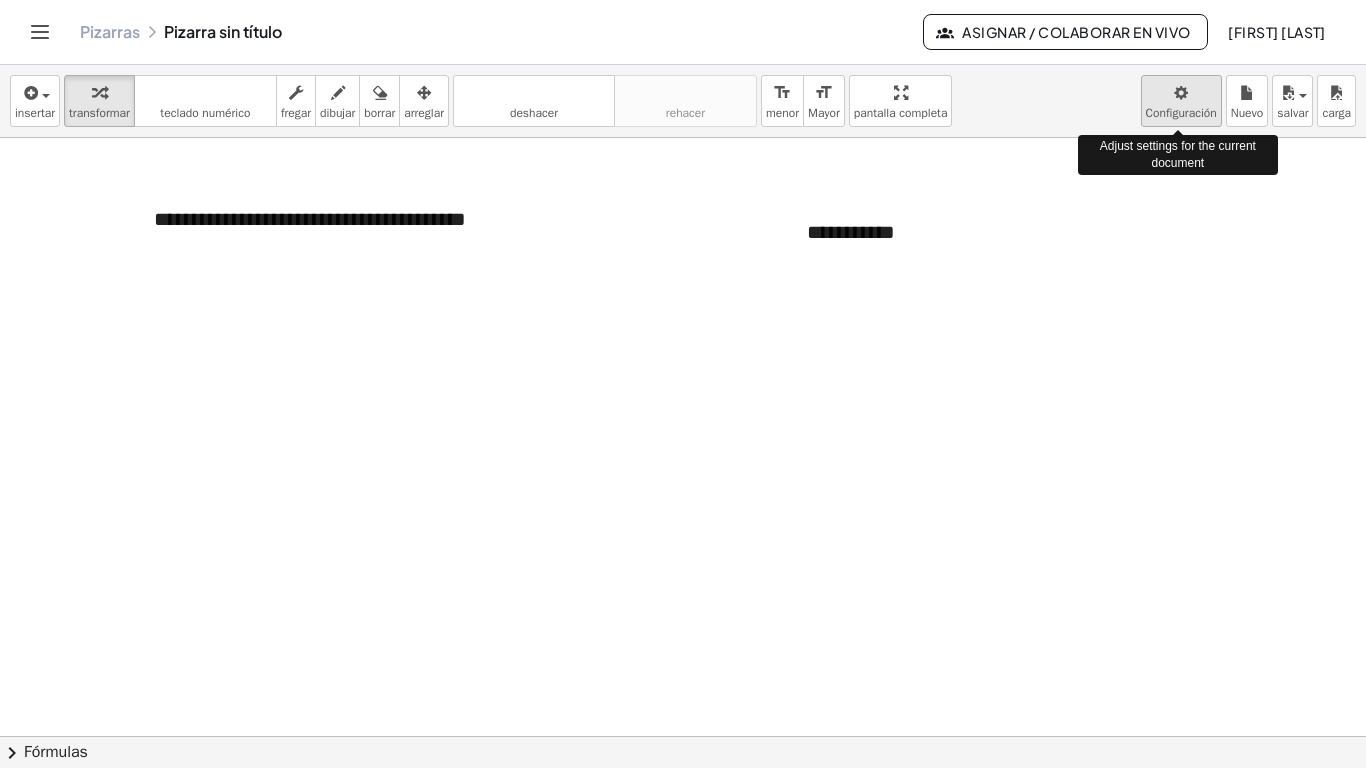 click on "**********" at bounding box center (683, 384) 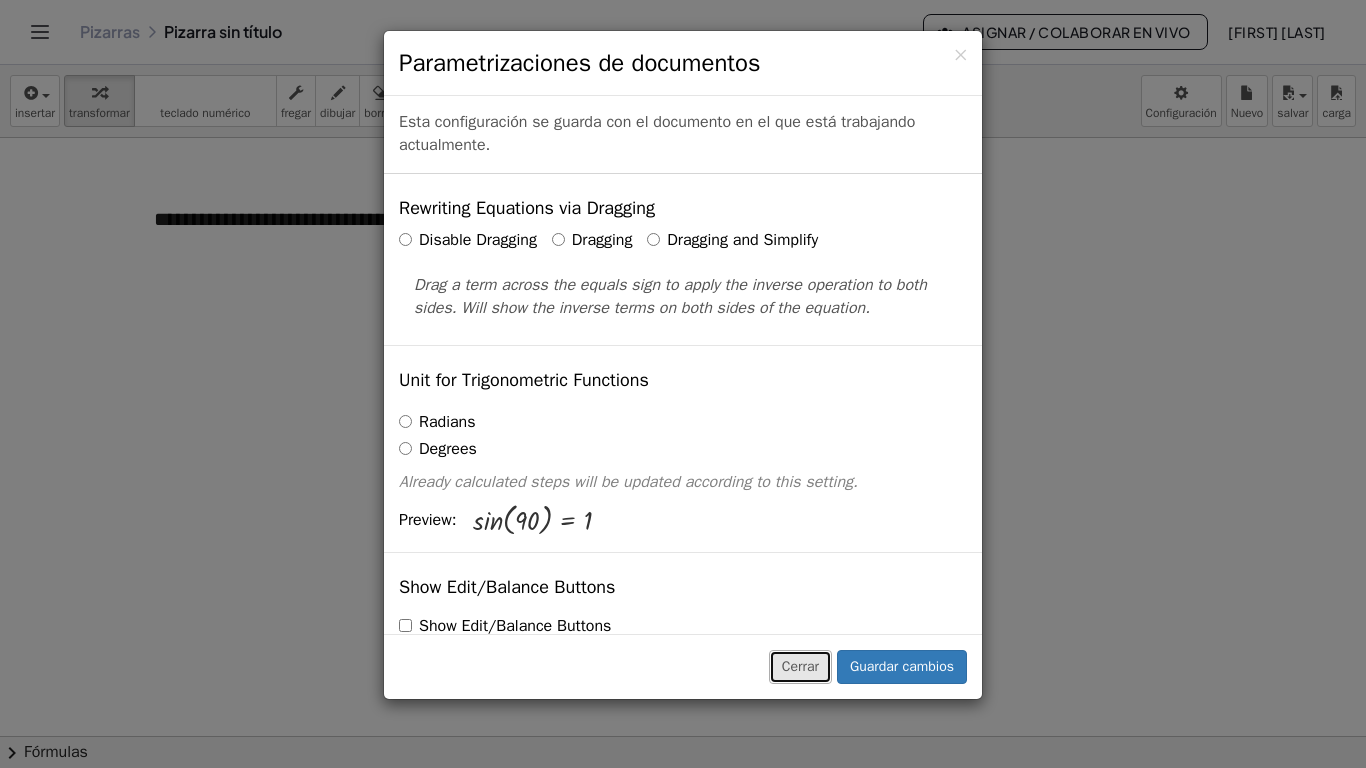 click on "Cerrar" at bounding box center [800, 667] 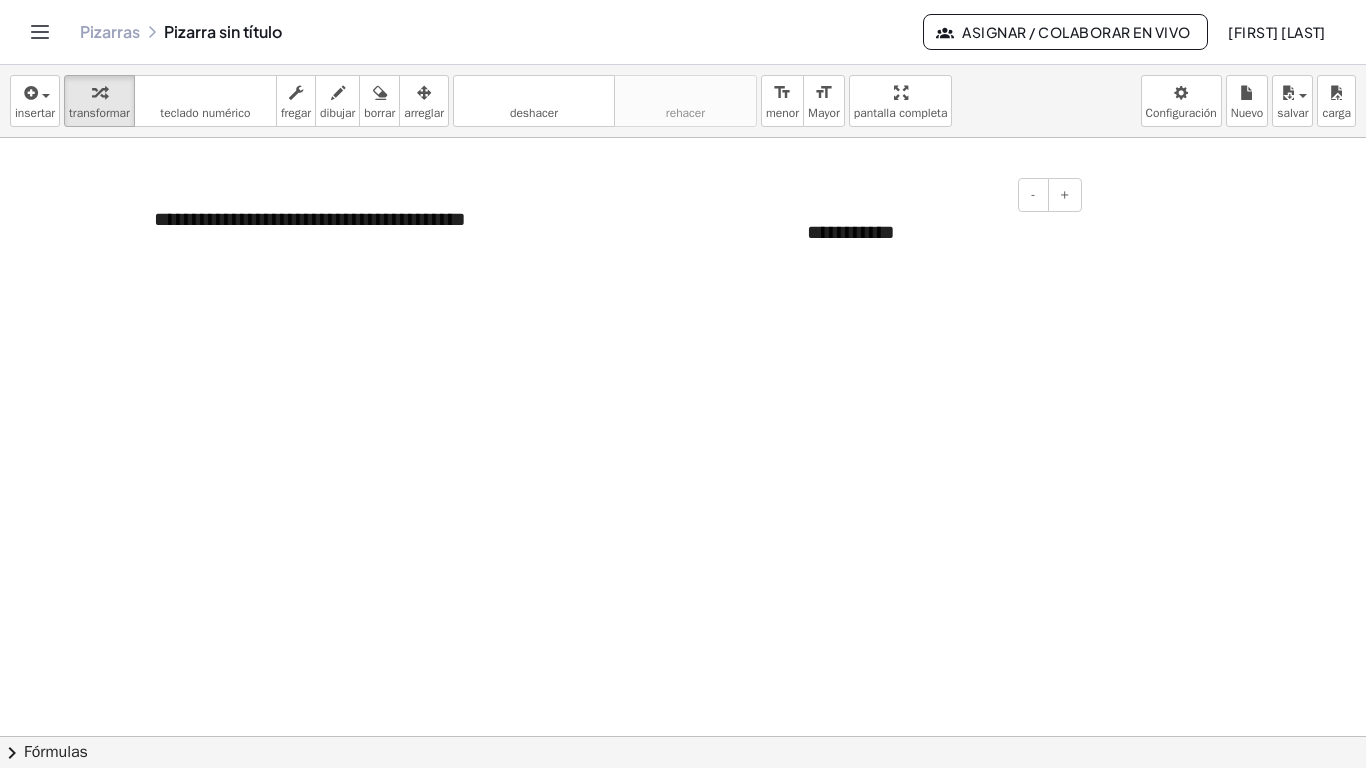 click on "**********" at bounding box center [937, 232] 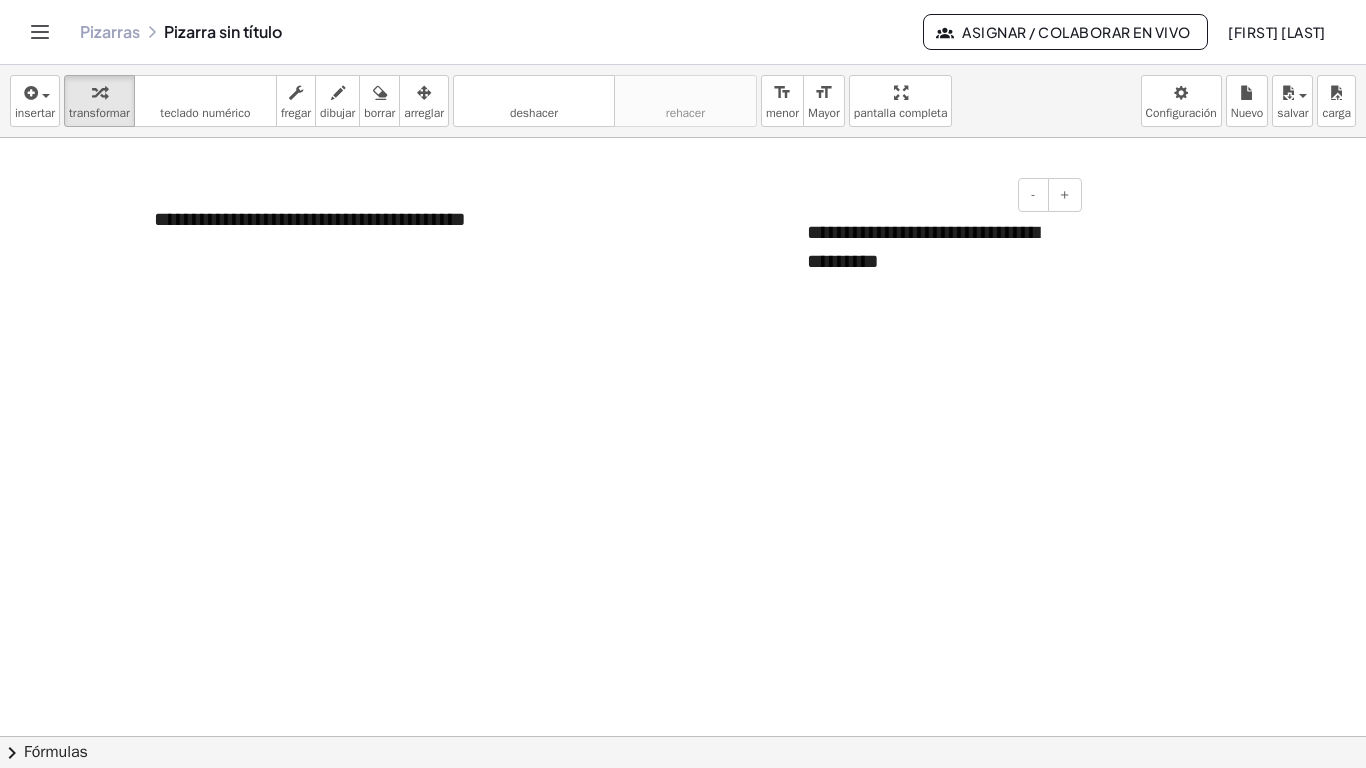 click on "**********" at bounding box center [937, 246] 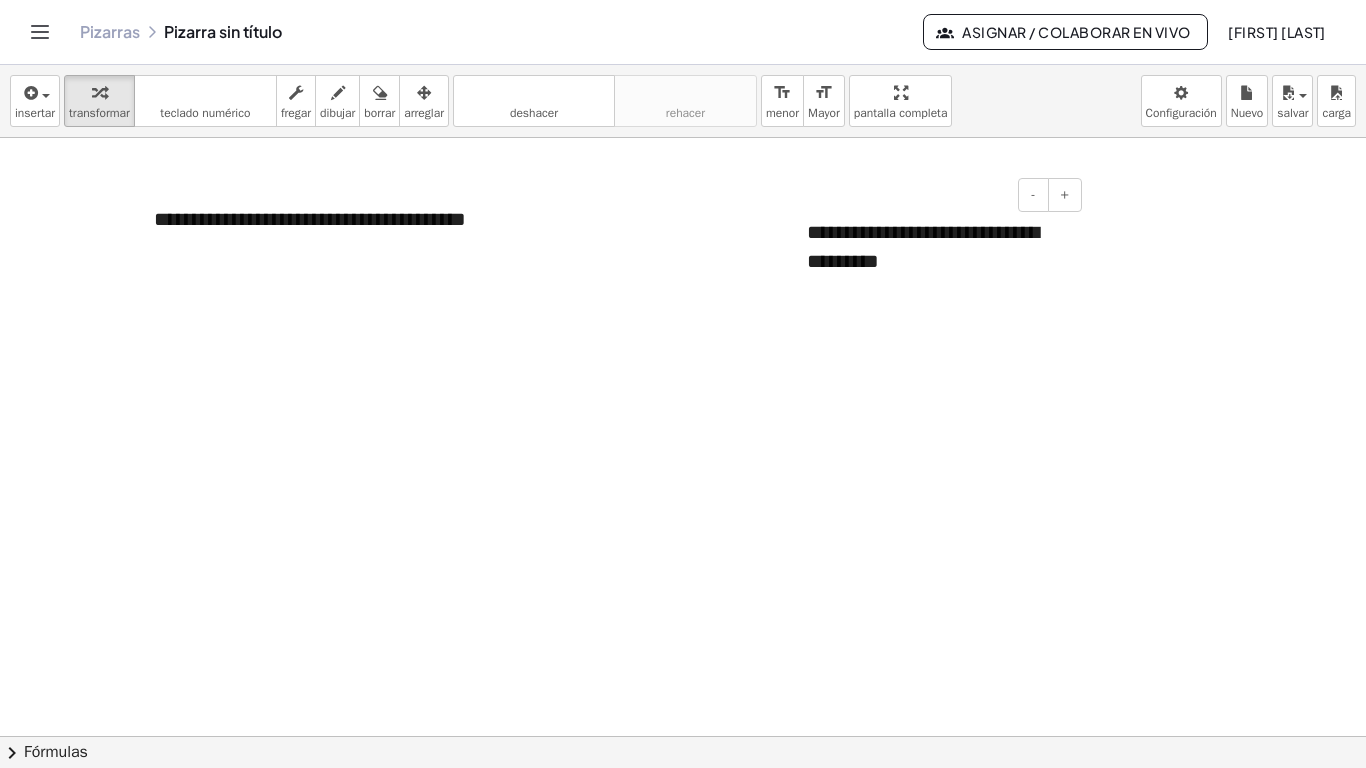 click on "**********" at bounding box center [937, 246] 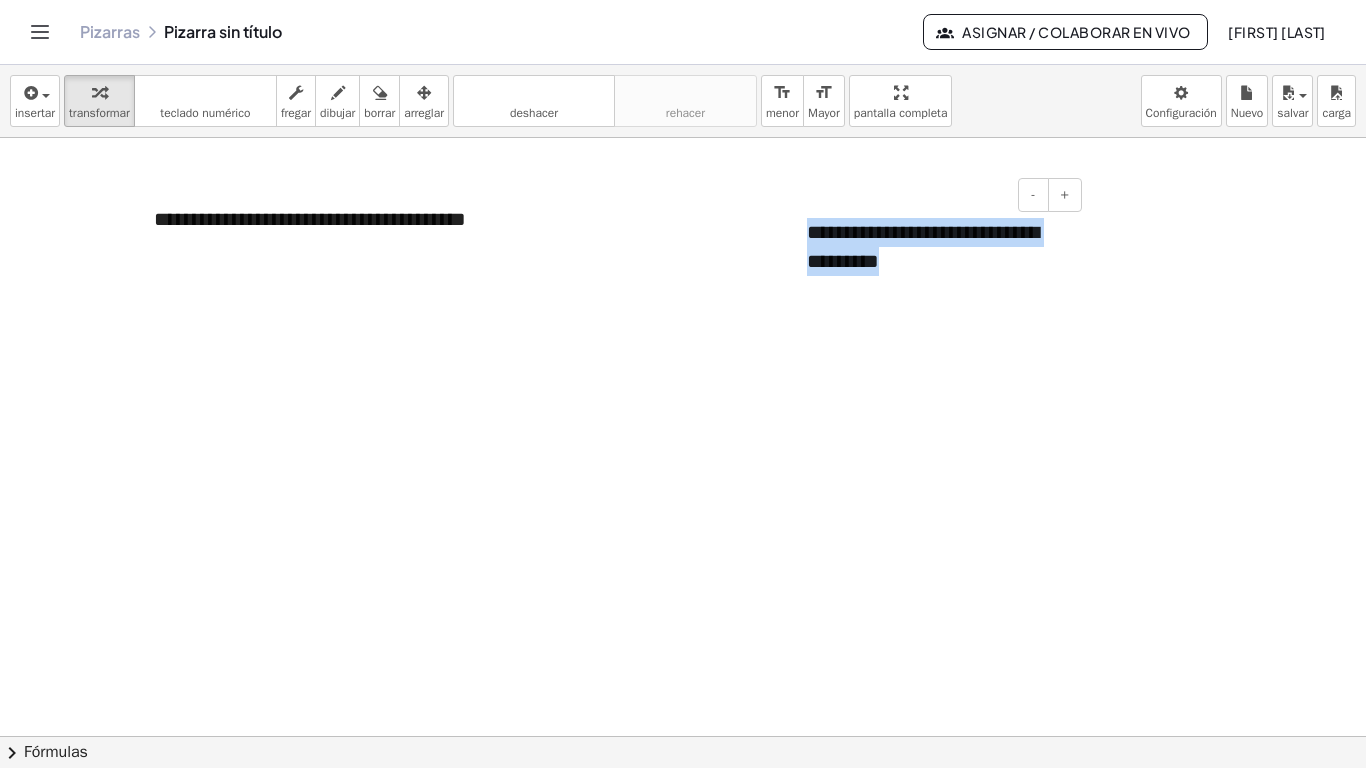 click on "**********" at bounding box center (937, 246) 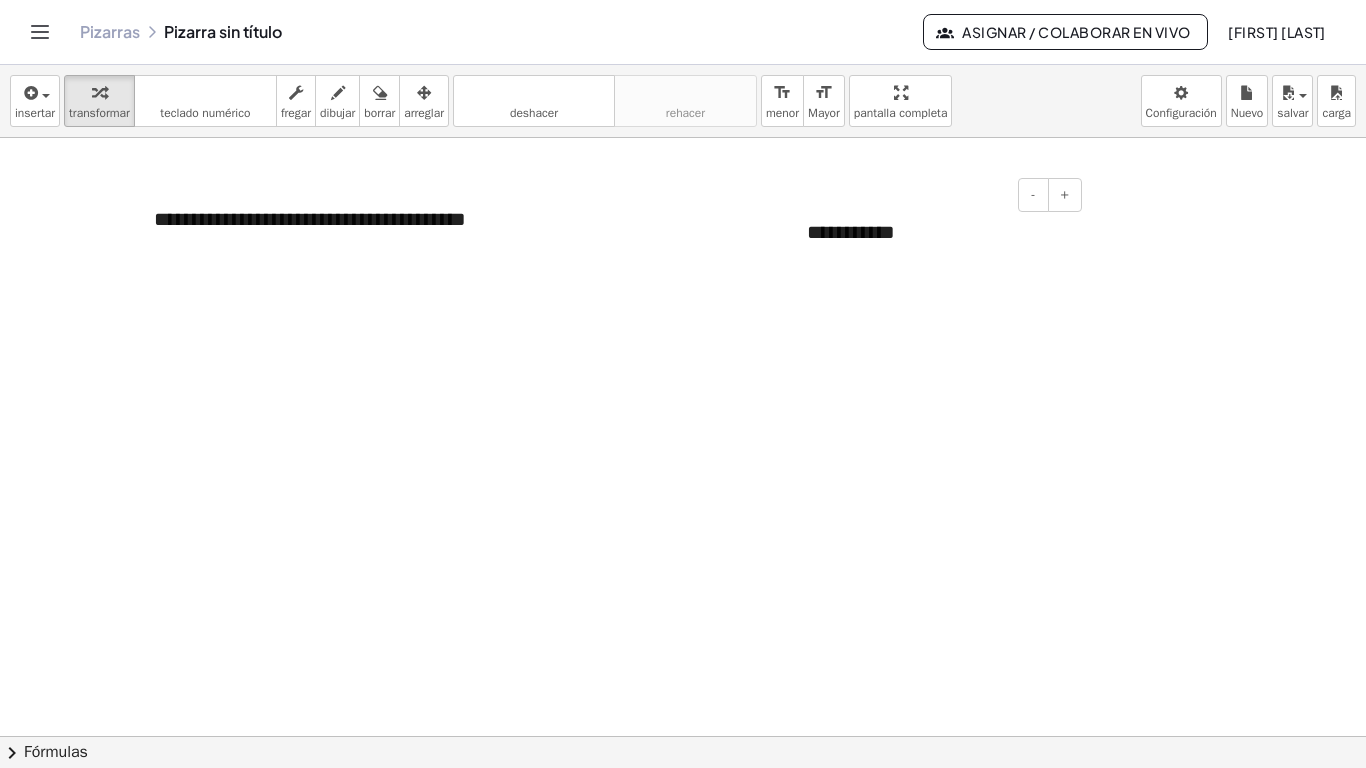 click on "**********" at bounding box center [937, 232] 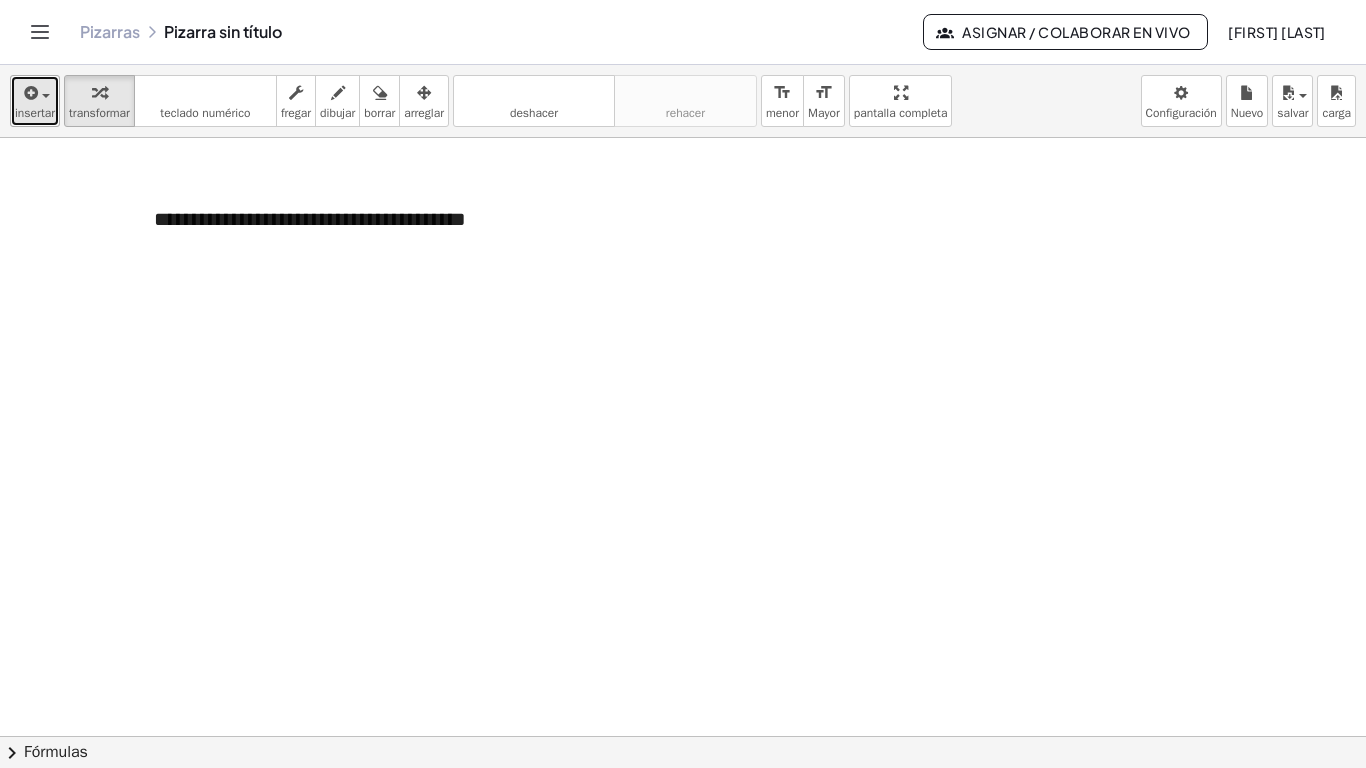 click on "insertar" at bounding box center (35, 113) 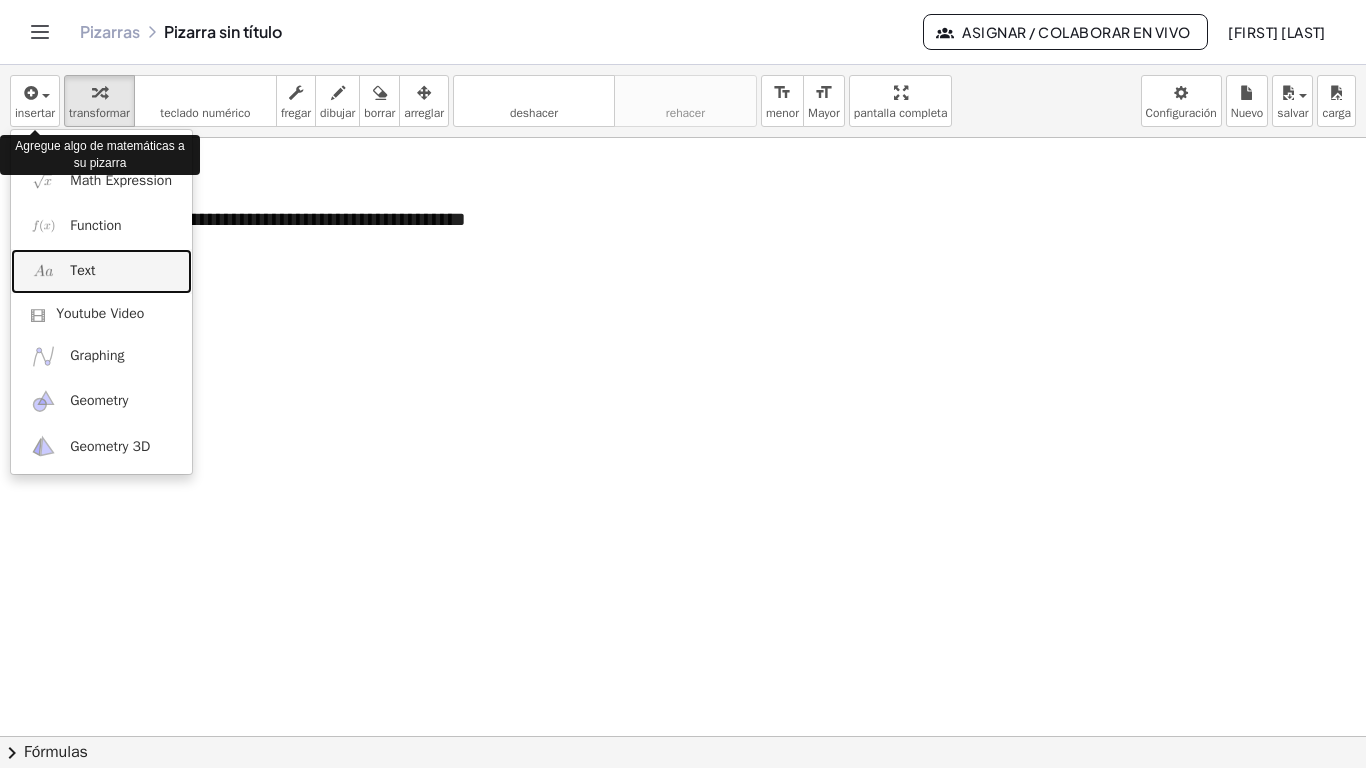 click on "Text" at bounding box center (101, 271) 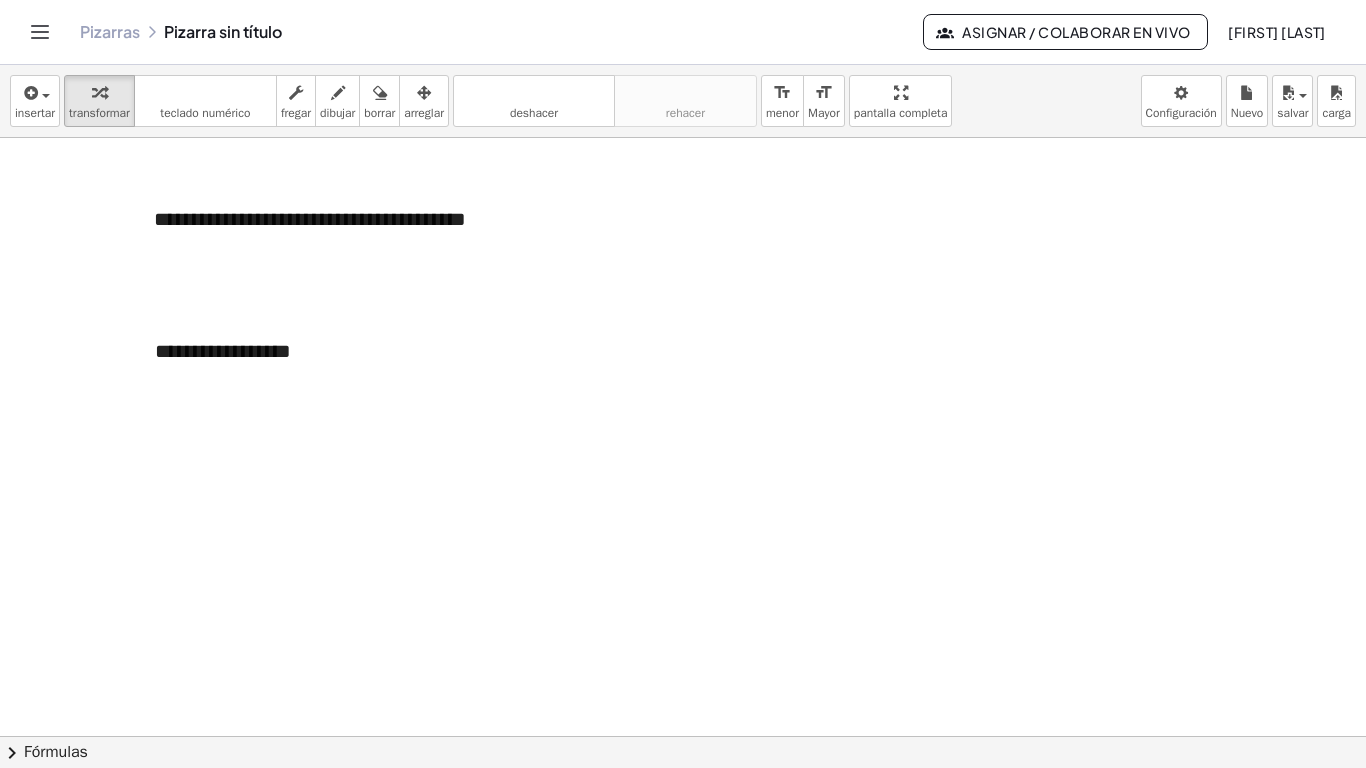 type 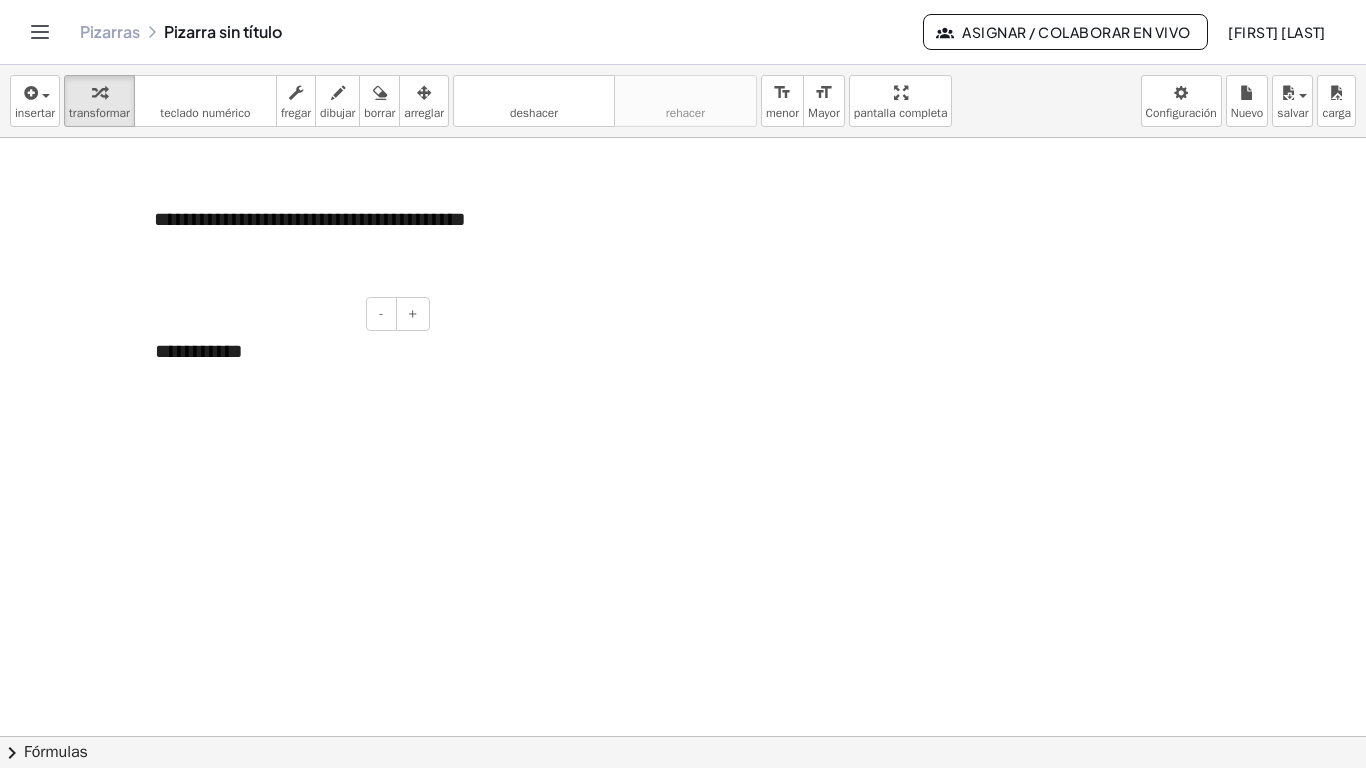 click on "**********" at bounding box center (285, 351) 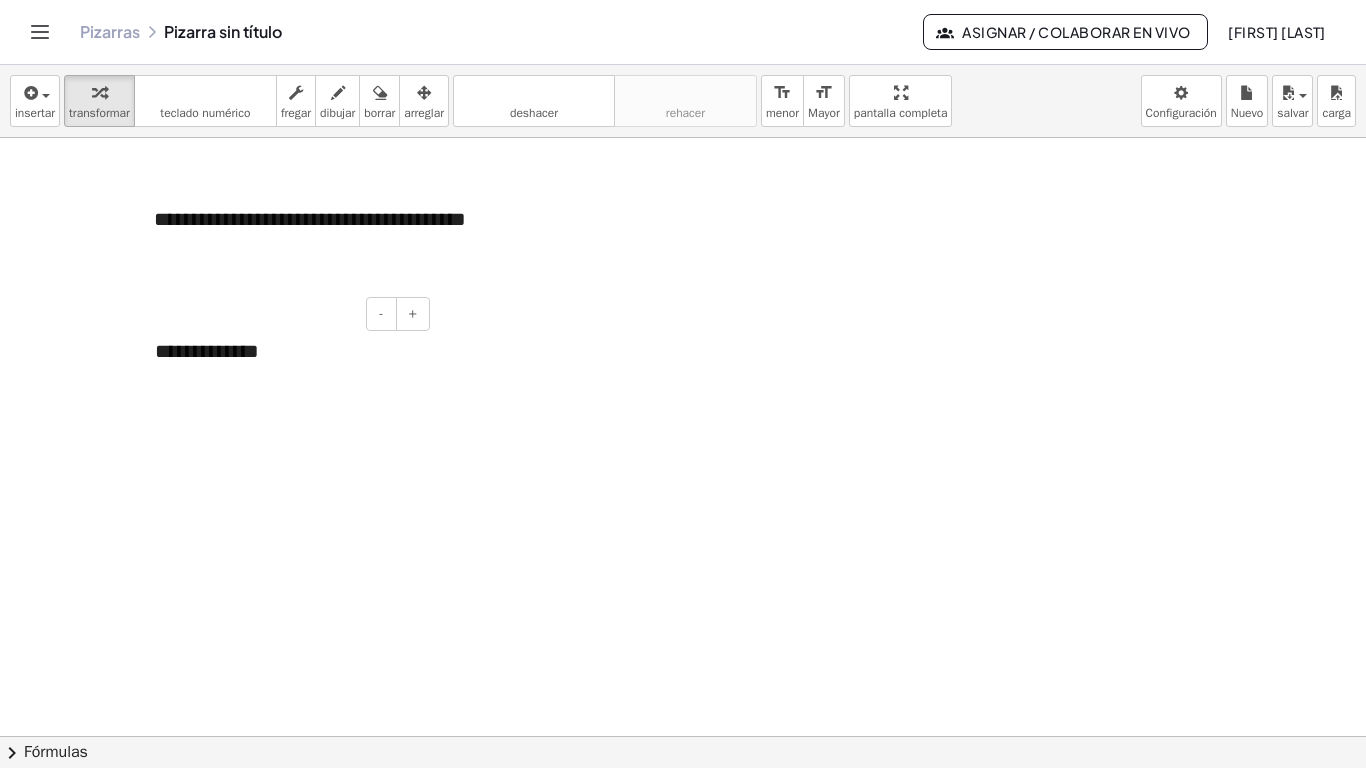 click on "**********" at bounding box center (285, 351) 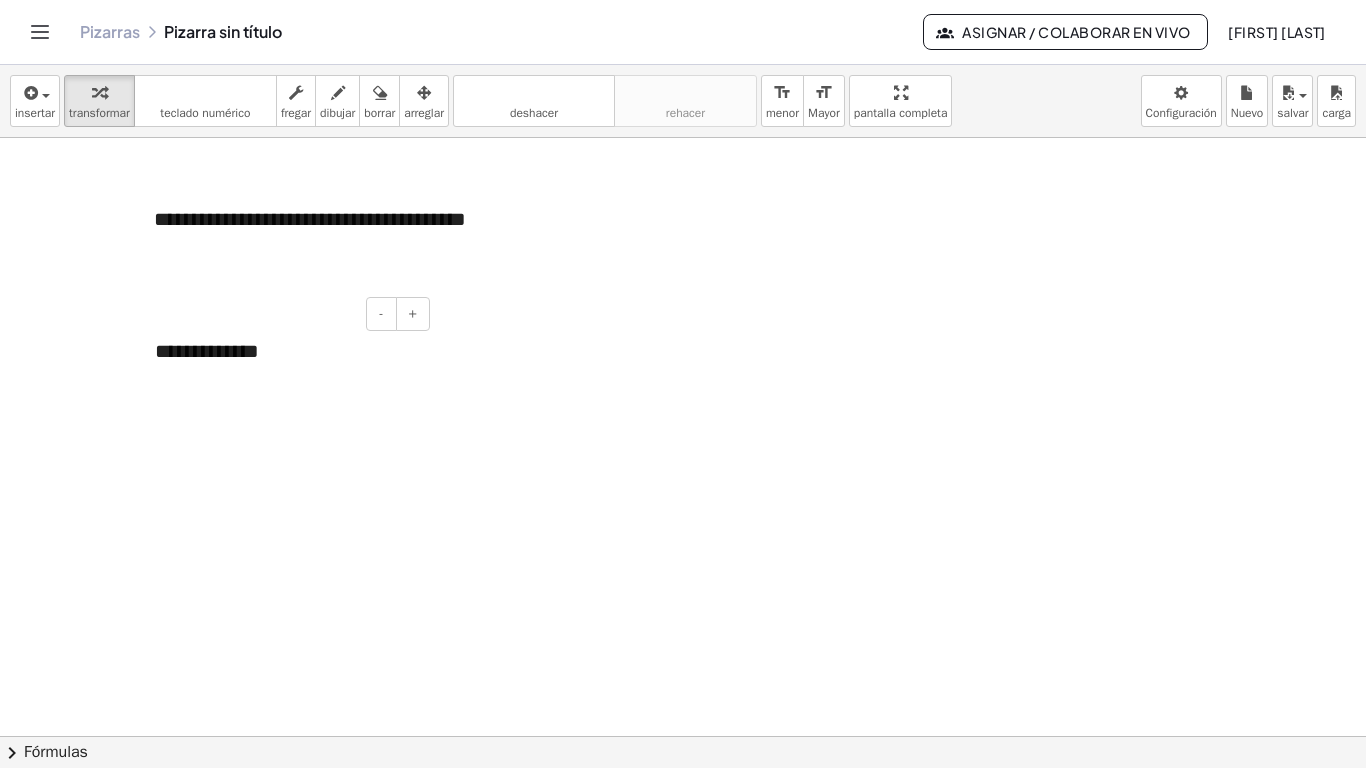 click on "**********" at bounding box center (285, 351) 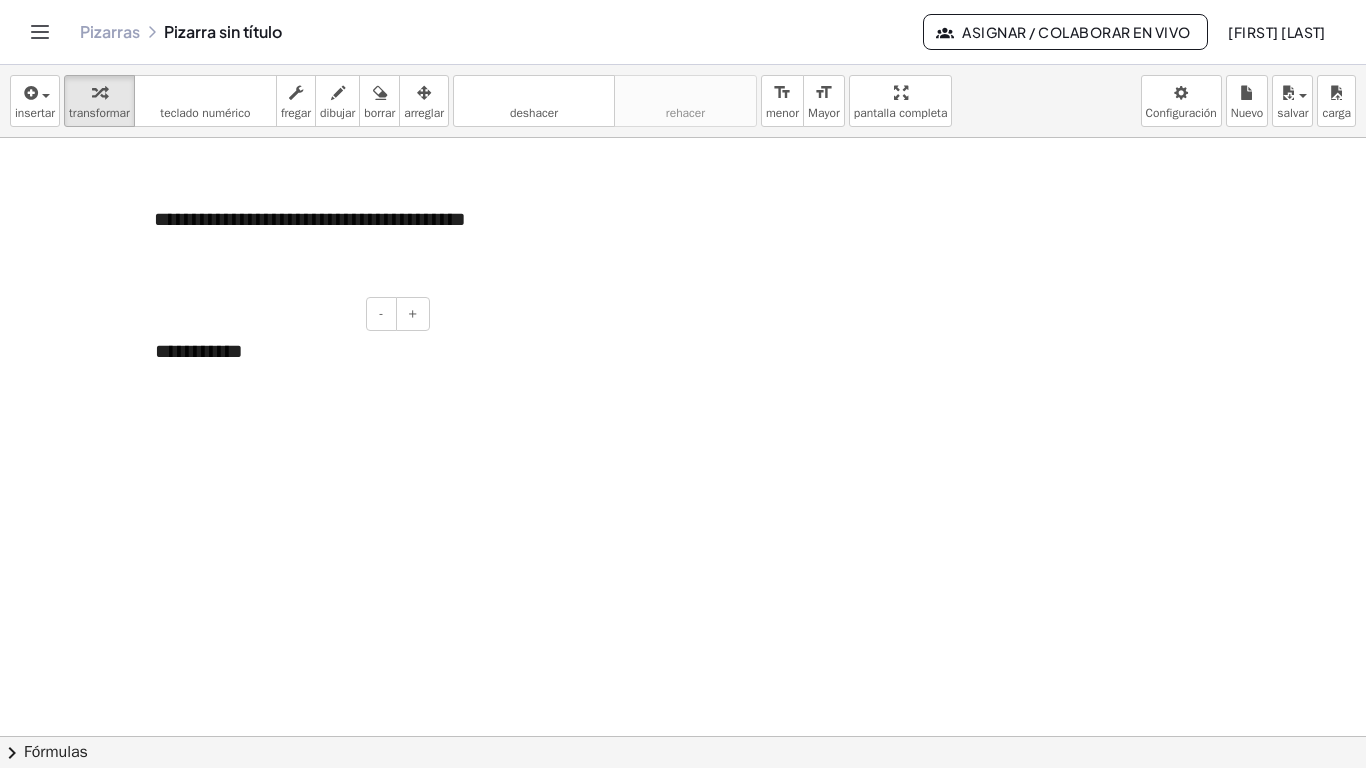 click on "**********" at bounding box center (285, 351) 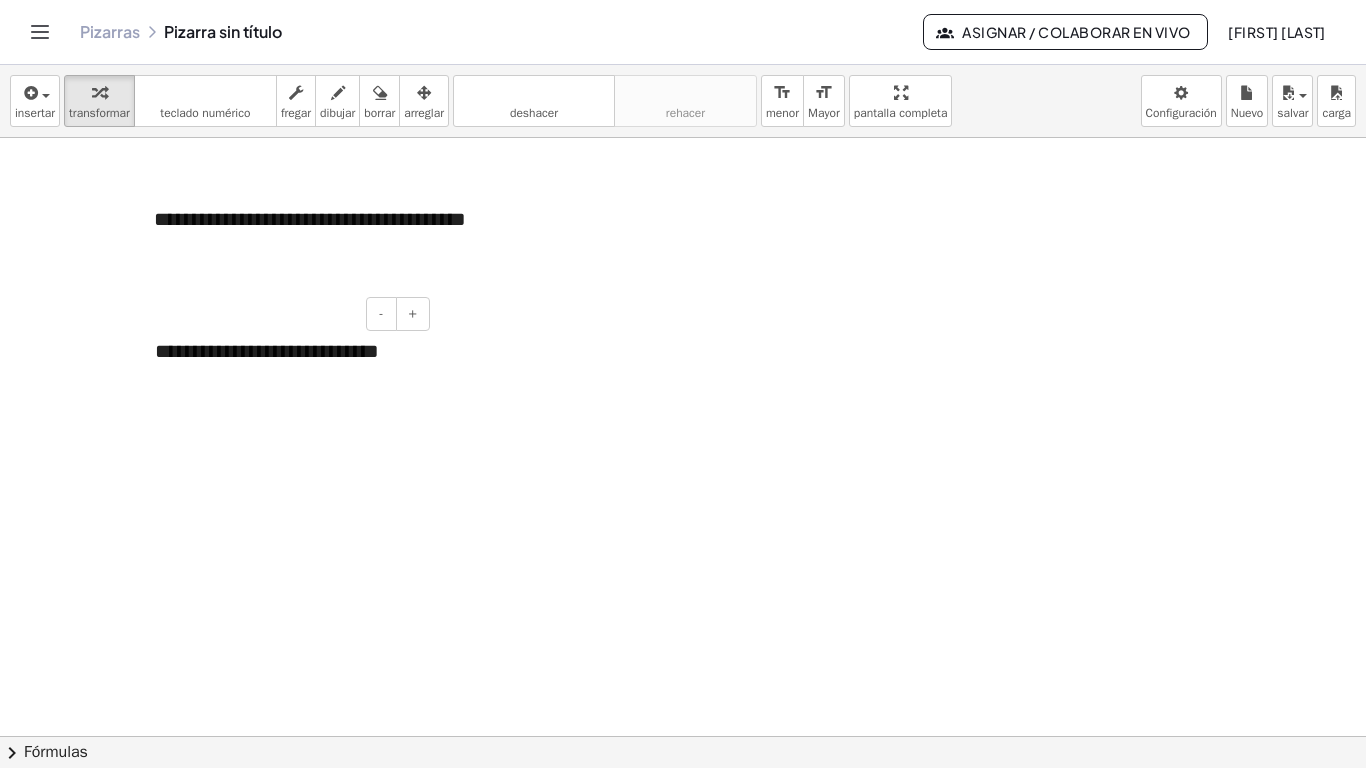 click on "**********" at bounding box center [285, 365] 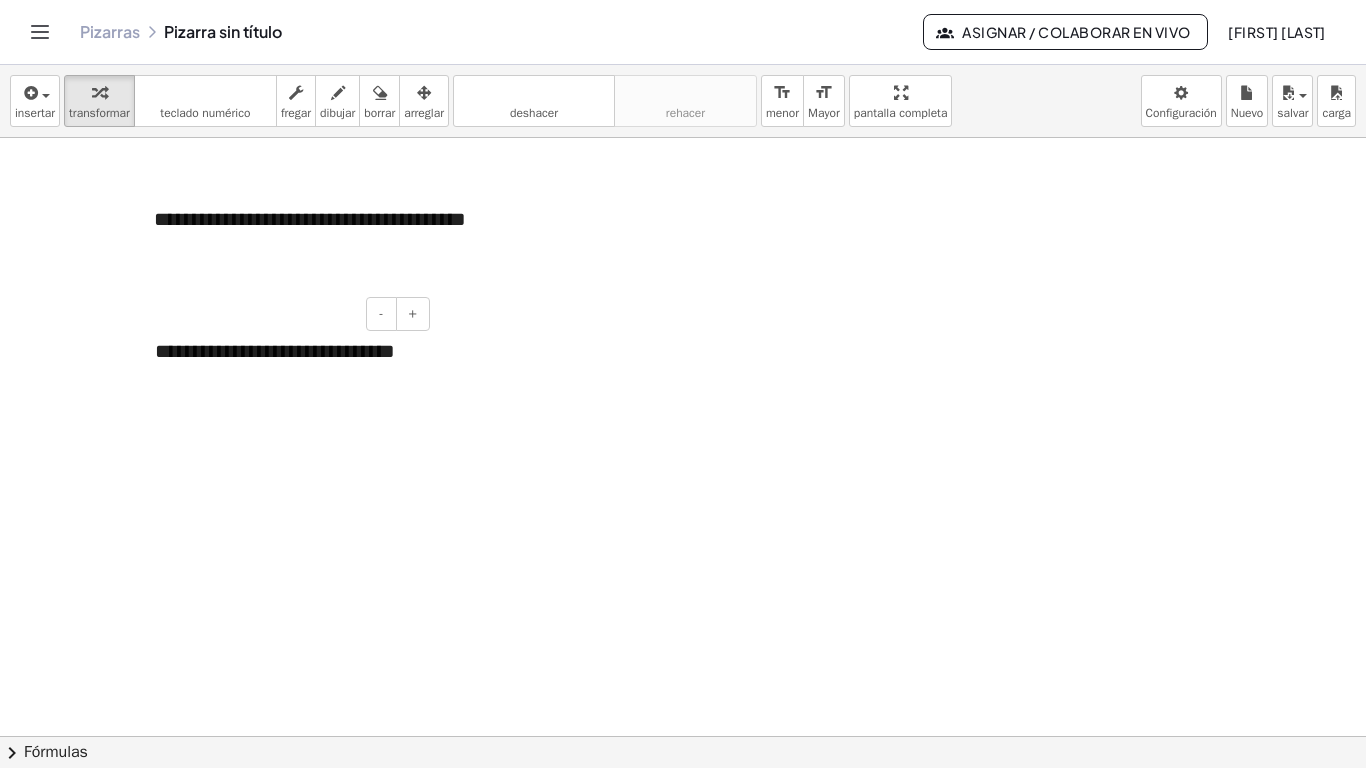 click on "**********" at bounding box center [285, 365] 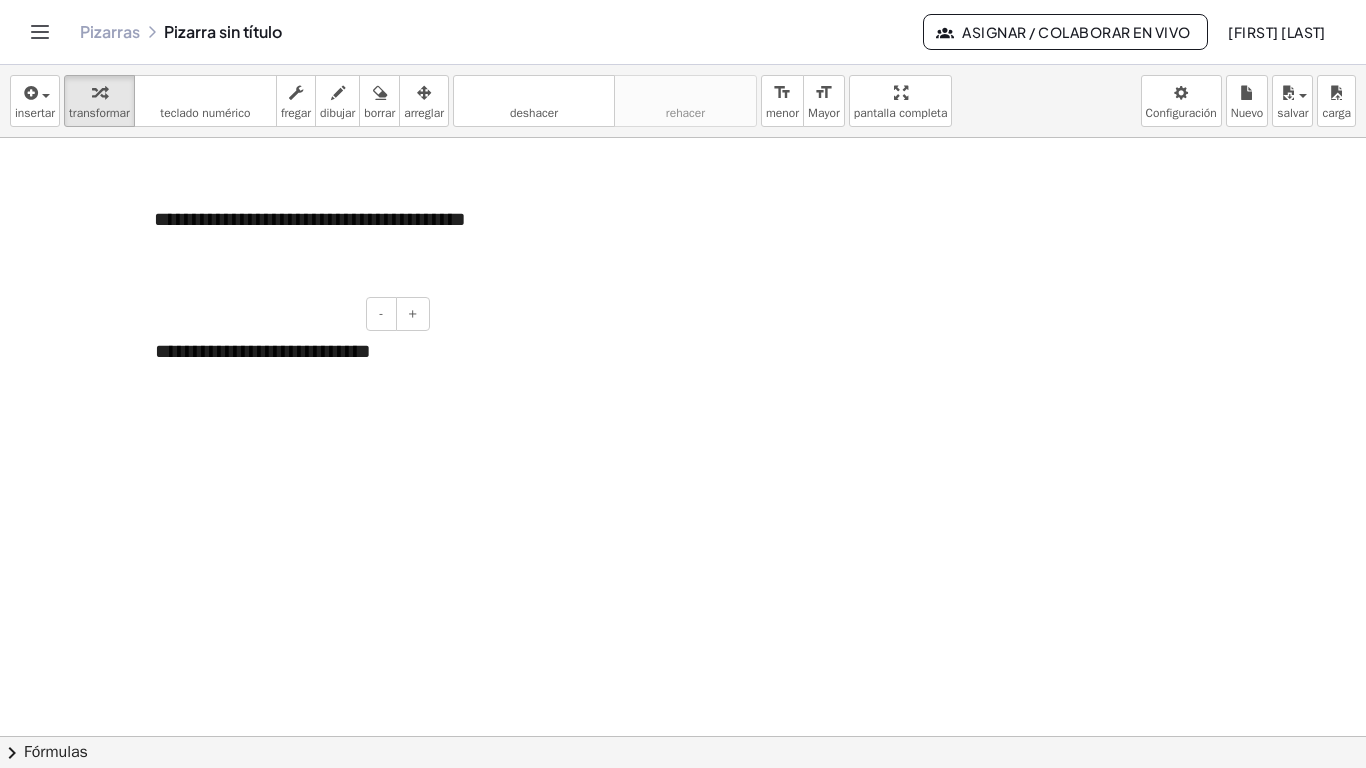 click on "**********" at bounding box center [285, 365] 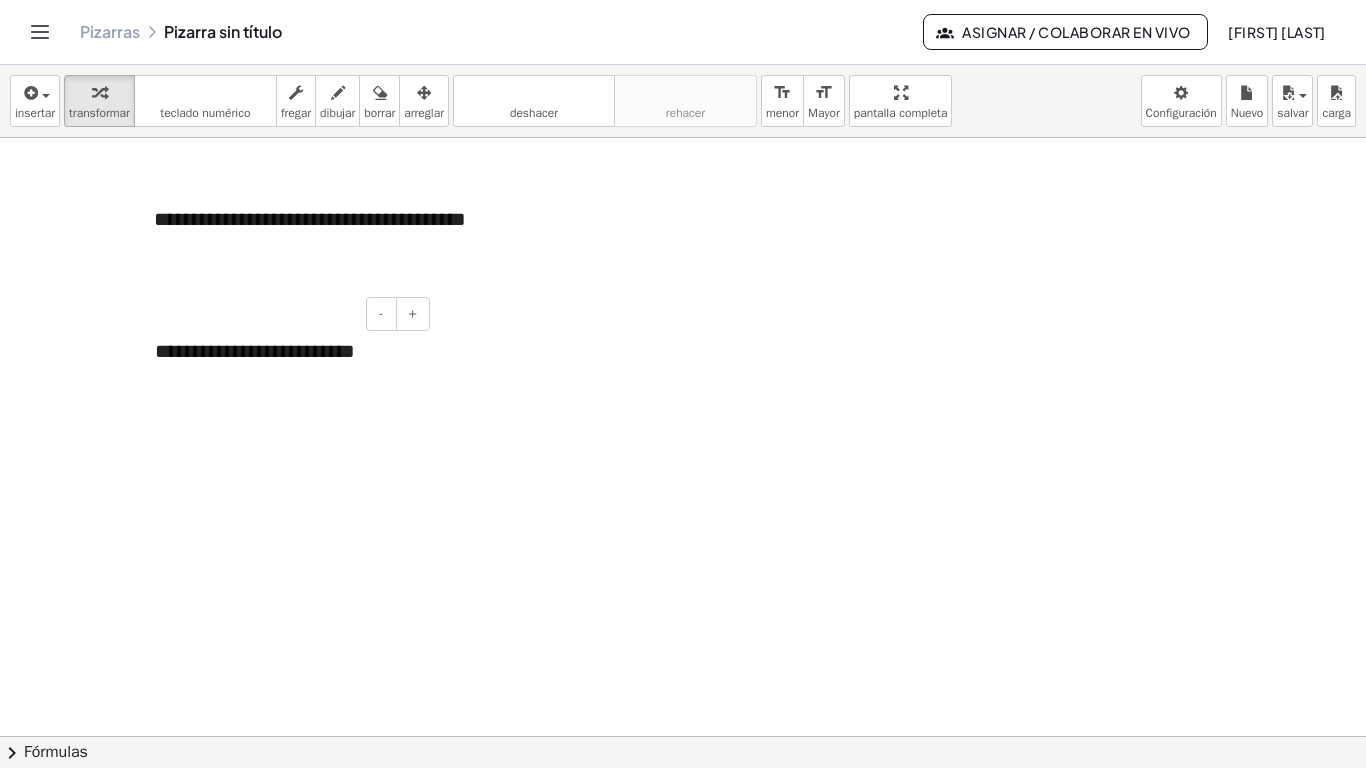 click on "**********" at bounding box center [285, 365] 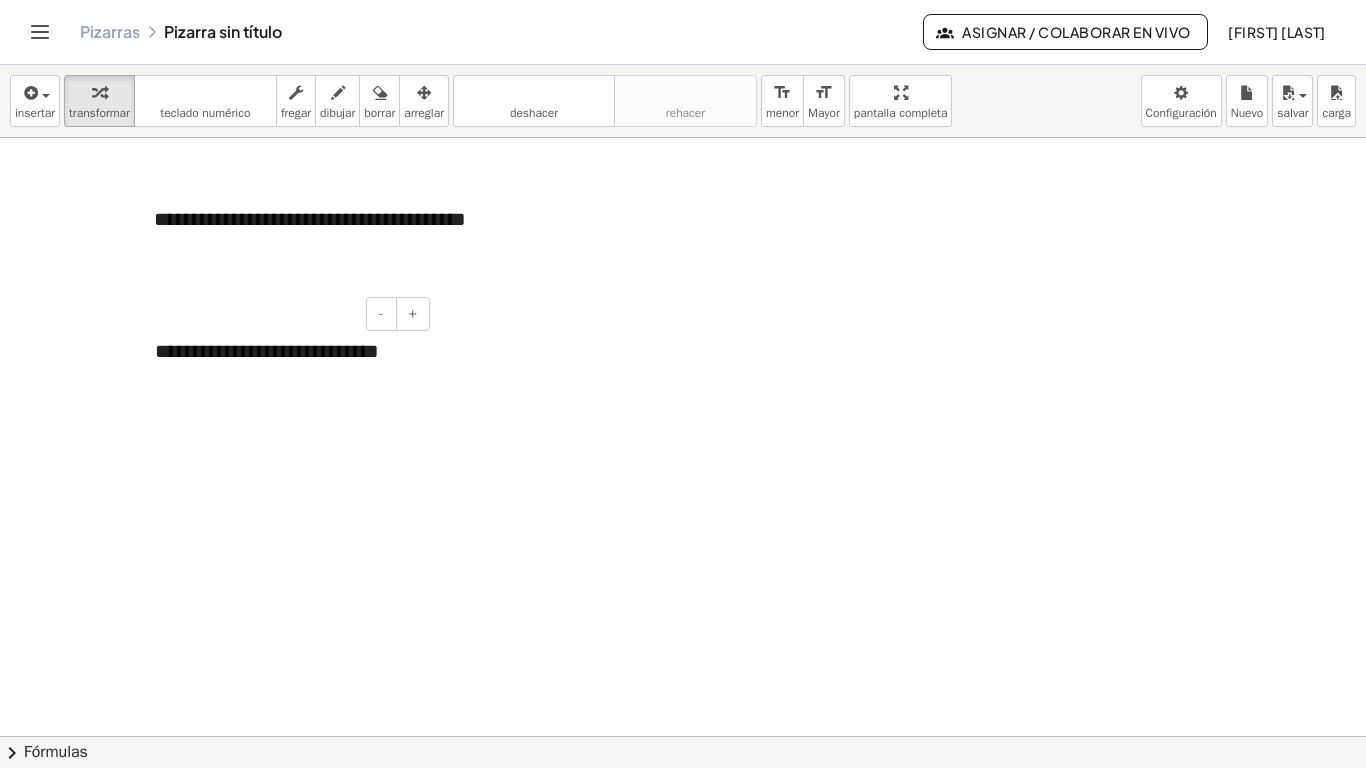 click on "**********" at bounding box center (285, 365) 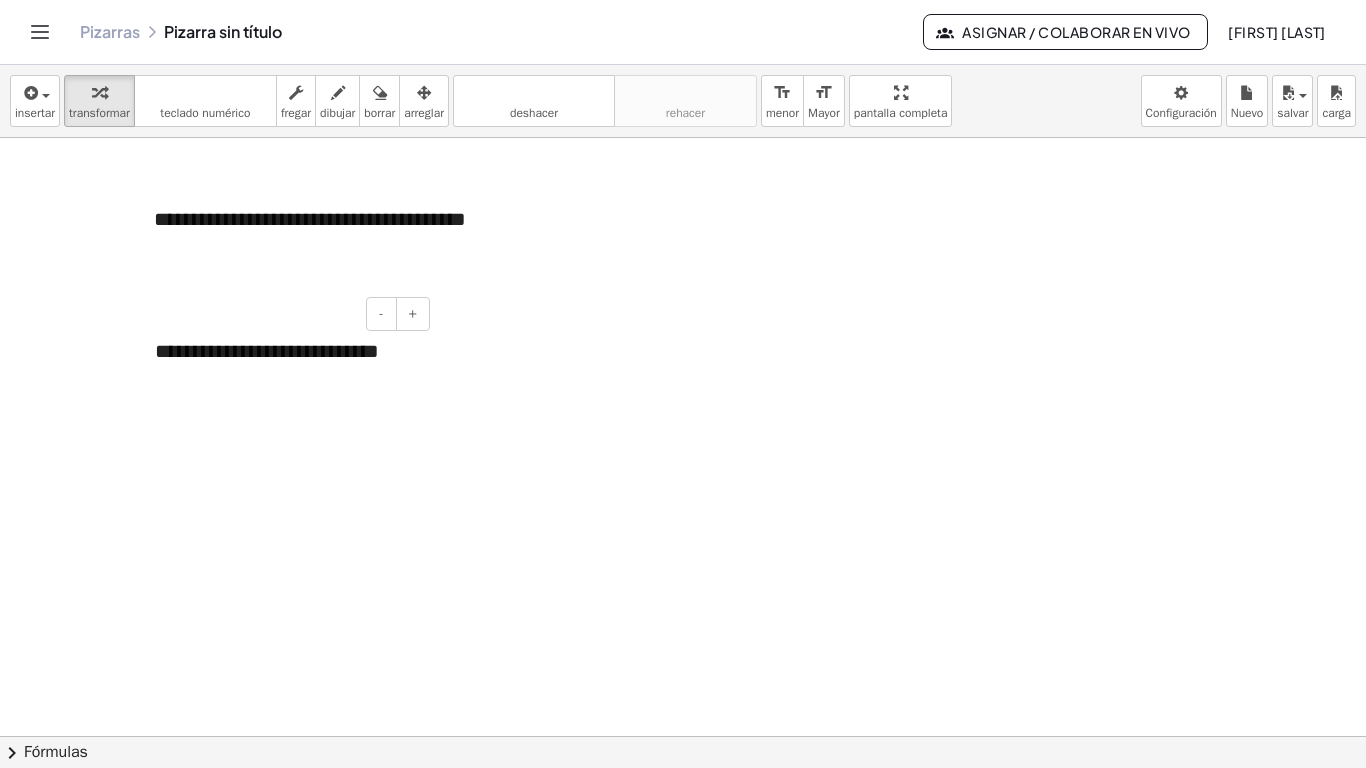 click on "**********" at bounding box center [285, 365] 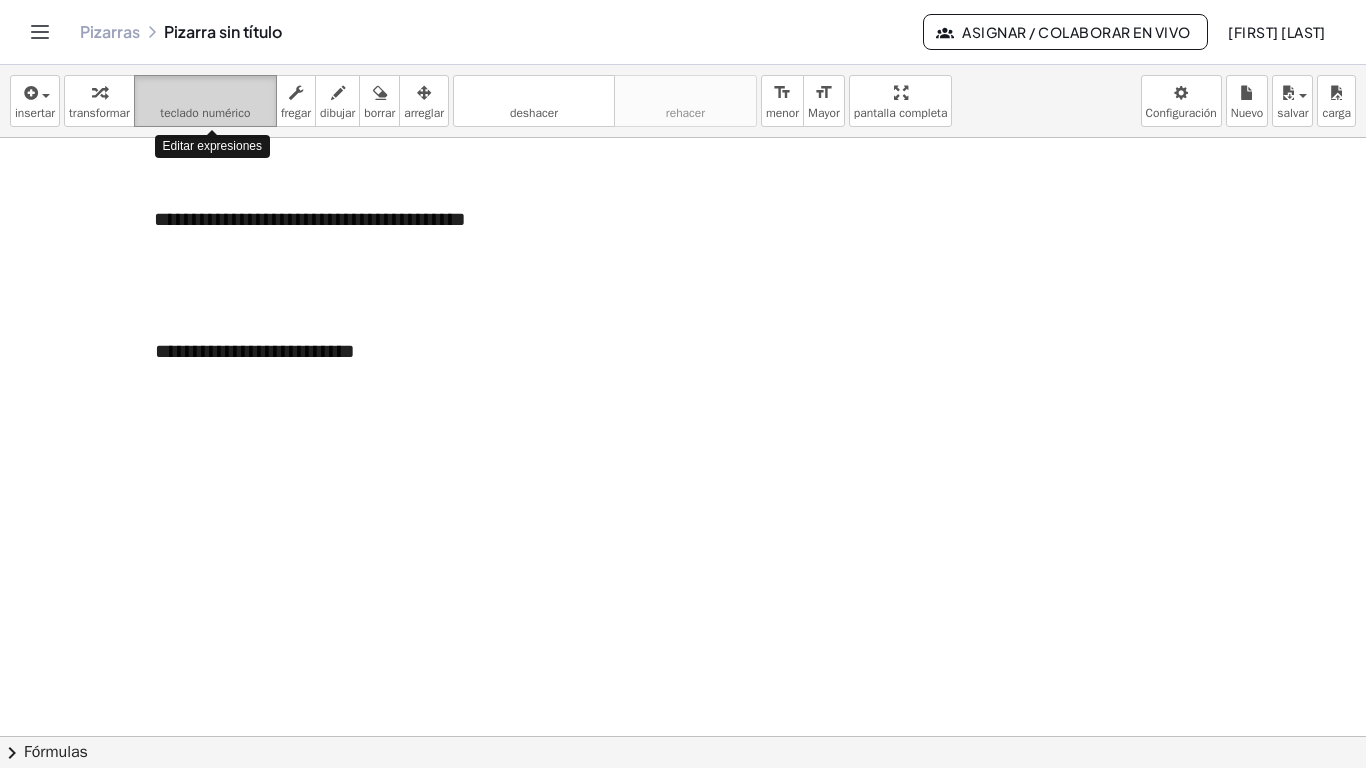 click on "teclado teclado numérico" at bounding box center [205, 101] 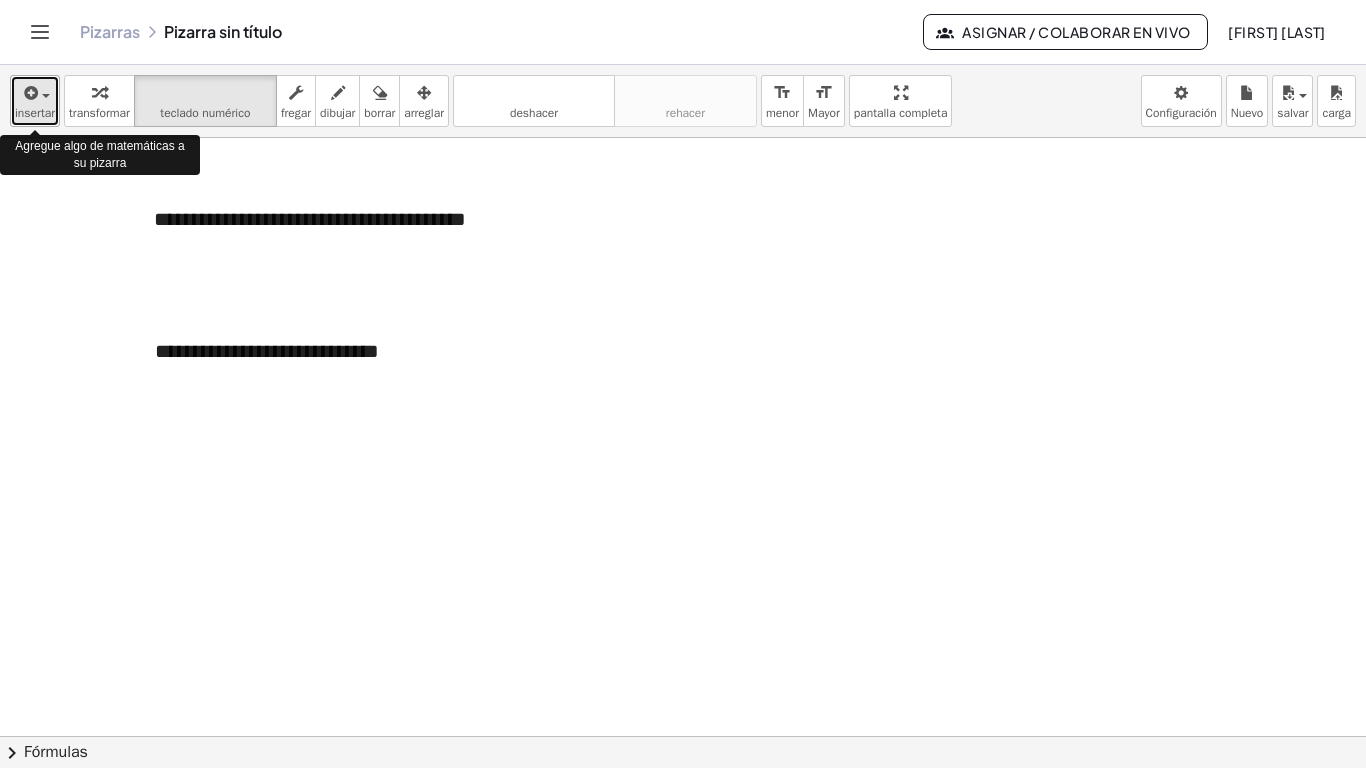 click on "insertar" at bounding box center [35, 113] 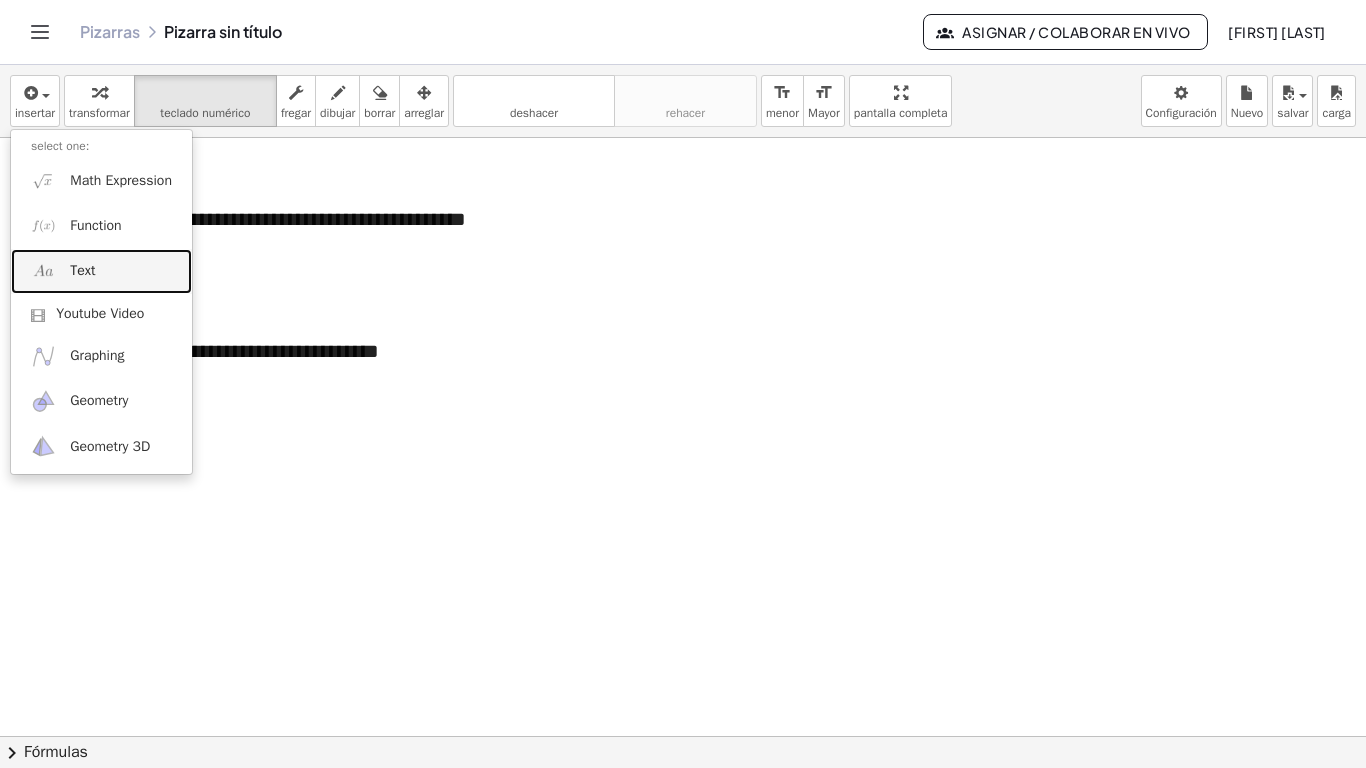 click on "Text" at bounding box center (101, 271) 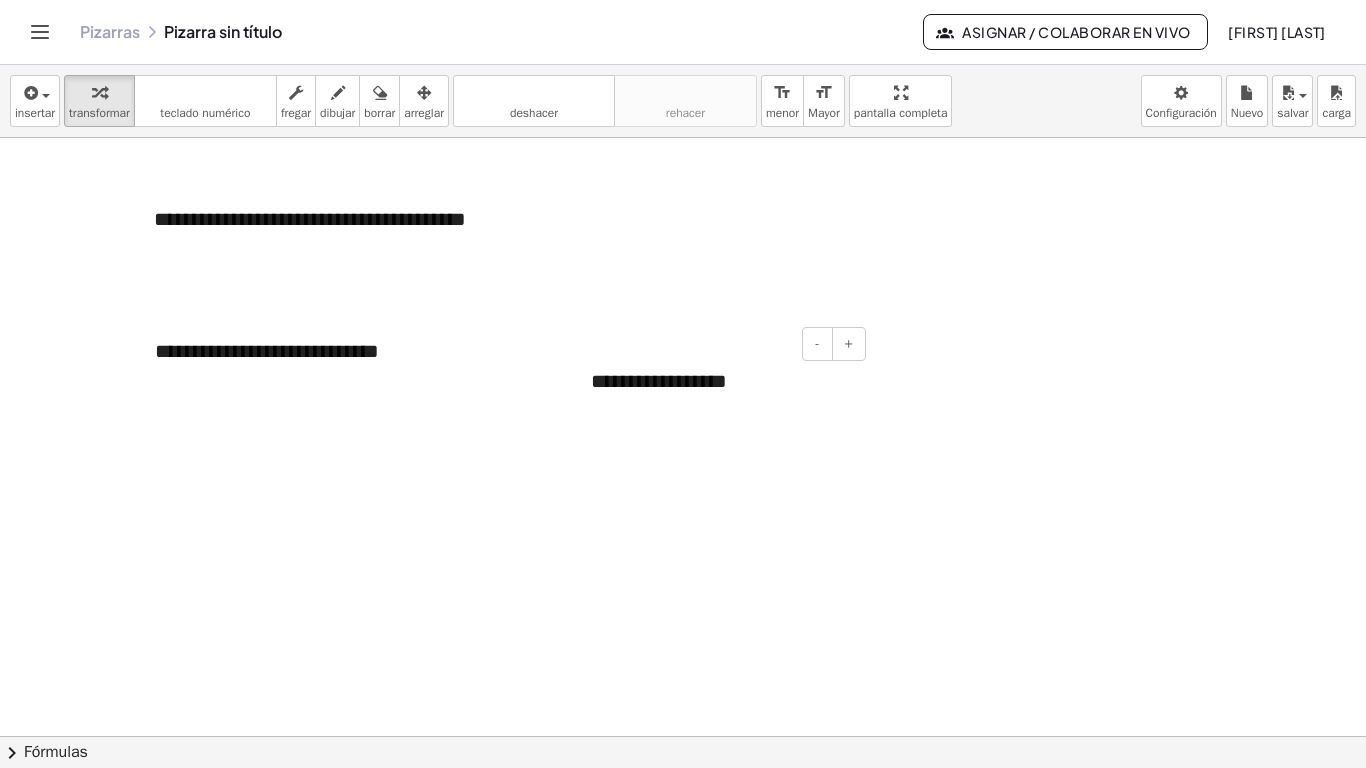 type 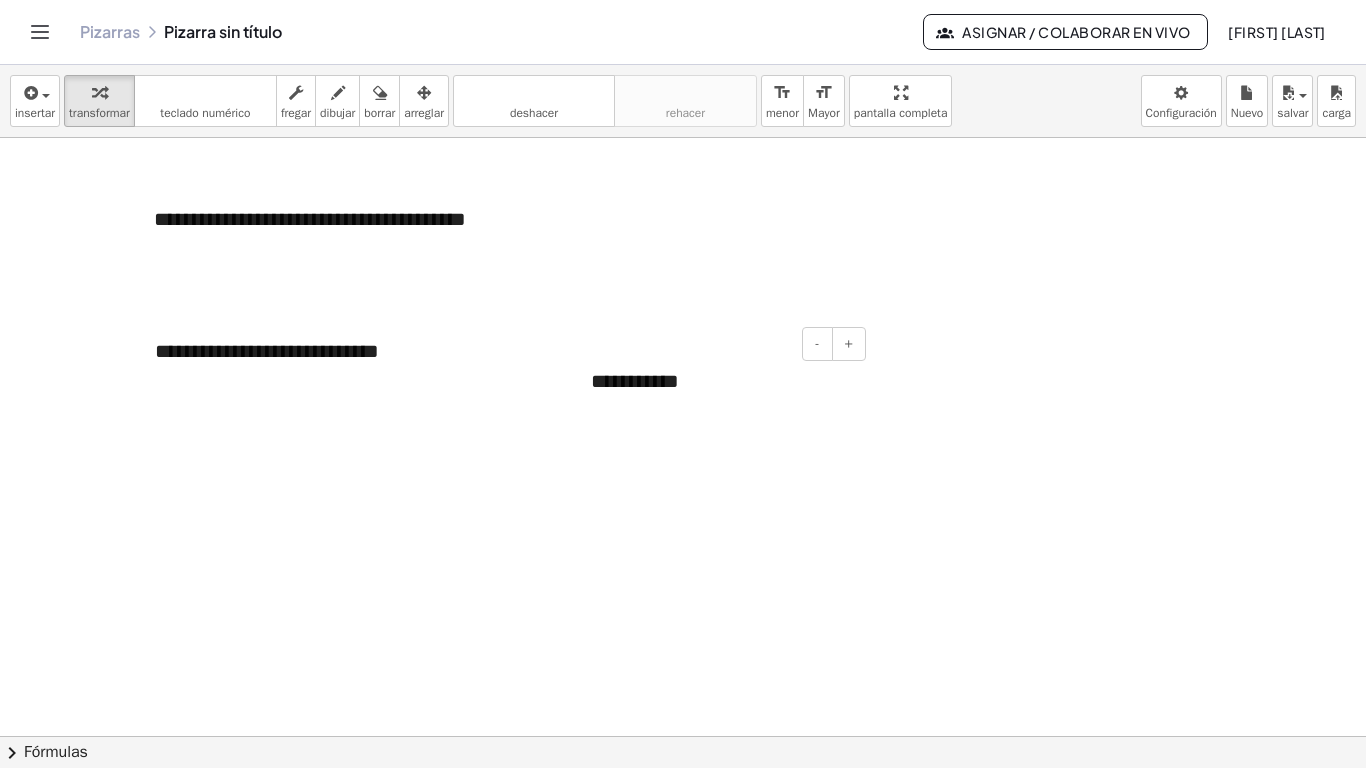 click on "**********" at bounding box center [721, 381] 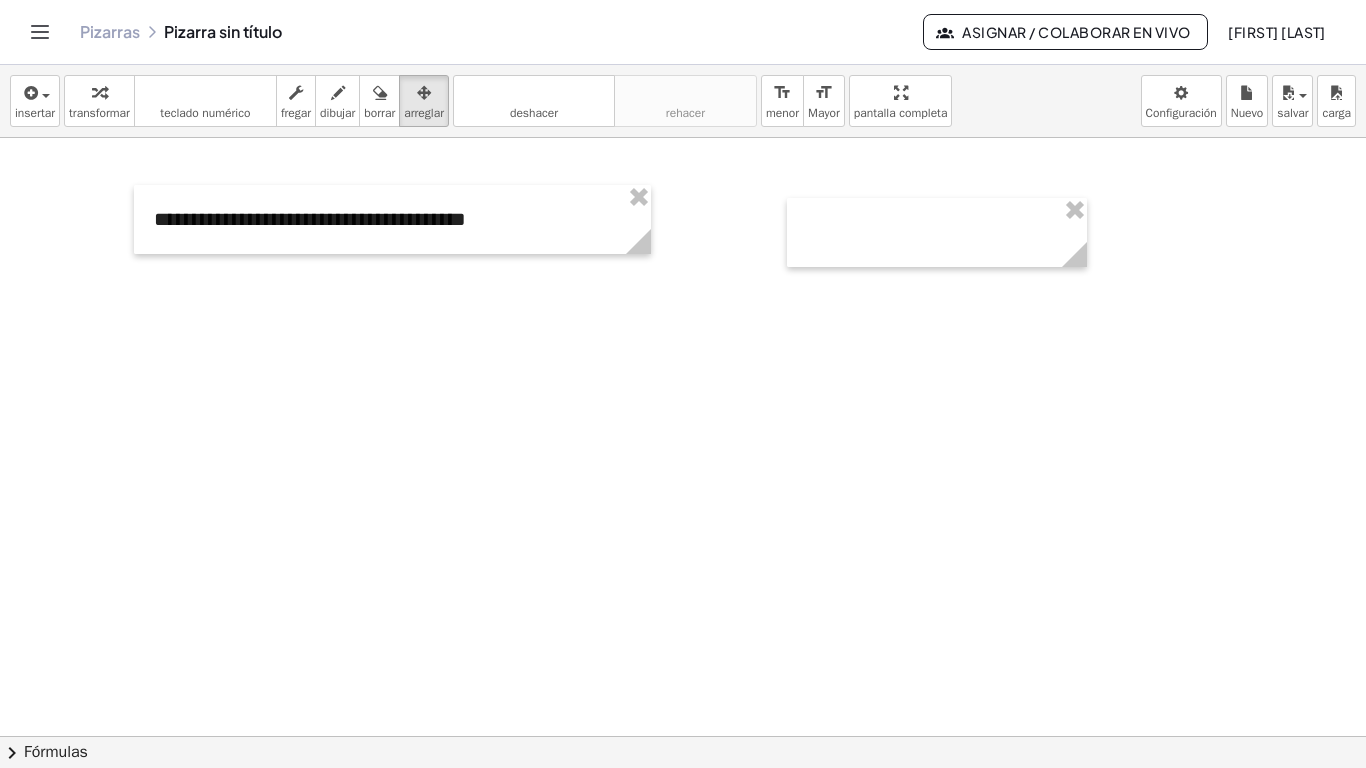 type 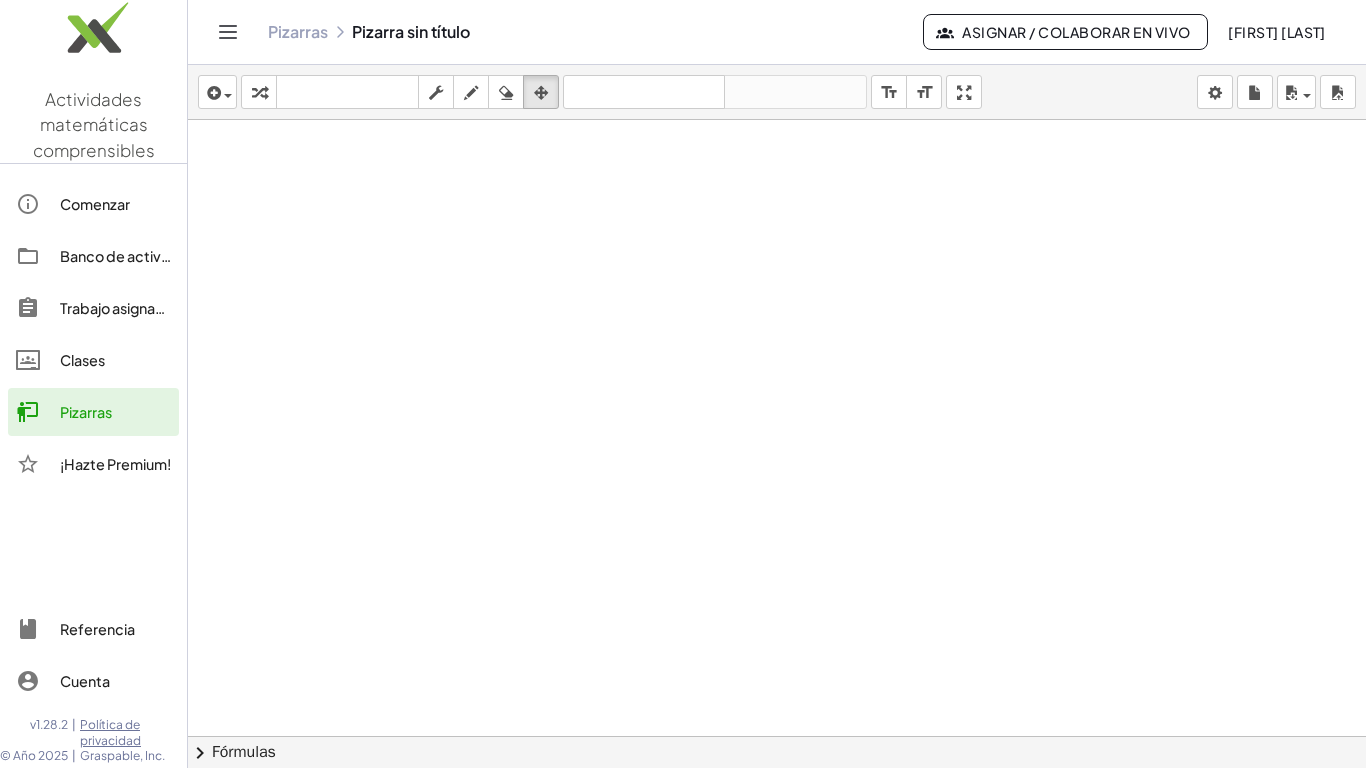 type 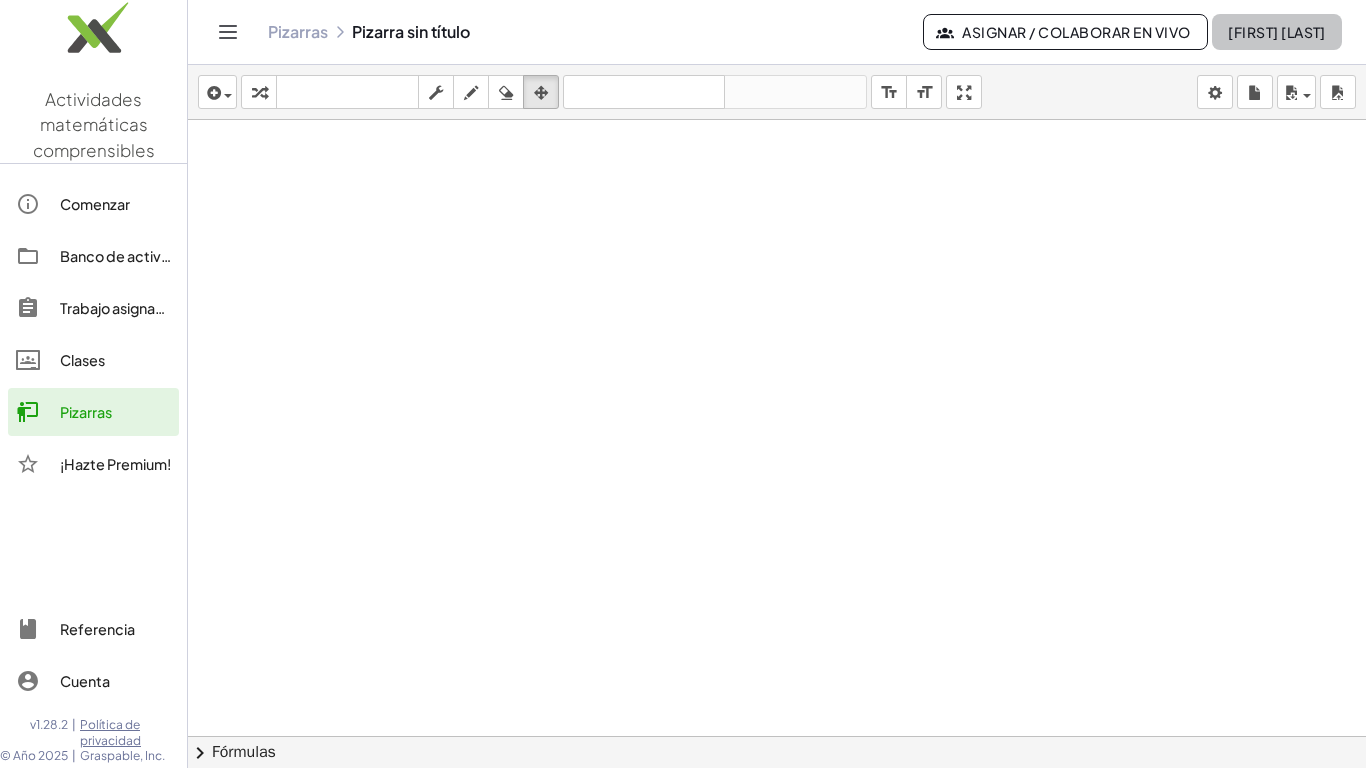 click on "Crisóstomo Tarqui" at bounding box center (1277, 32) 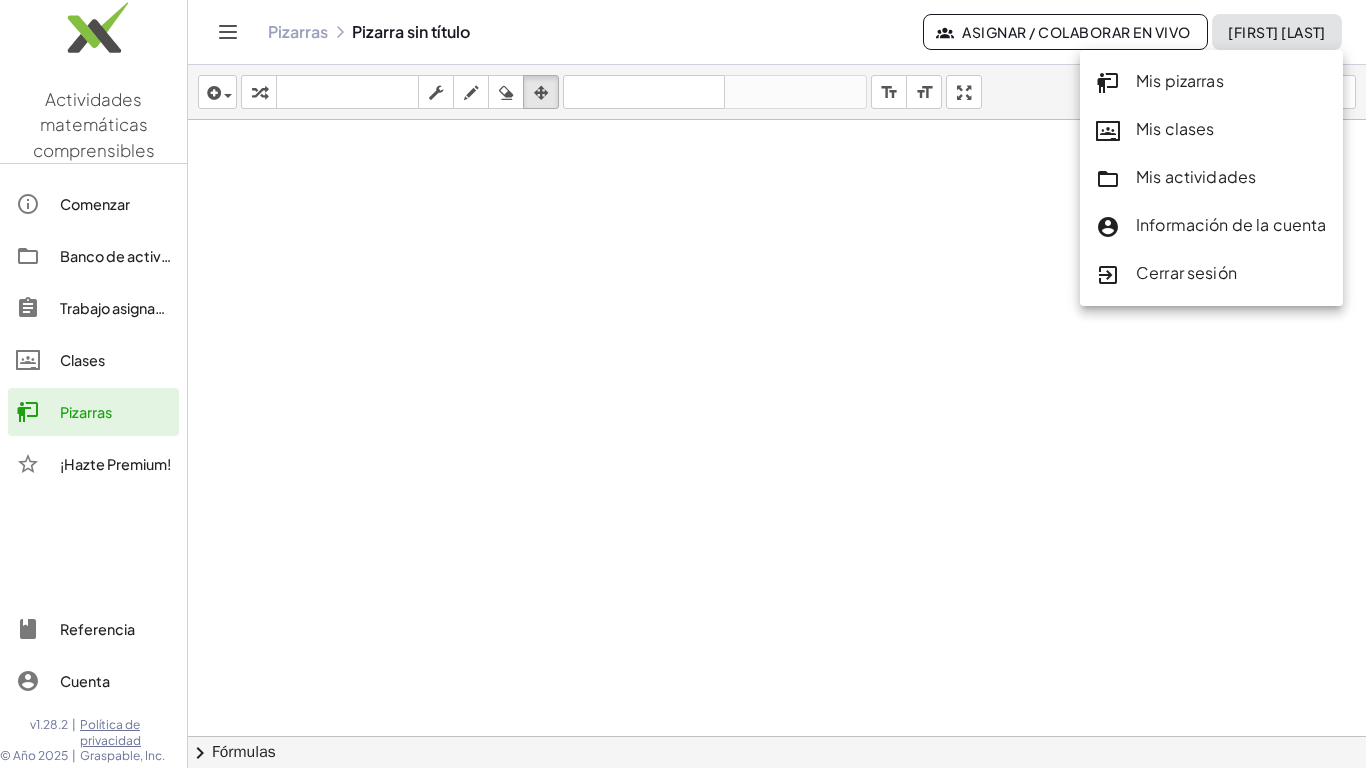 click on "Mis pizarras" at bounding box center [1180, 80] 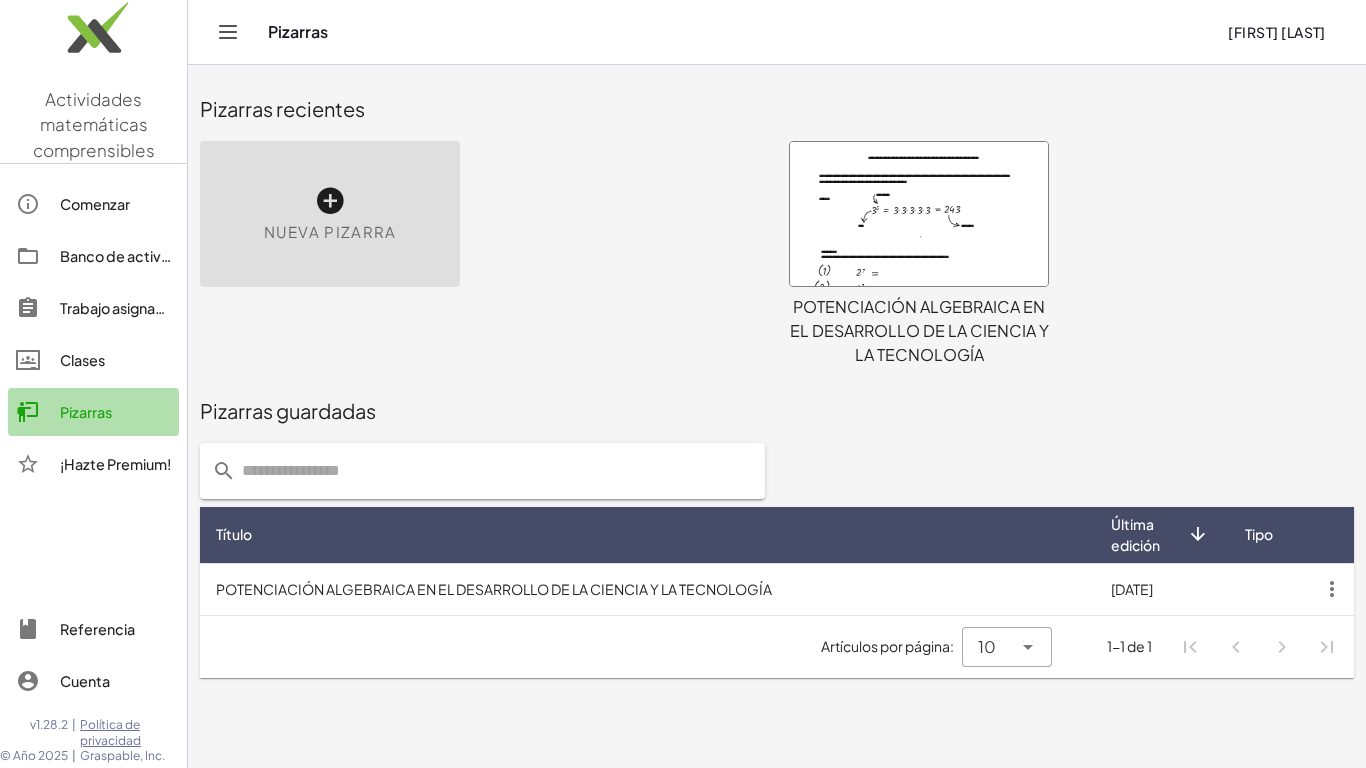 click on "Pizarras" 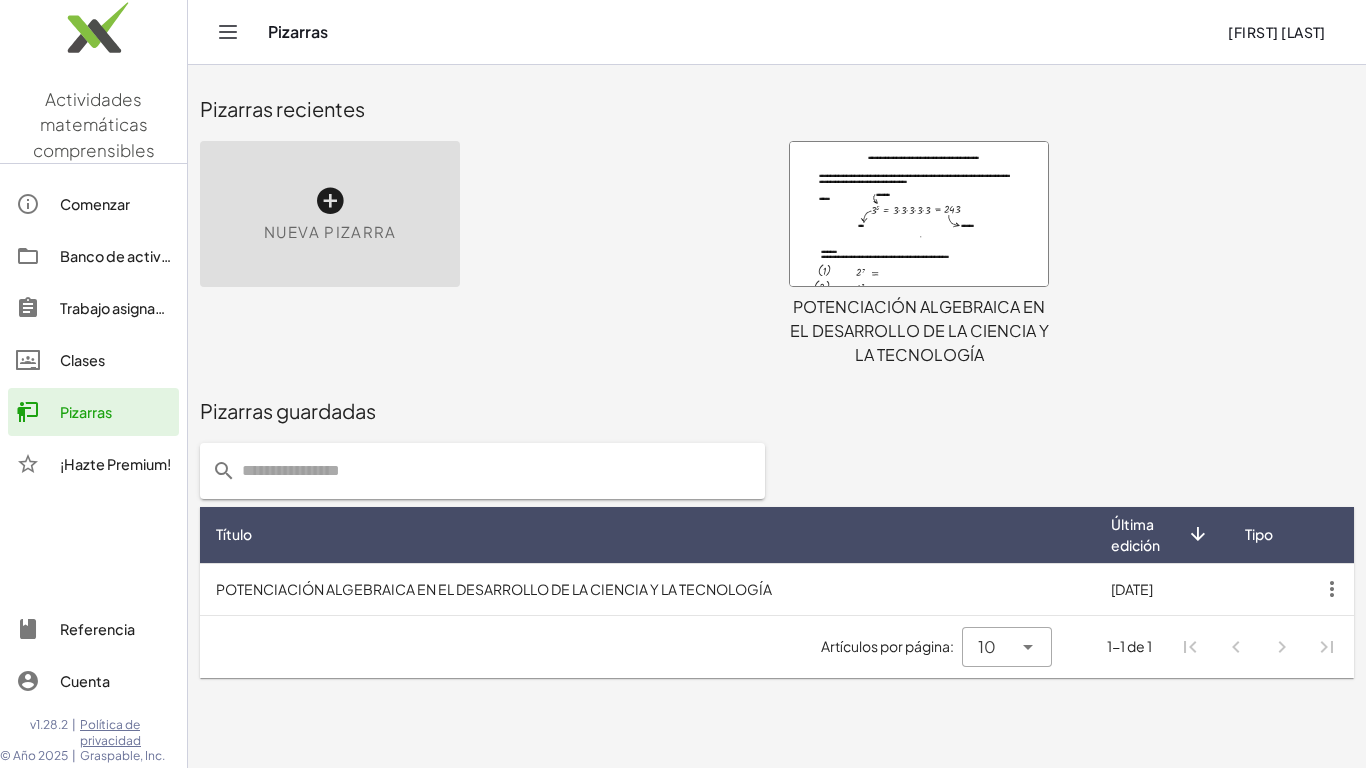 click at bounding box center (330, 201) 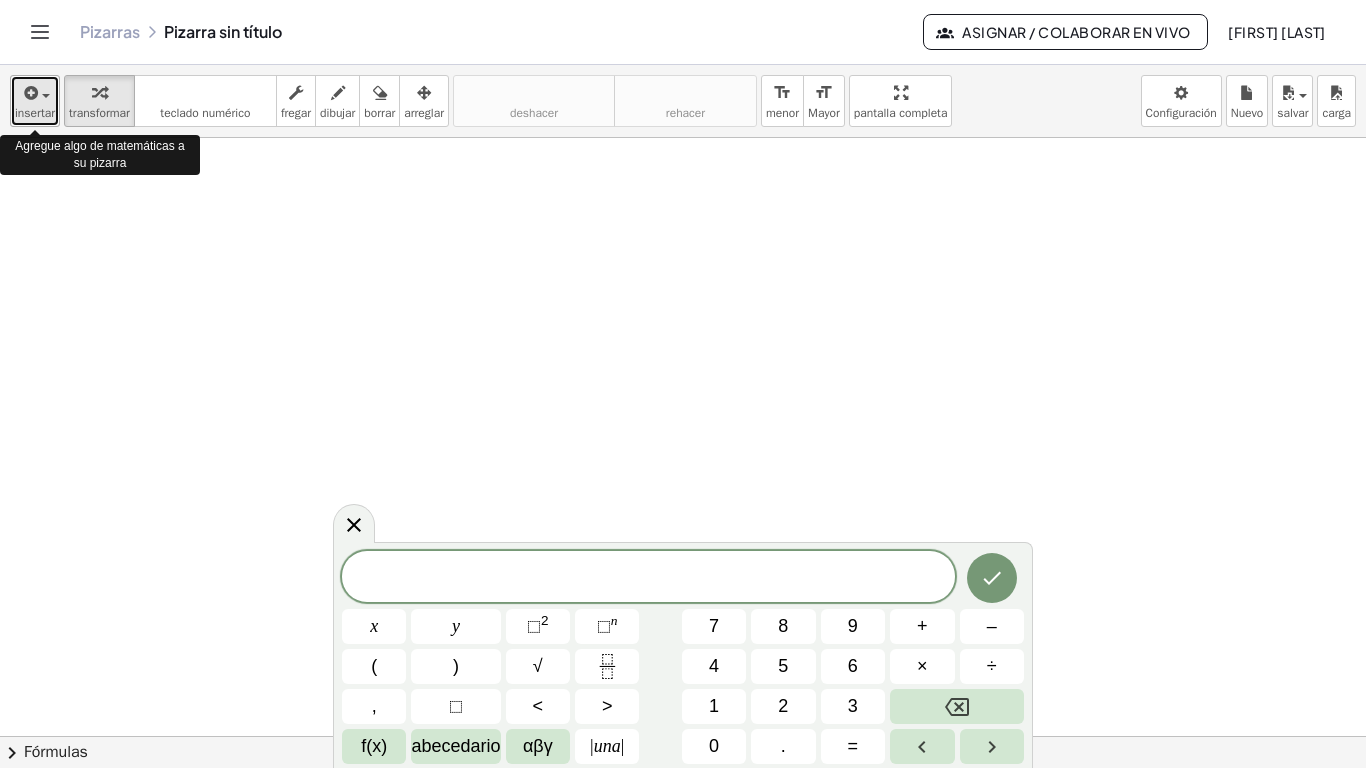click on "insertar" at bounding box center [35, 101] 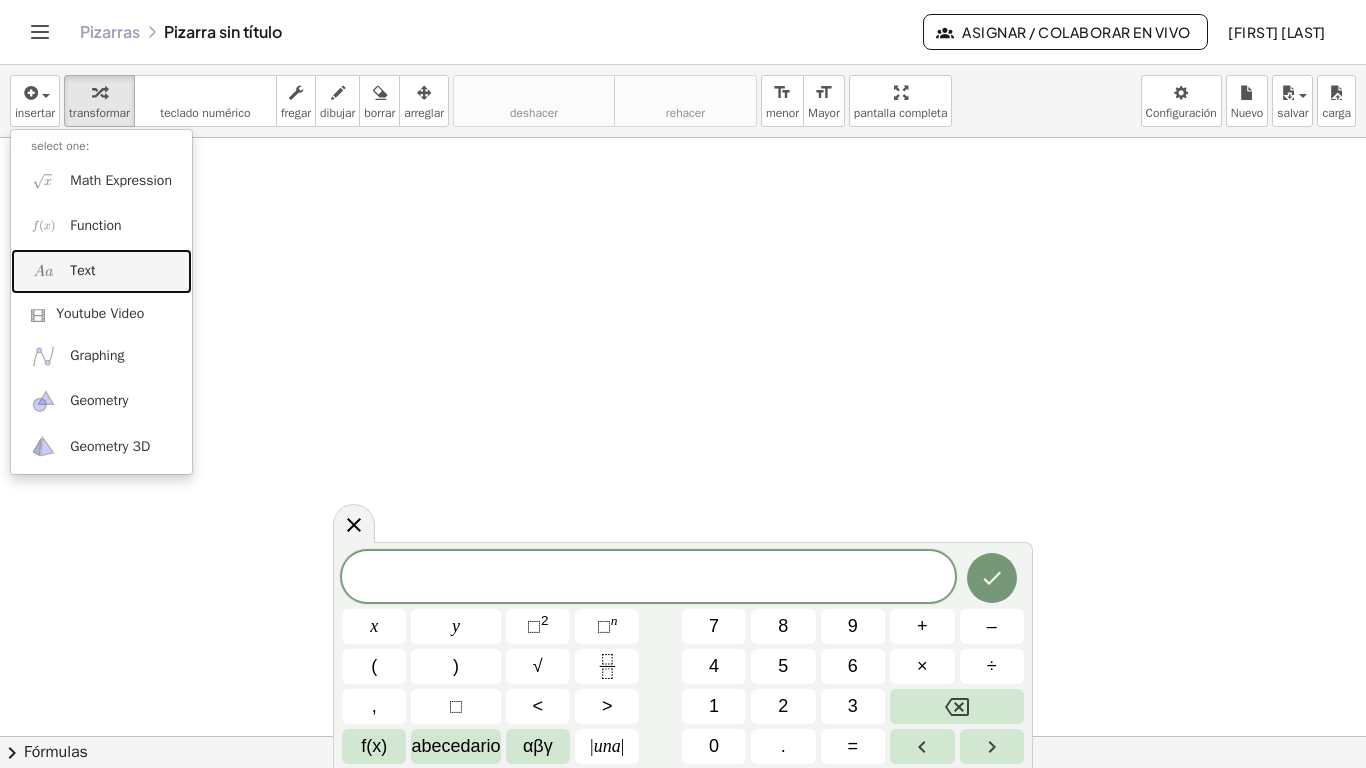 click on "Text" at bounding box center [101, 271] 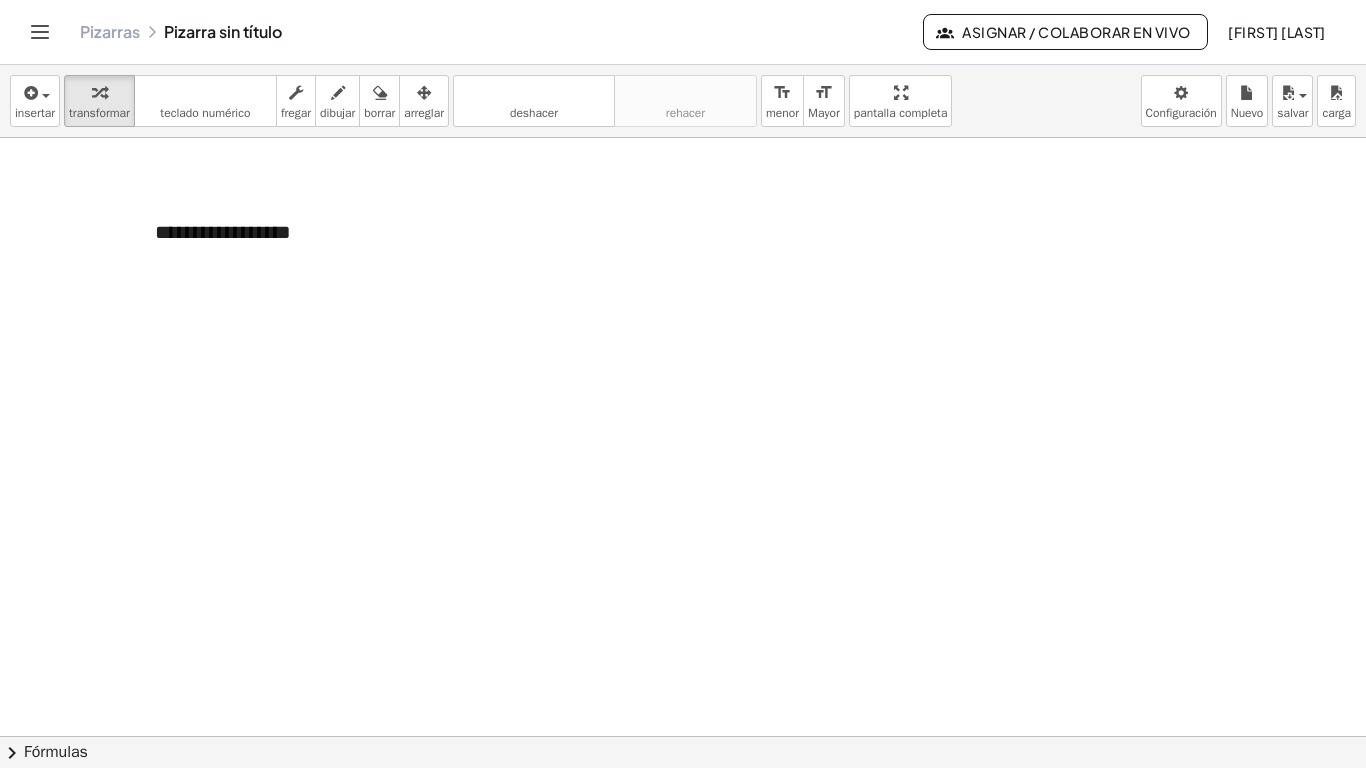 type 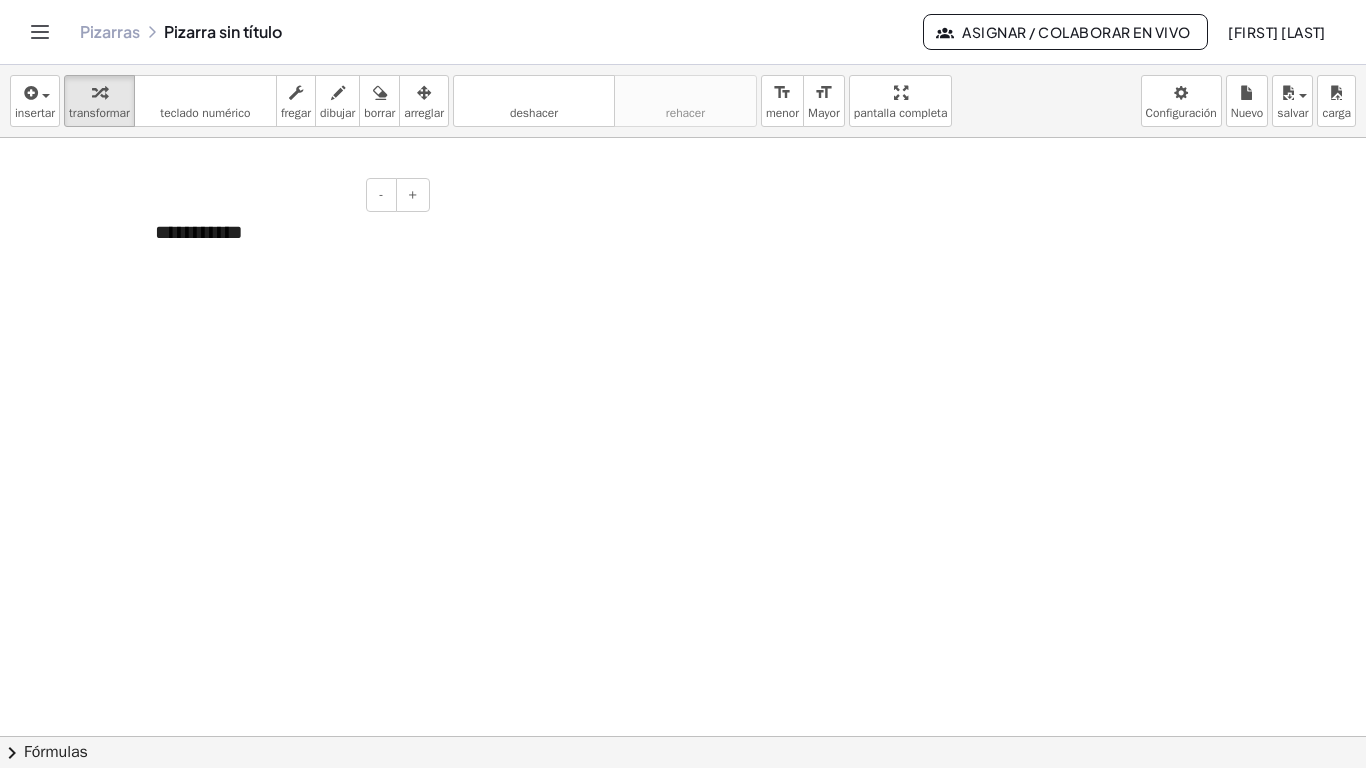 click on "**********" at bounding box center (285, 232) 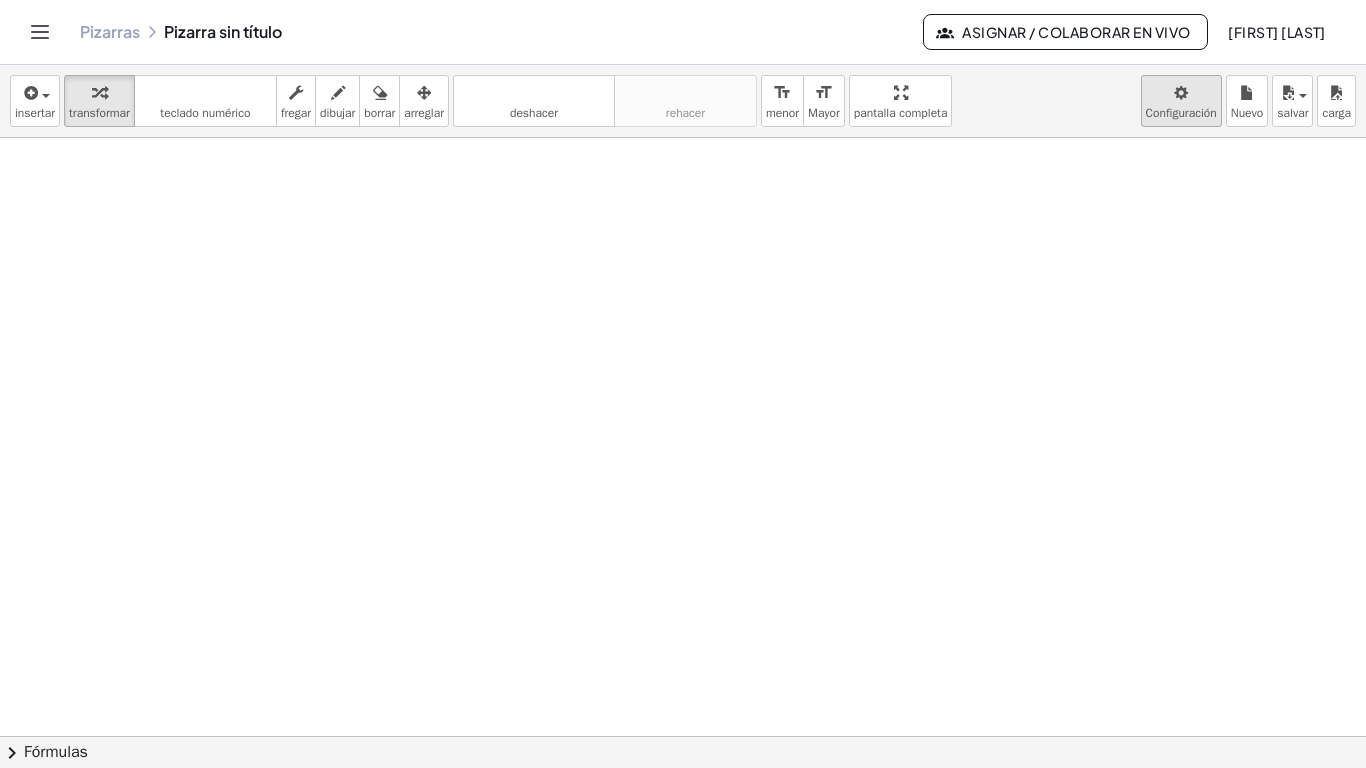click on "Actividades matemáticas comprensibles Comenzar Banco de actividades Trabajo asignado Clases Pizarras ¡Hazte Premium! Referencia Cuenta v1.28.2 | Política de privacidad © Año 2025 | Graspable, Inc. Pizarras Pizarra sin título Asignar / Colaborar en vivo  Crisóstomo Tarqui   insertar select one: Math Expression Function Text Youtube Video Graphing Geometry Geometry 3D transformar teclado teclado numérico fregar dibujar borrar arreglar deshacer deshacer rehacer rehacer format_size menor format_size Mayor pantalla completa carga   salvar Nuevo Configuración - + × chevron_right  Fórmulas
Drag one side of a formula onto a highlighted expression on the canvas to apply it.
Quadratic Formula
+ · a · x 2 + · b · x + c = 0
⇔
x = · ( − b ± 2 √ ( + b 2 − · 4 · a · c ) ) · 2 · a
+ x 2 + ·" at bounding box center (683, 384) 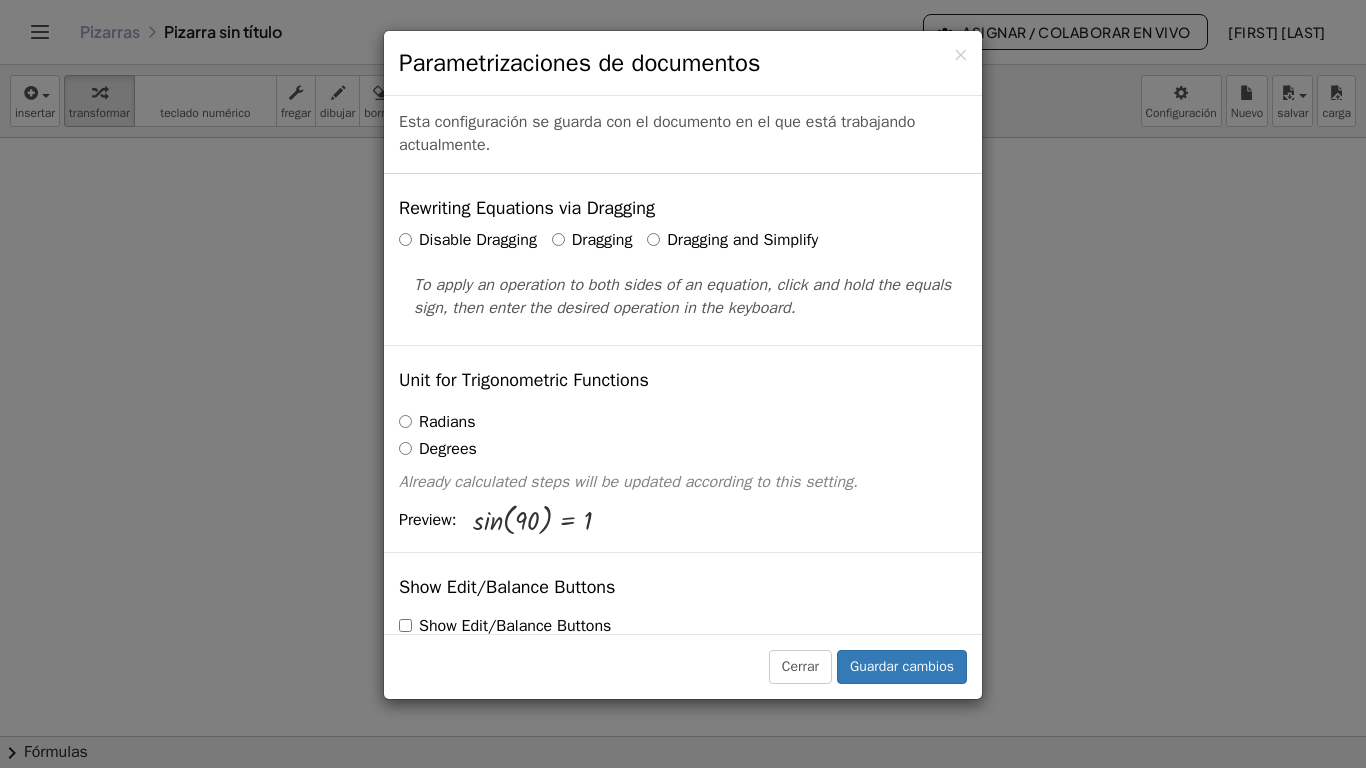 click on "Dragging" at bounding box center [592, 240] 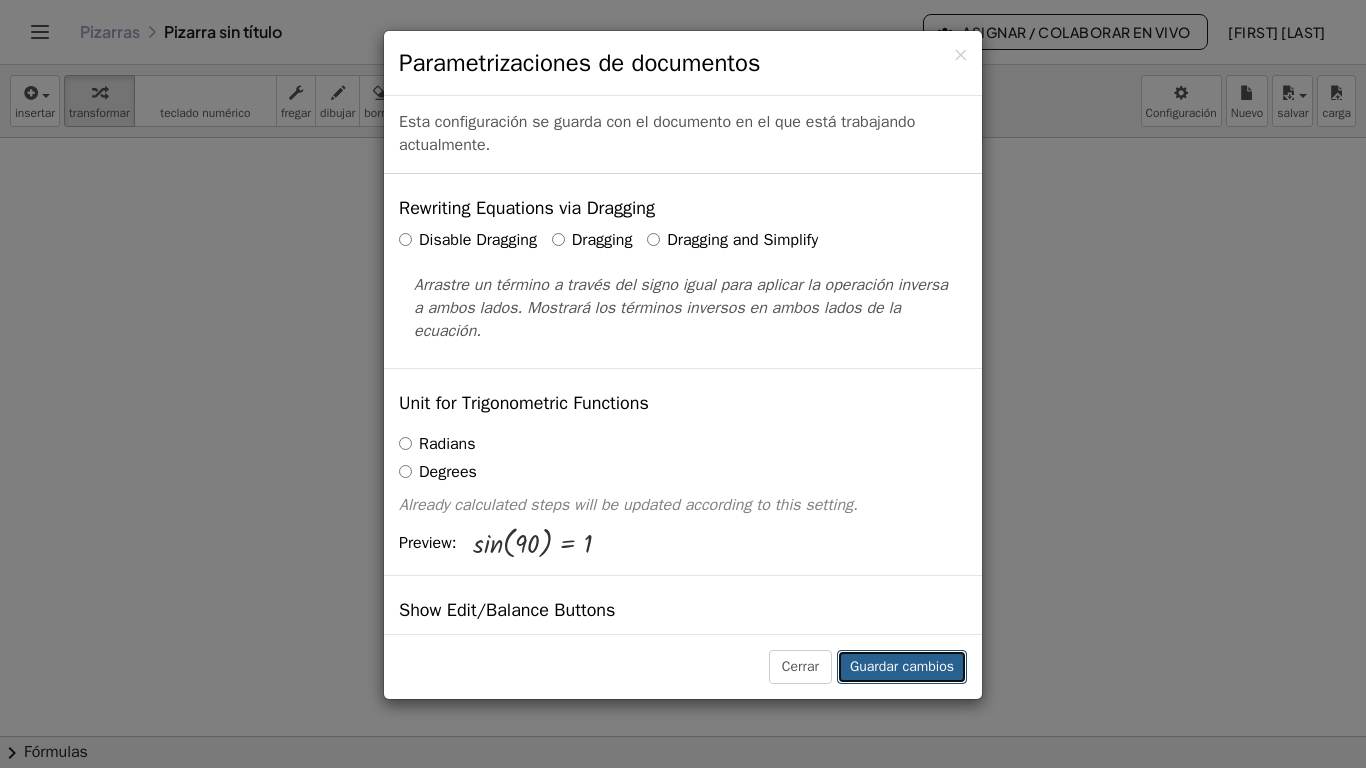 click on "Guardar cambios" at bounding box center [902, 667] 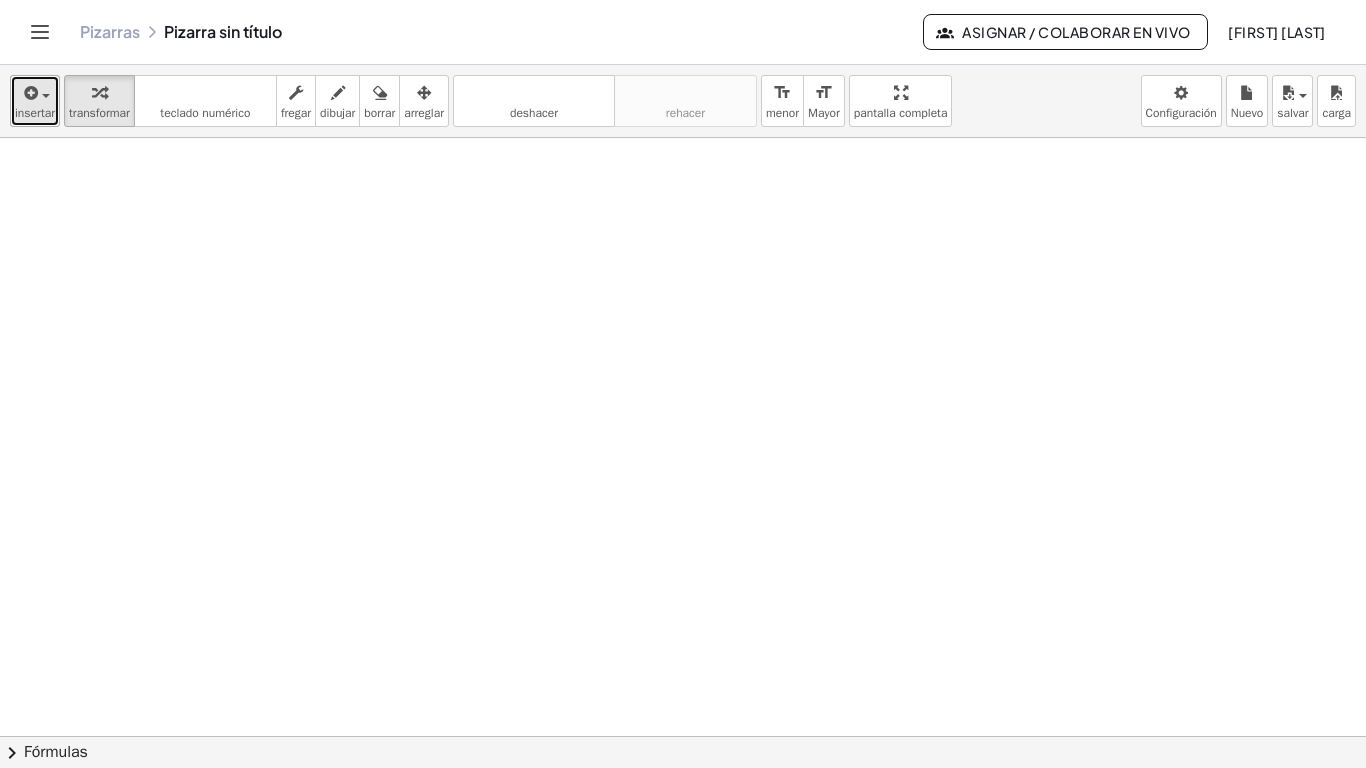 click at bounding box center (35, 92) 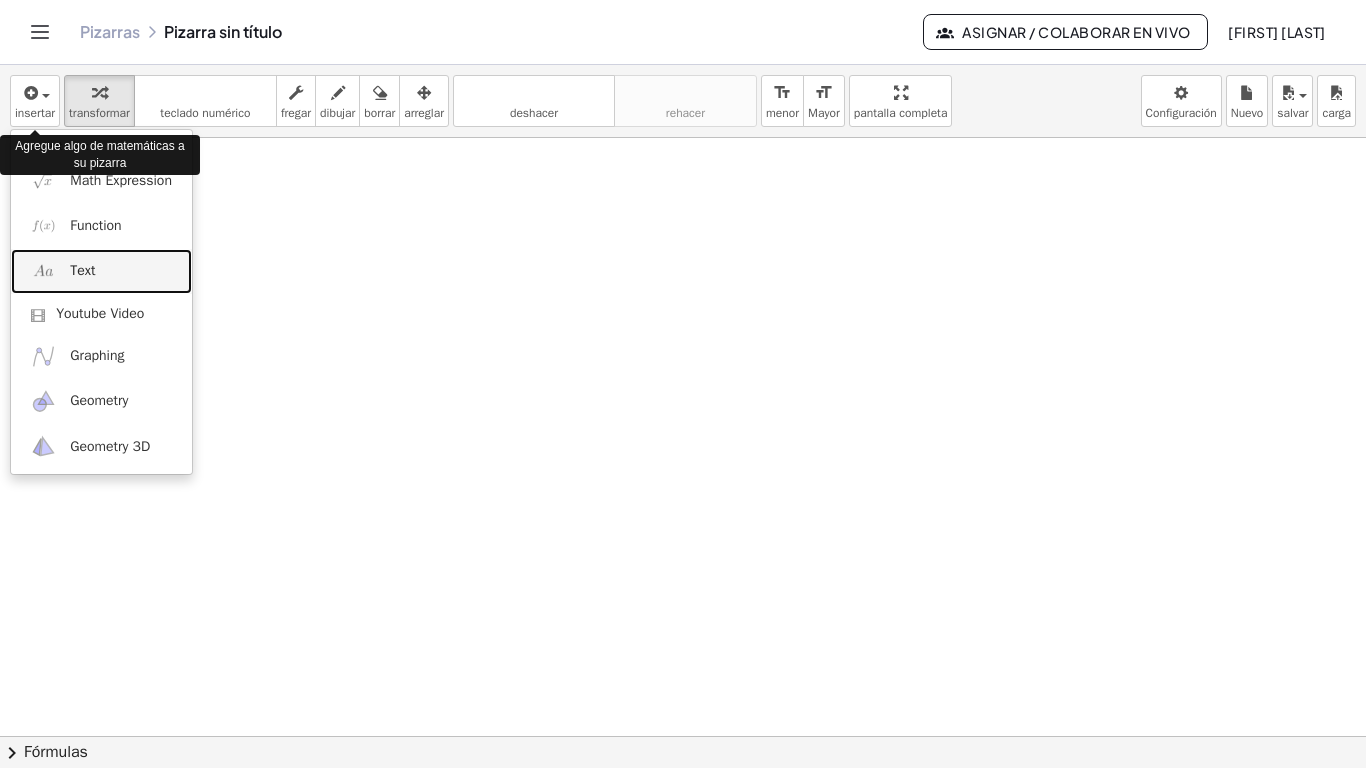 click on "Text" at bounding box center (101, 271) 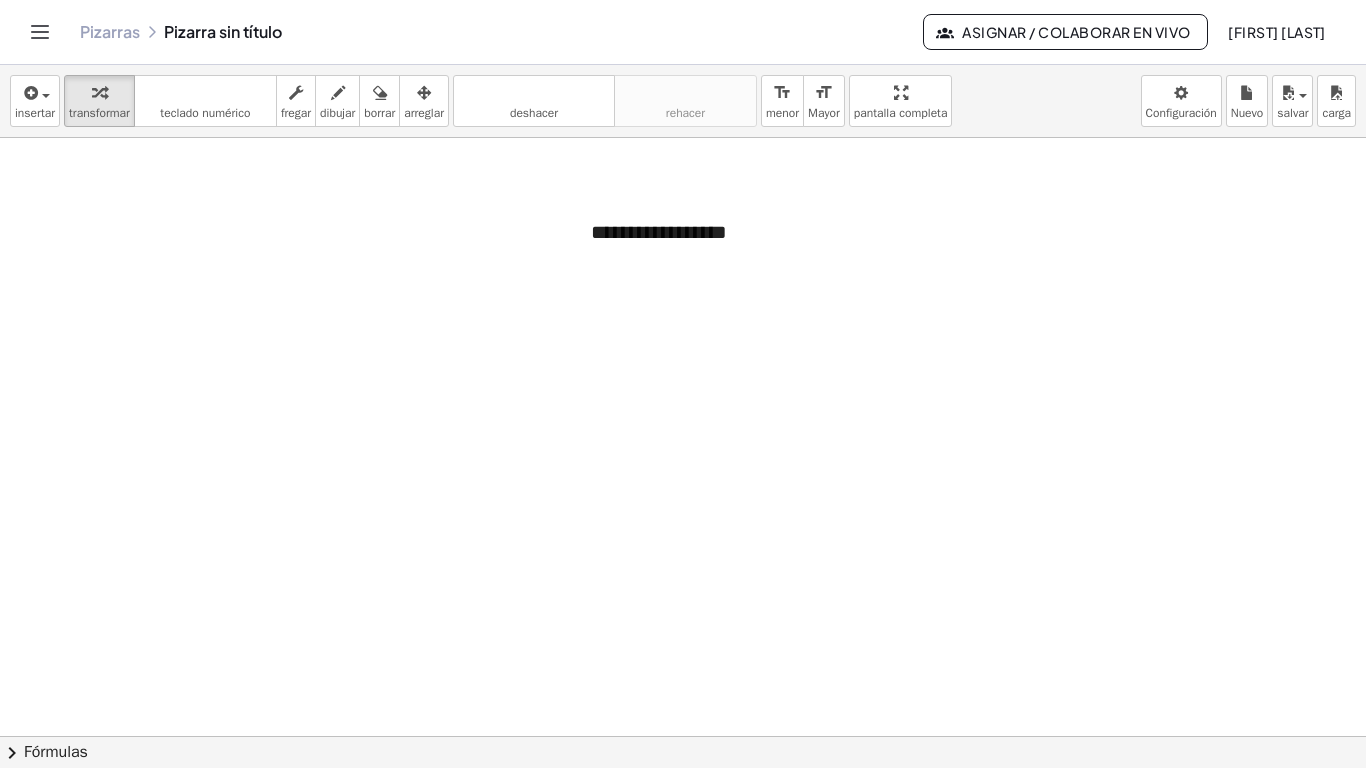 type 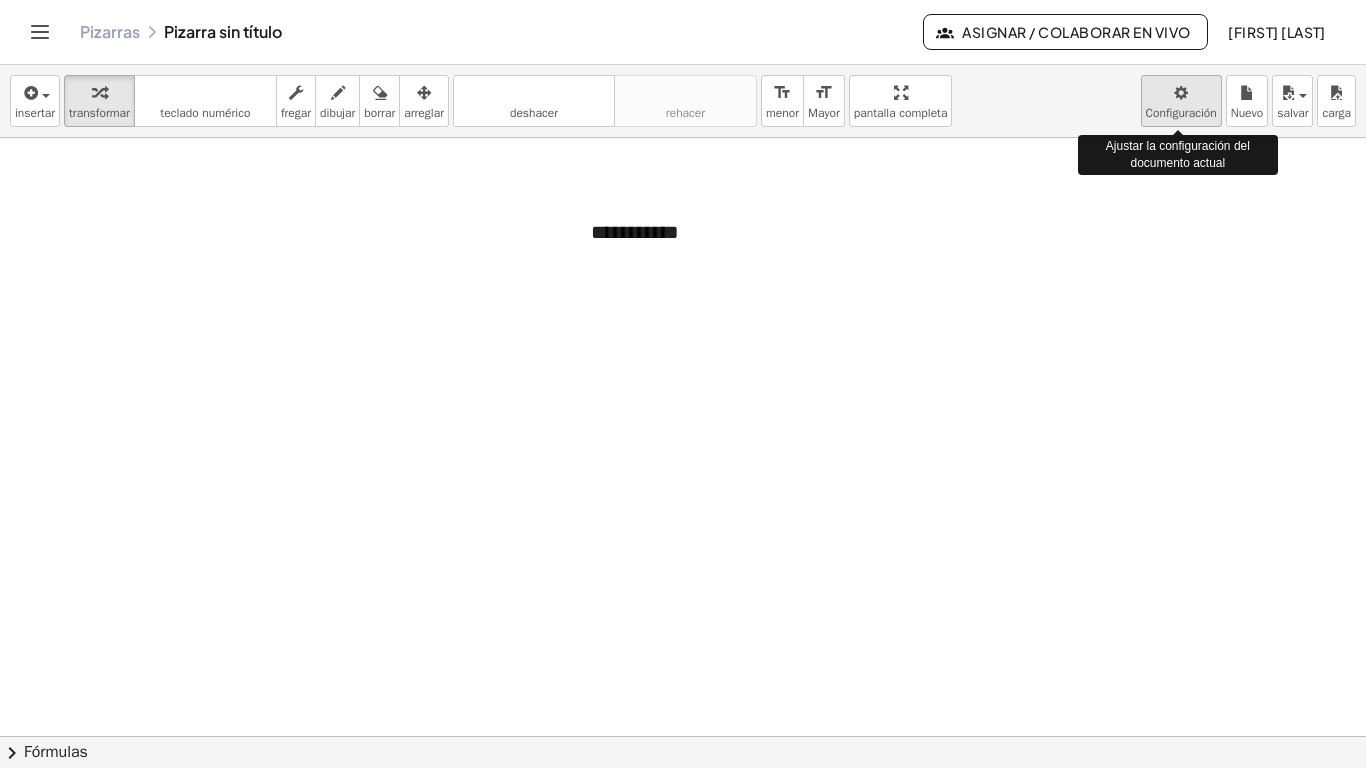 click on "**********" at bounding box center (683, 384) 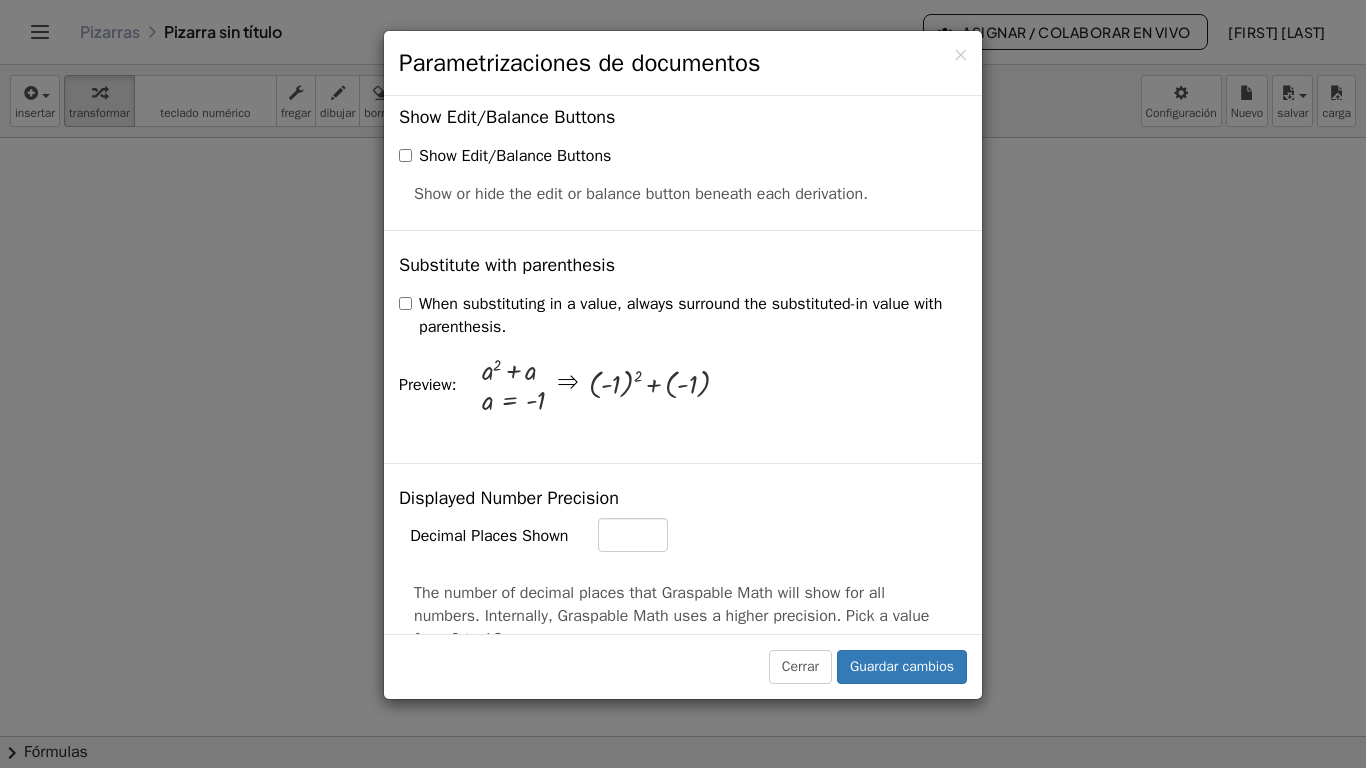 scroll, scrollTop: 471, scrollLeft: 0, axis: vertical 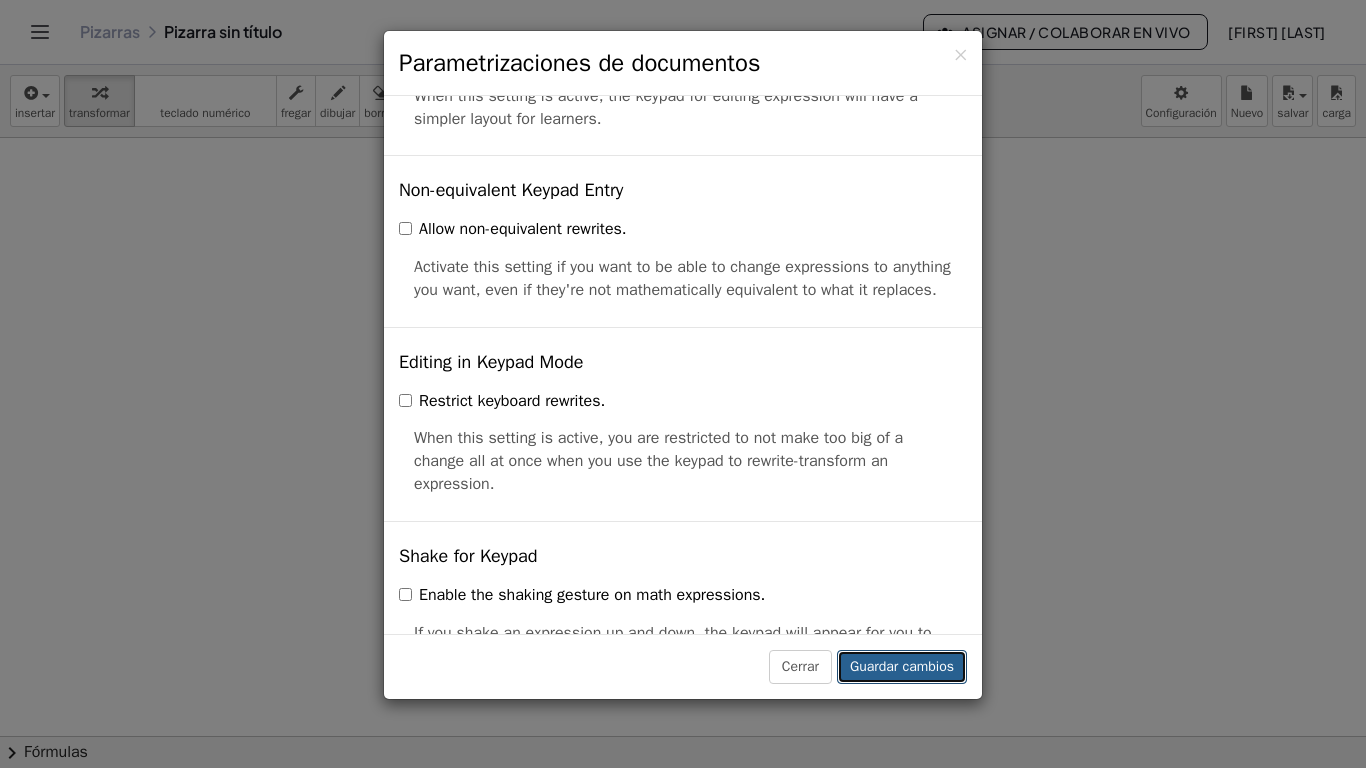 click on "Guardar cambios" at bounding box center [902, 667] 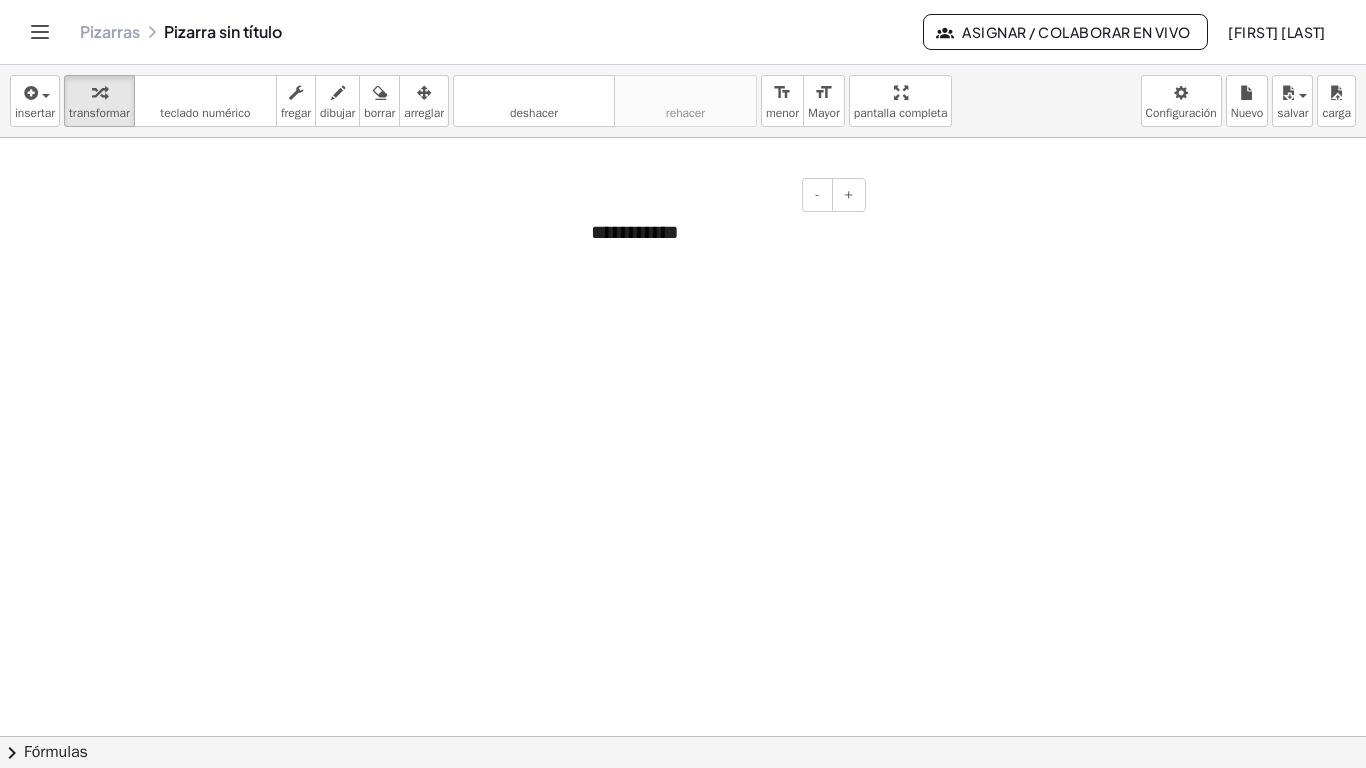click on "**********" at bounding box center [721, 232] 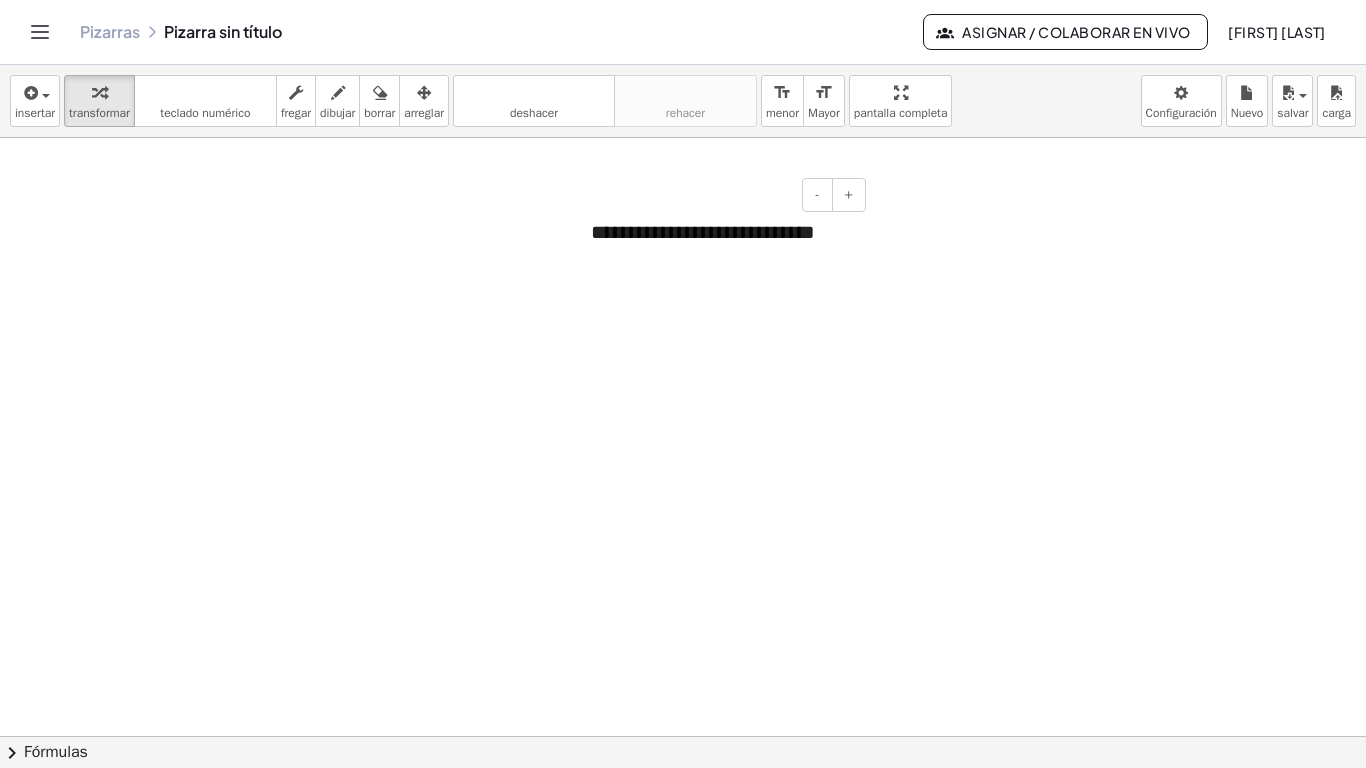click on "**********" at bounding box center [721, 246] 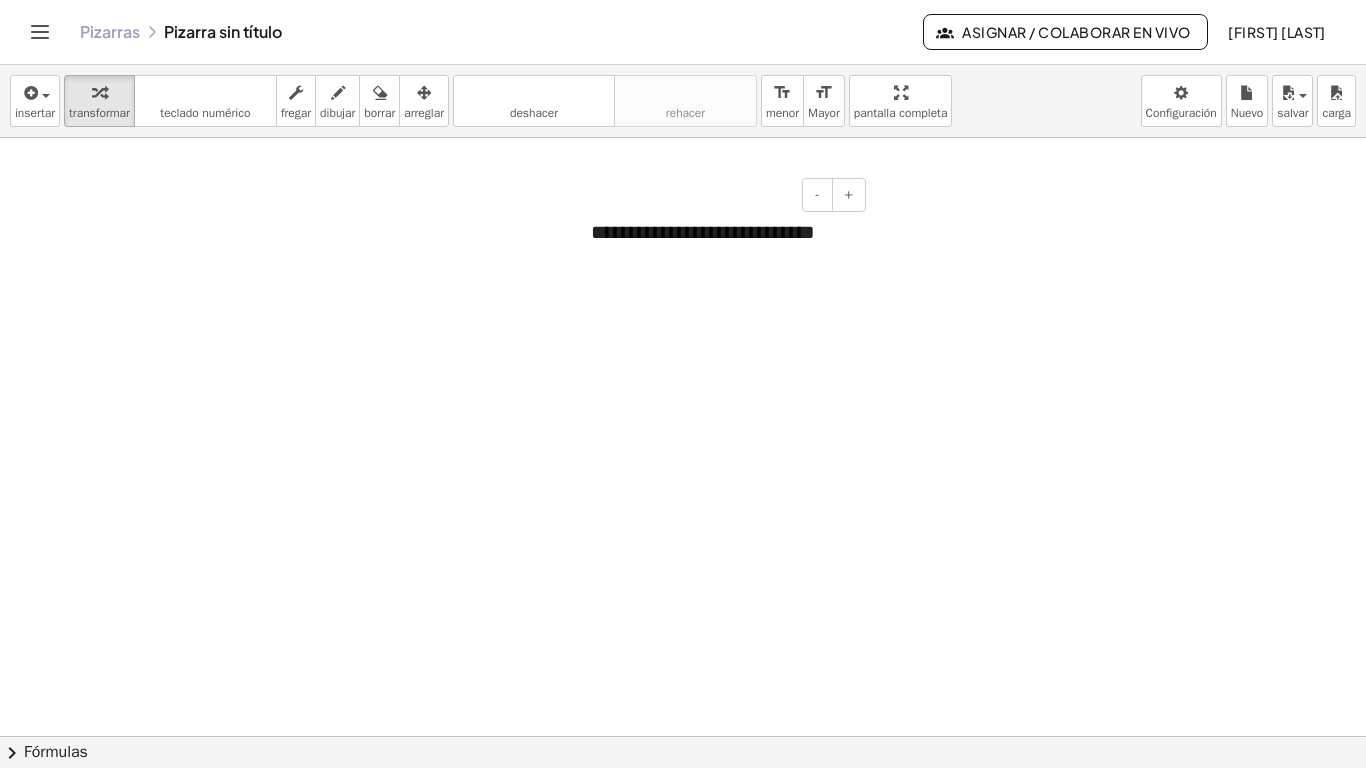 click on "**********" at bounding box center [721, 246] 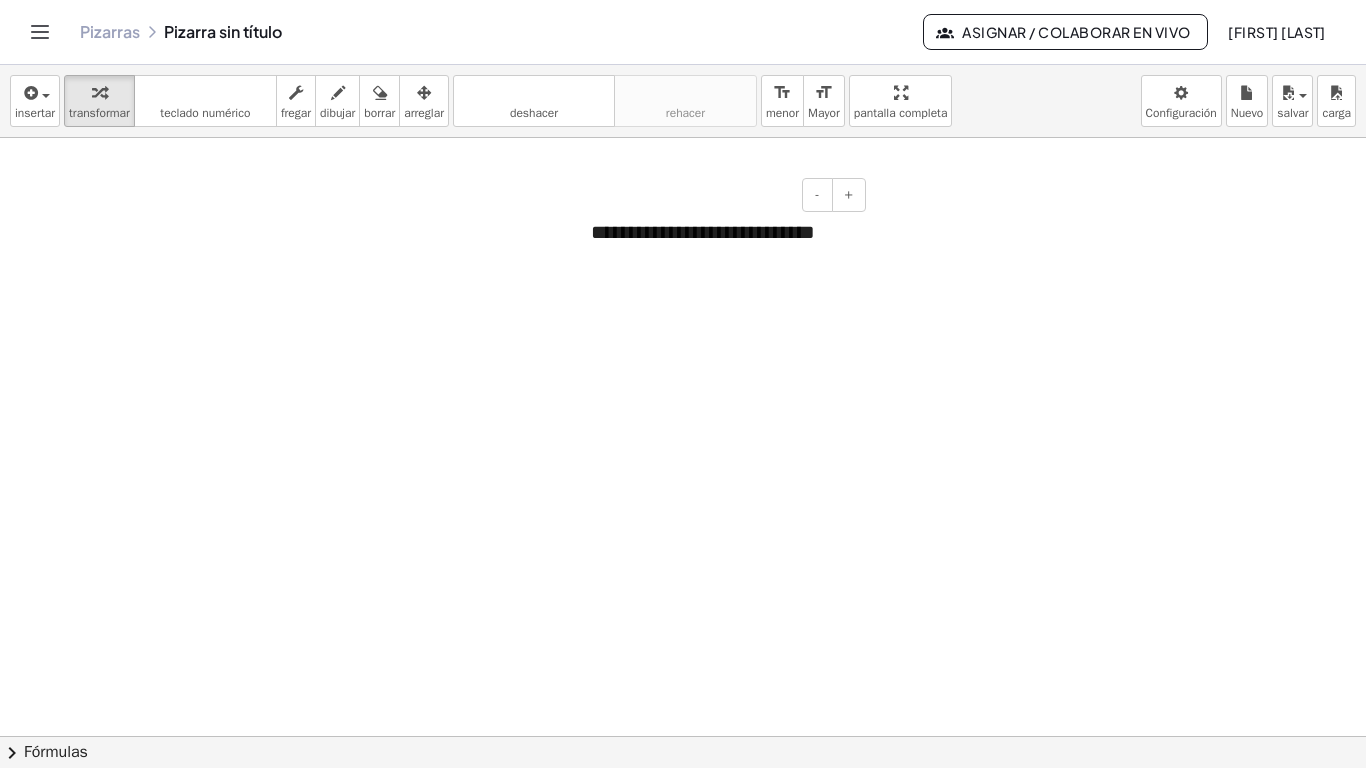 click on "**********" at bounding box center [721, 246] 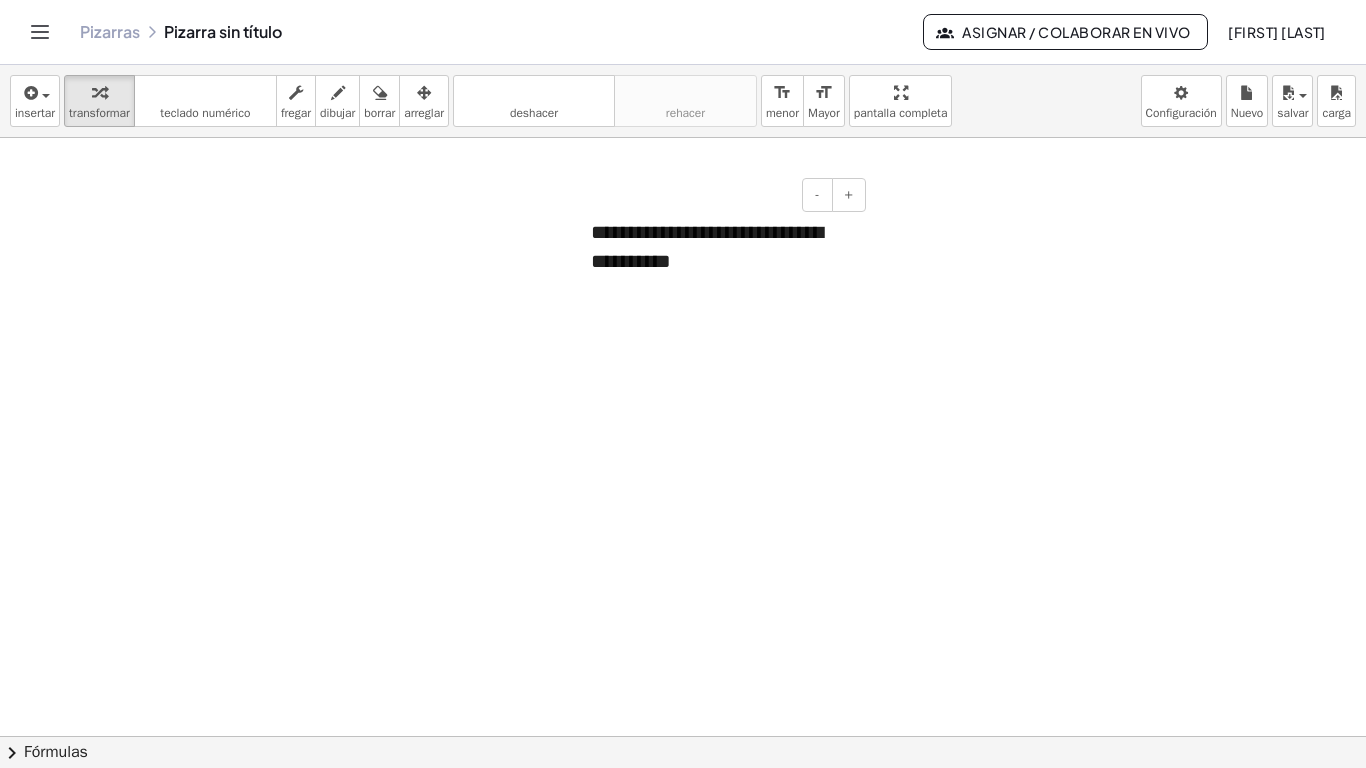 click on "**********" at bounding box center [721, 261] 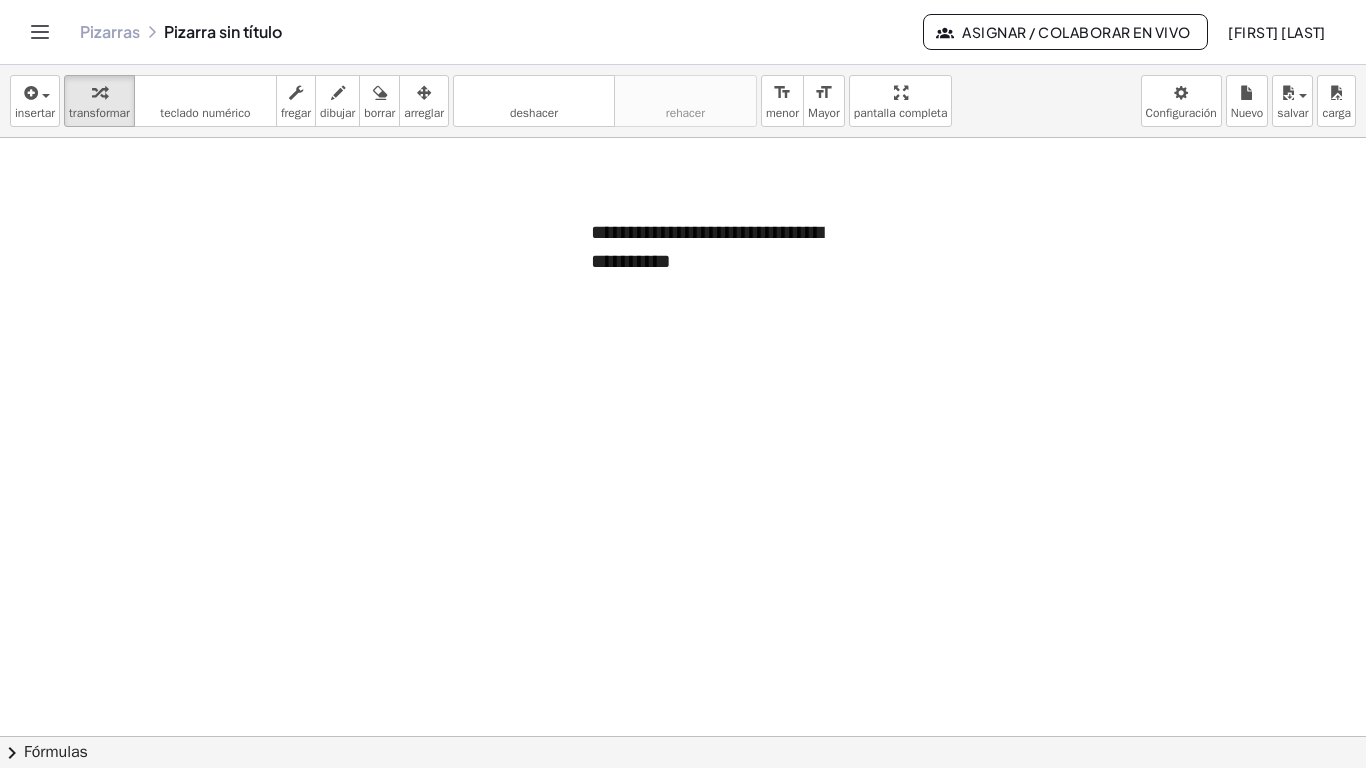 click at bounding box center (683, 736) 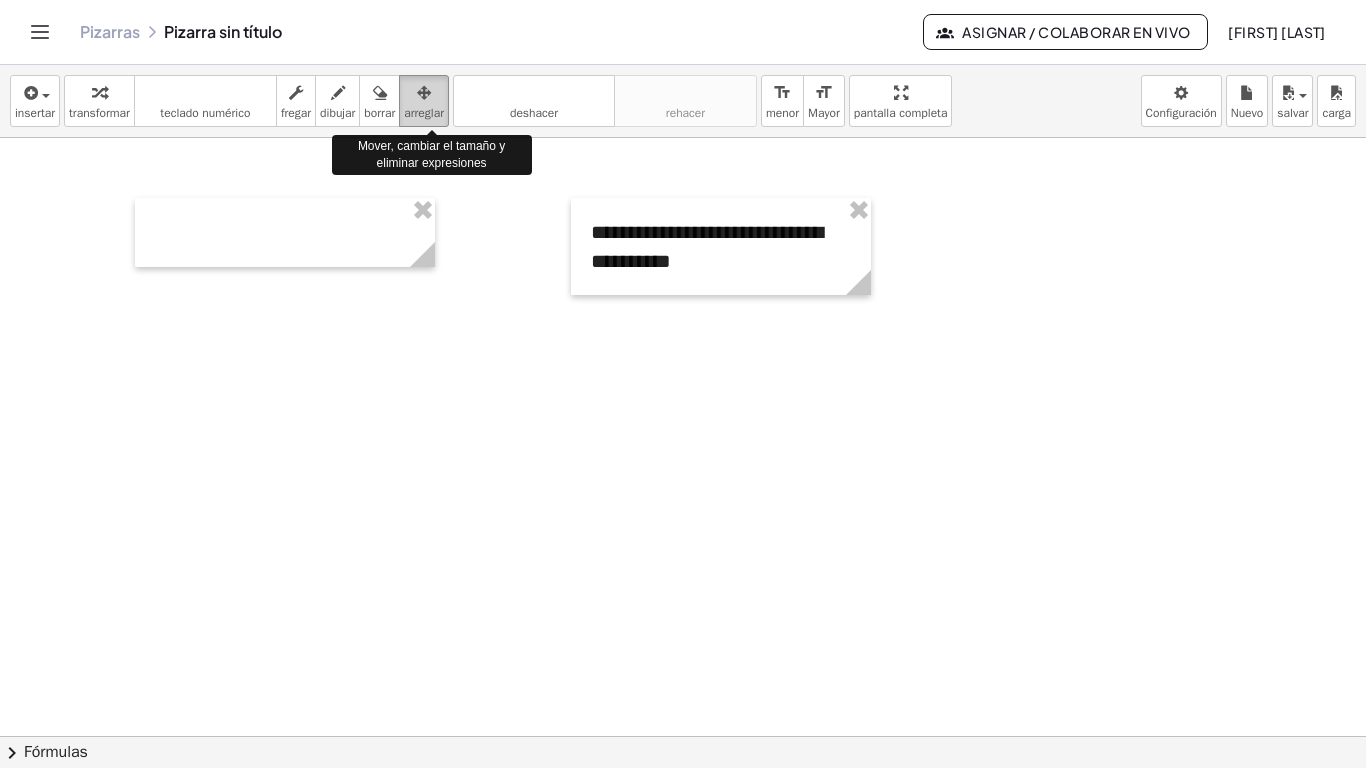click at bounding box center (424, 93) 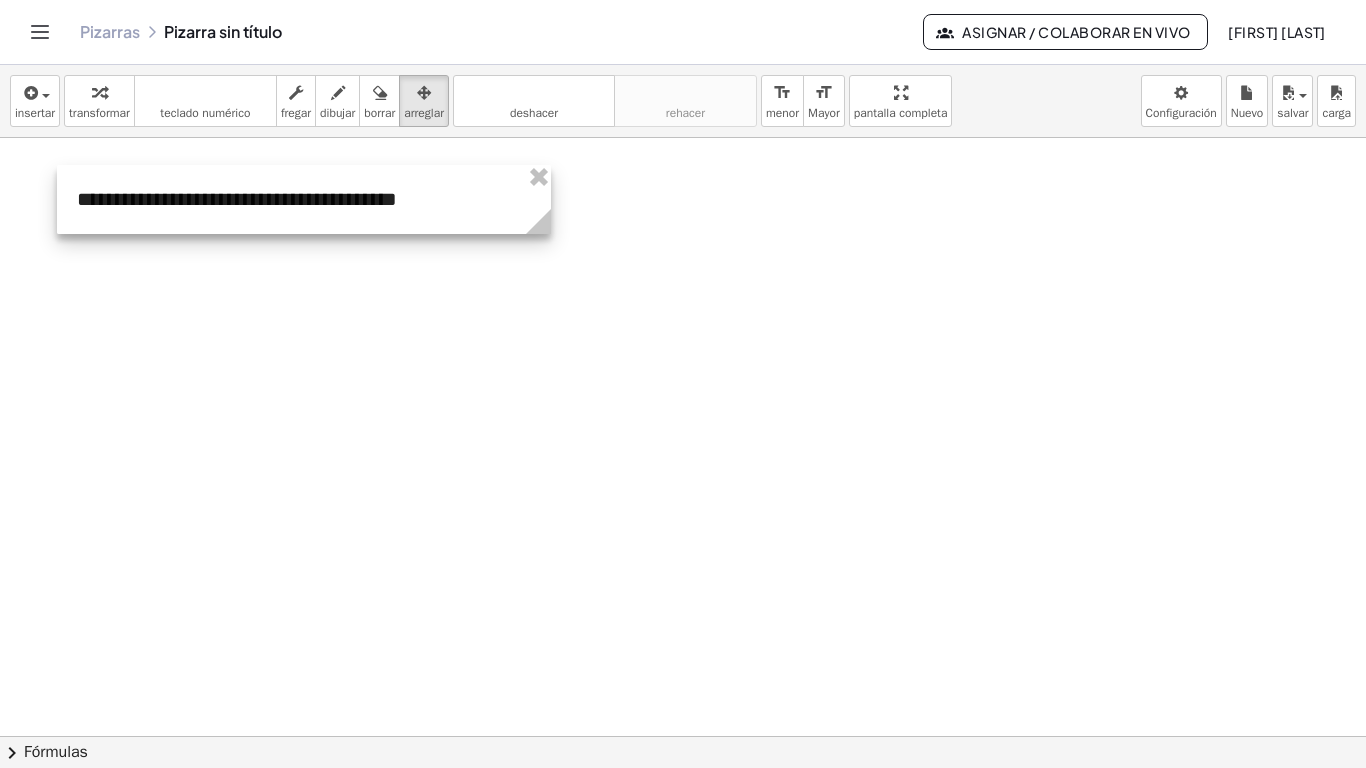click at bounding box center [683, 736] 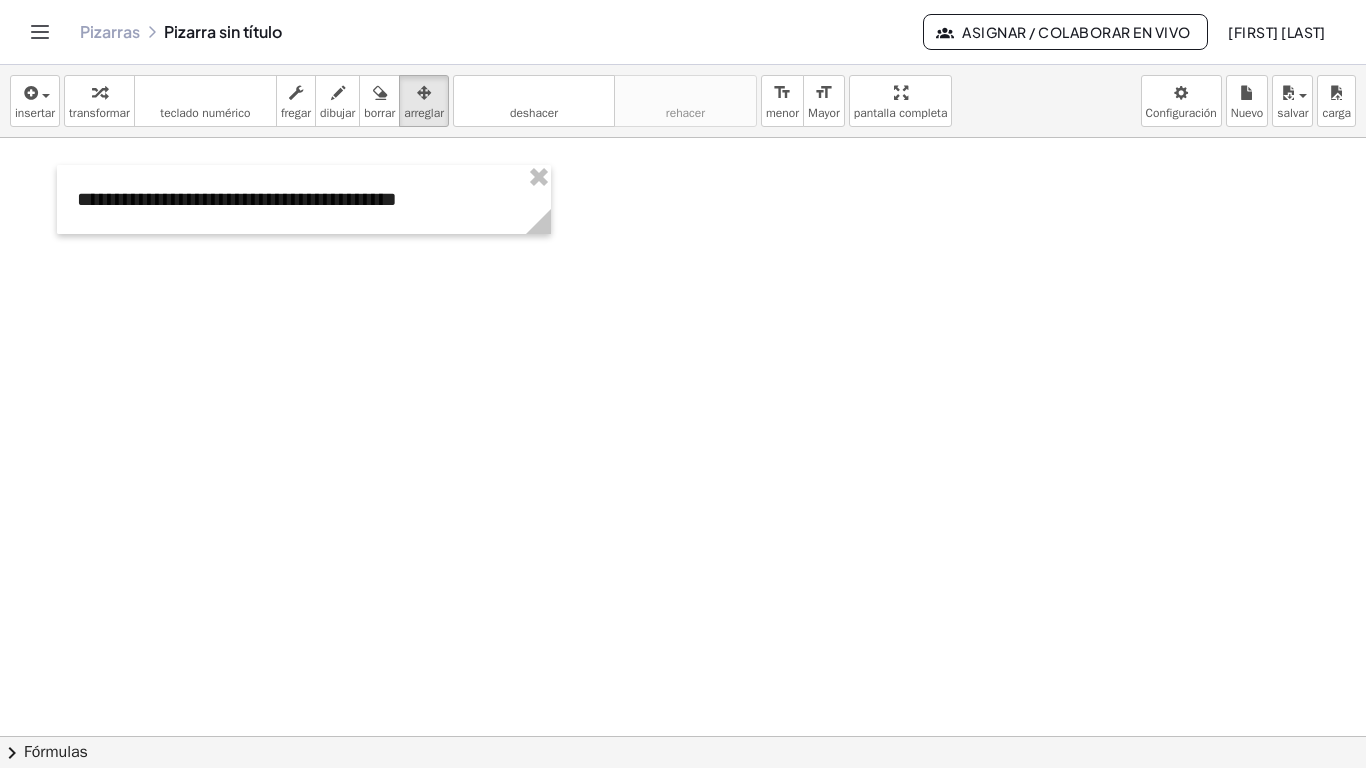click at bounding box center [683, 736] 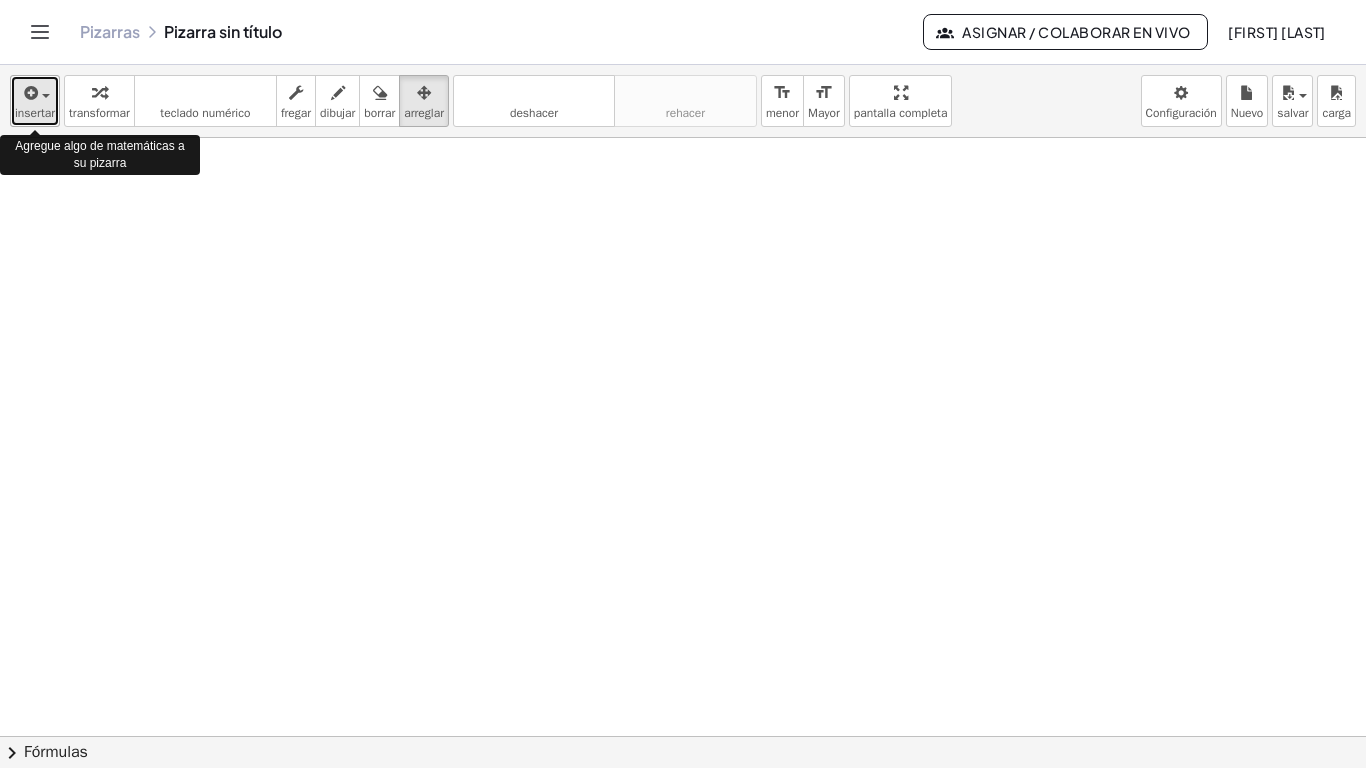 click at bounding box center (46, 96) 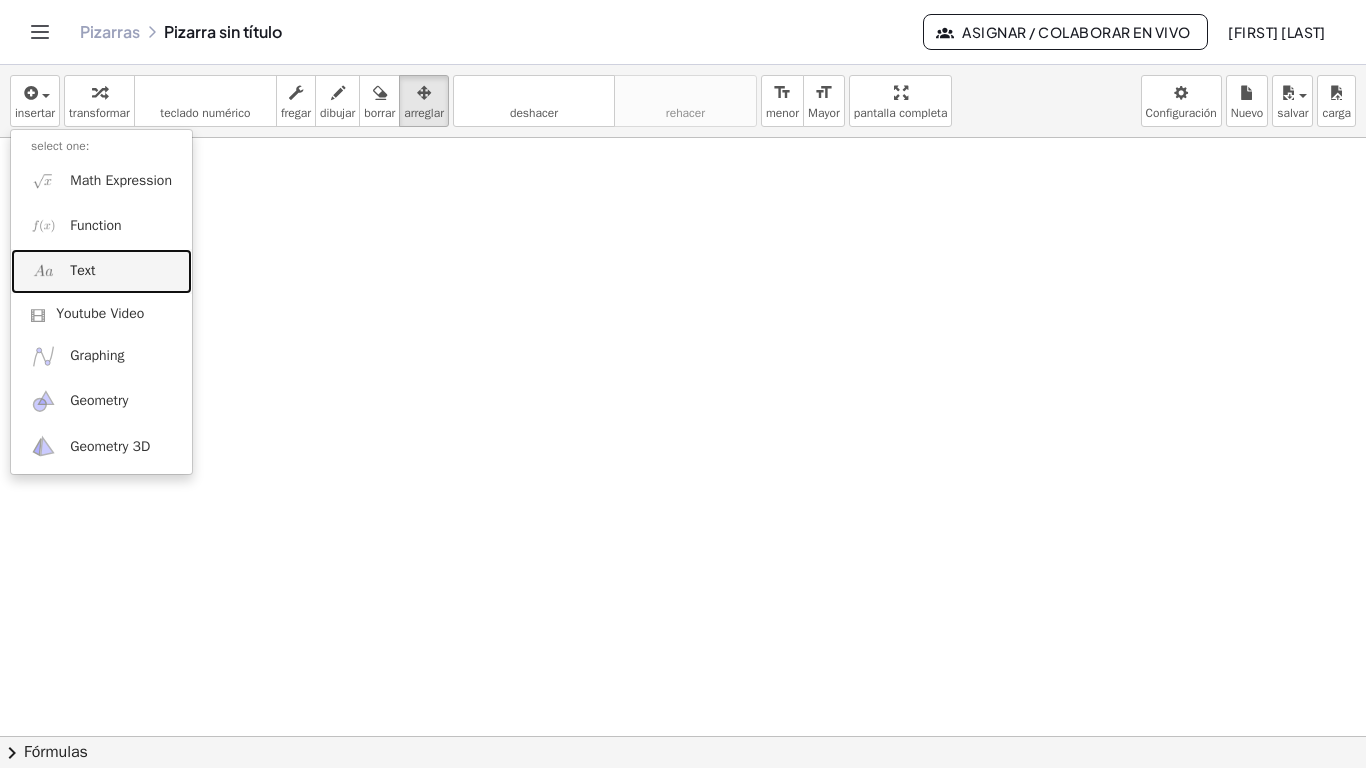 click on "Text" at bounding box center (82, 271) 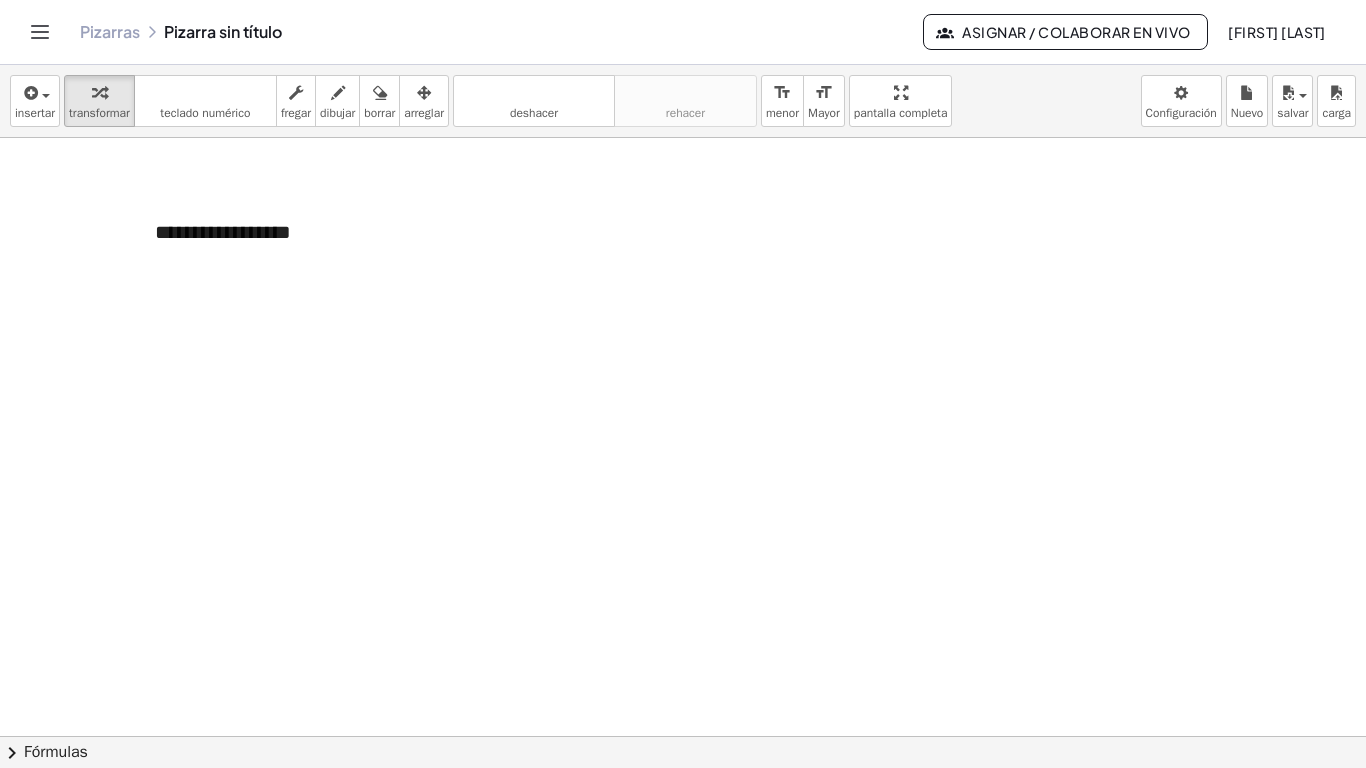 type 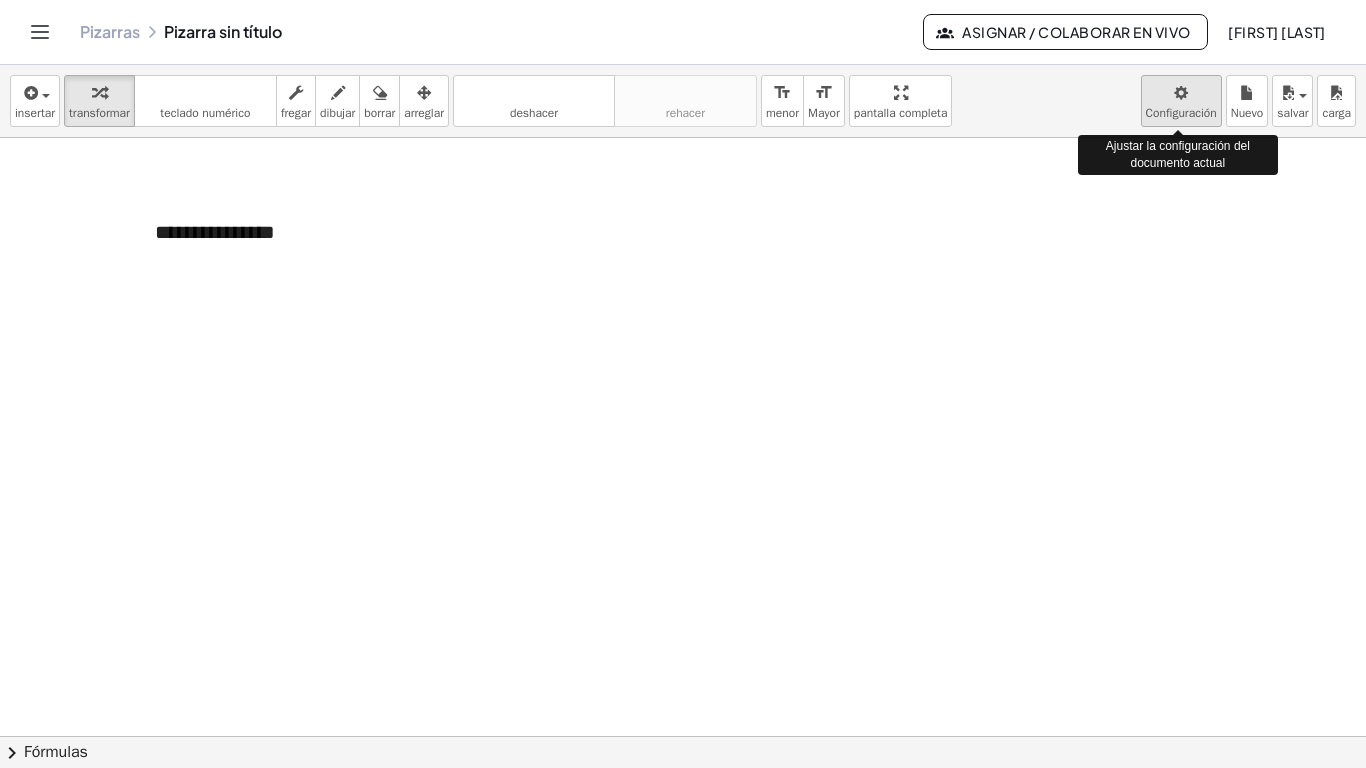 click on "**********" at bounding box center (683, 384) 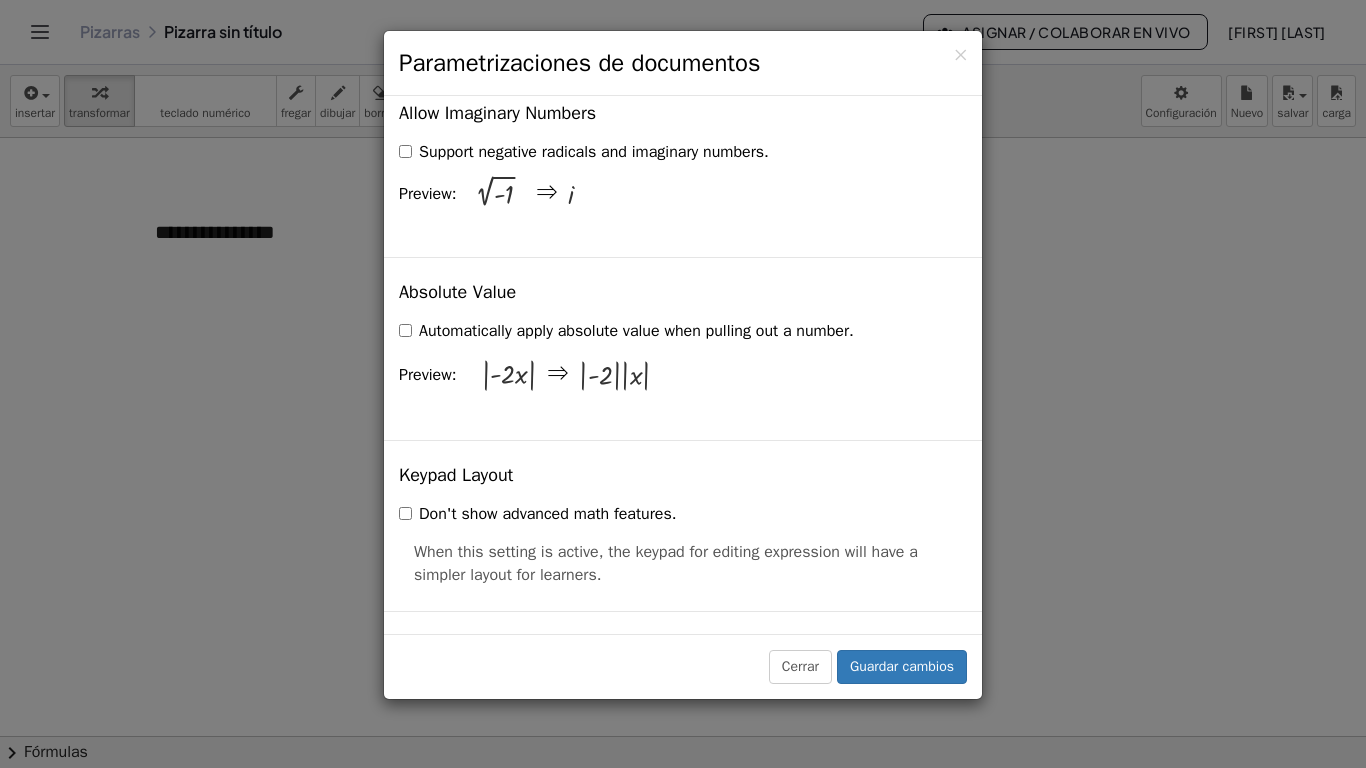 scroll, scrollTop: 3836, scrollLeft: 0, axis: vertical 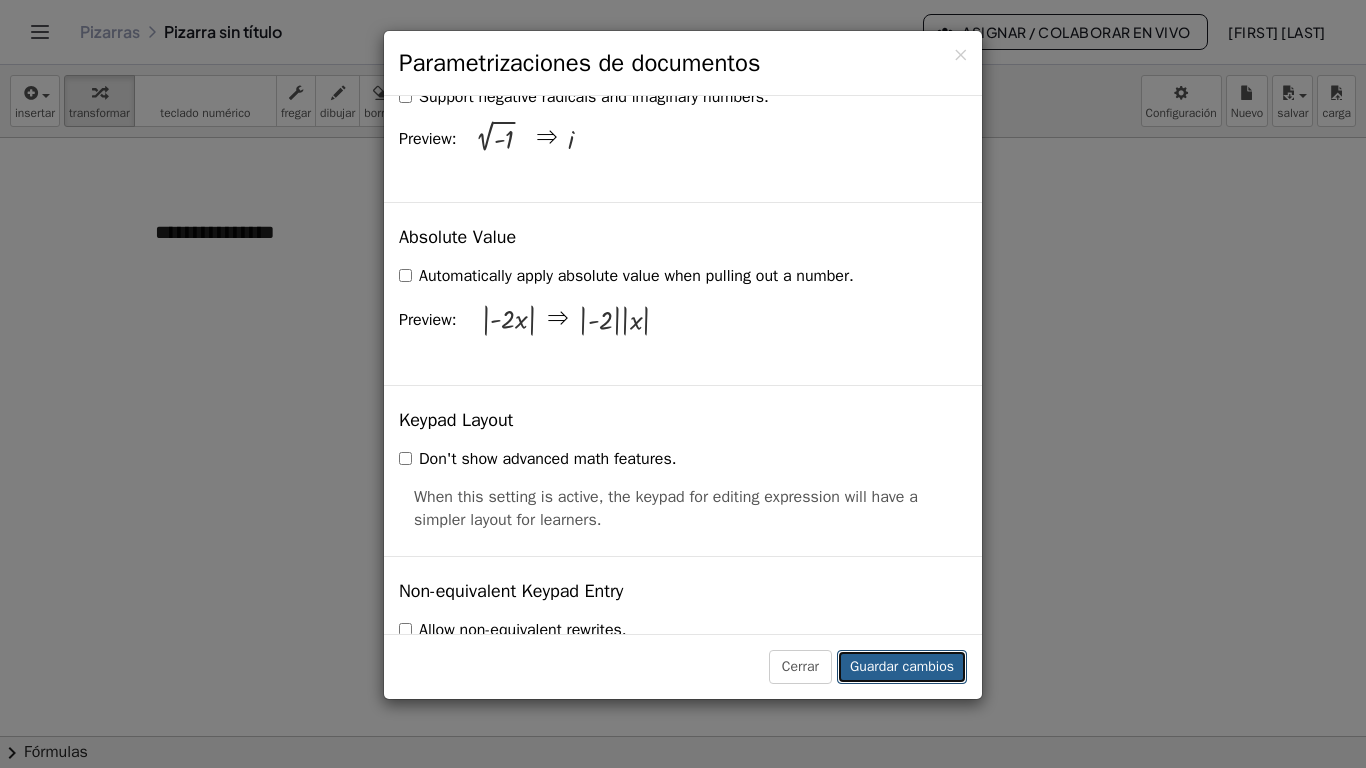 click on "Guardar cambios" at bounding box center [902, 667] 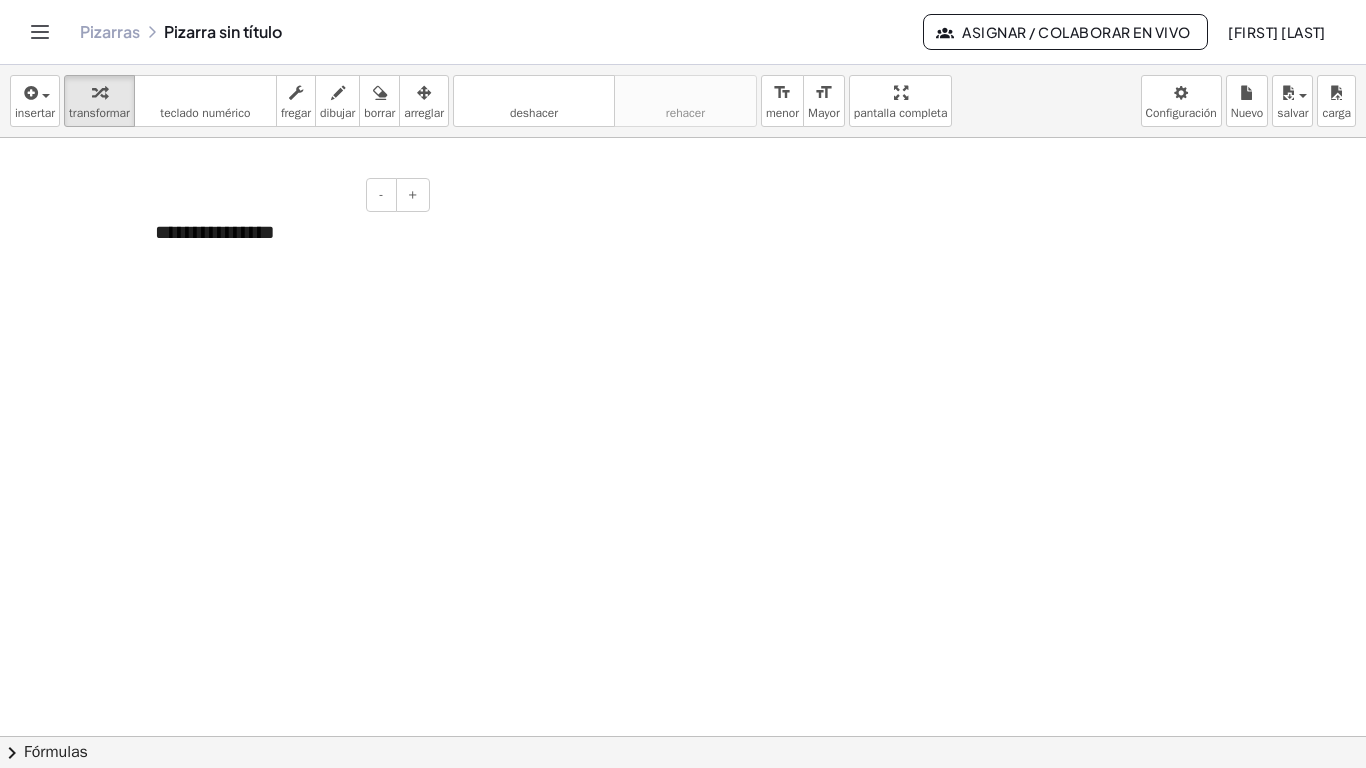 click on "**********" at bounding box center (285, 232) 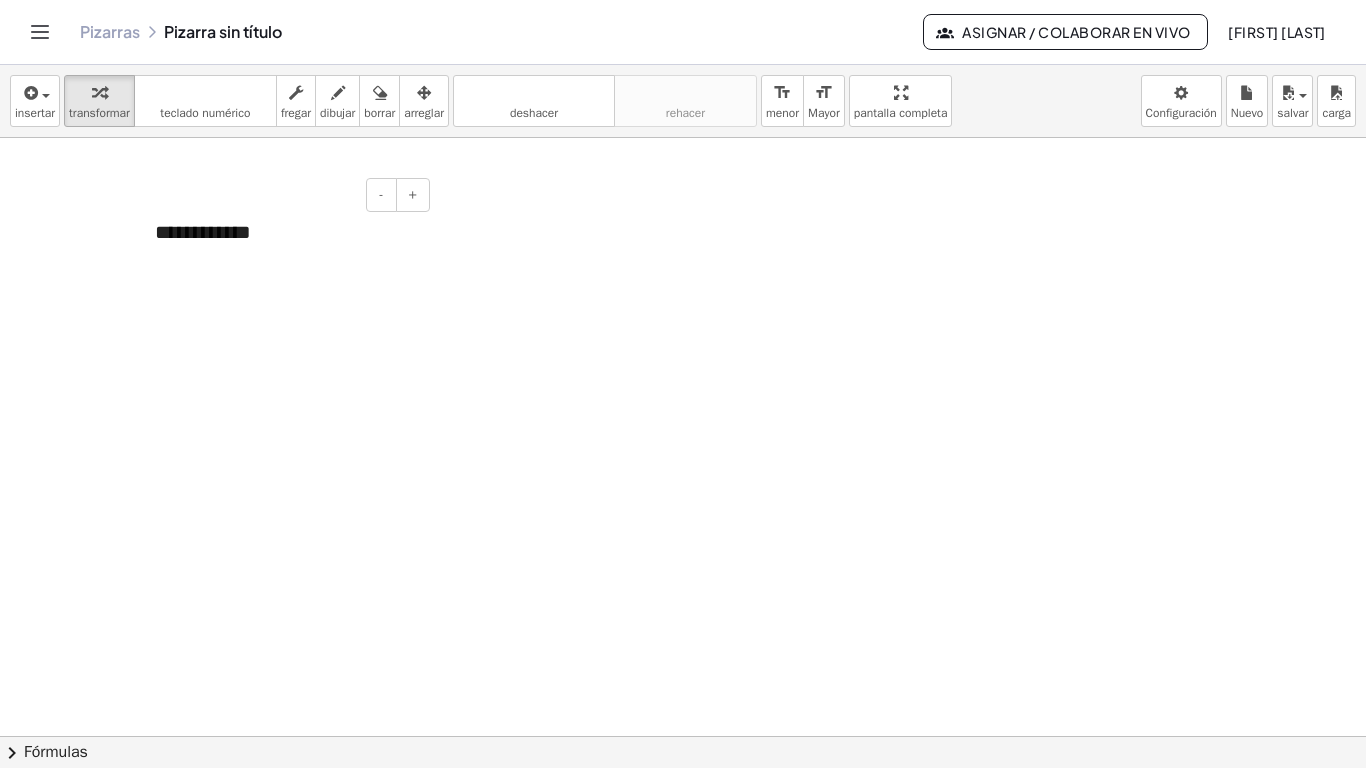 click on "**********" at bounding box center (285, 232) 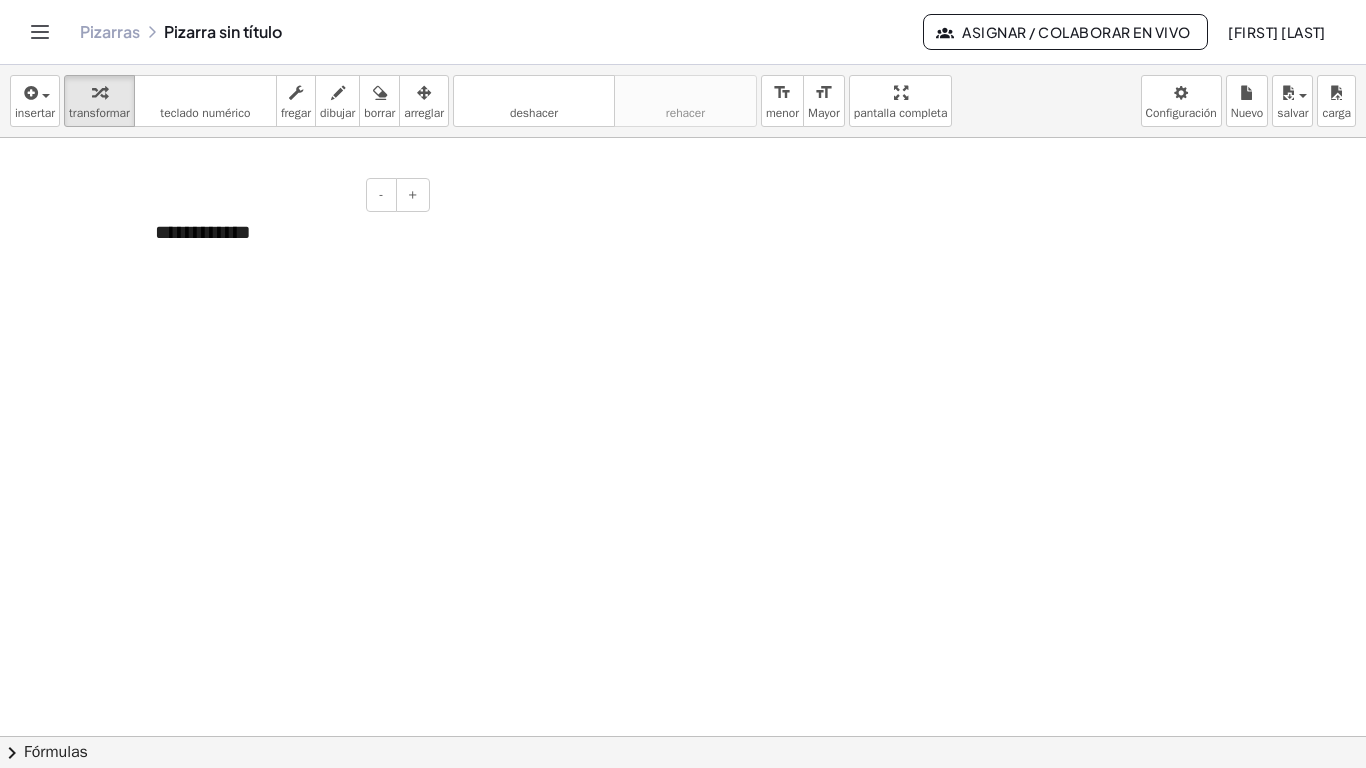 click on "**********" at bounding box center [285, 232] 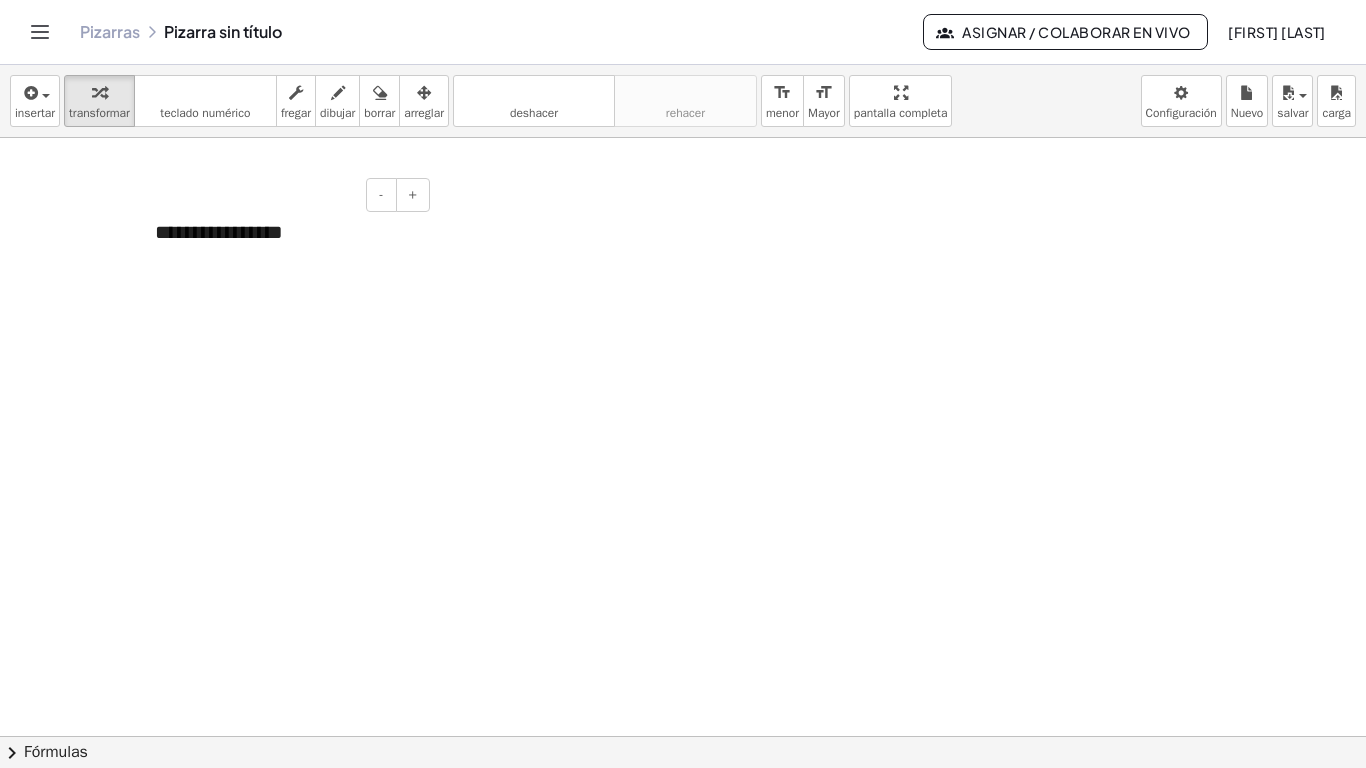 click on "**********" at bounding box center [285, 232] 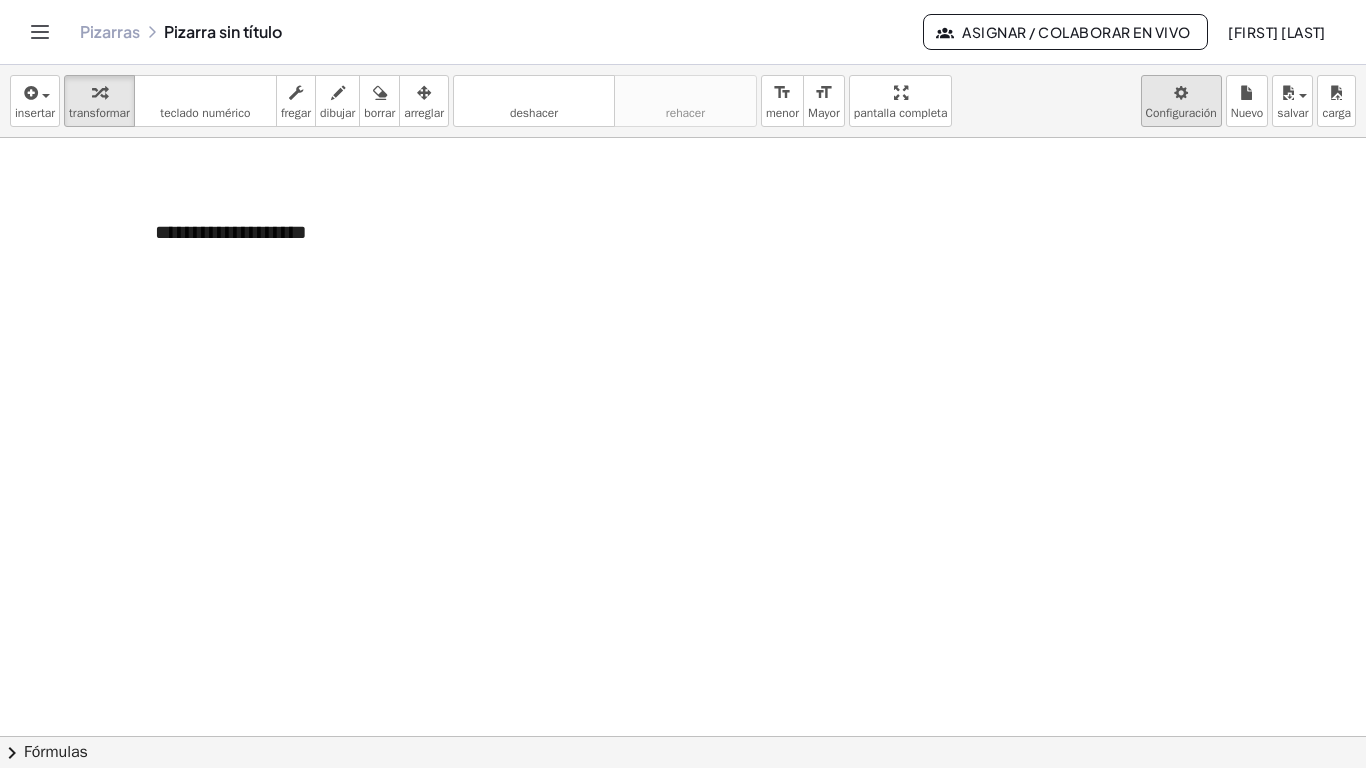 click on "**********" at bounding box center [683, 384] 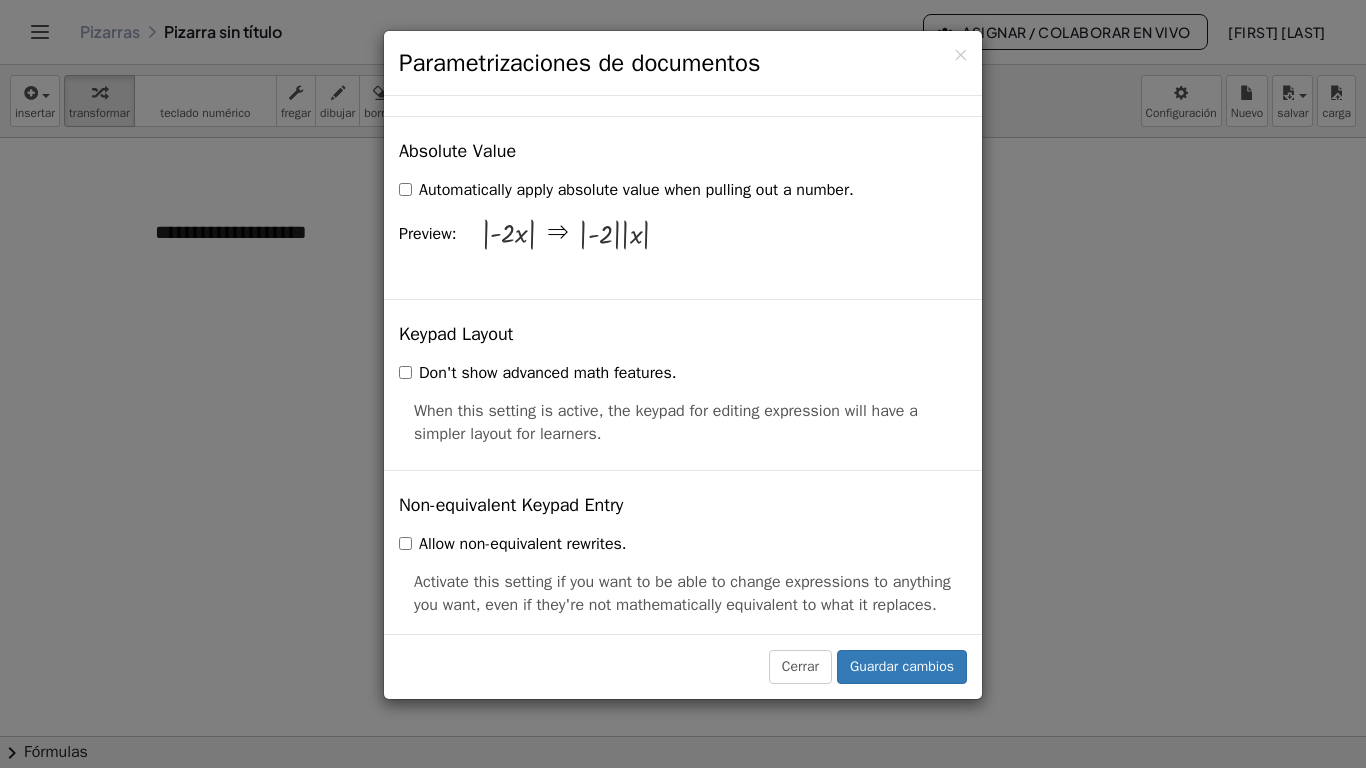 scroll, scrollTop: 4009, scrollLeft: 0, axis: vertical 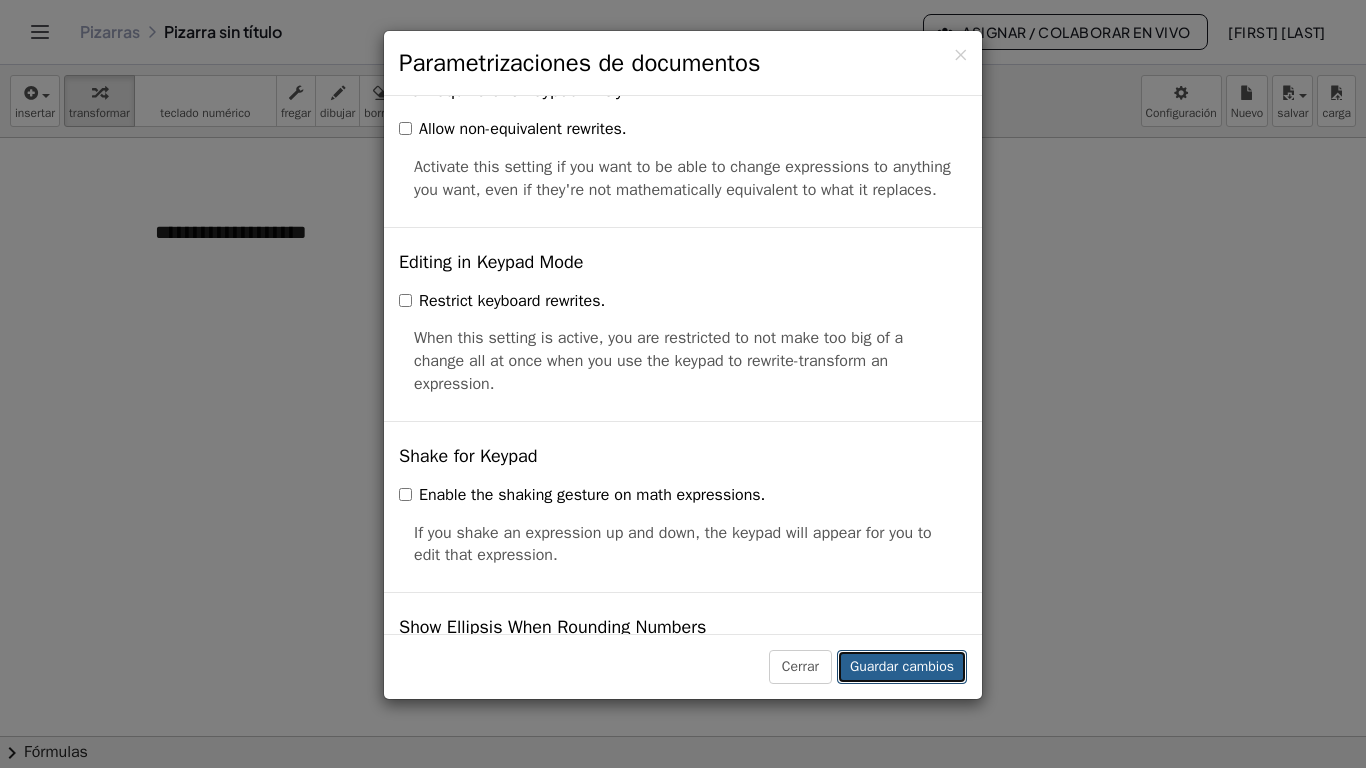 click on "Guardar cambios" at bounding box center [902, 667] 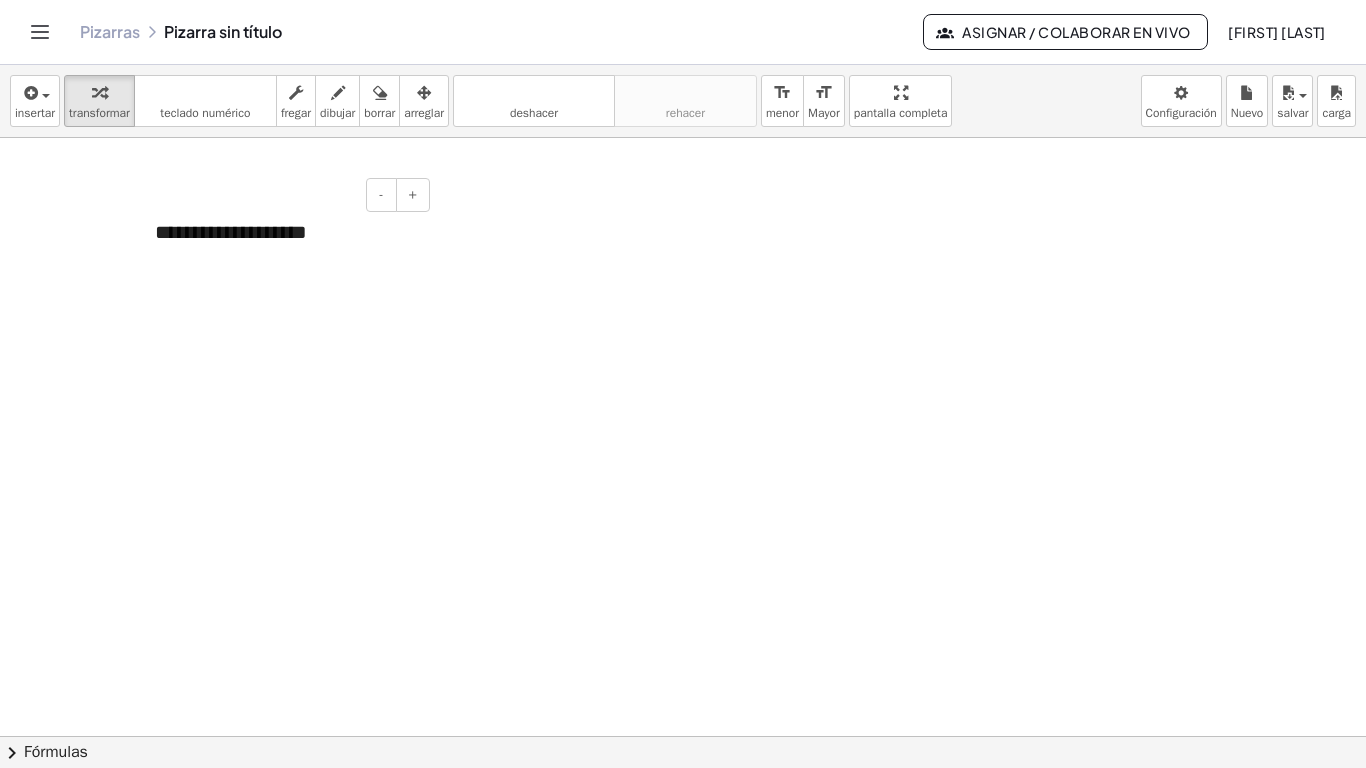 click on "**********" at bounding box center (285, 232) 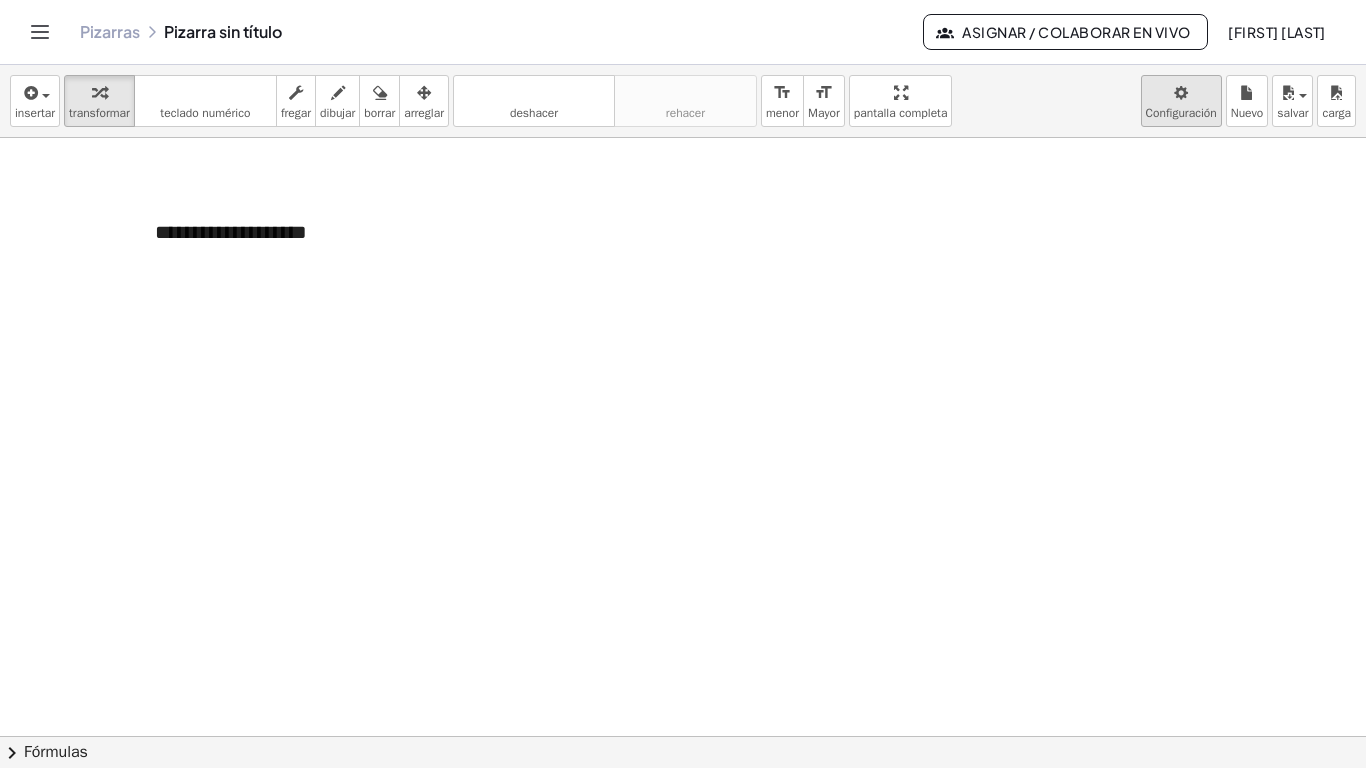 click on "**********" at bounding box center (683, 384) 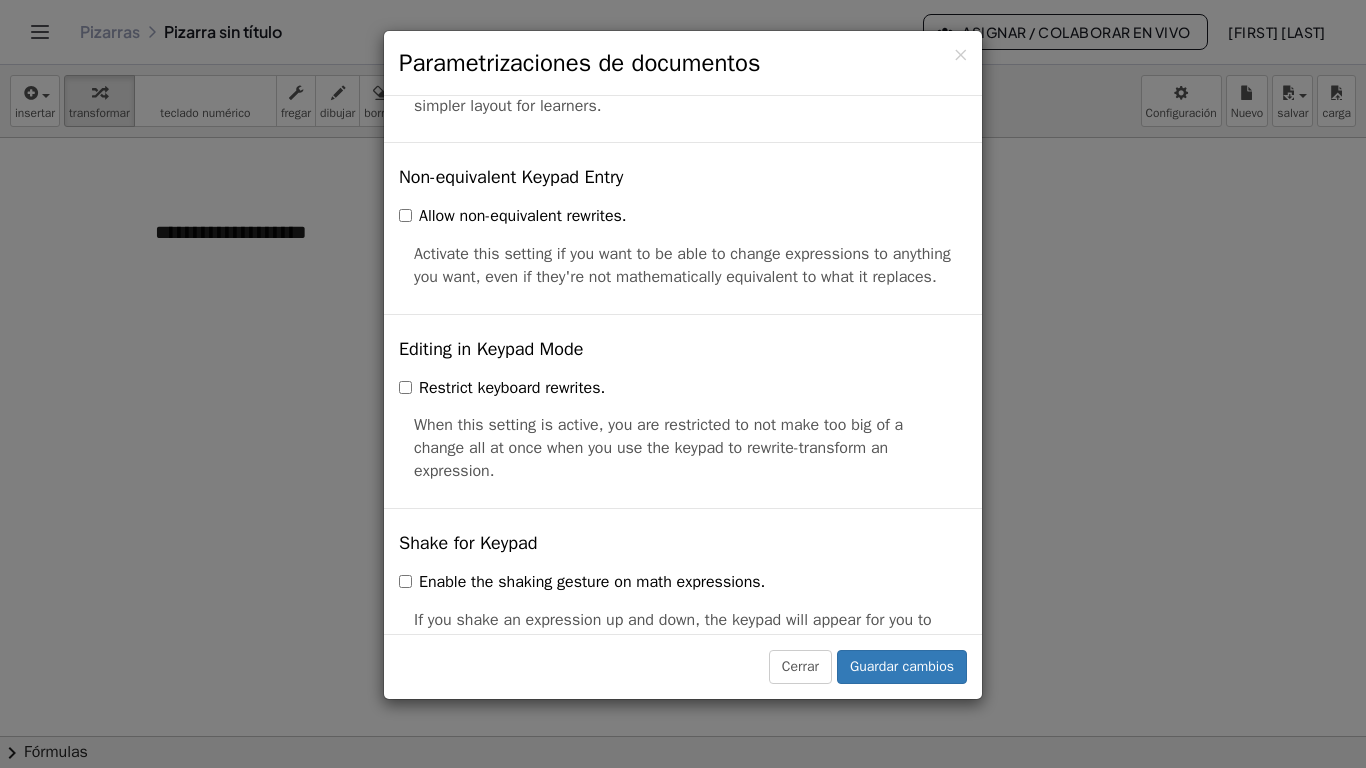 scroll, scrollTop: 4238, scrollLeft: 0, axis: vertical 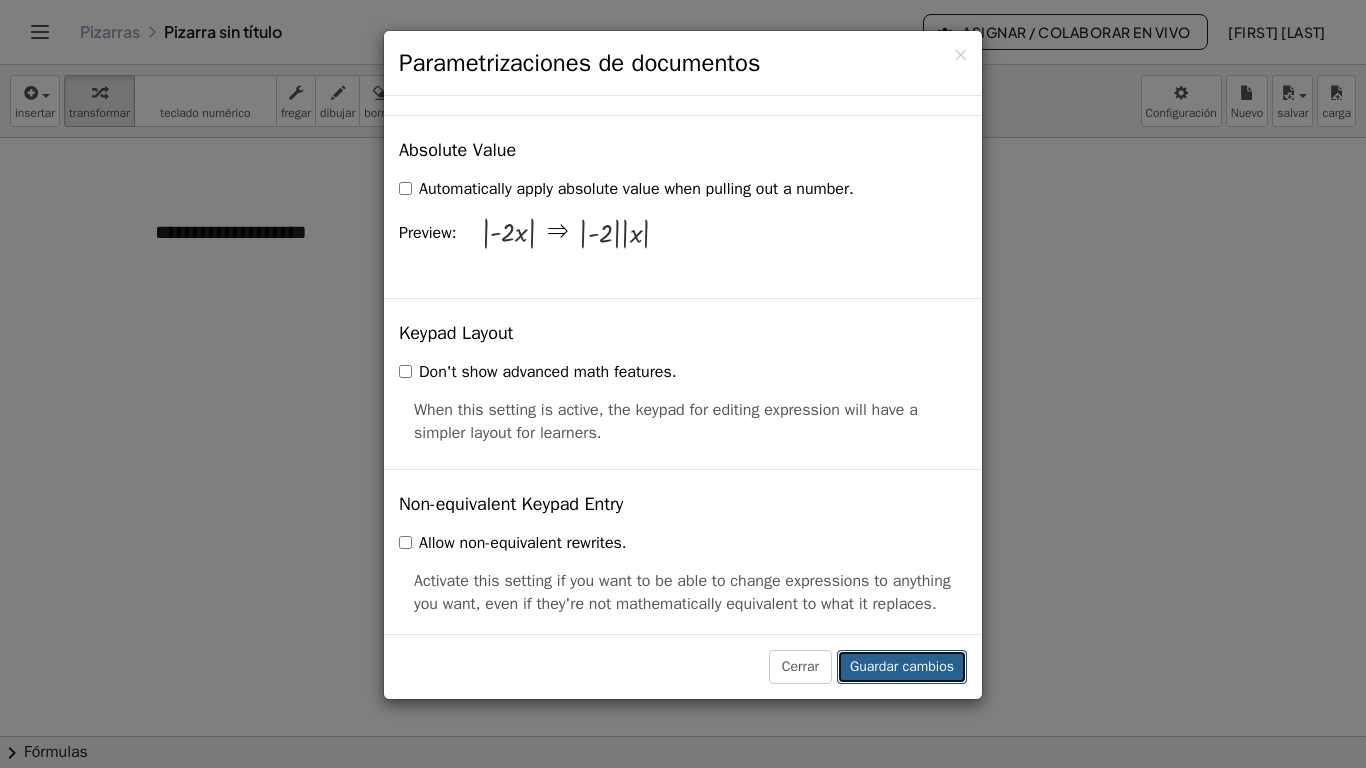 click on "Guardar cambios" at bounding box center [902, 667] 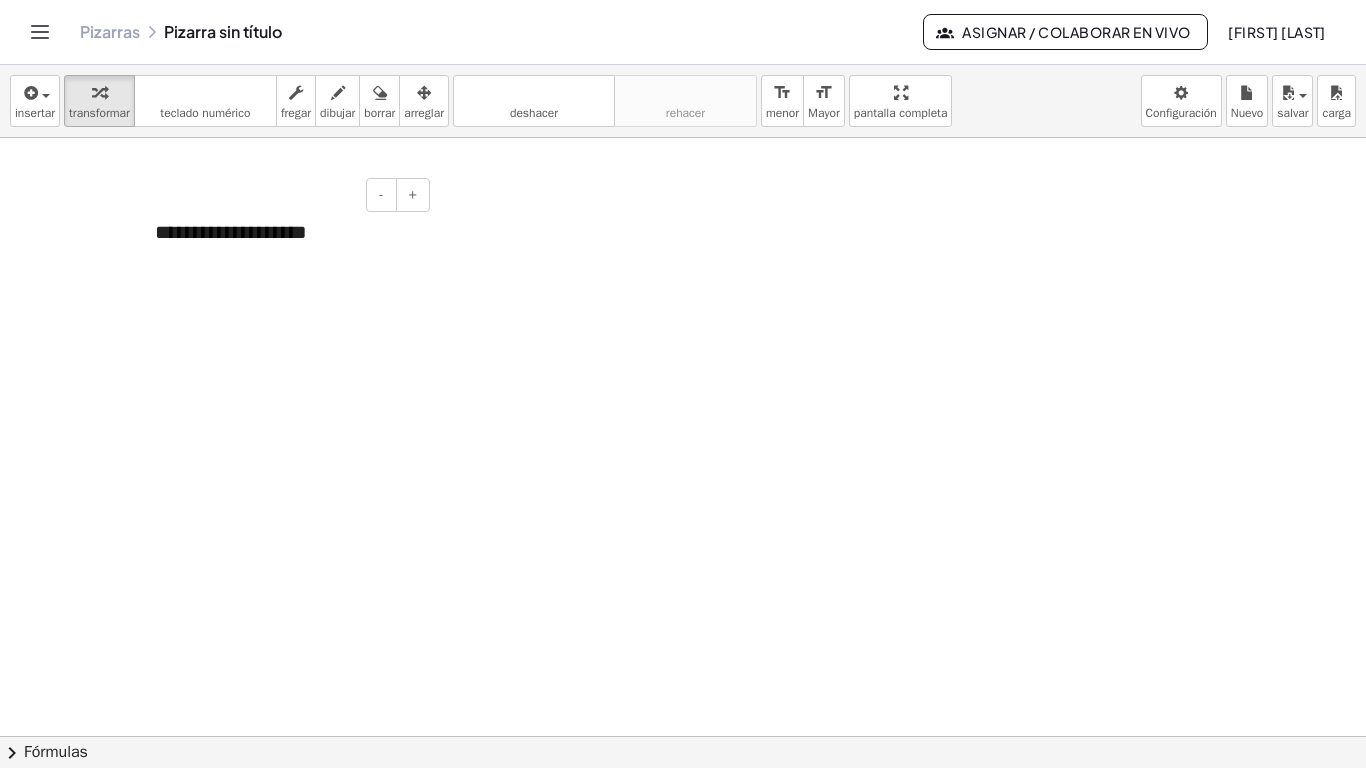 click on "**********" at bounding box center (285, 232) 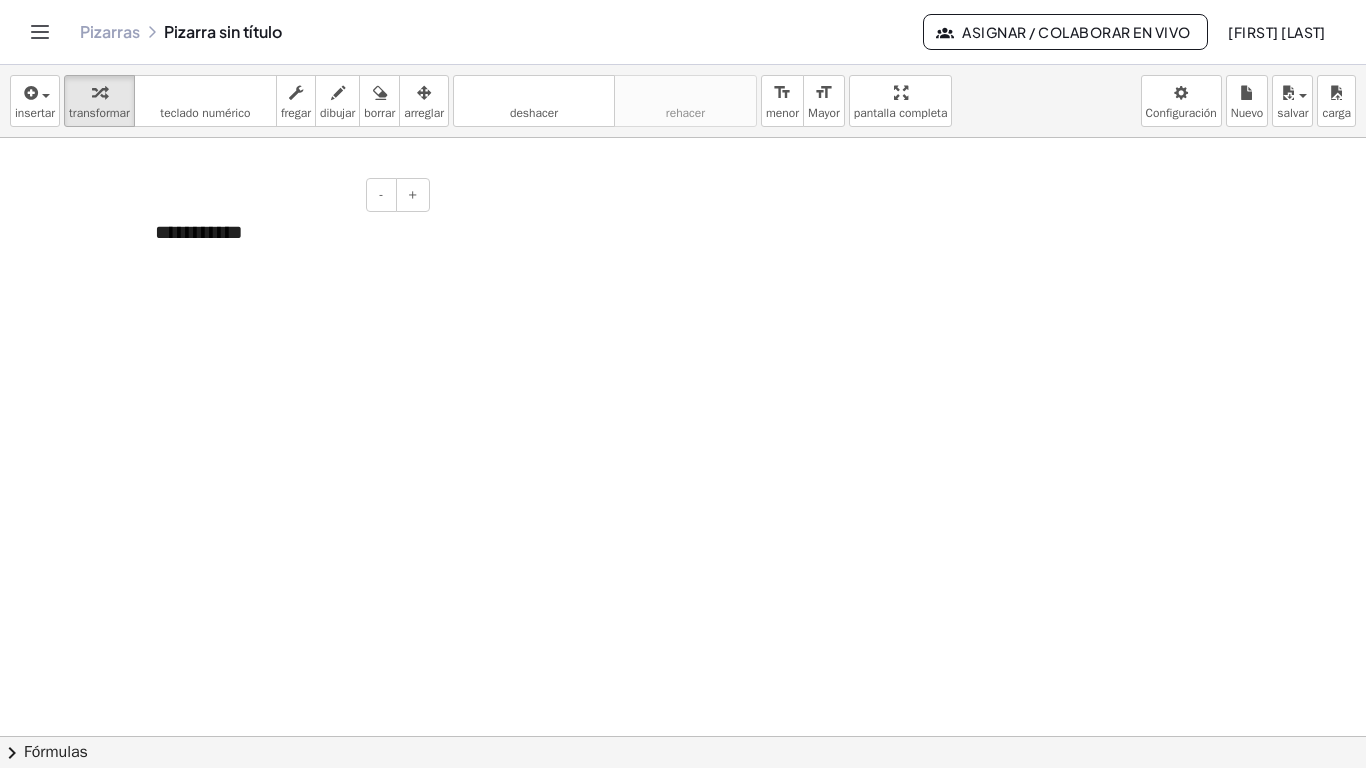 drag, startPoint x: 320, startPoint y: 232, endPoint x: 329, endPoint y: 238, distance: 10.816654 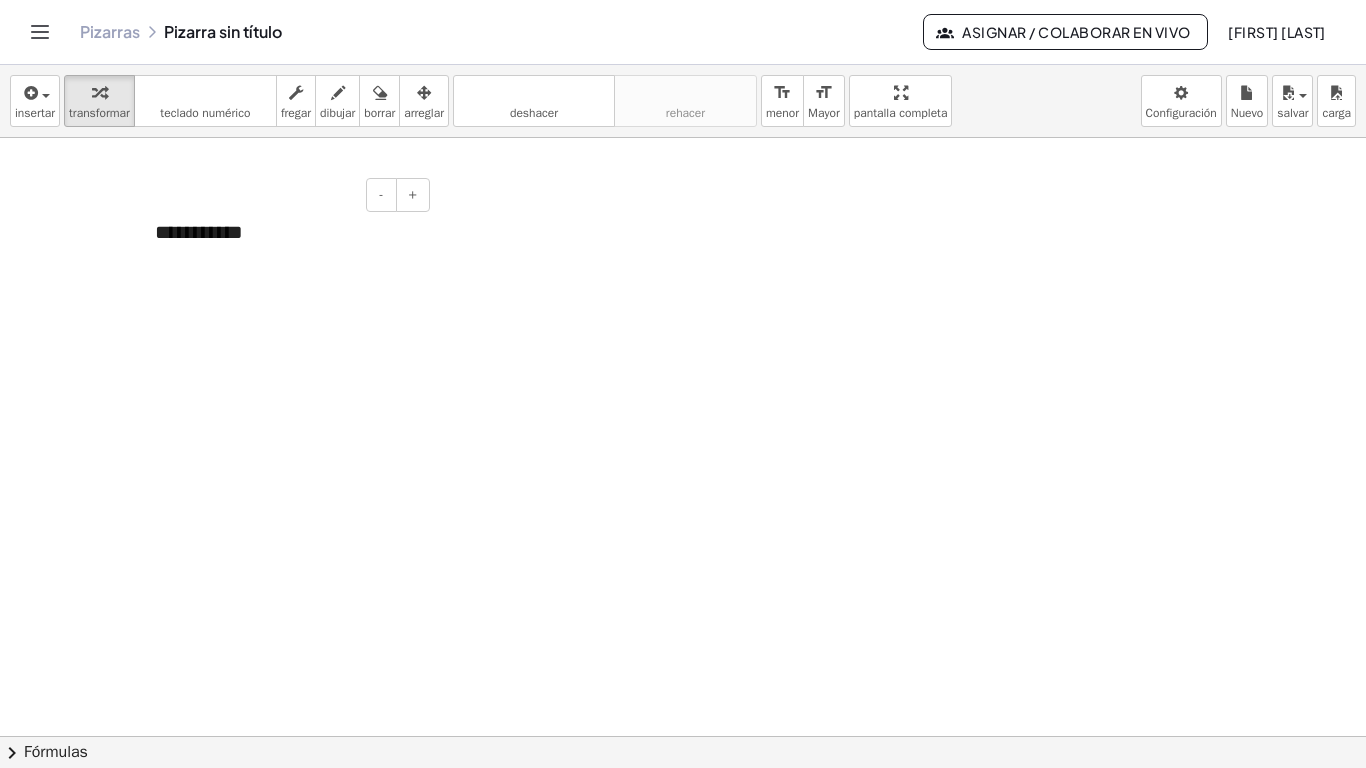 drag, startPoint x: 329, startPoint y: 238, endPoint x: 303, endPoint y: 223, distance: 30.016663 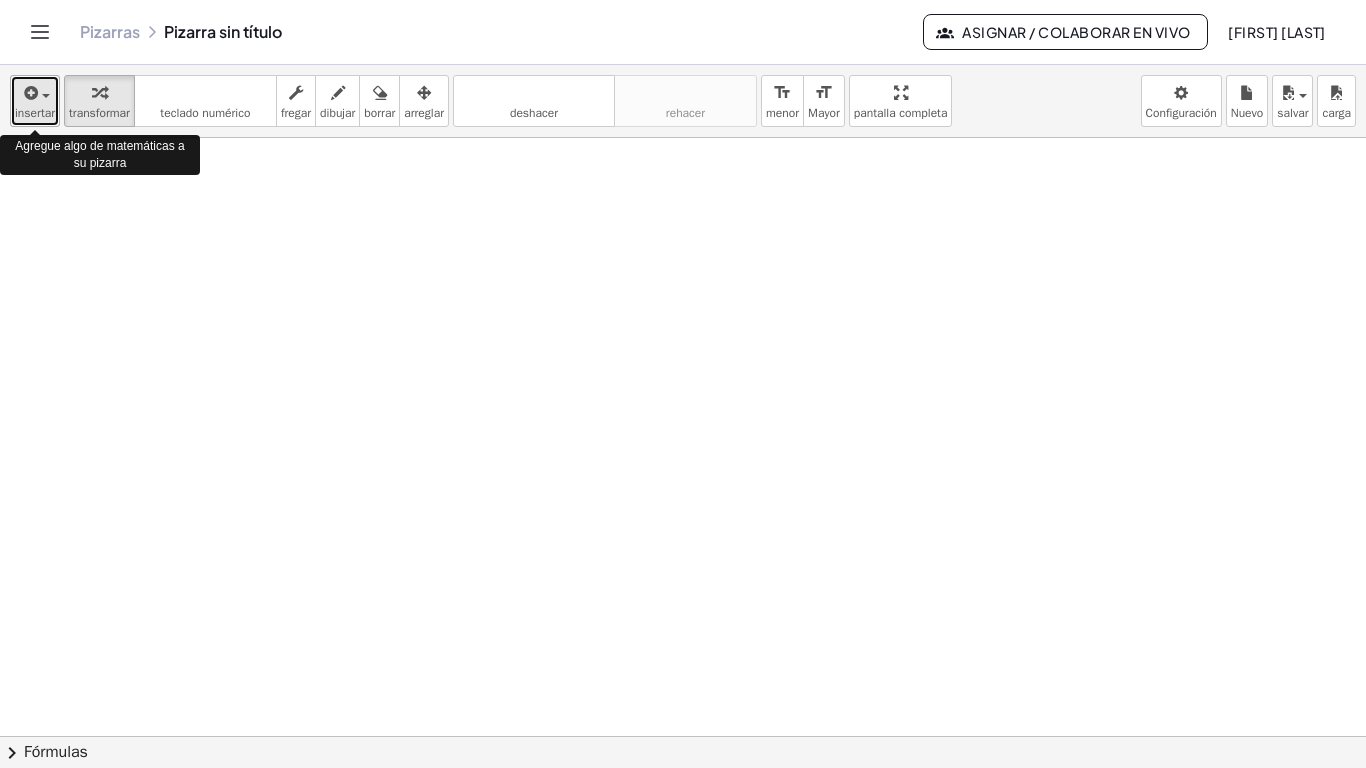 click at bounding box center (46, 96) 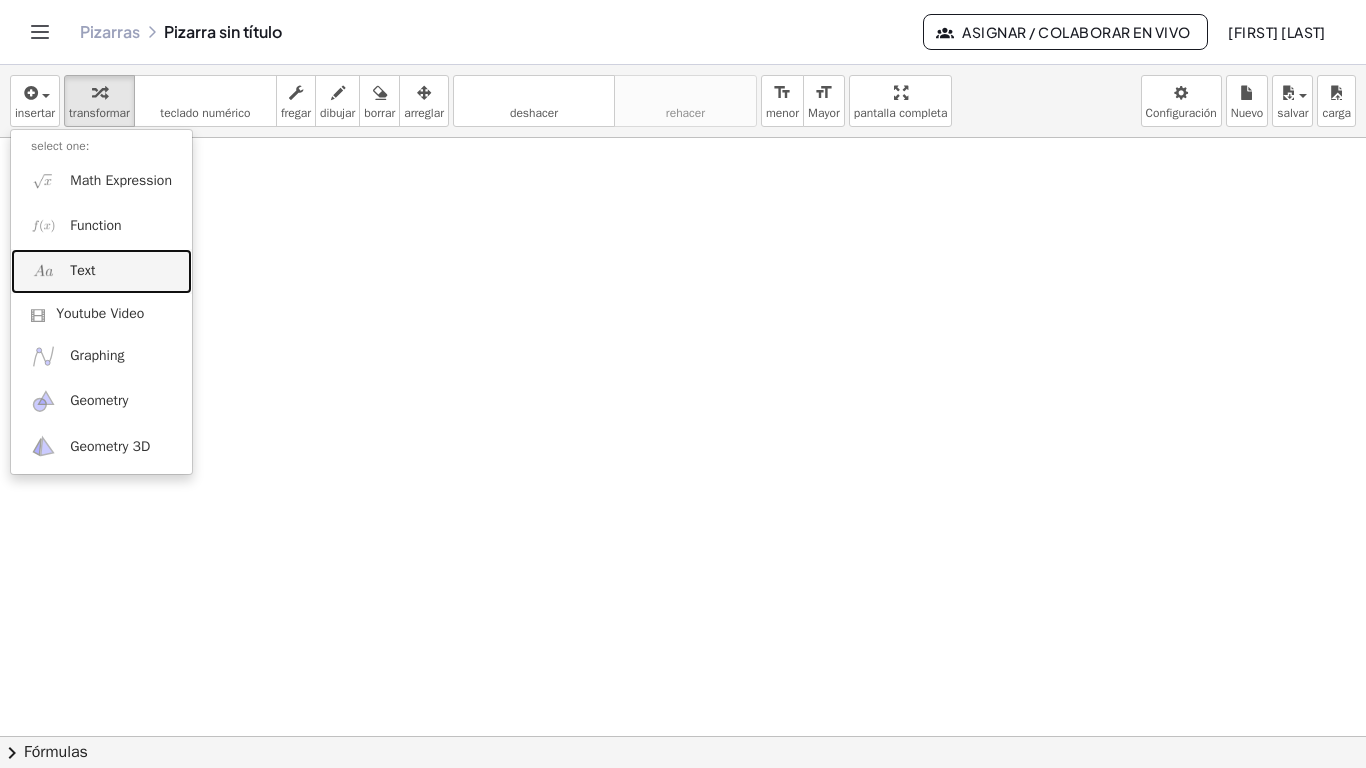 drag, startPoint x: 84, startPoint y: 263, endPoint x: 614, endPoint y: 297, distance: 531.0894 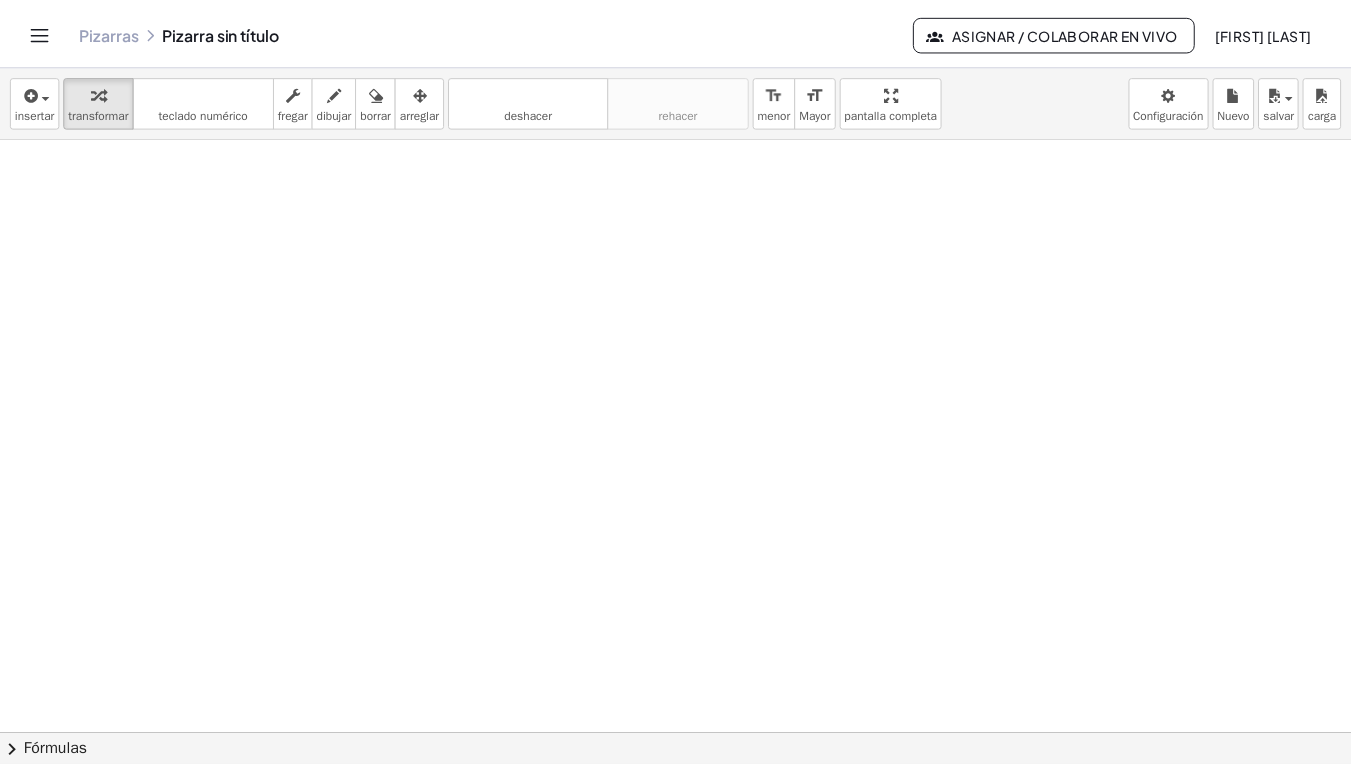 scroll, scrollTop: 523, scrollLeft: 0, axis: vertical 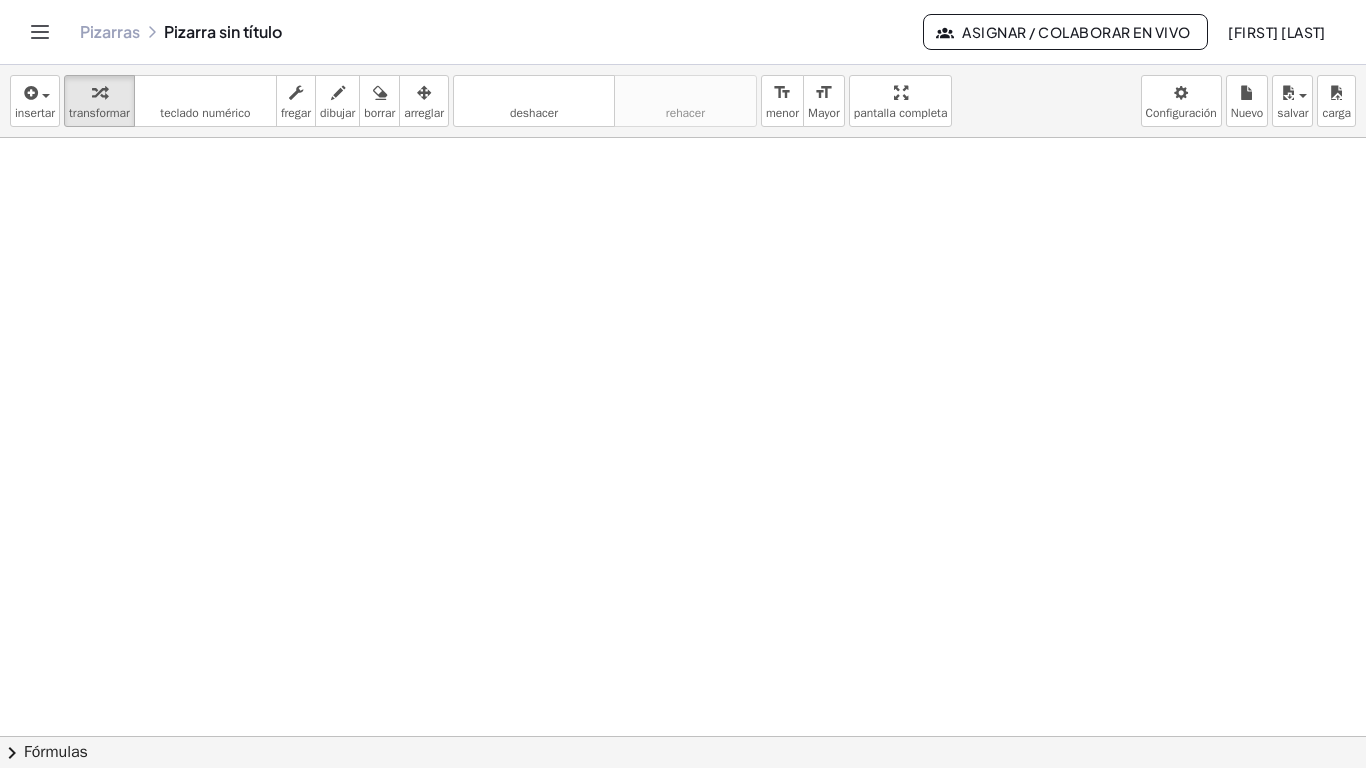 click at bounding box center (683, 213) 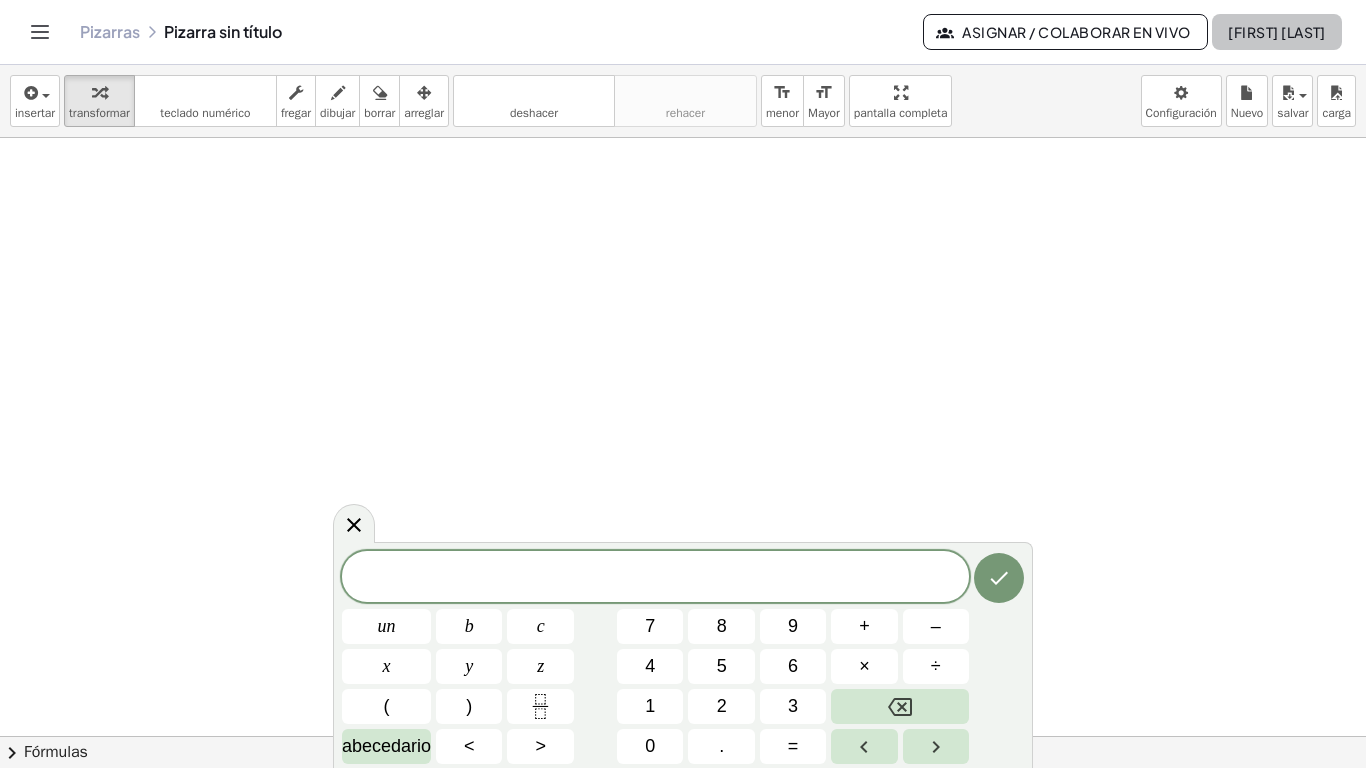 click on "Crisóstomo Tarqui" 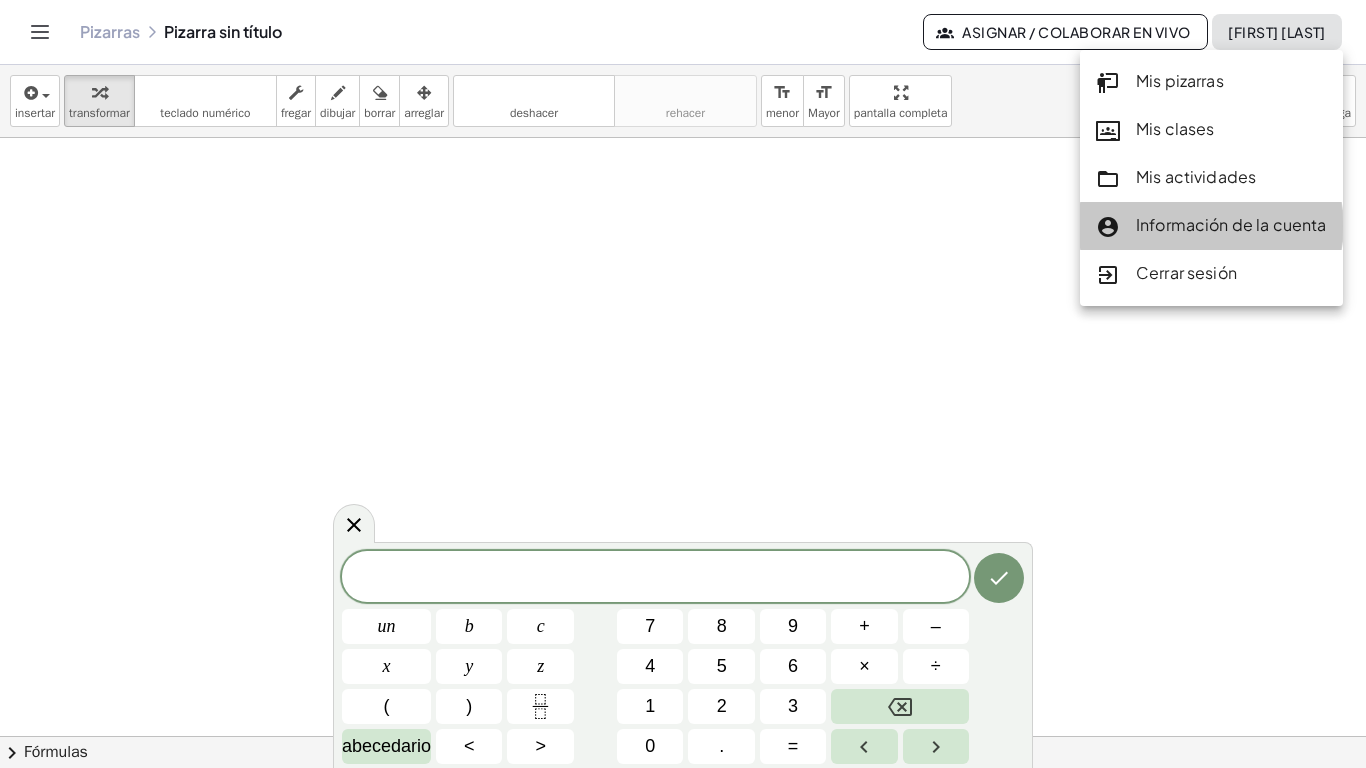 click on "Información de la cuenta" at bounding box center (1231, 224) 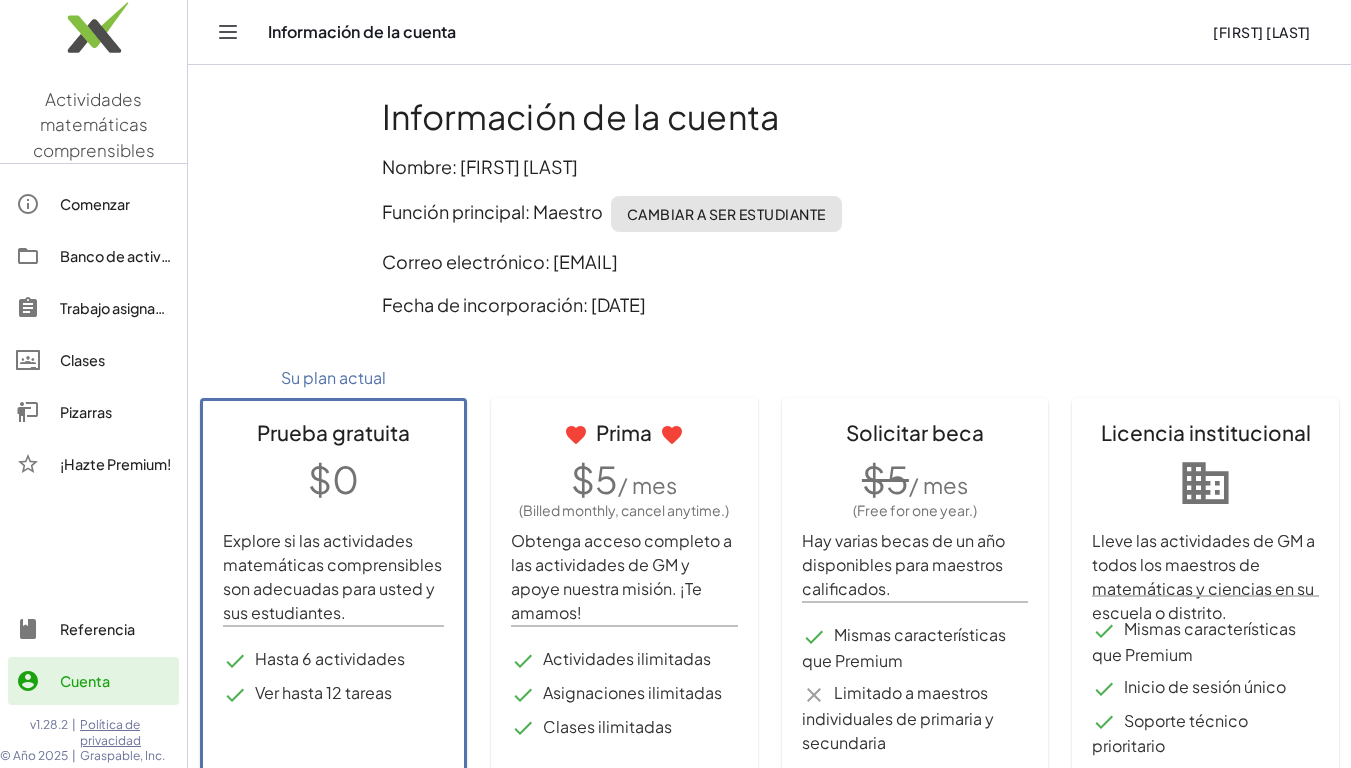 click 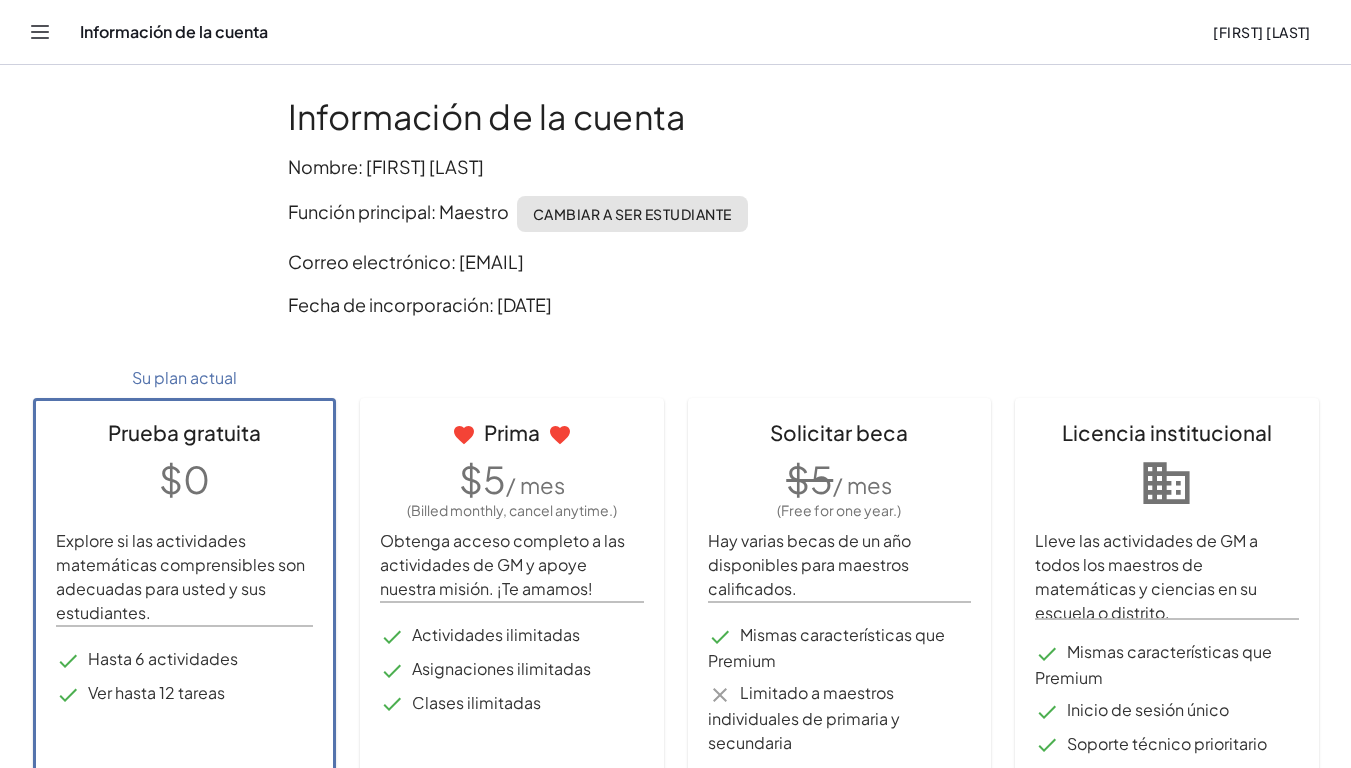 click 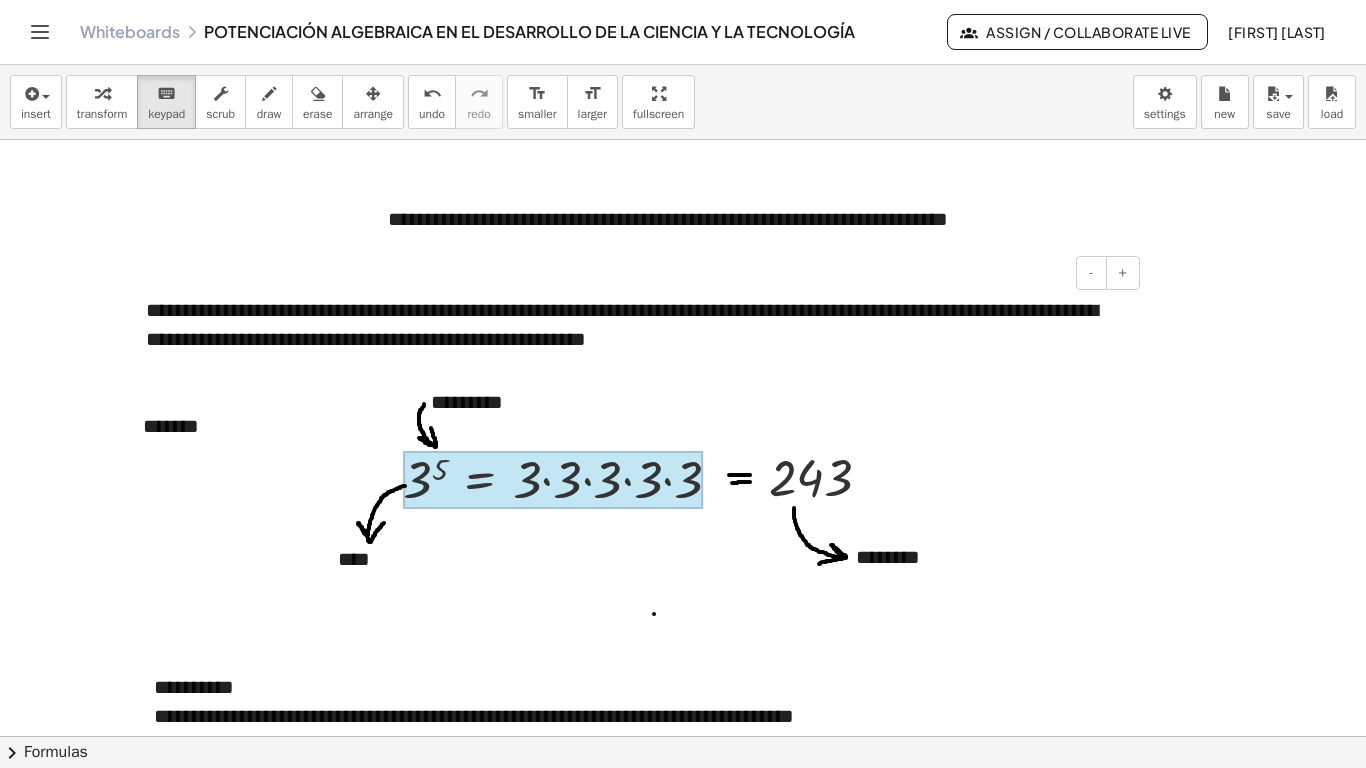 scroll, scrollTop: 0, scrollLeft: 0, axis: both 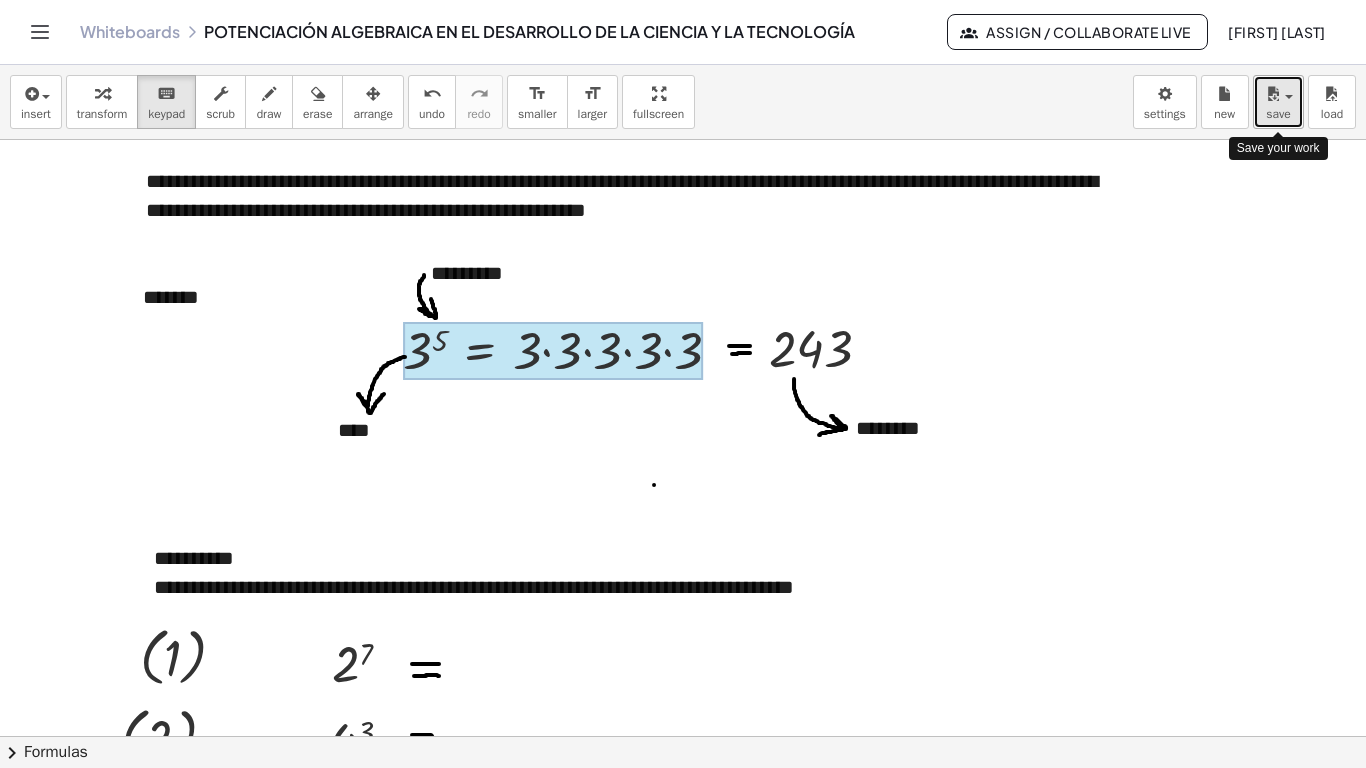 click on "save" at bounding box center (1278, 114) 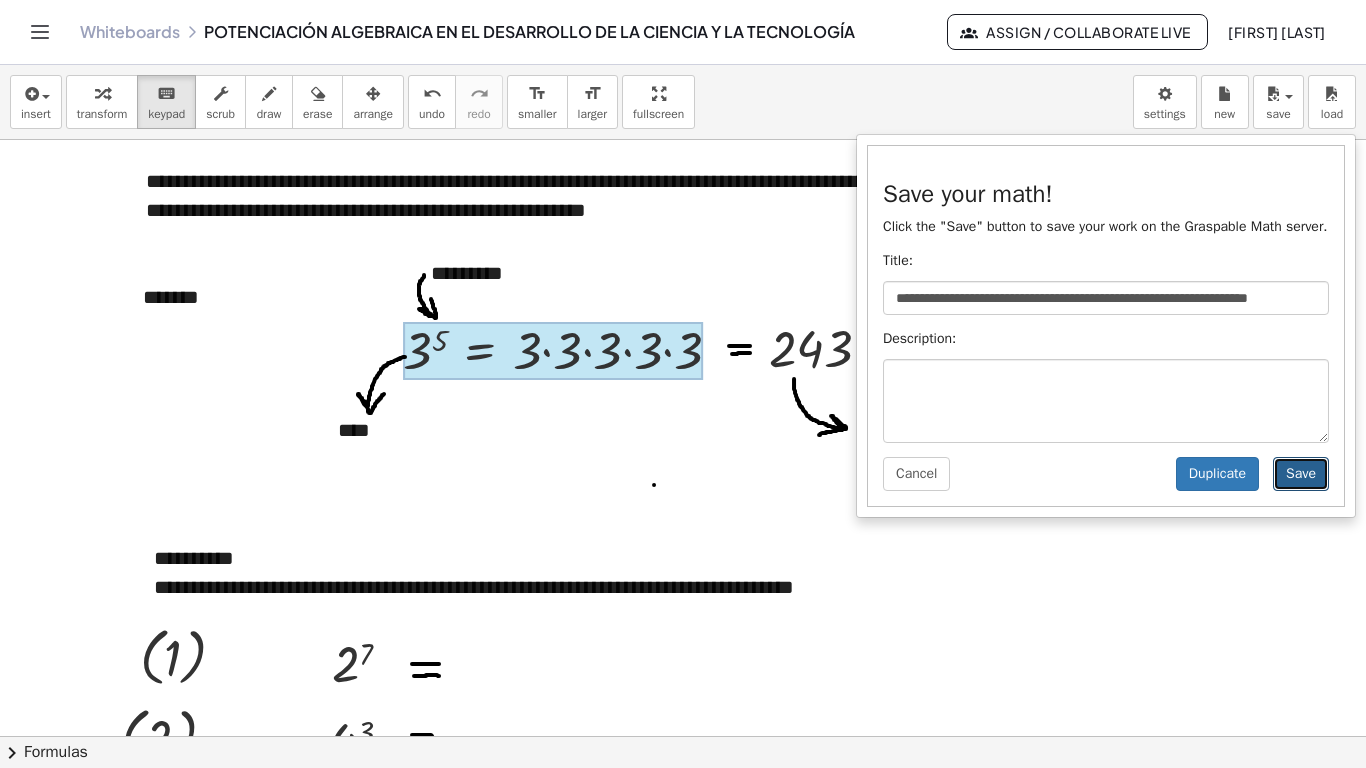 click on "Save" at bounding box center [1301, 474] 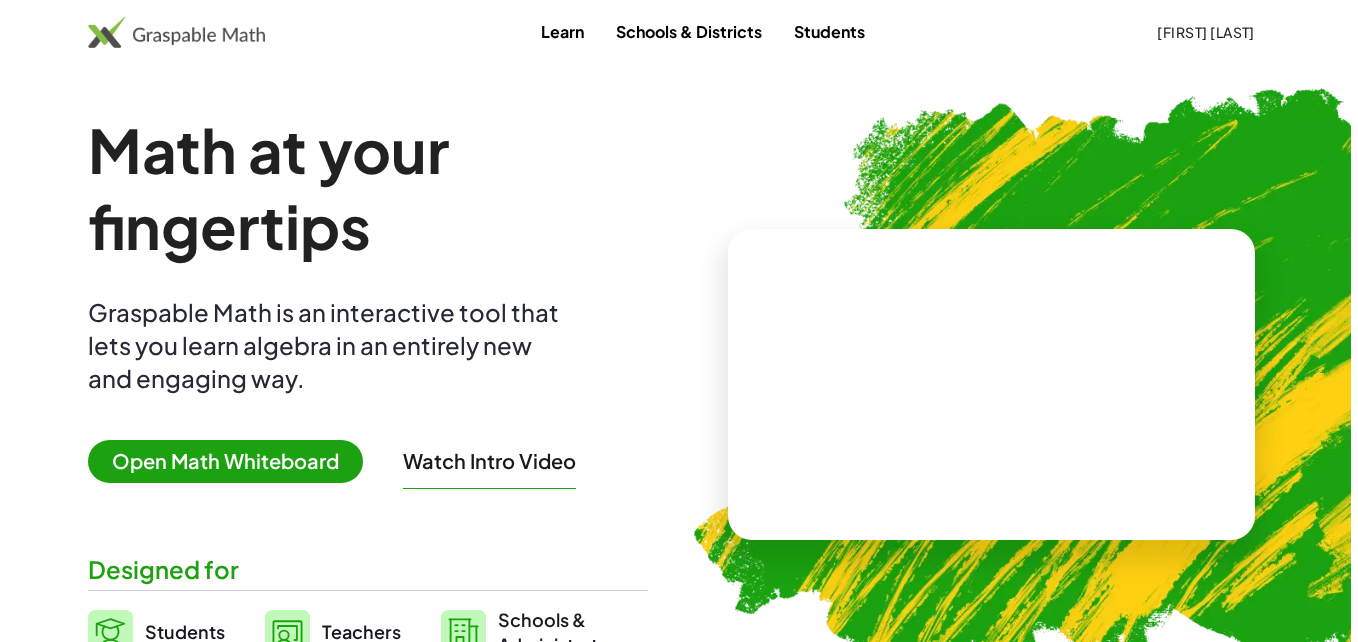 scroll, scrollTop: 0, scrollLeft: 0, axis: both 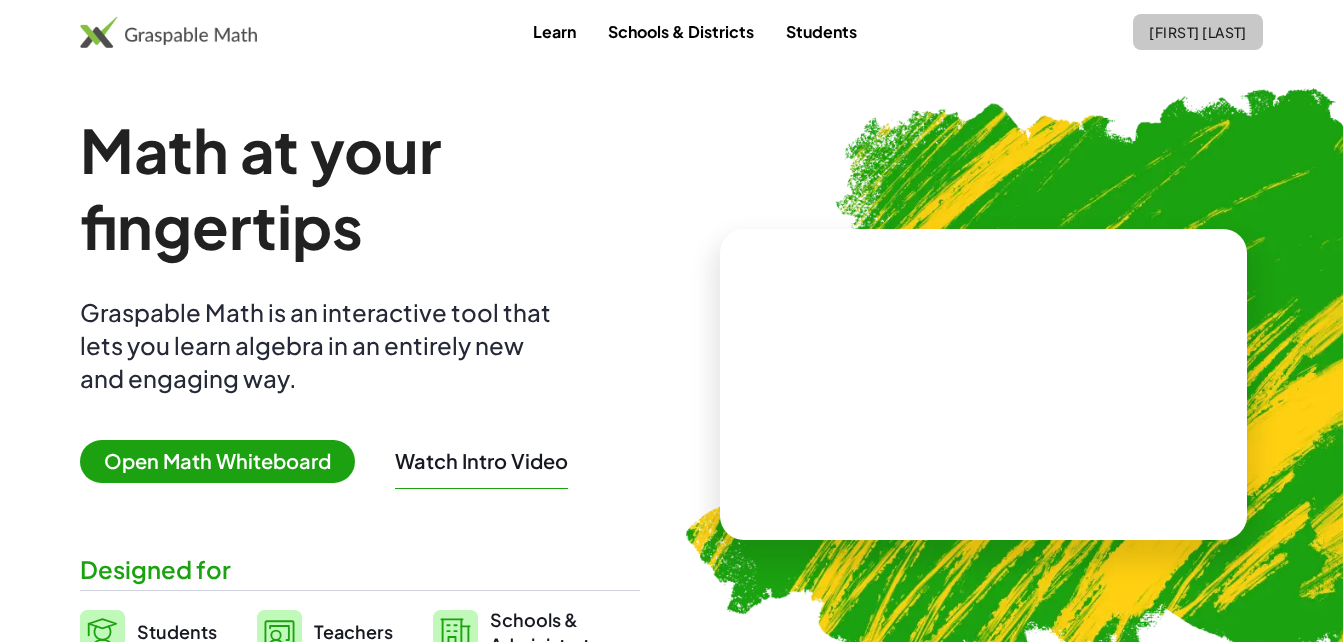 click on "[FIRST] [LAST]" 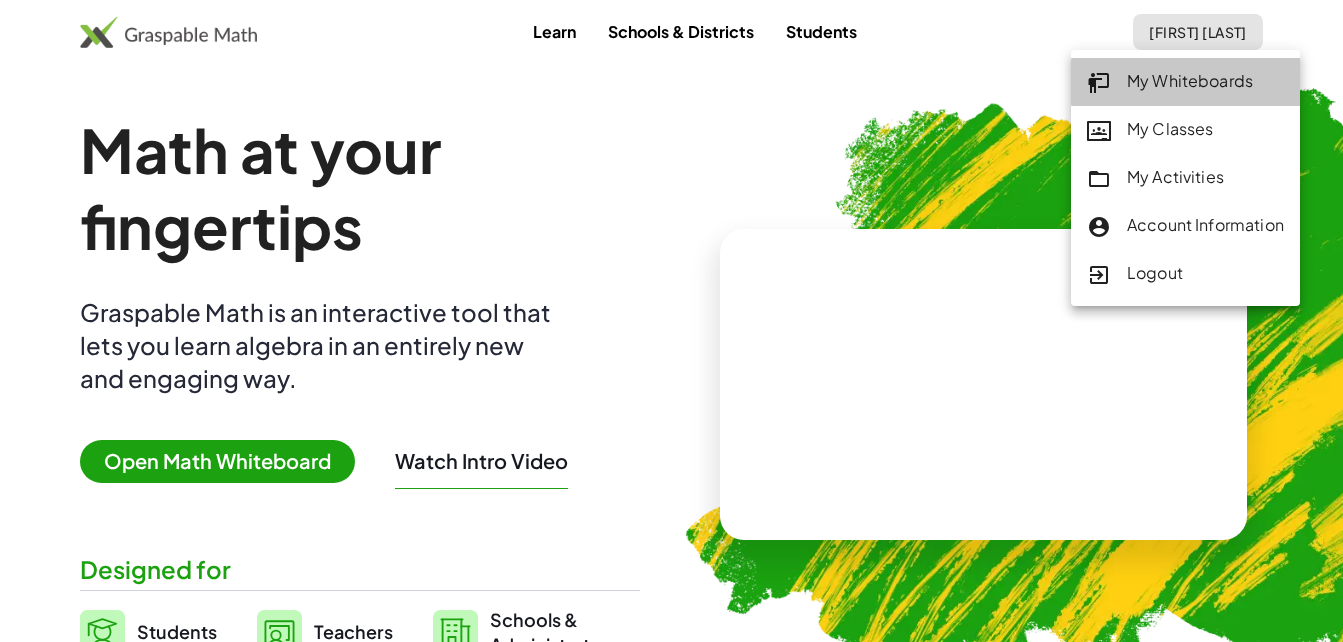 click on "My Whiteboards" 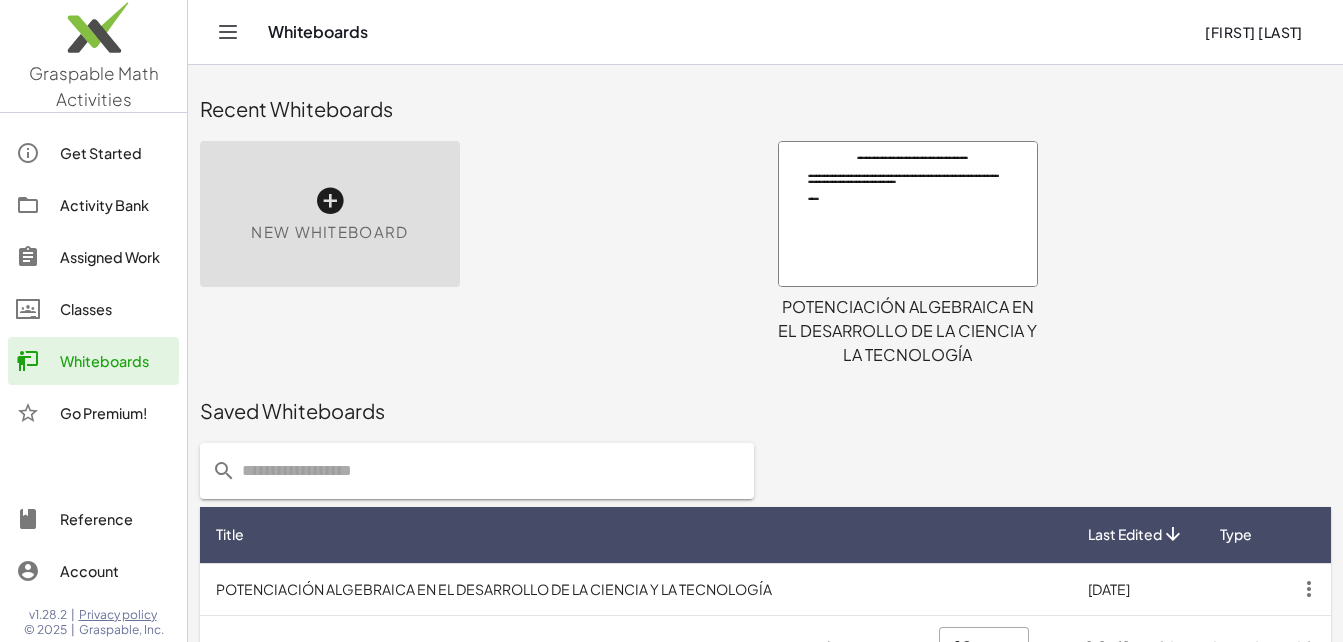 click at bounding box center (330, 201) 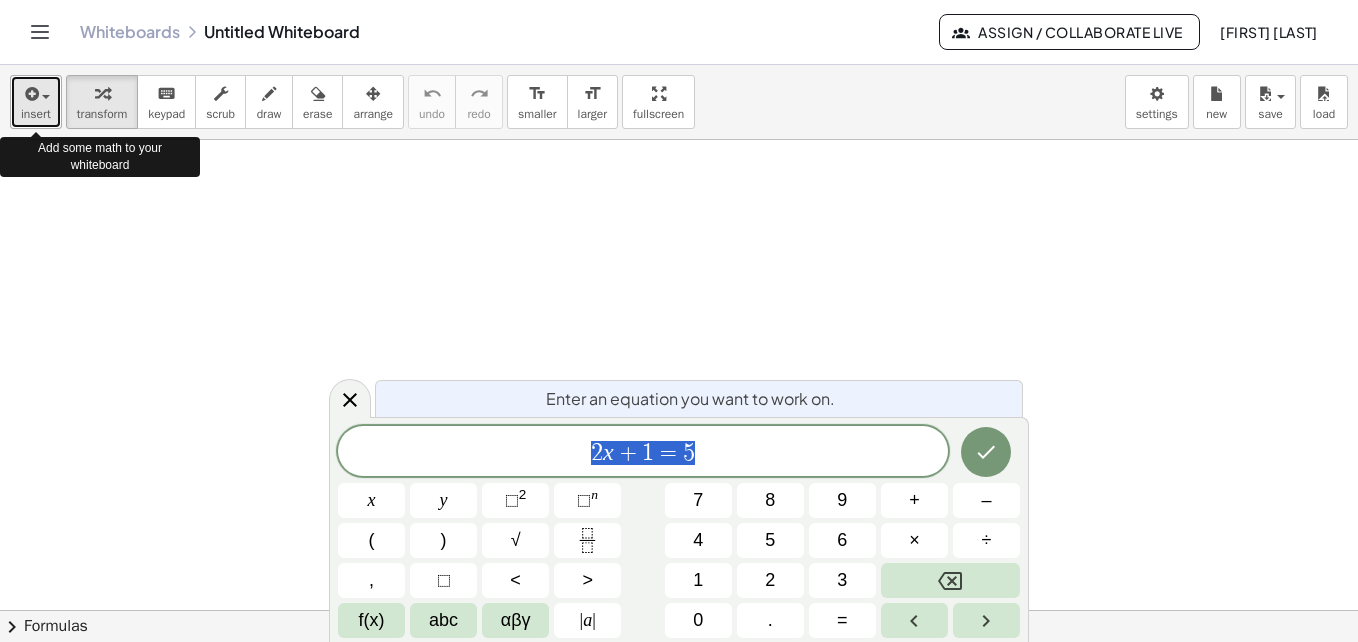 click at bounding box center [41, 96] 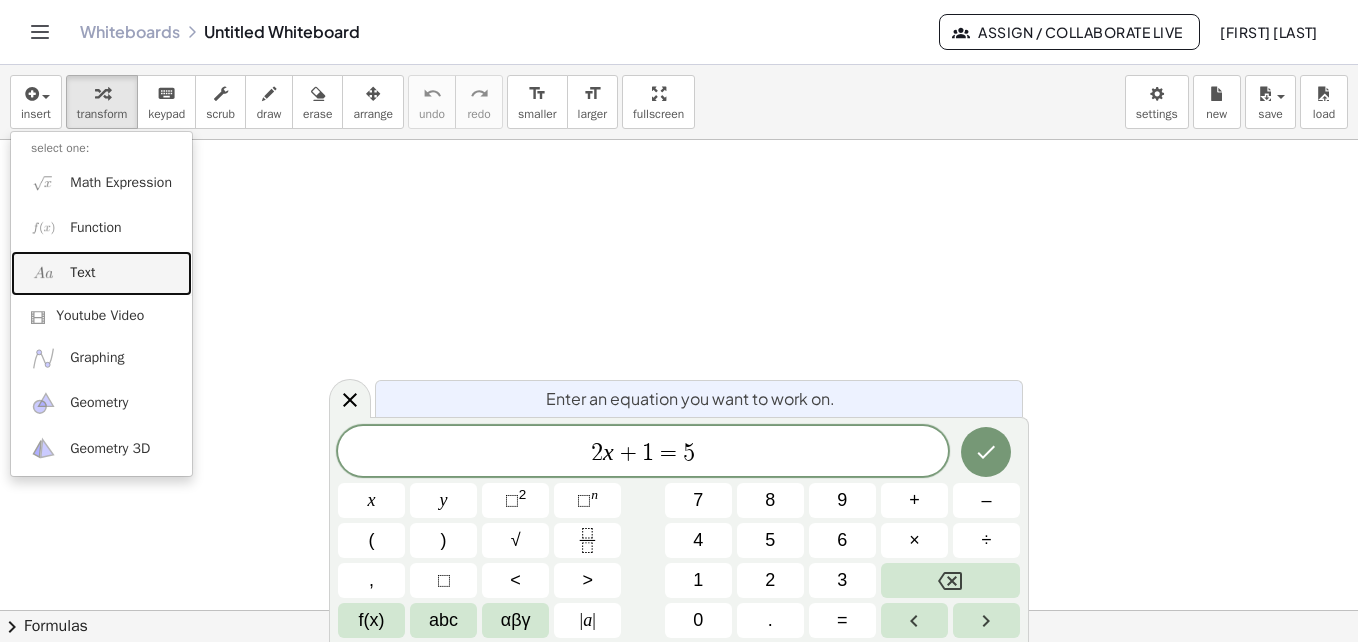 click on "Text" at bounding box center (101, 273) 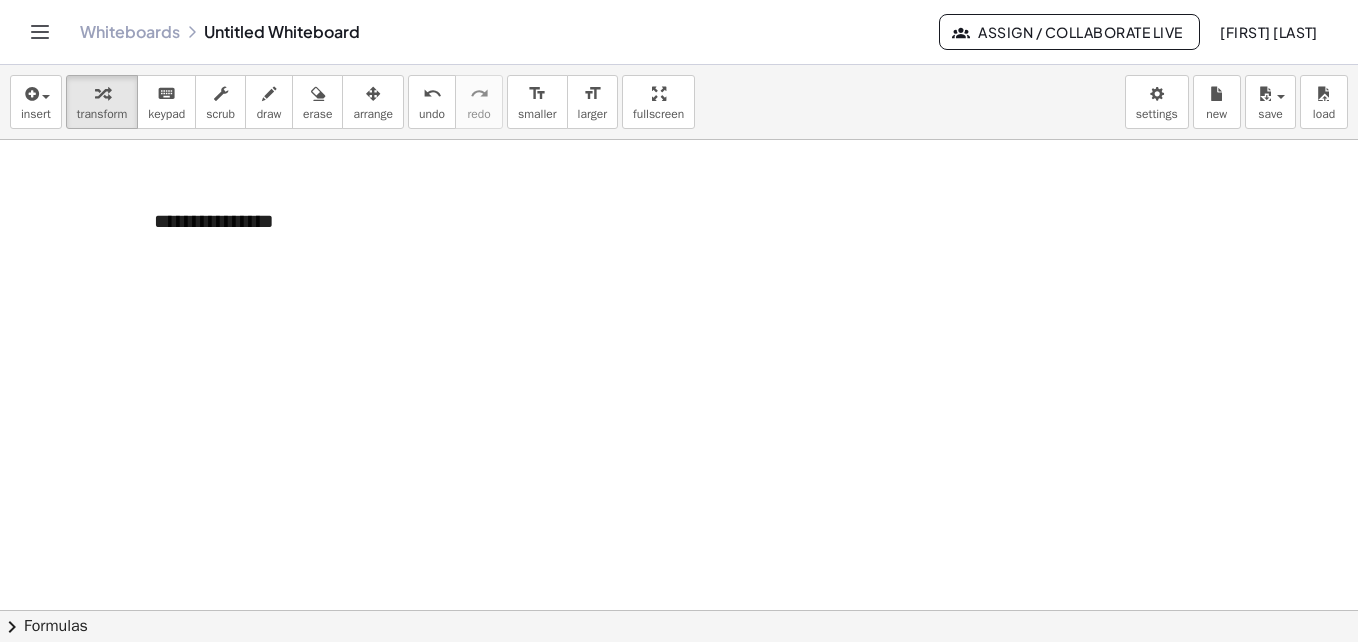 type 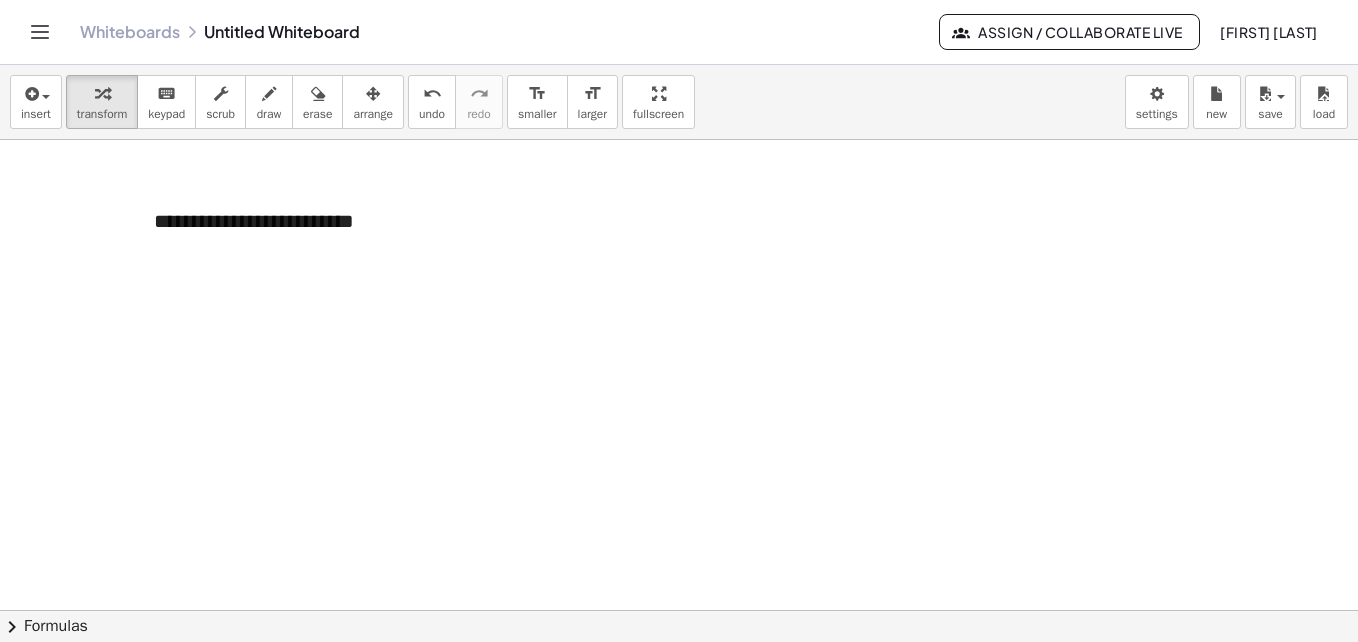 click at bounding box center [679, 610] 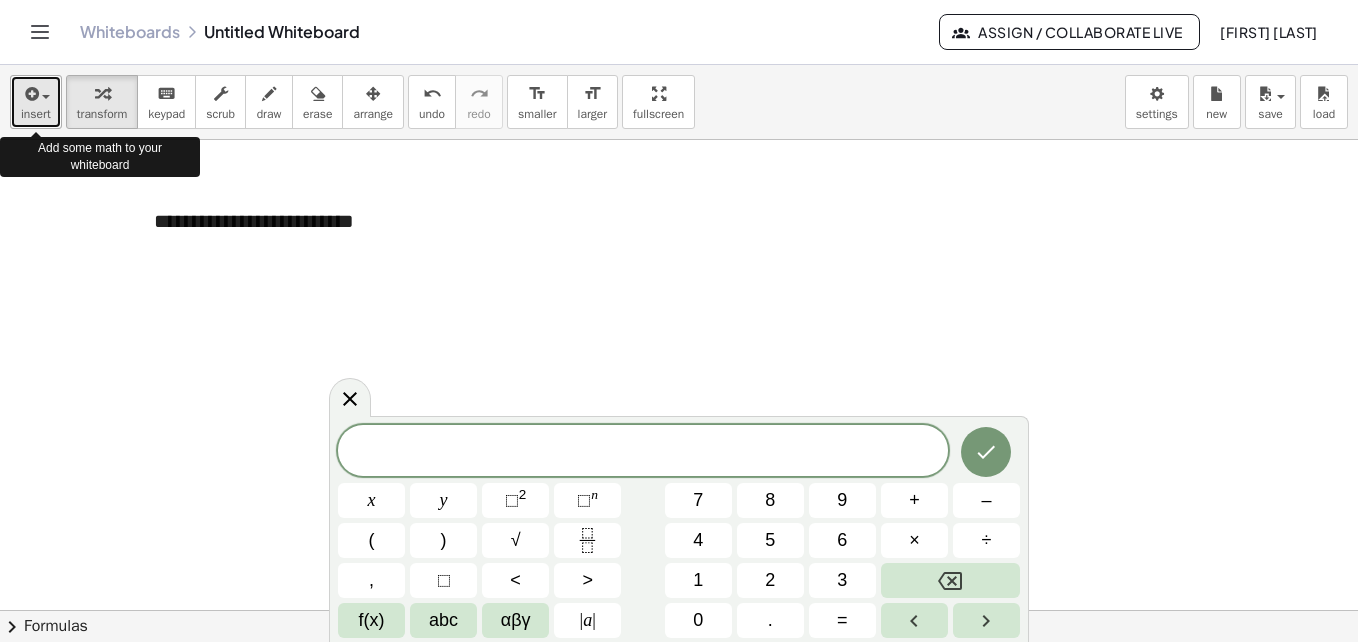 click on "insert" at bounding box center (36, 102) 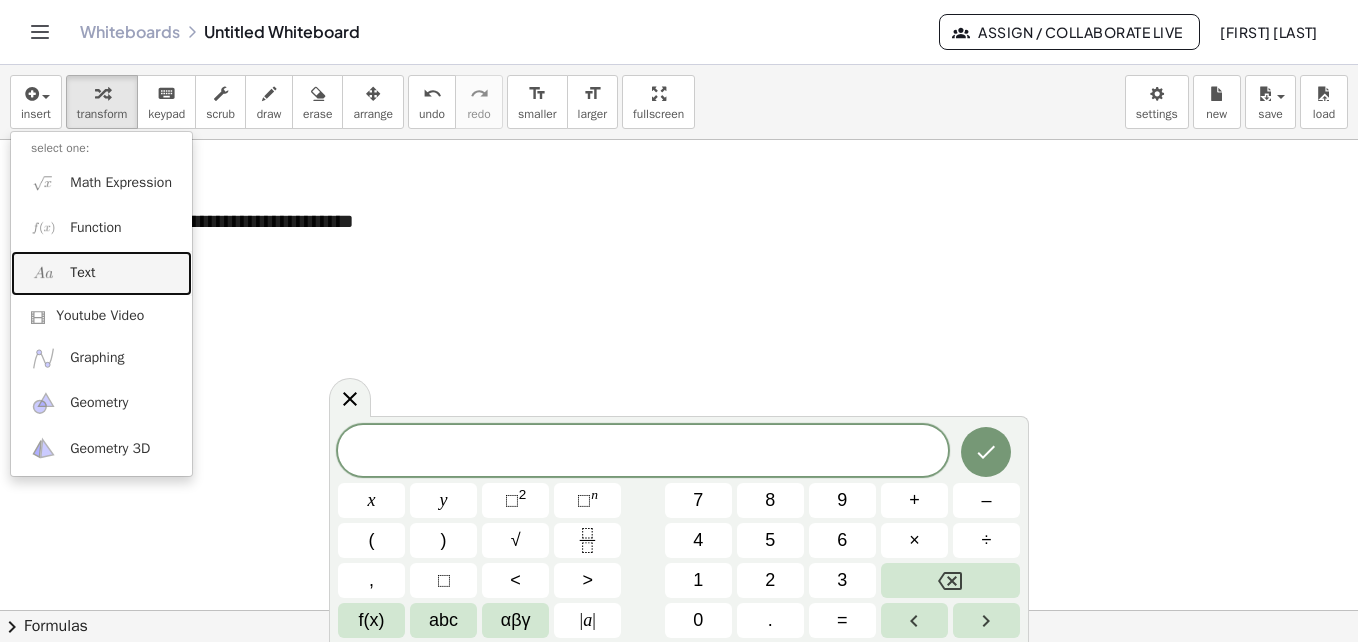 click on "Text" at bounding box center [82, 273] 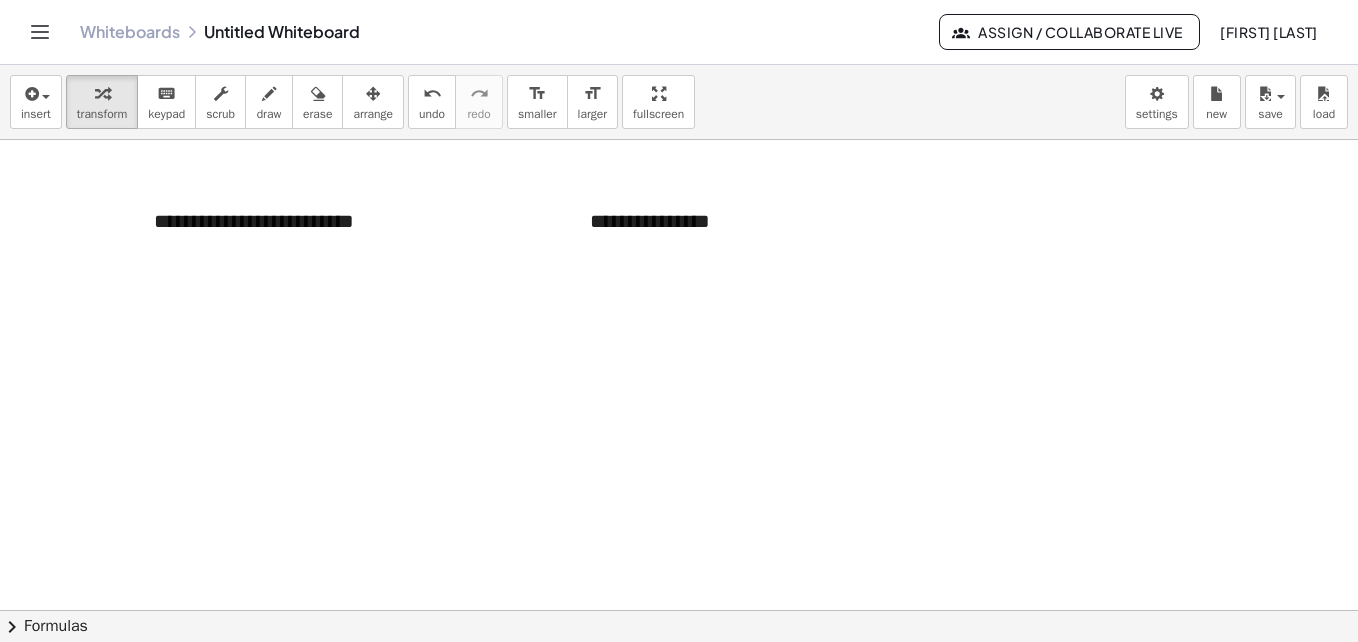 type 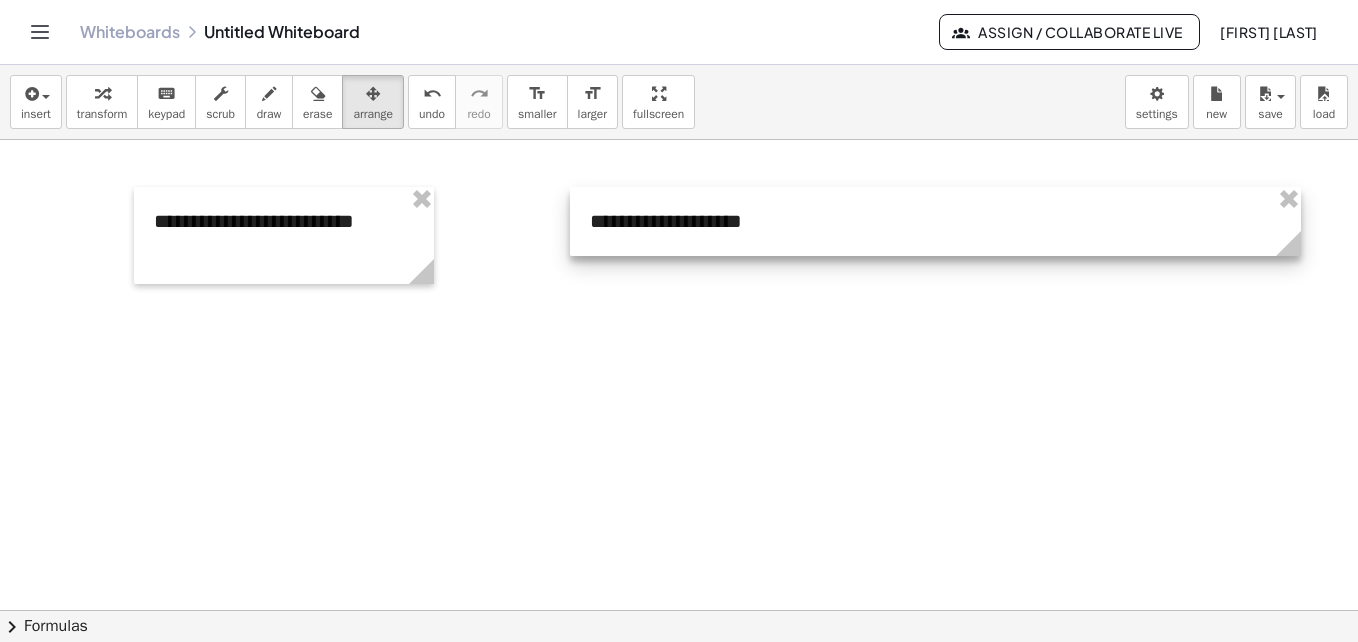 click at bounding box center [935, 221] 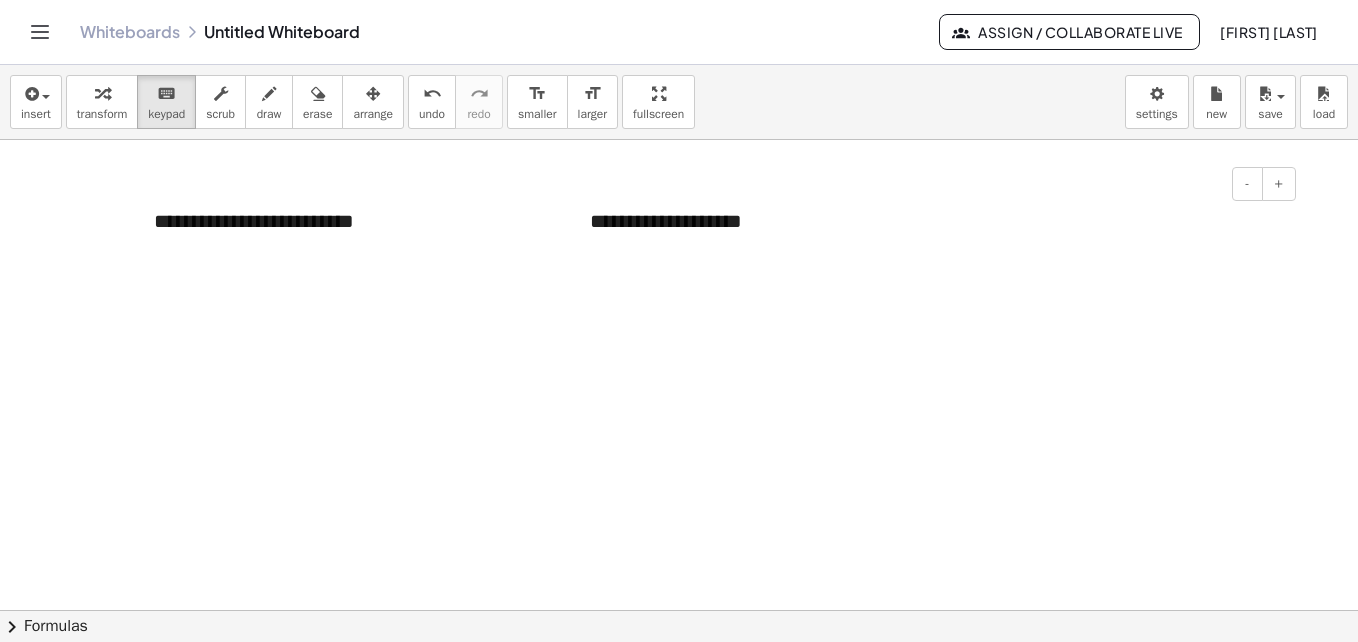 click on "**********" at bounding box center [935, 221] 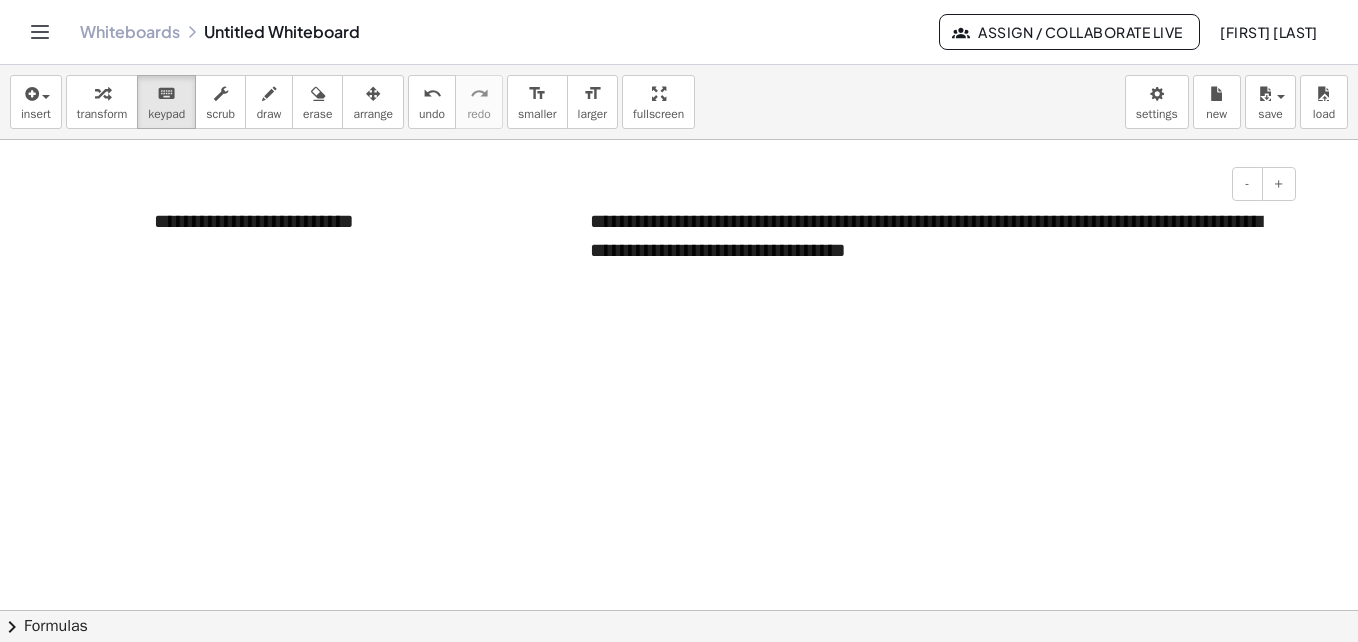 click on "**********" at bounding box center (935, 235) 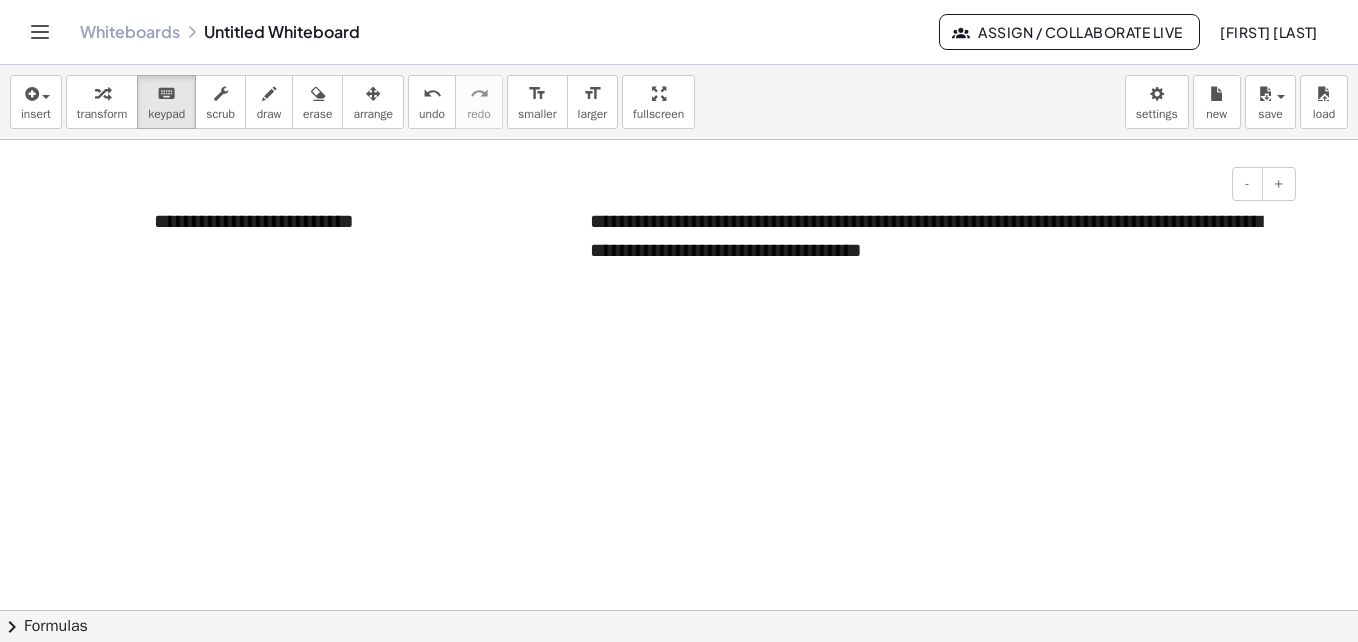 click on "**********" at bounding box center [935, 235] 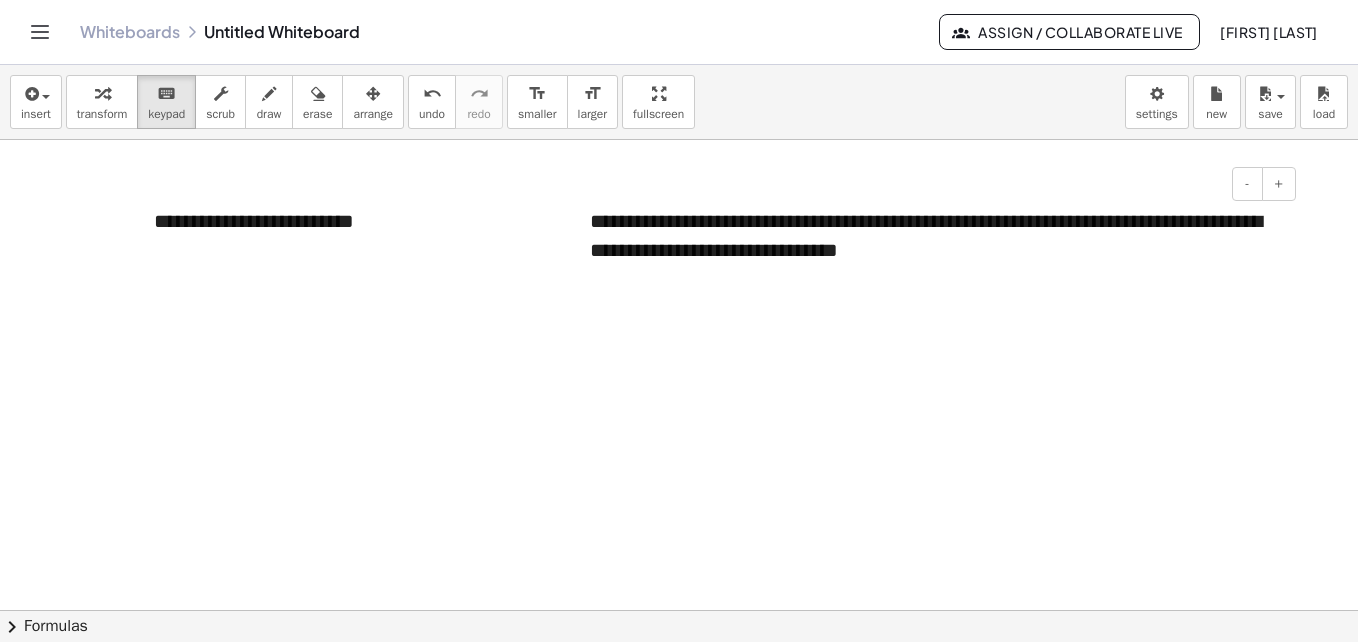 click on "**********" at bounding box center (935, 235) 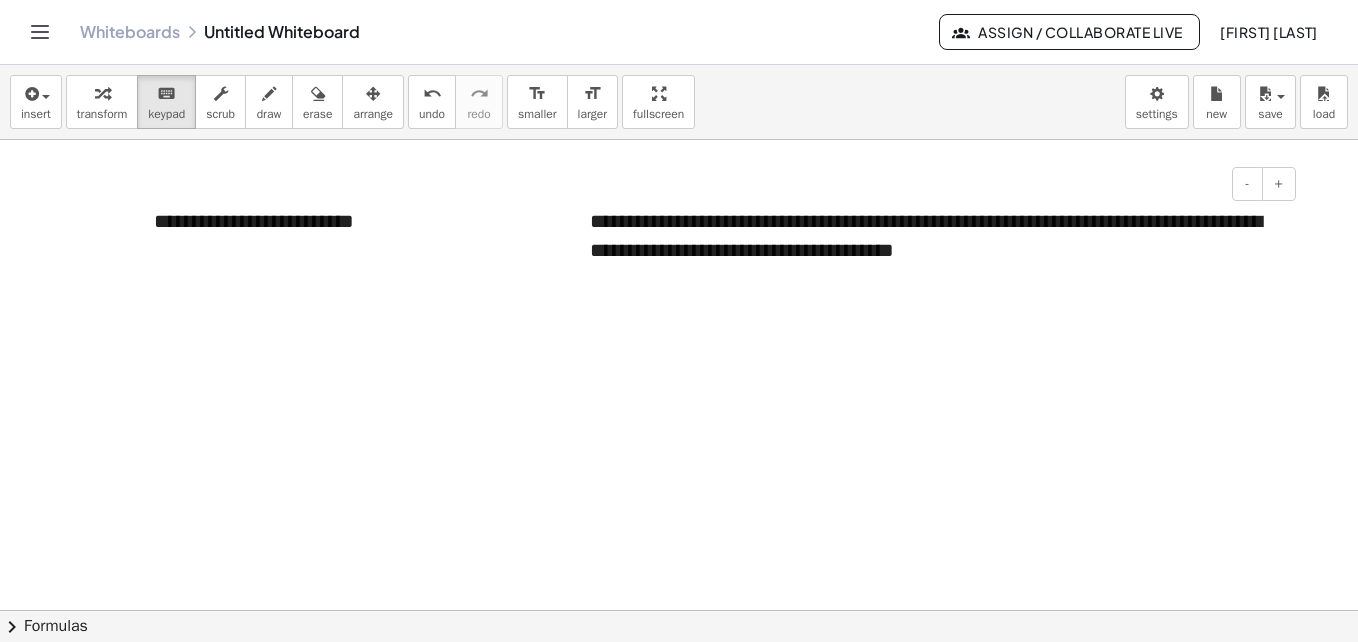 click on "**********" at bounding box center (935, 235) 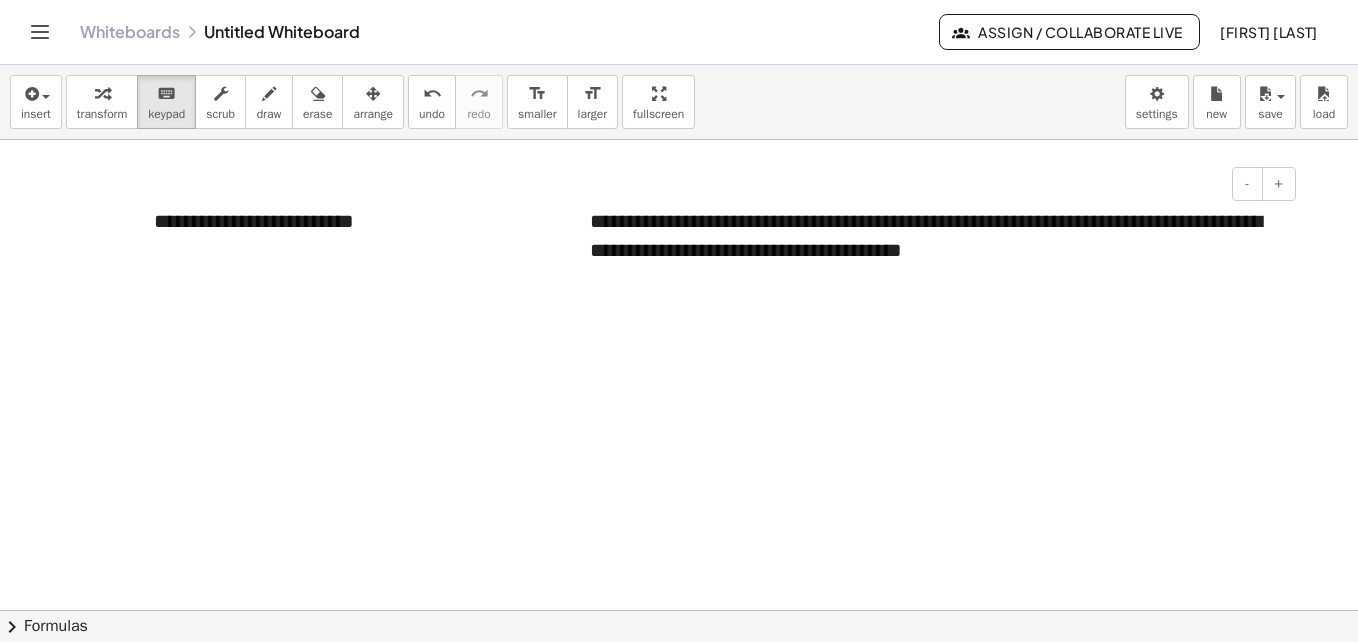 click on "**********" at bounding box center [935, 235] 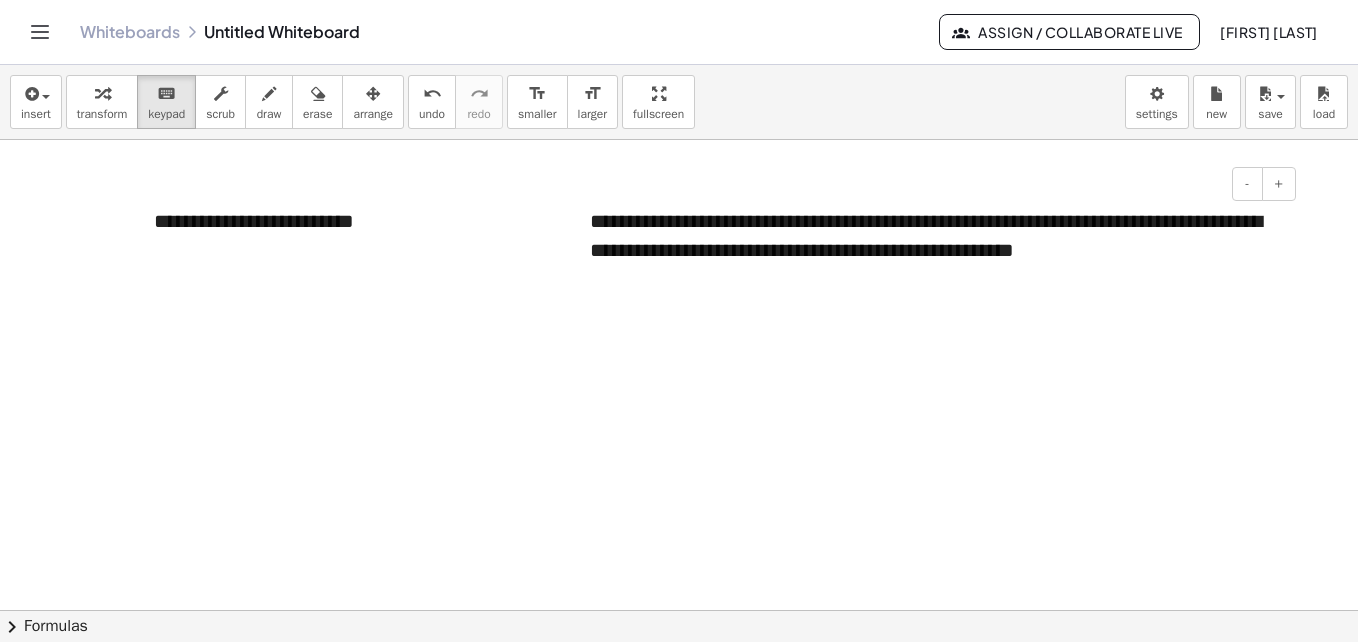click on "**********" at bounding box center (935, 235) 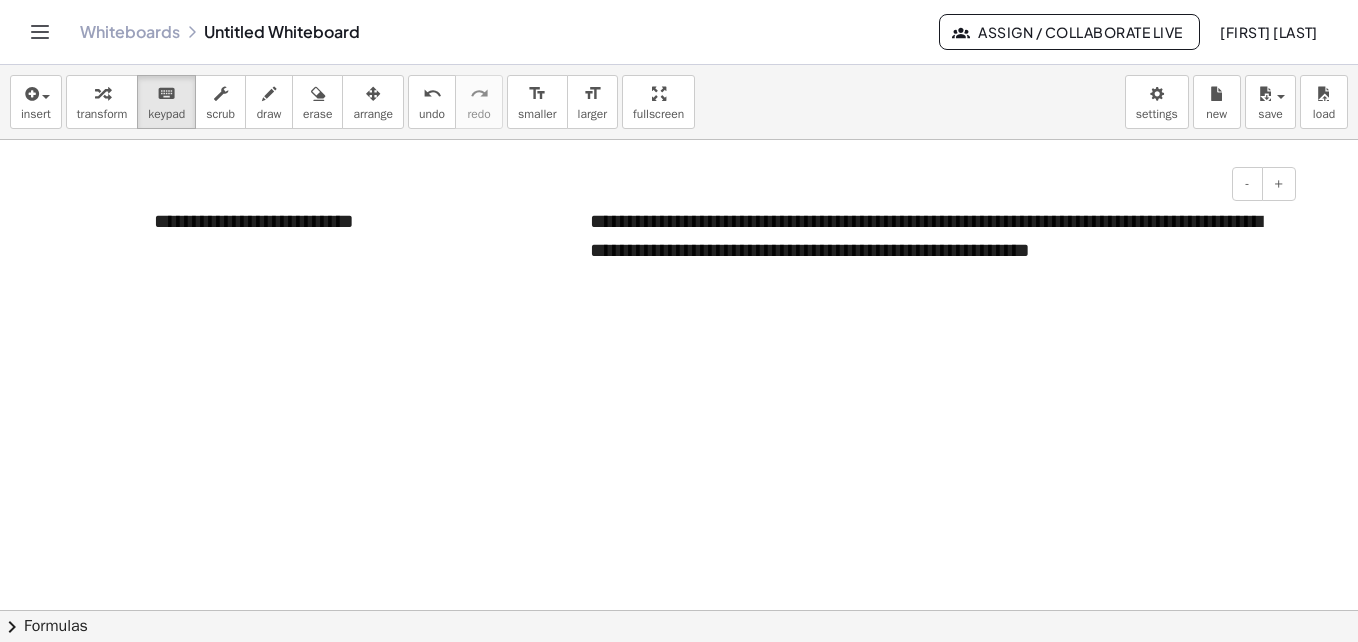 click on "**********" at bounding box center [935, 235] 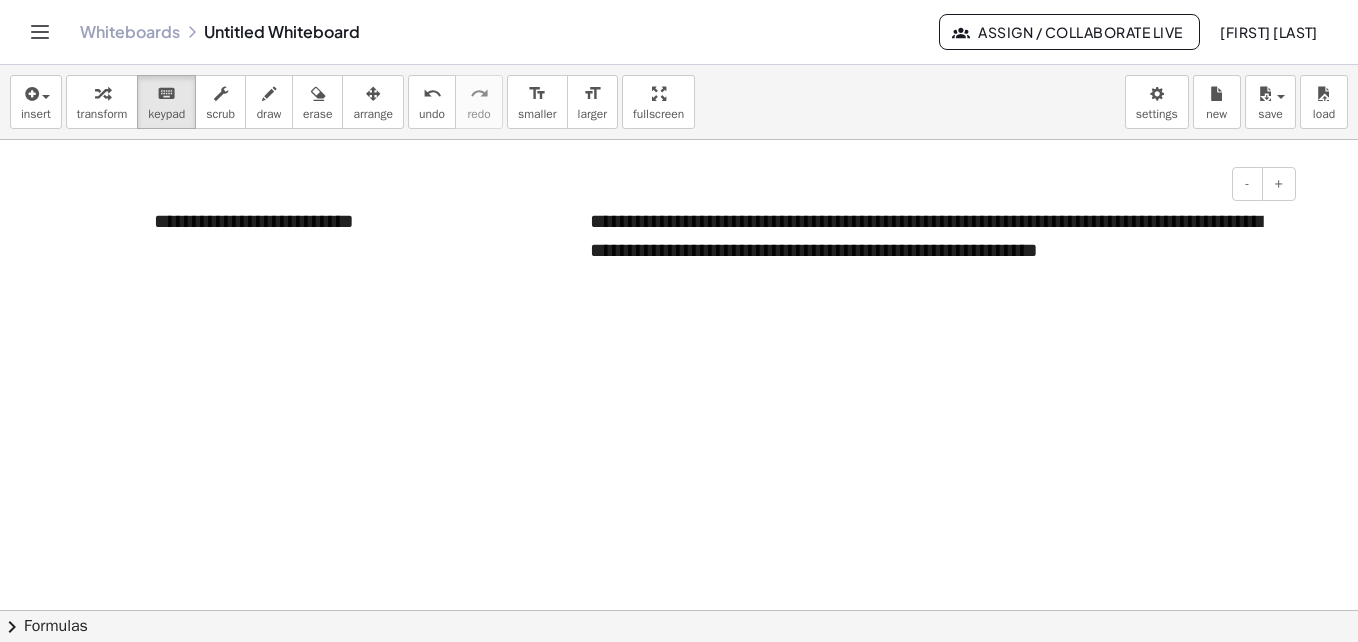 click on "**********" at bounding box center [935, 250] 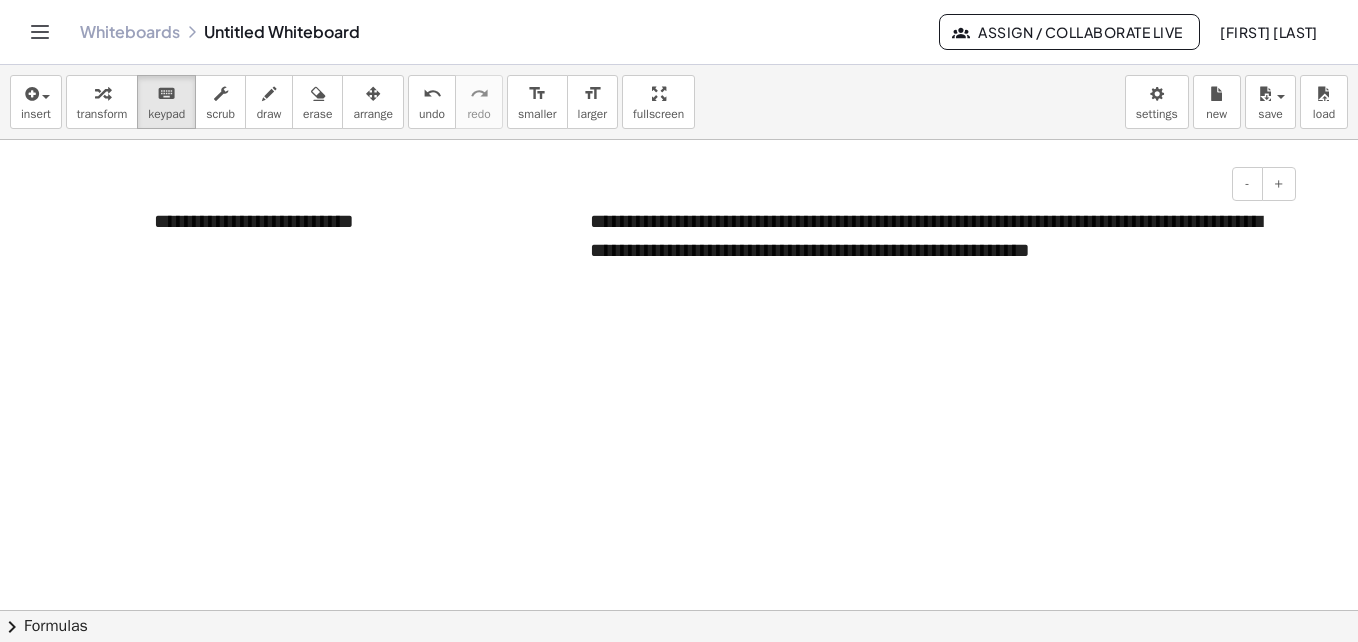 click at bounding box center [935, 278] 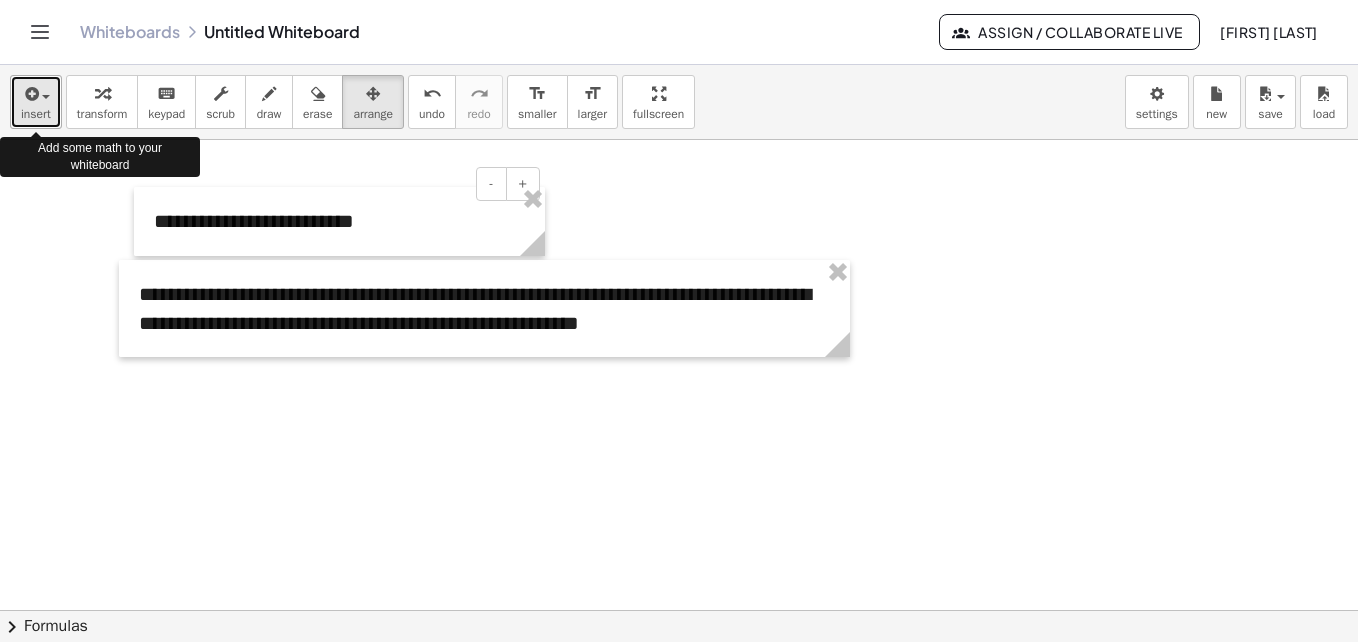 click on "insert" at bounding box center [36, 114] 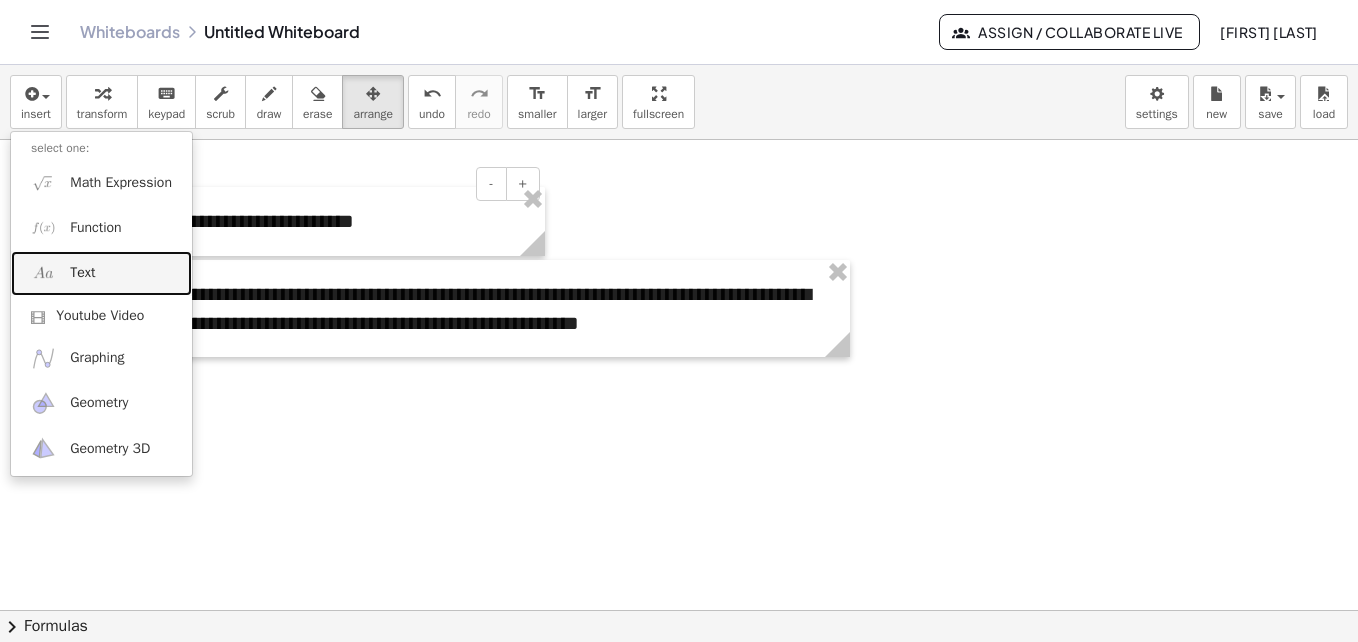 click on "Text" at bounding box center [82, 273] 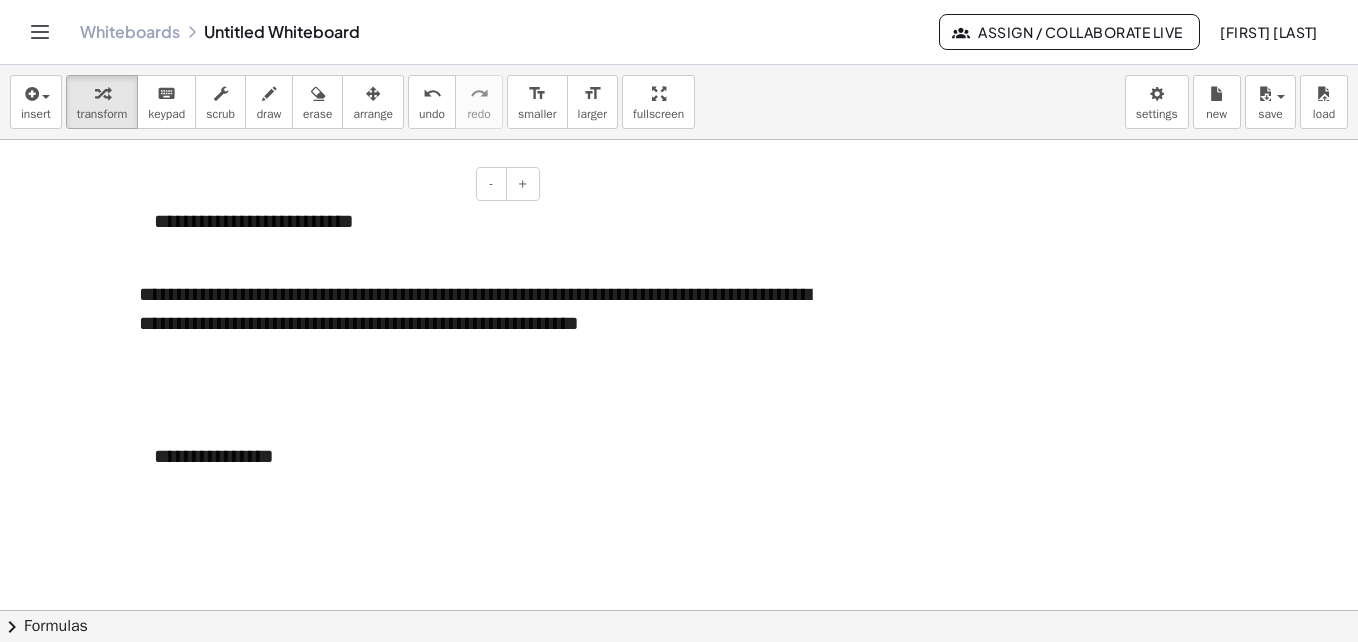 type 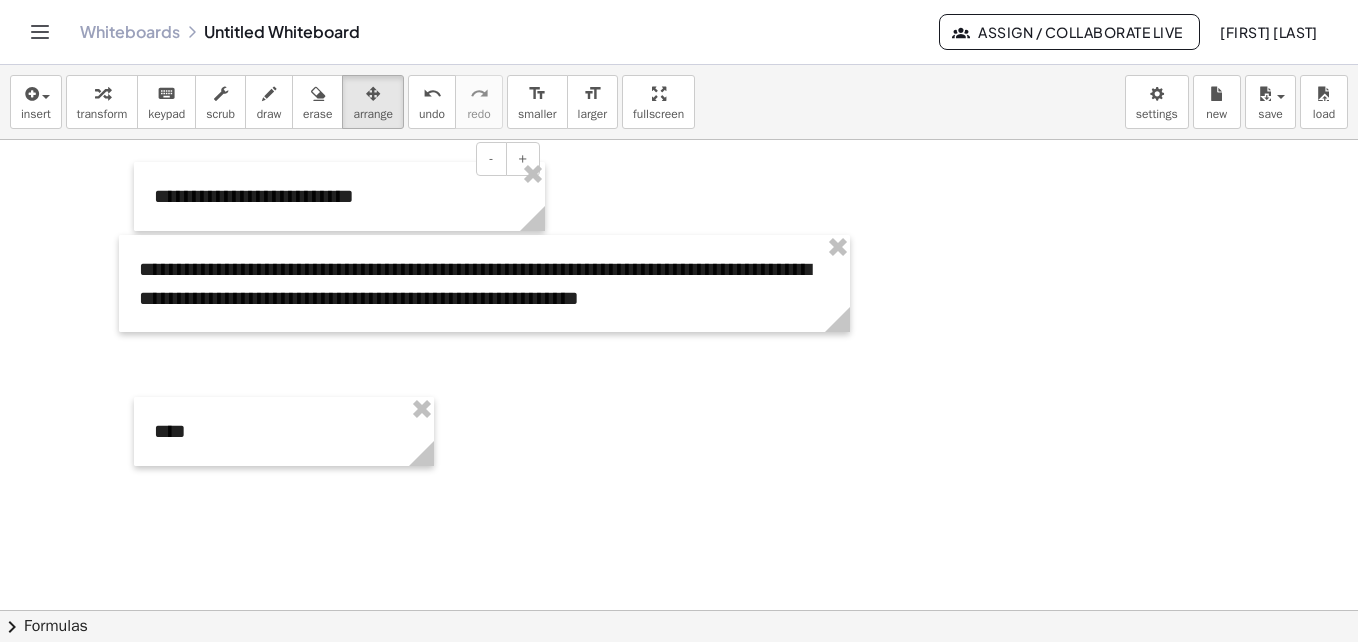 scroll, scrollTop: 24, scrollLeft: 0, axis: vertical 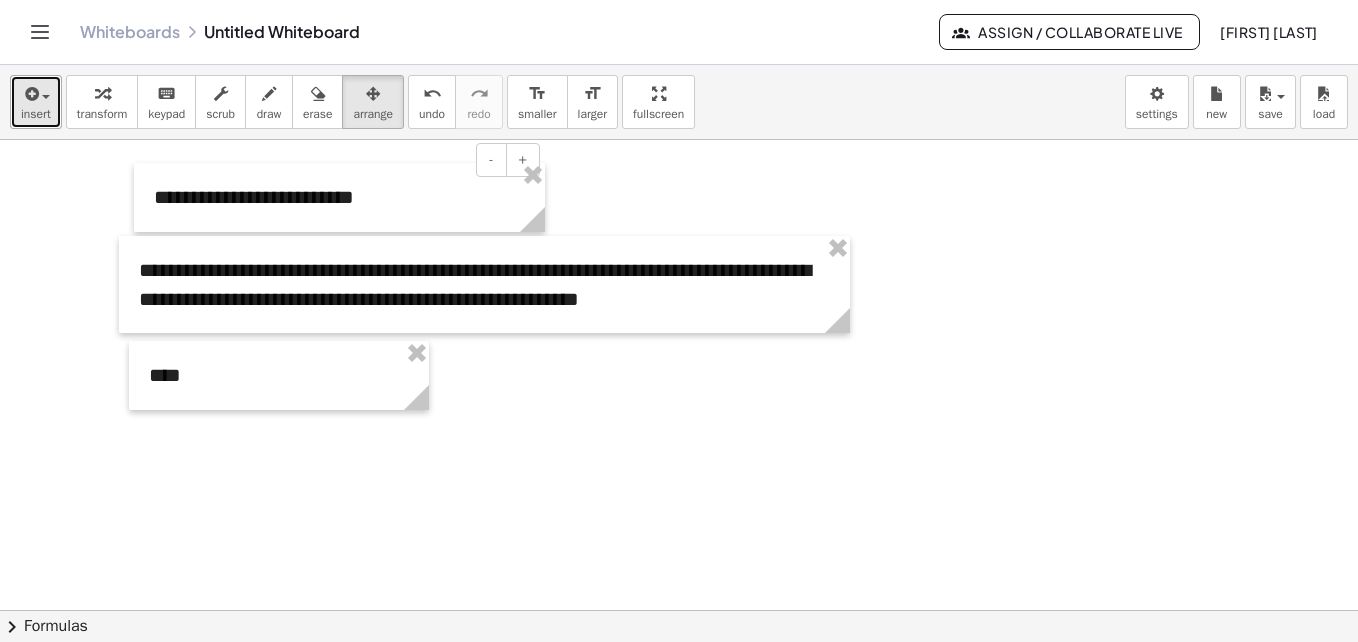 click on "insert" at bounding box center (36, 114) 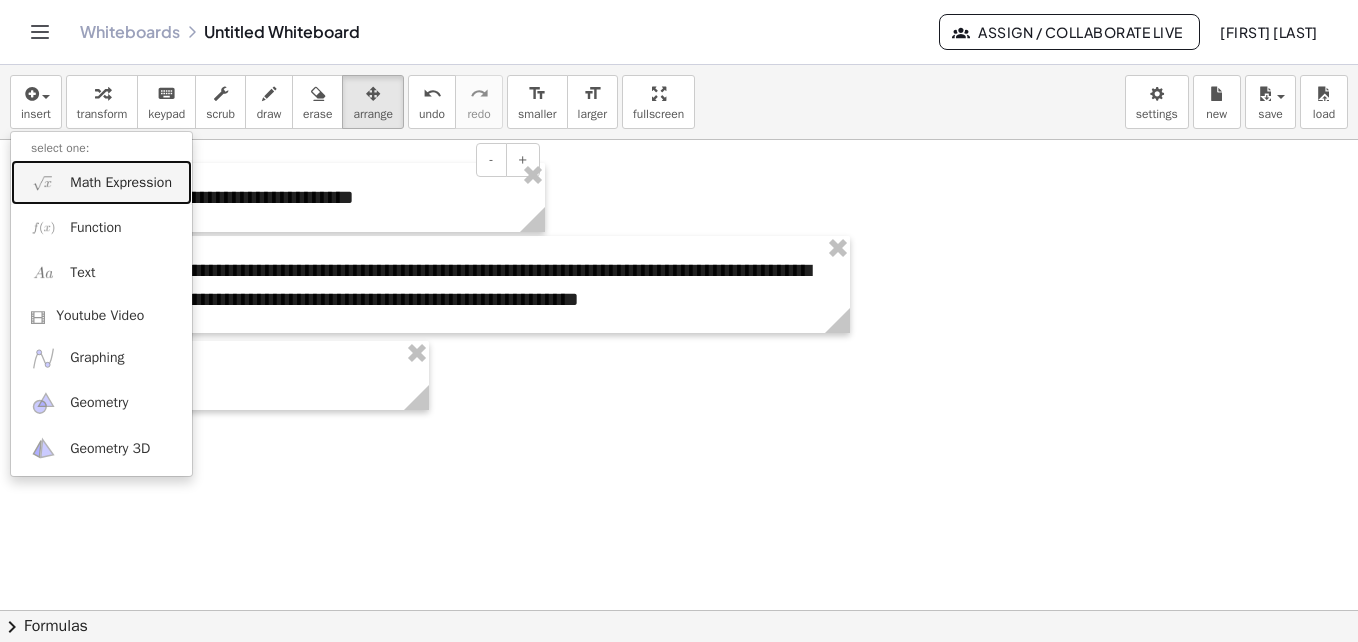 click on "Math Expression" at bounding box center (121, 183) 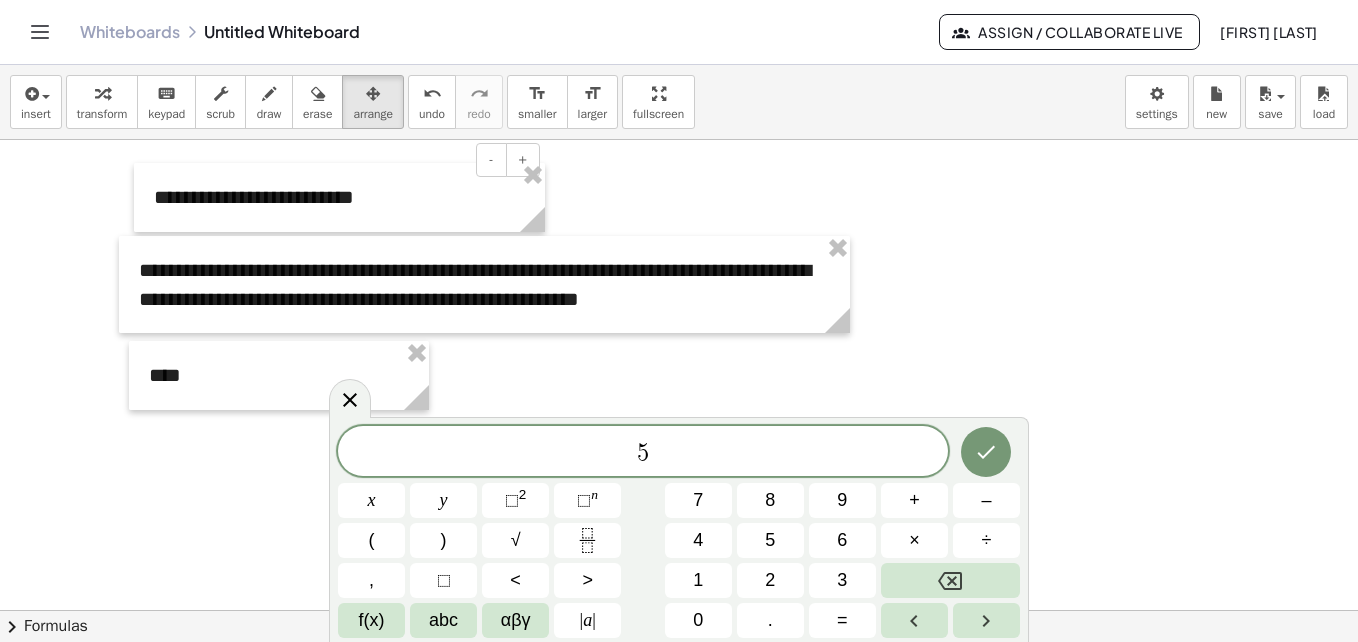 click on "x" at bounding box center [372, 500] 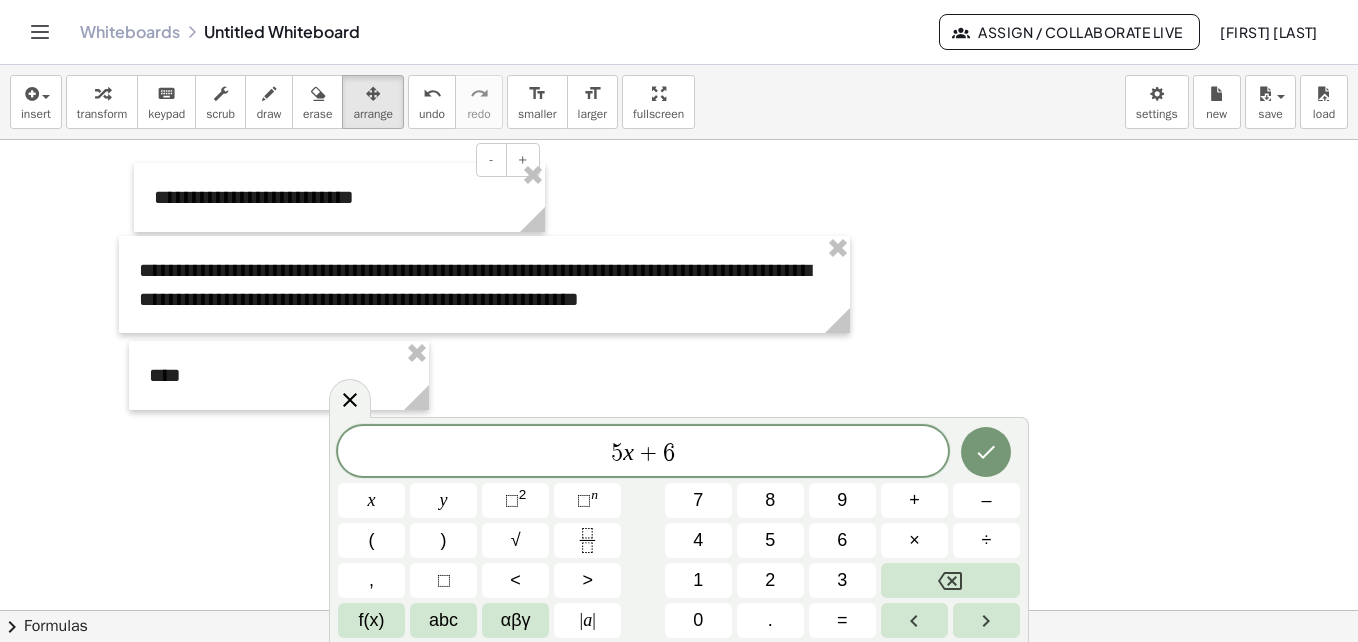 click on "=" at bounding box center [842, 620] 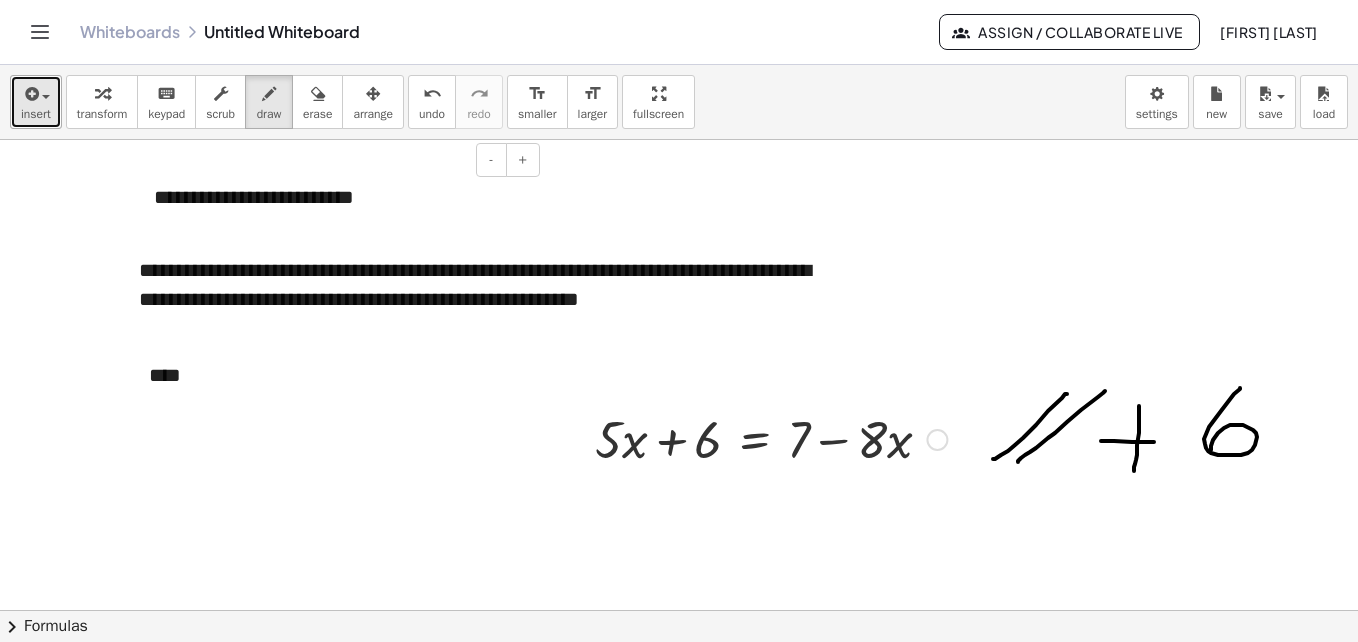 click at bounding box center [41, 96] 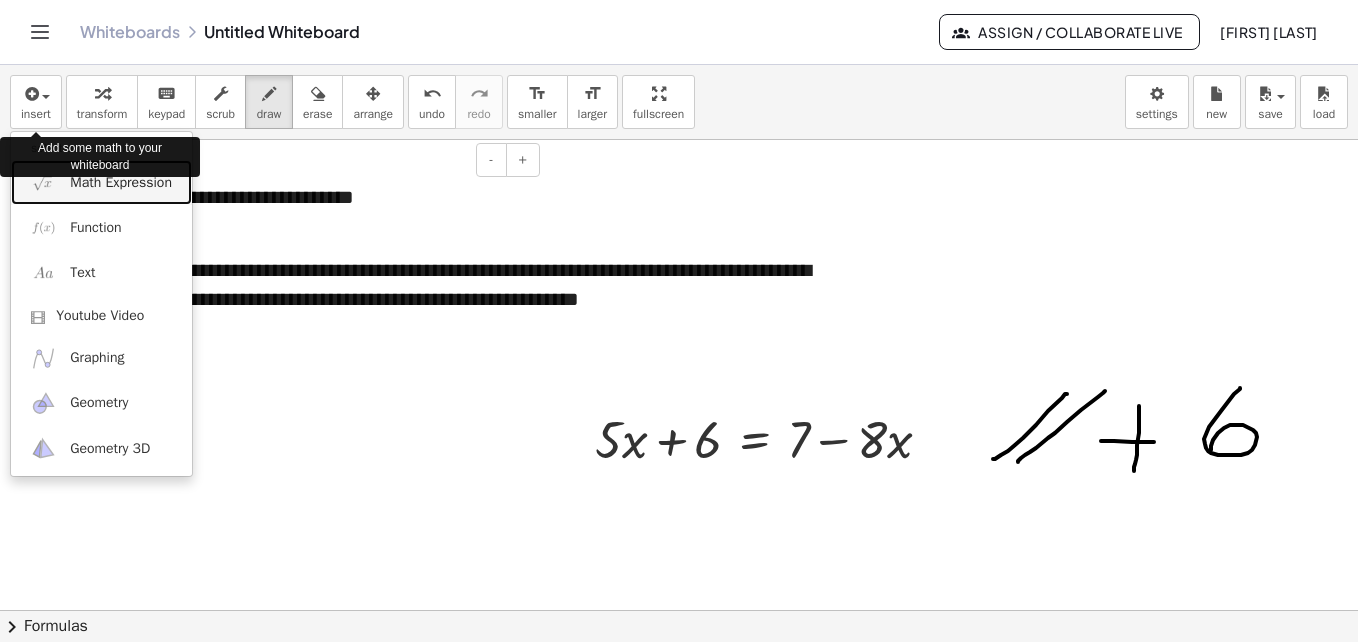 click on "Math Expression" at bounding box center [121, 183] 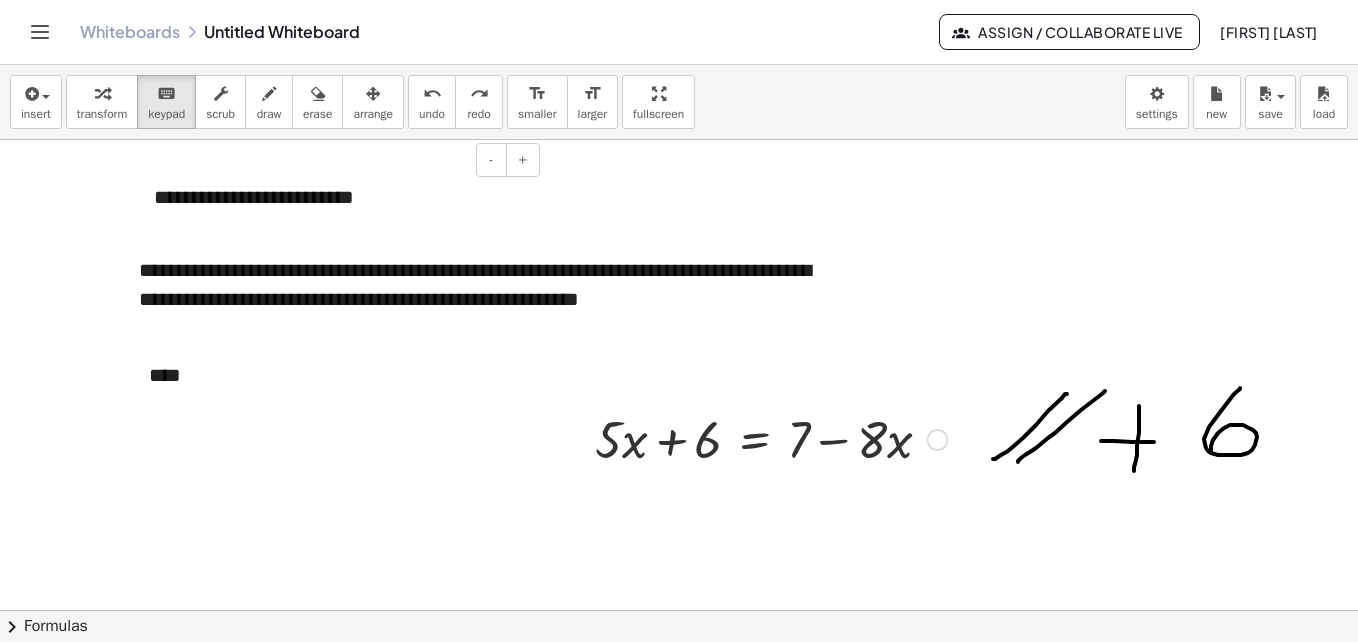 click on "****" at bounding box center [279, 375] 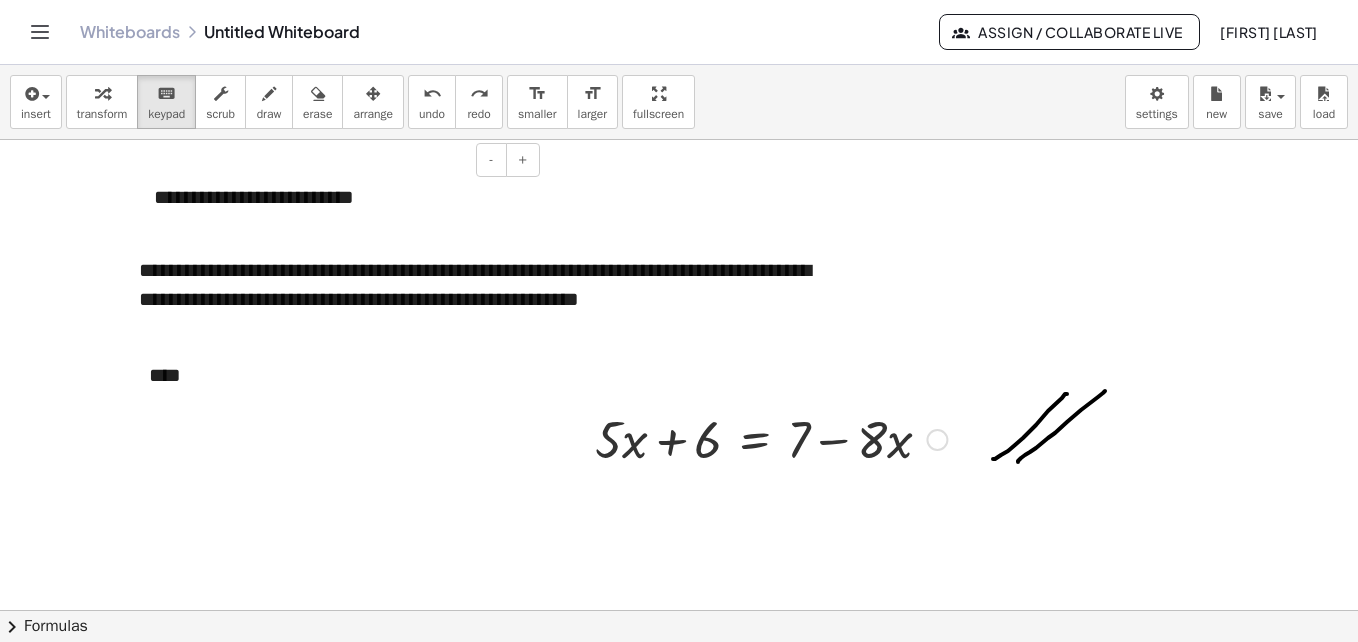 scroll, scrollTop: 0, scrollLeft: 0, axis: both 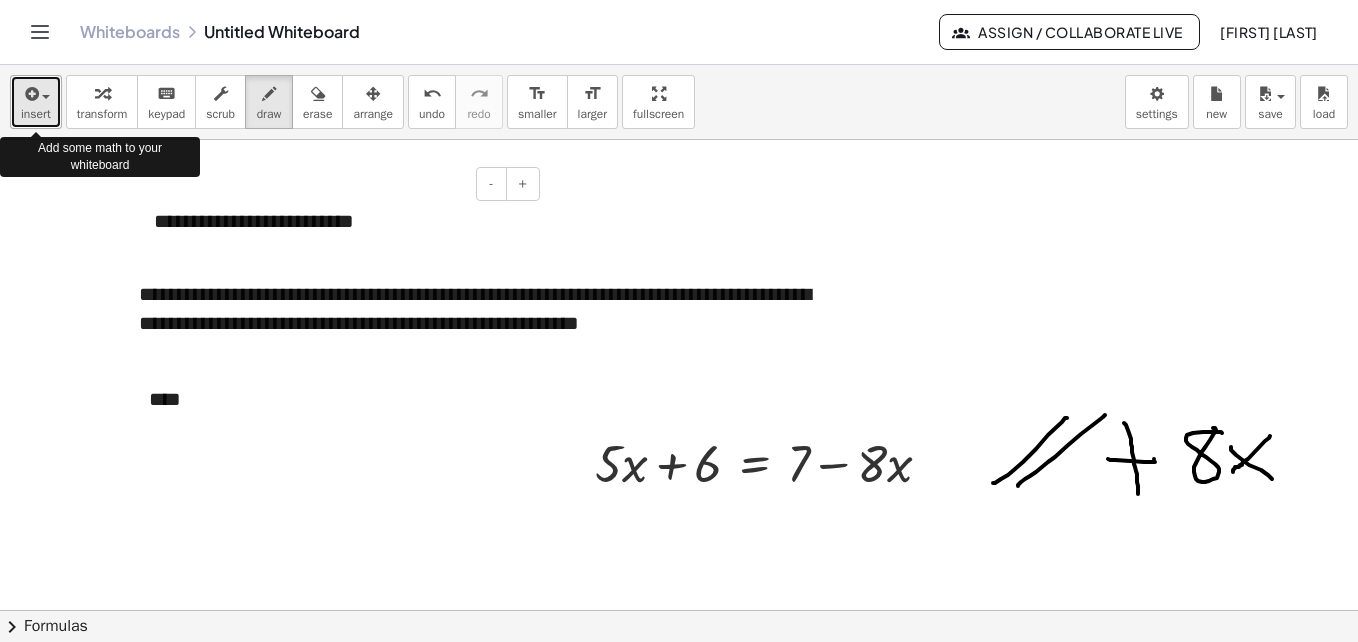 click at bounding box center (46, 97) 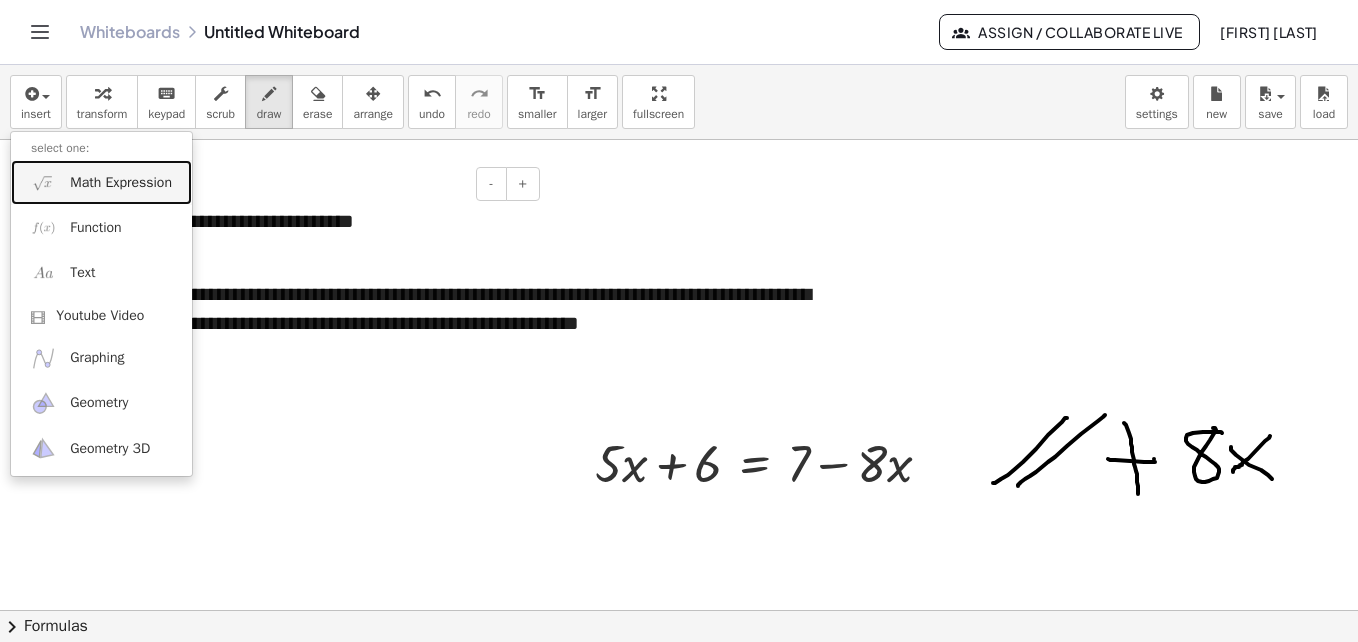 click on "Math Expression" at bounding box center (121, 183) 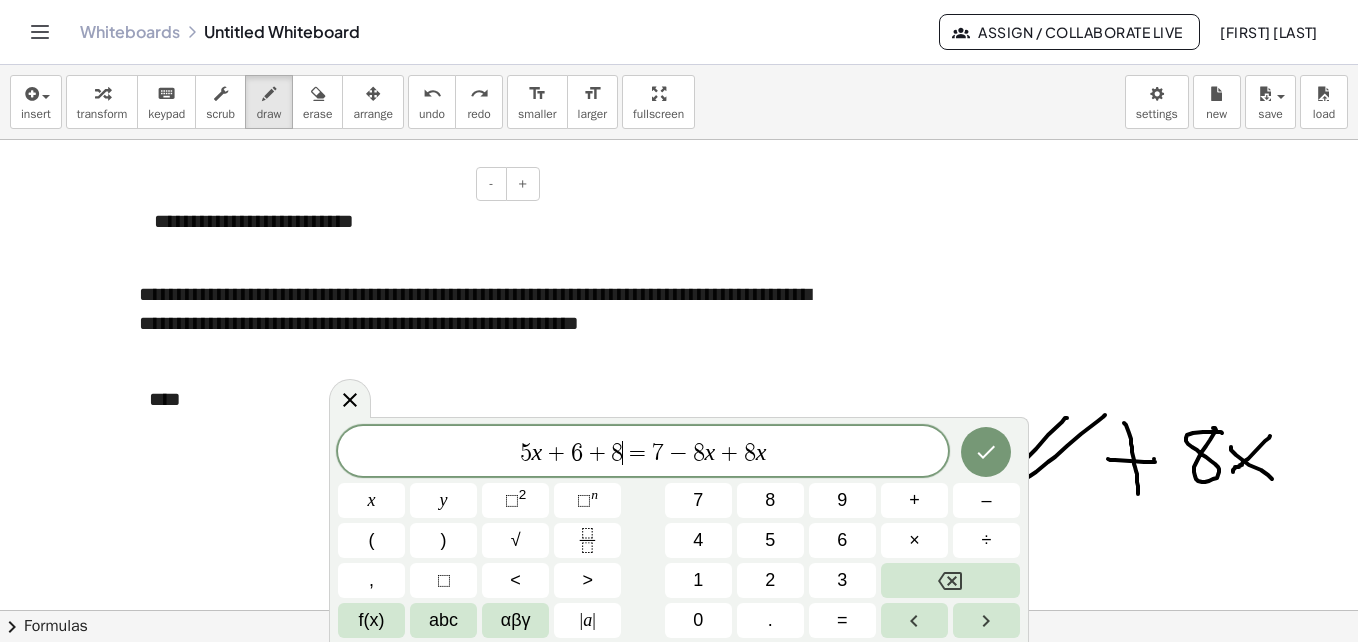 click on "5 x + 6 + 8 ​ = 7 − 8 x + 8 x" at bounding box center (643, 453) 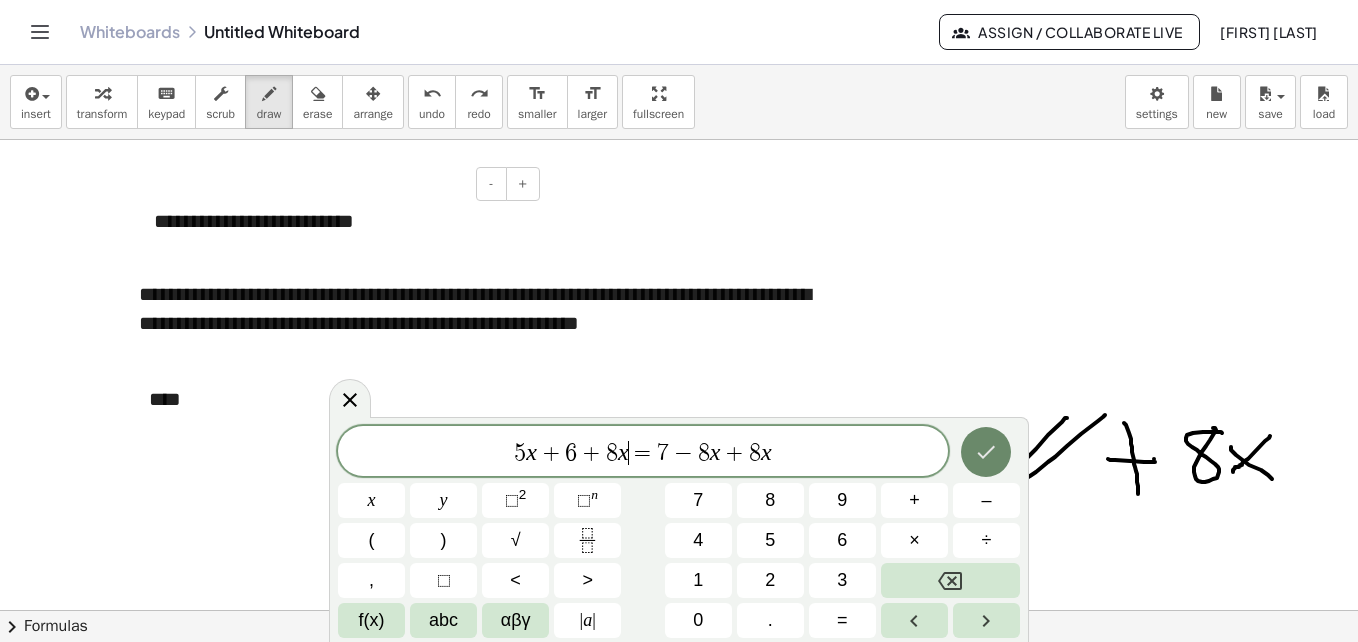 click 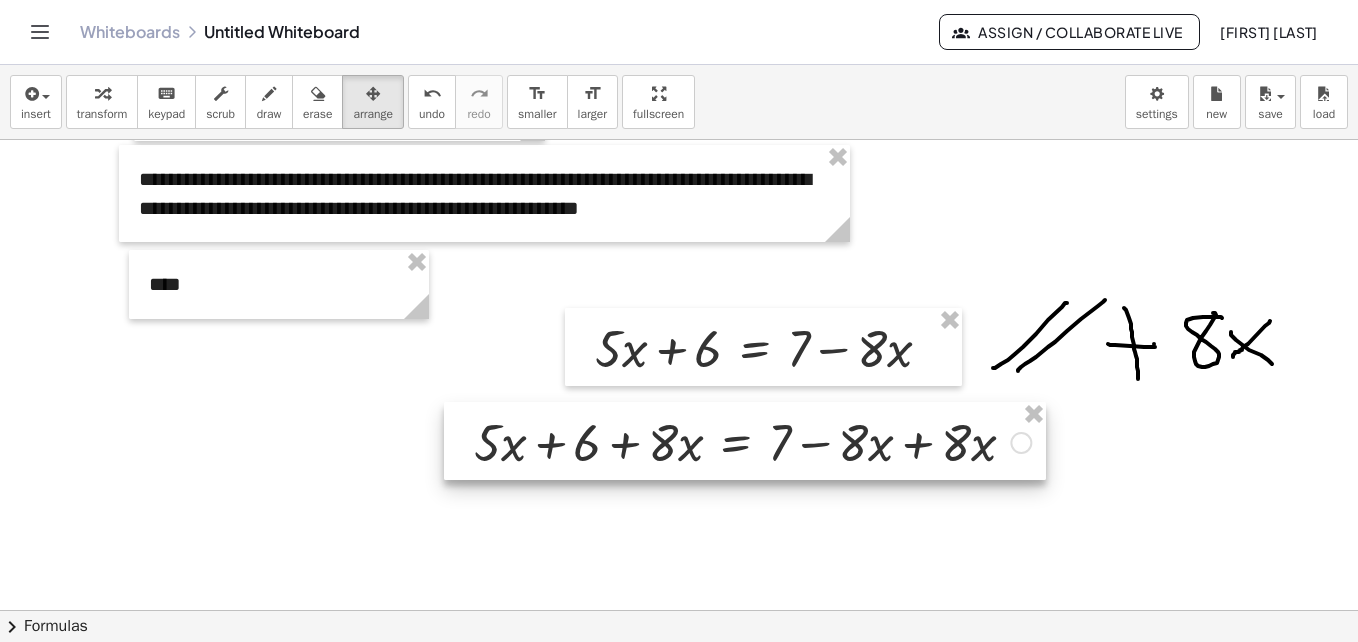 scroll, scrollTop: 133, scrollLeft: 0, axis: vertical 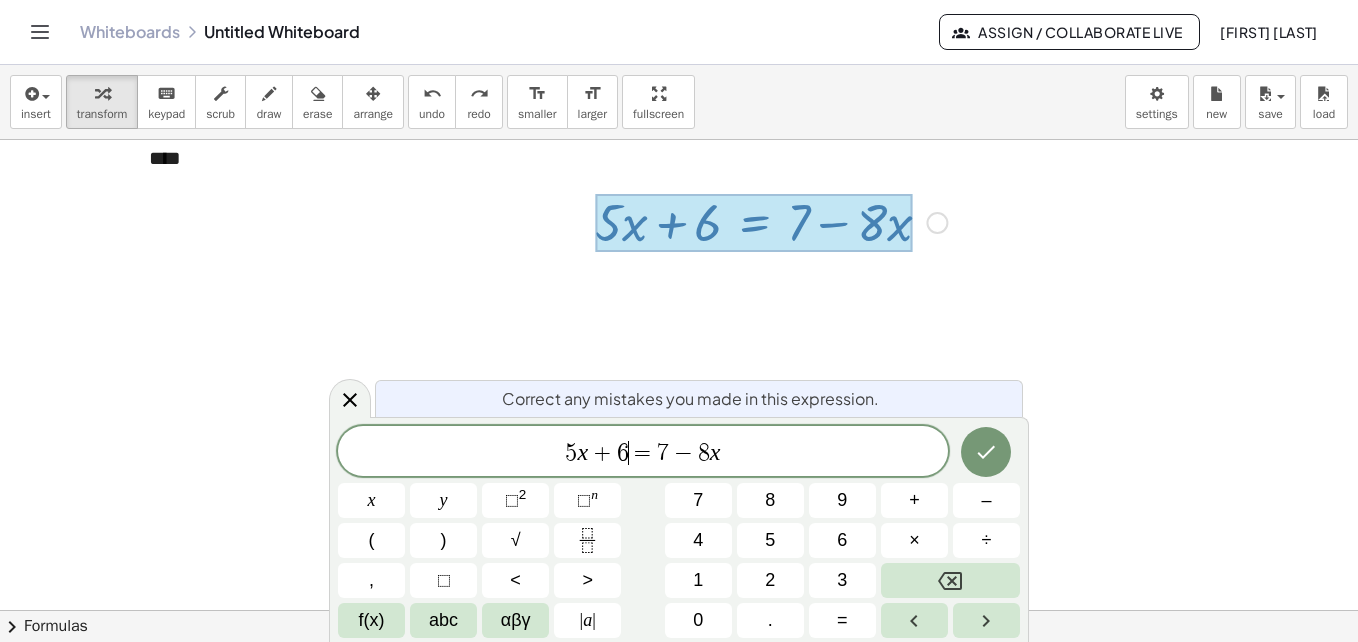 click on "6" at bounding box center (623, 453) 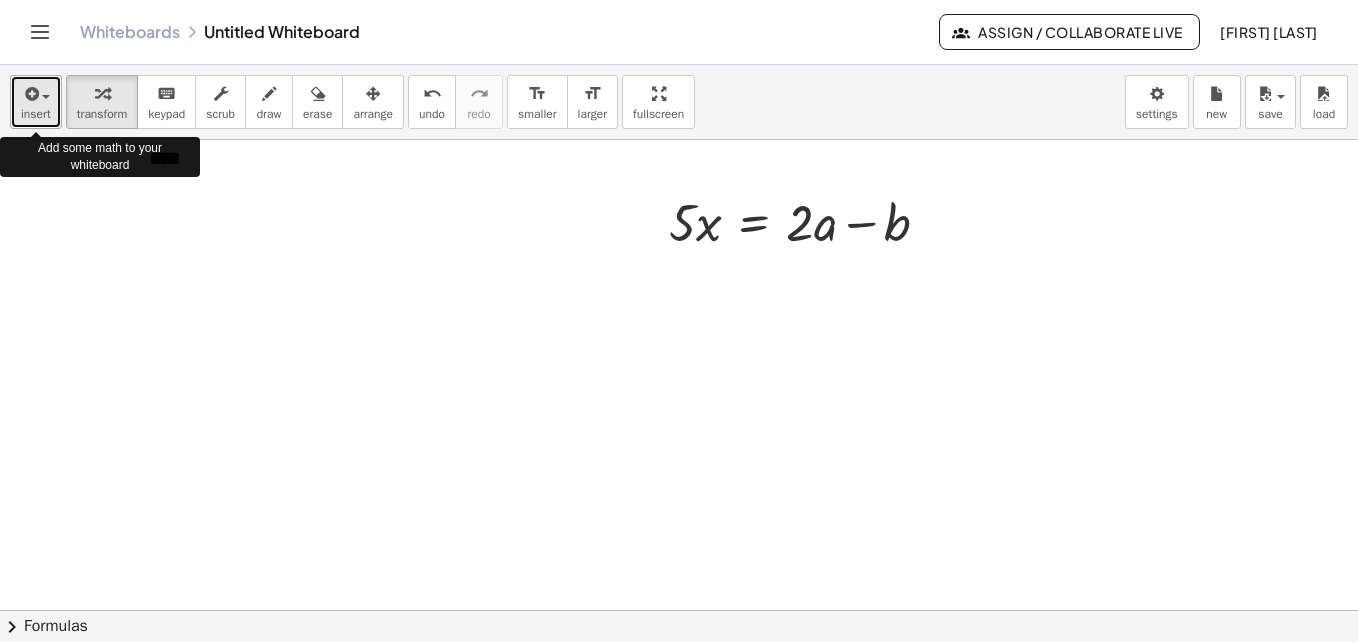 click at bounding box center (36, 93) 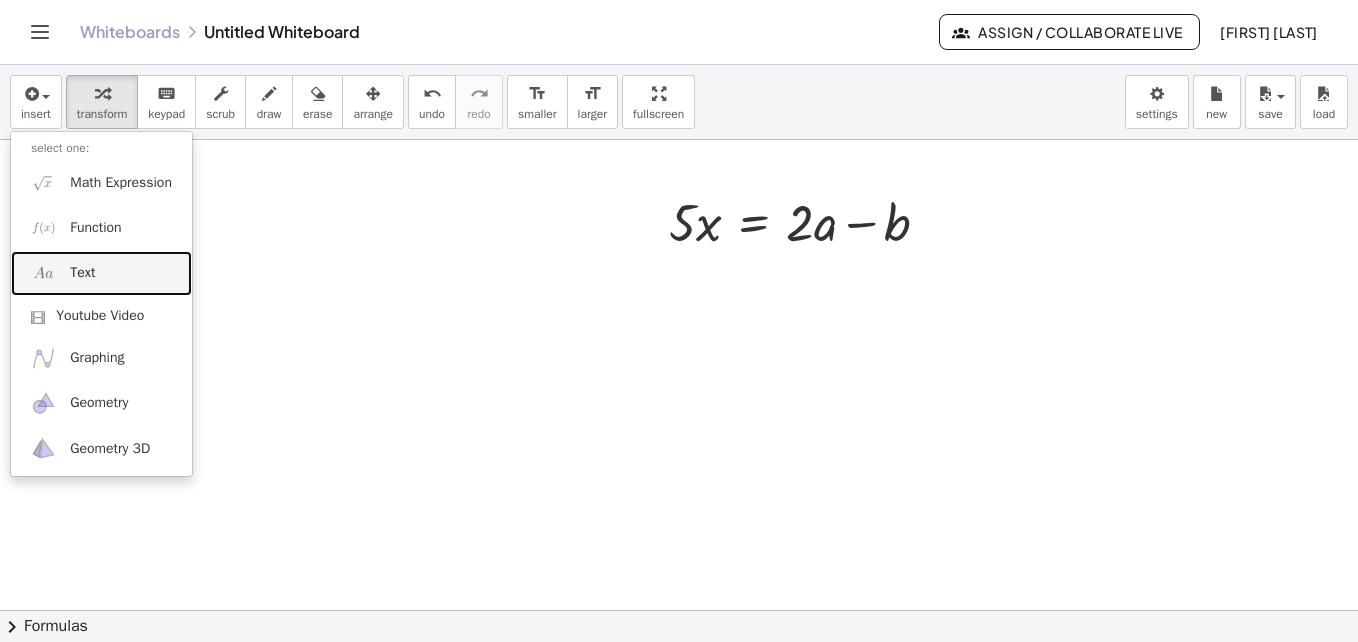 click on "Text" at bounding box center (101, 273) 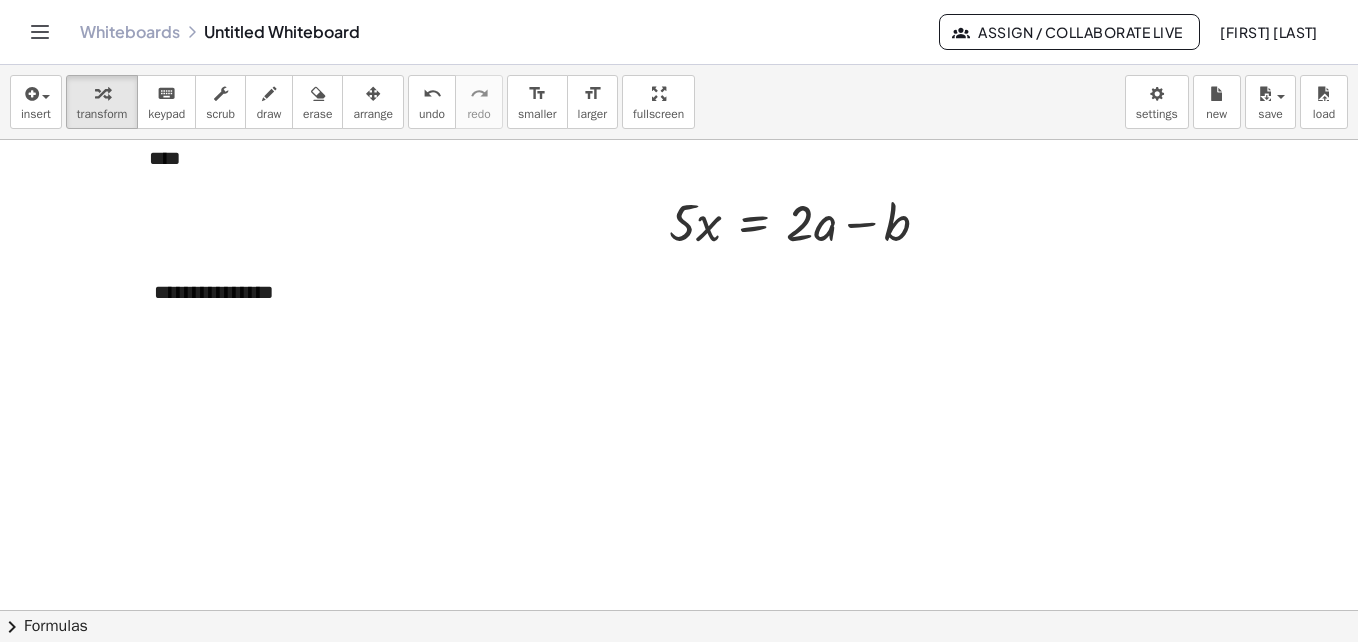 type 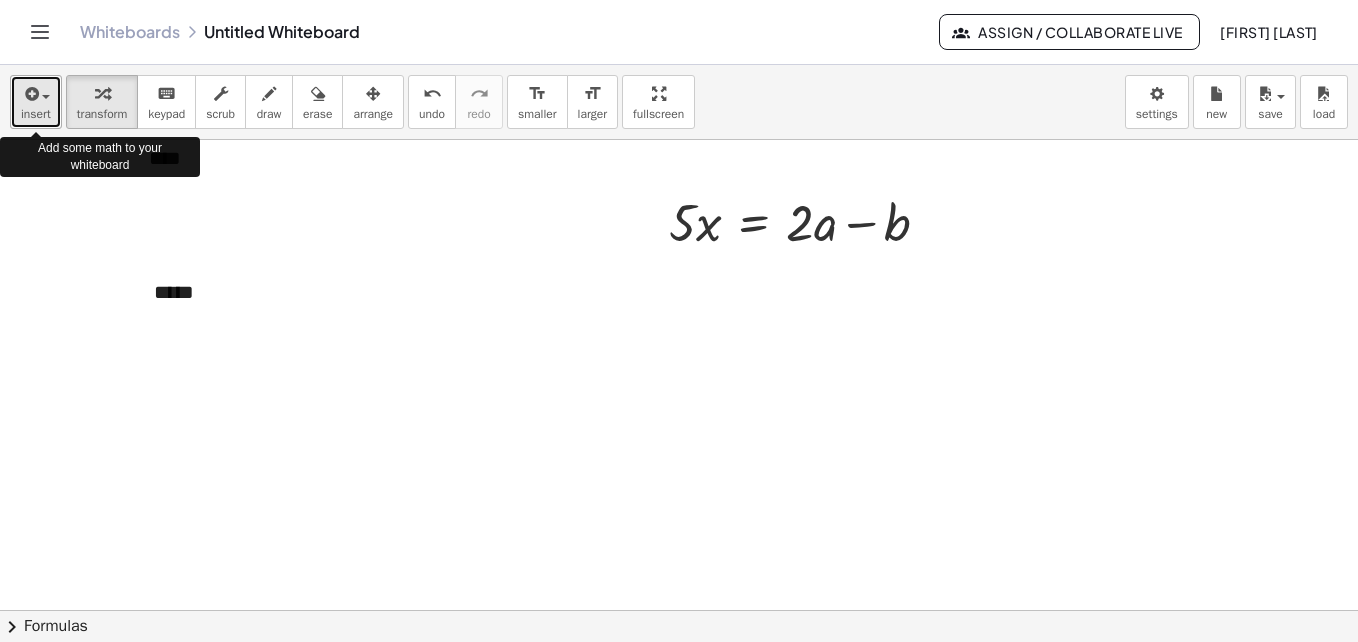 click at bounding box center [36, 93] 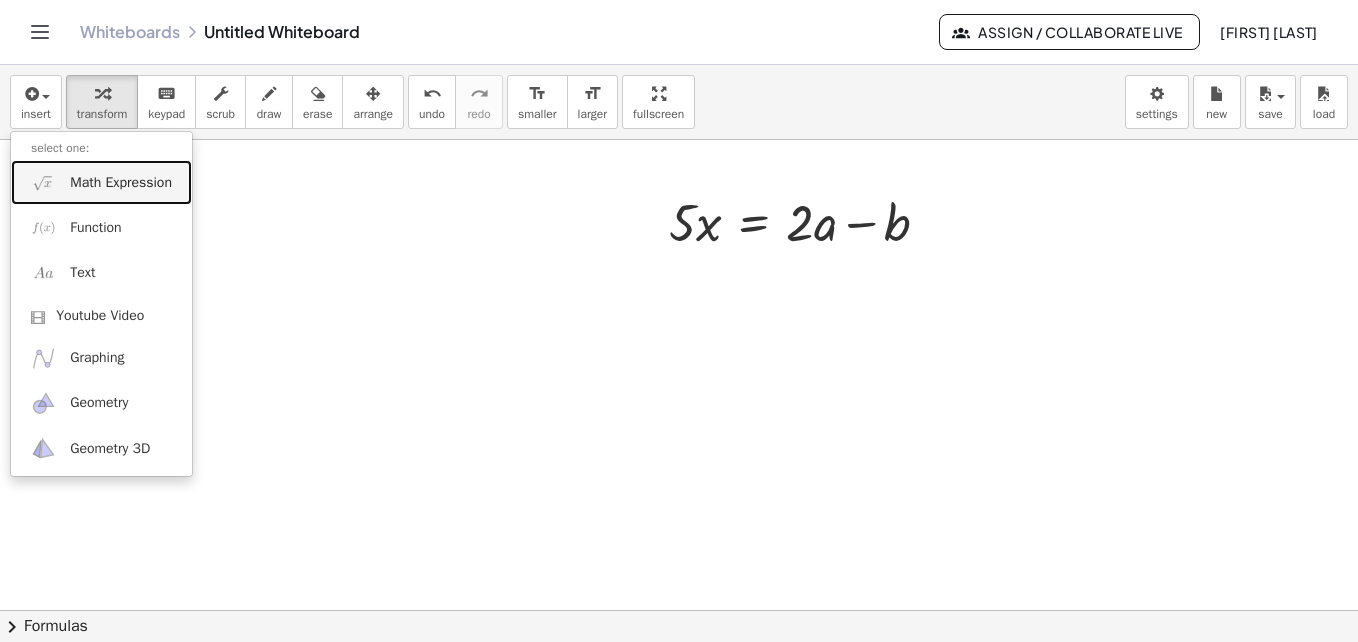 click on "Math Expression" at bounding box center [121, 183] 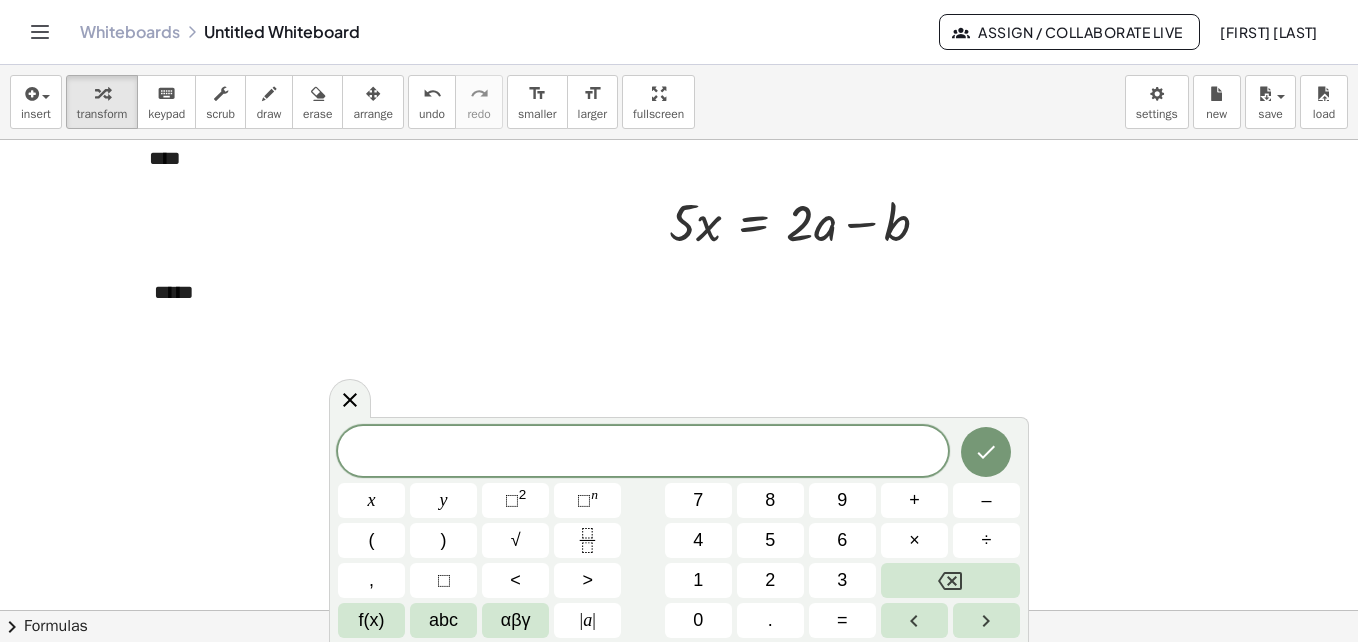 click on "3" at bounding box center (842, 580) 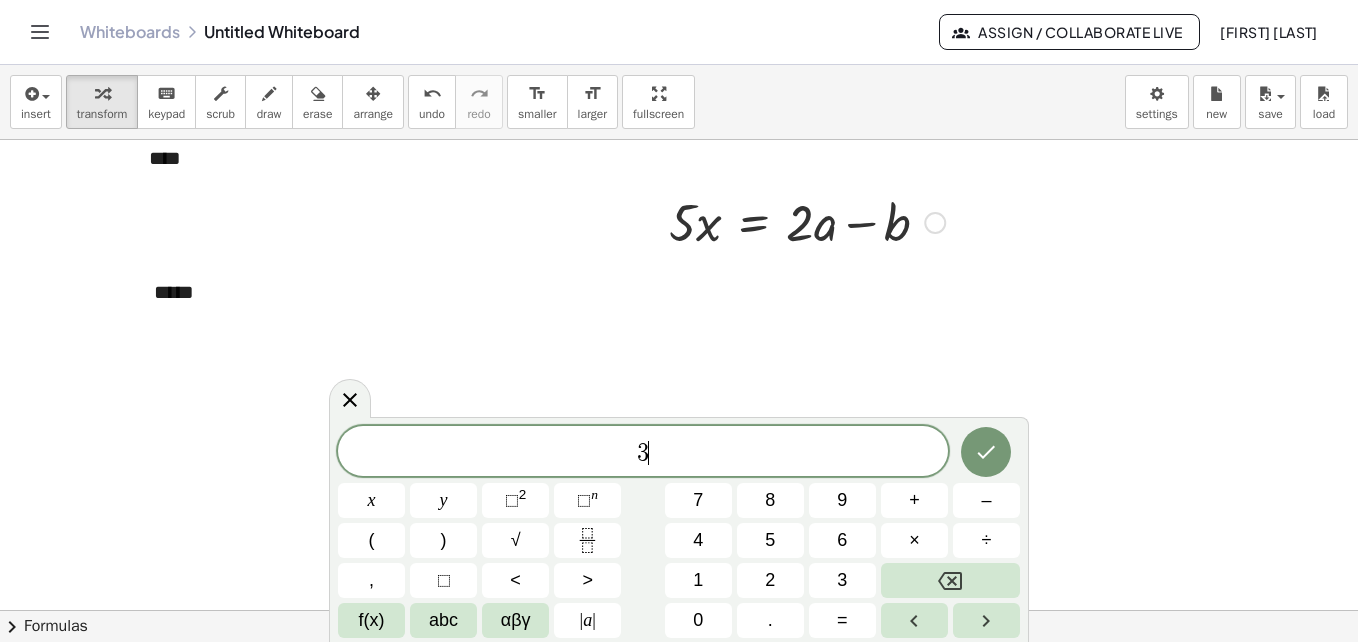 click on "x" at bounding box center (371, 500) 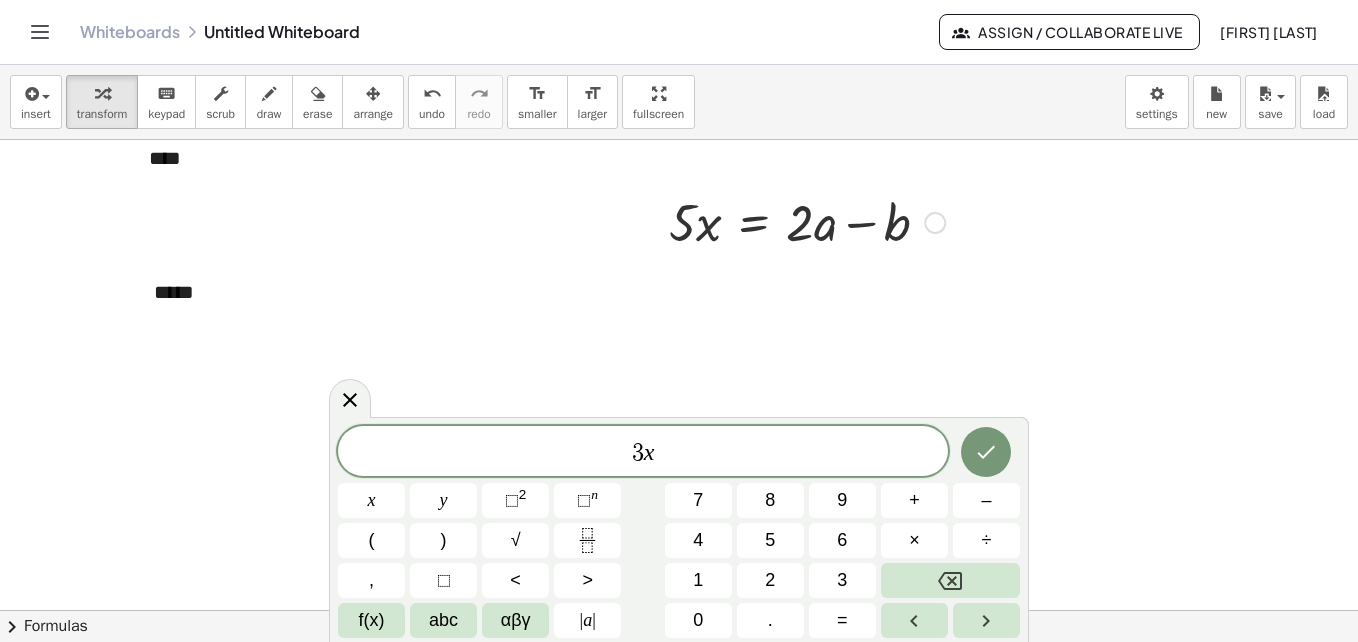 click on "+" at bounding box center [914, 500] 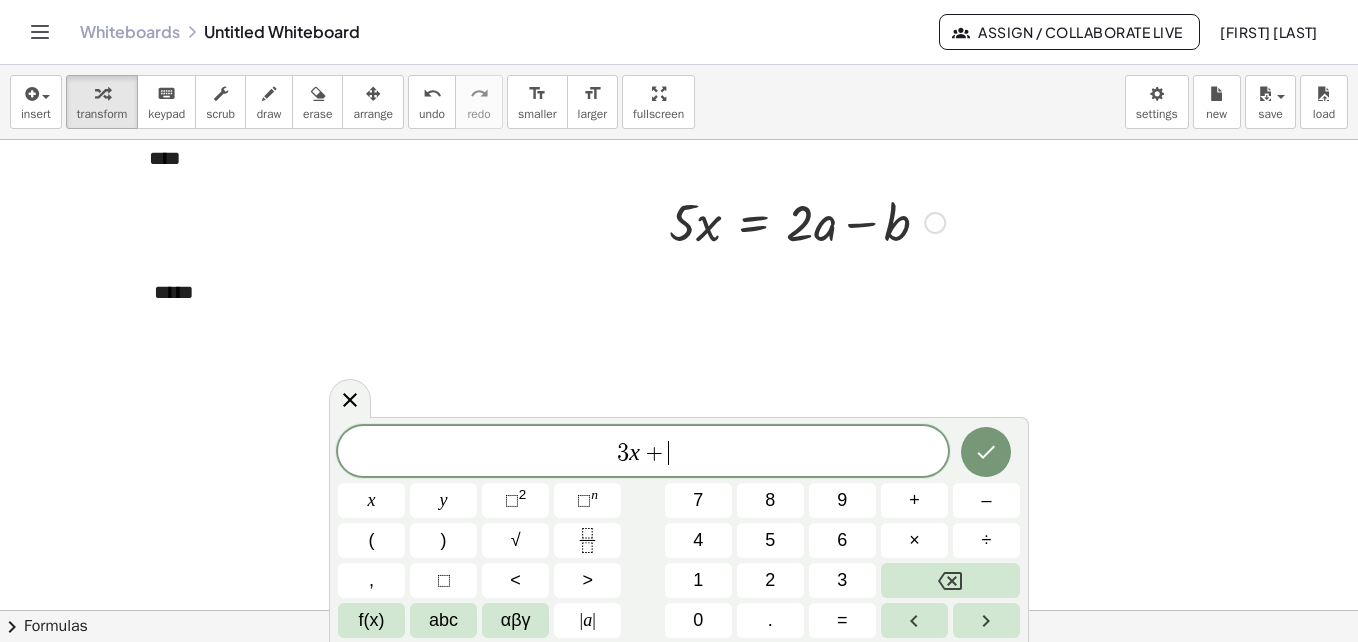 click on "abc" at bounding box center (443, 620) 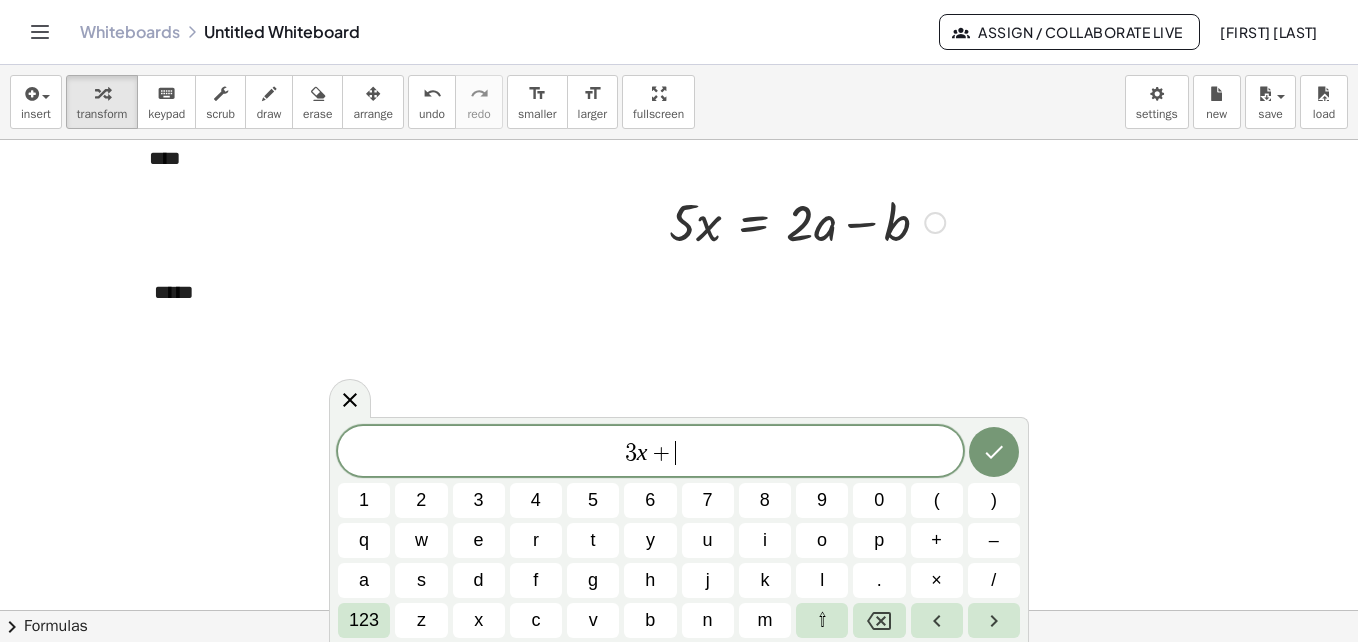 click on "b" at bounding box center [650, 620] 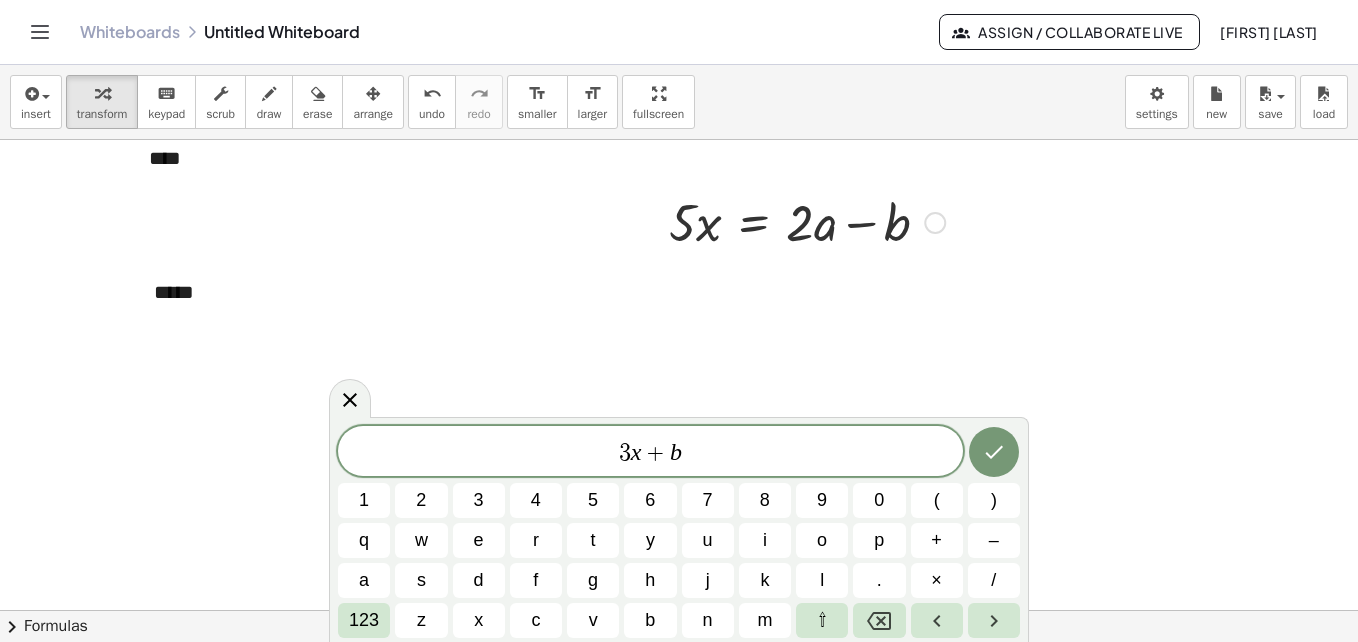 click on "123" at bounding box center (364, 620) 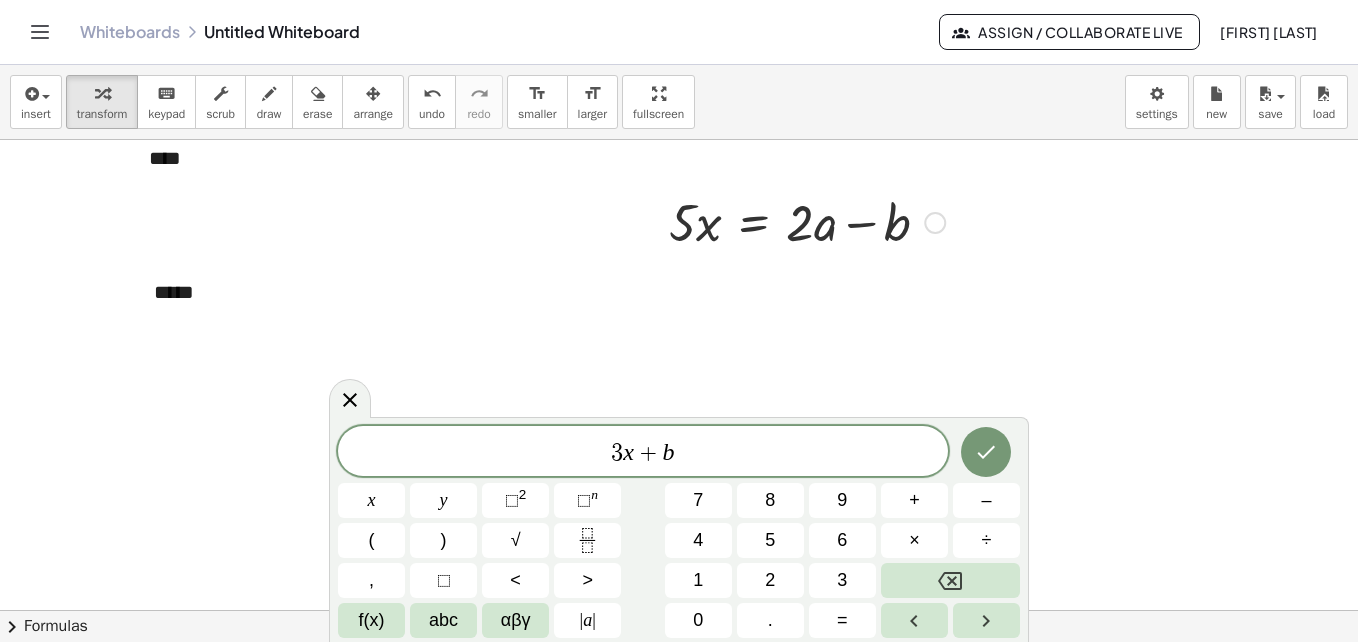 click on "=" at bounding box center (842, 620) 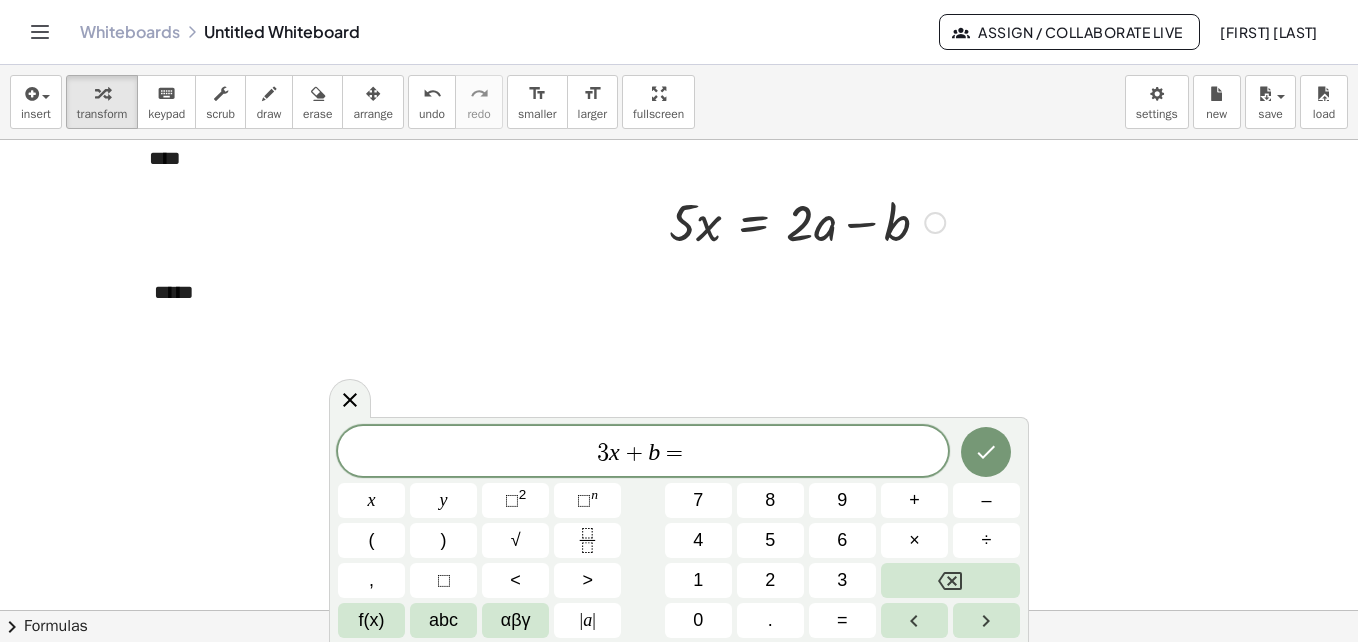 click on "2" at bounding box center [770, 580] 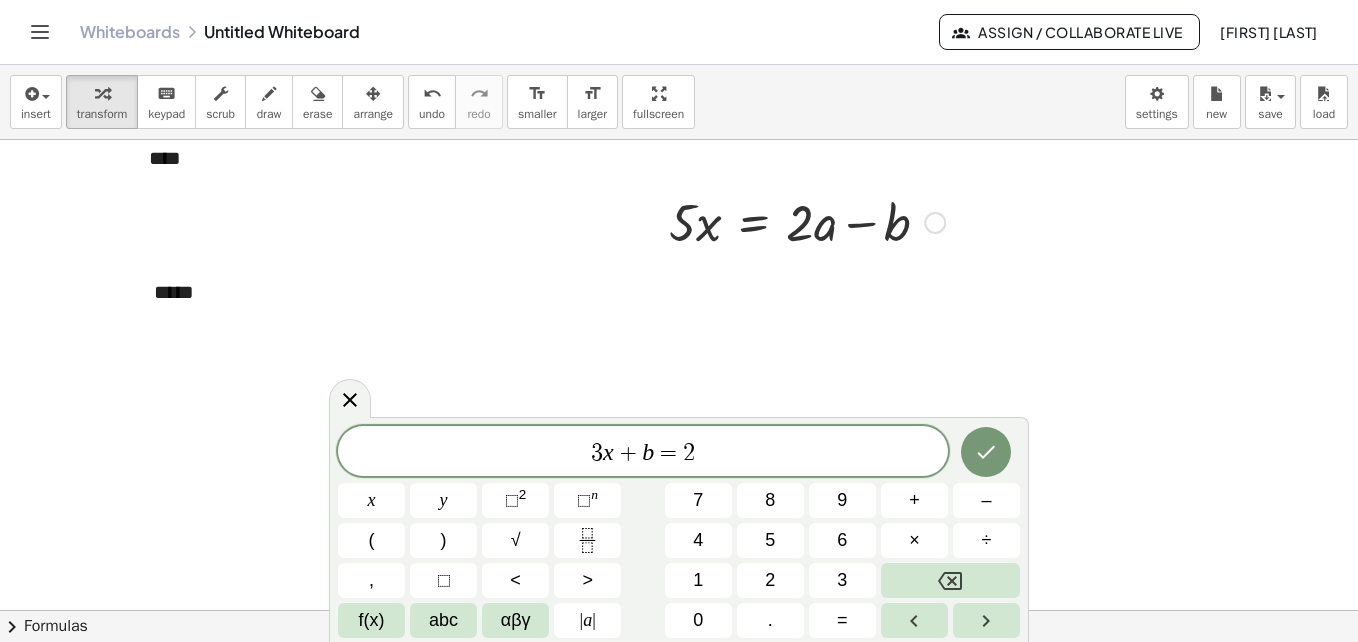 click on "abc" at bounding box center (443, 620) 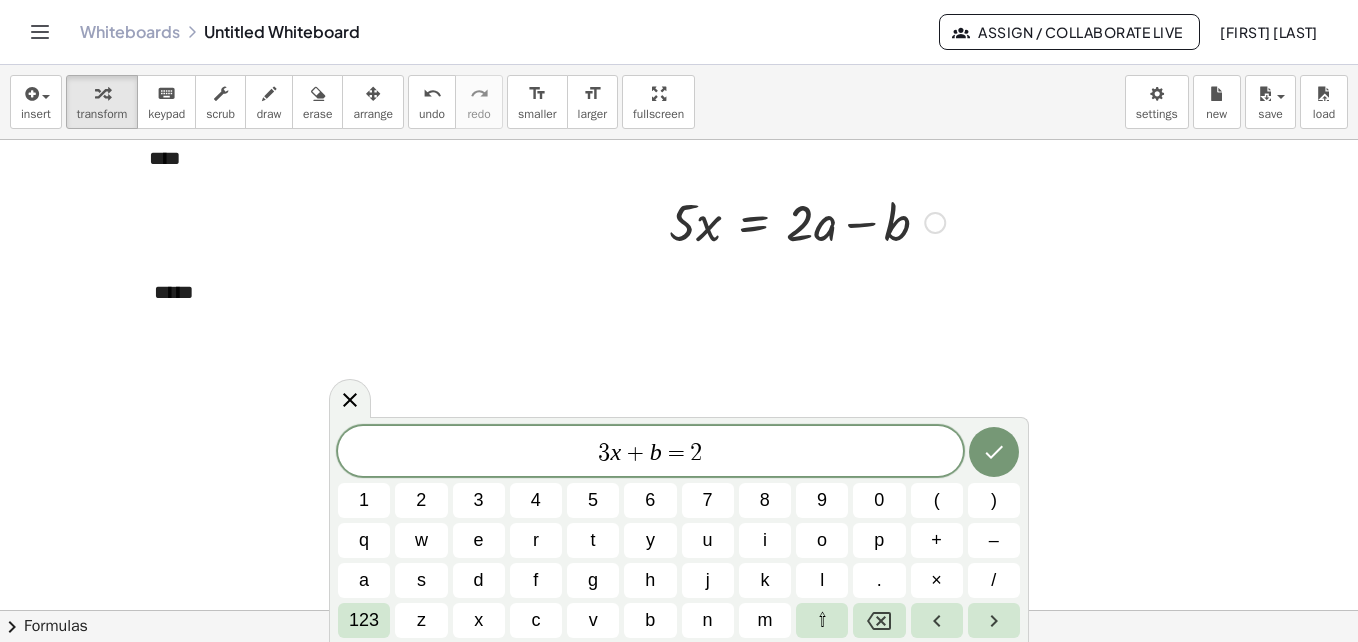 click on "a" at bounding box center (364, 580) 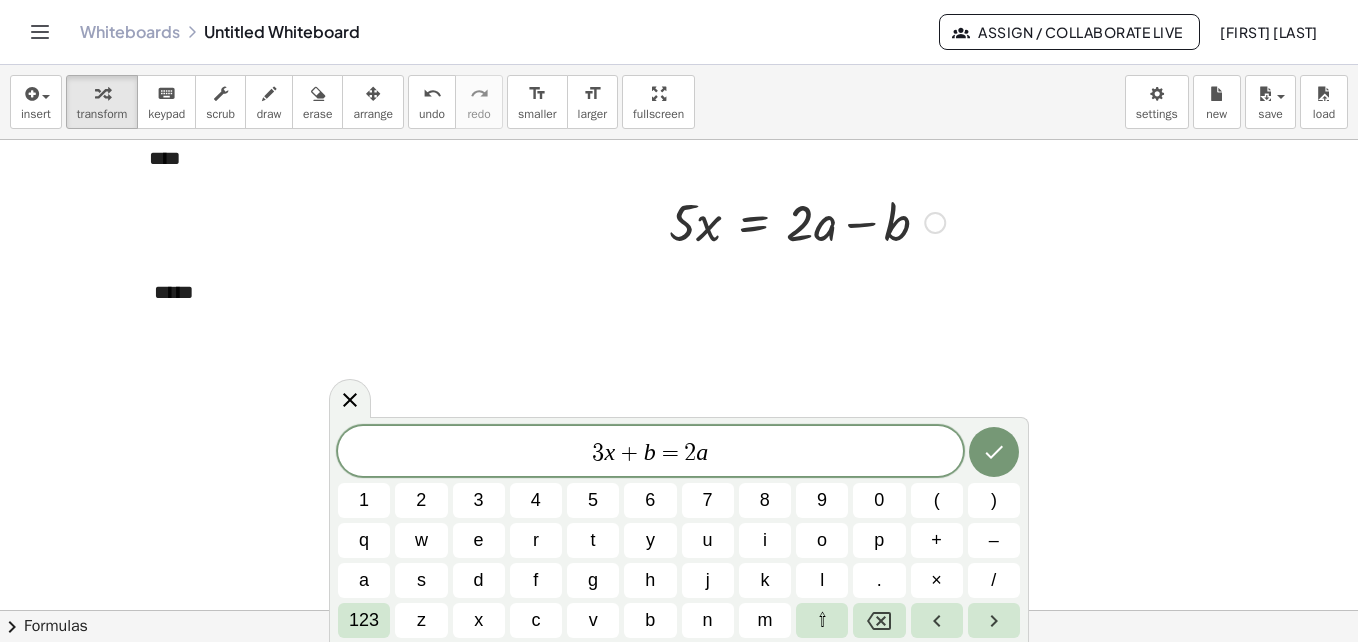 click 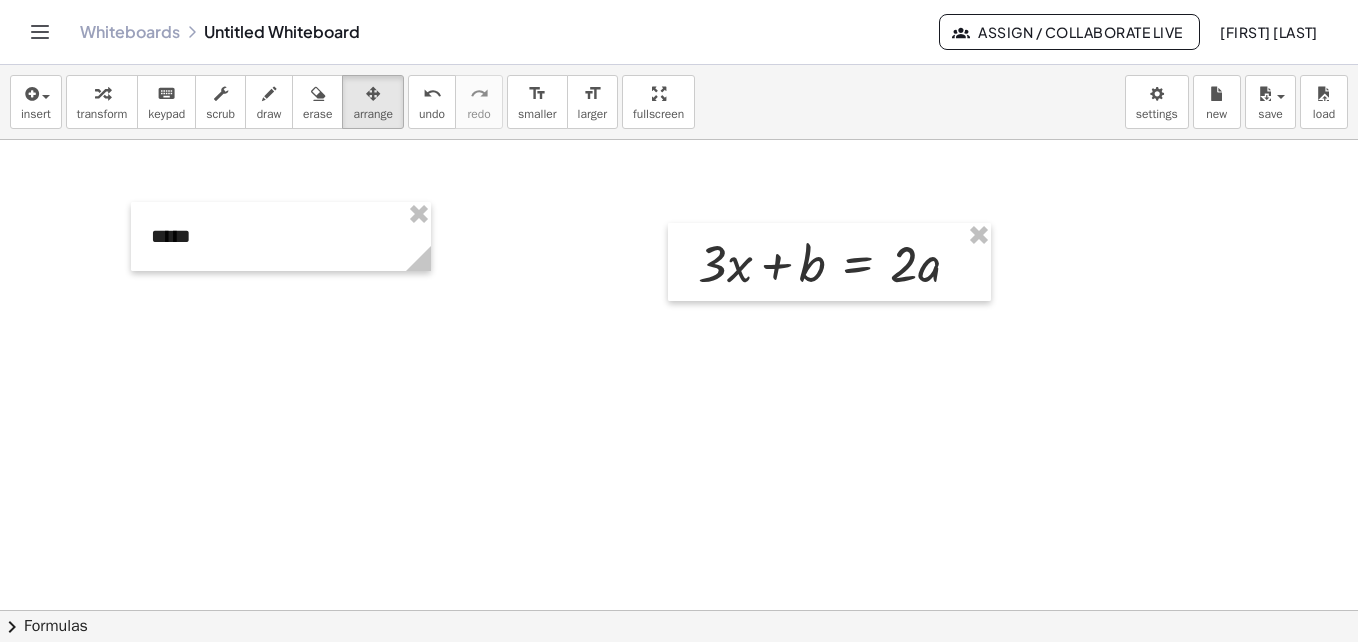 scroll, scrollTop: 390, scrollLeft: 0, axis: vertical 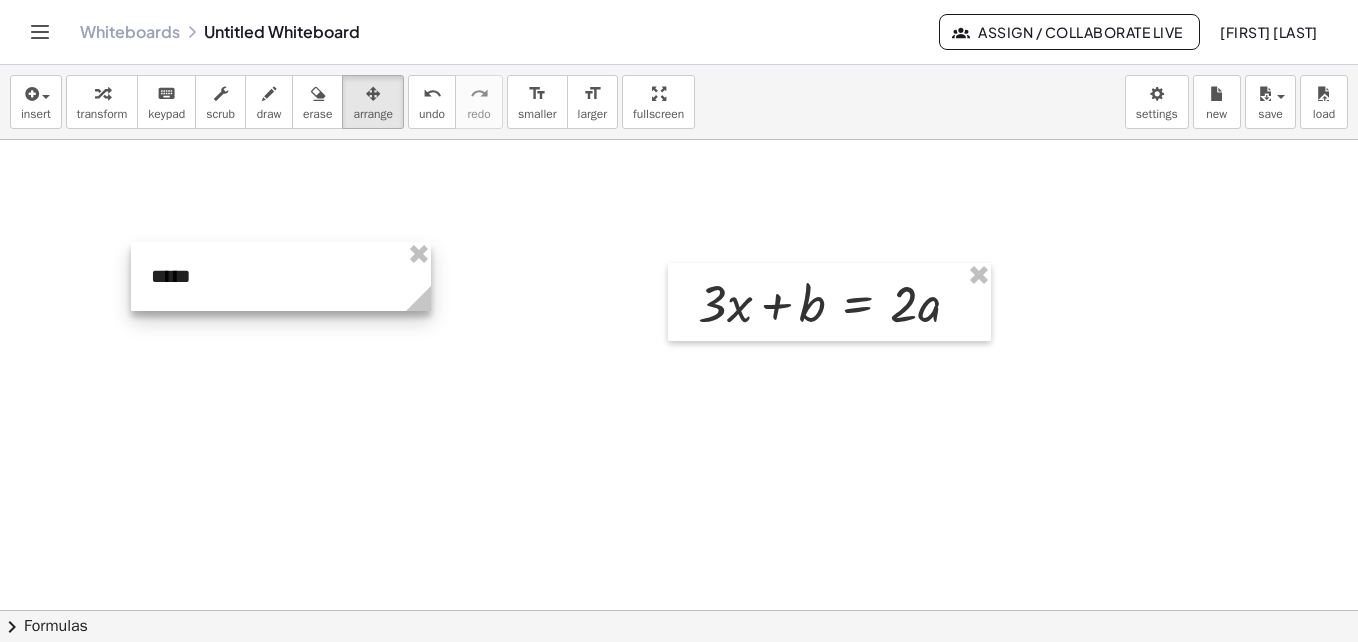 click at bounding box center [281, 276] 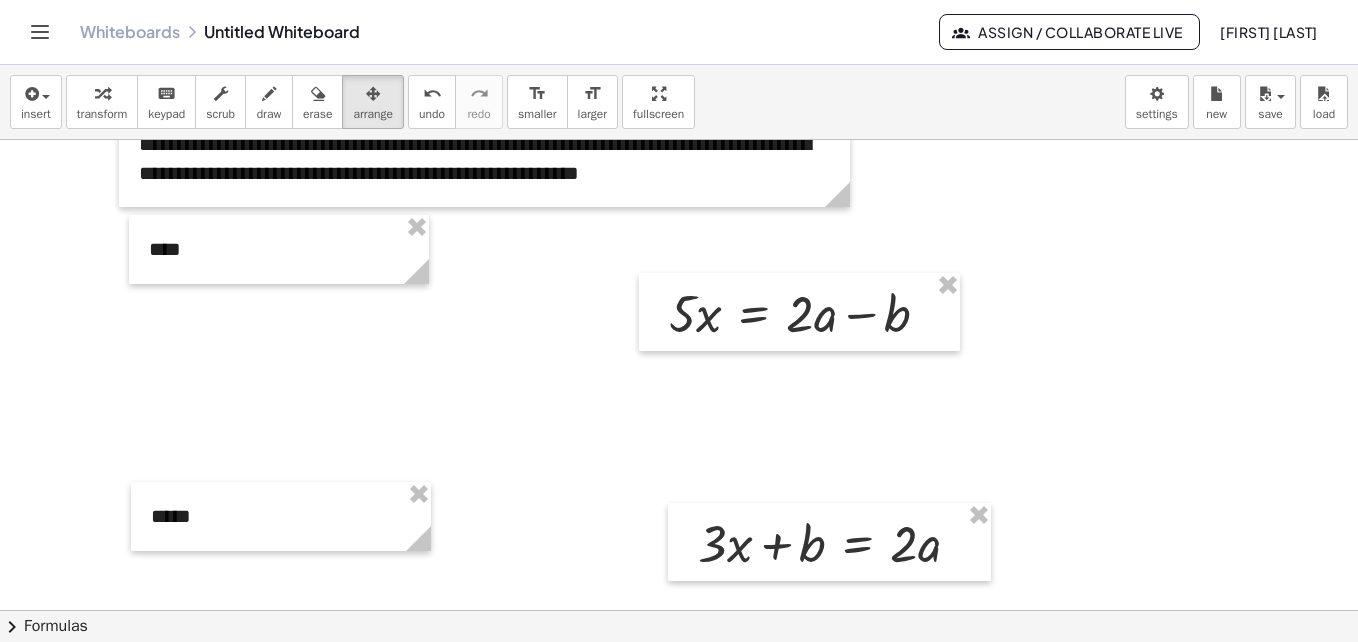 scroll, scrollTop: 110, scrollLeft: 0, axis: vertical 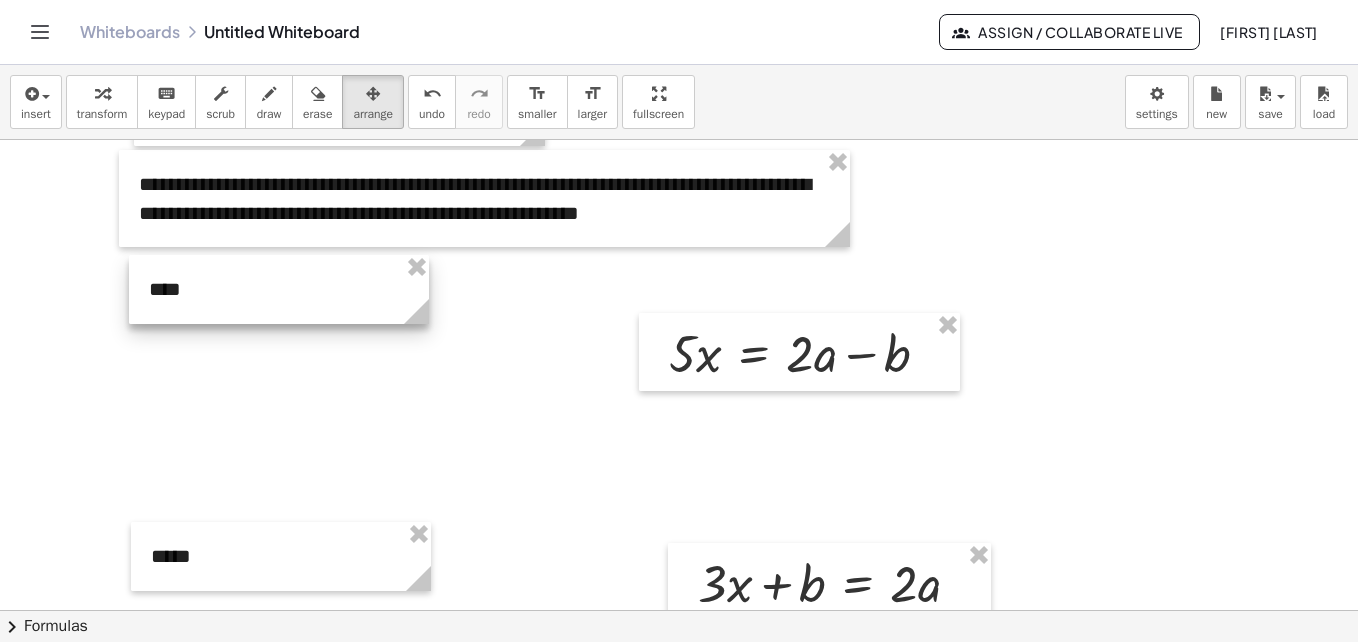 click at bounding box center [279, 289] 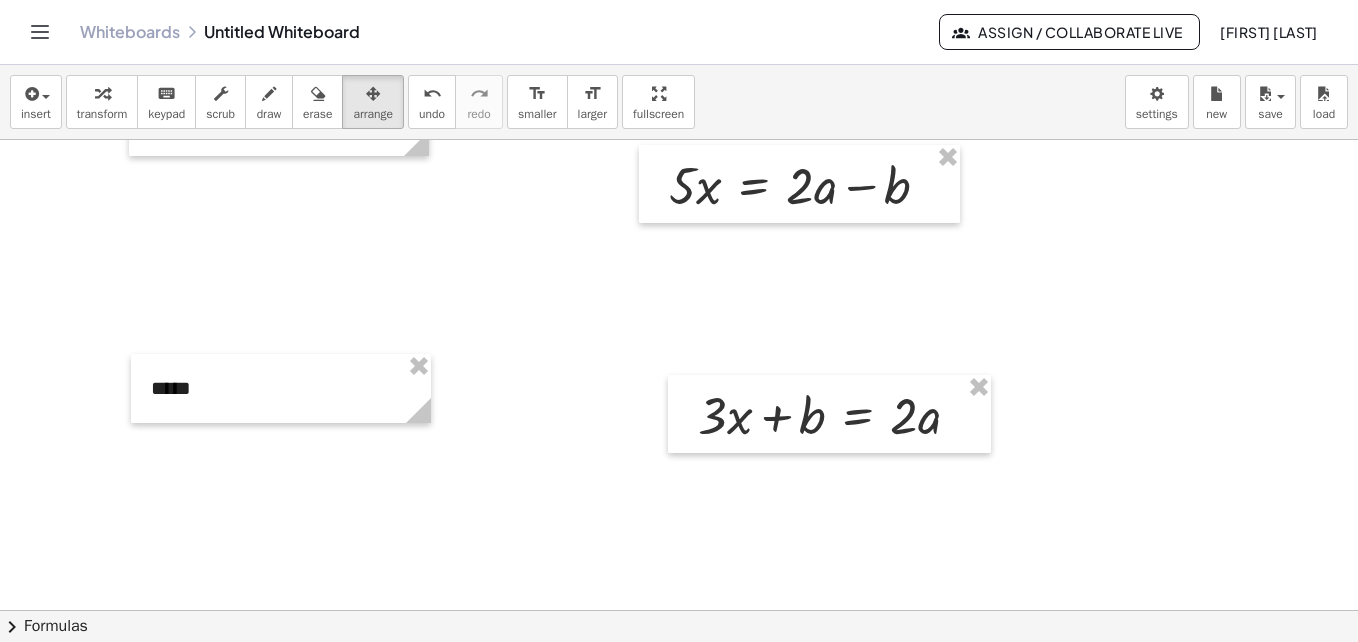 scroll, scrollTop: 310, scrollLeft: 0, axis: vertical 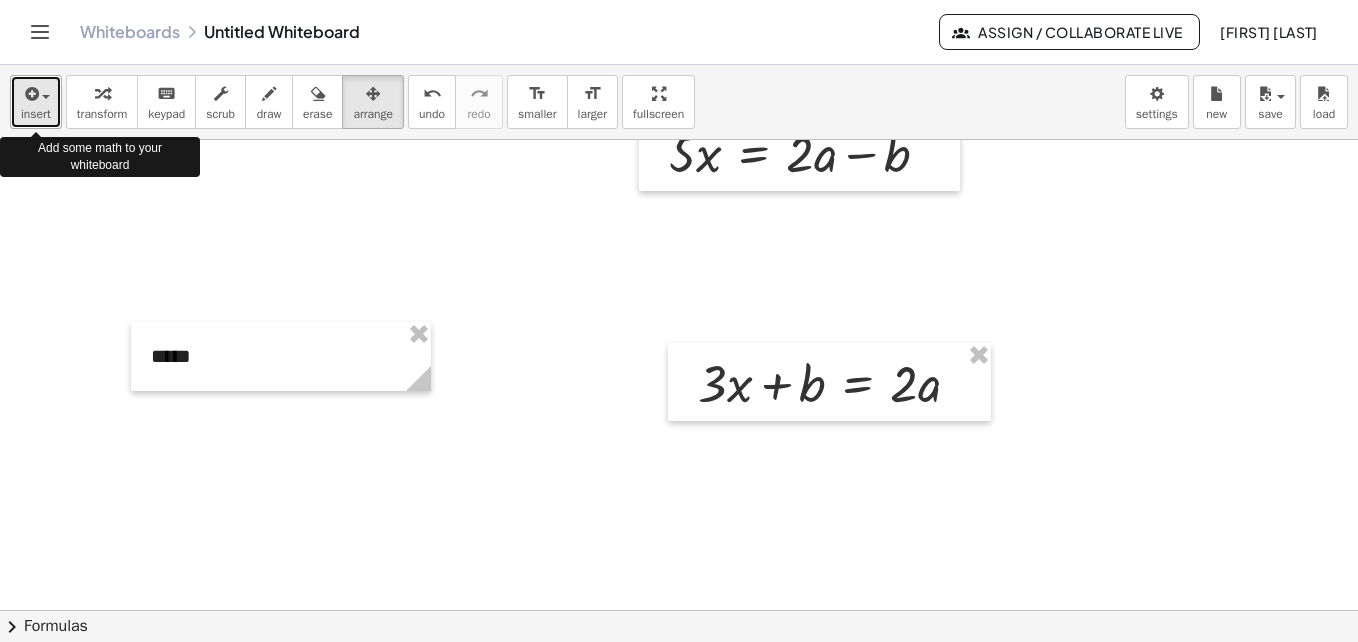 click at bounding box center (36, 93) 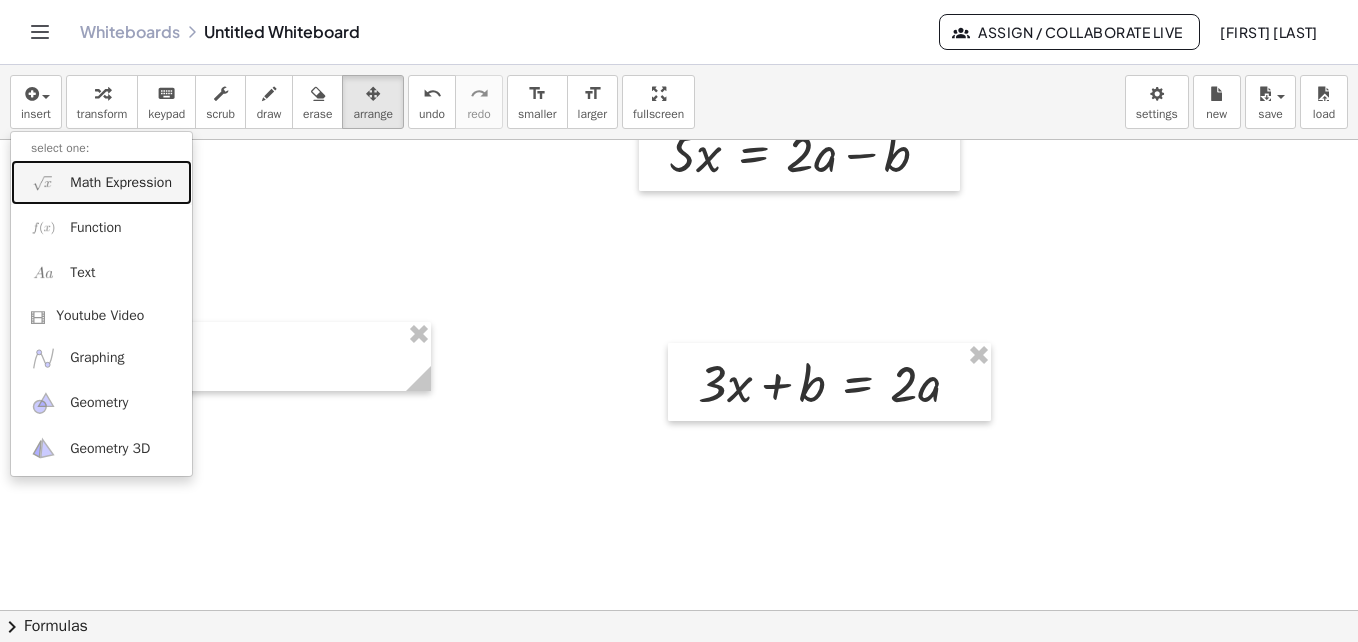 click on "Math Expression" at bounding box center [121, 183] 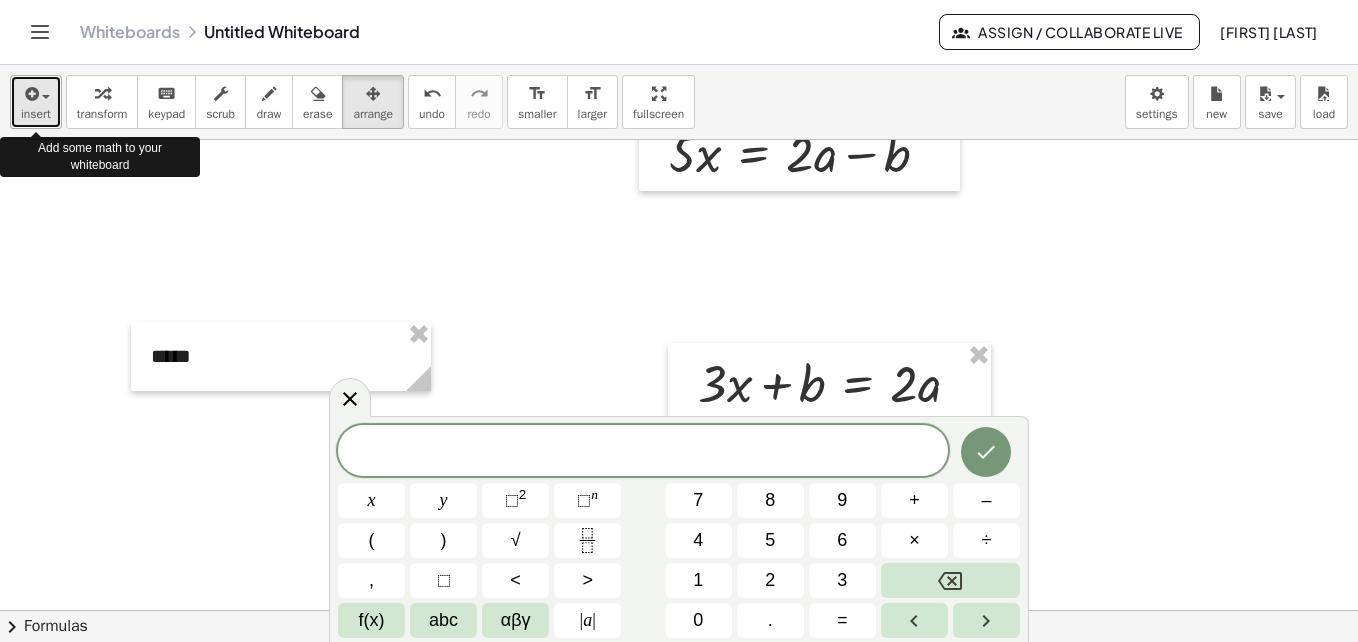 click on "insert" at bounding box center (36, 114) 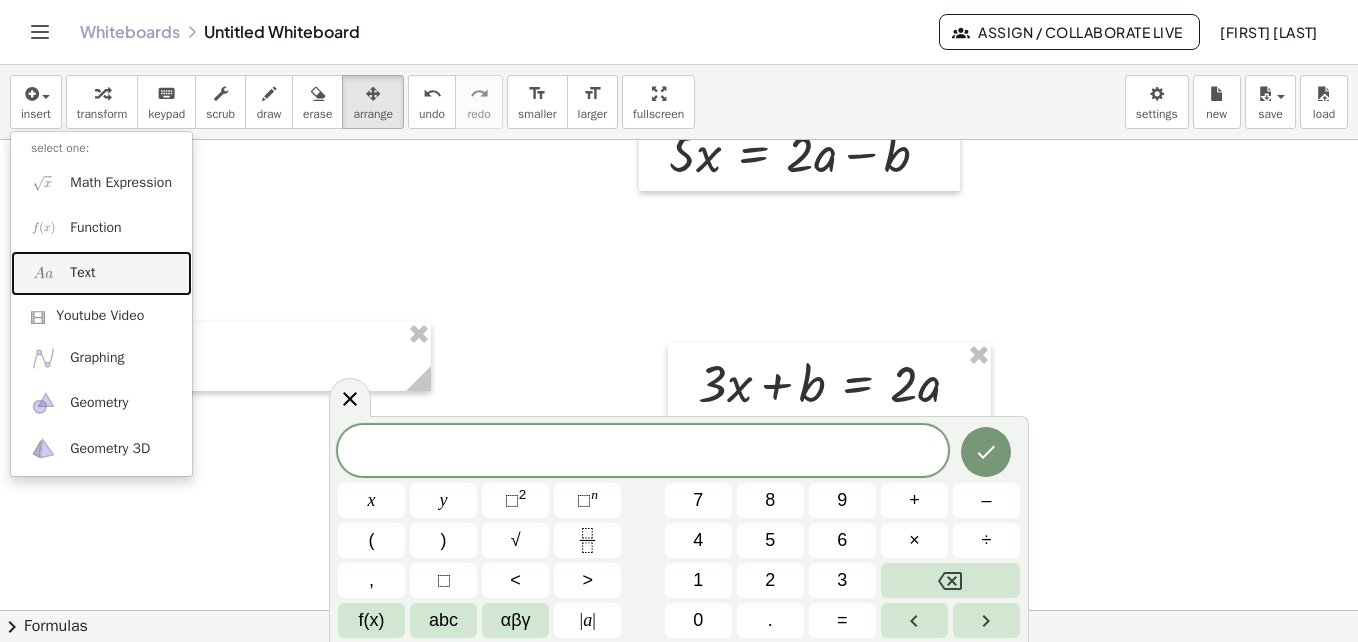 click on "Text" at bounding box center [82, 273] 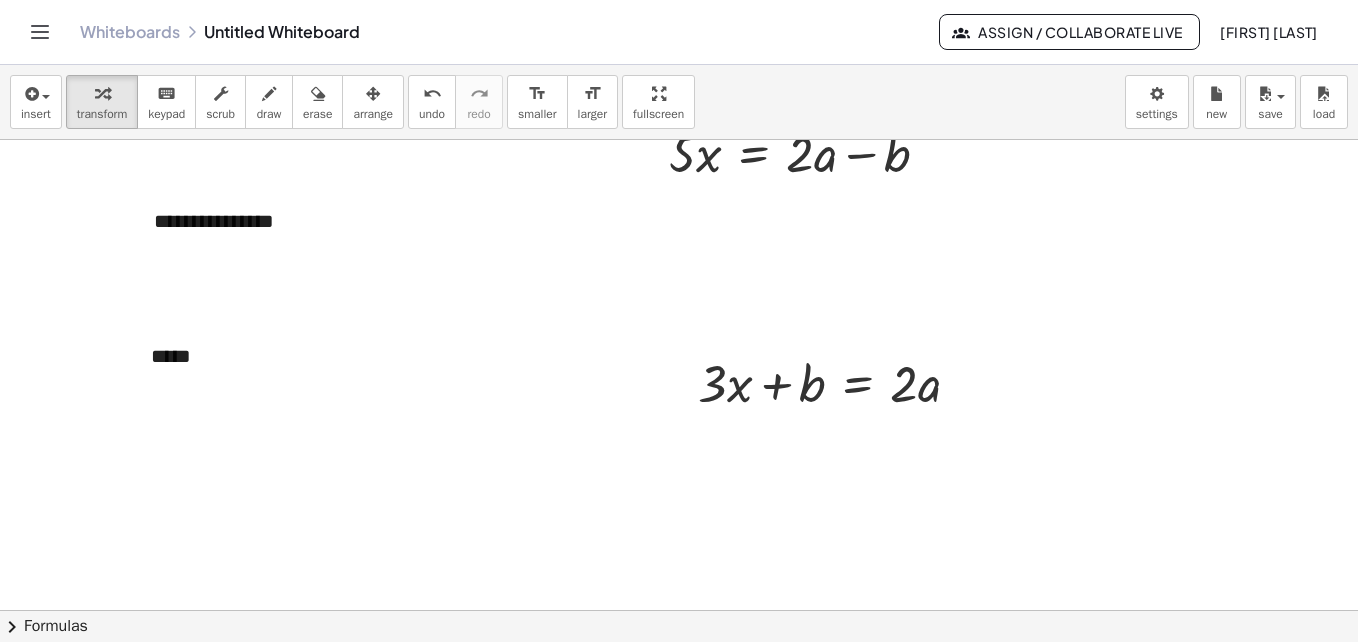 type 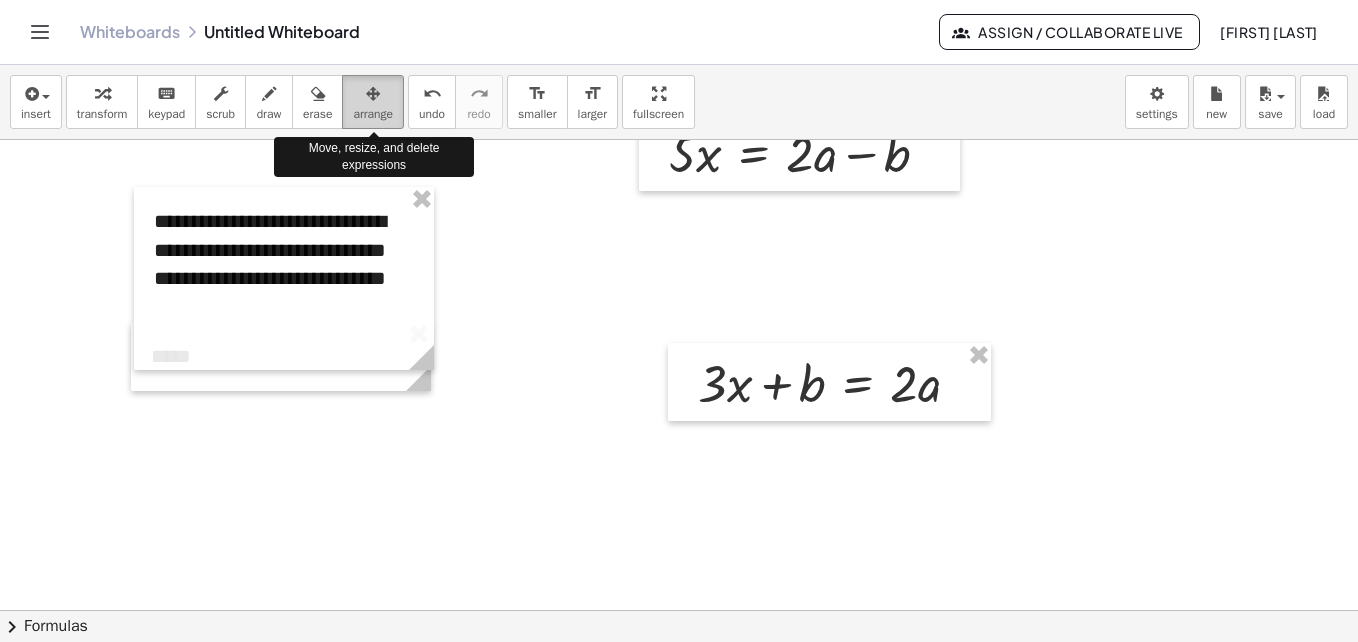 click on "arrange" at bounding box center (373, 102) 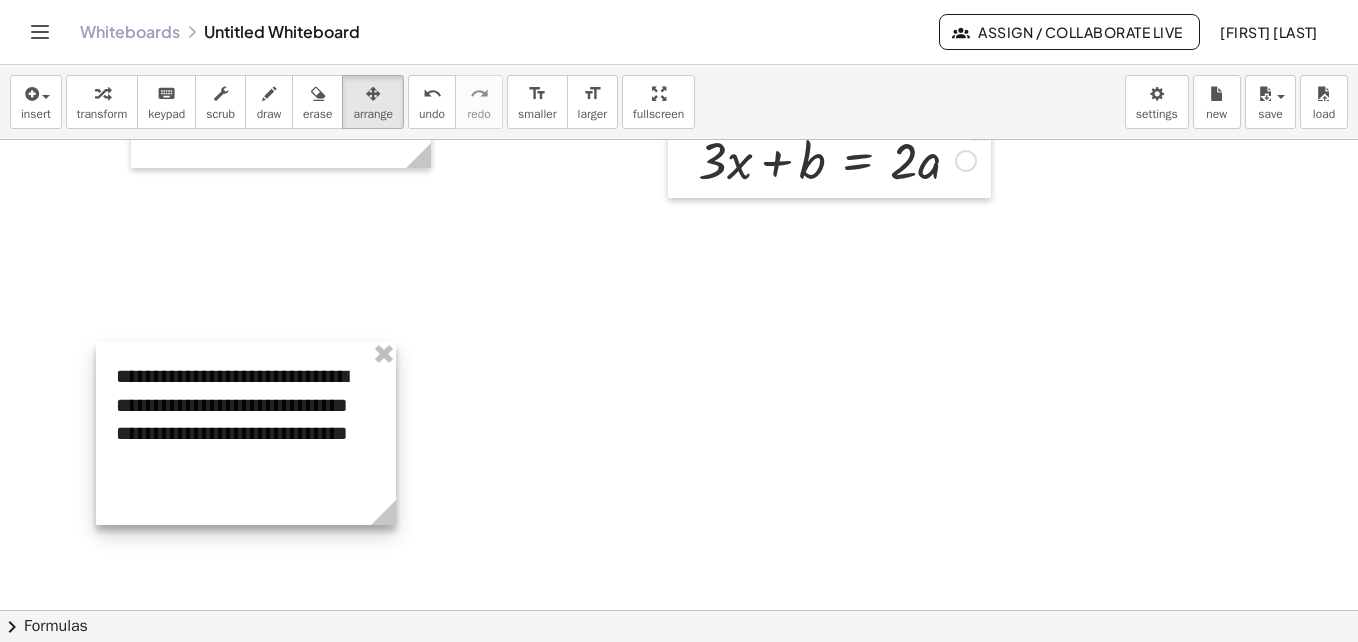 scroll, scrollTop: 539, scrollLeft: 0, axis: vertical 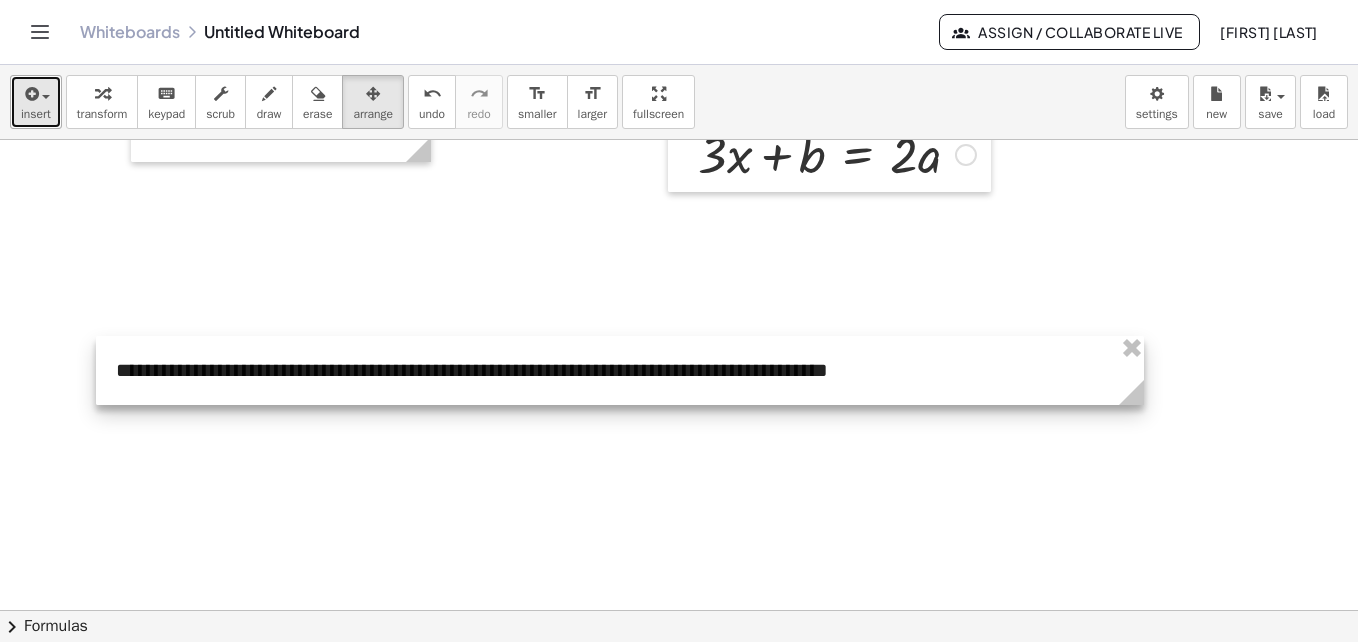 click at bounding box center [30, 94] 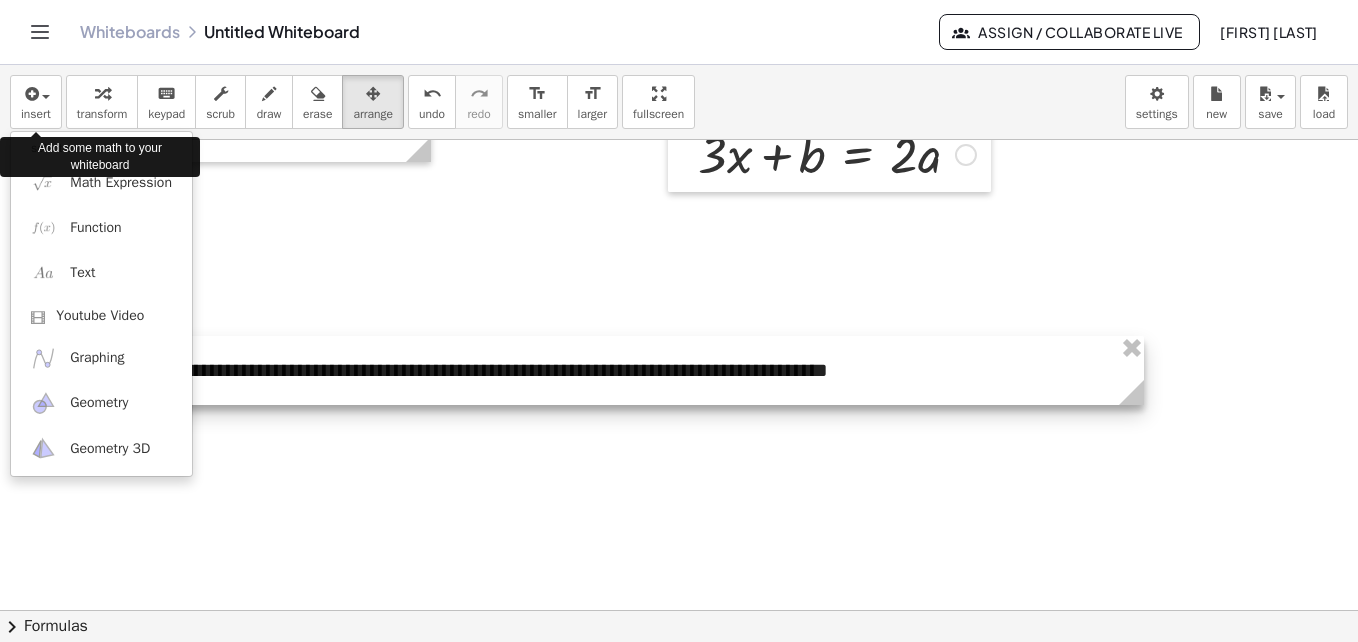 click on "Add some math to your whiteboard" at bounding box center (100, 157) 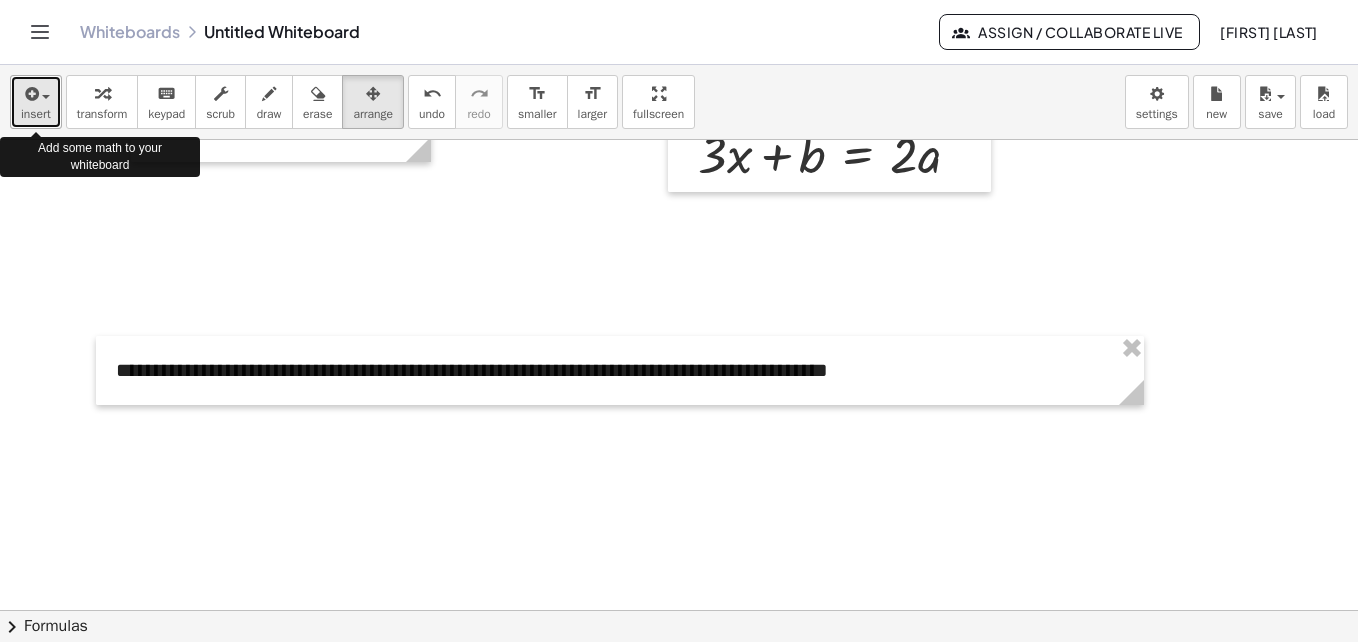 click at bounding box center (46, 97) 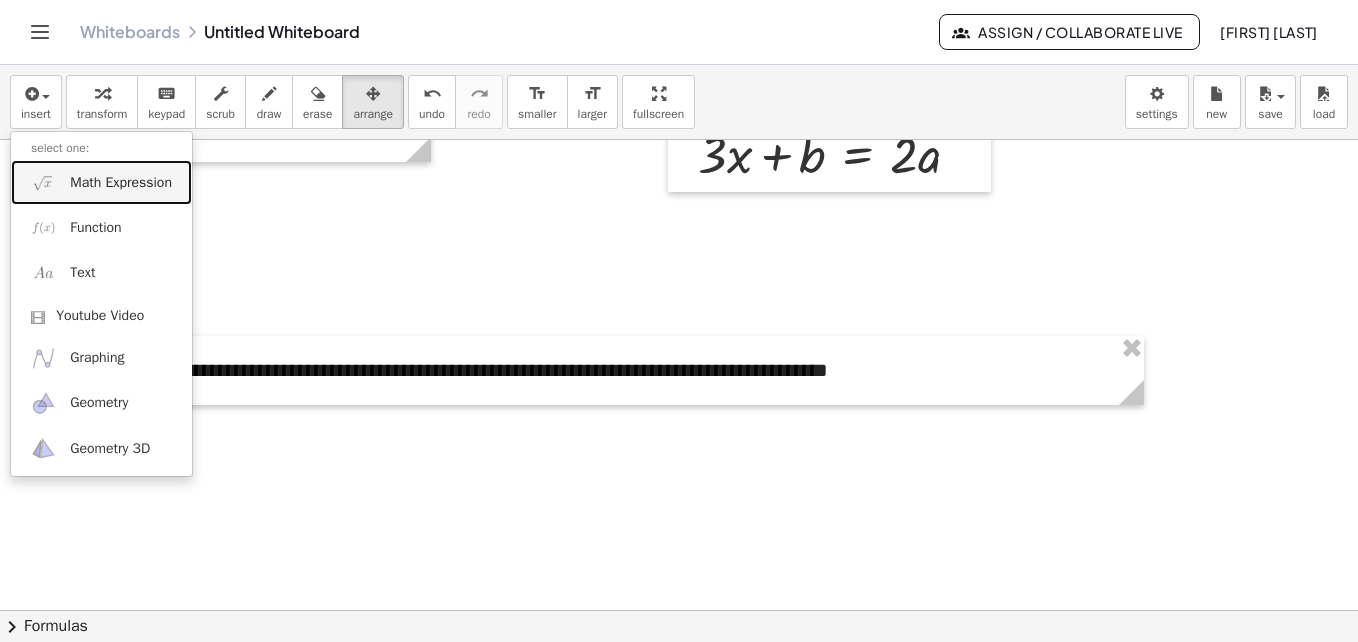 click on "Math Expression" at bounding box center [121, 183] 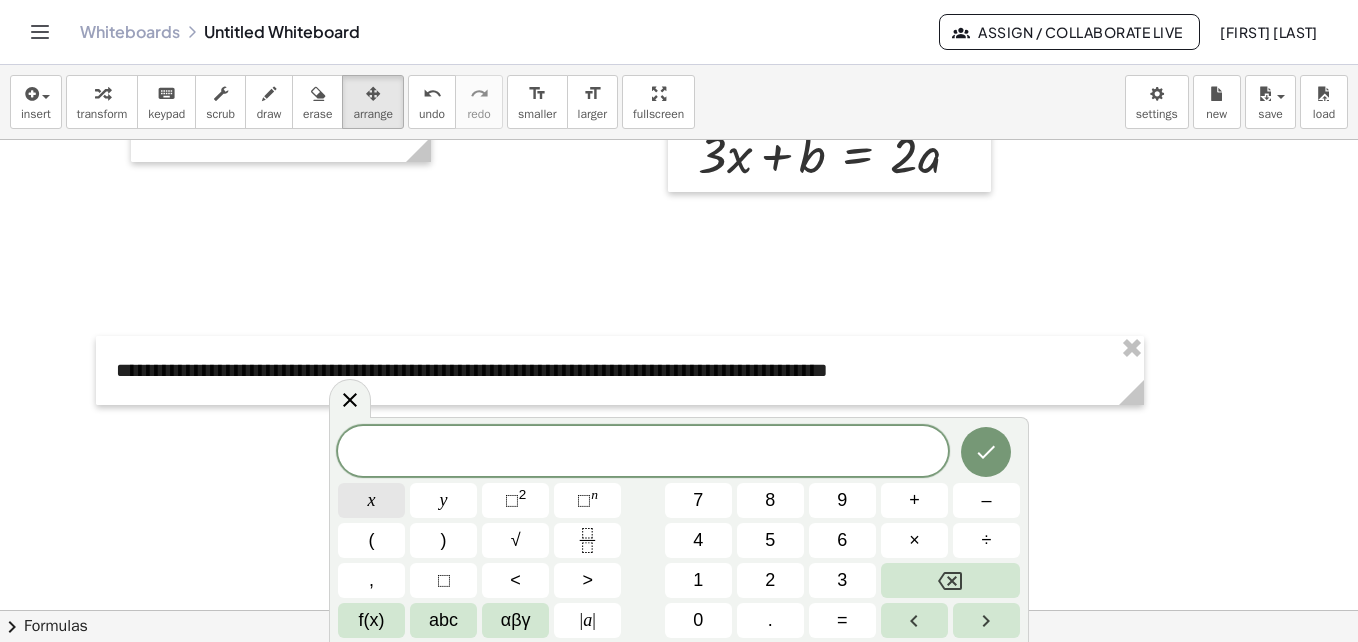click on "x" at bounding box center (371, 500) 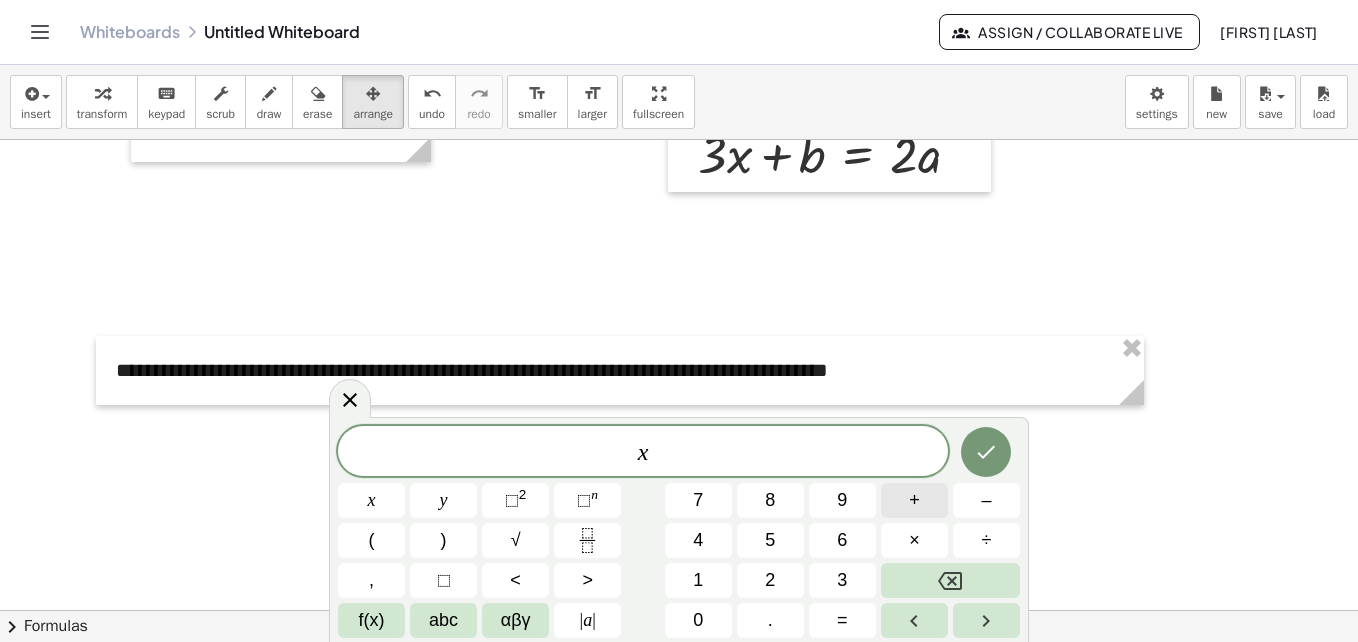 click on "+" at bounding box center (914, 500) 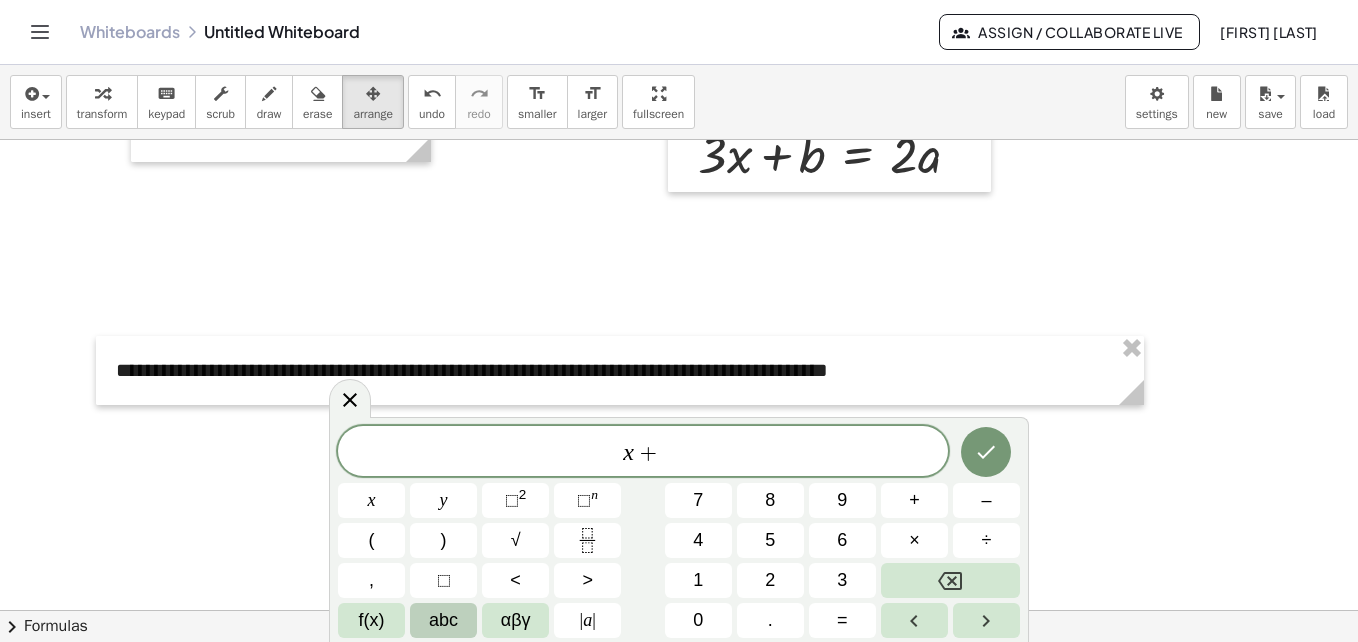 click on "abc" at bounding box center (443, 620) 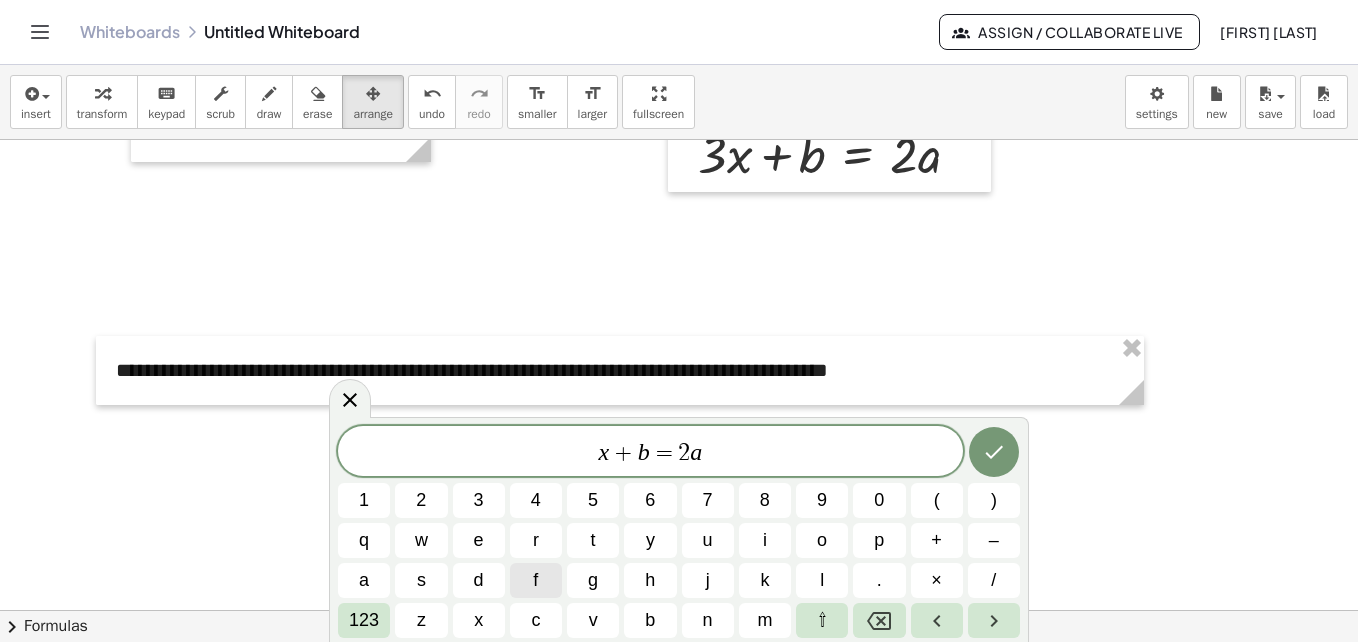click on "+" at bounding box center (936, 540) 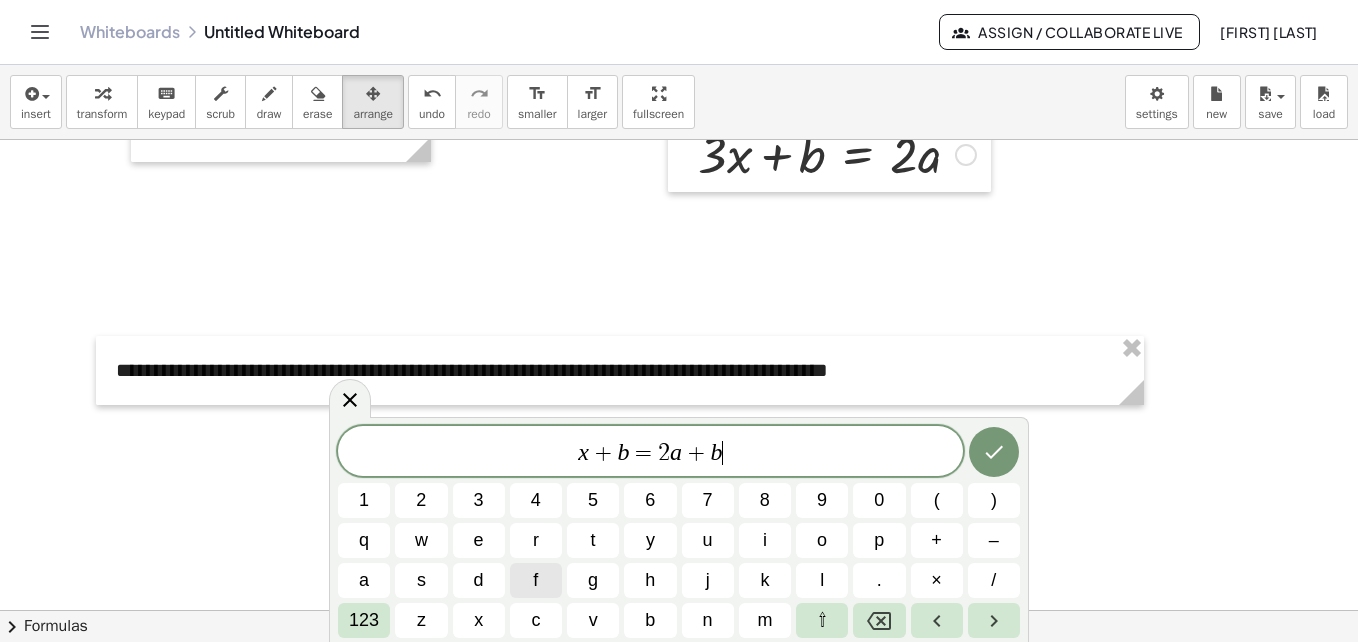 click 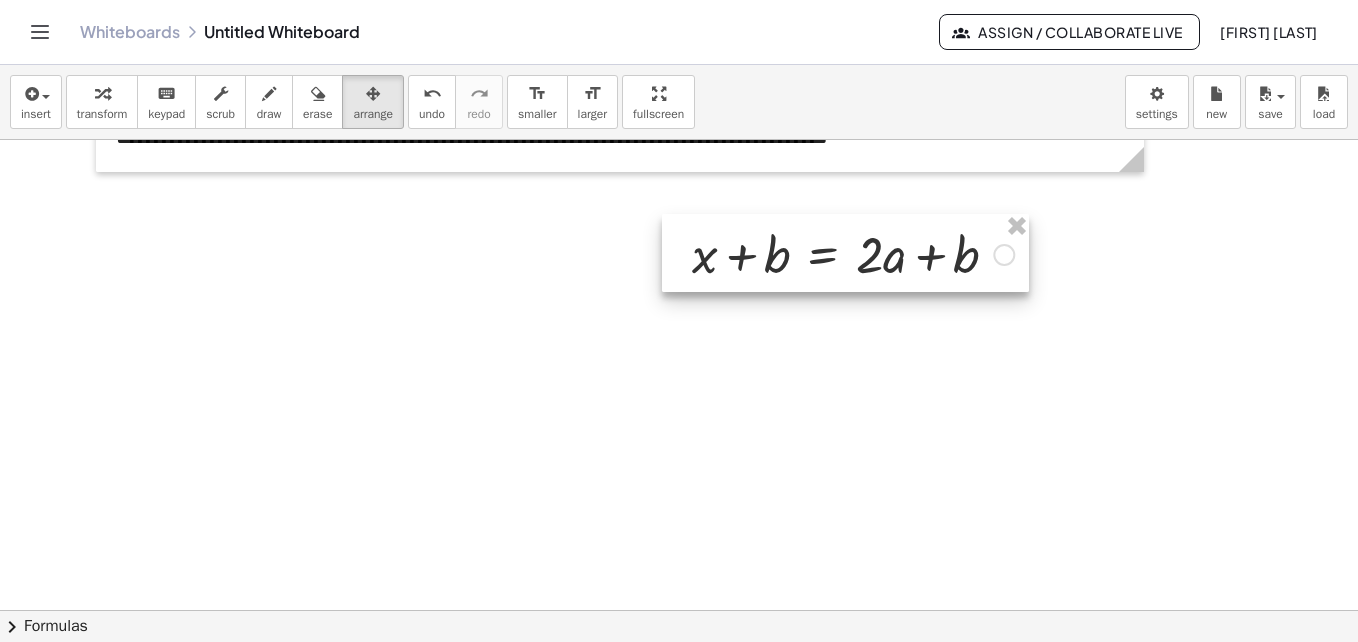scroll, scrollTop: 775, scrollLeft: 0, axis: vertical 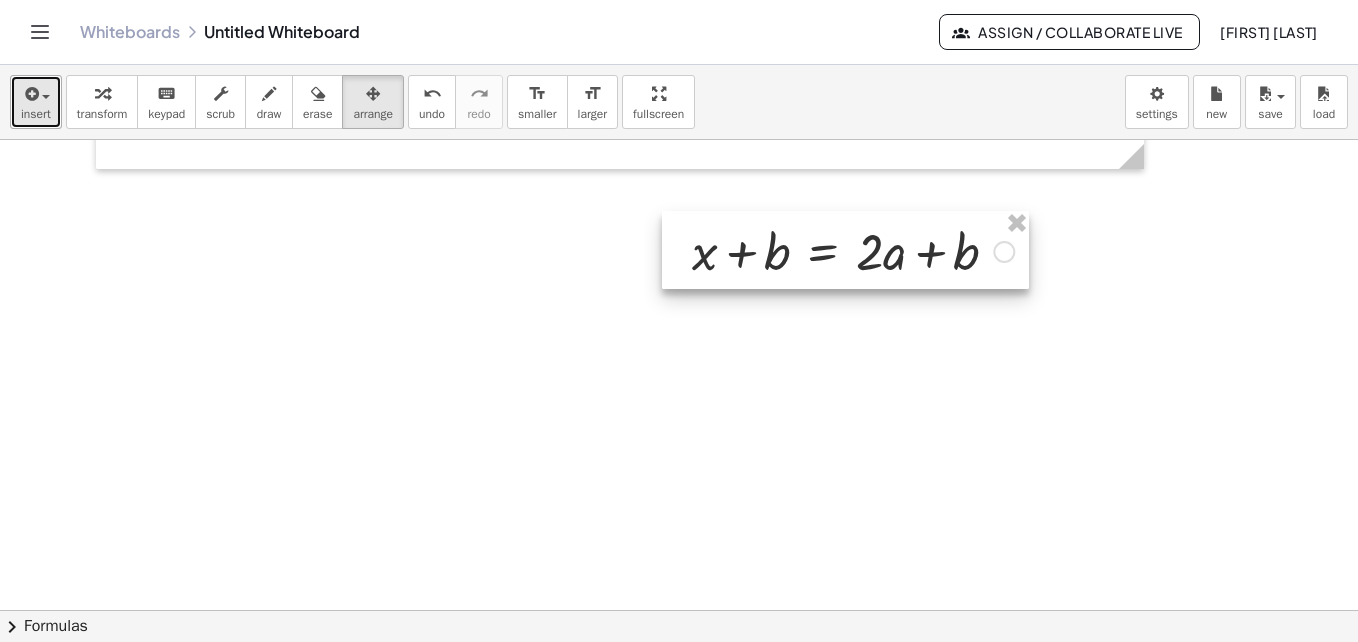 click at bounding box center (46, 97) 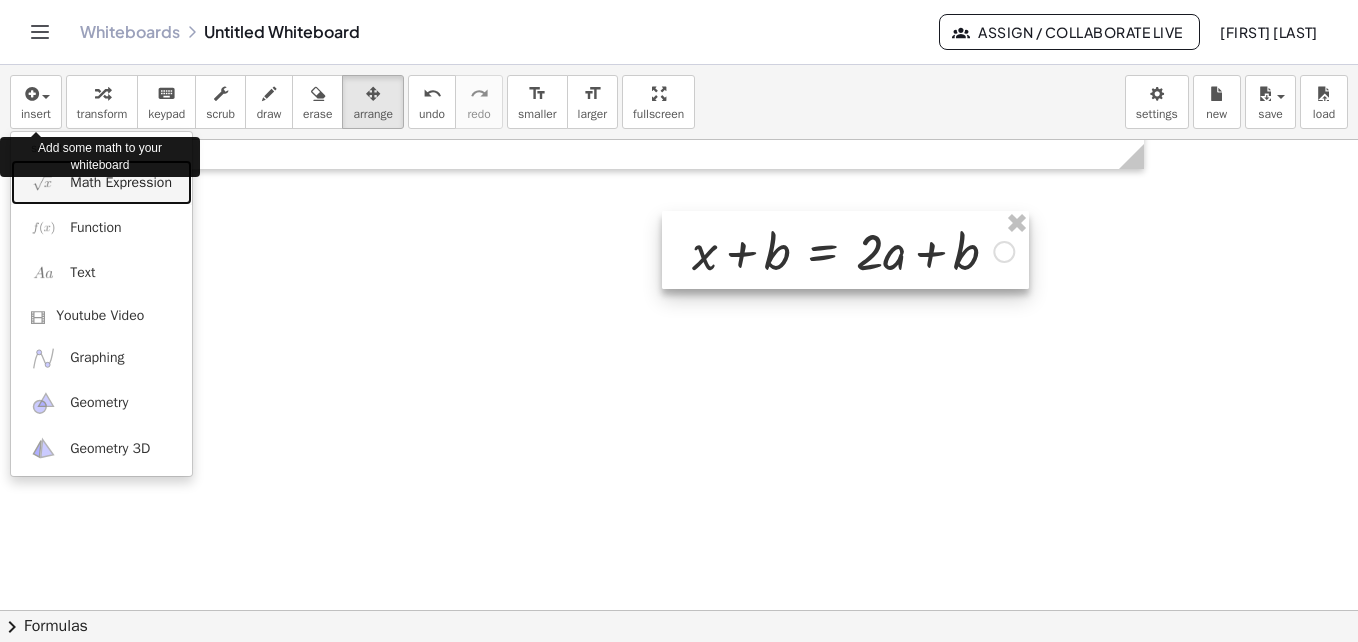 click on "Math Expression" at bounding box center [121, 183] 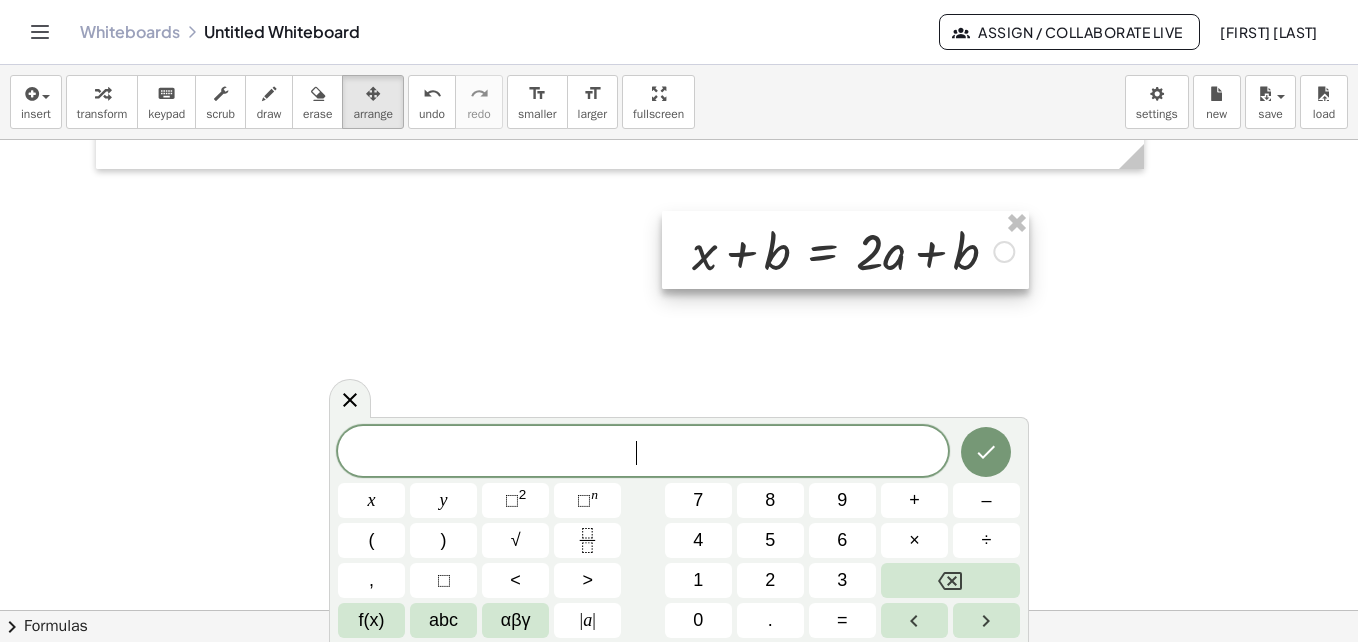 click on "5" at bounding box center (770, 540) 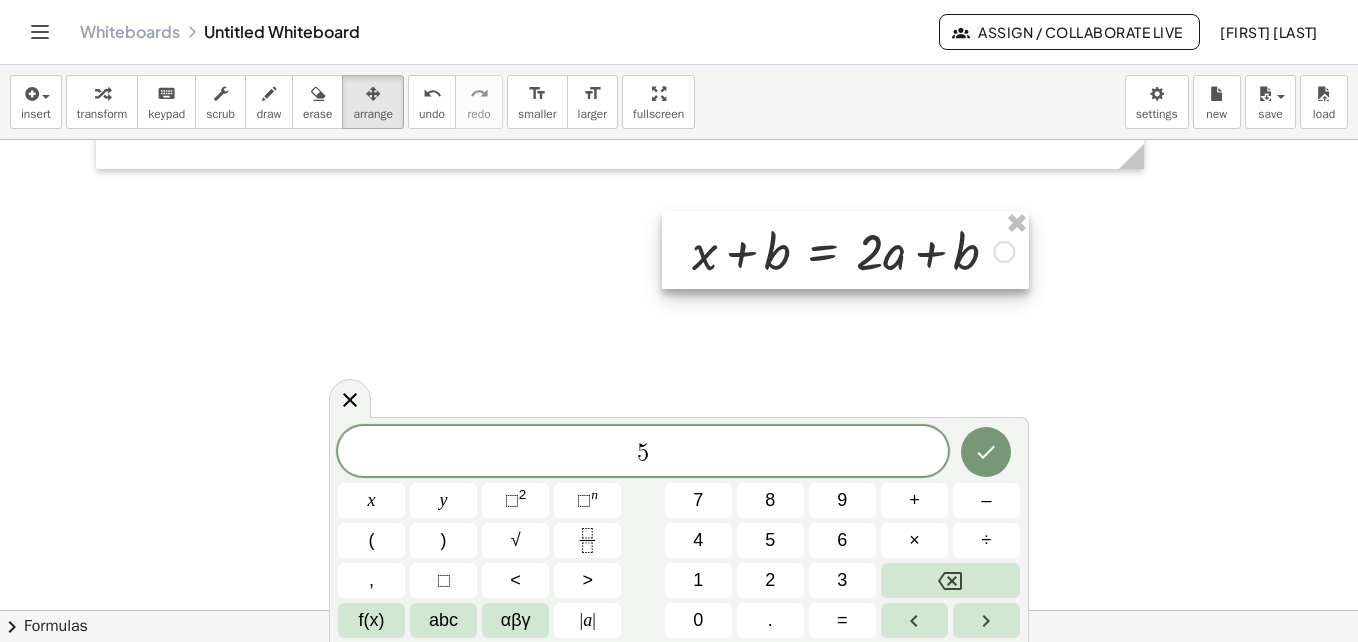 click on "x" at bounding box center [371, 500] 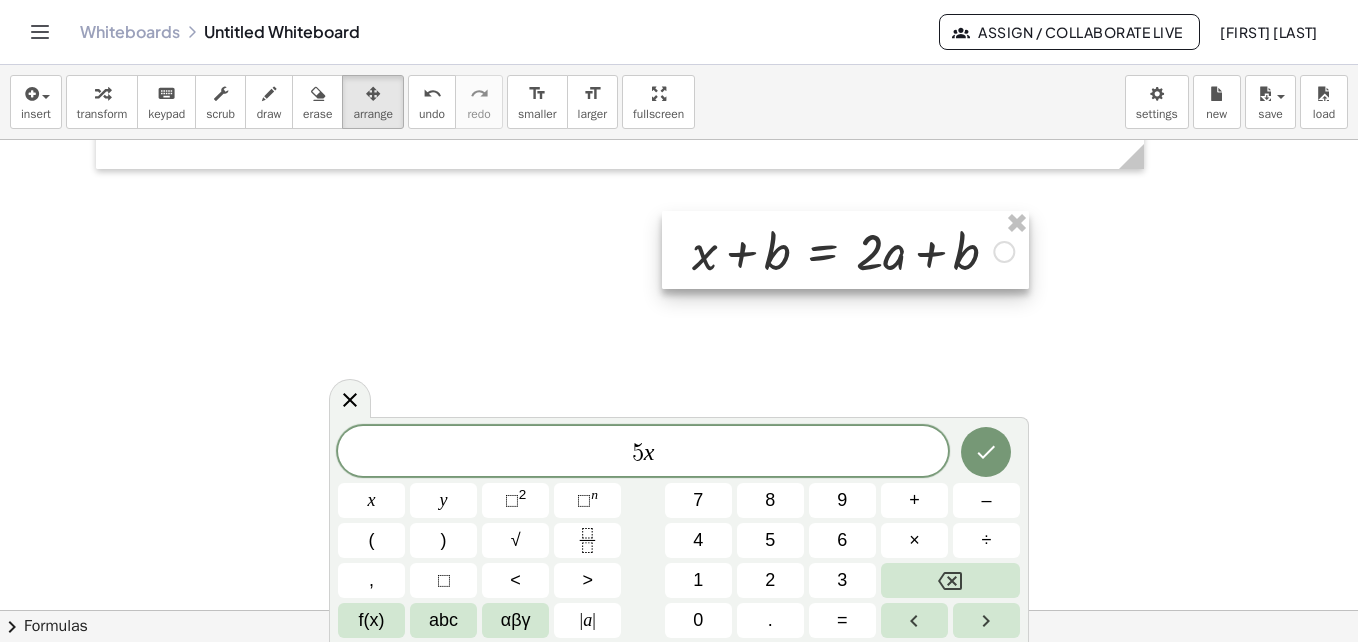 click on "–" at bounding box center (986, 500) 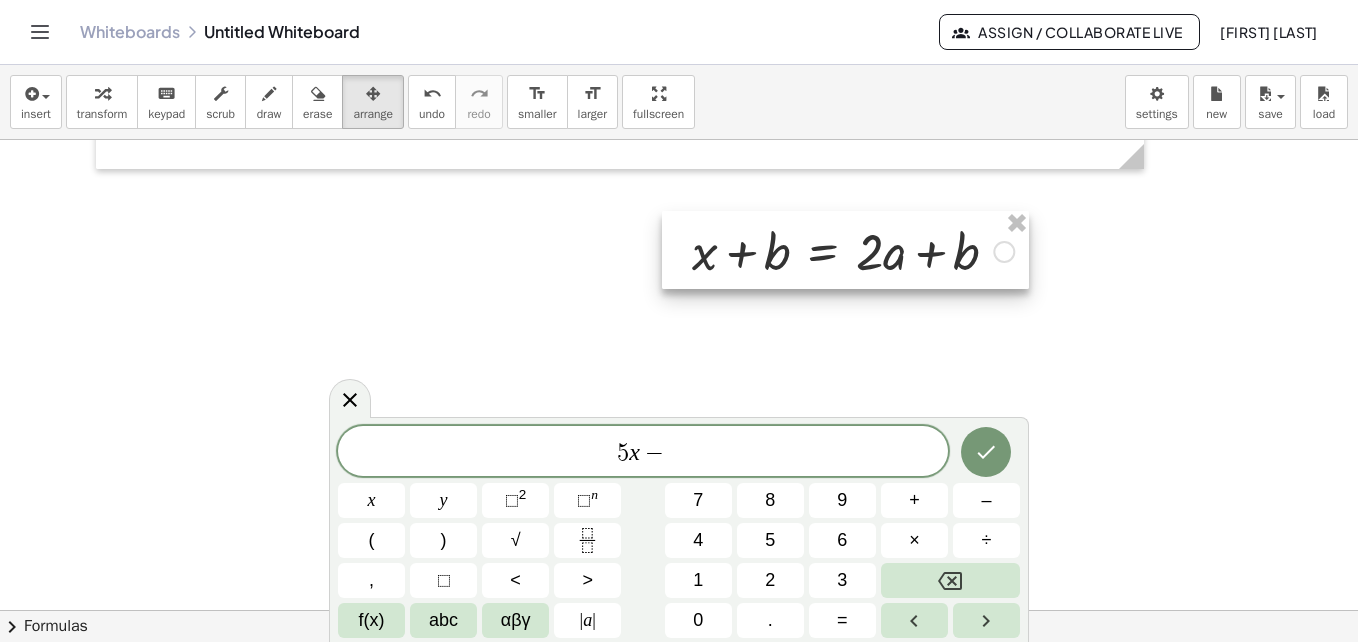 click on "x" at bounding box center [371, 500] 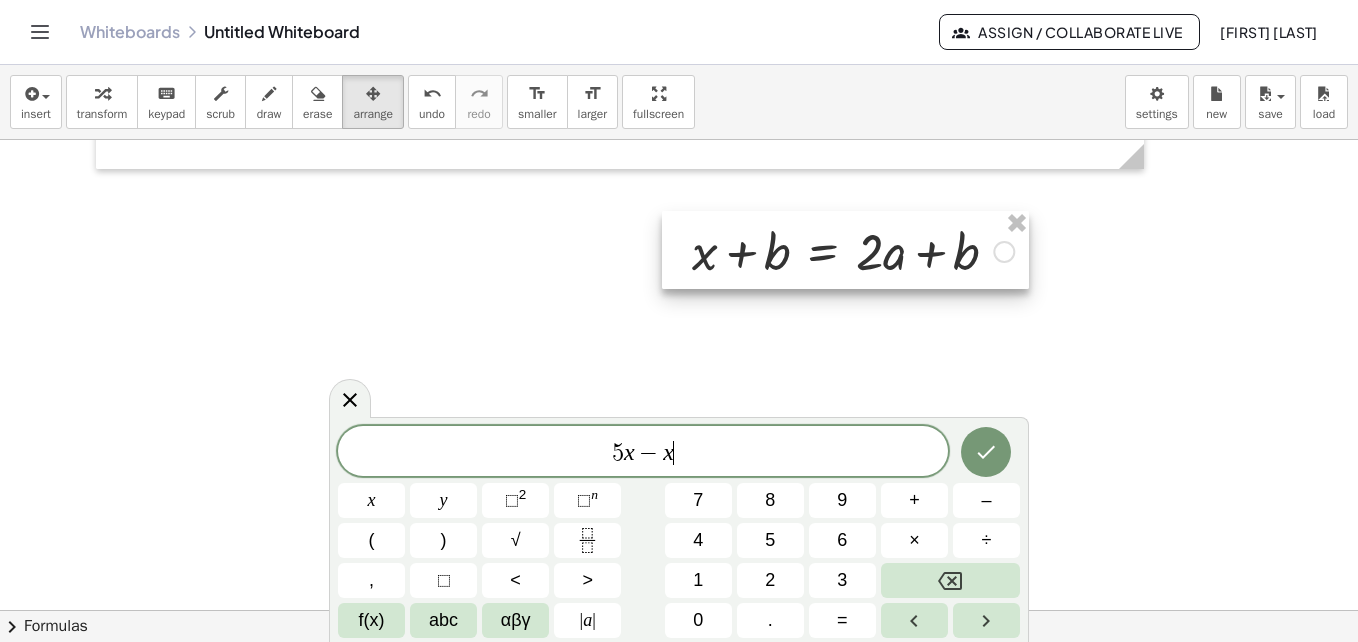 click on "2" at bounding box center (523, 494) 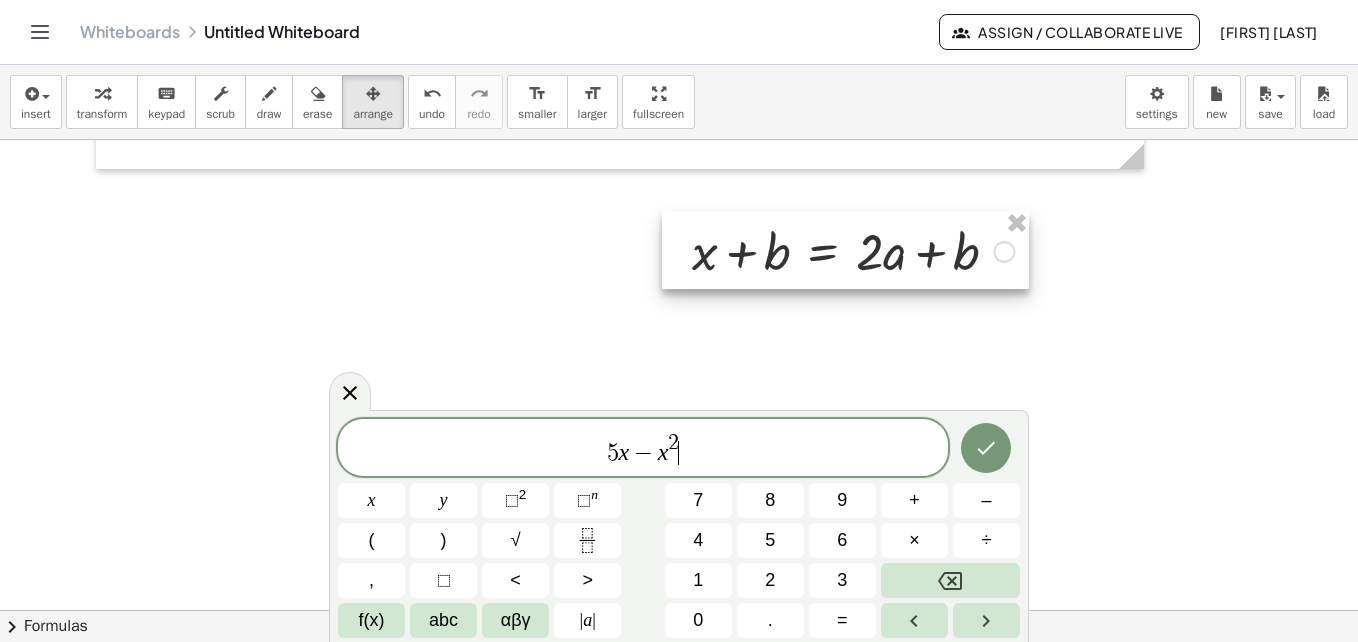 click on "=" at bounding box center [842, 620] 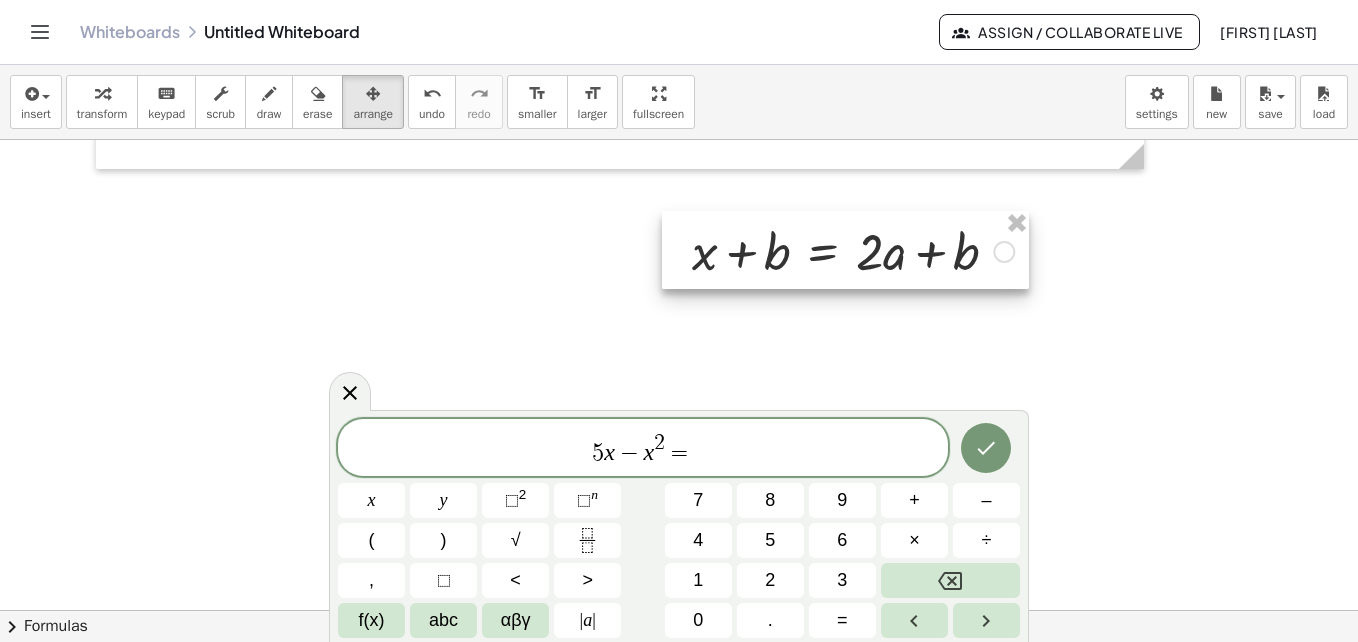 click on "4" at bounding box center (698, 540) 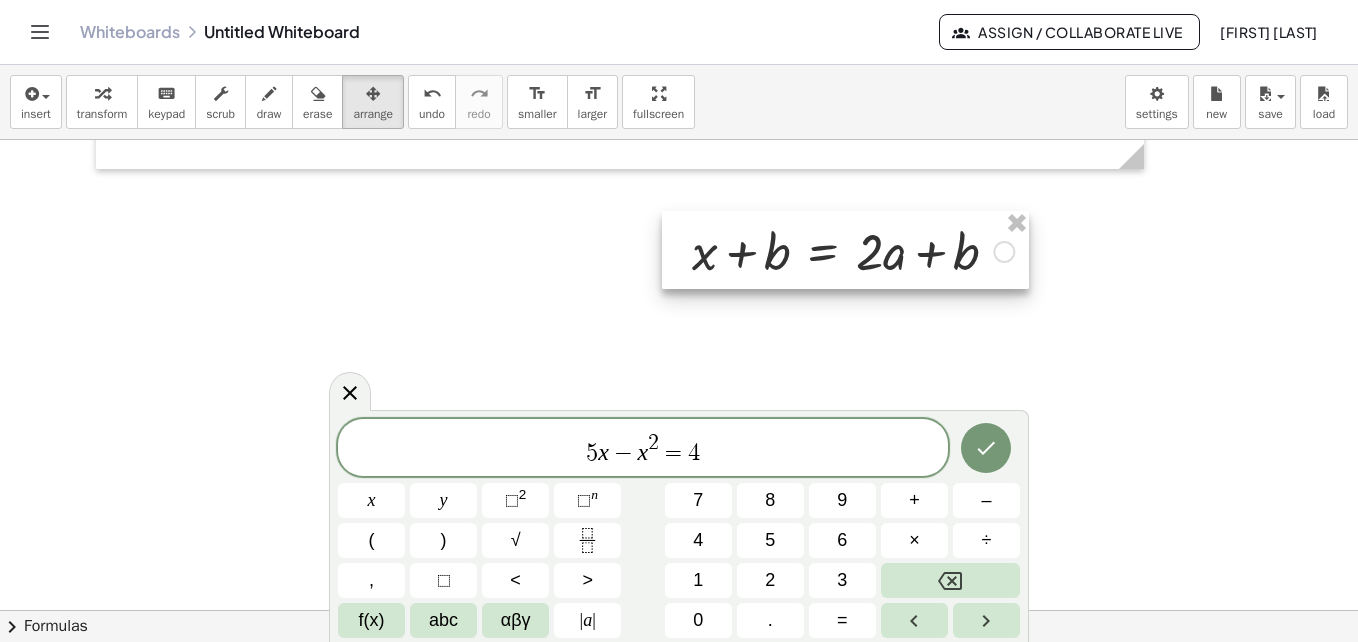 click on "x" at bounding box center (372, 500) 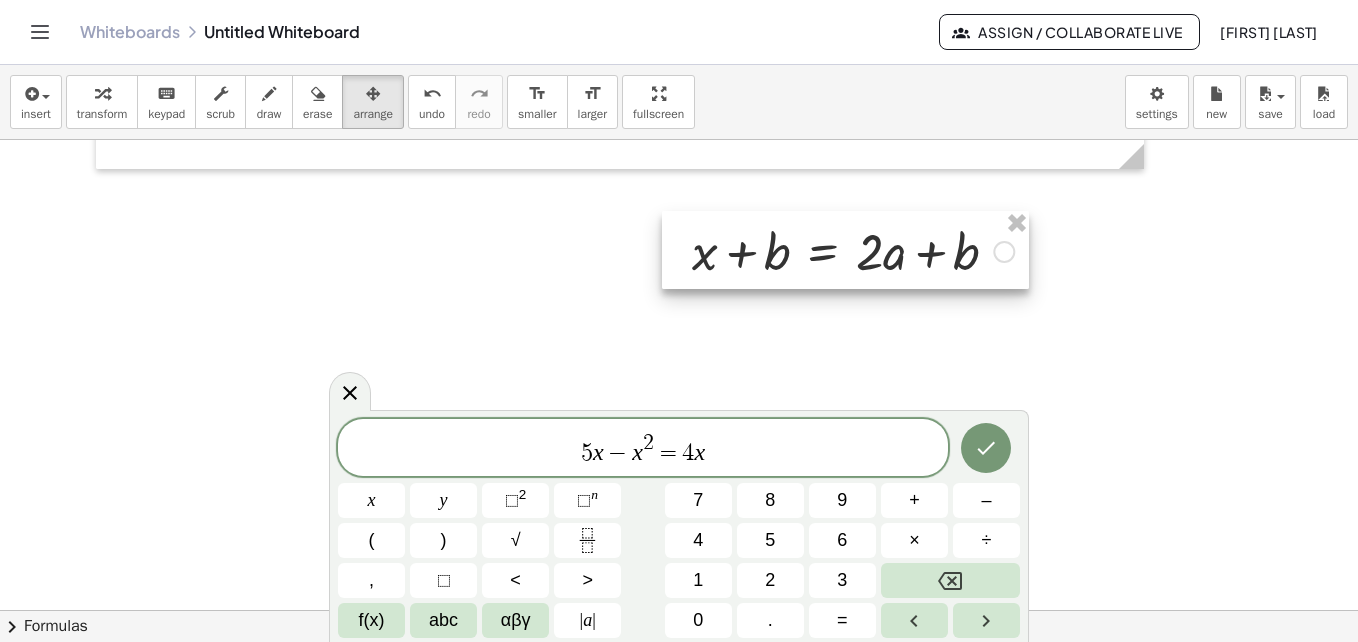 click on "–" at bounding box center (986, 500) 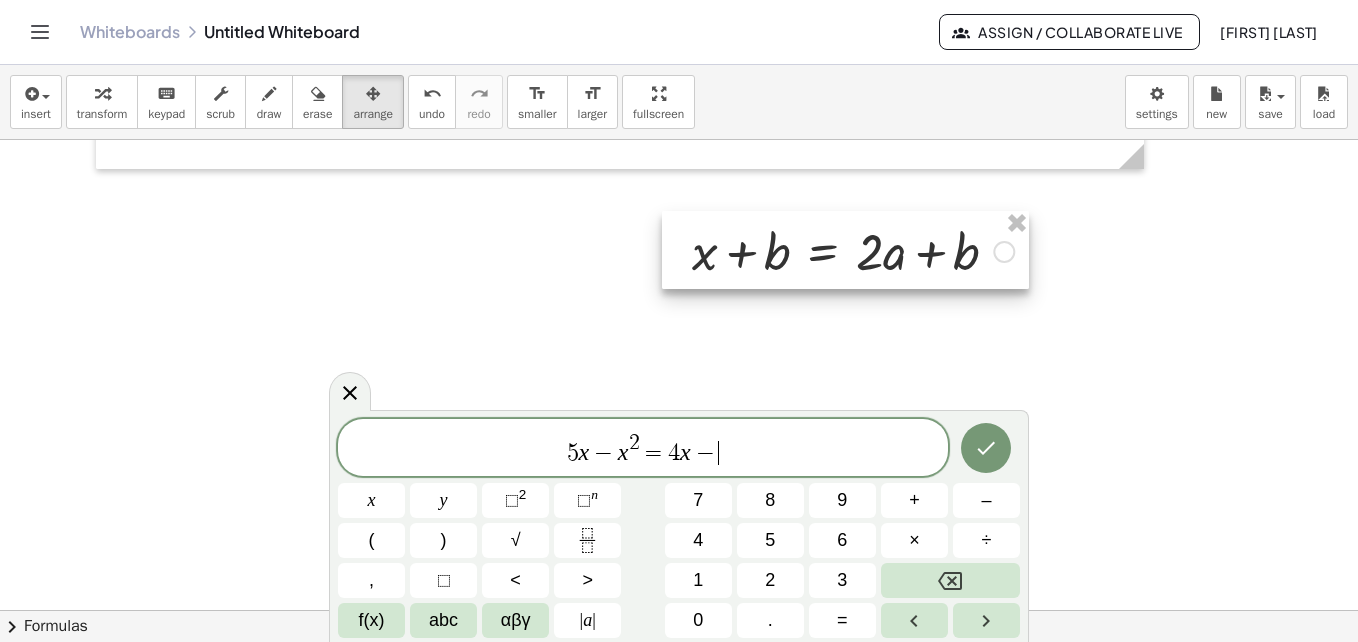 click on "x" at bounding box center [372, 500] 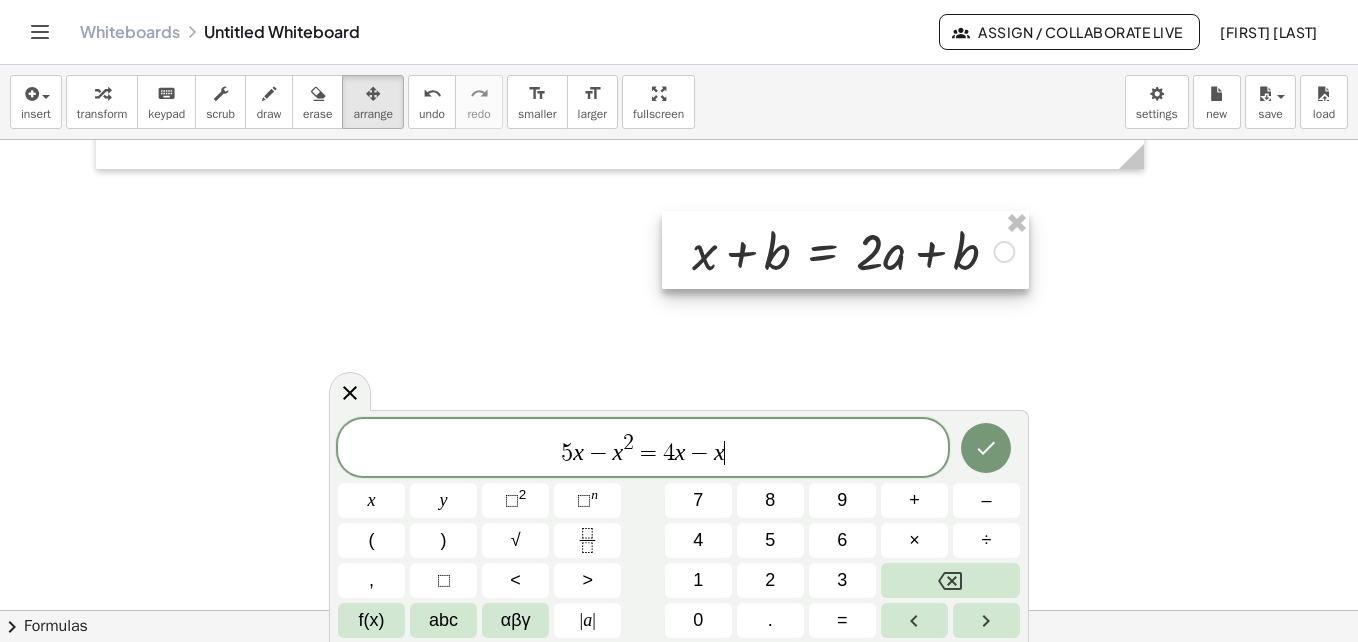 click on "2" at bounding box center (523, 494) 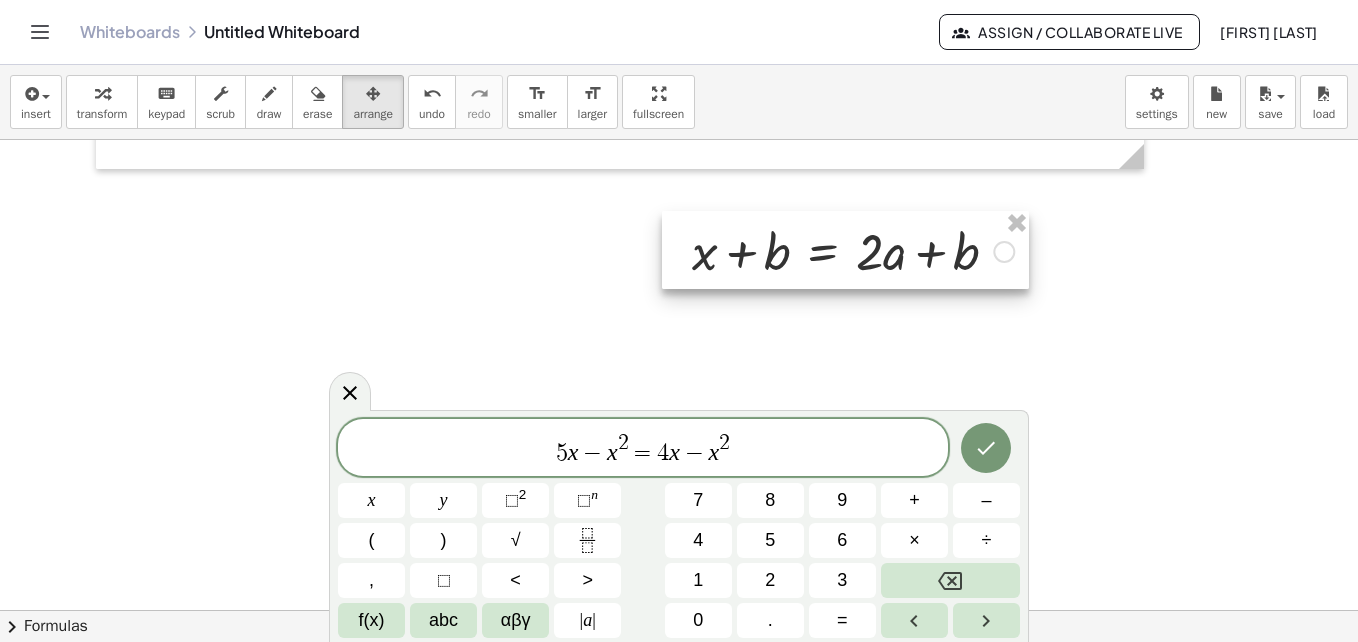 click on "+" at bounding box center [914, 500] 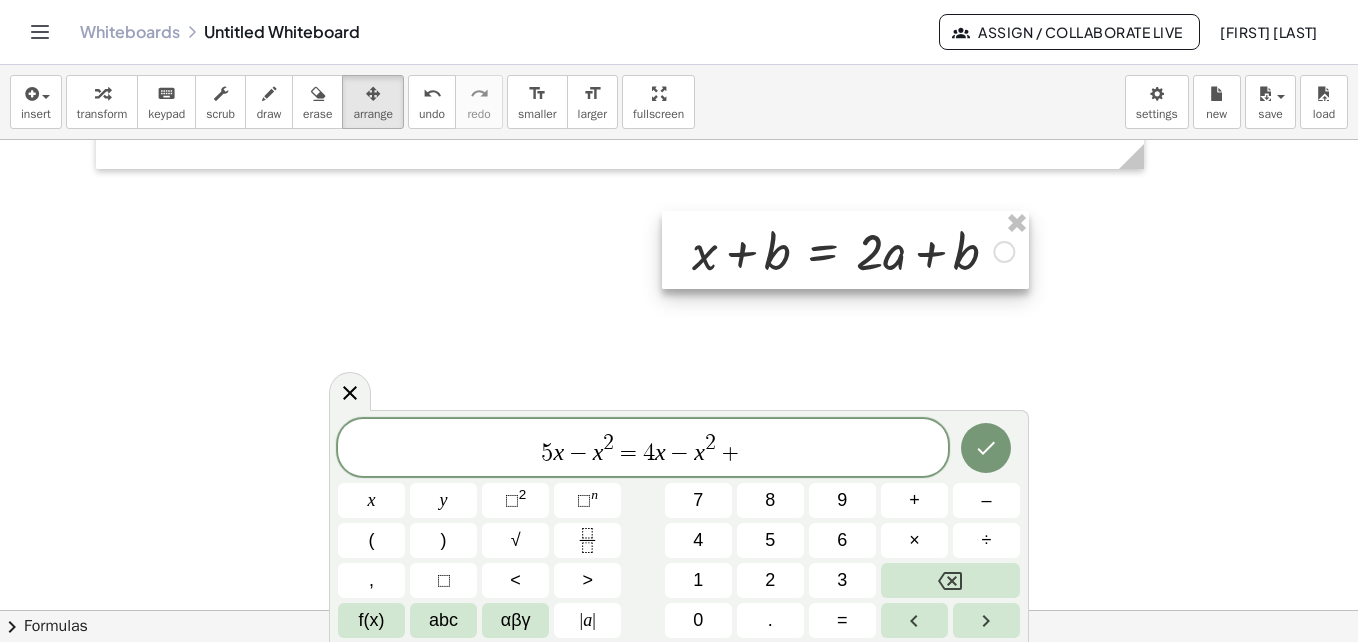 click on "5" at bounding box center [770, 540] 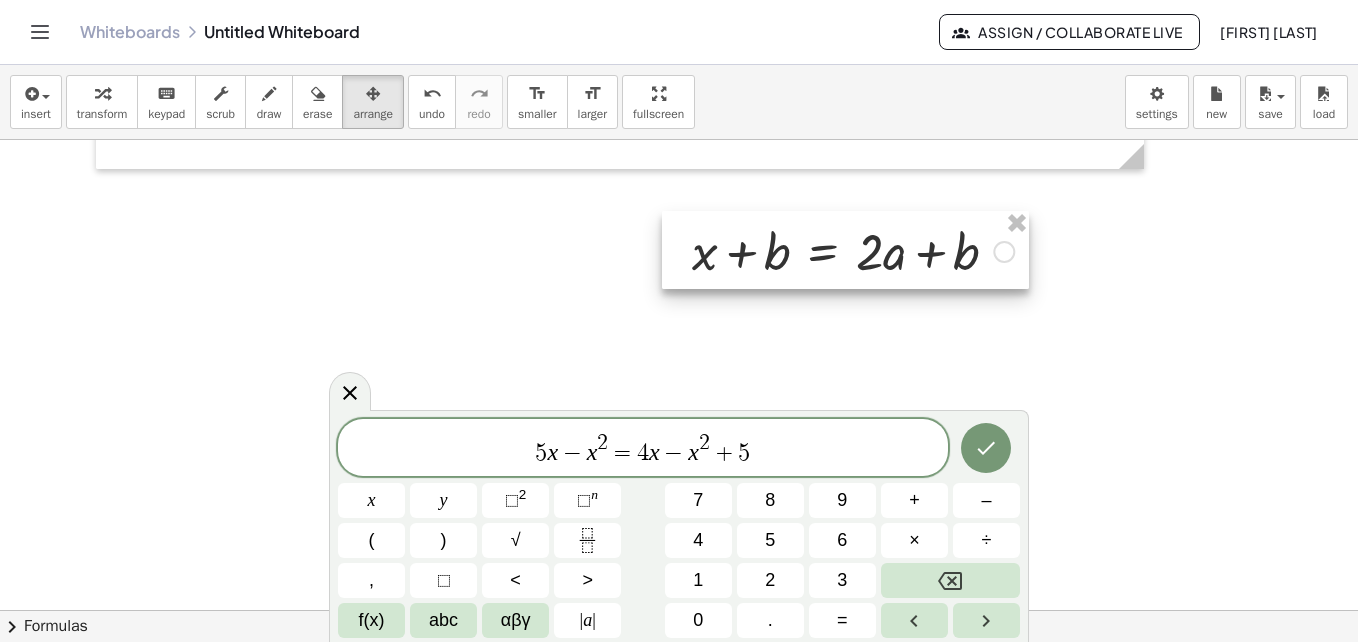 click 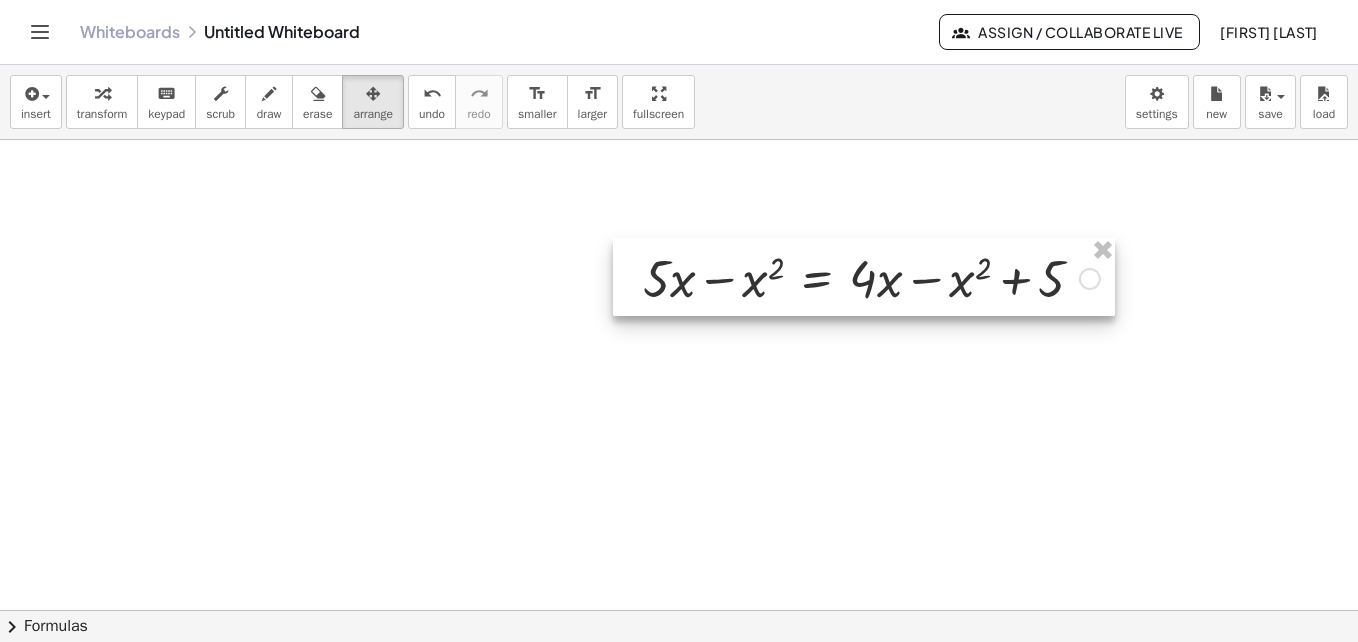 scroll, scrollTop: 1047, scrollLeft: 0, axis: vertical 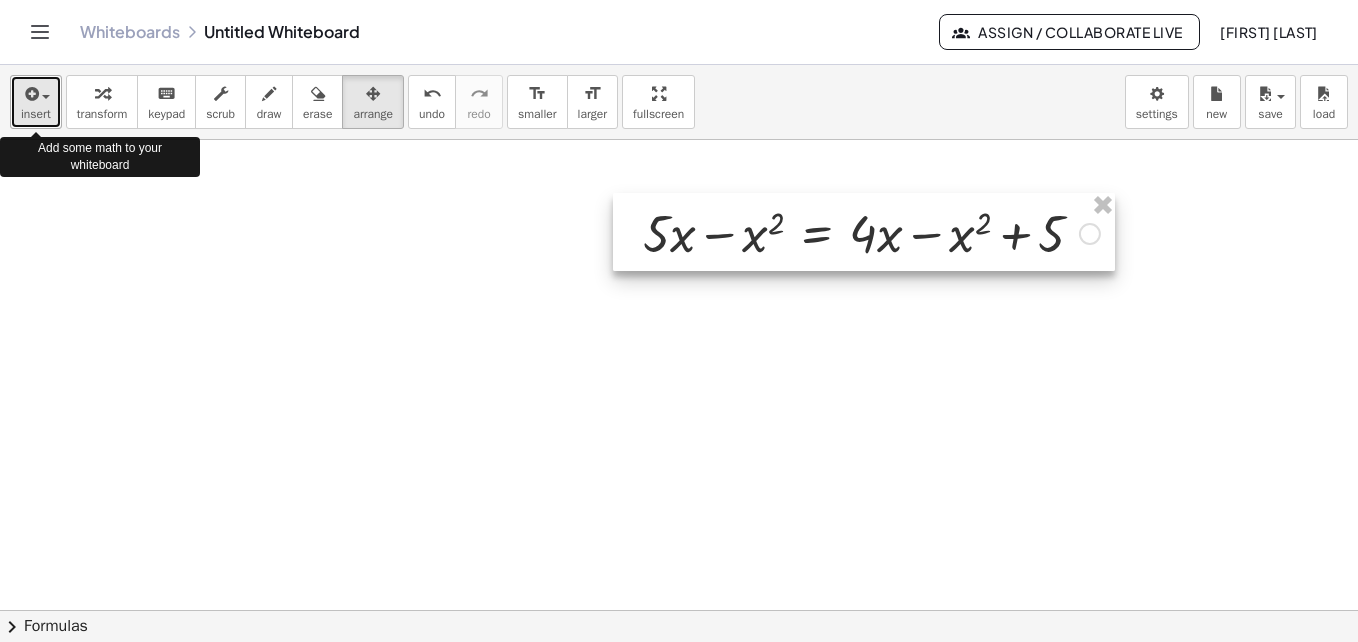 click at bounding box center (36, 93) 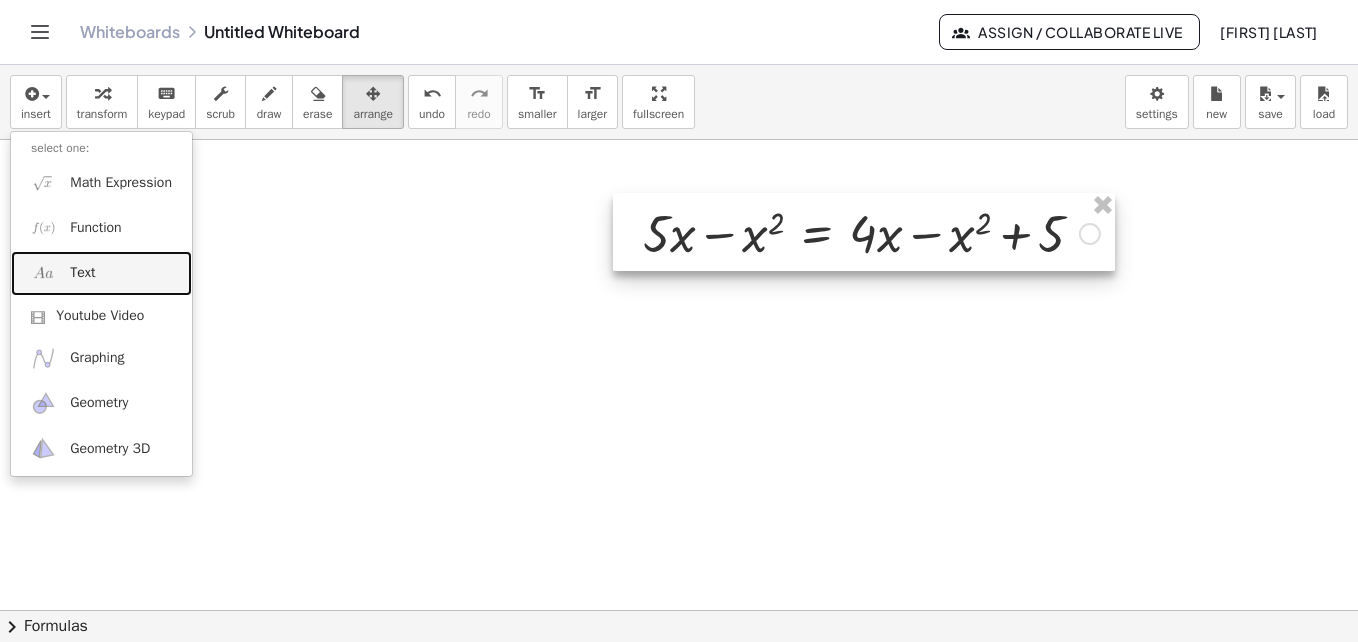 click on "Text" at bounding box center (101, 273) 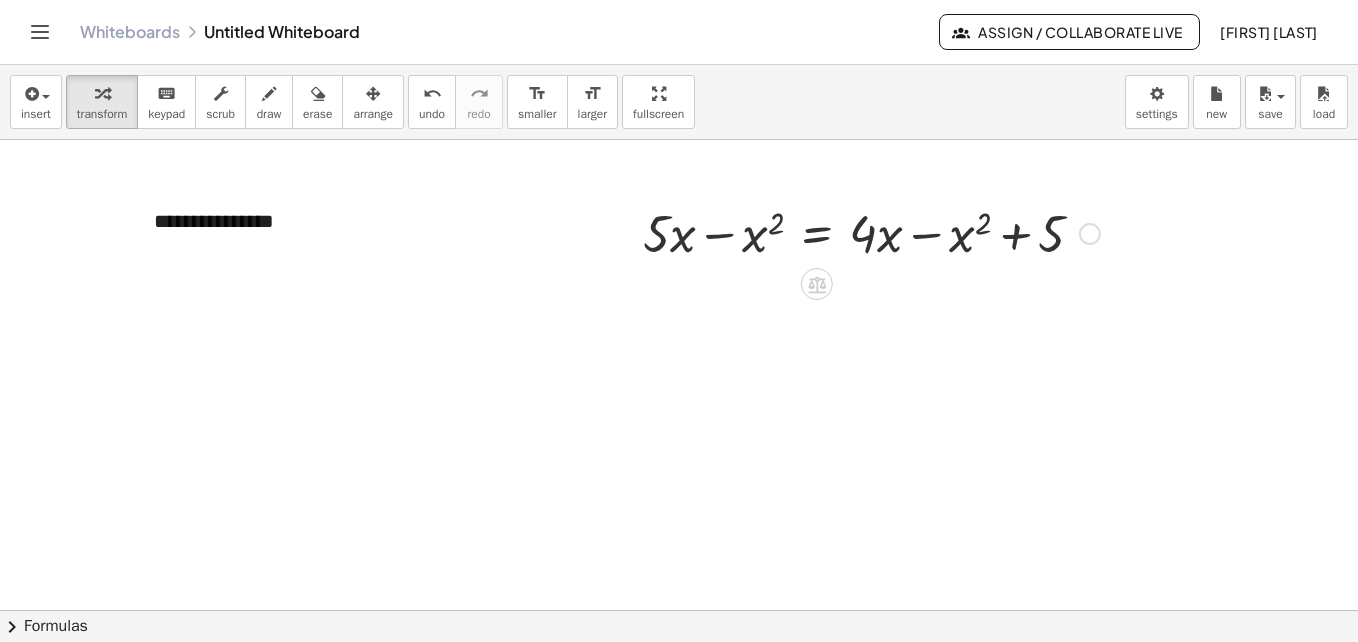 type 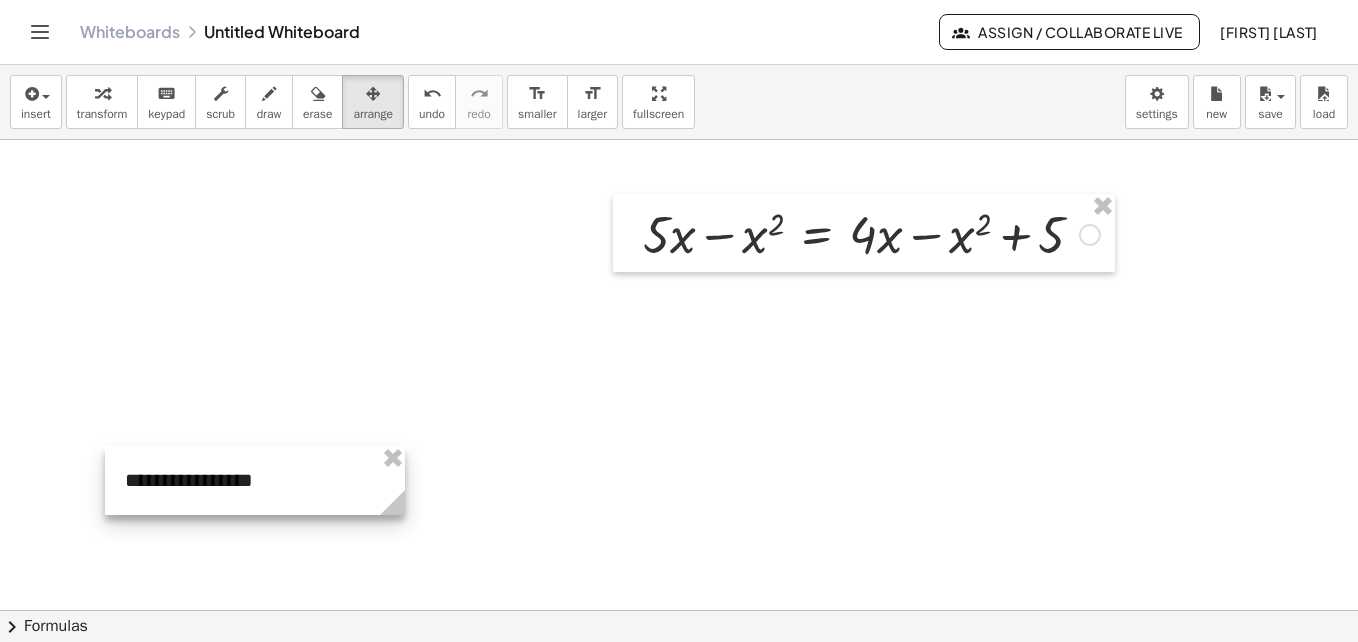 scroll, scrollTop: 1048, scrollLeft: 0, axis: vertical 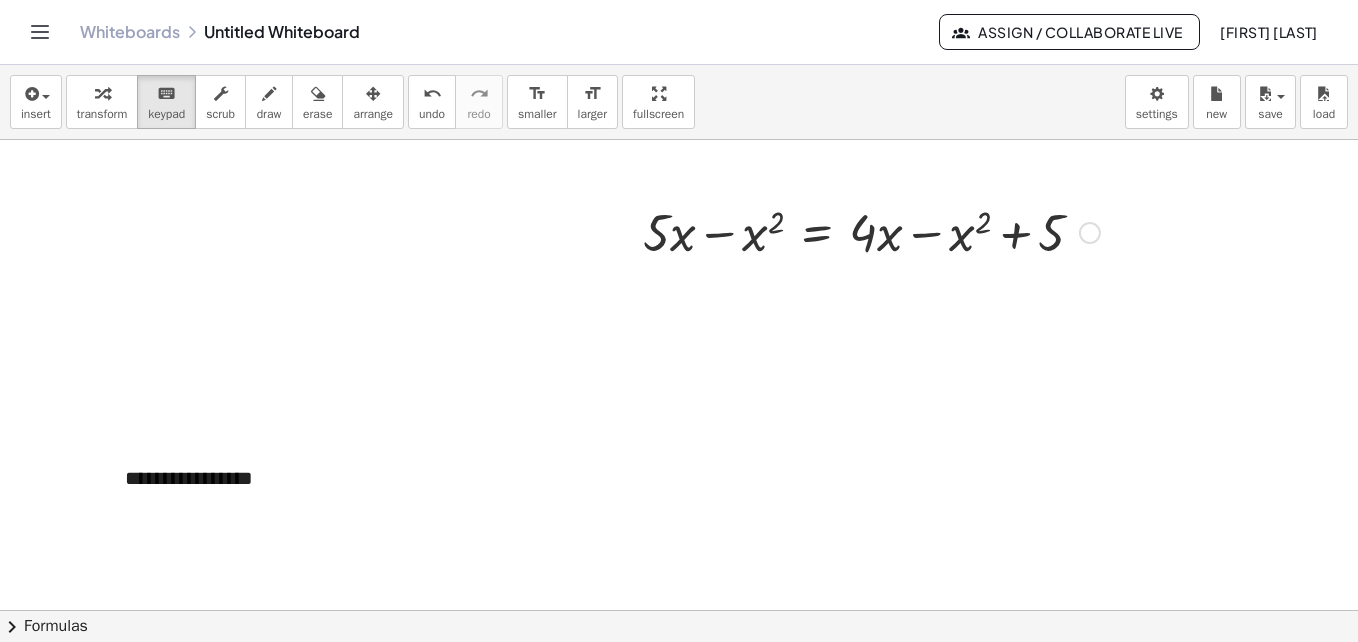 click on "**********" at bounding box center [698, 478] 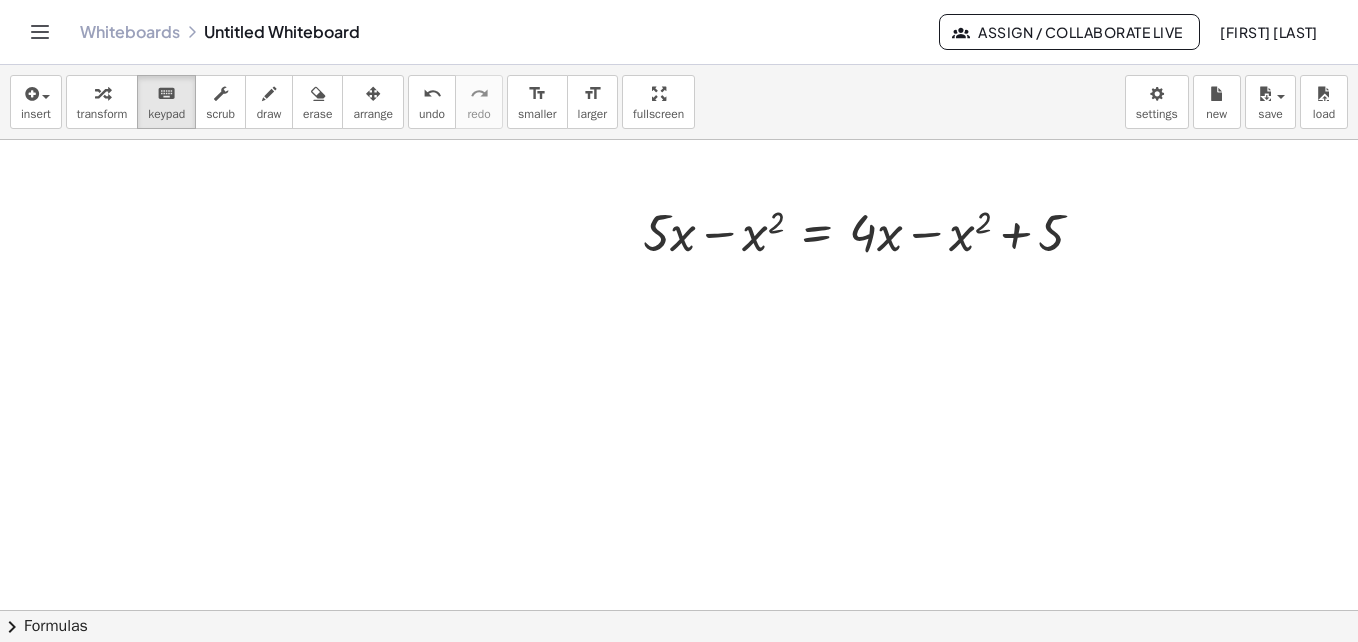 click at bounding box center (679, 32) 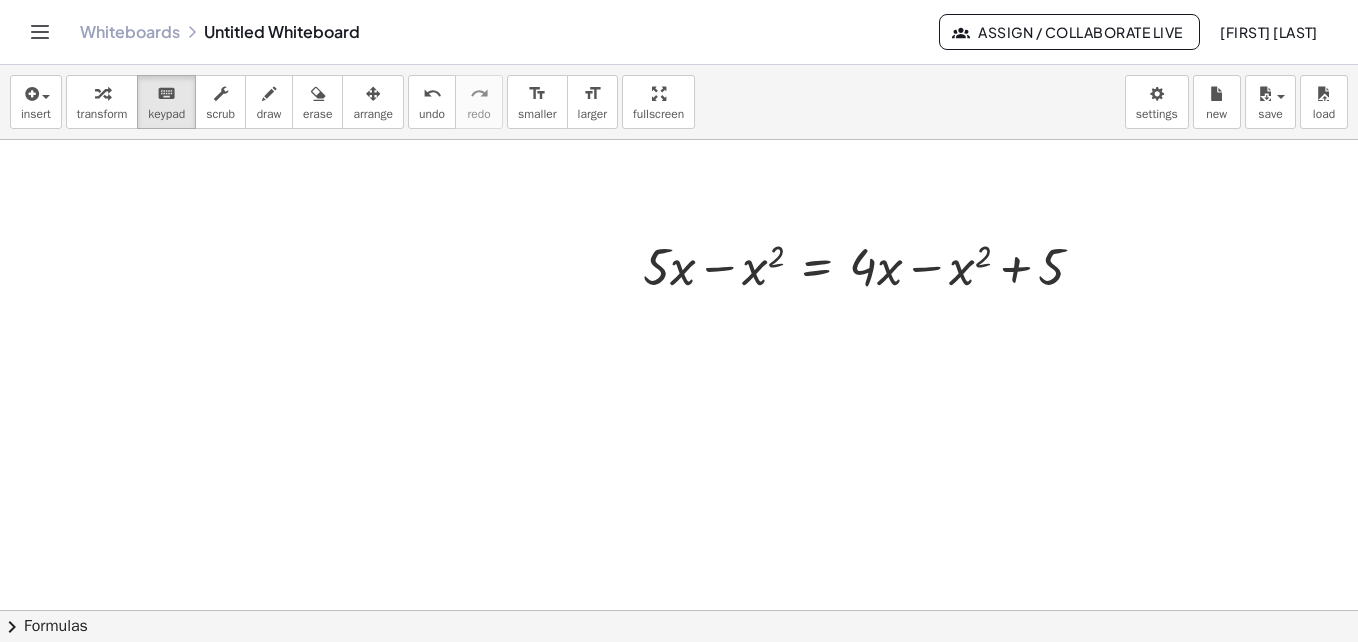 scroll, scrollTop: 1048, scrollLeft: 0, axis: vertical 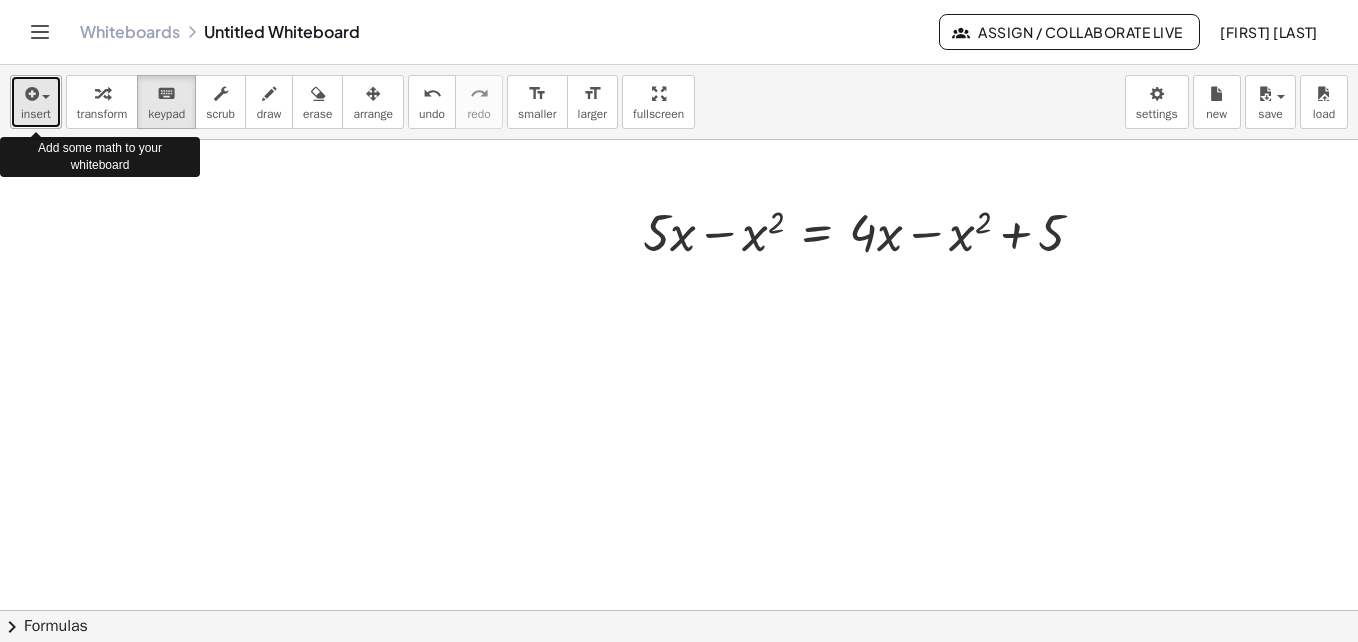 click on "insert" at bounding box center (36, 114) 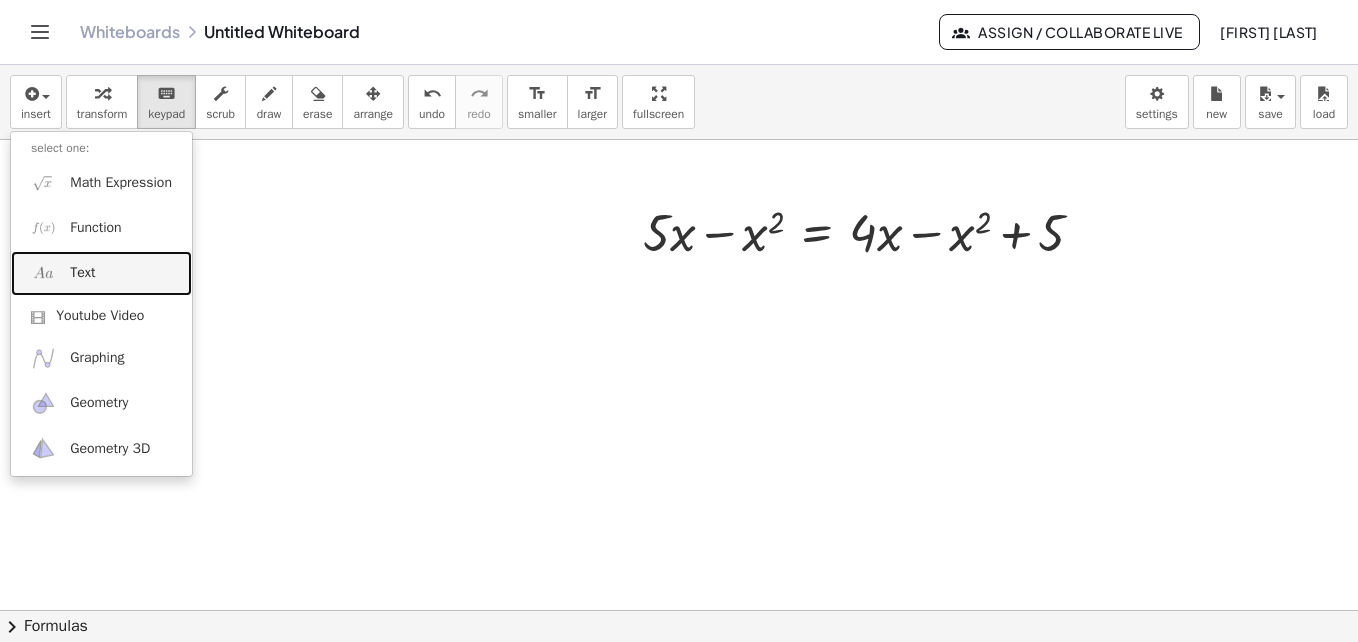click on "Text" at bounding box center [101, 273] 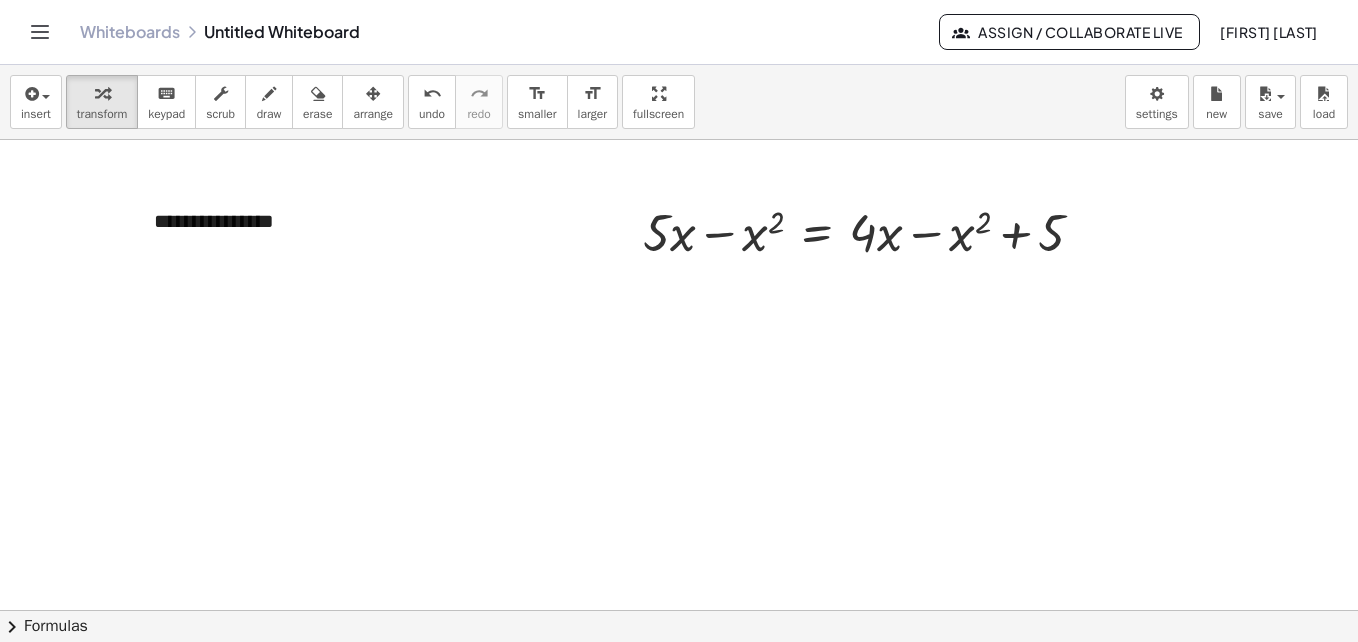 type 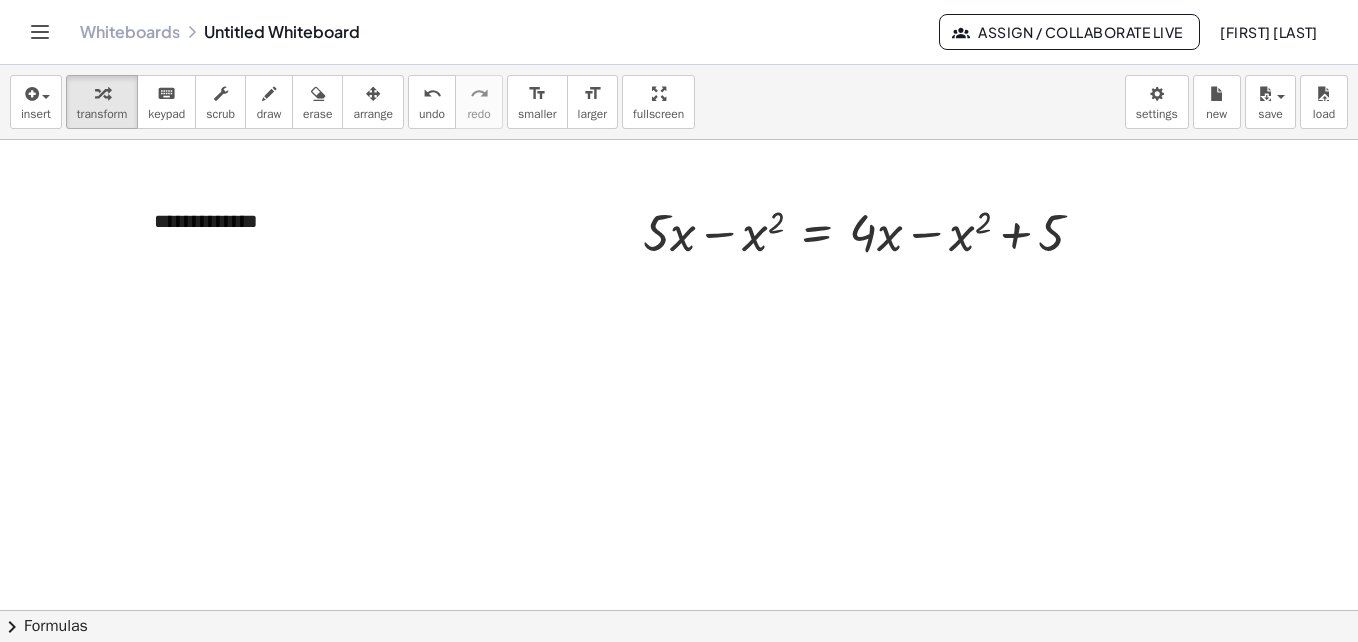 click at bounding box center (679, 32) 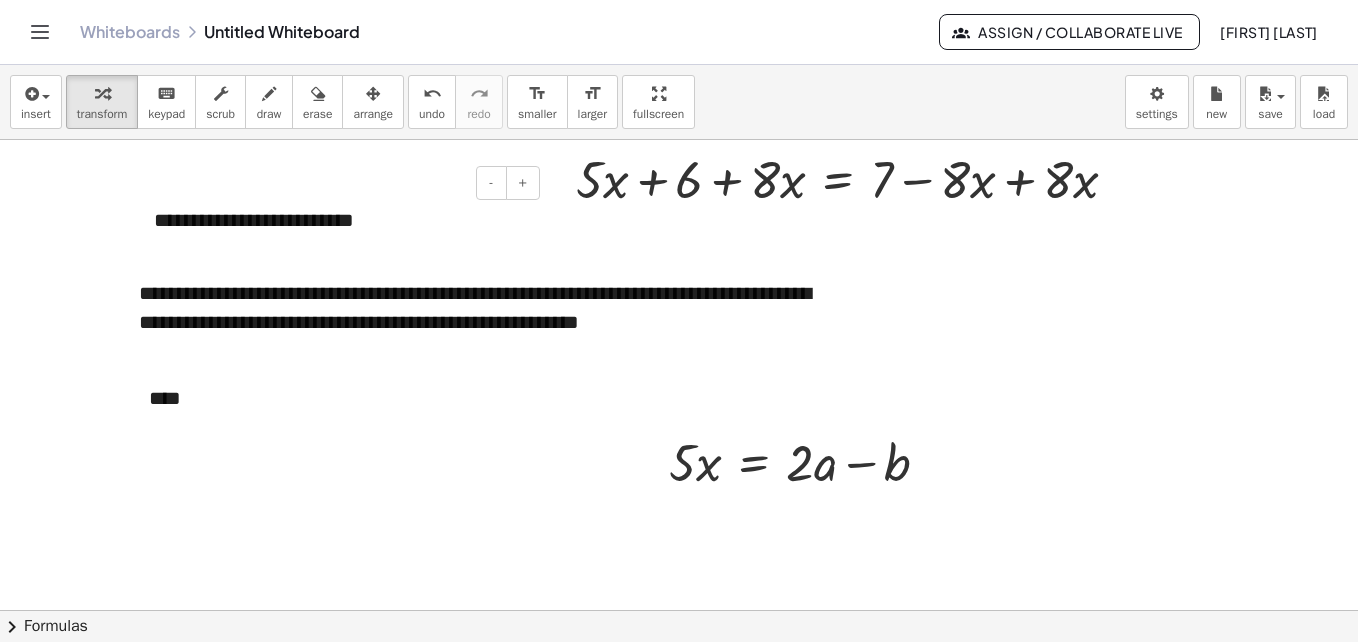 scroll, scrollTop: 0, scrollLeft: 0, axis: both 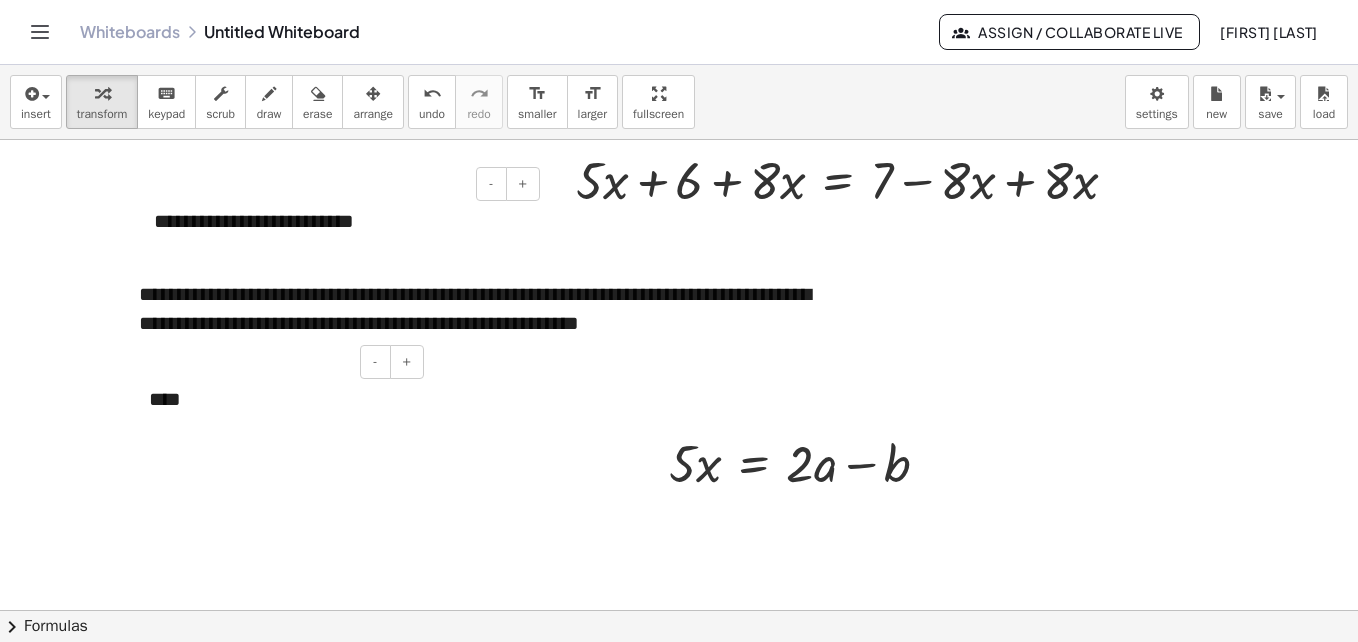 click on "****" at bounding box center (279, 399) 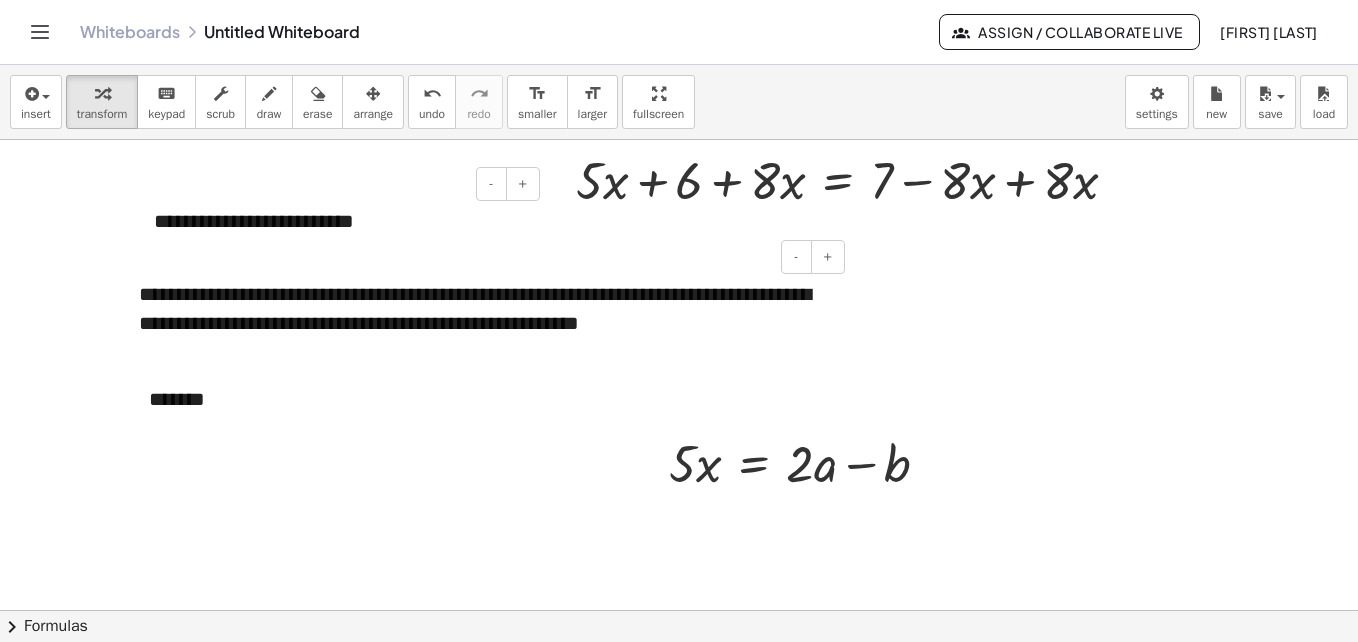 click on "**********" at bounding box center [484, 308] 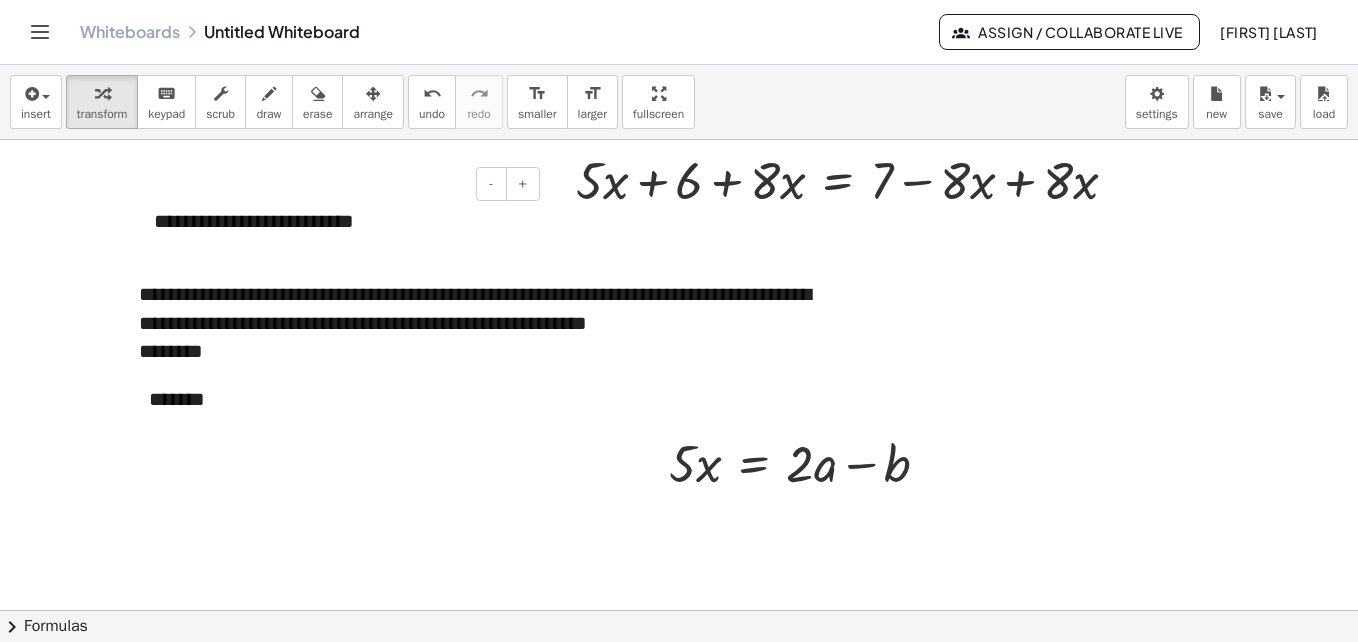 click at bounding box center (679, 1080) 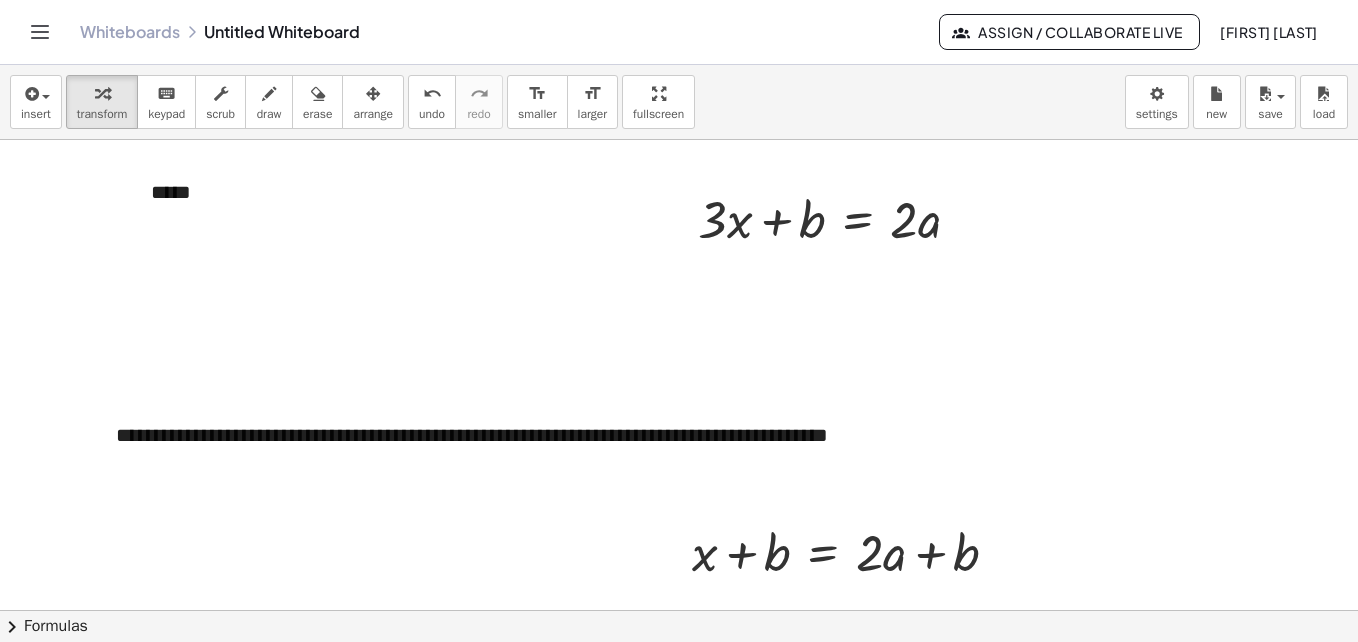 scroll, scrollTop: 480, scrollLeft: 0, axis: vertical 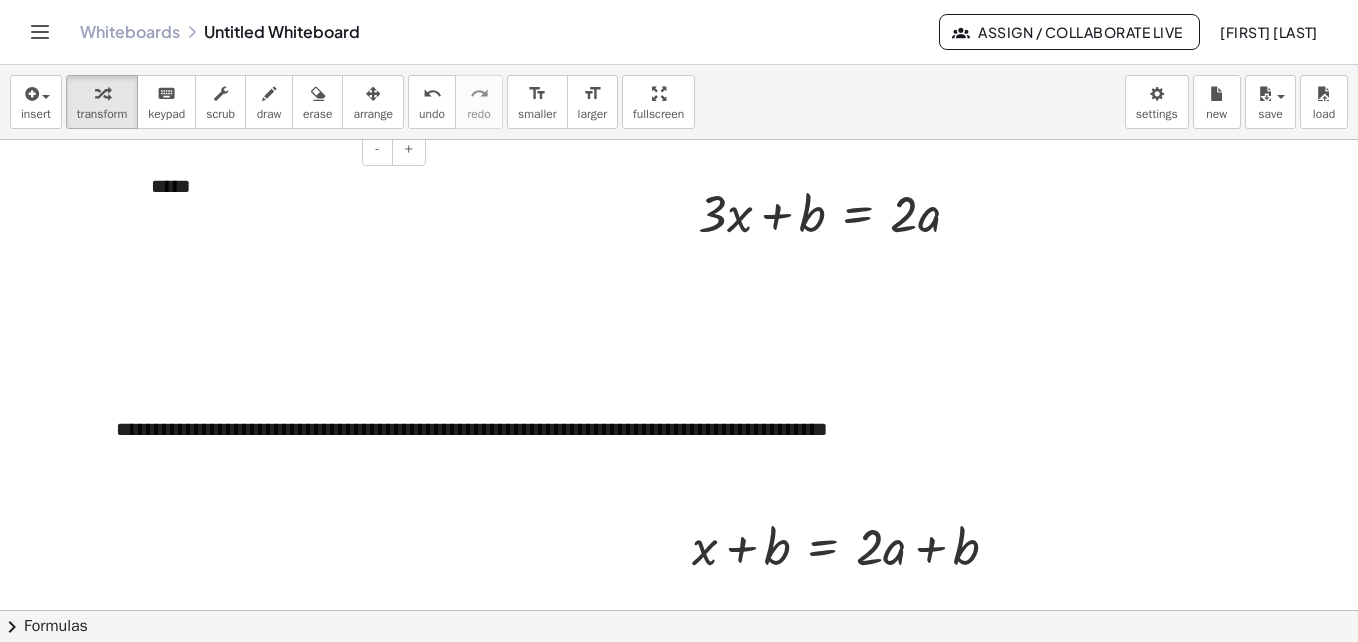 click on "*****" at bounding box center (281, 186) 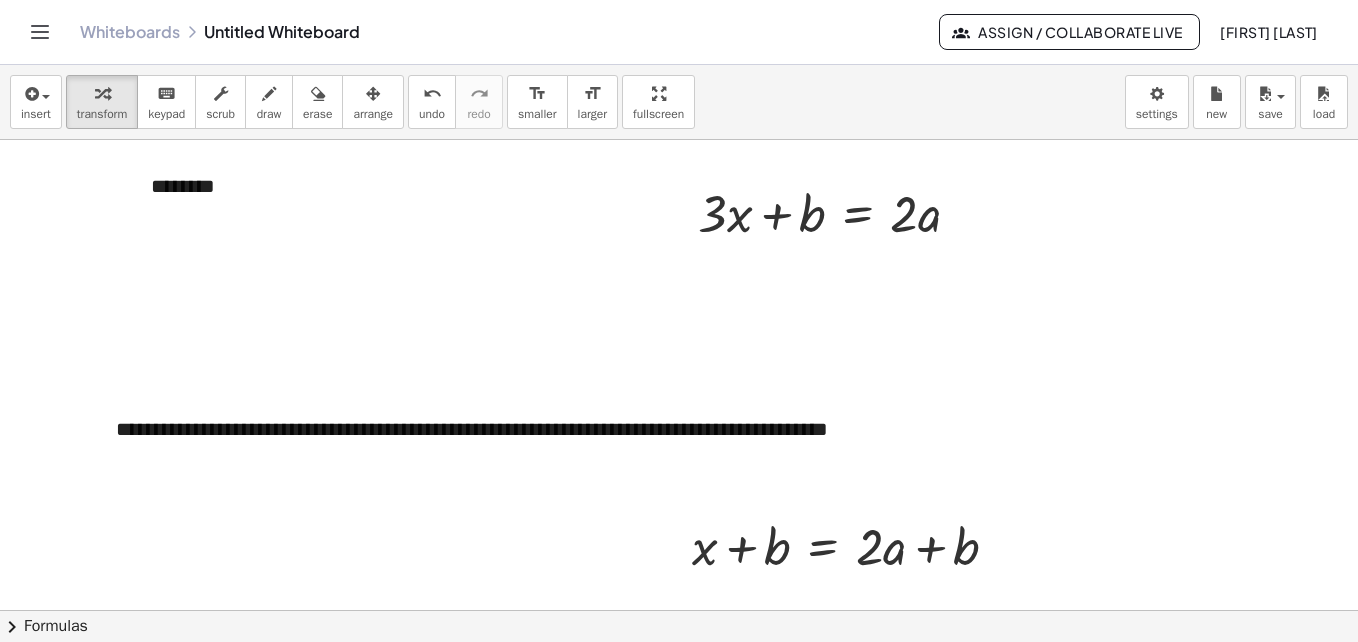 scroll, scrollTop: 891, scrollLeft: 0, axis: vertical 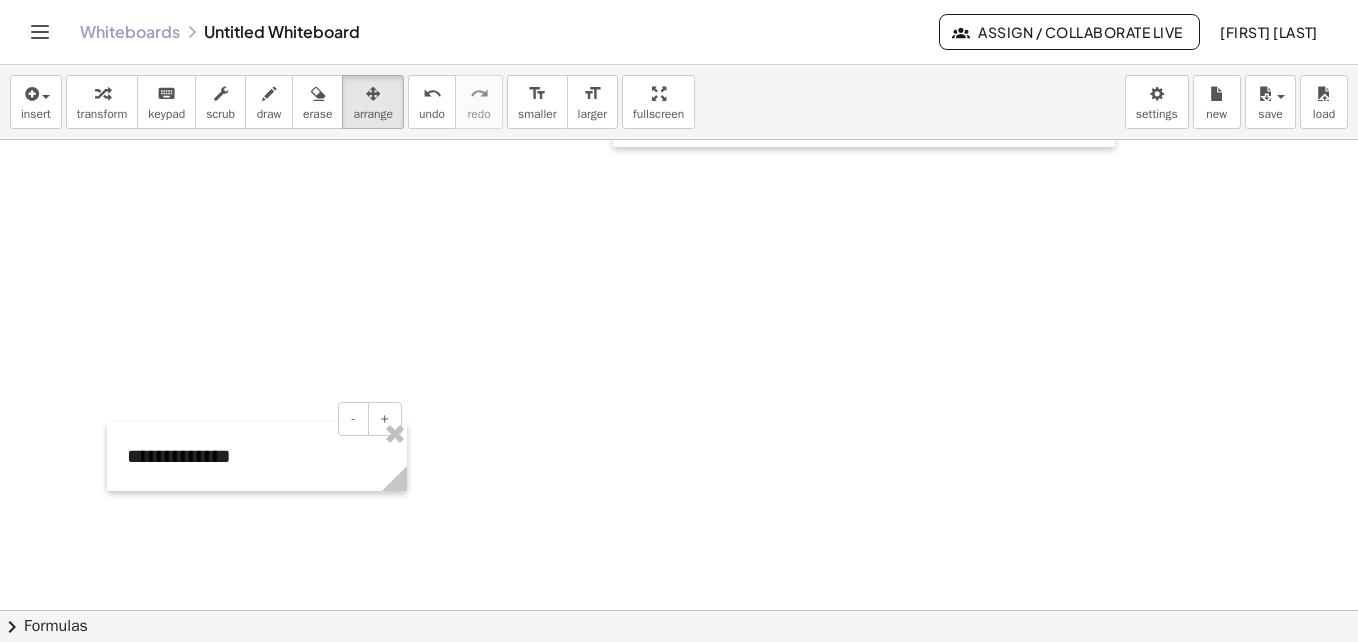click at bounding box center (679, -91) 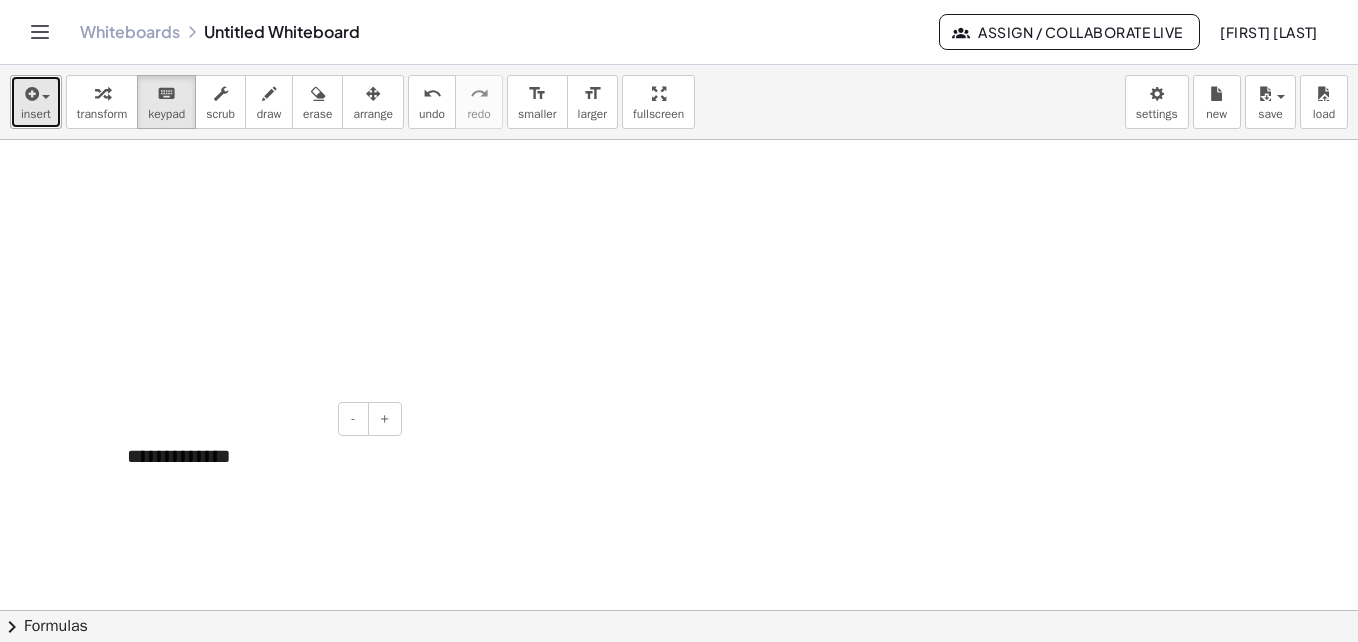 click on "insert" at bounding box center [36, 102] 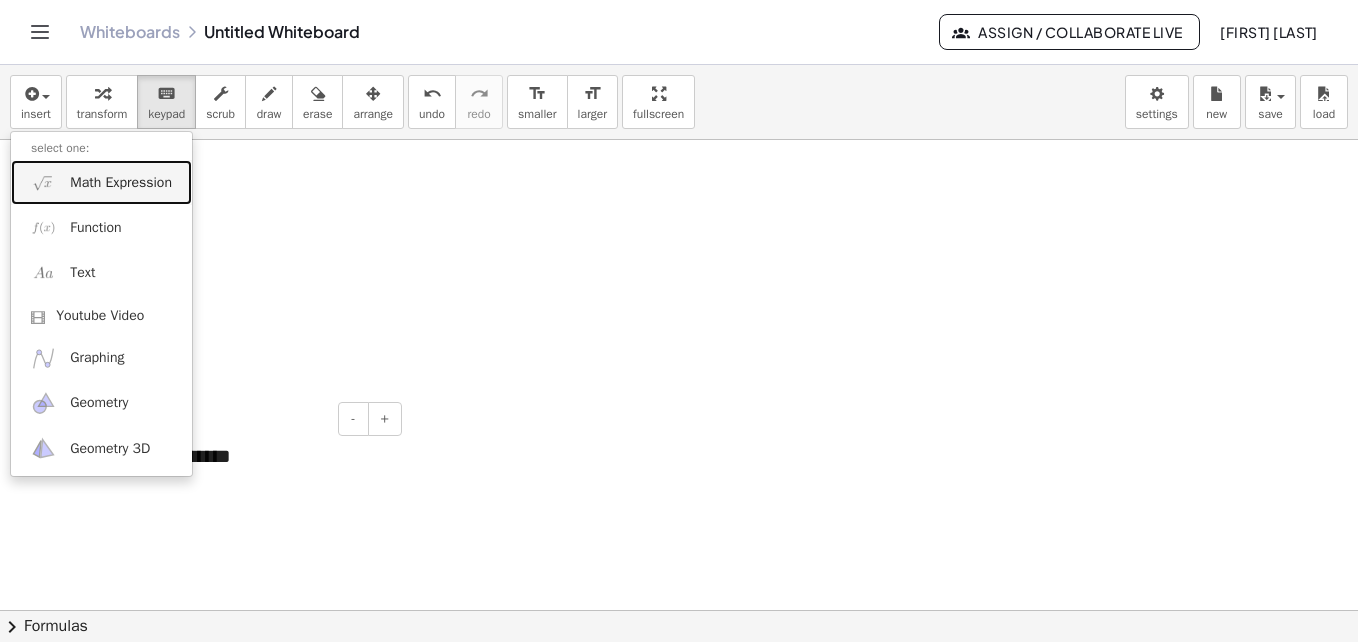 click on "Math Expression" at bounding box center [121, 183] 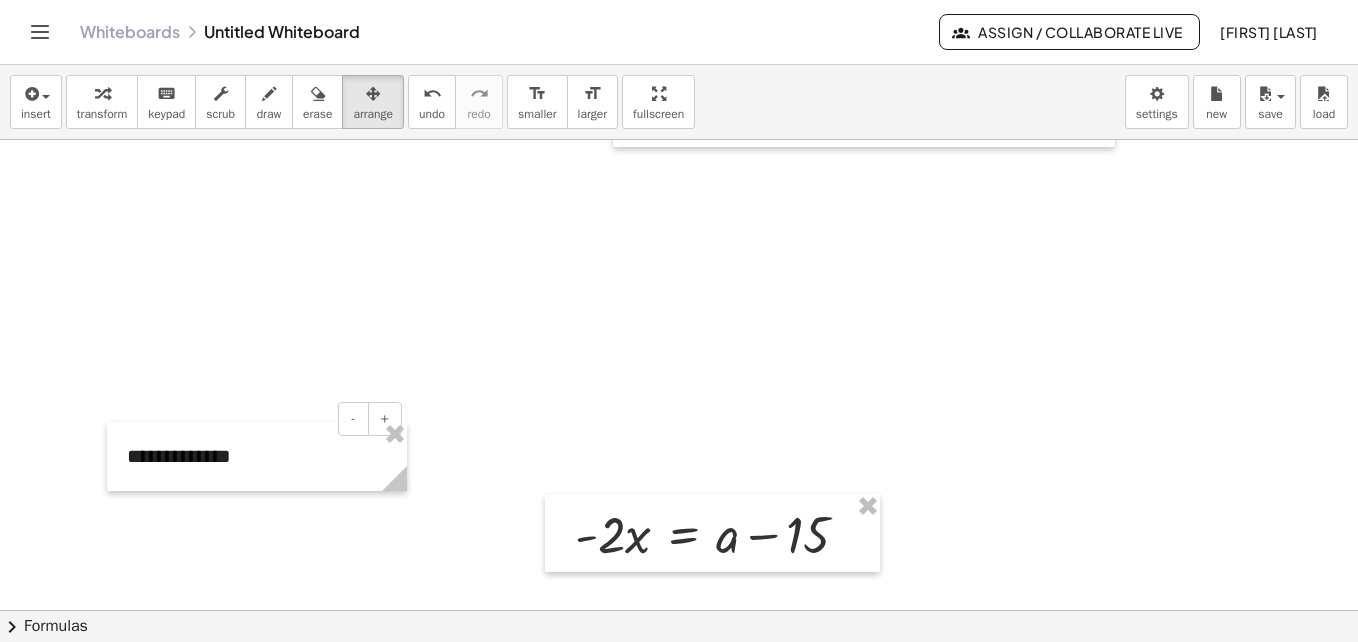 click at bounding box center (679, -91) 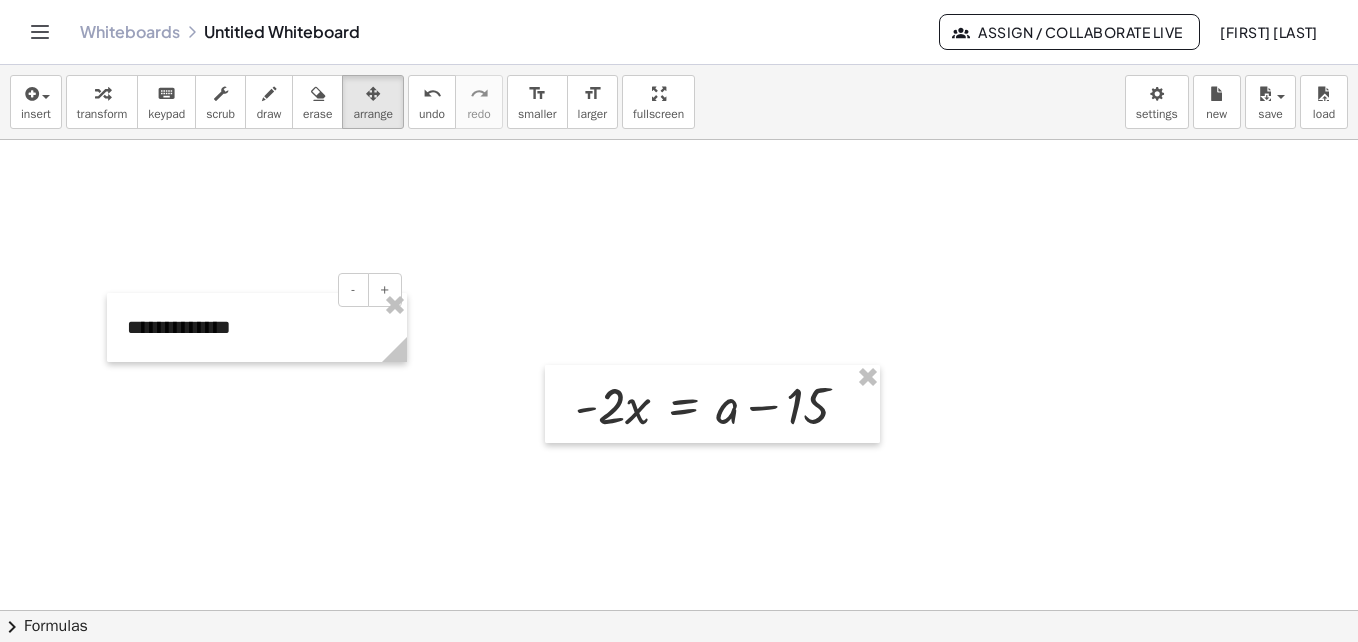 scroll, scrollTop: 1335, scrollLeft: 0, axis: vertical 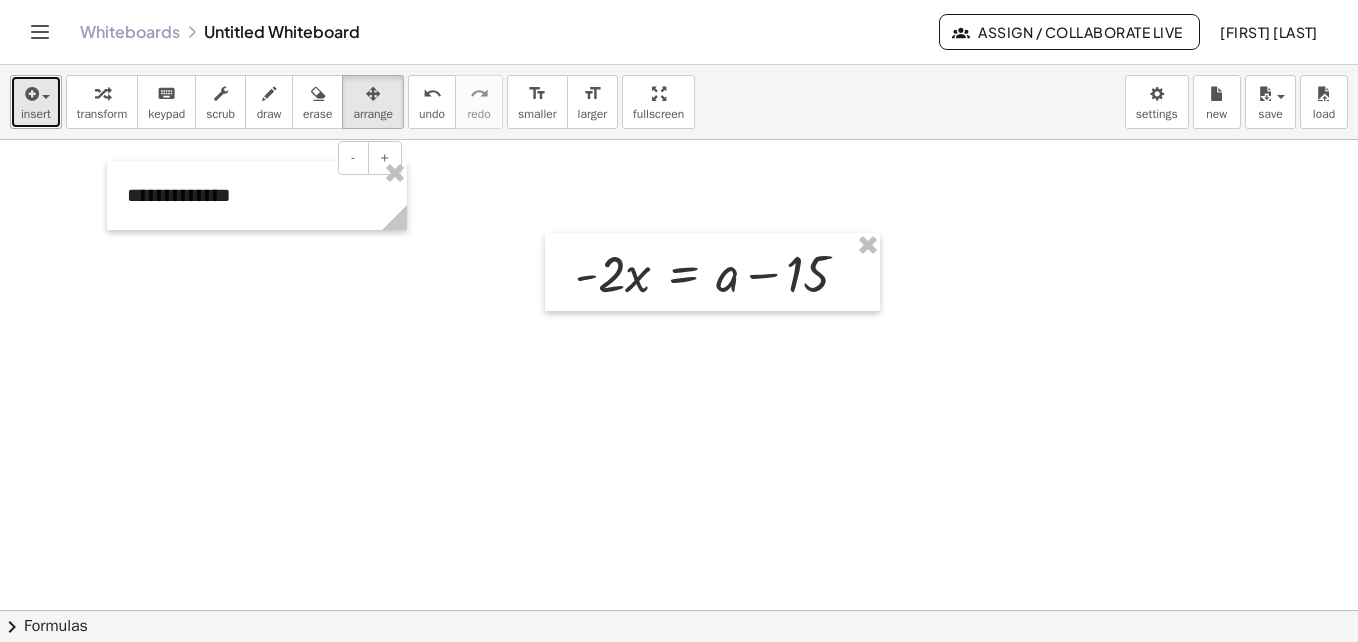 click on "insert" at bounding box center [36, 114] 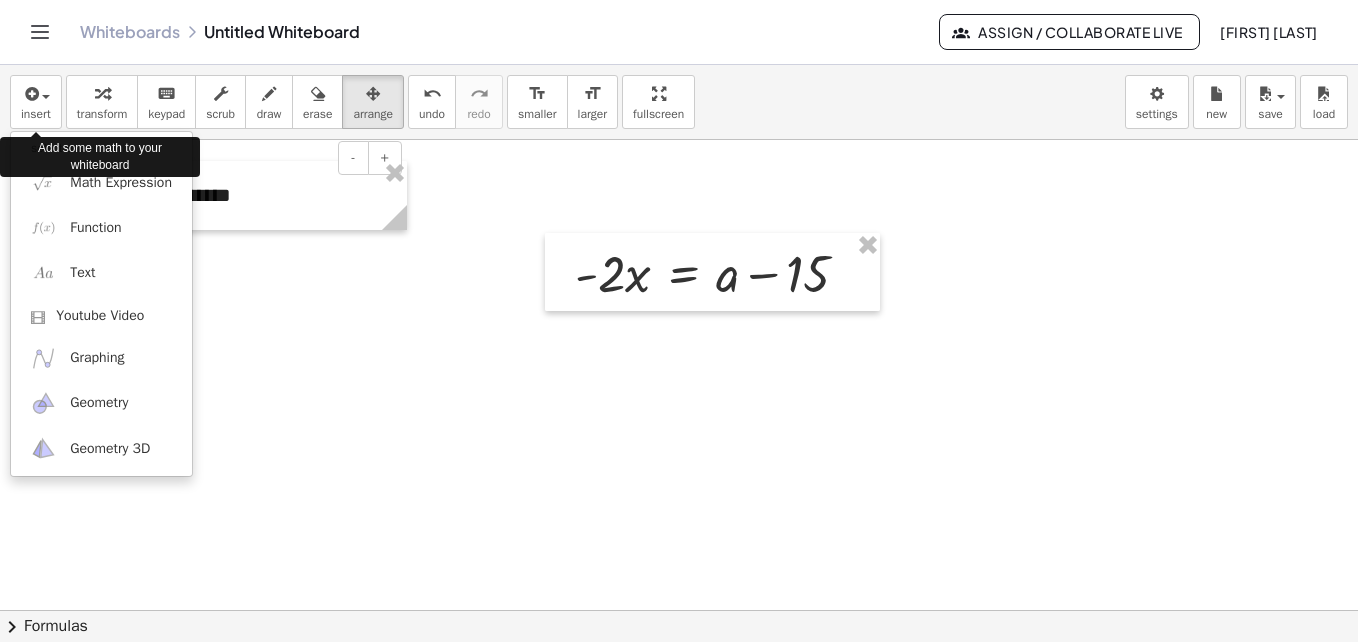 click on "Add some math to your whiteboard" at bounding box center (100, 157) 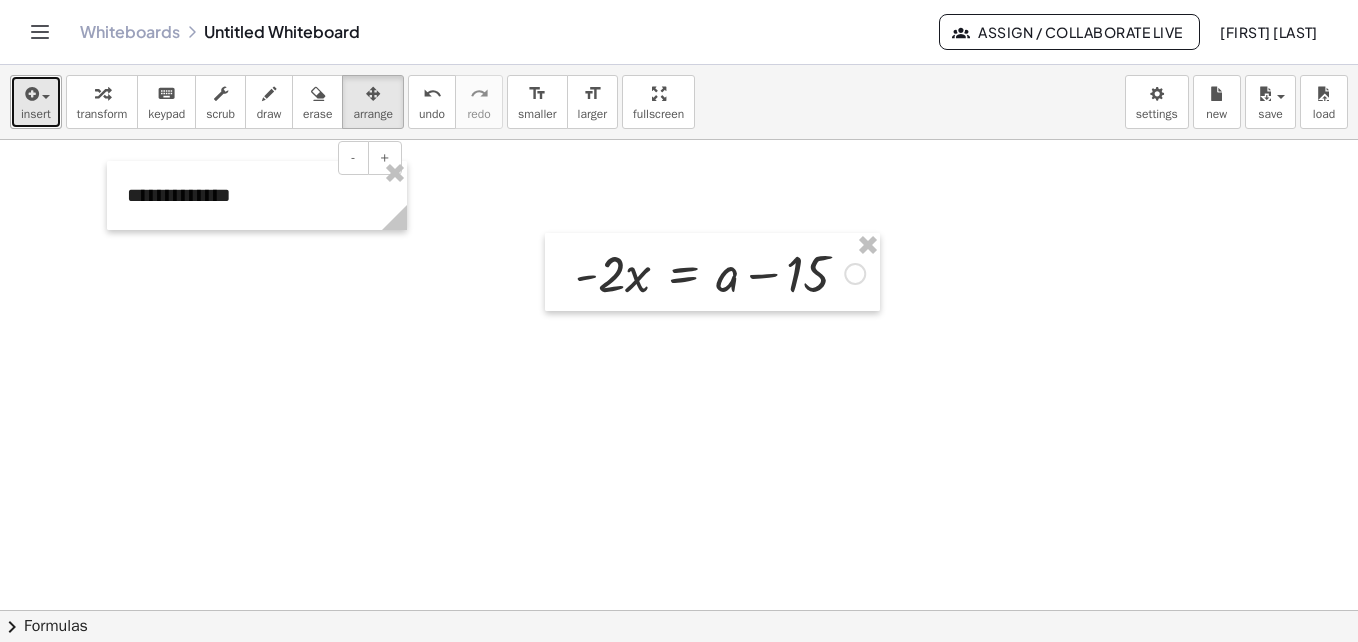 click at bounding box center [41, 96] 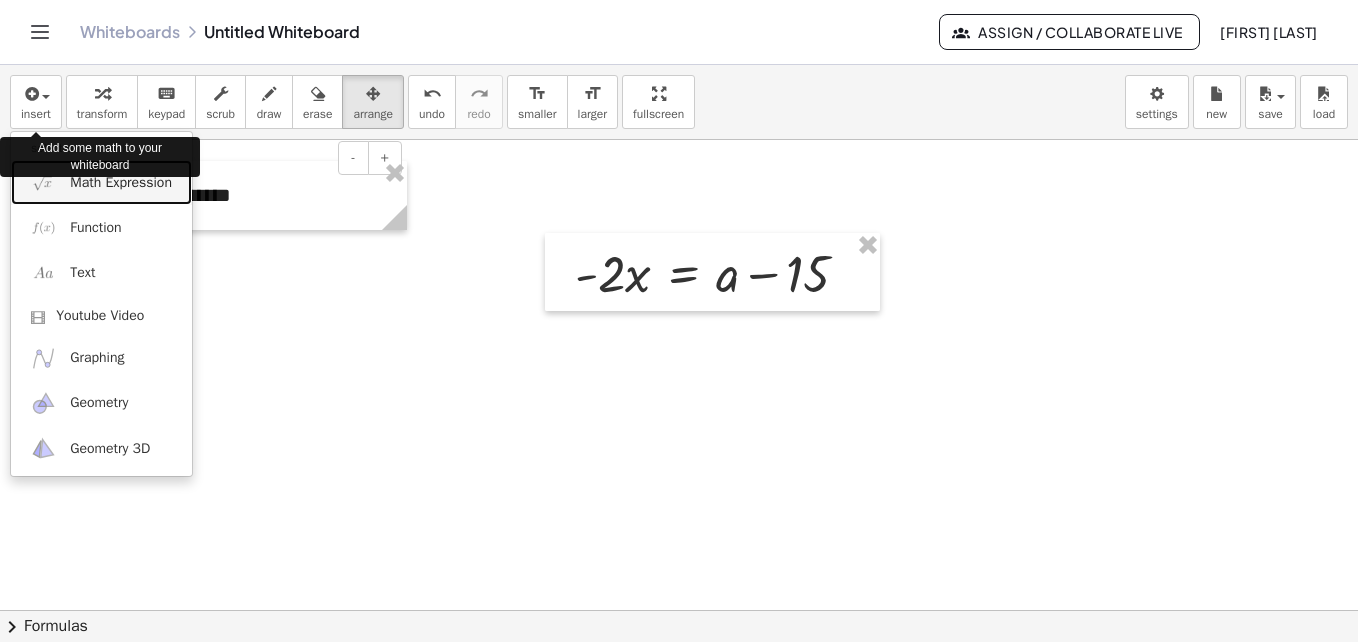 click on "Math Expression" at bounding box center (121, 183) 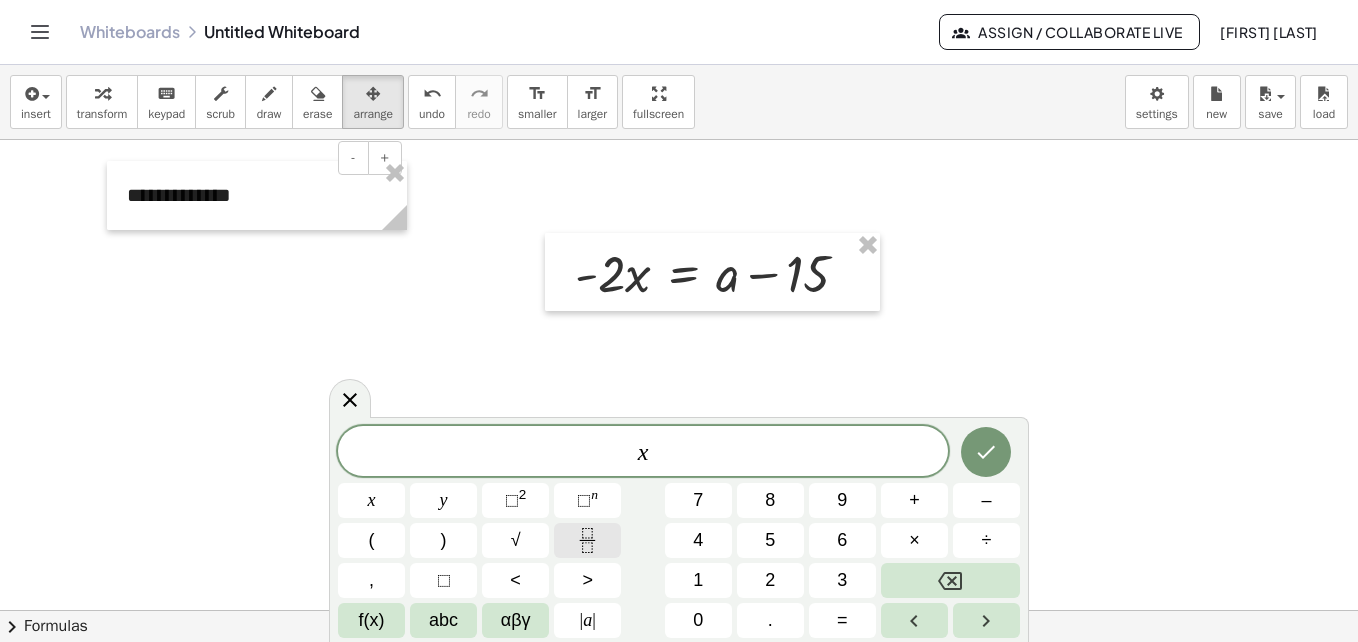 click 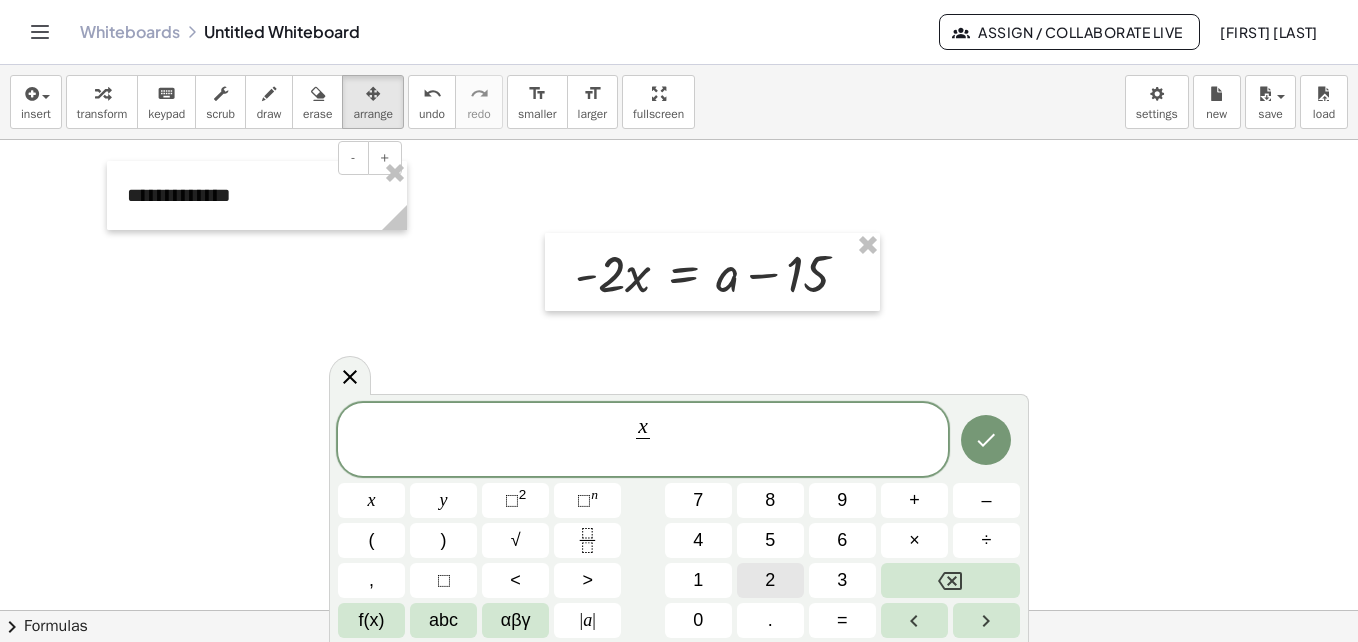 click on "2" at bounding box center (770, 580) 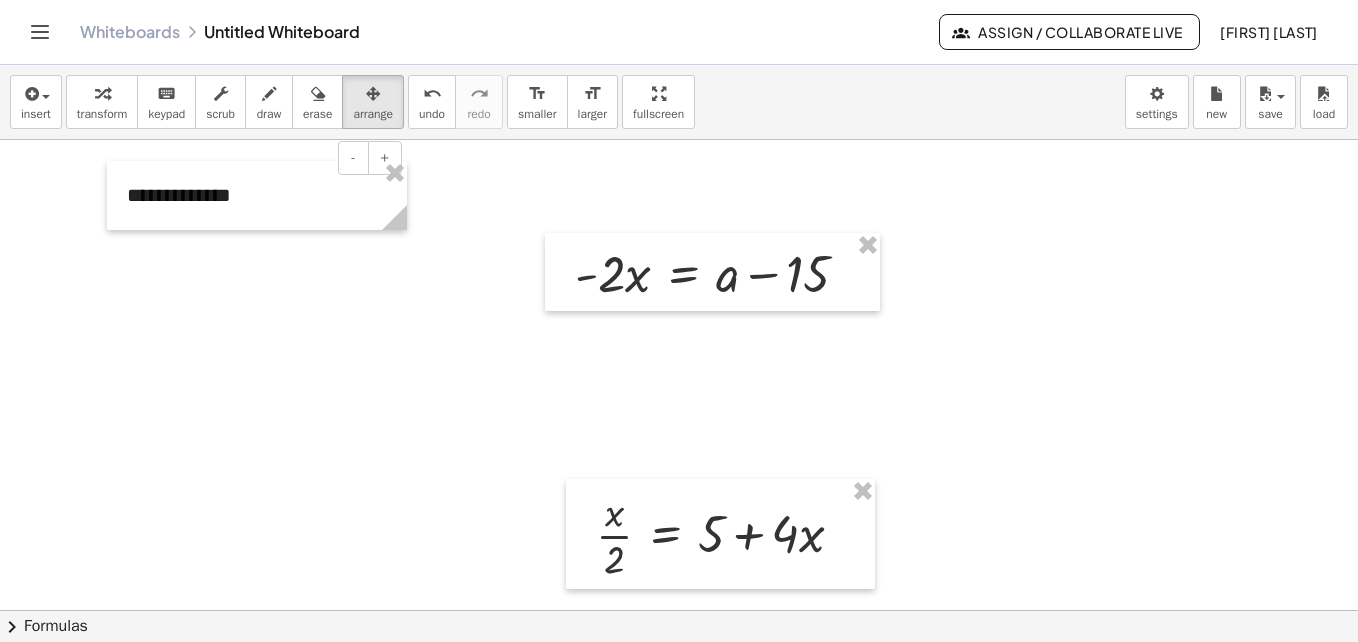 click at bounding box center (679, -117) 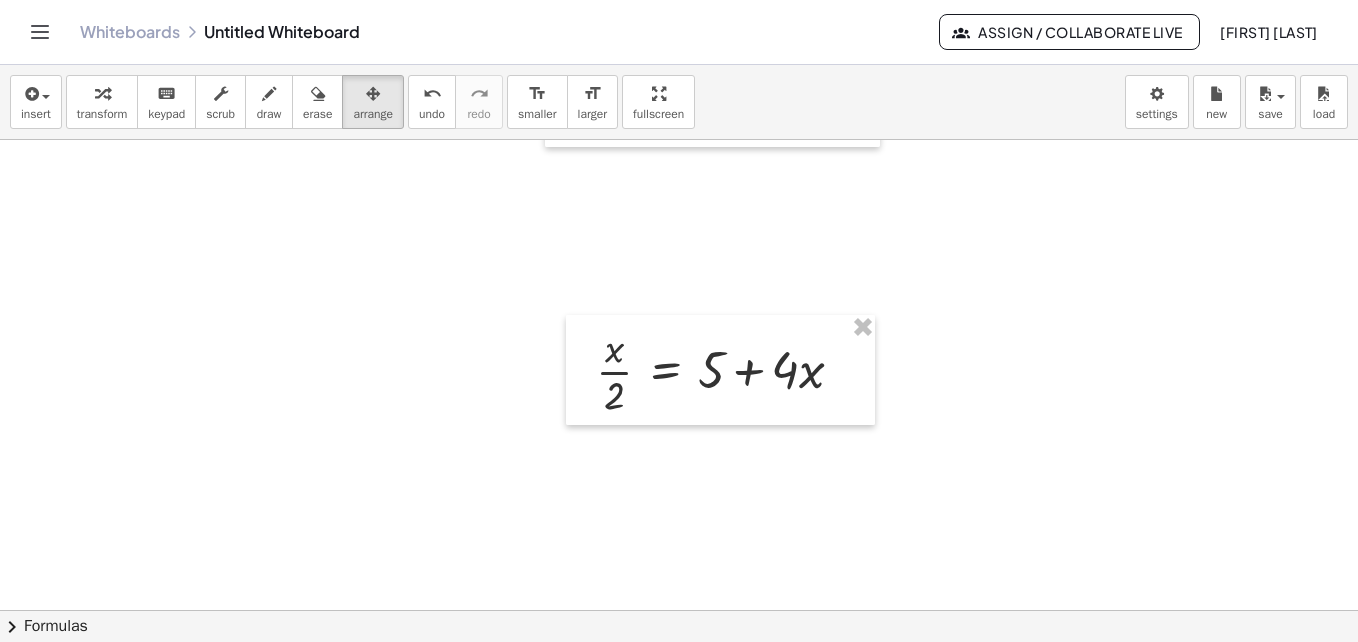 scroll, scrollTop: 1632, scrollLeft: 0, axis: vertical 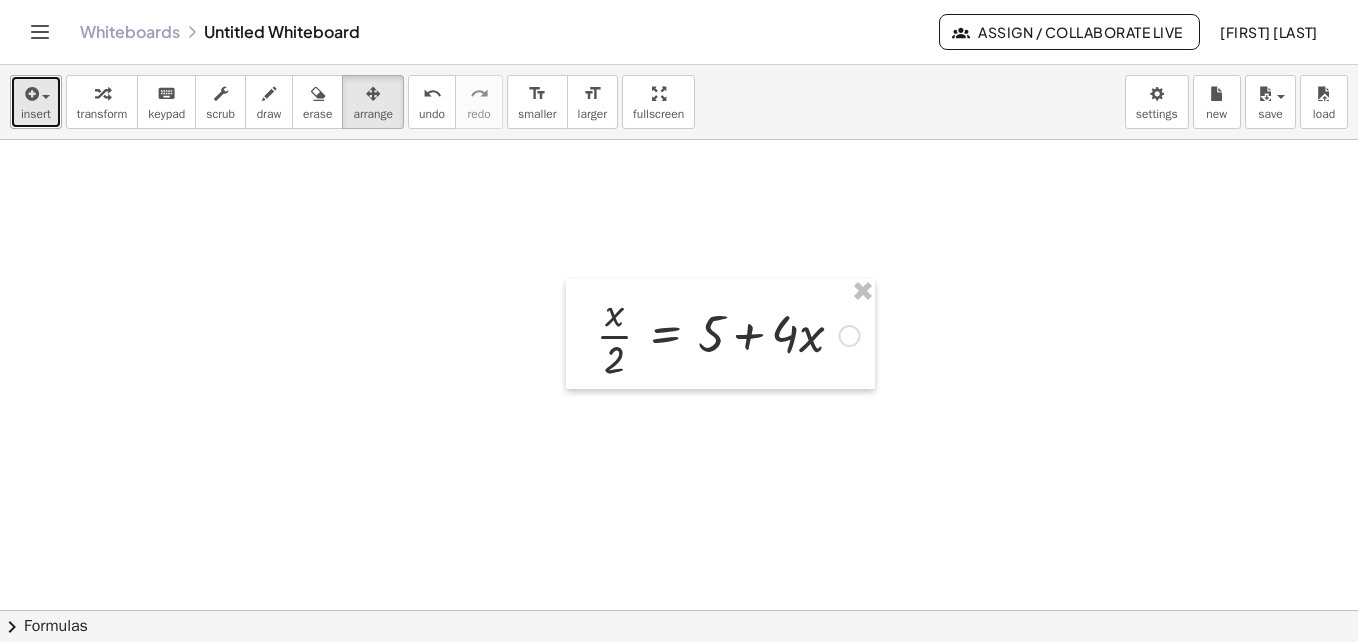 click at bounding box center (30, 94) 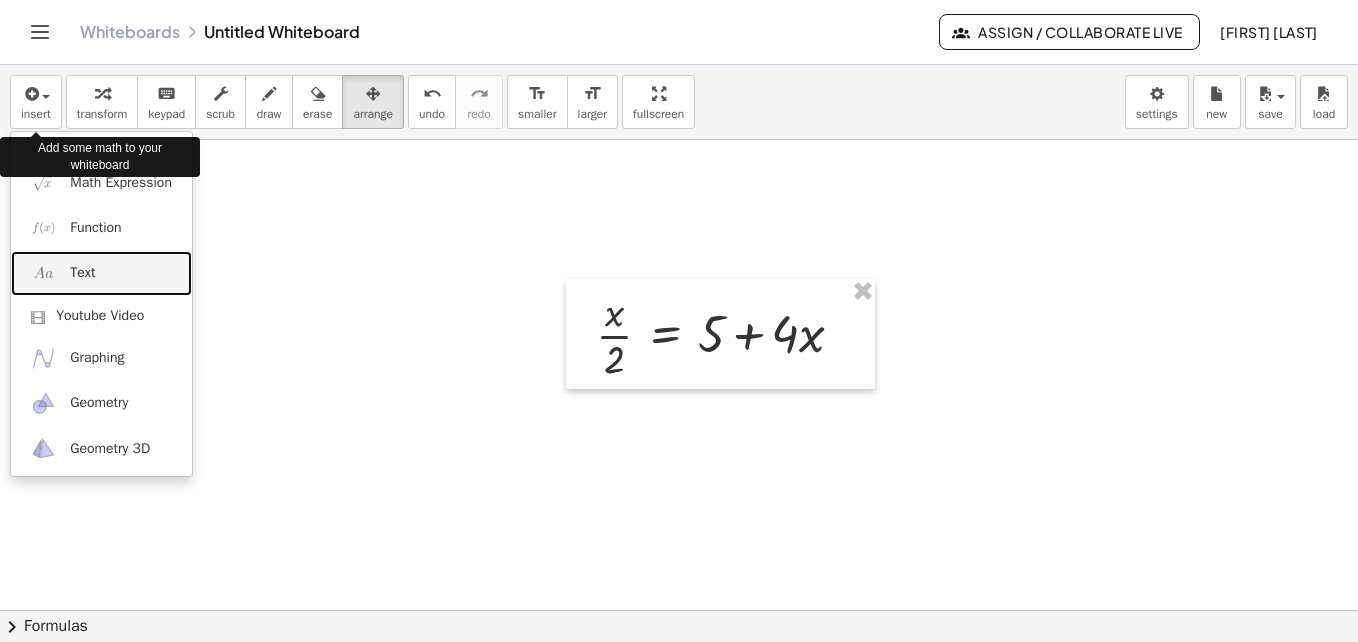 click on "Text" at bounding box center (101, 273) 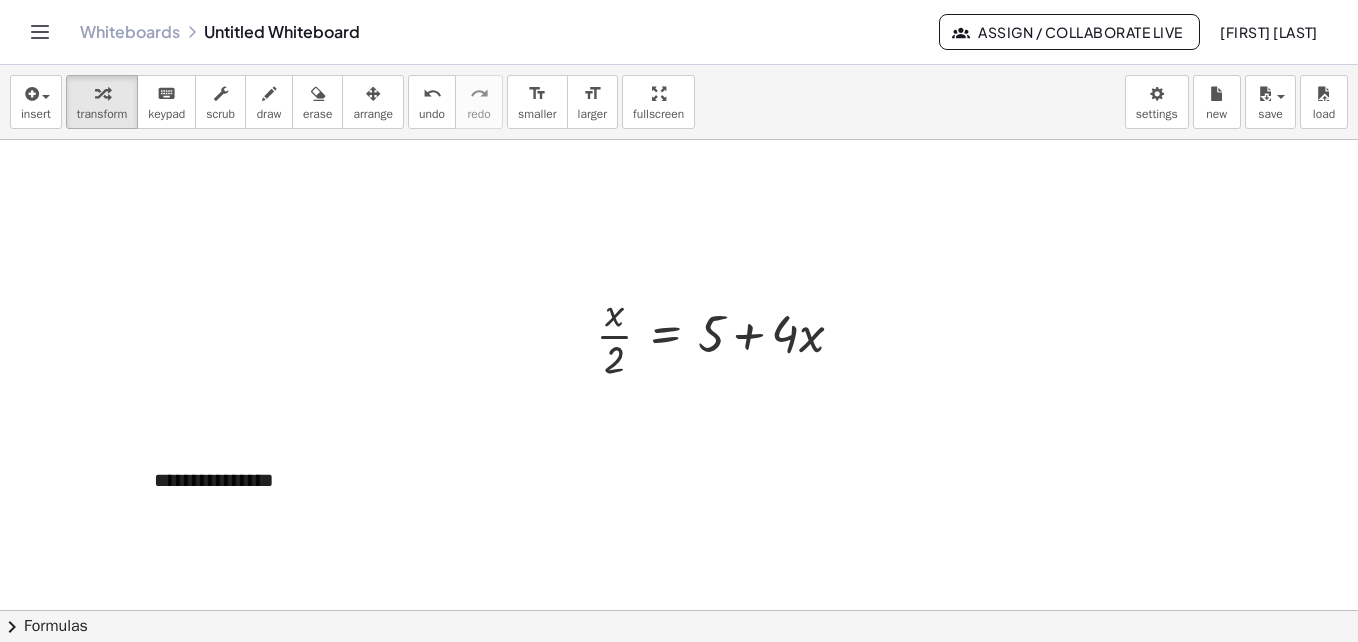 type 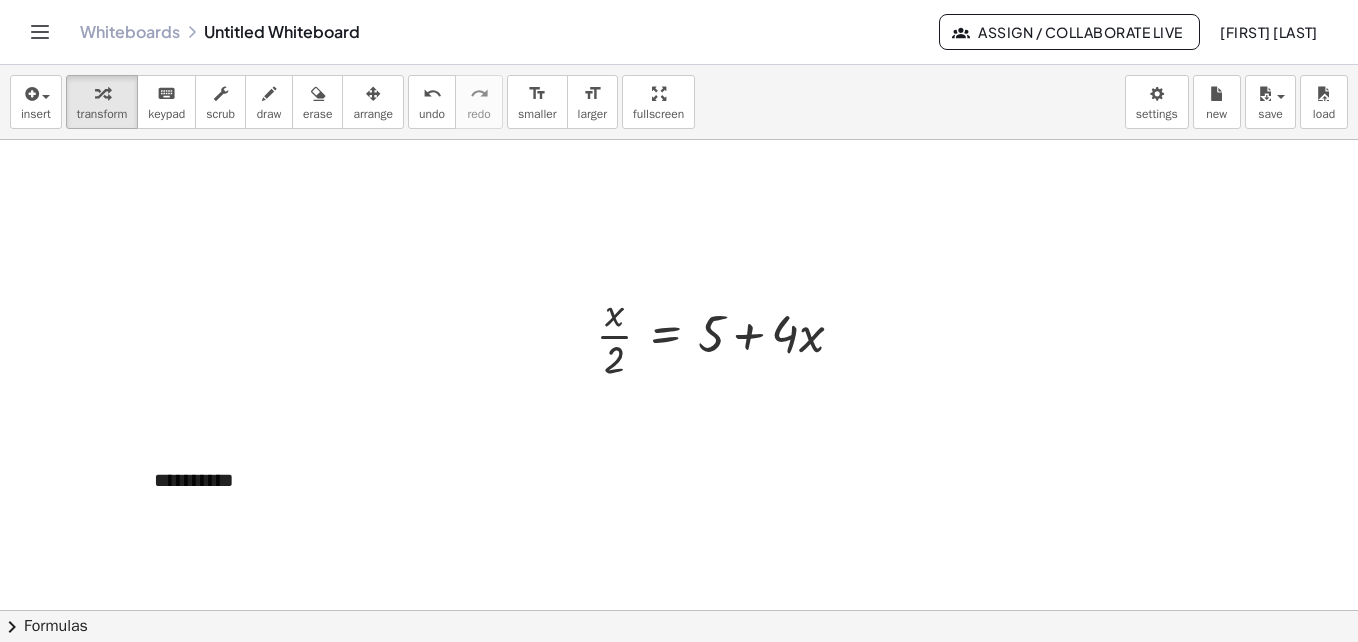click at bounding box center [679, -317] 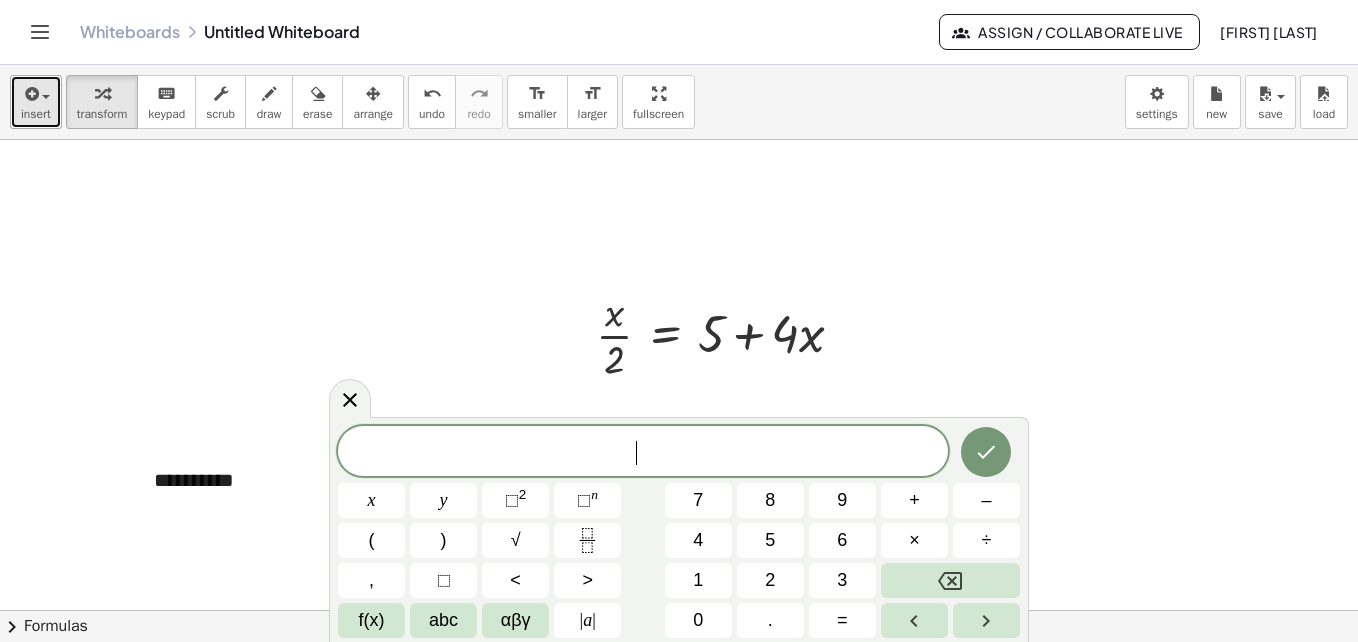 click on "insert" at bounding box center [36, 114] 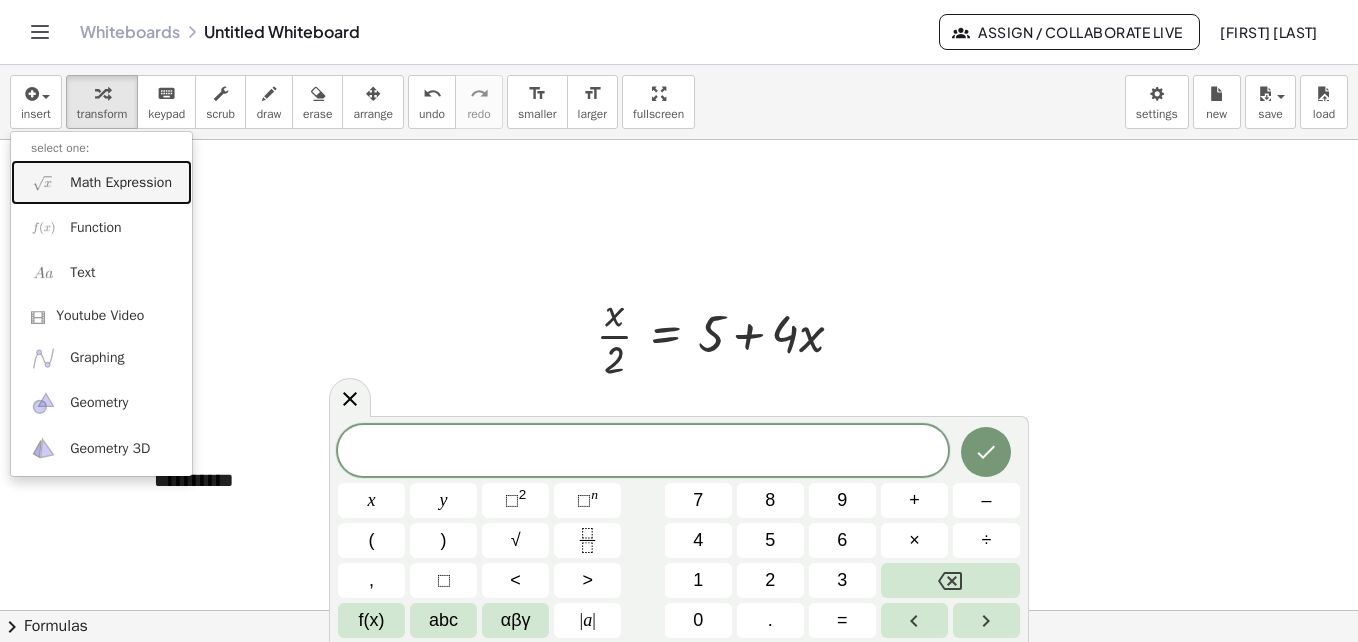 click on "Math Expression" at bounding box center (121, 183) 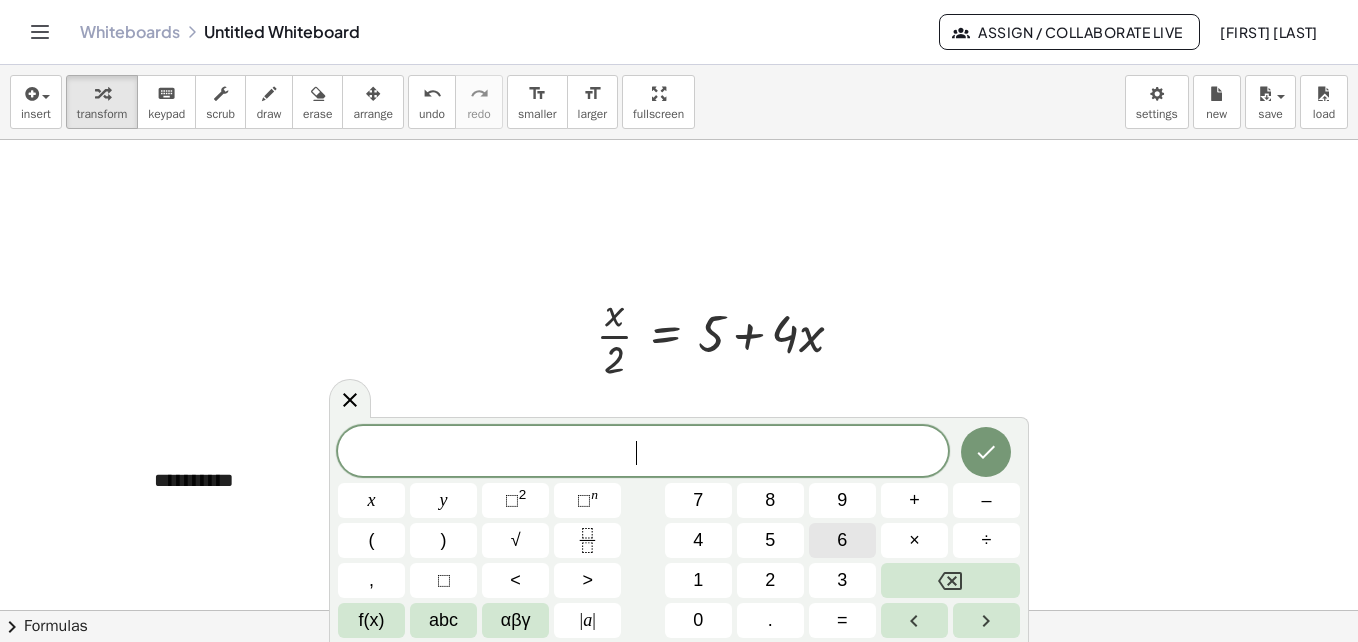 click on "6" at bounding box center (842, 540) 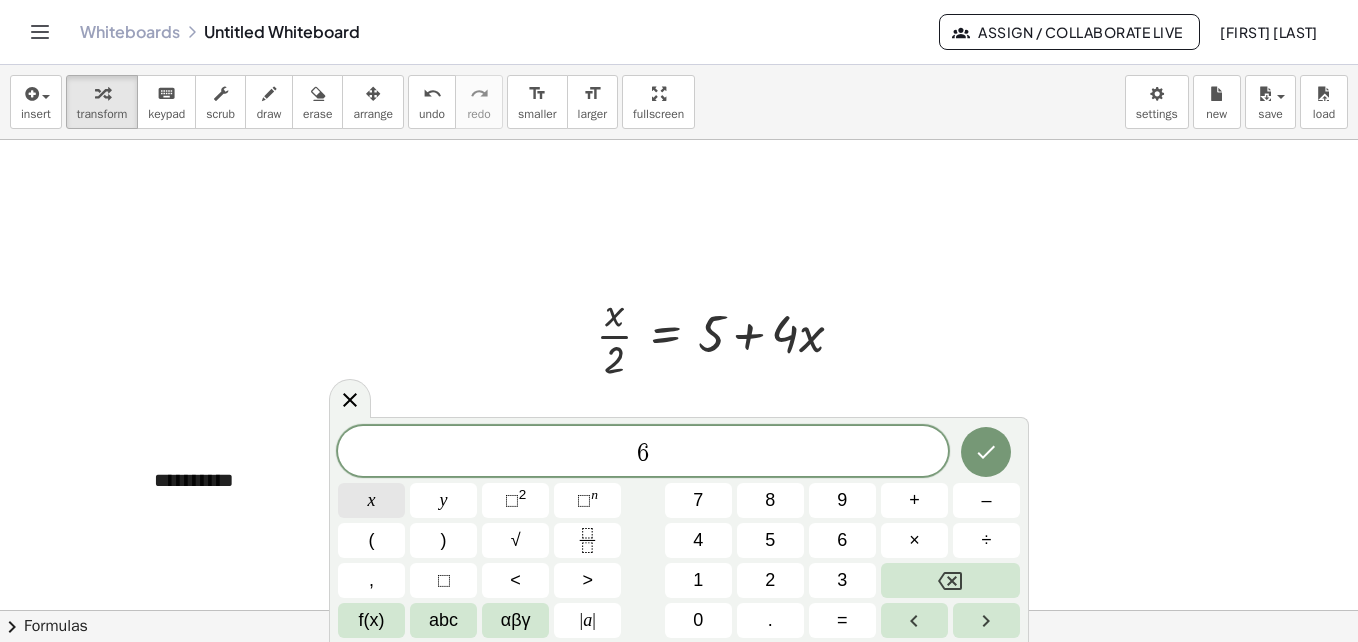 click on "x" at bounding box center [371, 500] 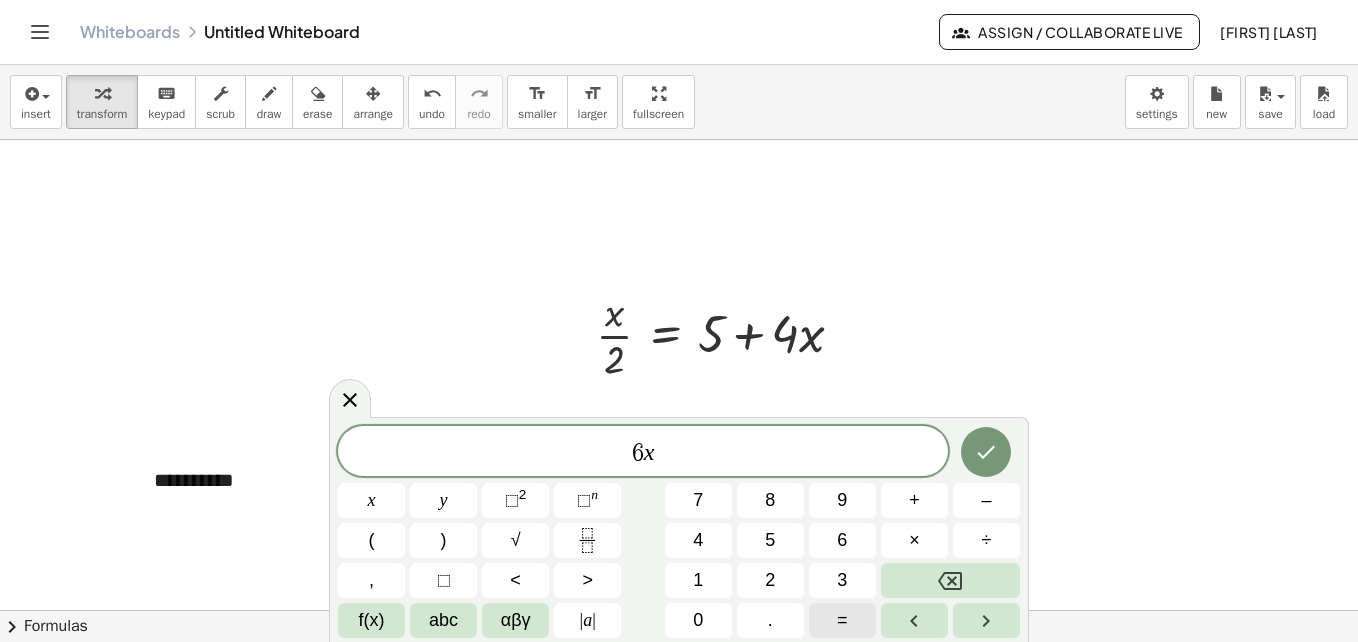 click on "=" at bounding box center [842, 620] 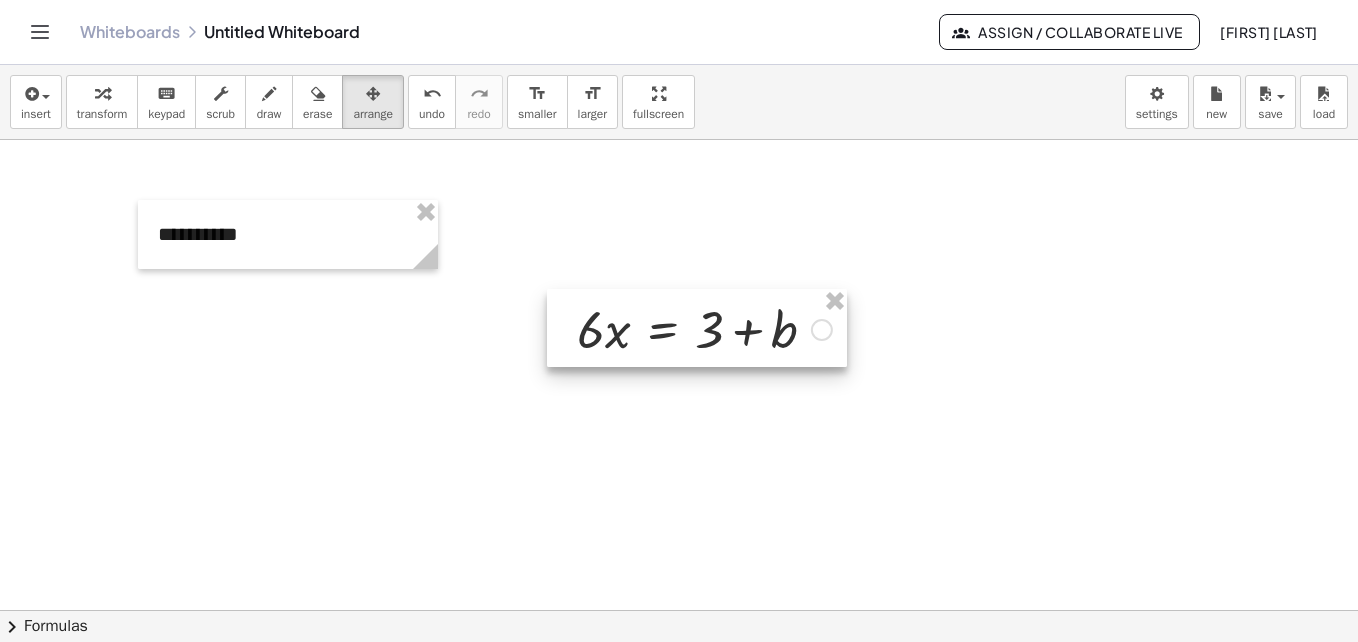scroll, scrollTop: 2054, scrollLeft: 0, axis: vertical 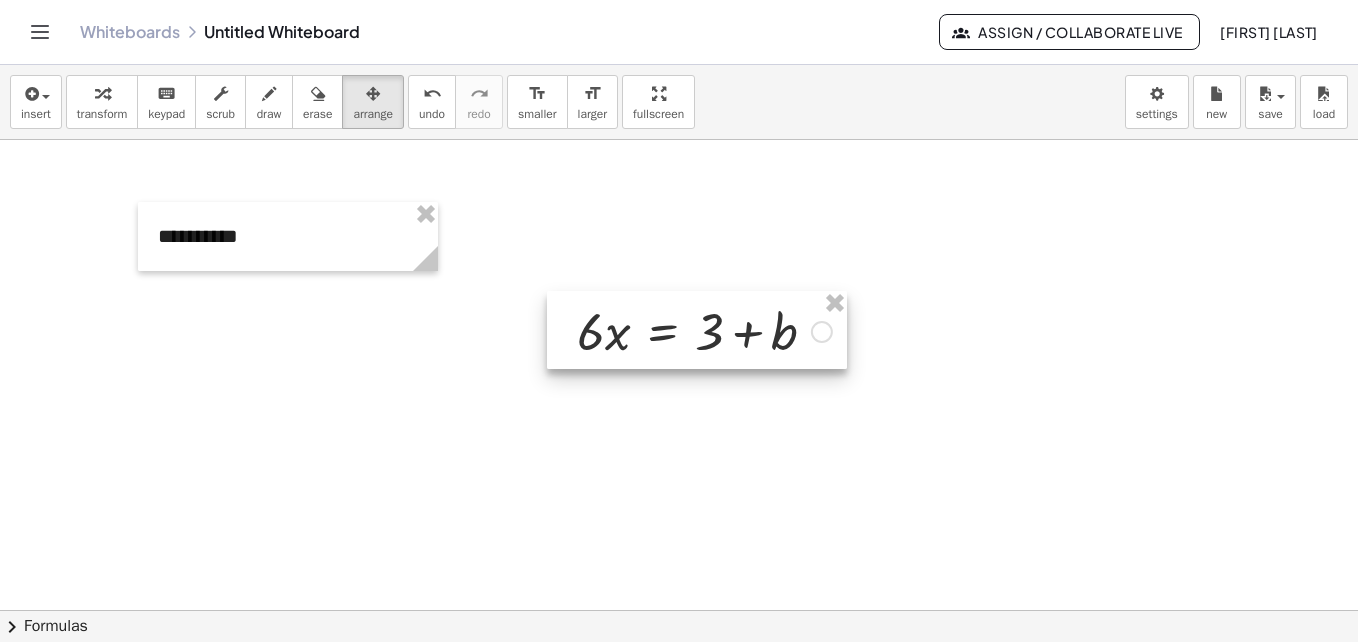click at bounding box center (679, -504) 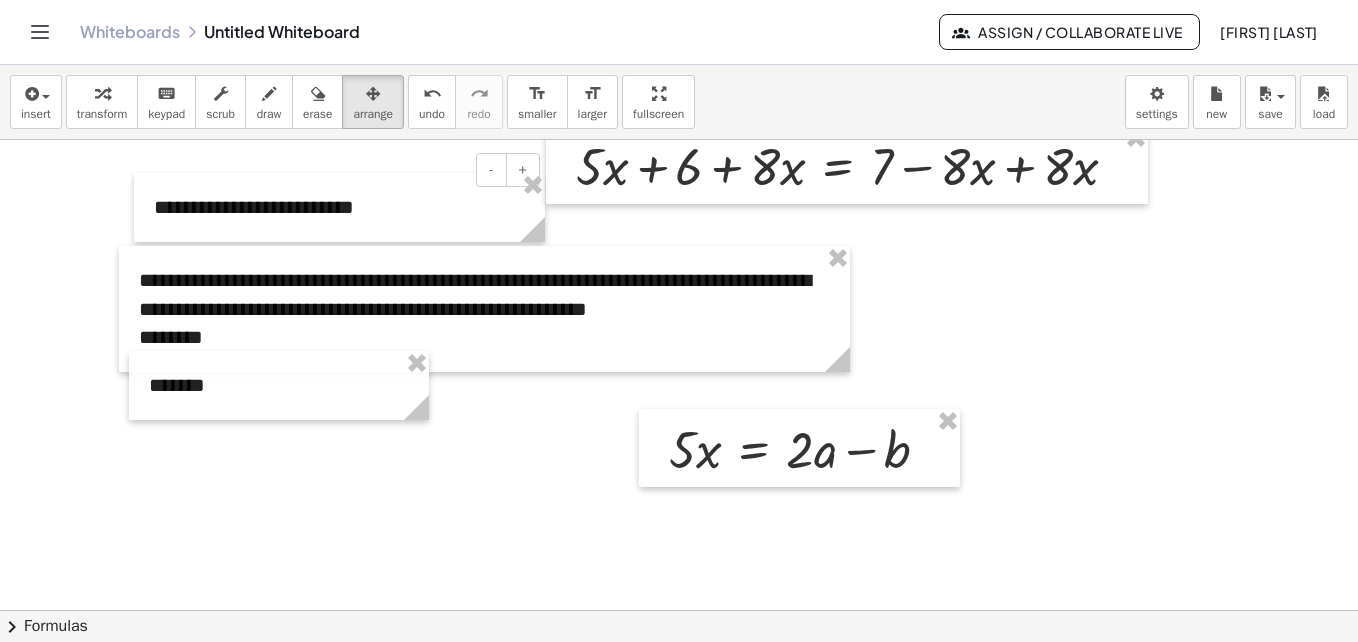 scroll, scrollTop: 0, scrollLeft: 0, axis: both 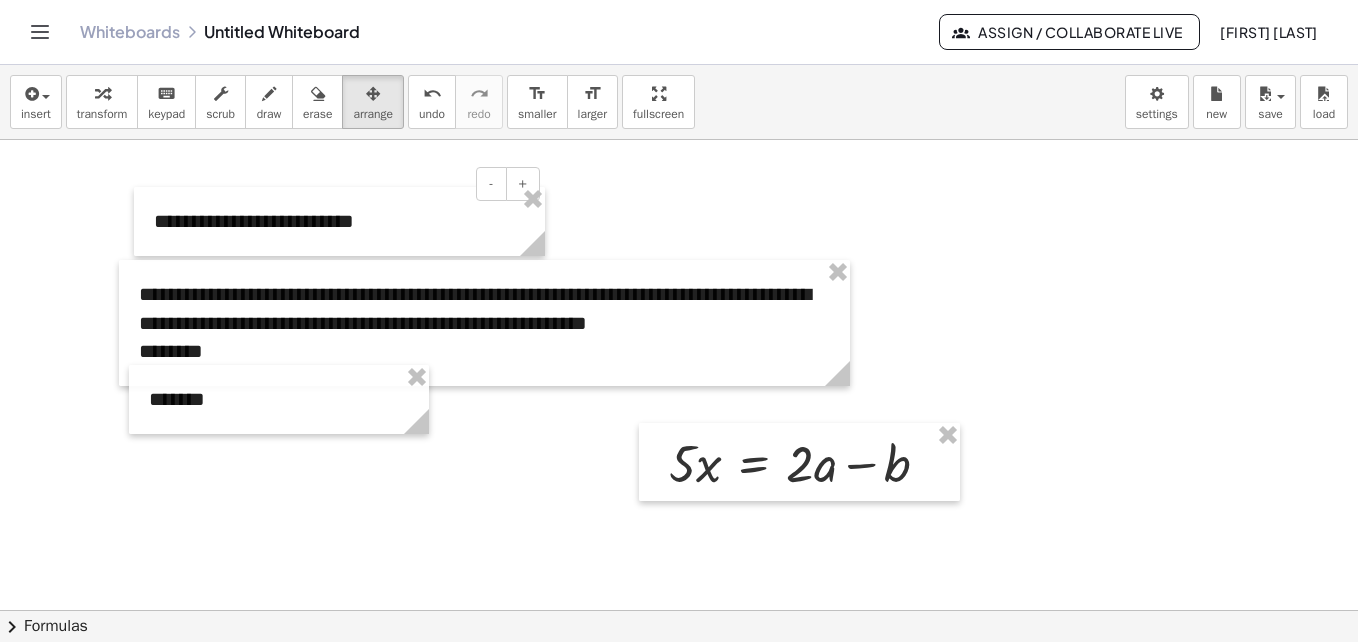 click at bounding box center (679, 1550) 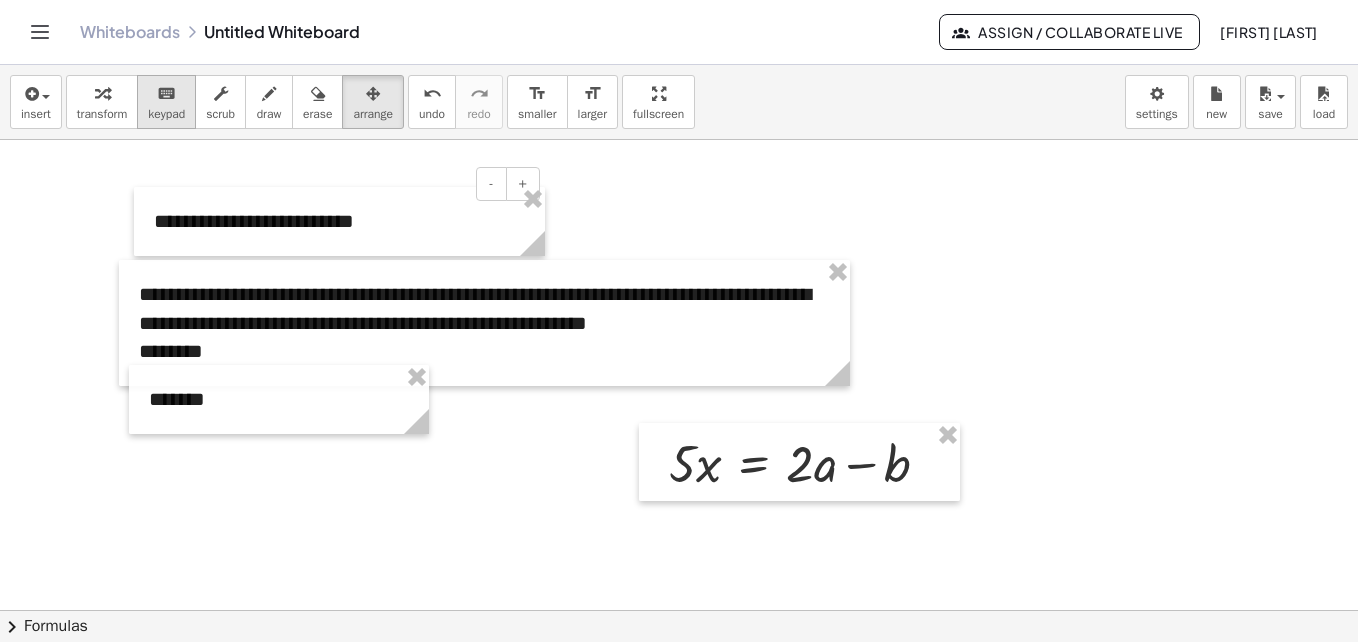 click on "keyboard" at bounding box center [166, 94] 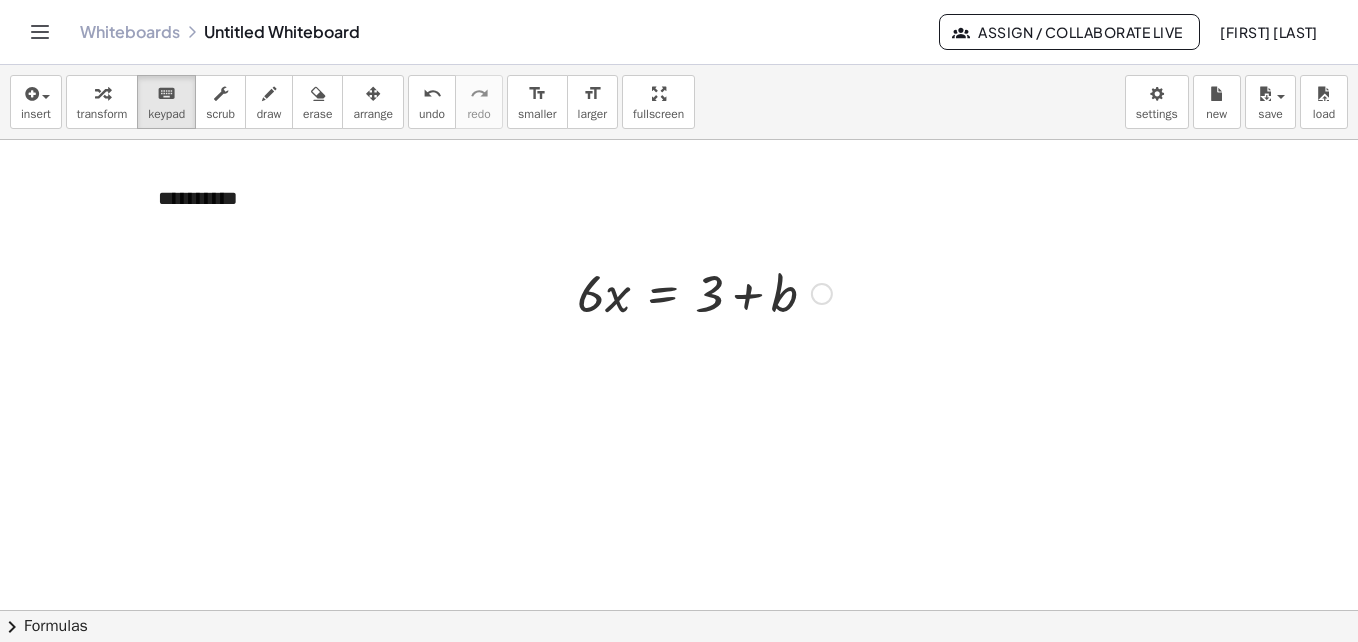 scroll, scrollTop: 2019, scrollLeft: 0, axis: vertical 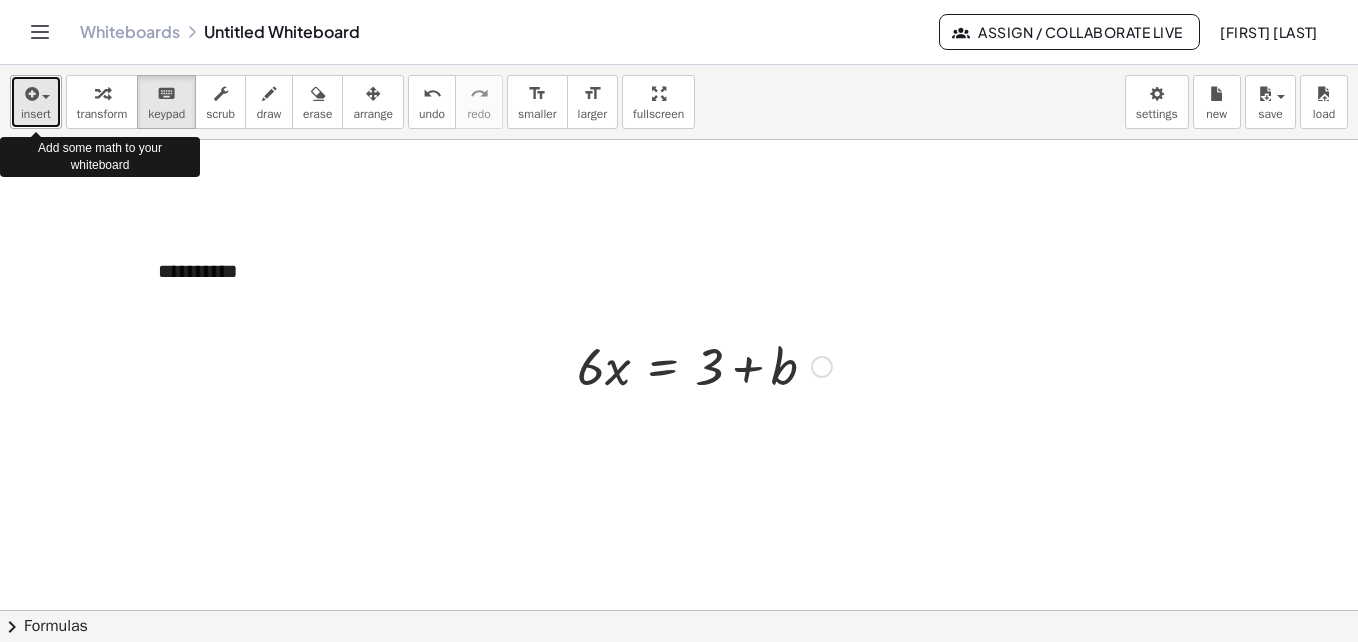 click on "insert" at bounding box center (36, 114) 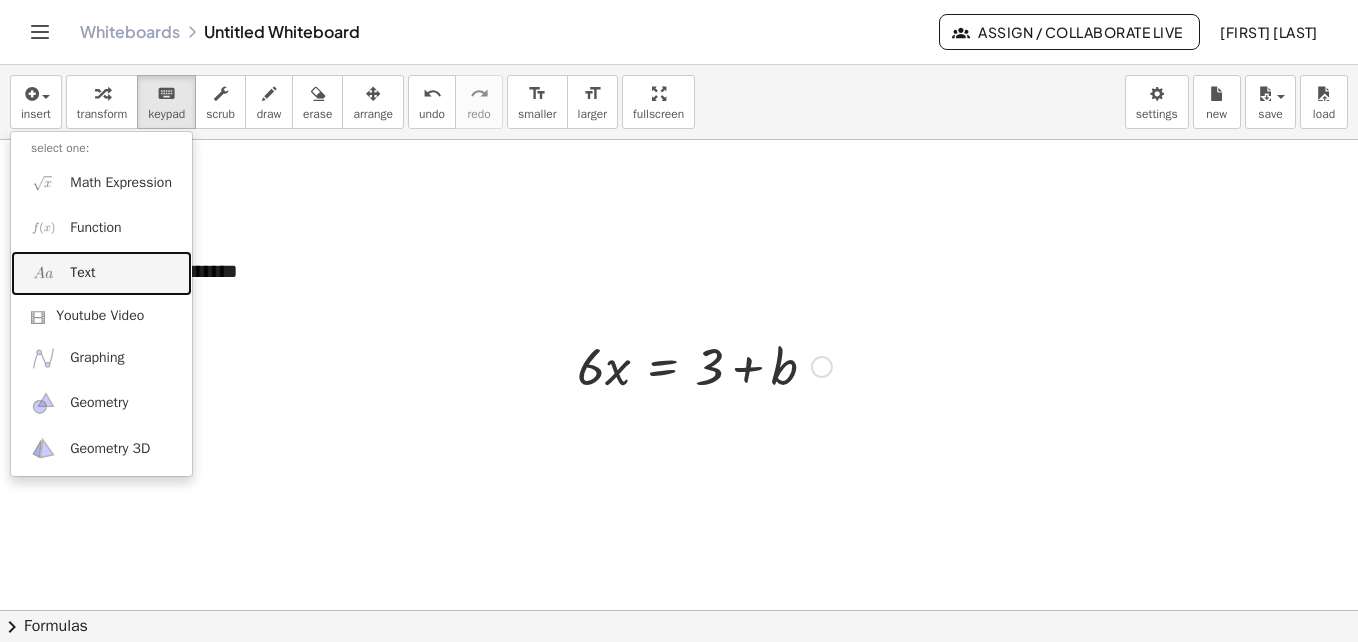 click on "Text" at bounding box center [101, 273] 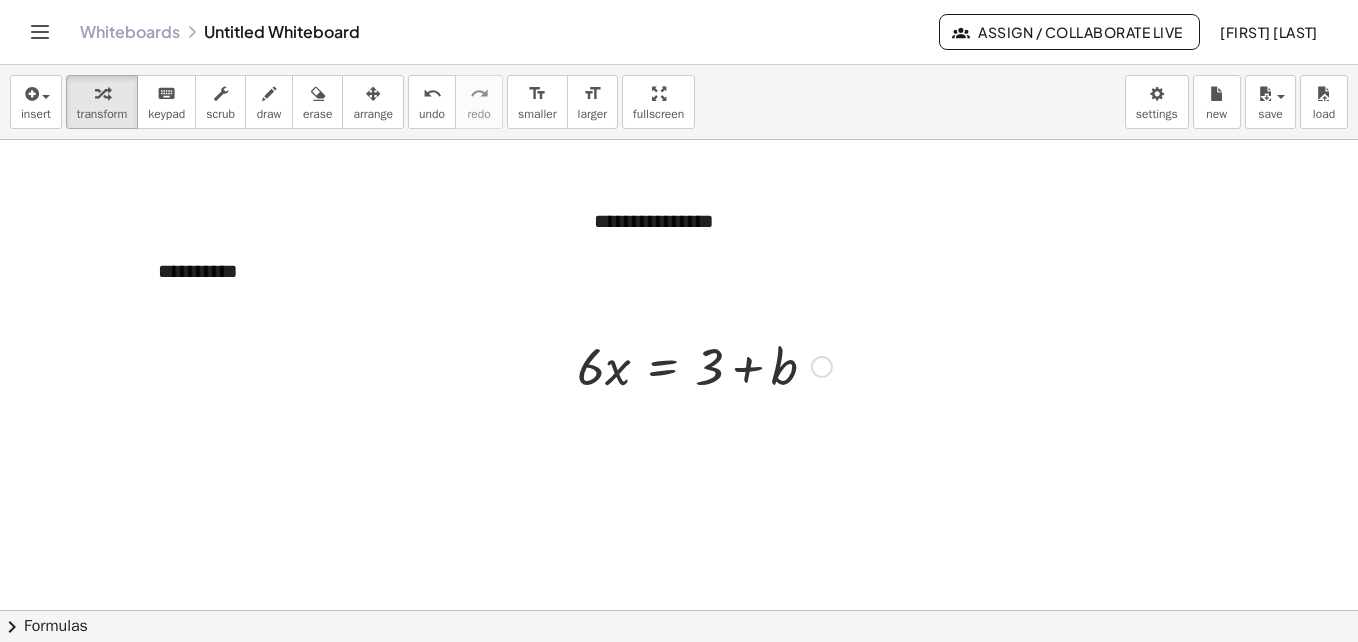 type 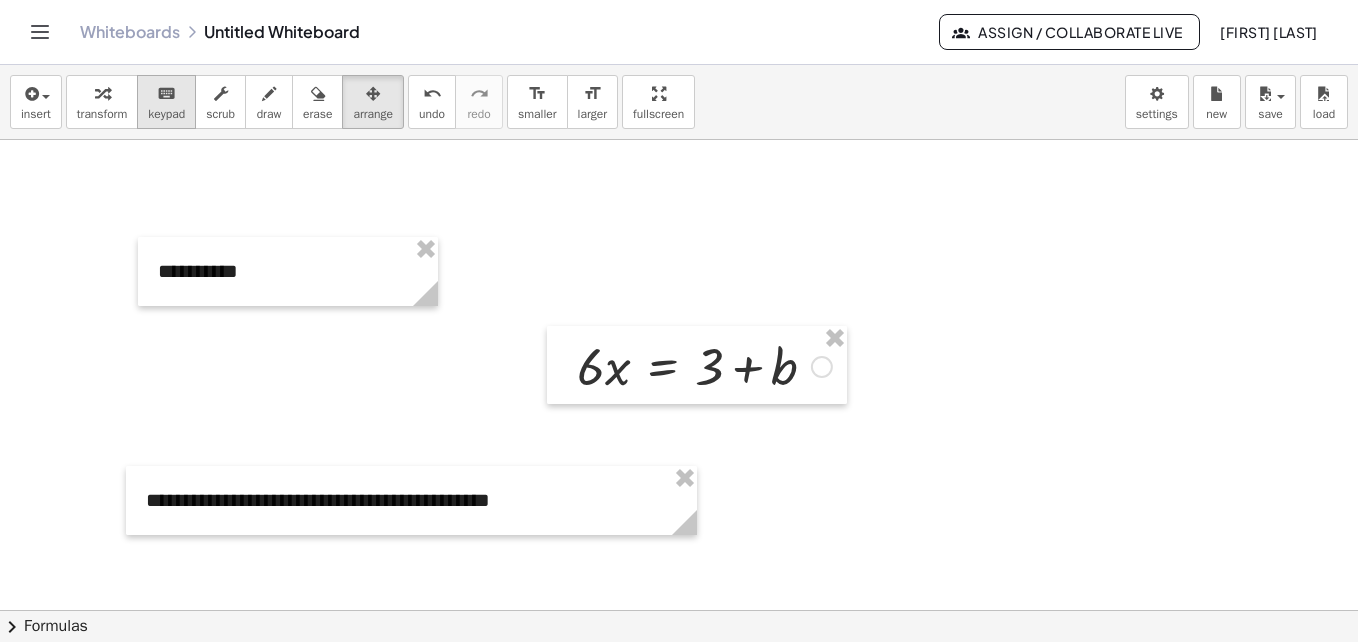 click on "keyboard" at bounding box center (166, 94) 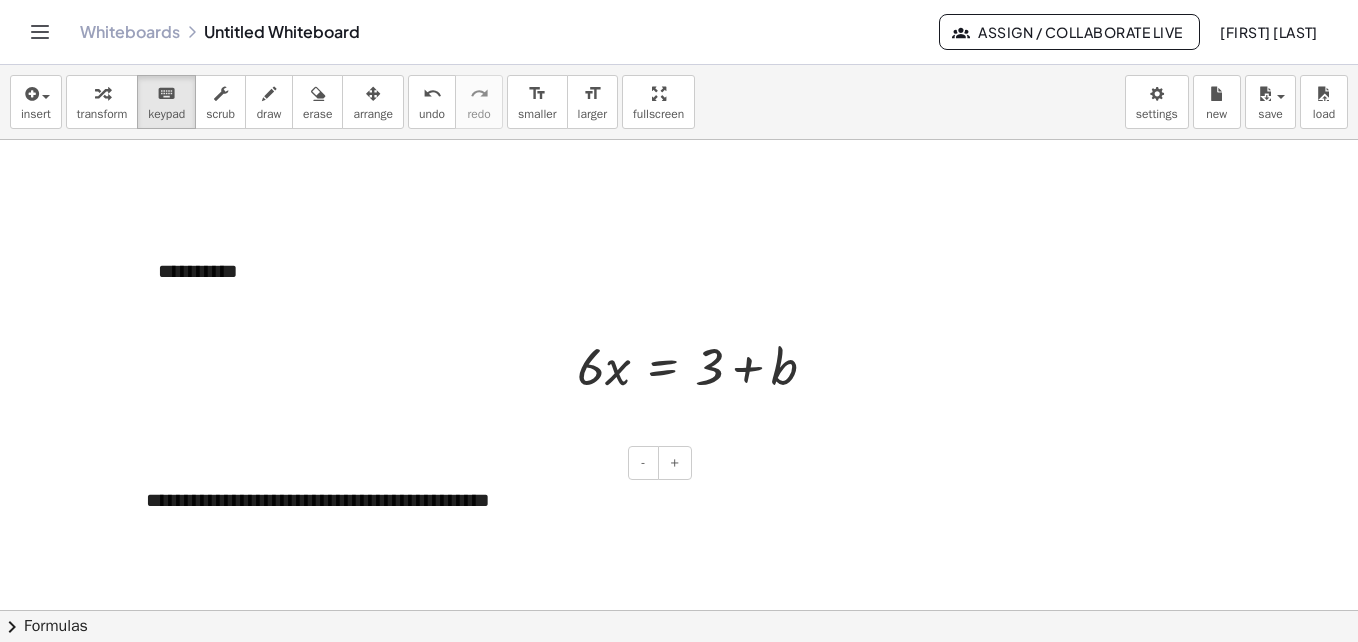 click on "**********" at bounding box center (411, 500) 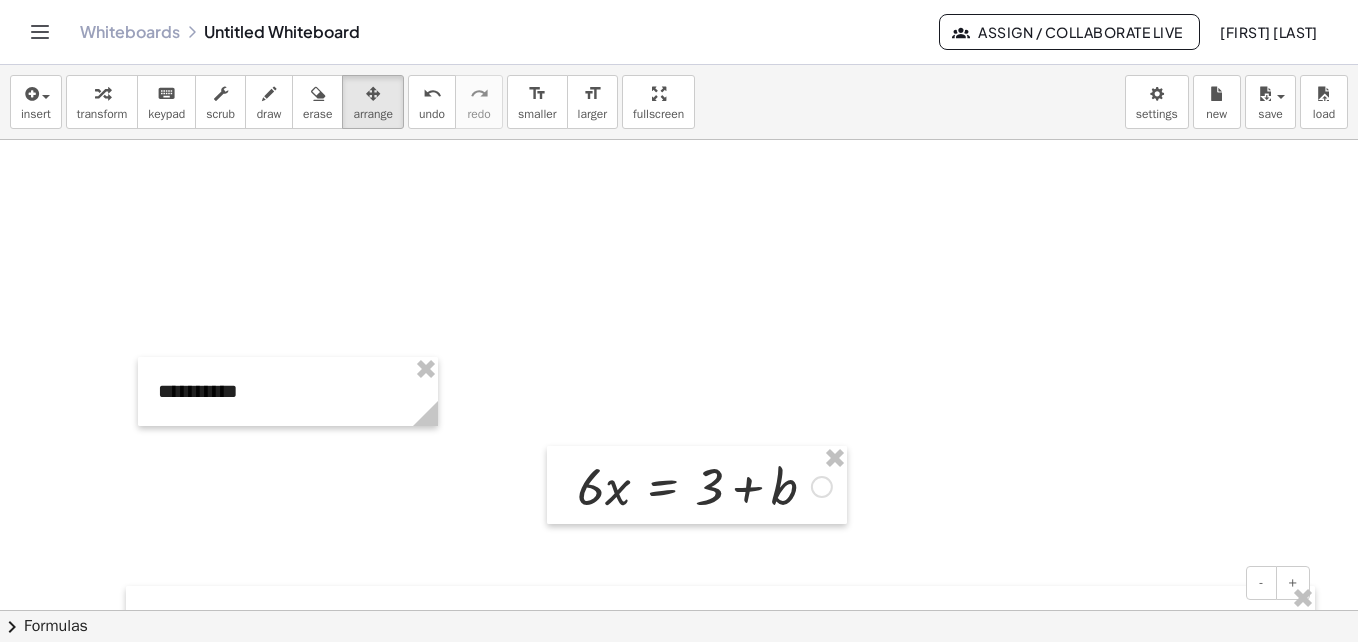 scroll, scrollTop: 1979, scrollLeft: 0, axis: vertical 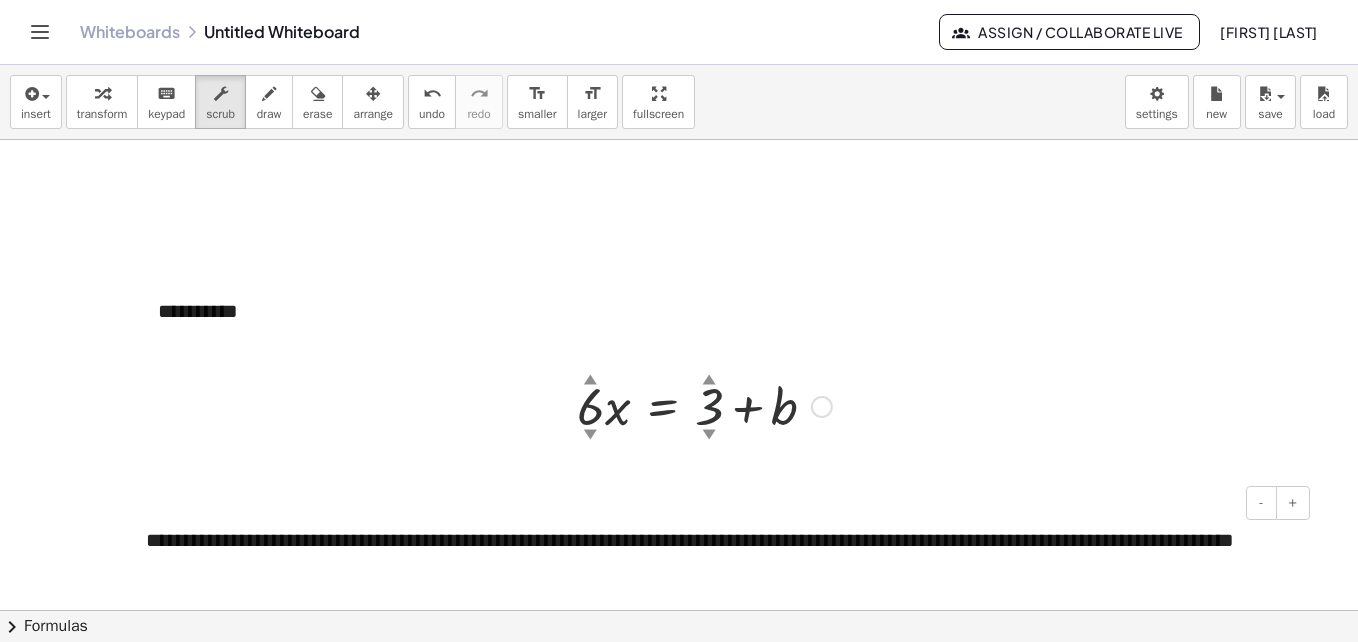click on "▲" at bounding box center (709, 381) 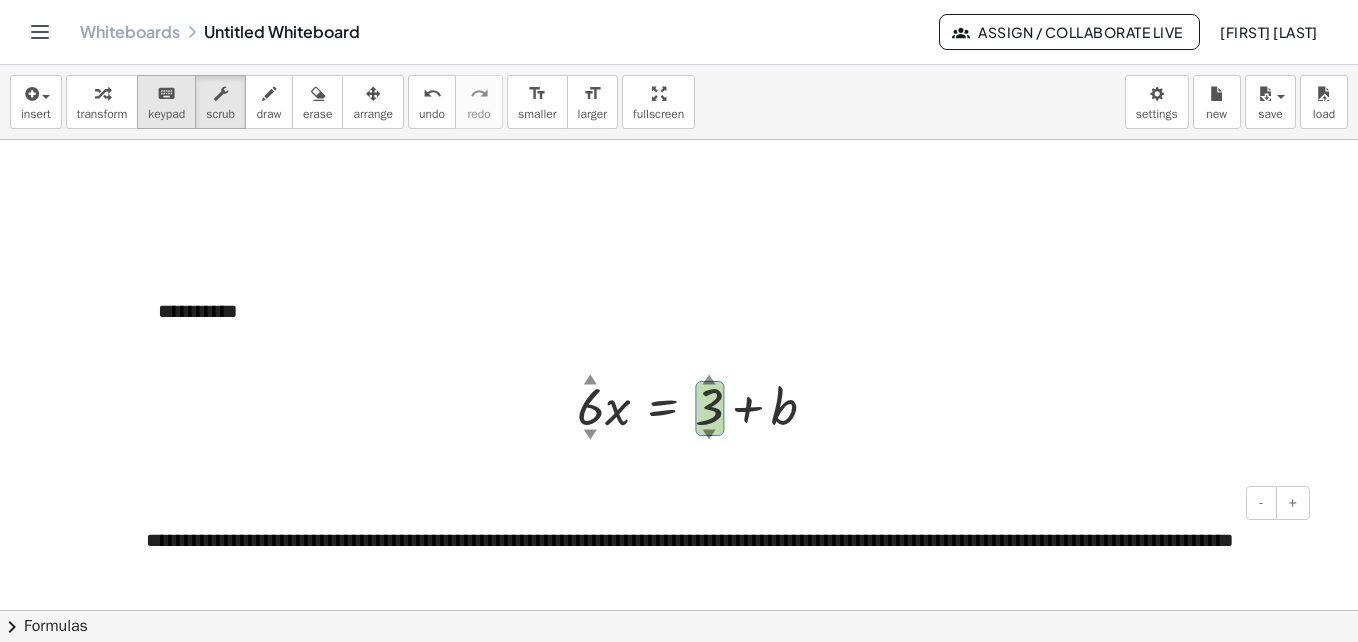 click on "keypad" at bounding box center (166, 114) 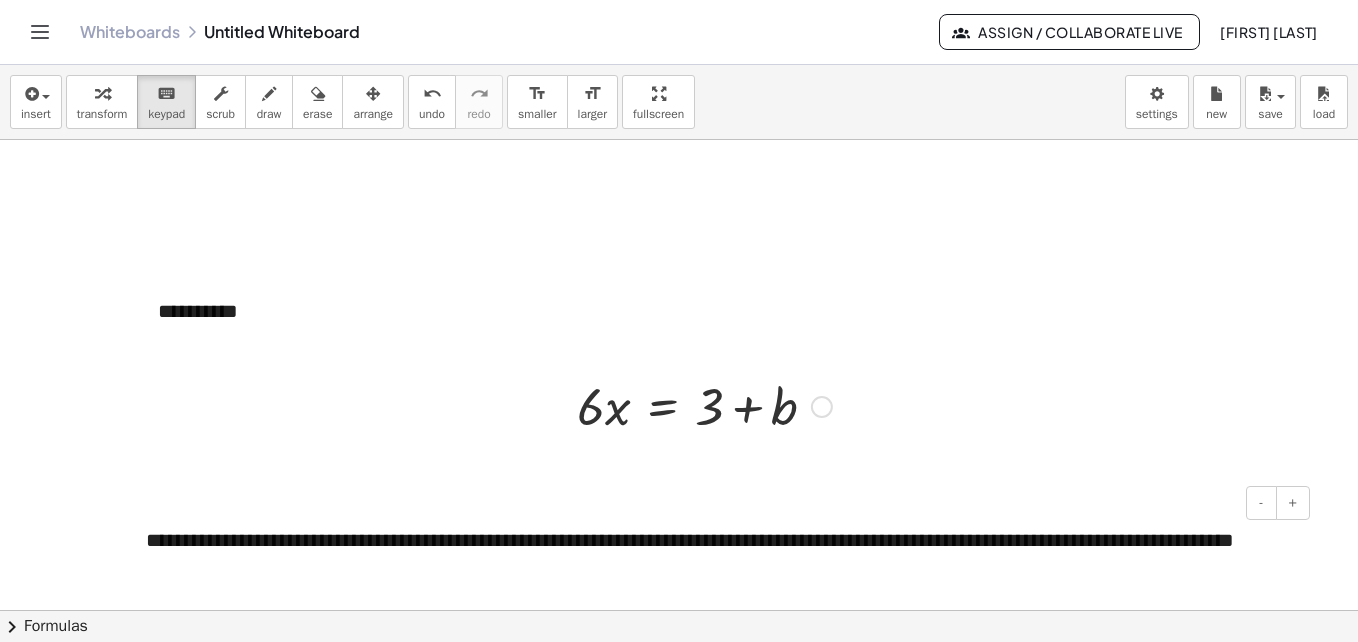 click at bounding box center [822, 407] 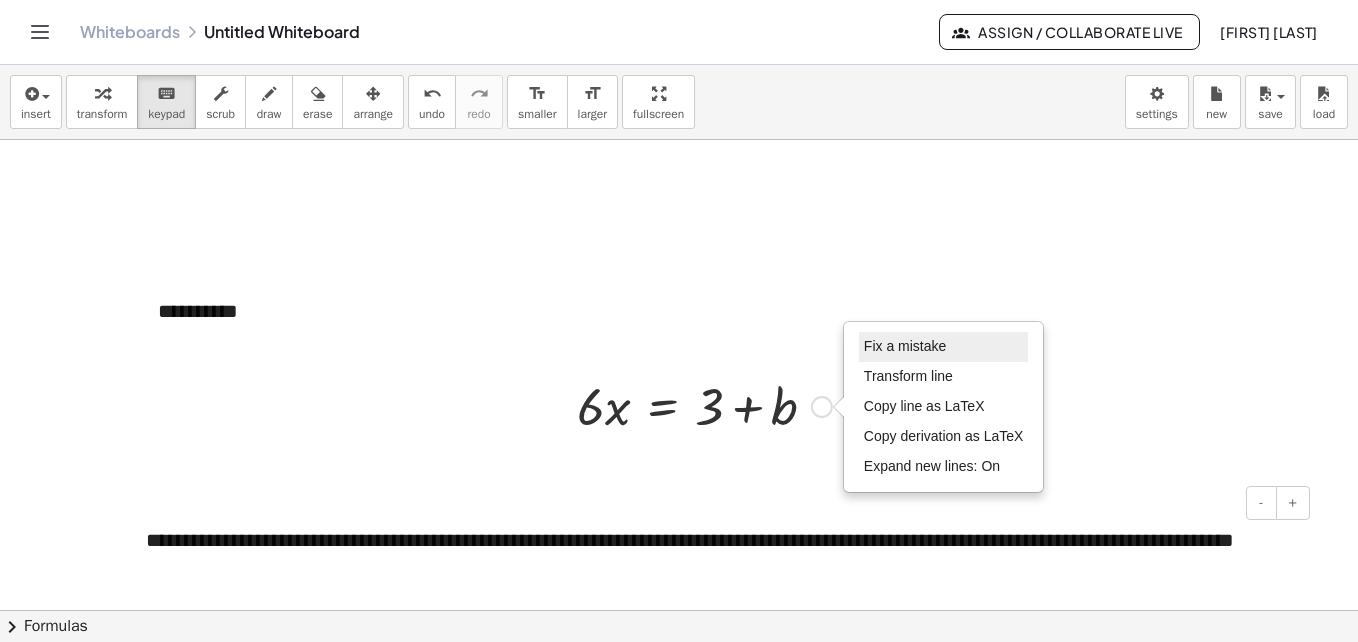 click on "Fix a mistake" at bounding box center [905, 346] 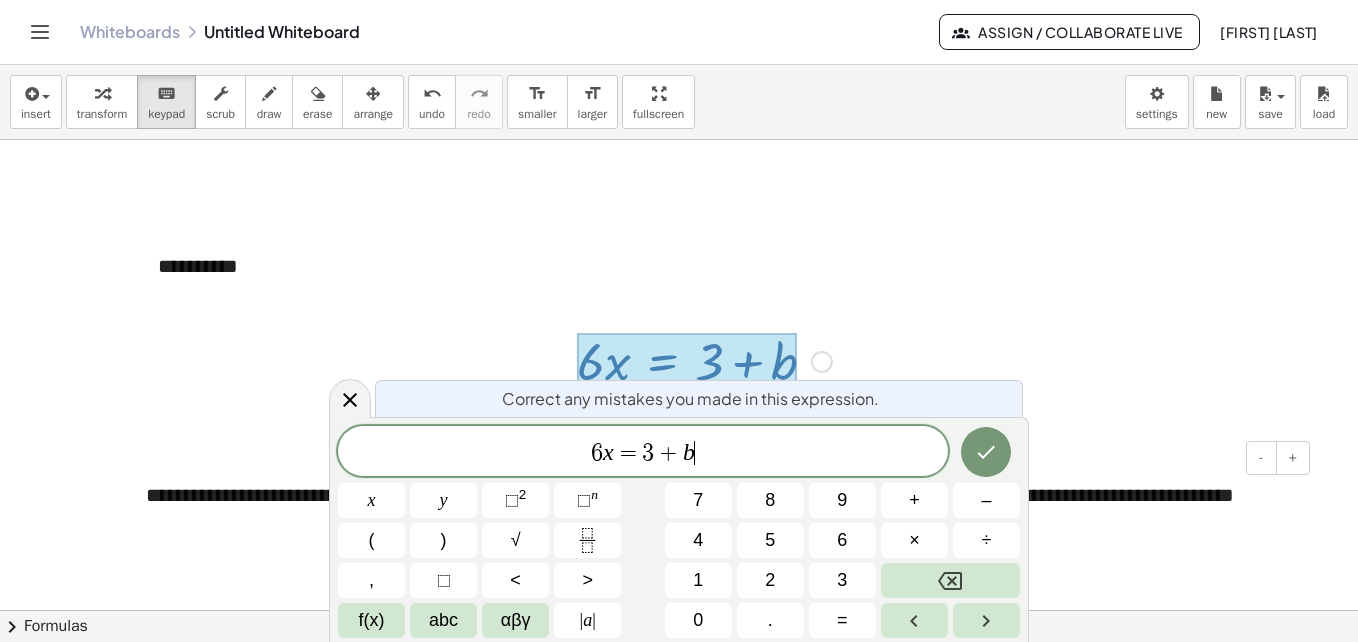 scroll, scrollTop: 2056, scrollLeft: 0, axis: vertical 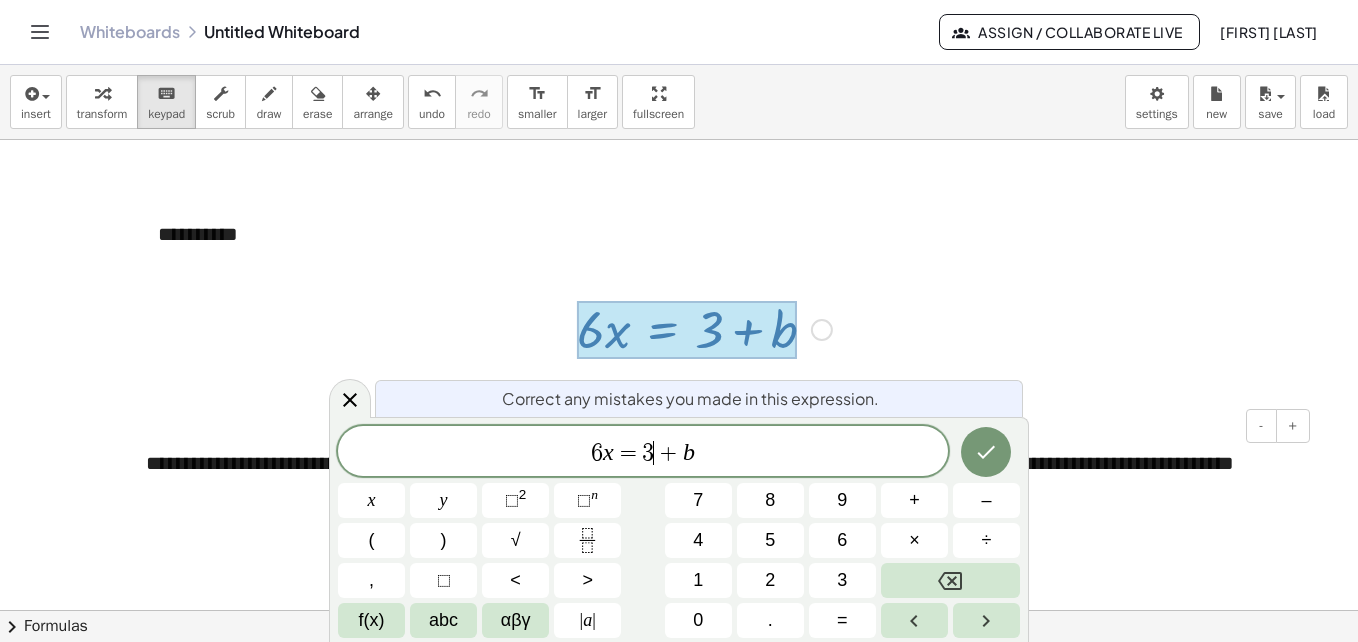 click on "3" at bounding box center (648, 453) 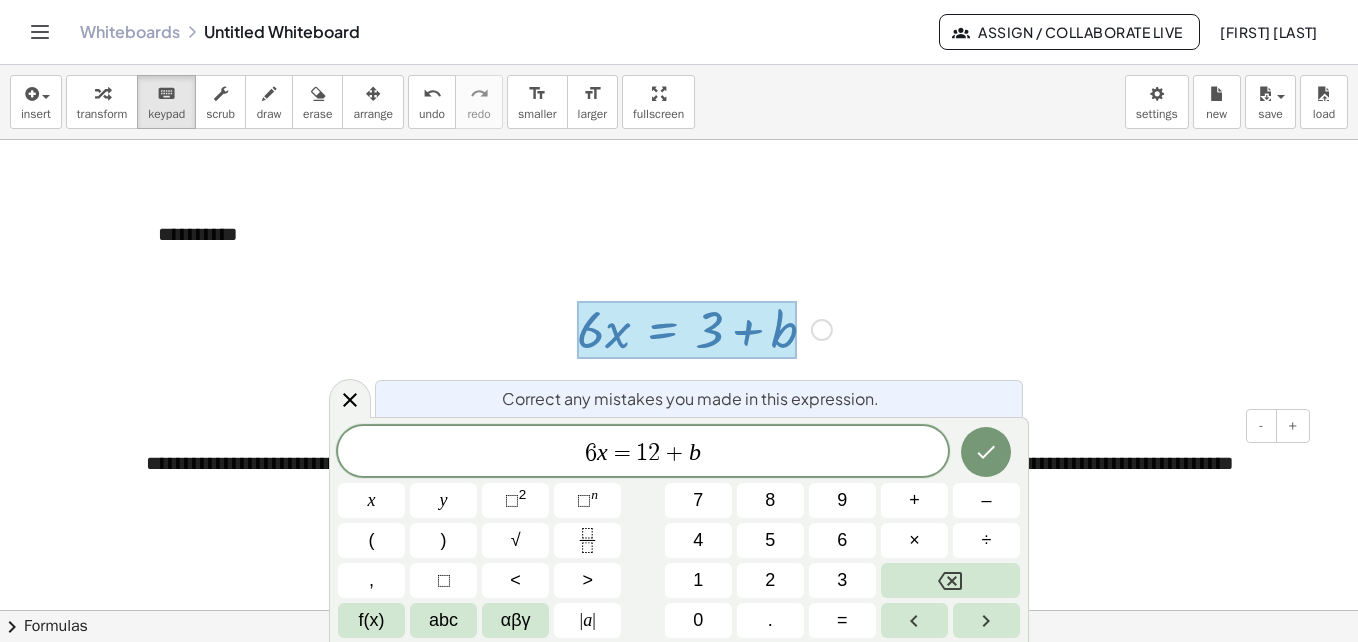 click on "6 x = 1 2 ​ + b" at bounding box center (643, 453) 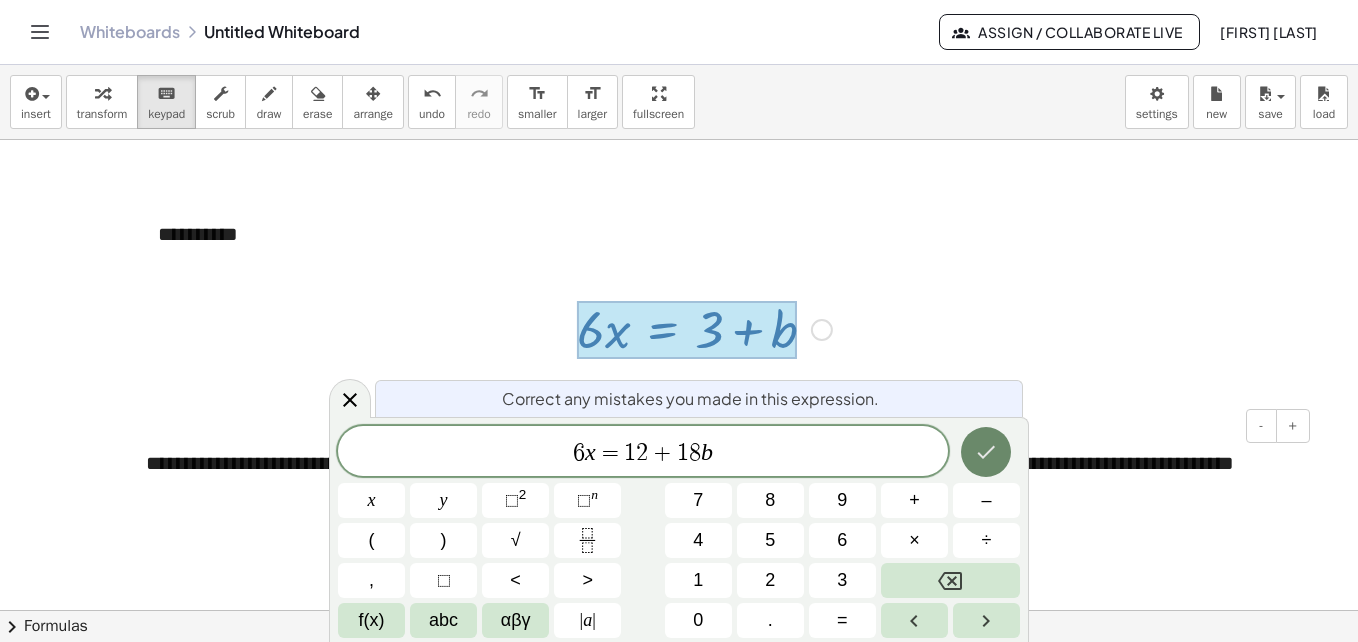 click 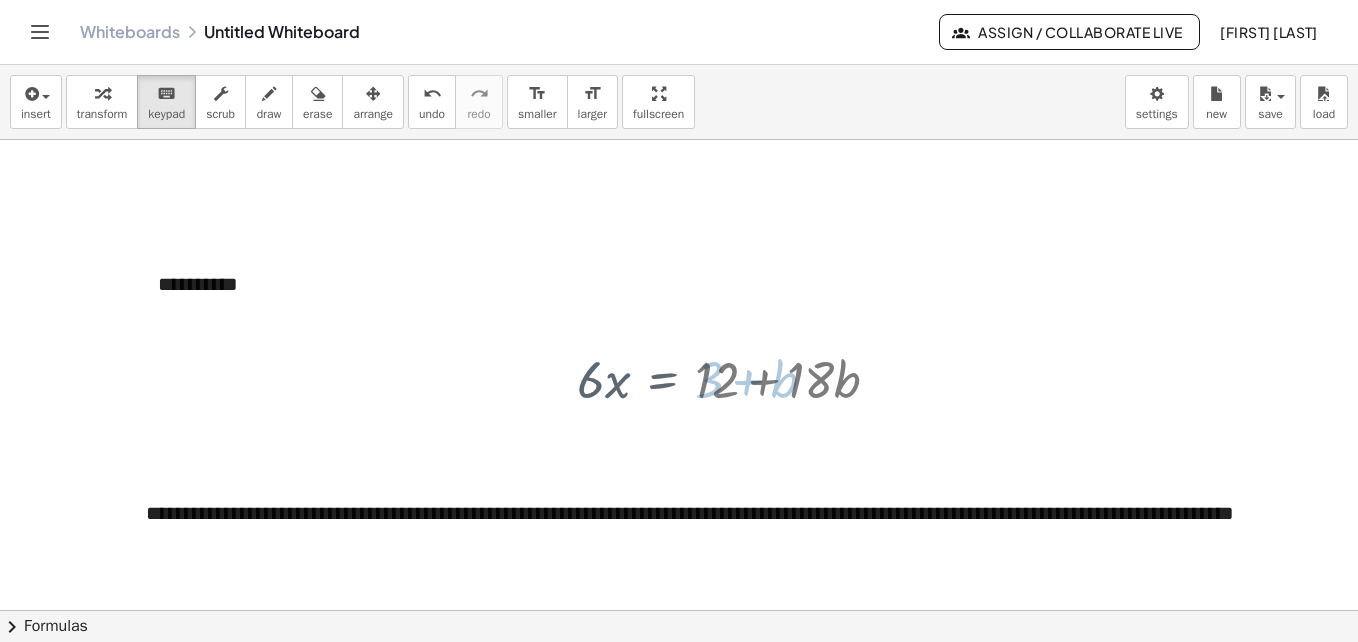 scroll, scrollTop: 1979, scrollLeft: 0, axis: vertical 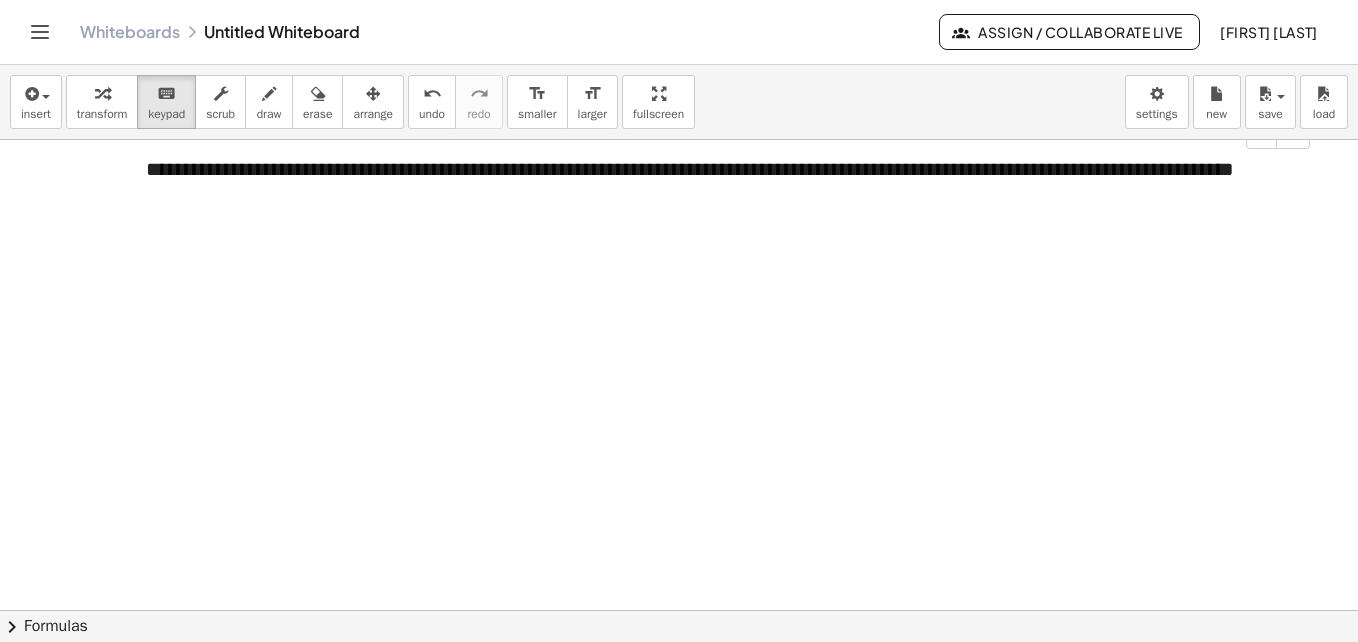 click on "**********" at bounding box center [720, 183] 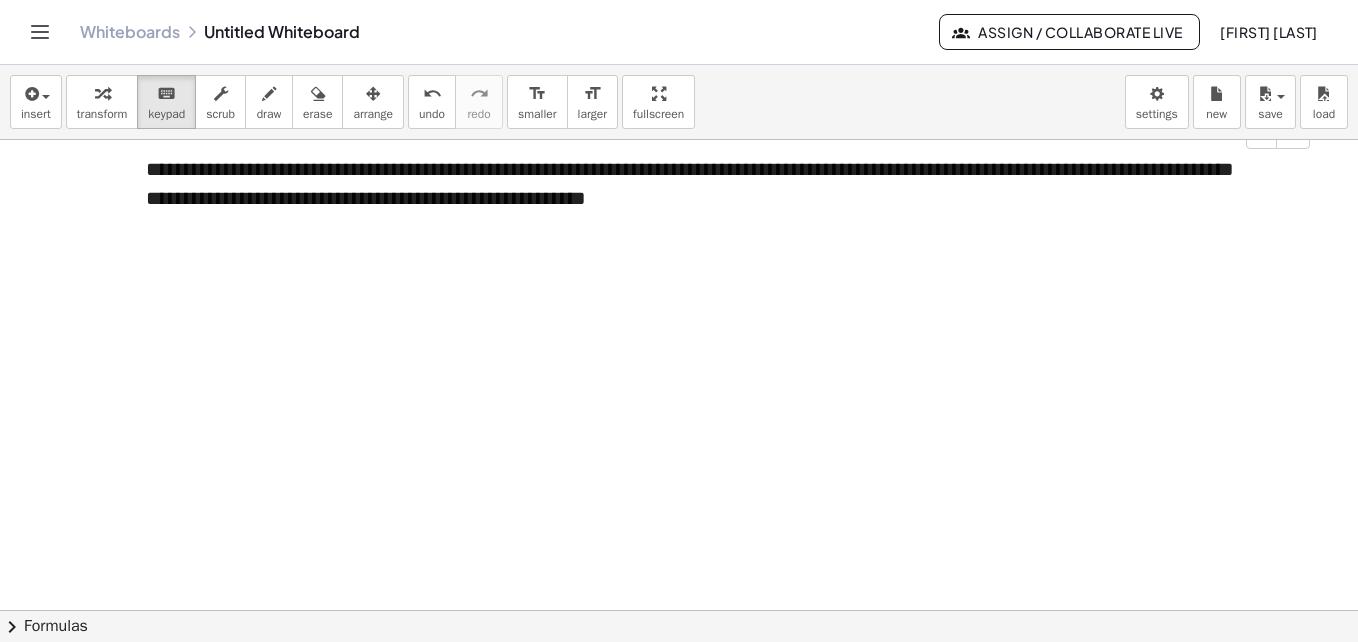 click on "**********" at bounding box center [720, 198] 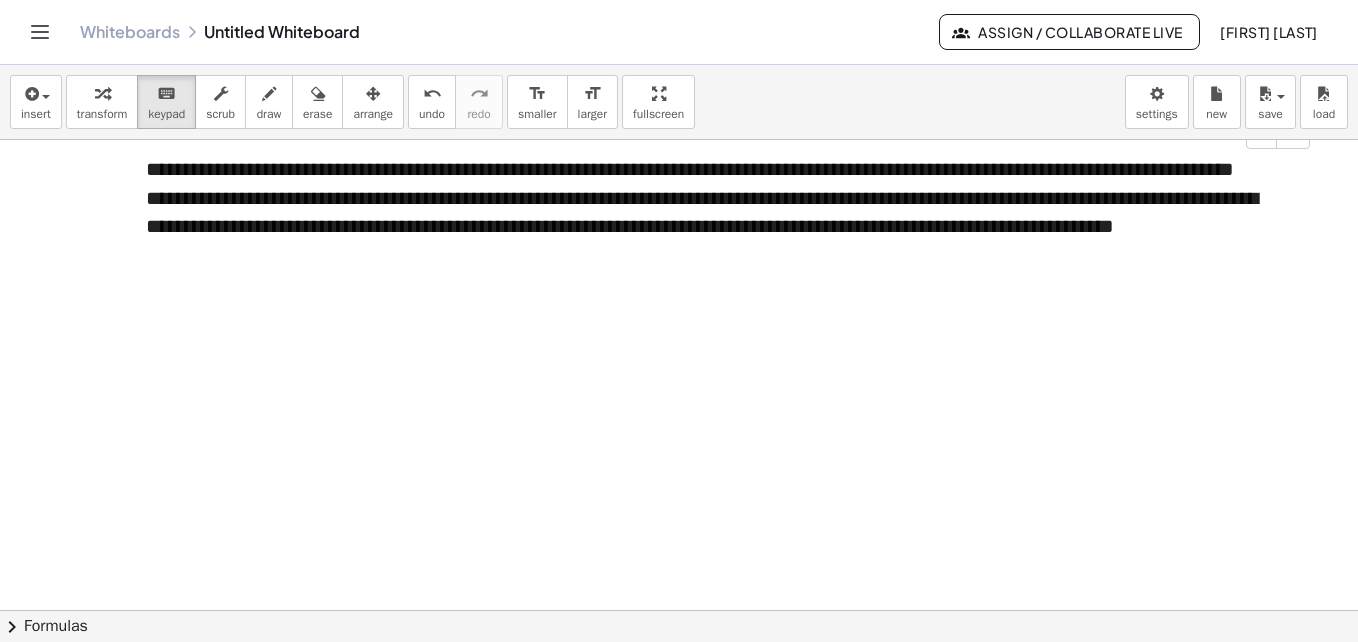 click on "**********" at bounding box center [720, 227] 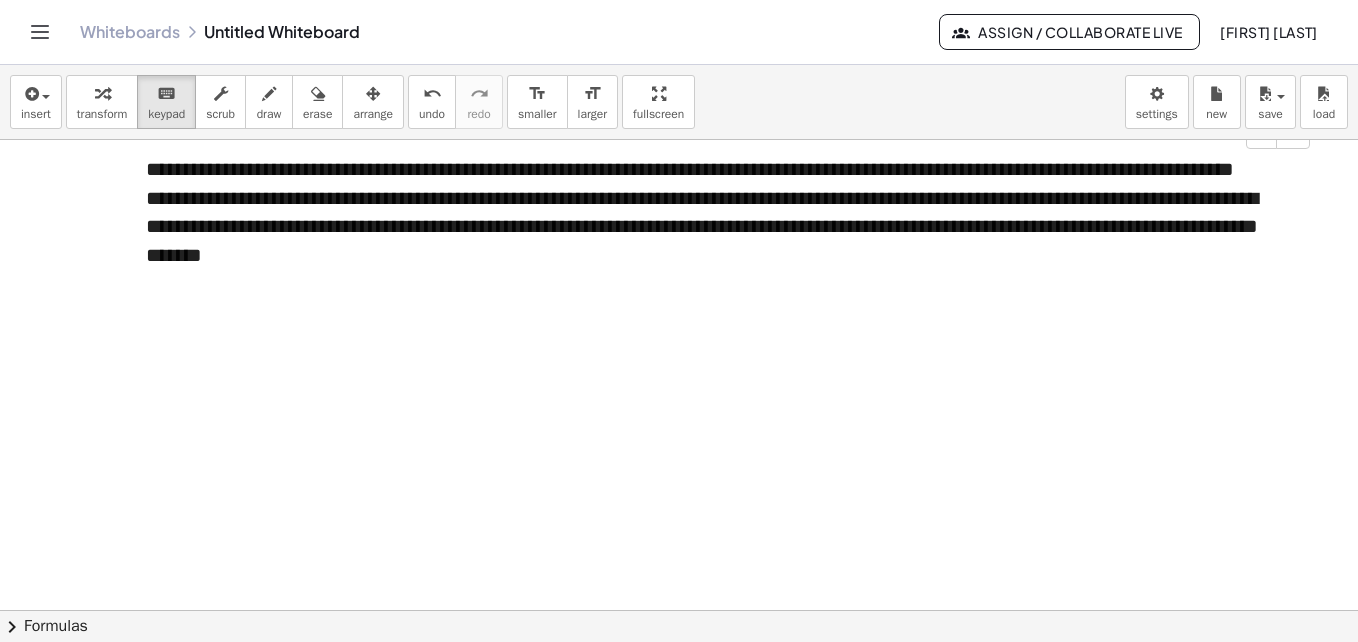 click on "**********" at bounding box center [720, 227] 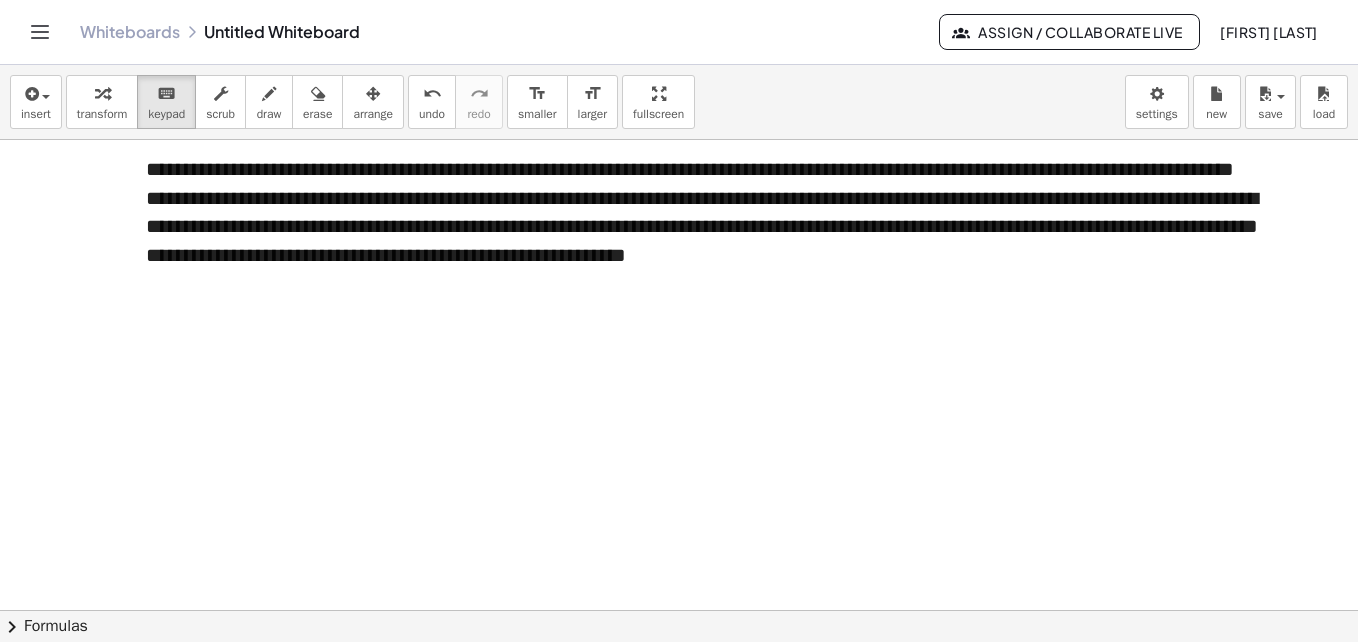 click at bounding box center (679, -565) 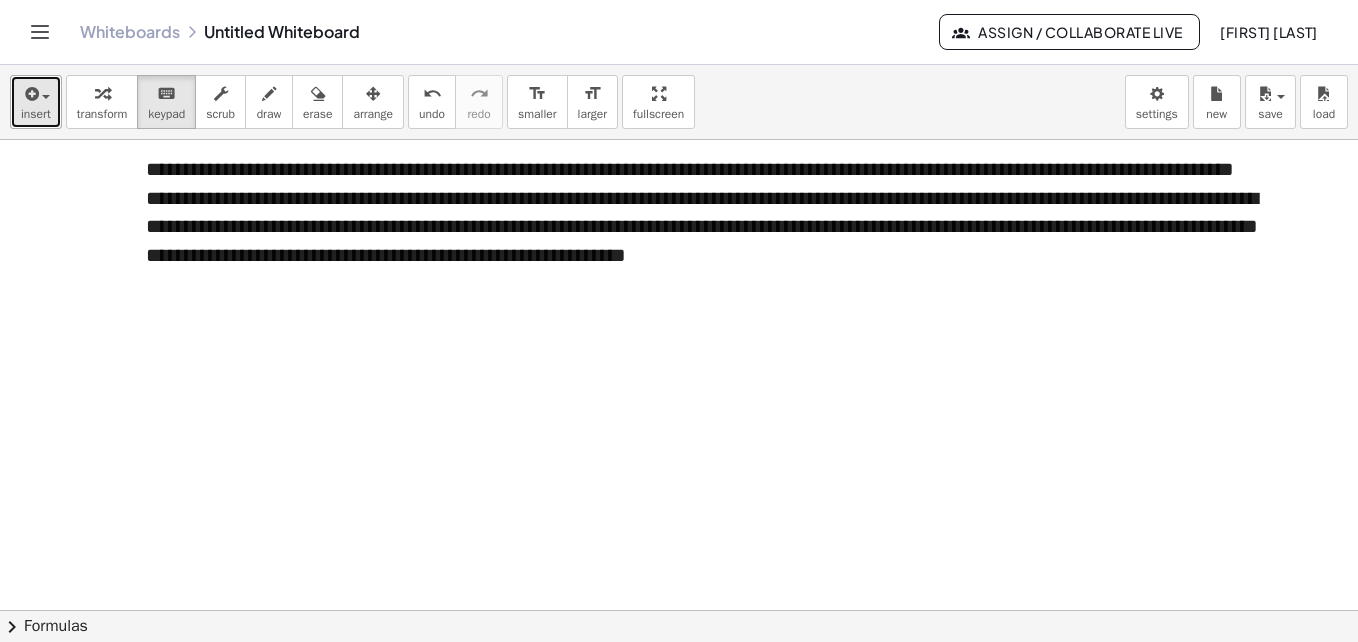click at bounding box center (41, 96) 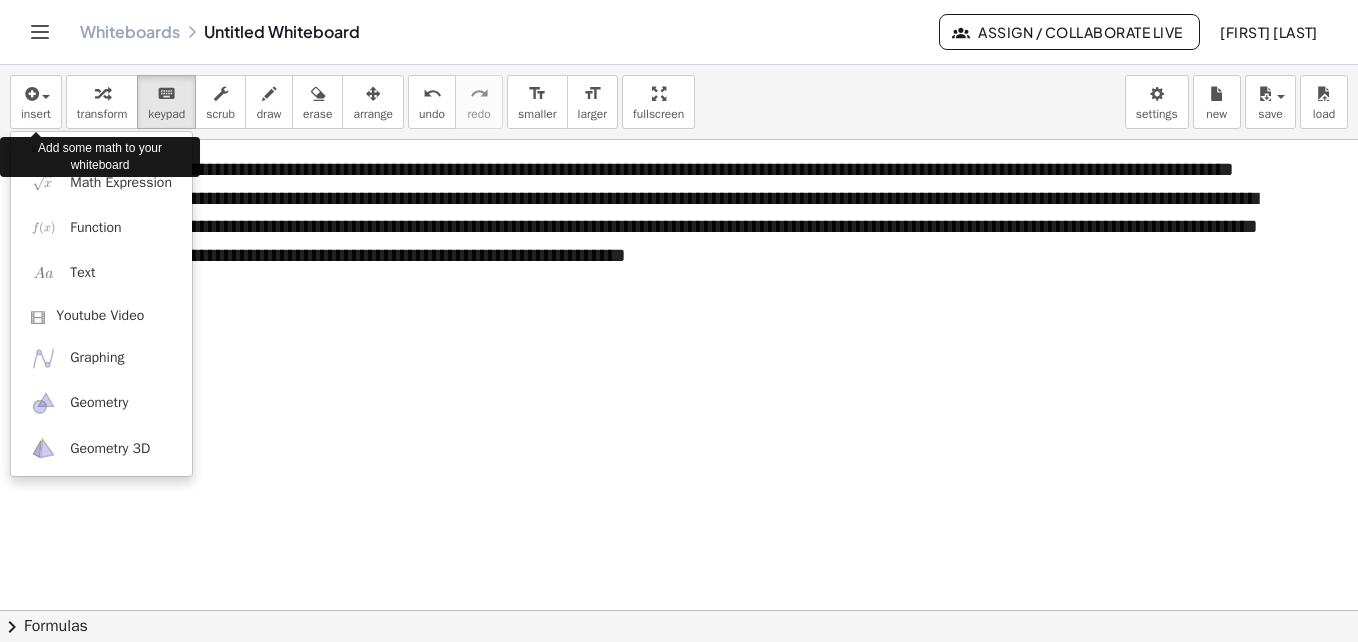 click on "Add some math to your whiteboard" at bounding box center (100, 157) 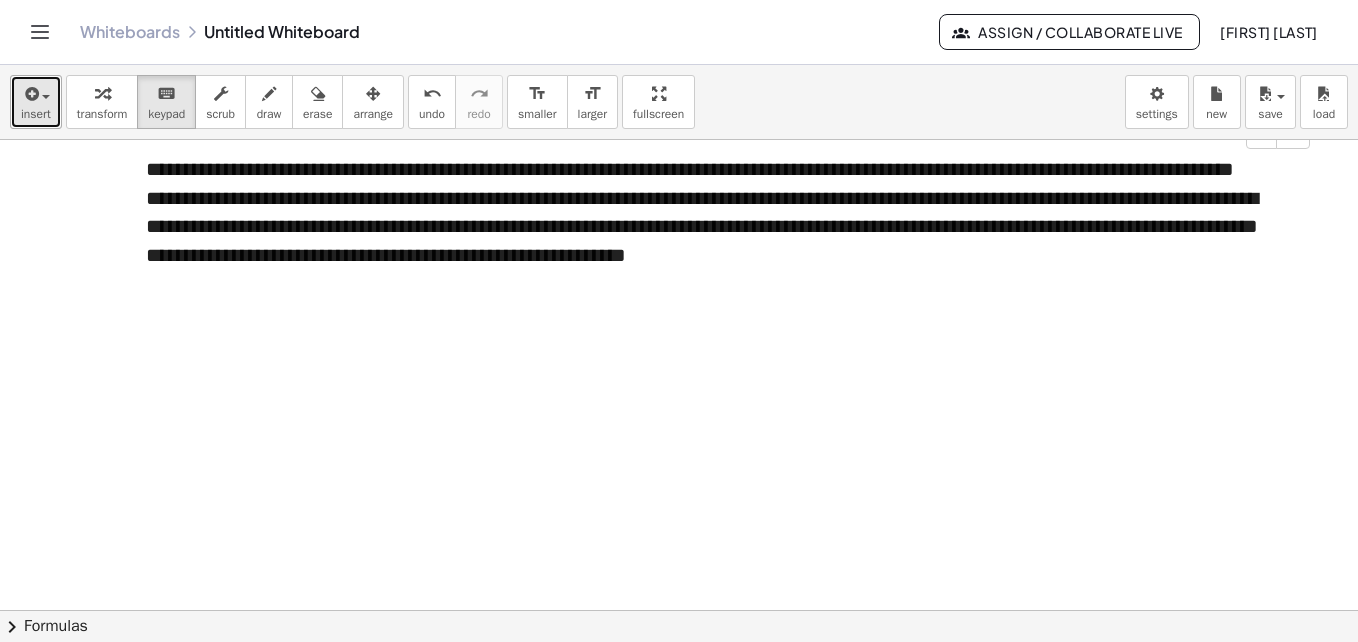 click at bounding box center [46, 97] 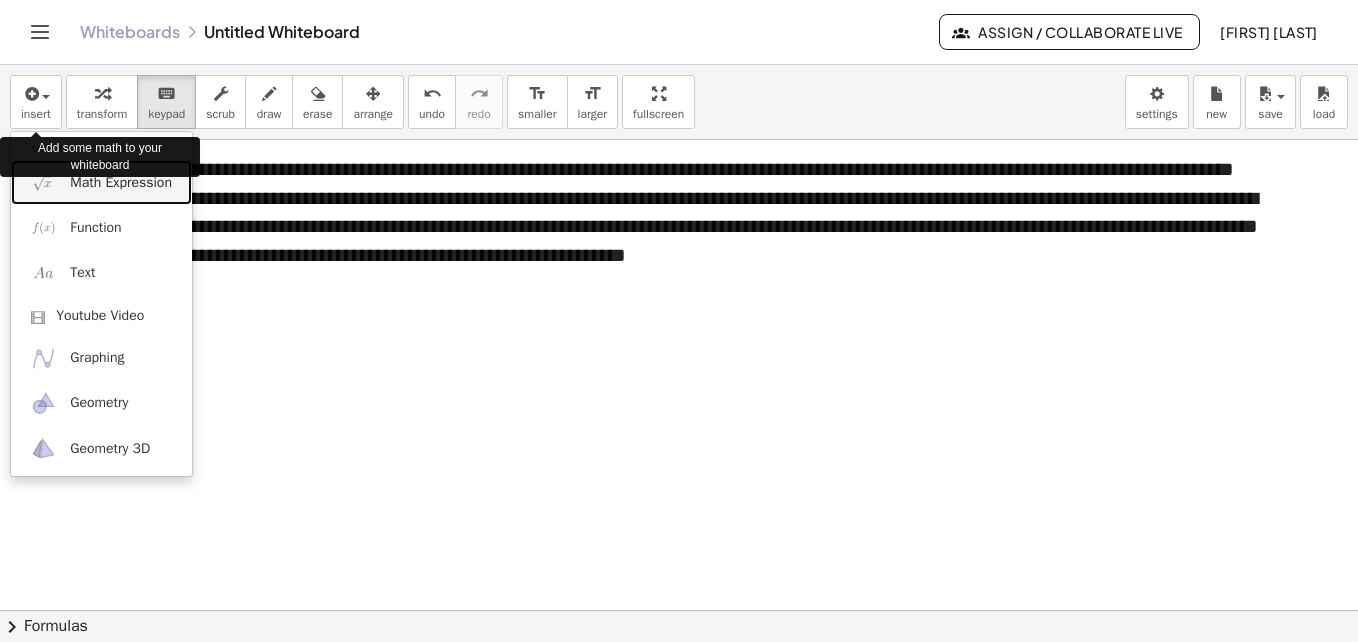 click on "Math Expression" at bounding box center (121, 183) 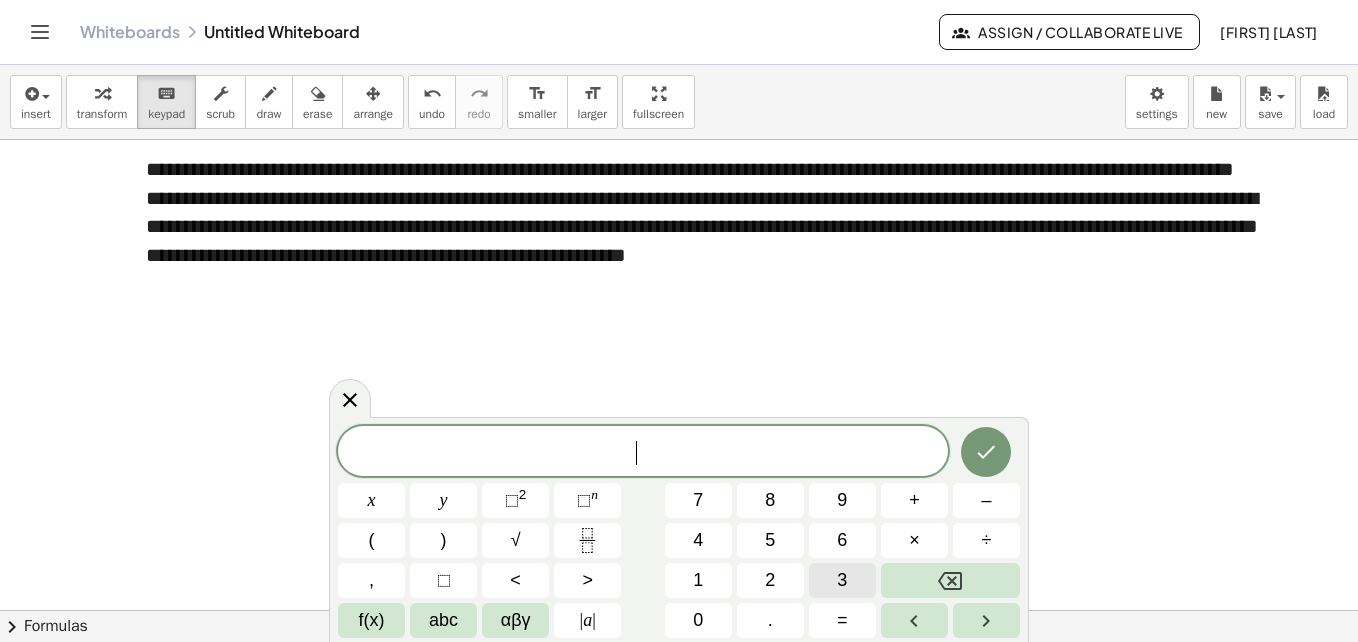 click on "3" at bounding box center (842, 580) 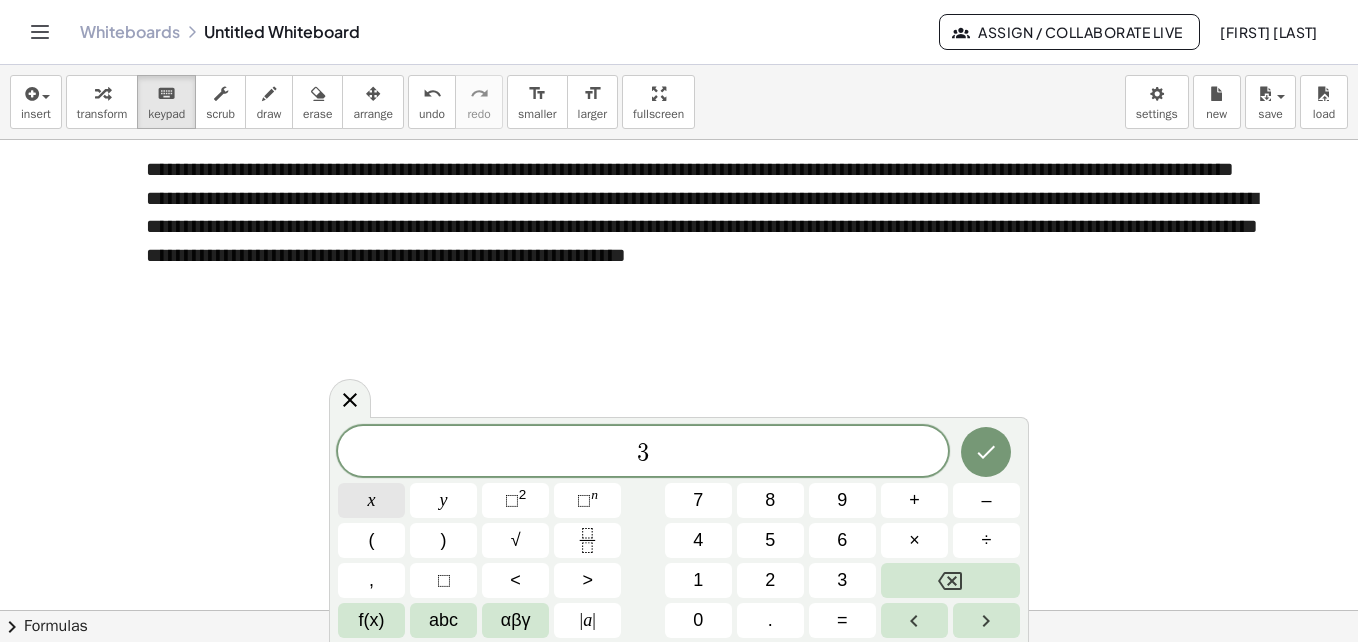 click on "x" at bounding box center [371, 500] 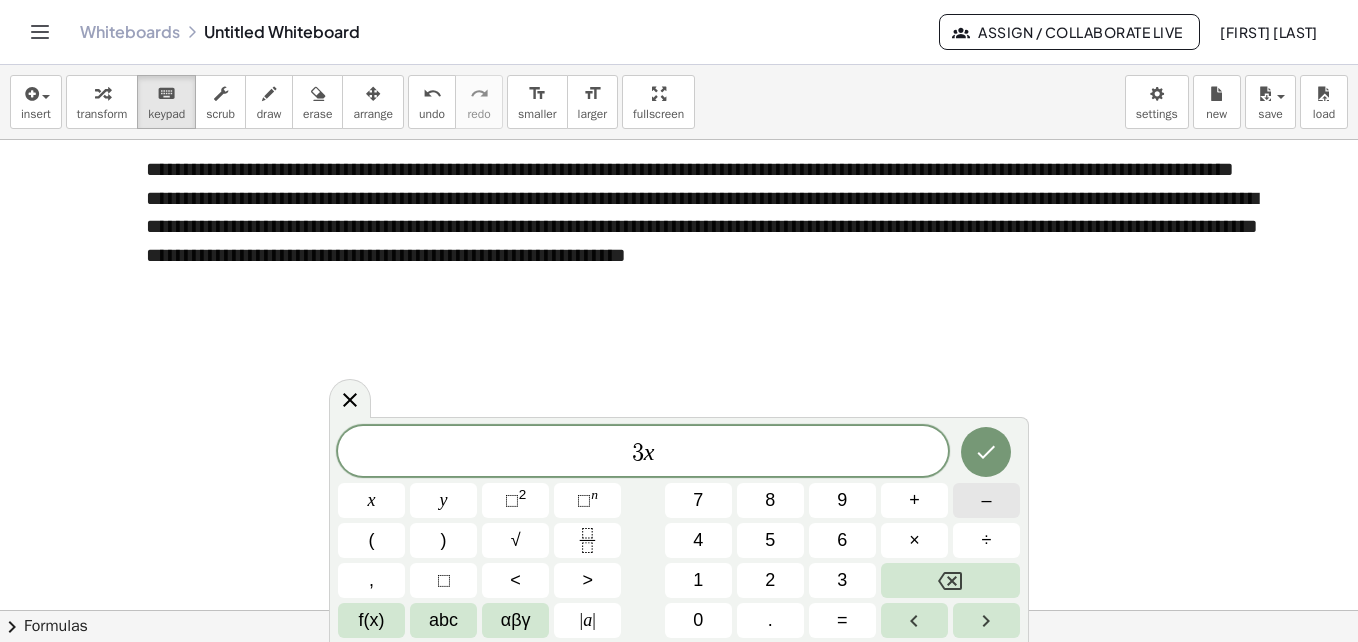 click on "–" at bounding box center [986, 500] 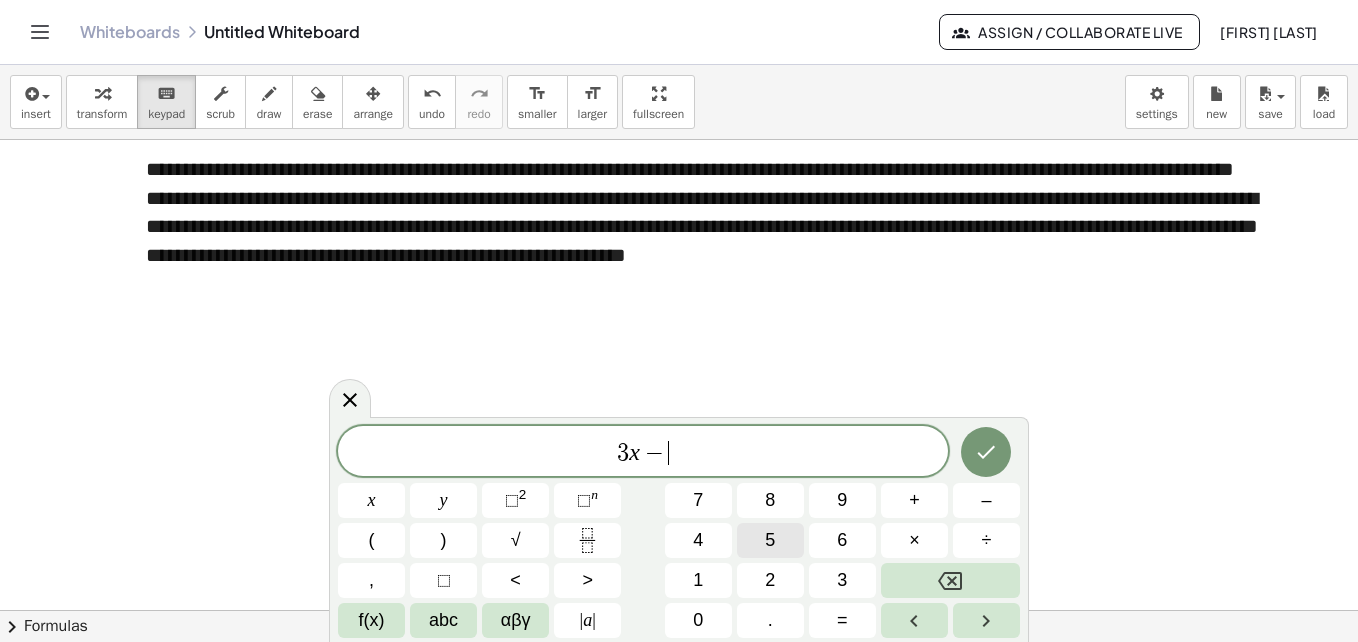 click on "5" at bounding box center (770, 540) 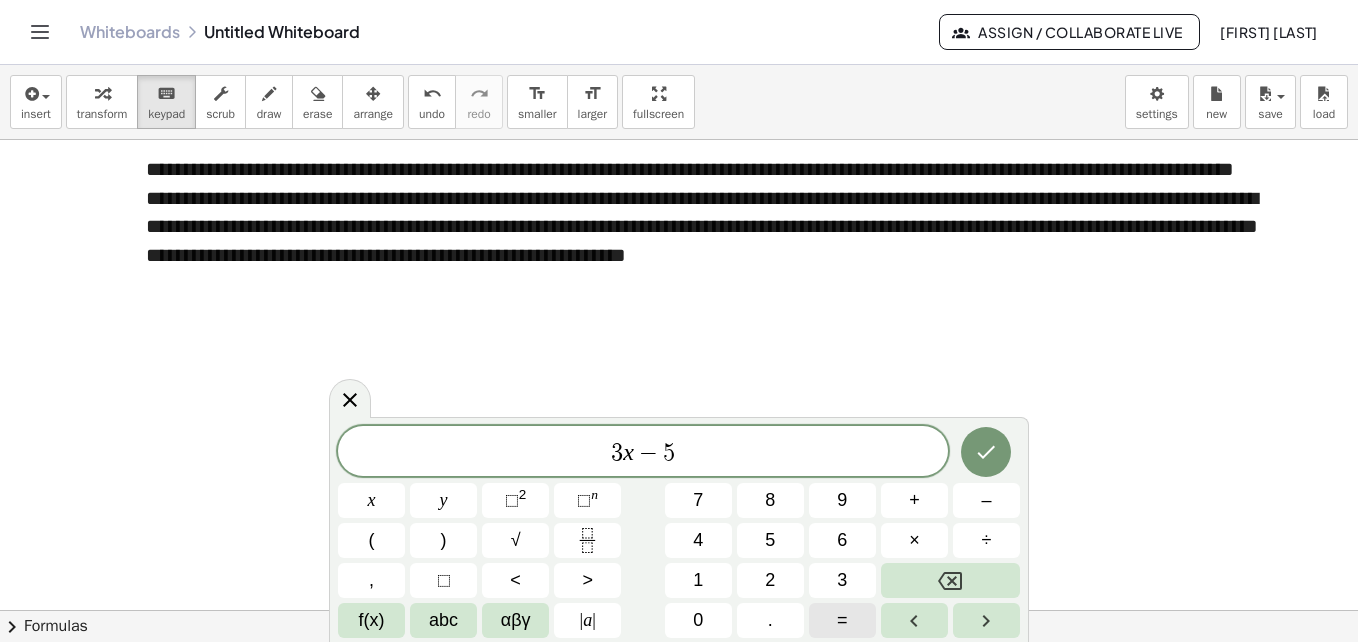 click on "=" at bounding box center (842, 620) 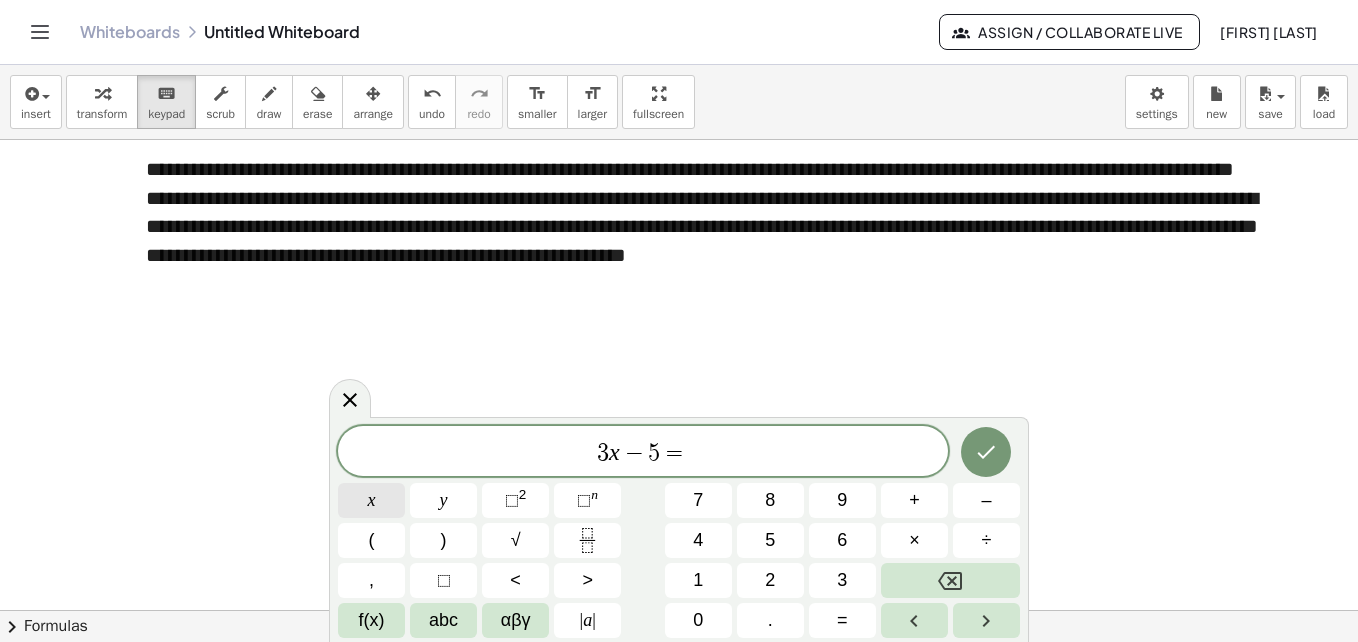 click on "x" at bounding box center (371, 500) 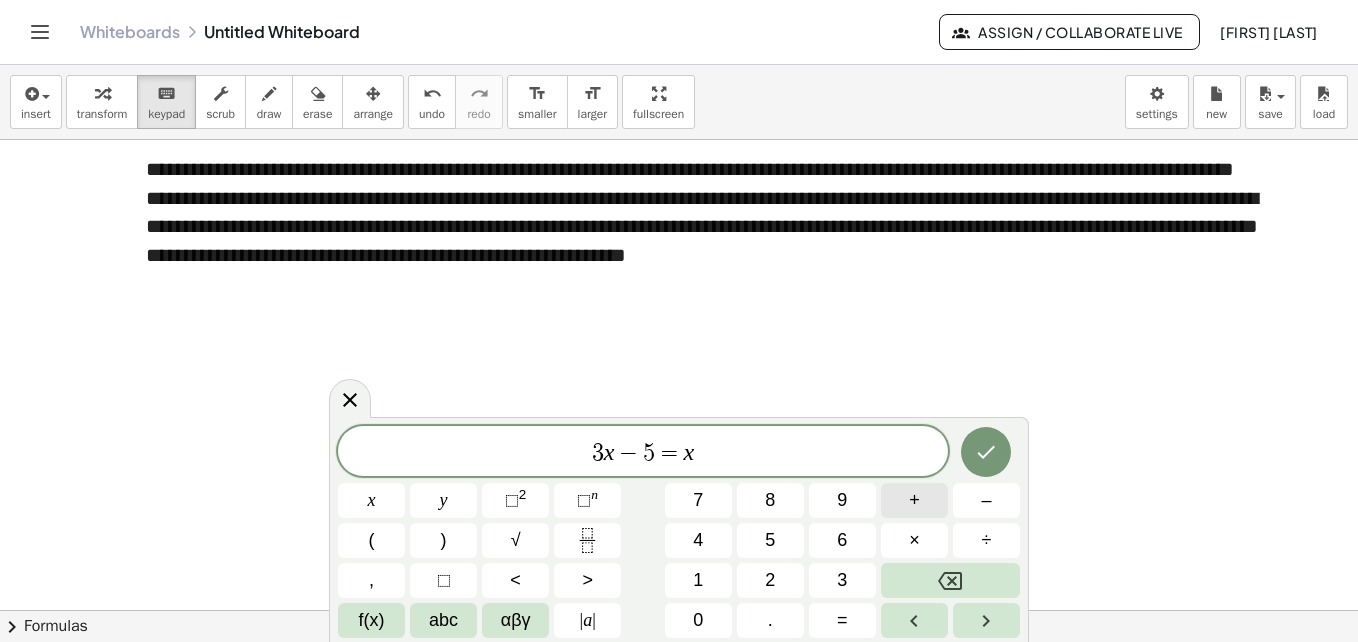 click on "+" at bounding box center [914, 500] 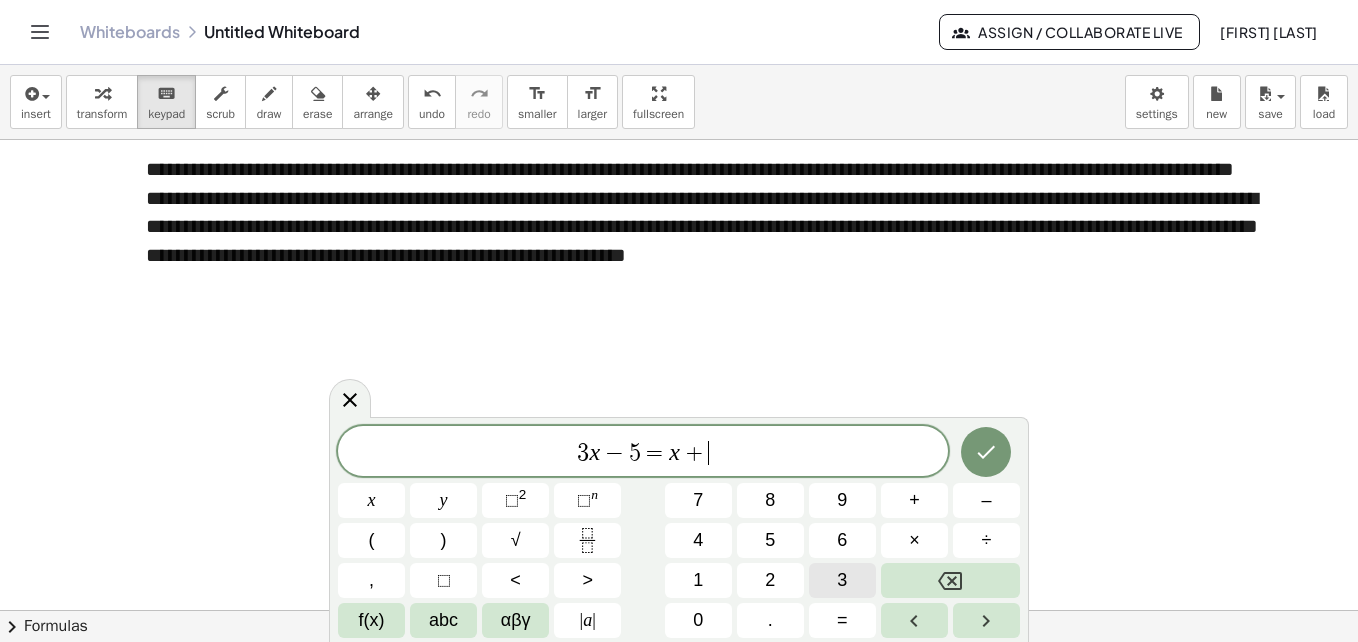 click on "3" at bounding box center (842, 580) 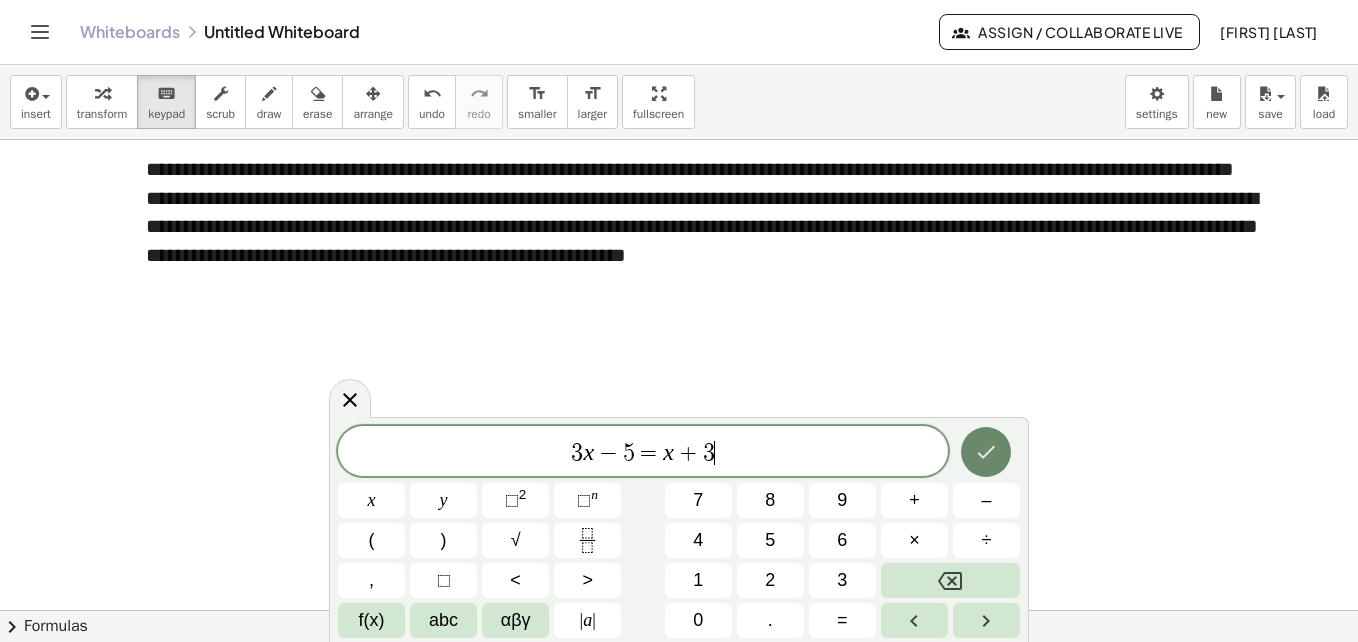 click 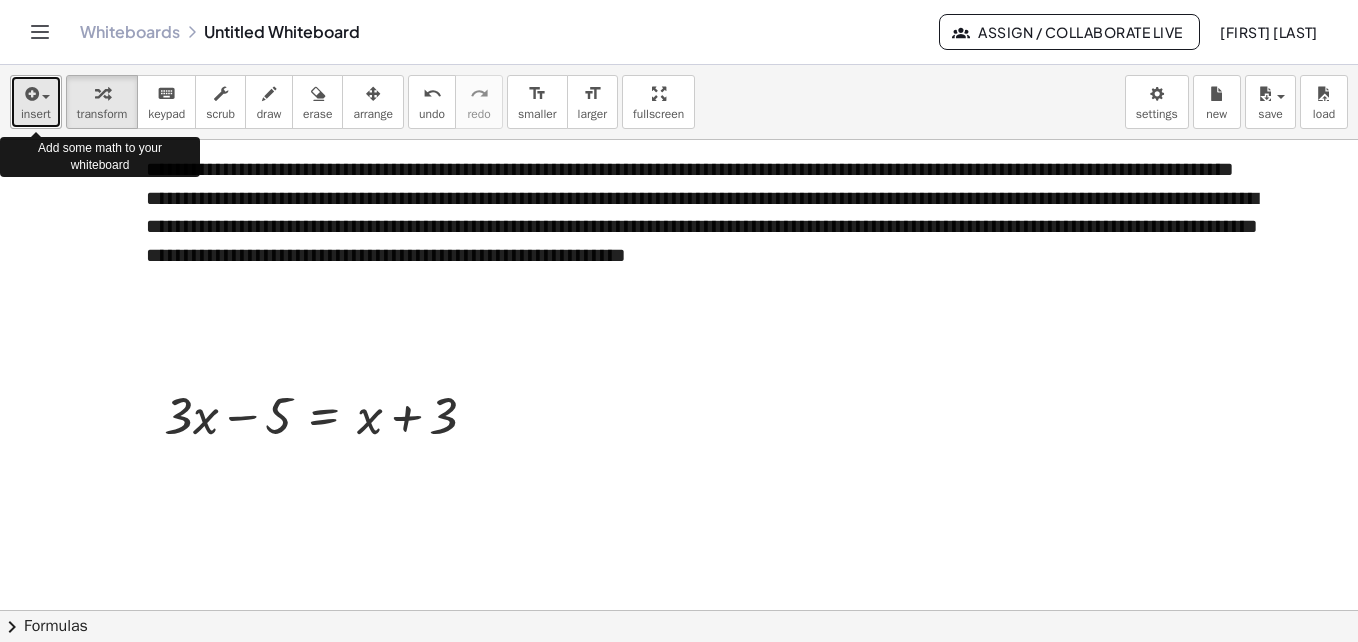 click at bounding box center [36, 93] 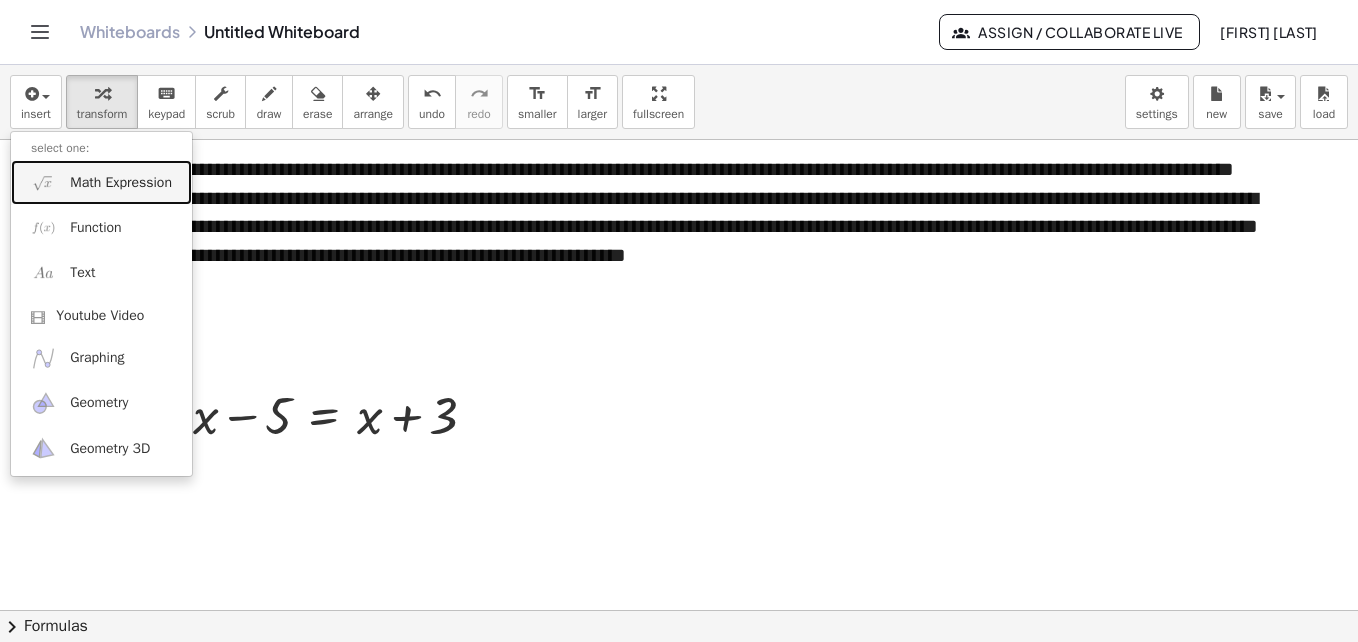 click on "Math Expression" at bounding box center (101, 182) 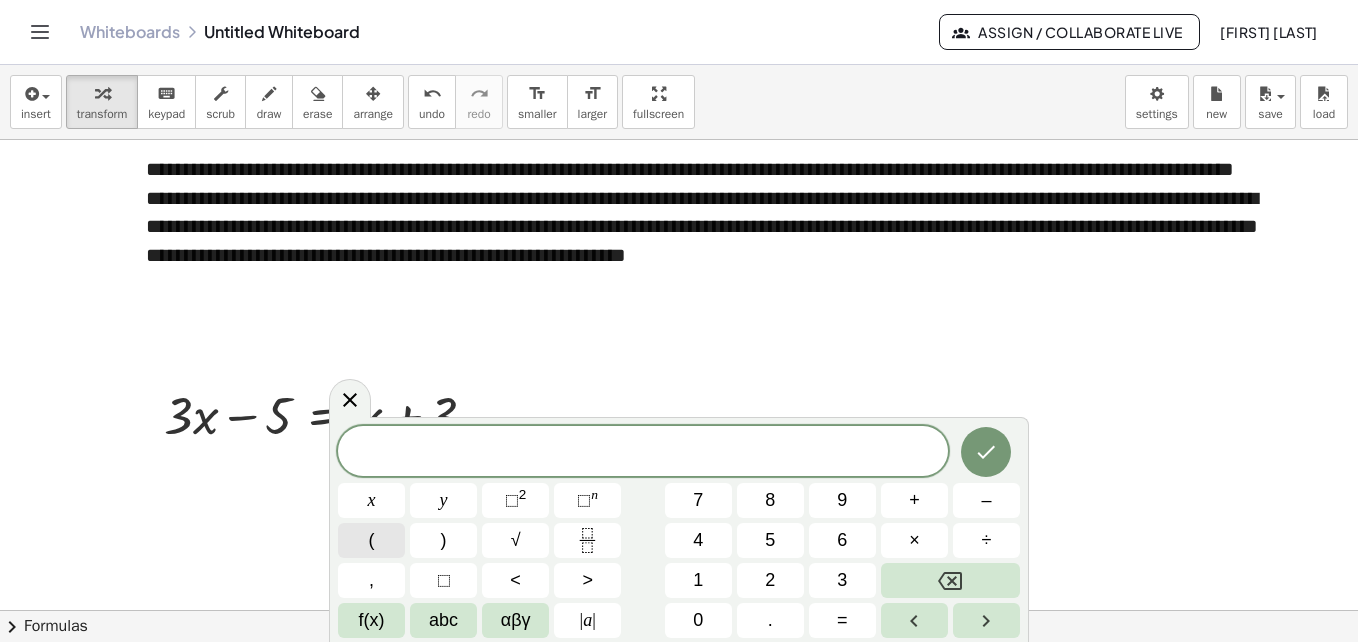 click on "(" at bounding box center [371, 540] 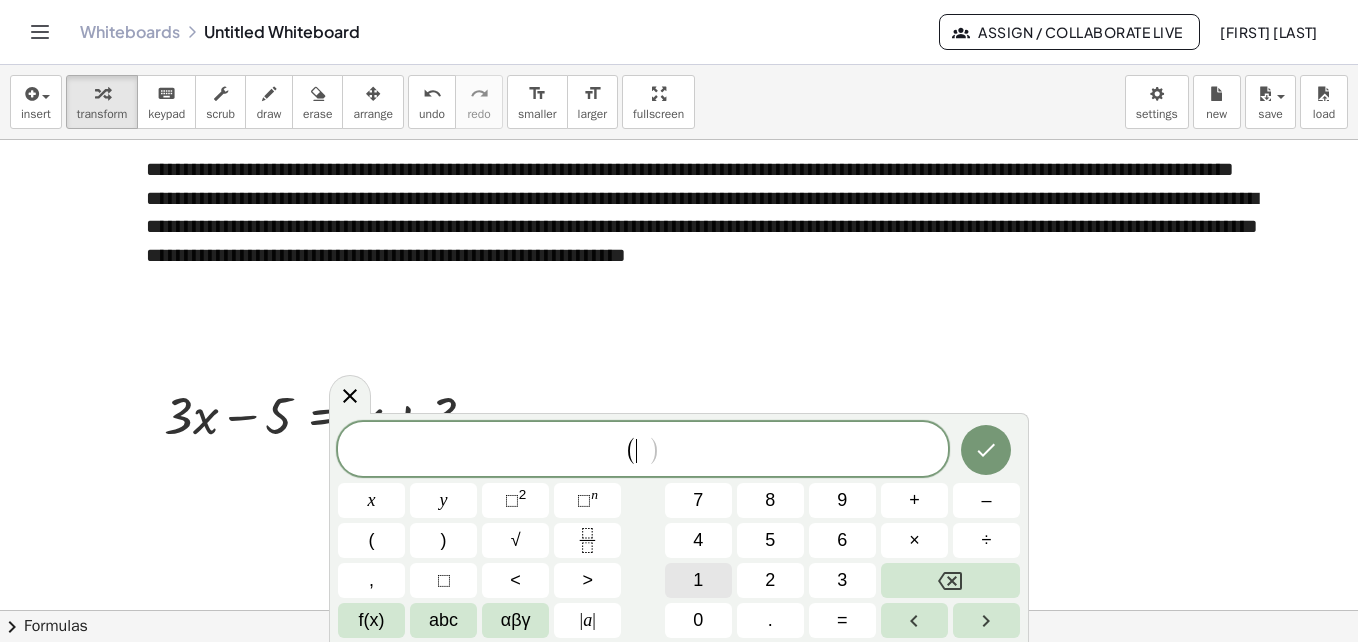 click on "1" at bounding box center [698, 580] 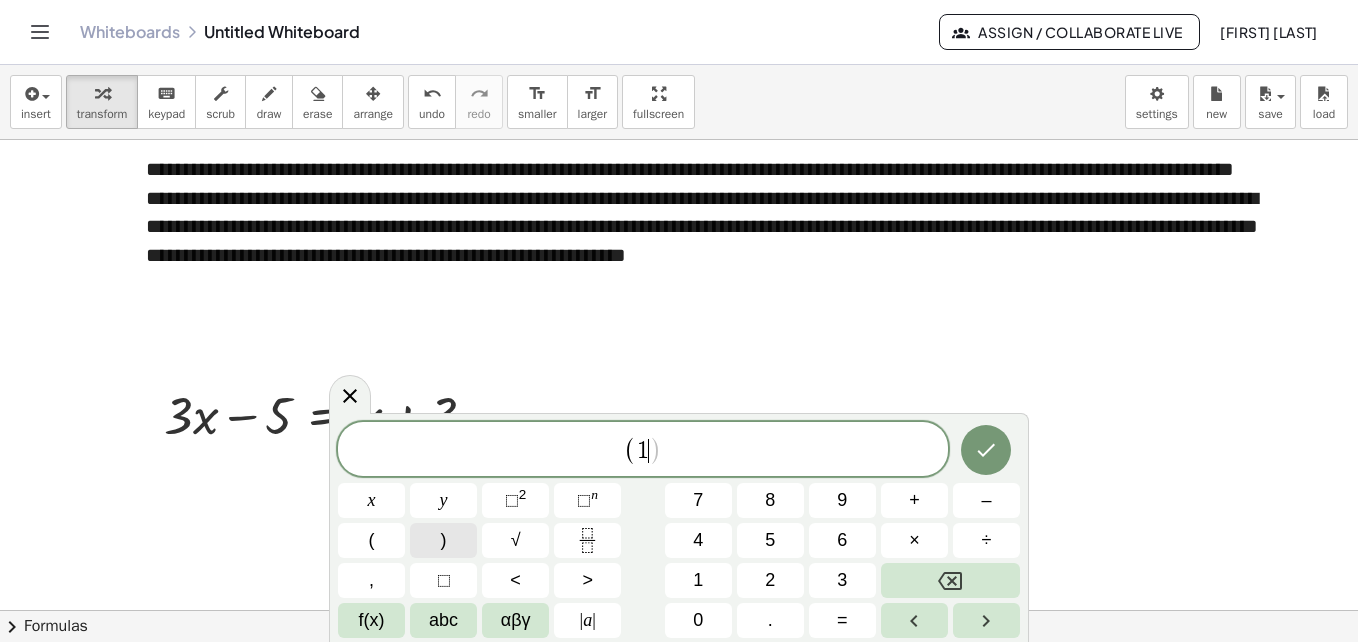 click on ")" at bounding box center (444, 540) 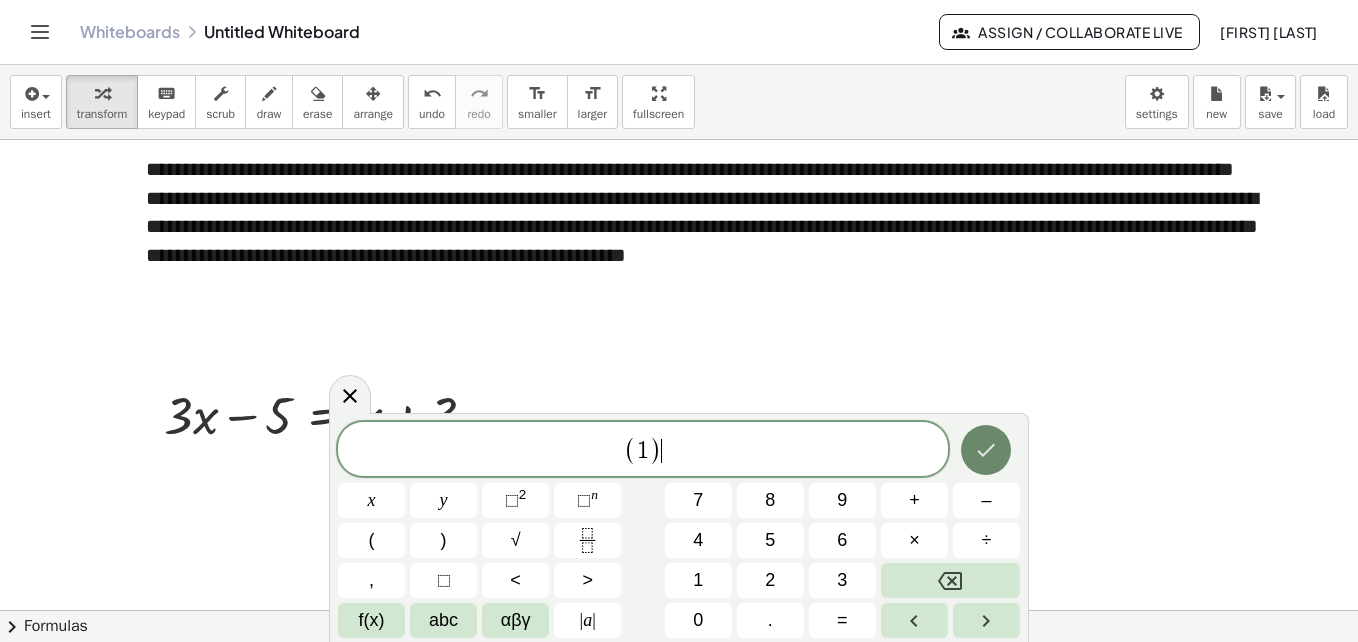 click 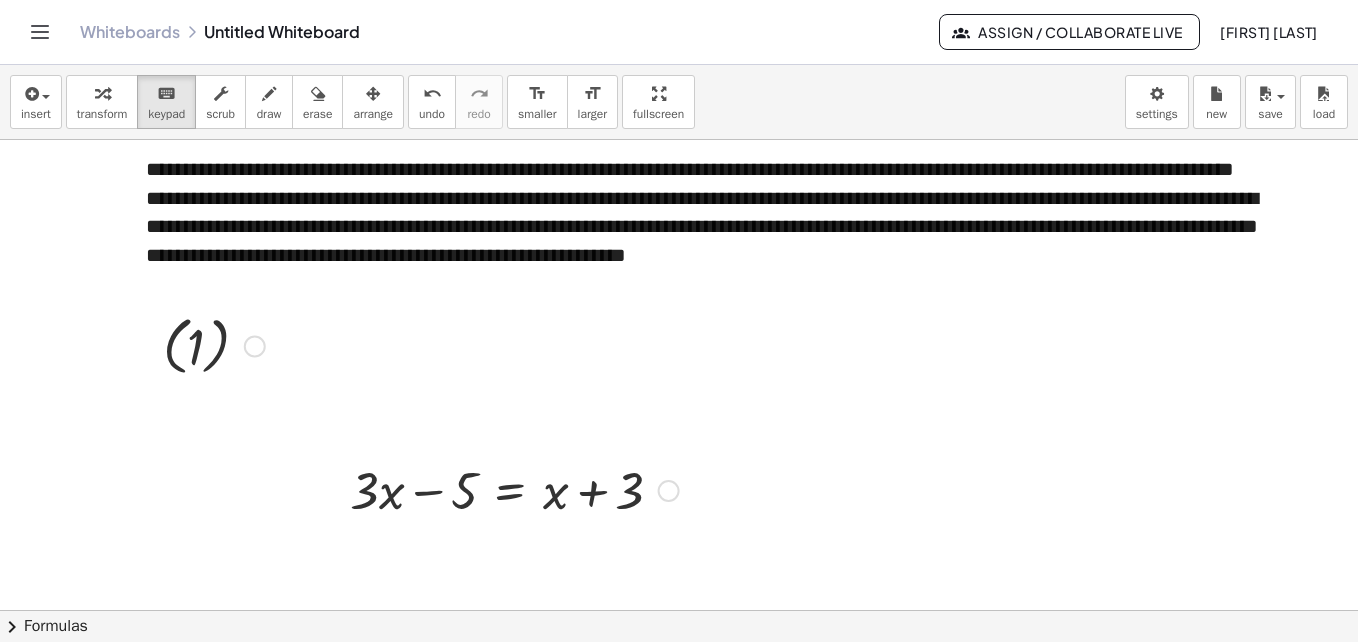 click on "**********" at bounding box center [720, 227] 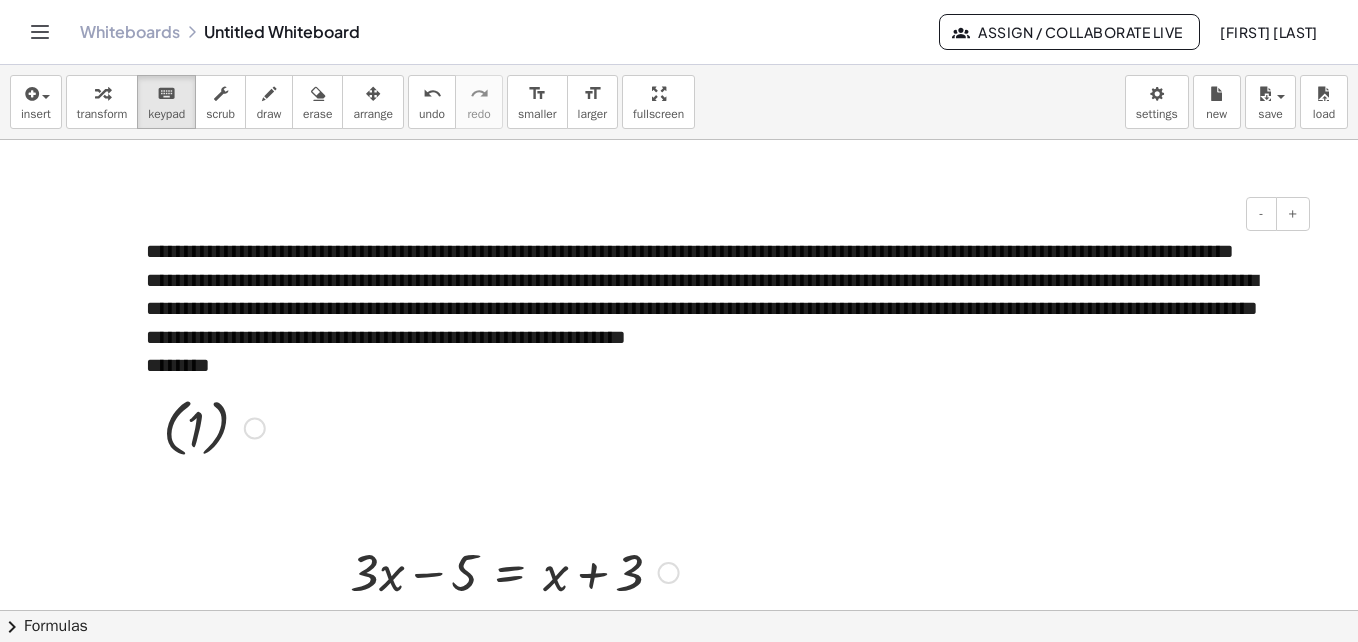 scroll, scrollTop: 2269, scrollLeft: 0, axis: vertical 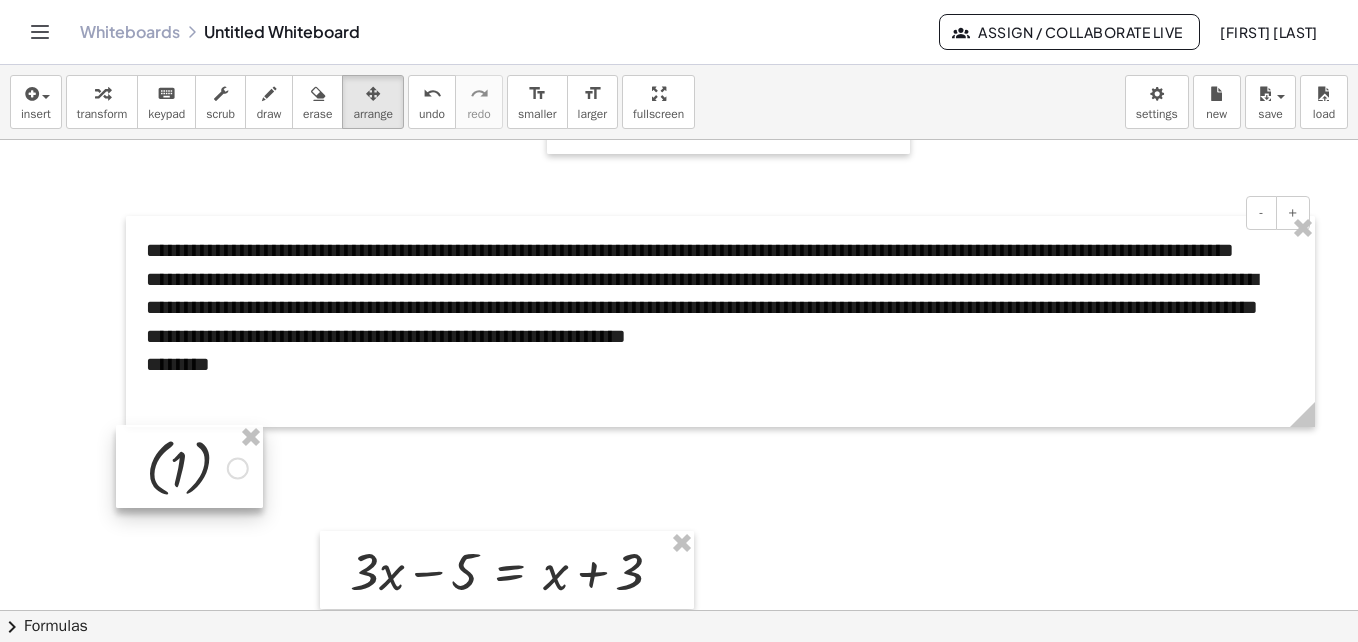 click at bounding box center (679, -484) 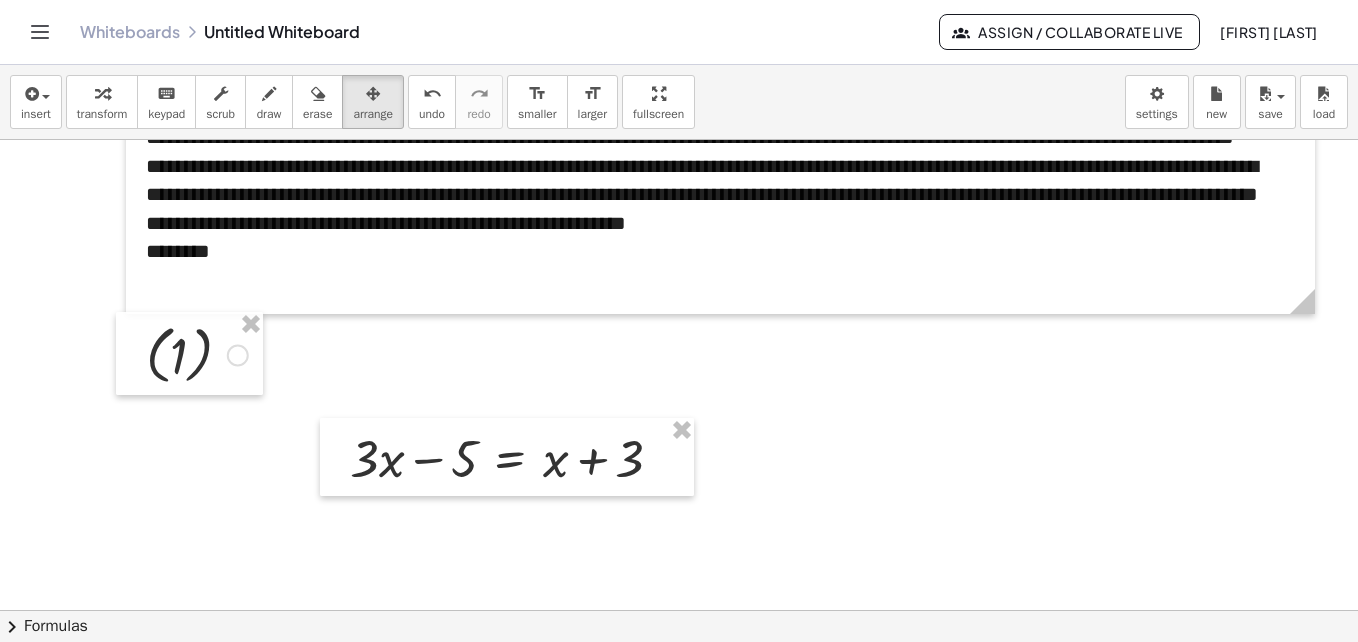 scroll, scrollTop: 2429, scrollLeft: 0, axis: vertical 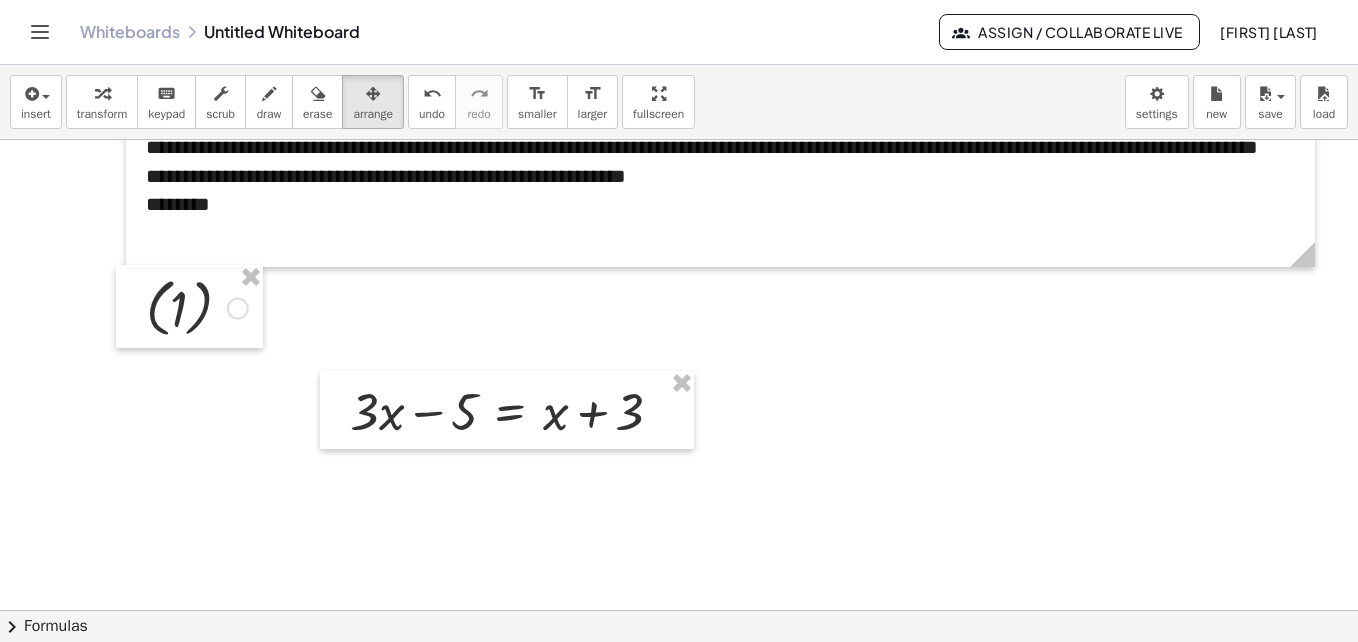 click at bounding box center [679, -644] 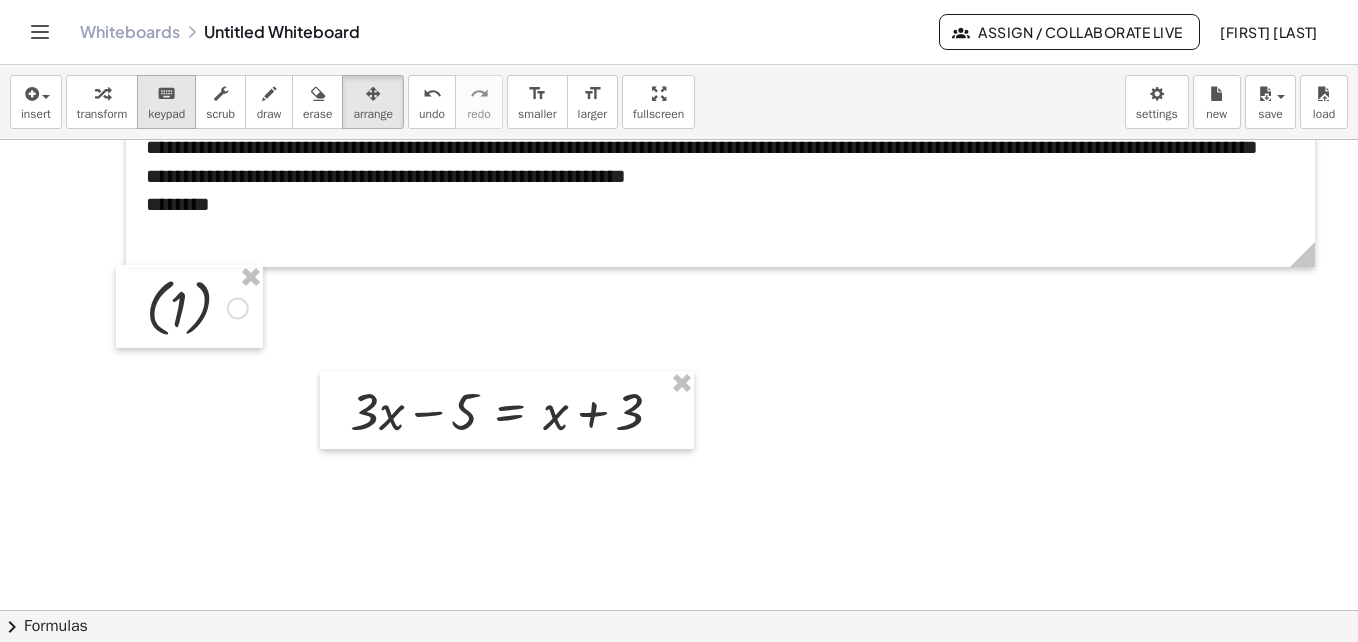 click on "keyboard" at bounding box center [166, 94] 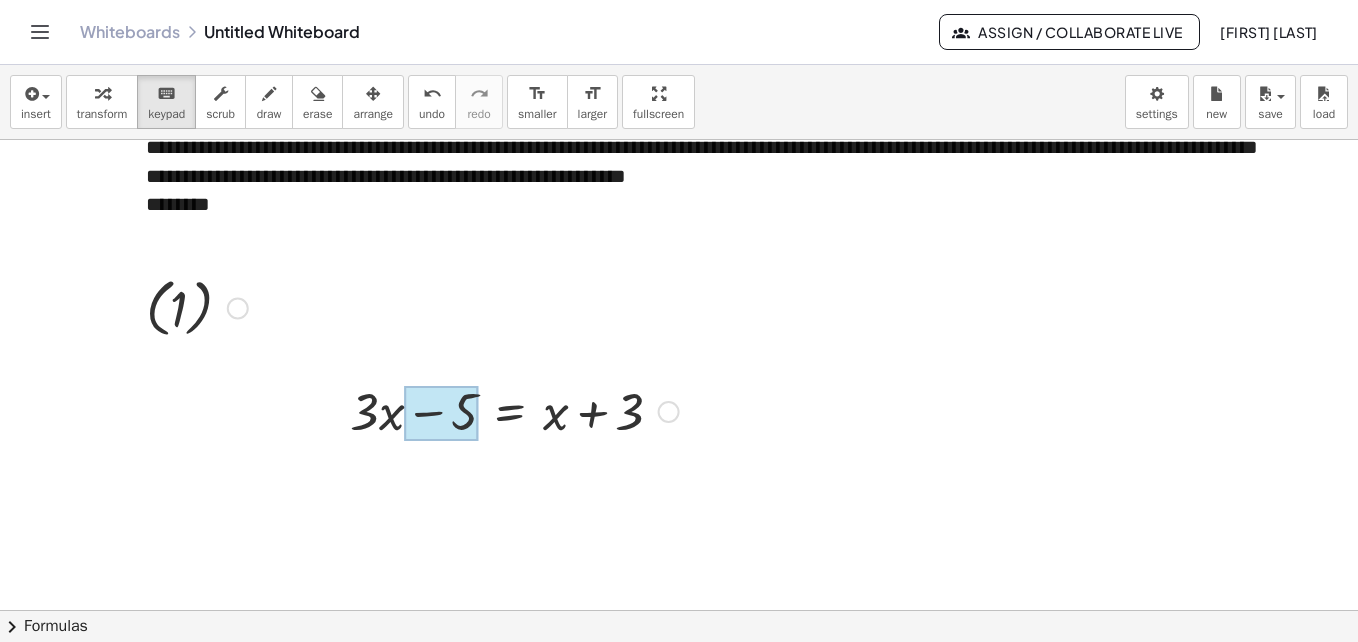 drag, startPoint x: 561, startPoint y: 423, endPoint x: 429, endPoint y: 433, distance: 132.37825 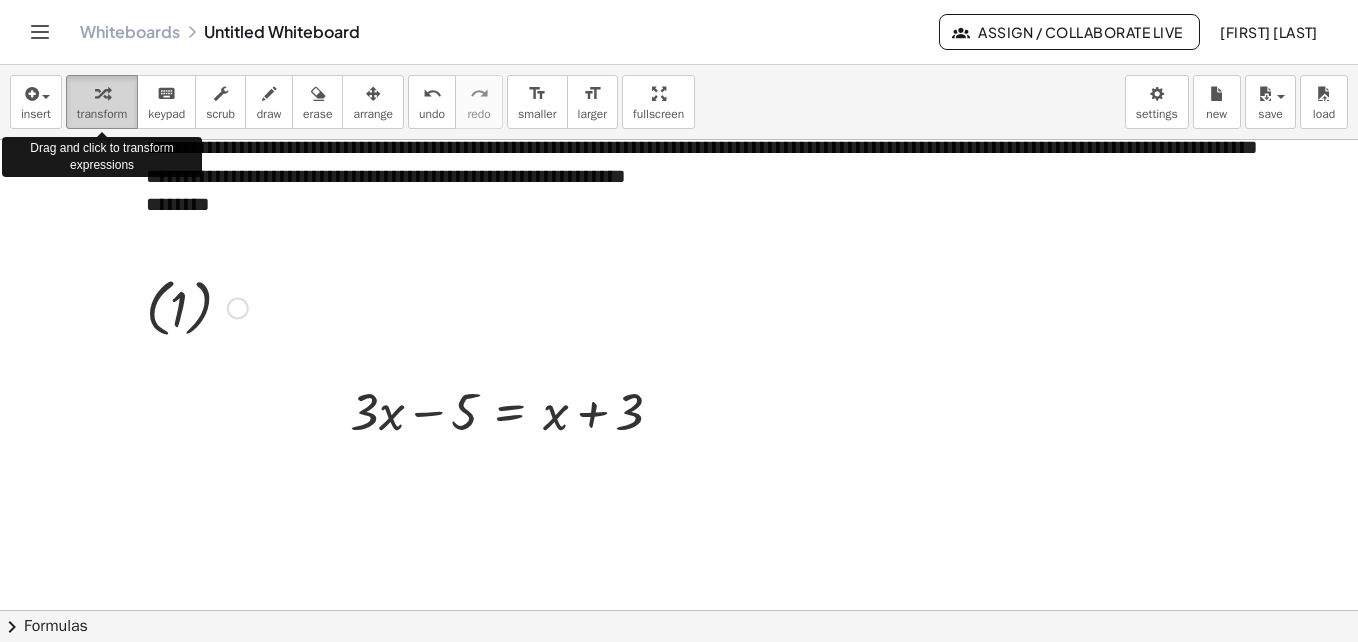 click on "transform" at bounding box center (102, 114) 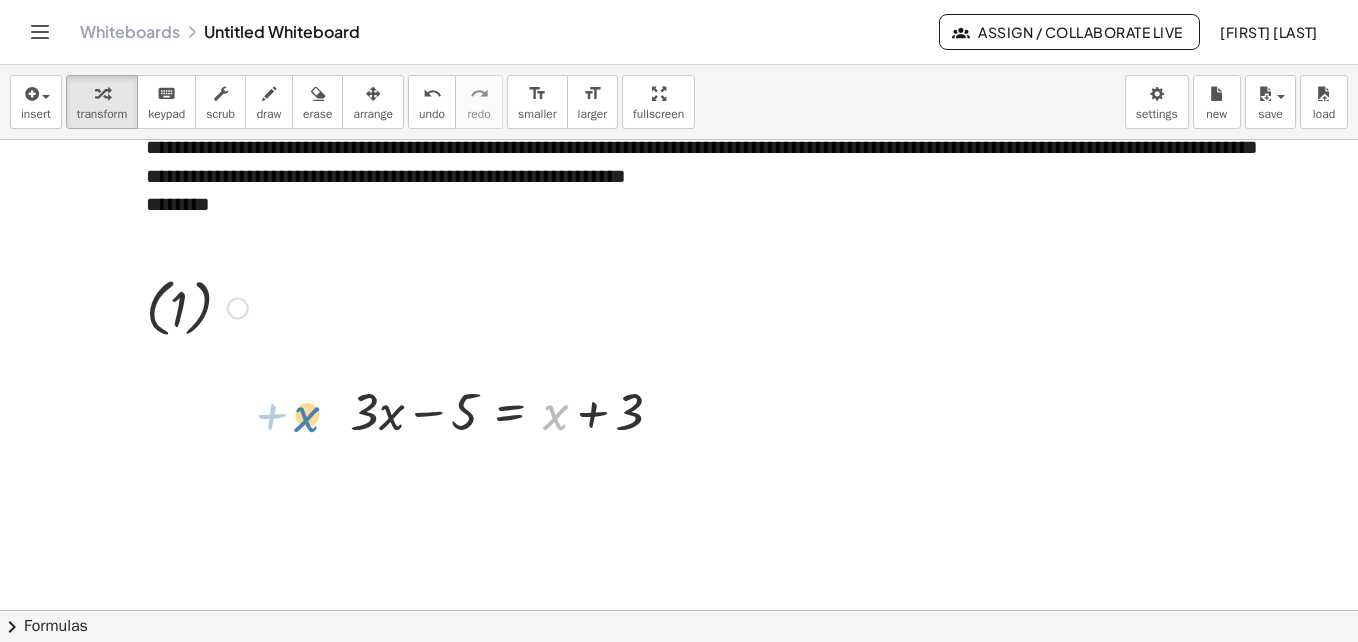 drag, startPoint x: 568, startPoint y: 409, endPoint x: 318, endPoint y: 411, distance: 250.008 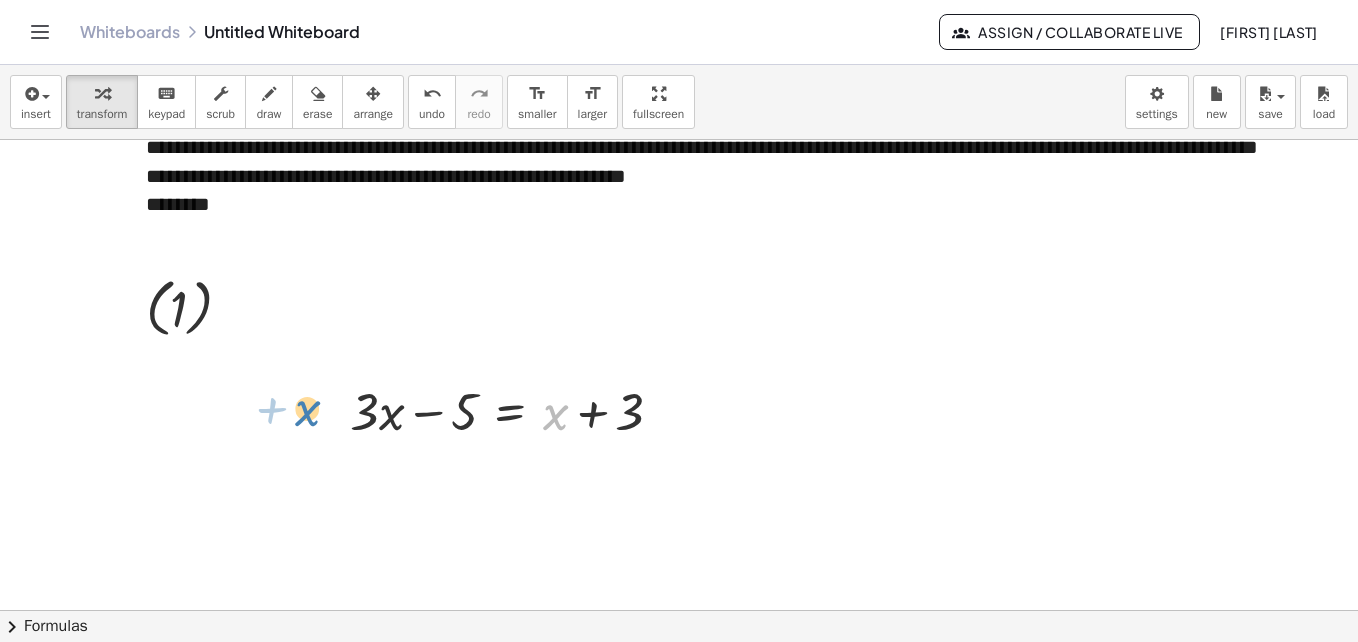 drag, startPoint x: 559, startPoint y: 417, endPoint x: 311, endPoint y: 413, distance: 248.03226 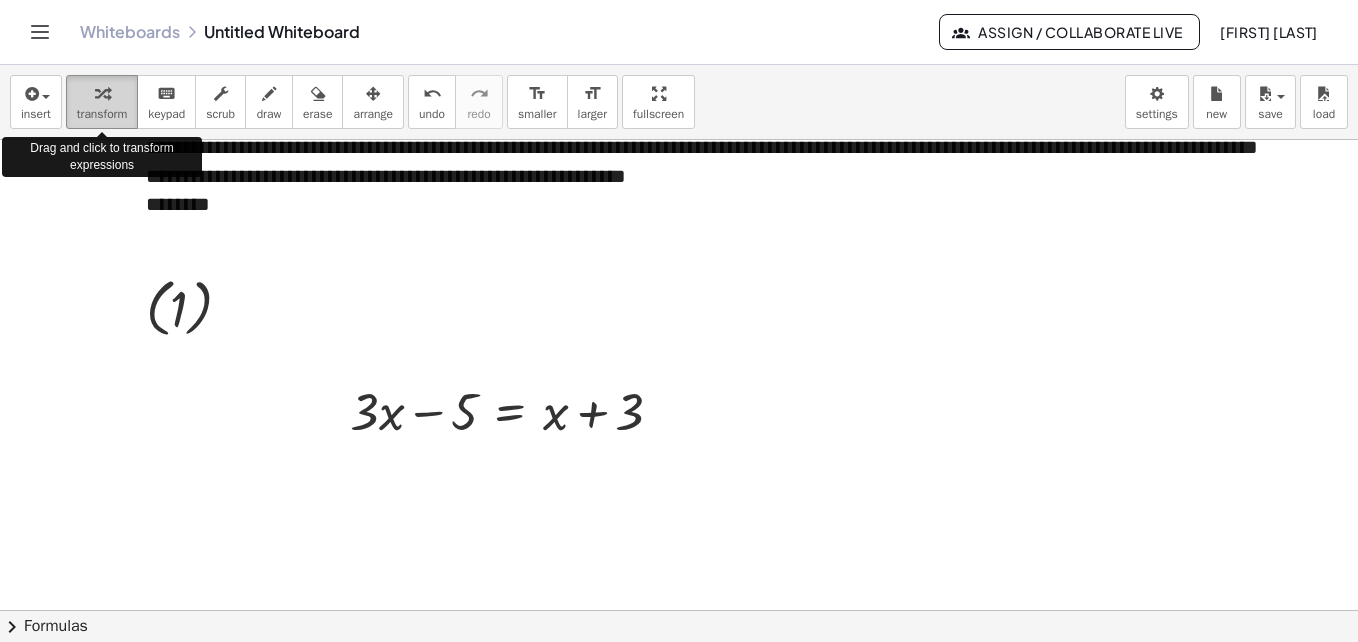 click at bounding box center [102, 94] 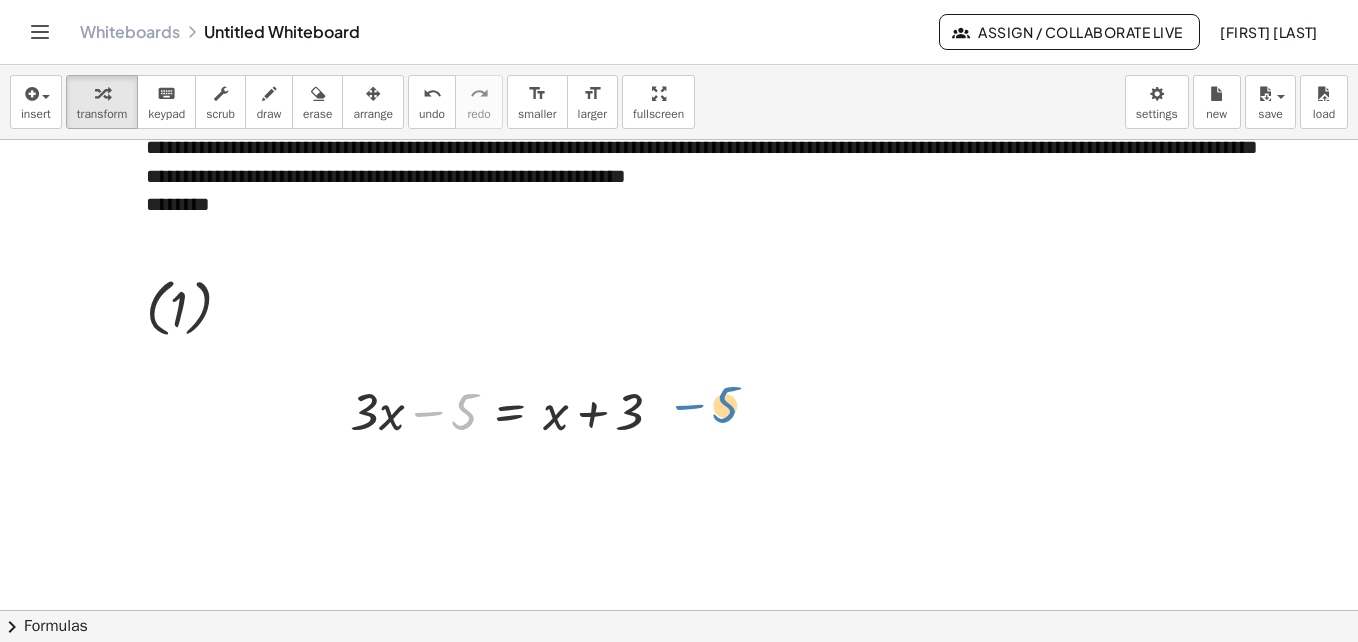drag, startPoint x: 462, startPoint y: 413, endPoint x: 727, endPoint y: 407, distance: 265.0679 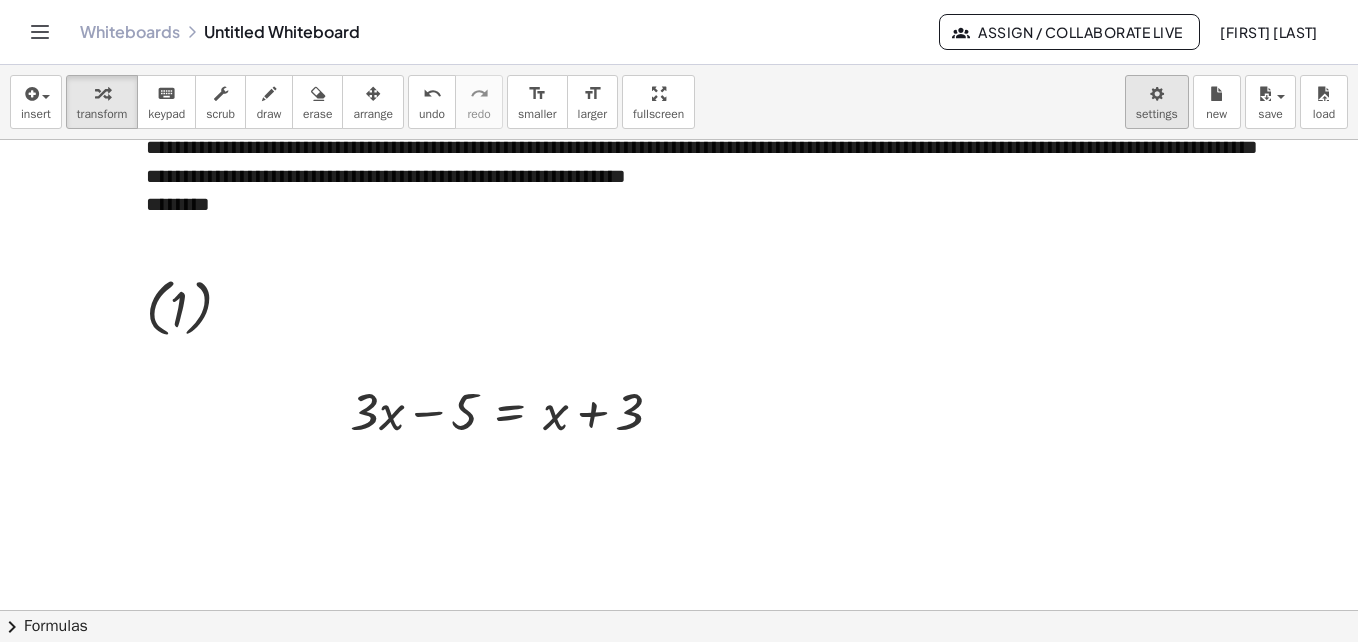 click on "**********" at bounding box center (679, 321) 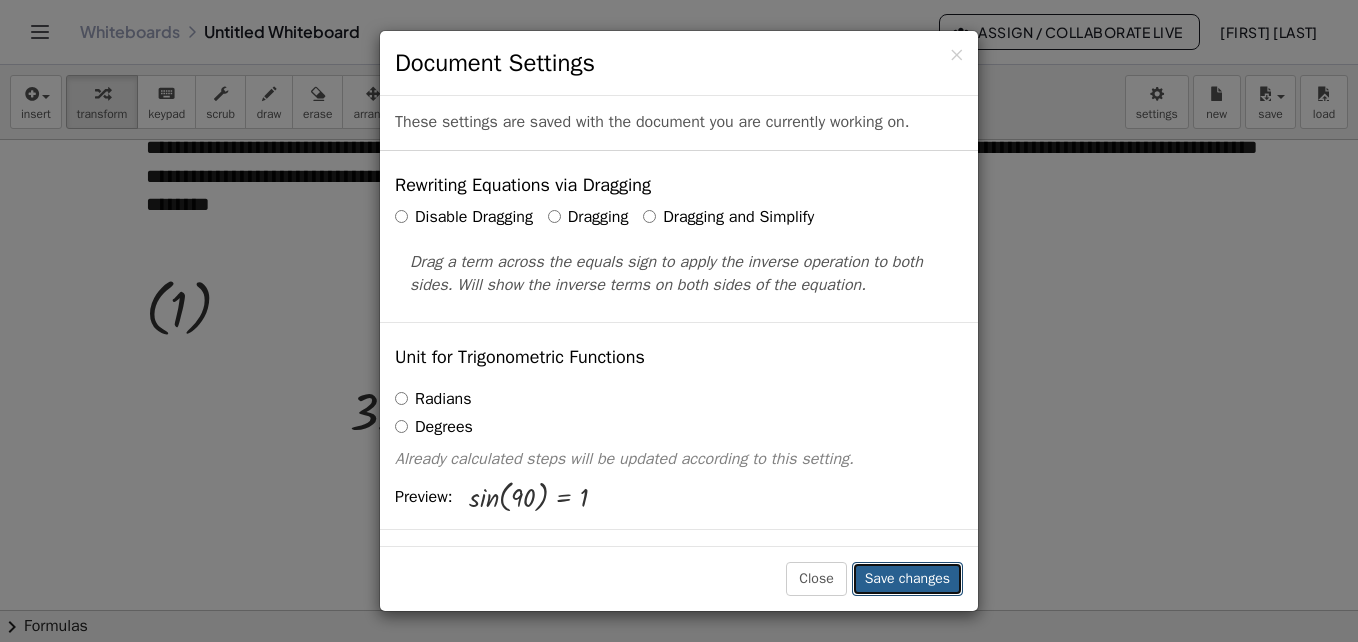 click on "Save changes" at bounding box center [907, 579] 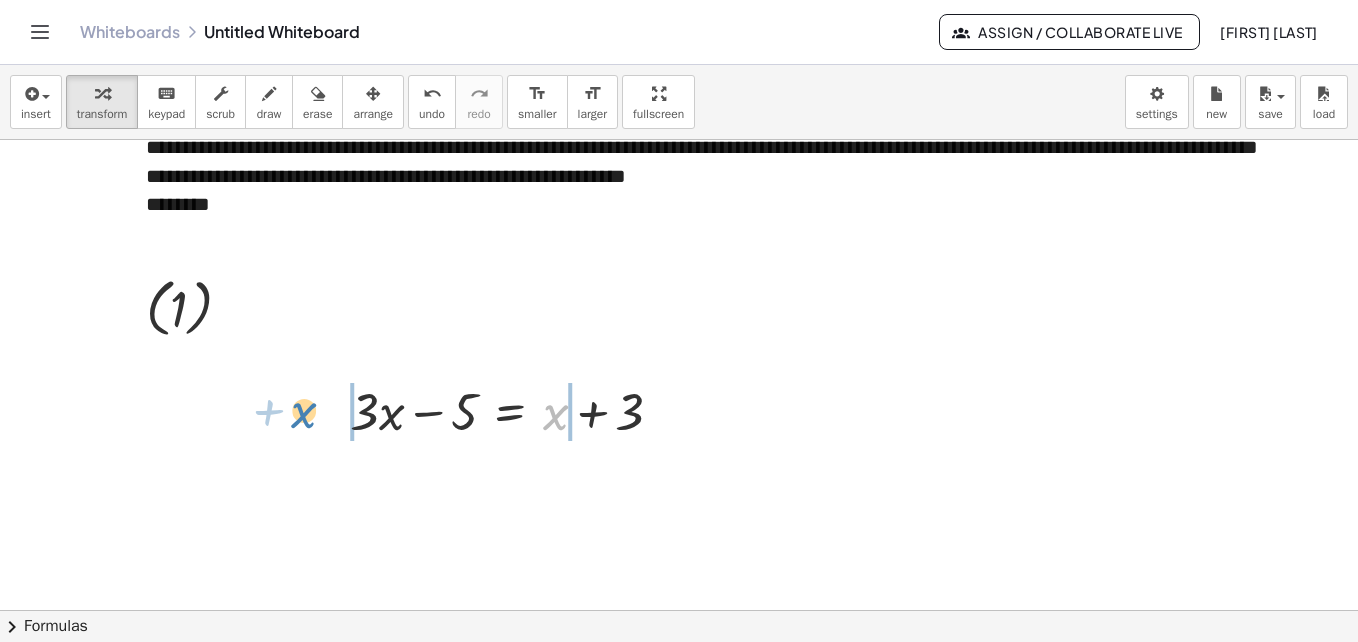 drag, startPoint x: 554, startPoint y: 416, endPoint x: 303, endPoint y: 414, distance: 251.00797 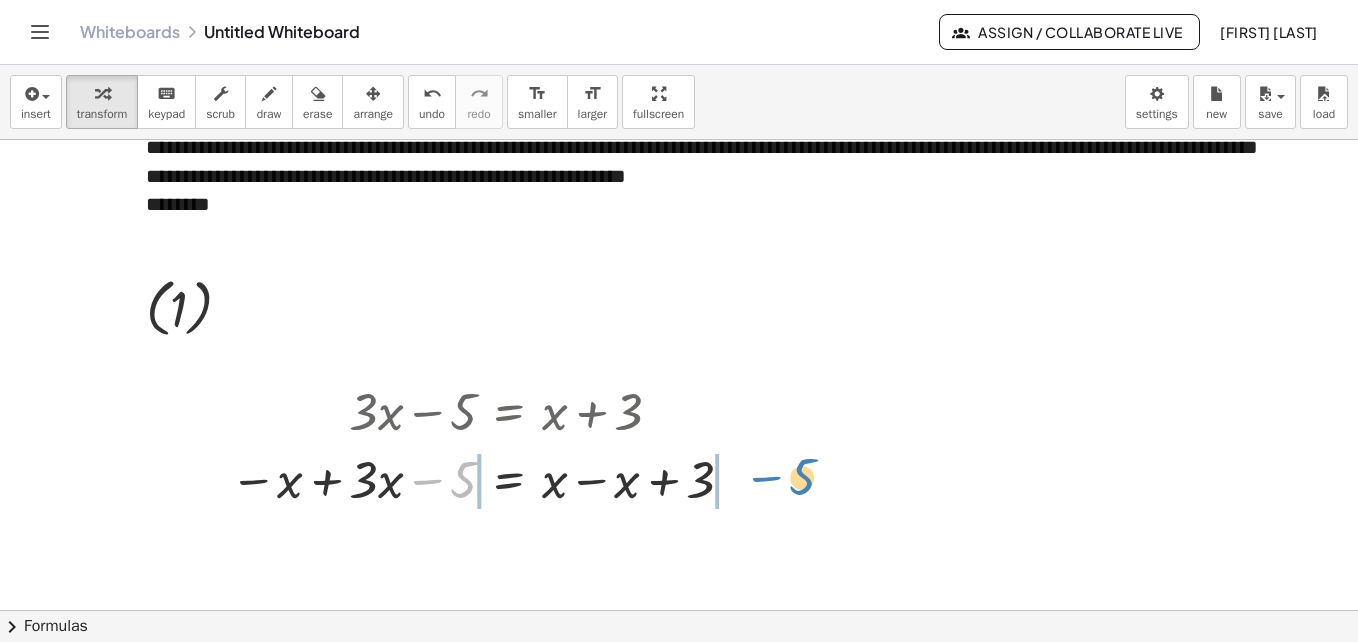 drag, startPoint x: 451, startPoint y: 483, endPoint x: 790, endPoint y: 479, distance: 339.0236 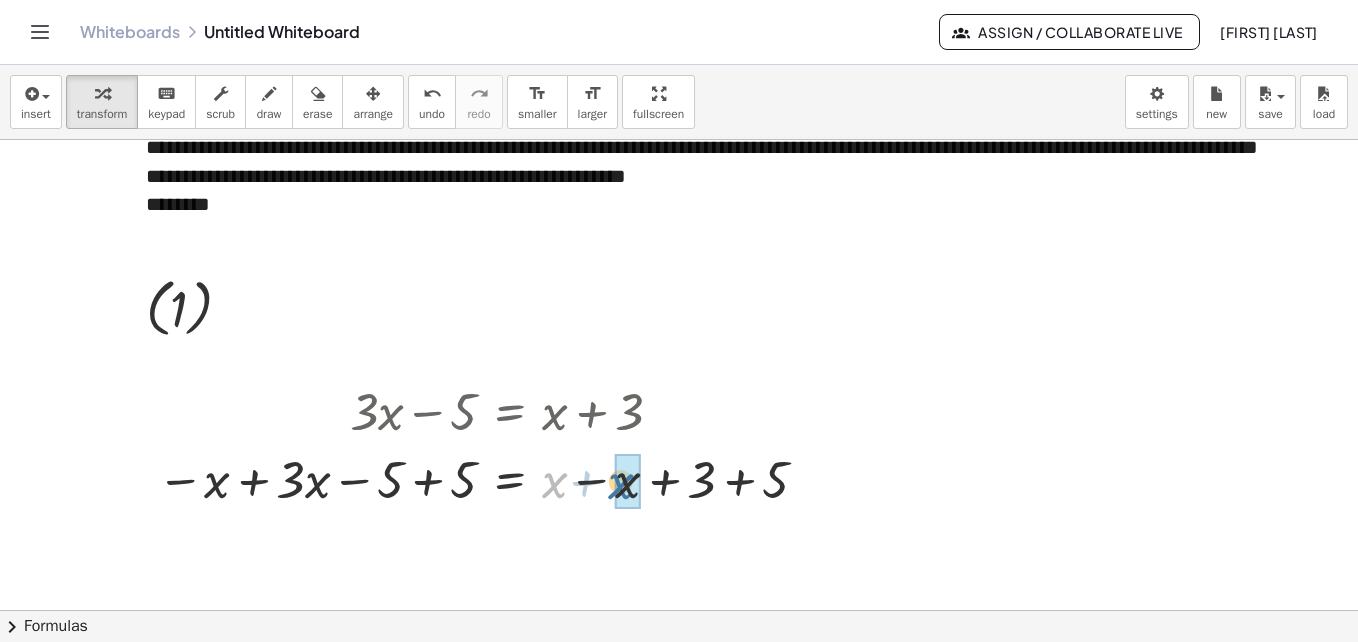 drag, startPoint x: 590, startPoint y: 493, endPoint x: 619, endPoint y: 496, distance: 29.15476 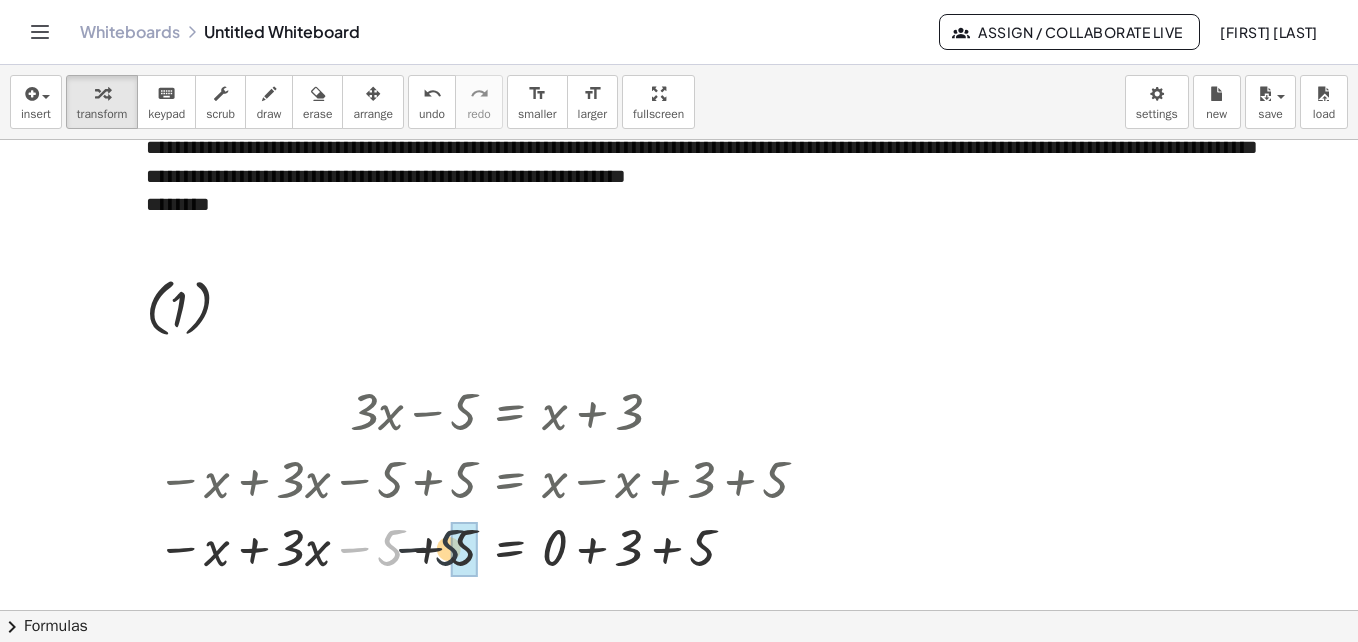drag, startPoint x: 391, startPoint y: 551, endPoint x: 455, endPoint y: 551, distance: 64 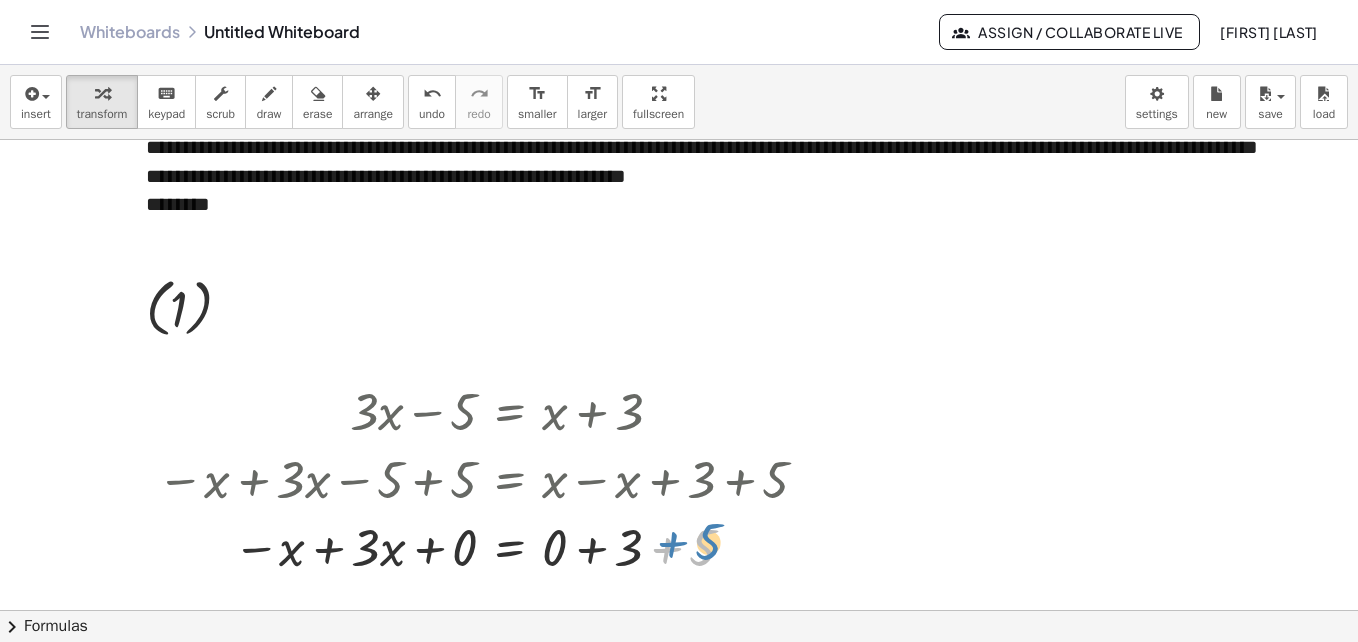 click at bounding box center [486, 546] 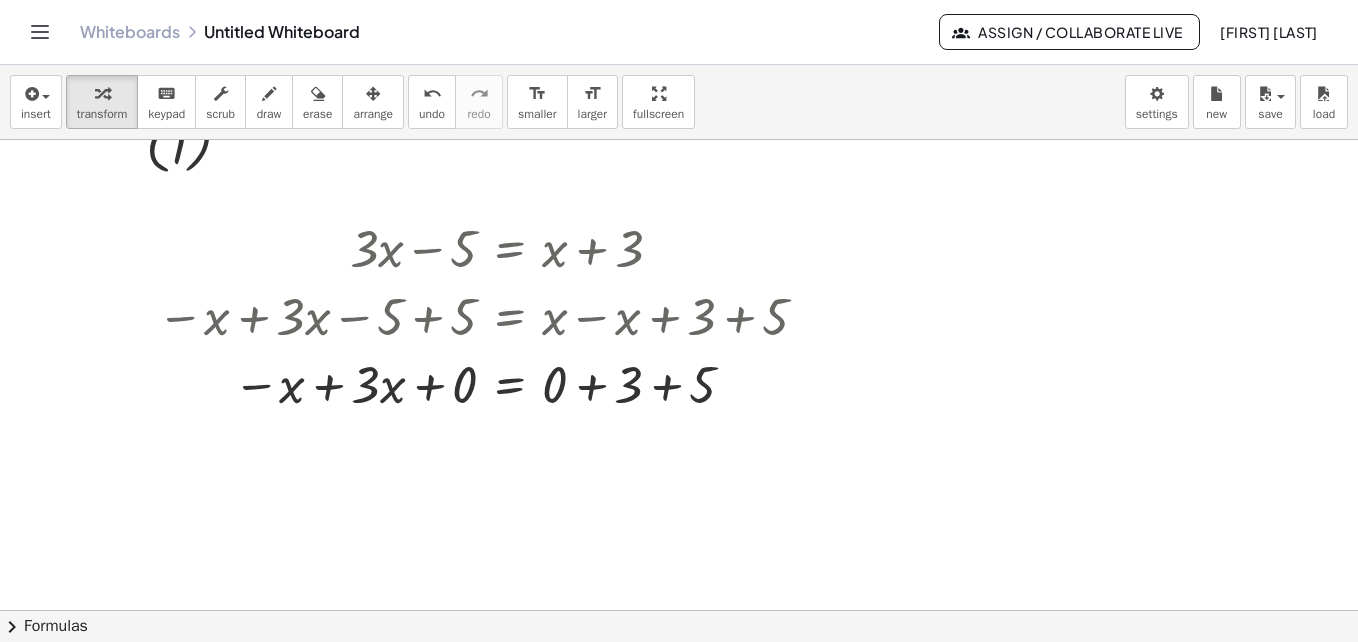 scroll, scrollTop: 2608, scrollLeft: 0, axis: vertical 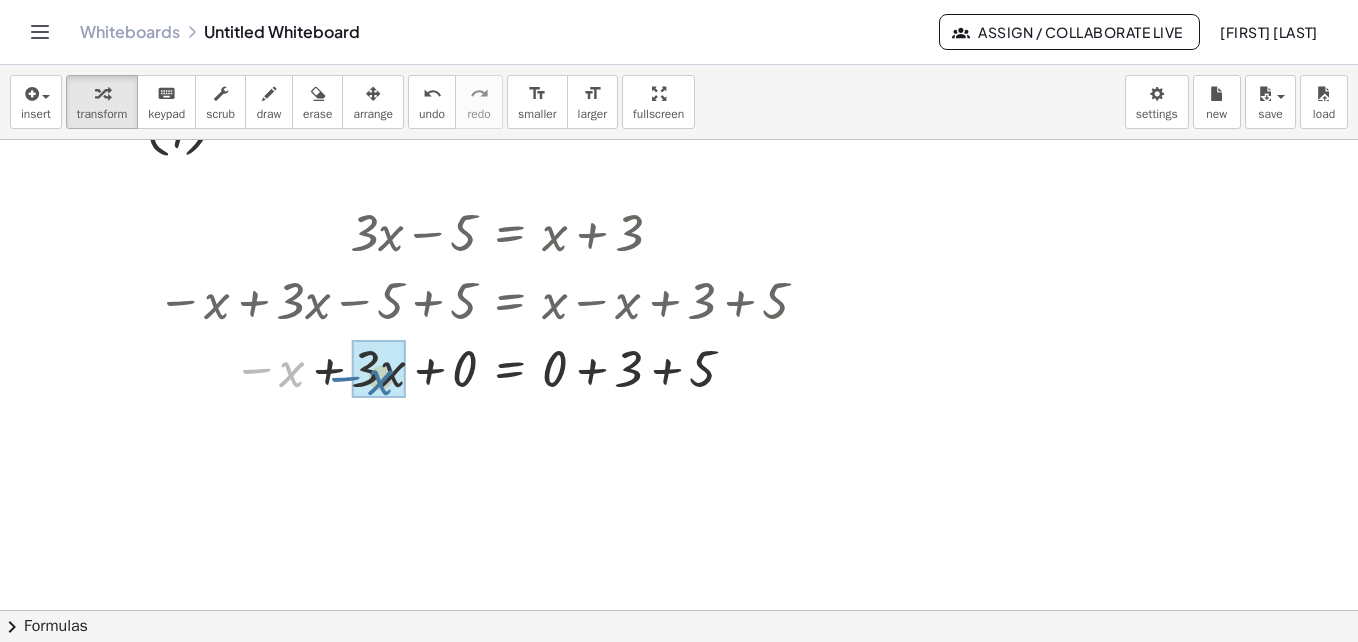 drag, startPoint x: 289, startPoint y: 379, endPoint x: 378, endPoint y: 387, distance: 89.358826 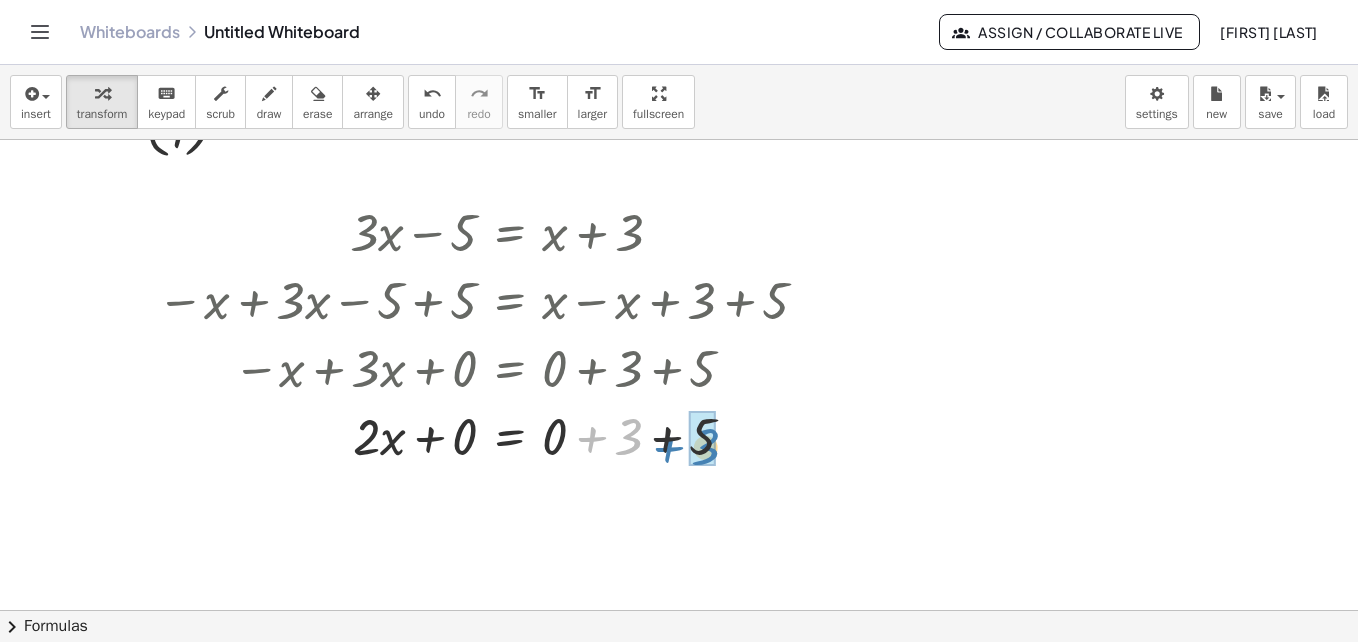 drag, startPoint x: 635, startPoint y: 438, endPoint x: 713, endPoint y: 448, distance: 78.63841 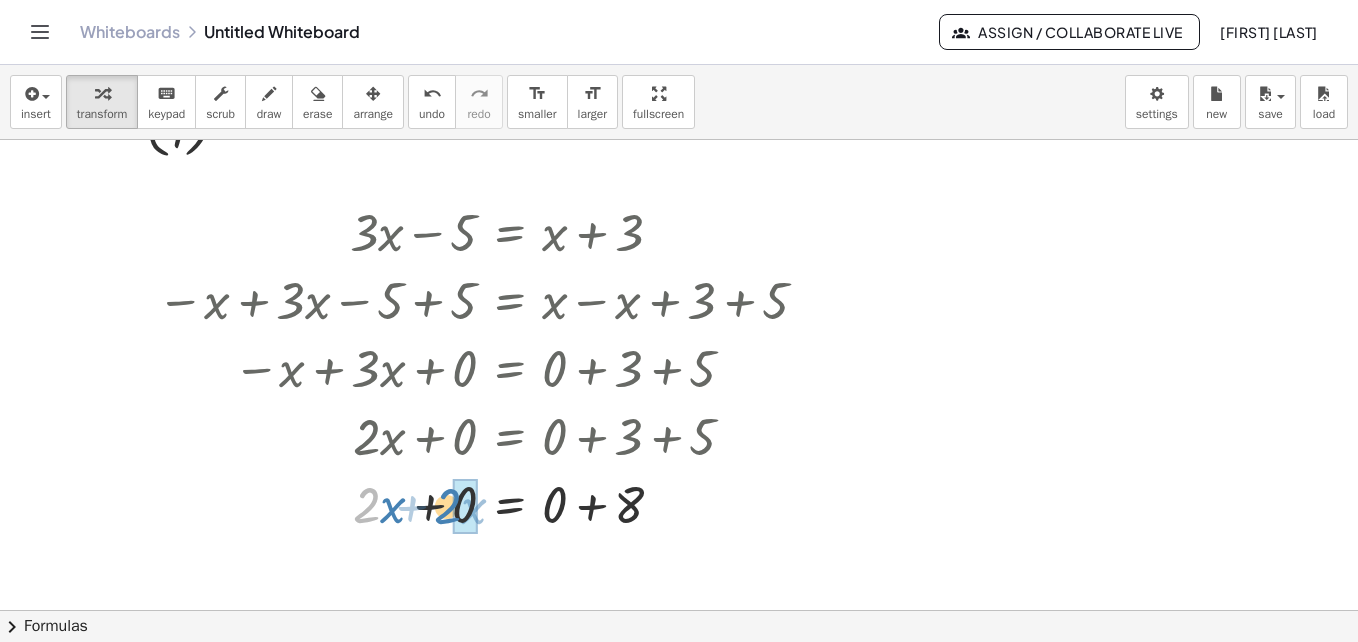 drag, startPoint x: 371, startPoint y: 516, endPoint x: 451, endPoint y: 517, distance: 80.00625 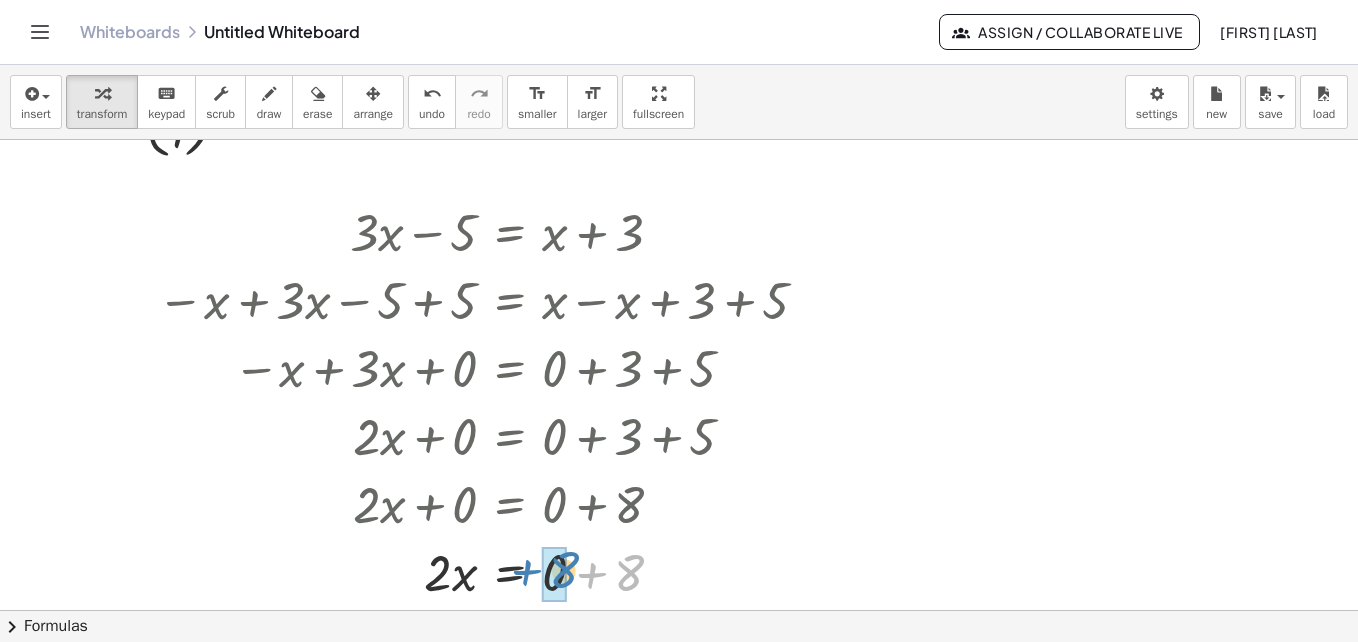 drag, startPoint x: 573, startPoint y: 574, endPoint x: 508, endPoint y: 571, distance: 65.06919 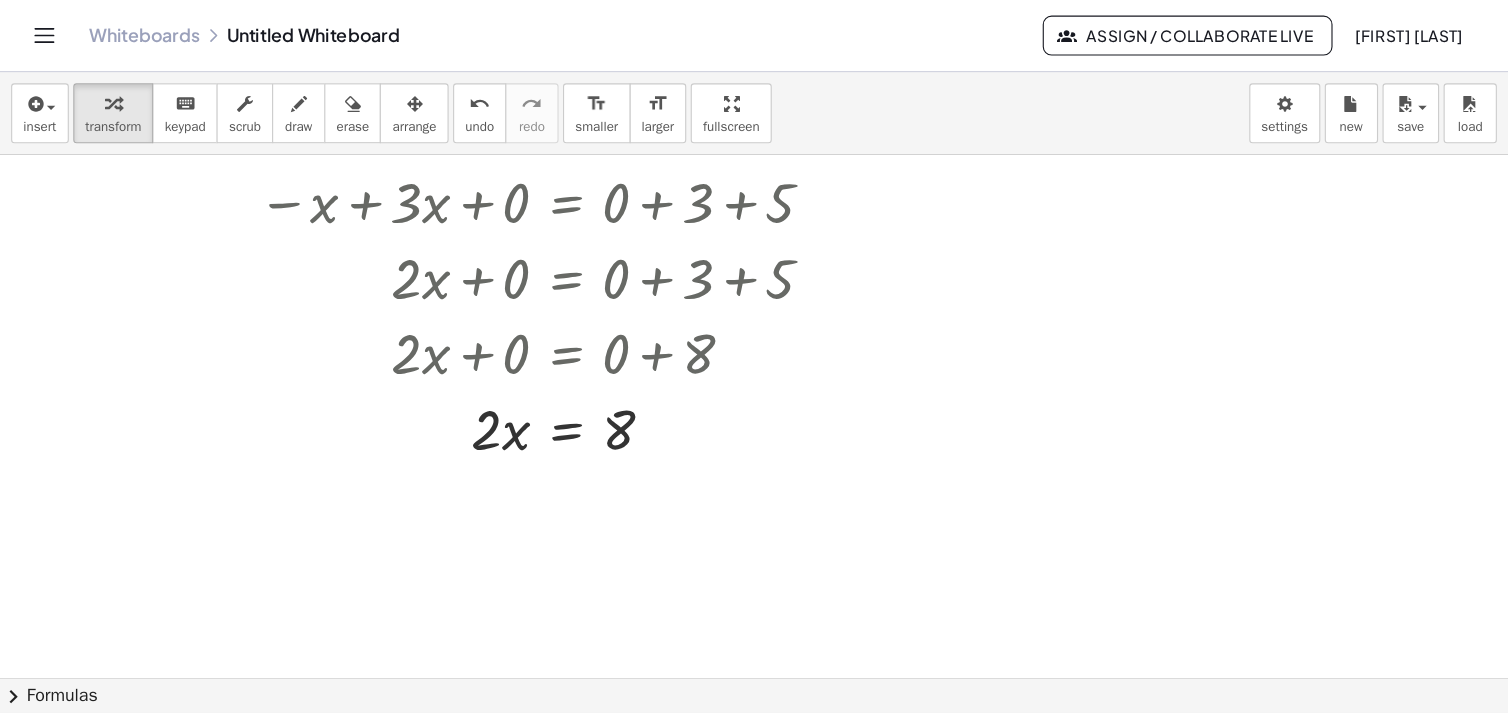 scroll, scrollTop: 2817, scrollLeft: 0, axis: vertical 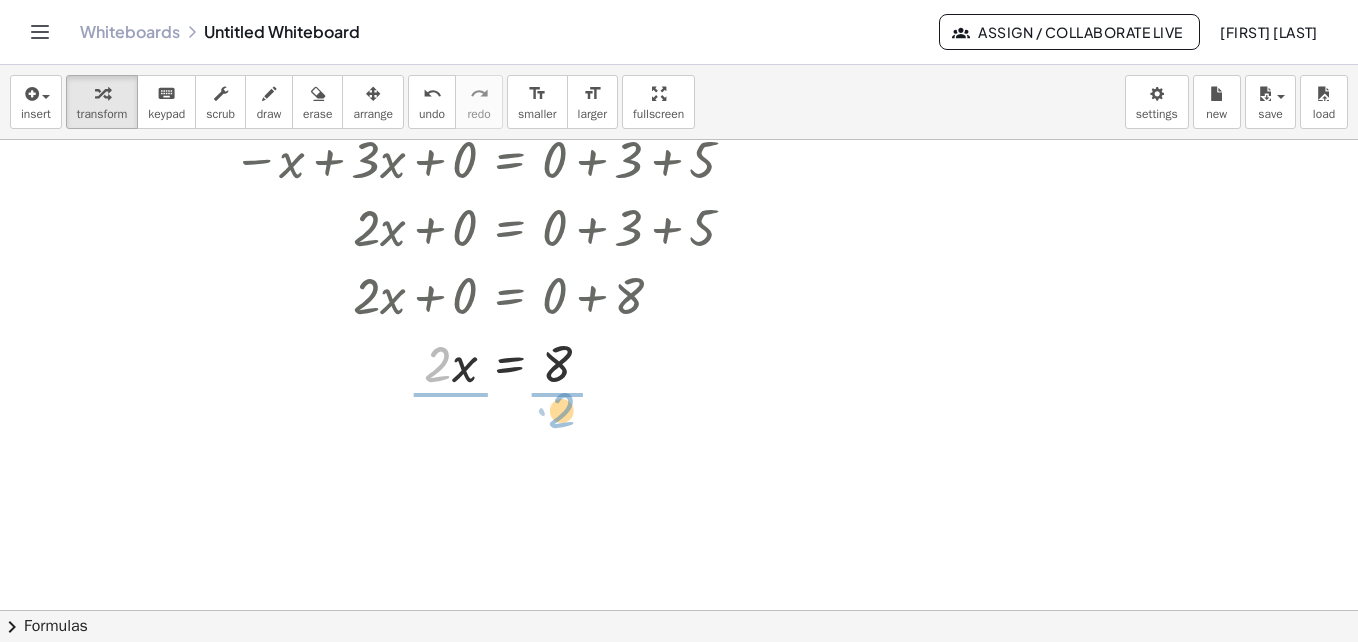 drag, startPoint x: 436, startPoint y: 374, endPoint x: 560, endPoint y: 420, distance: 132.25732 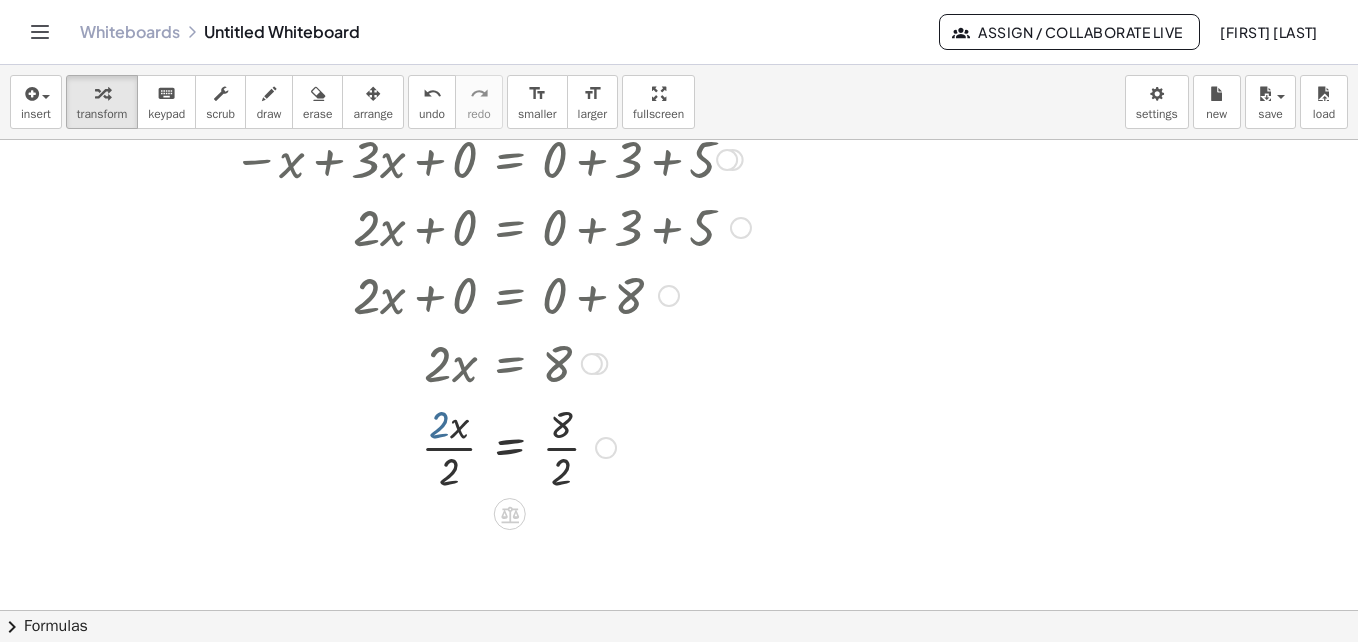 click at bounding box center (486, 446) 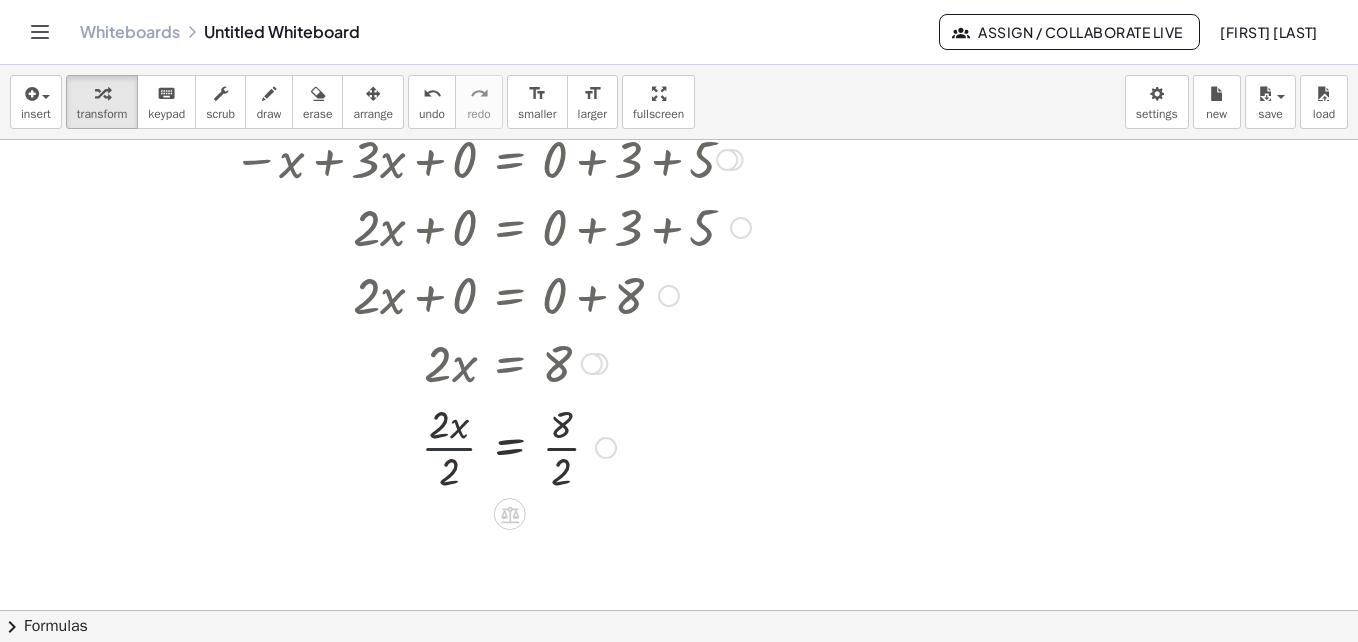 click at bounding box center [486, 446] 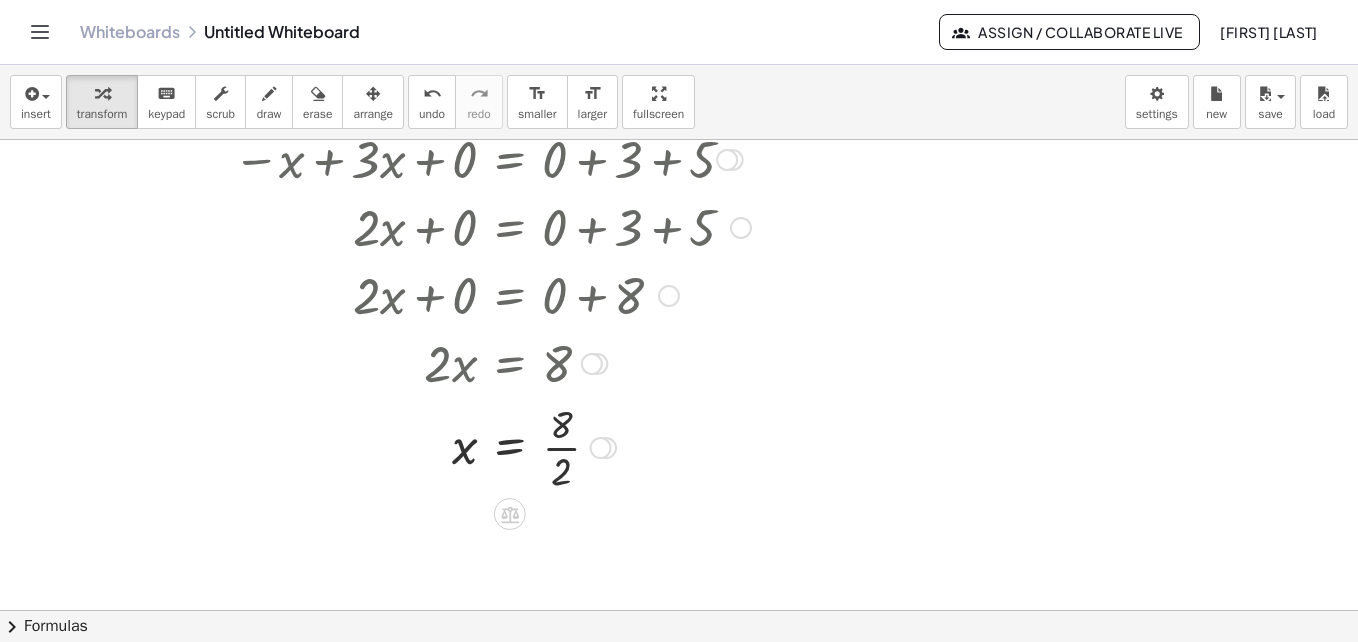 click at bounding box center (486, 446) 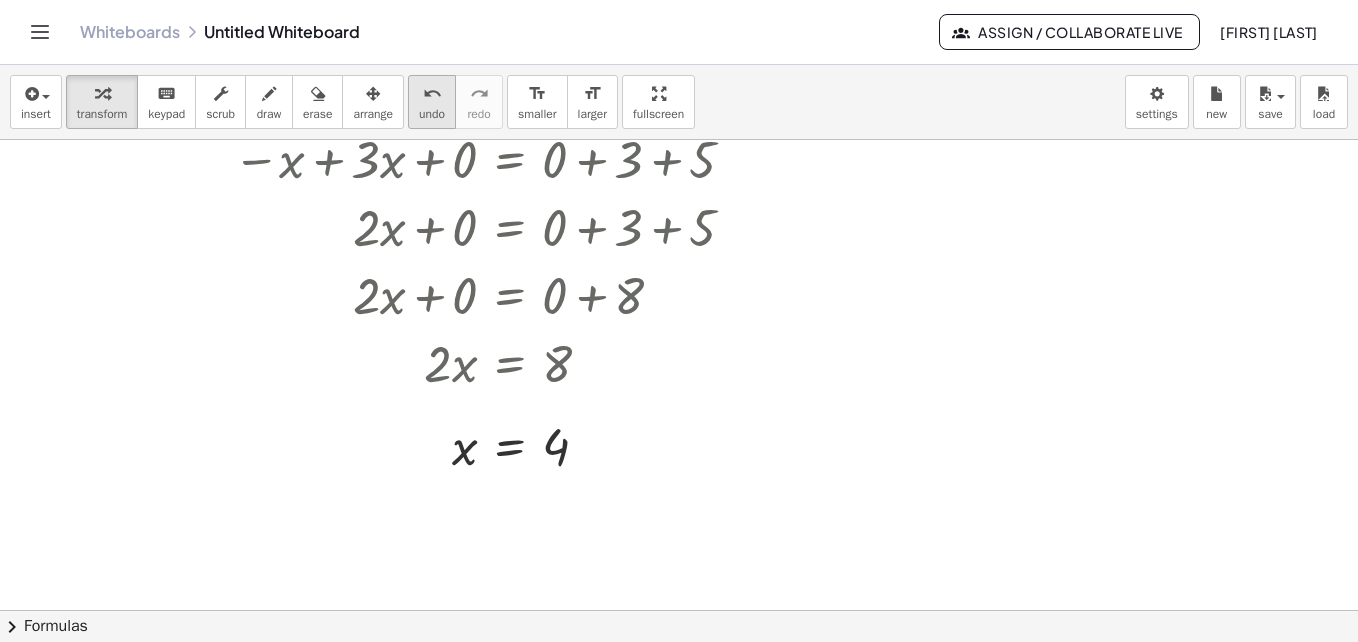 click on "undo" at bounding box center (432, 94) 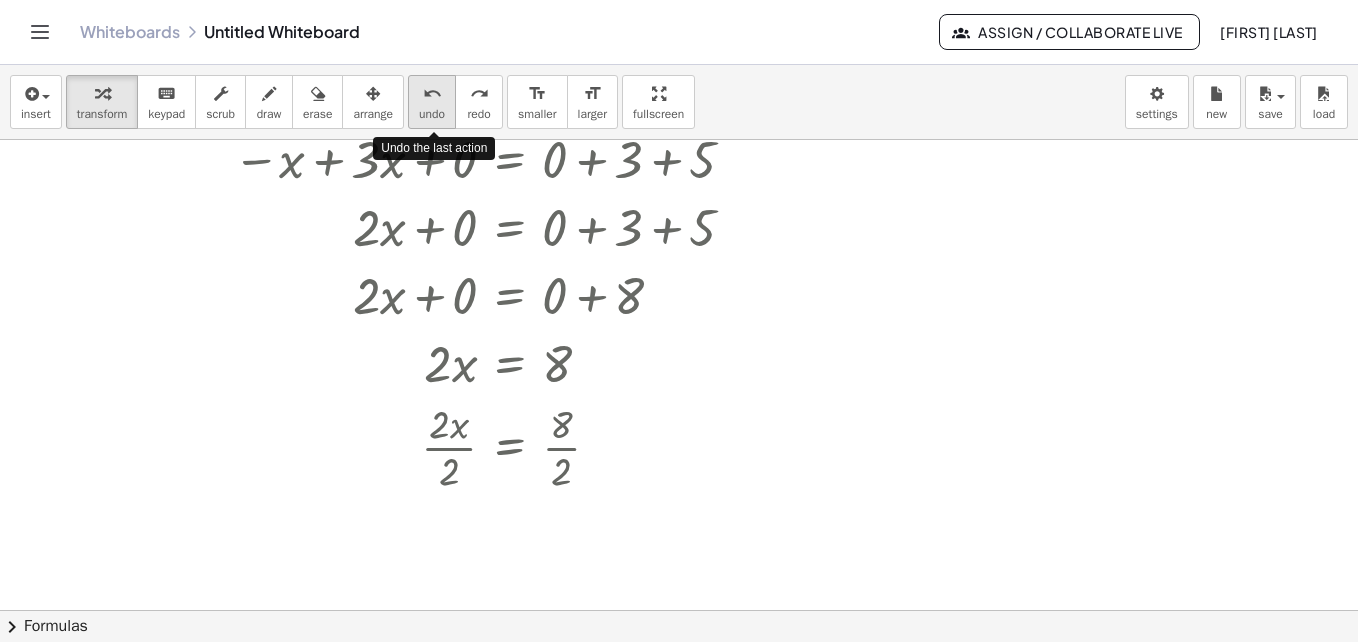 click on "undo" at bounding box center (432, 94) 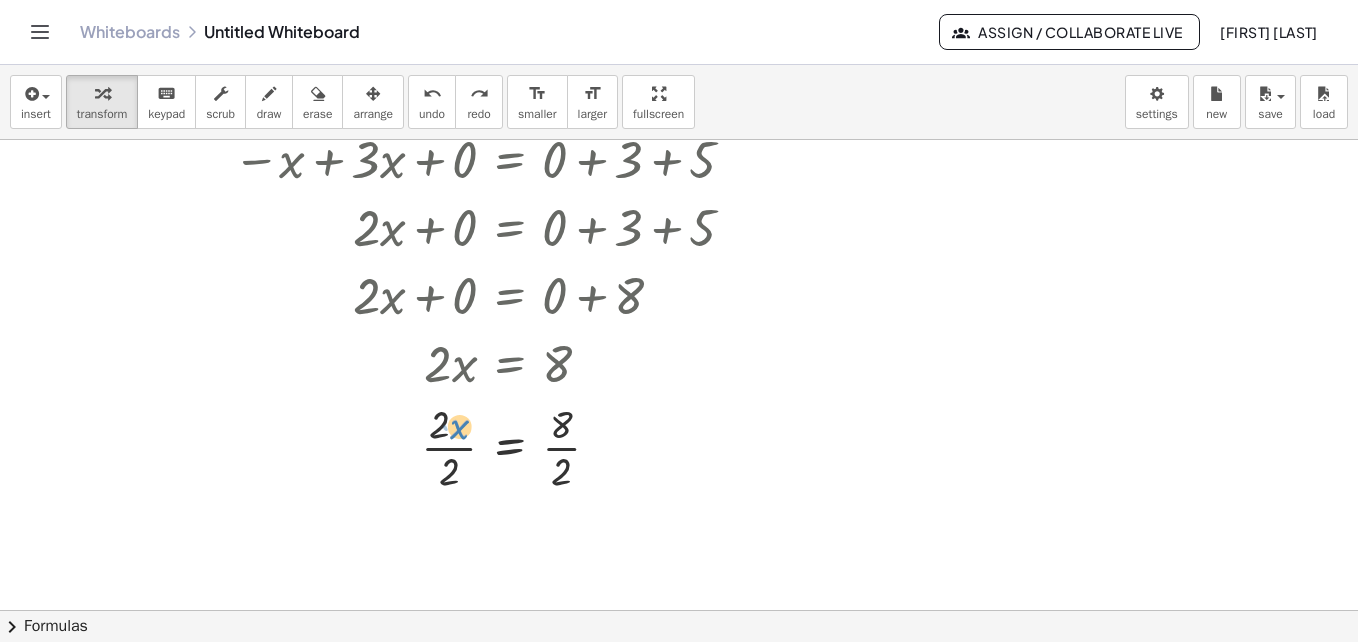 click at bounding box center [471, 446] 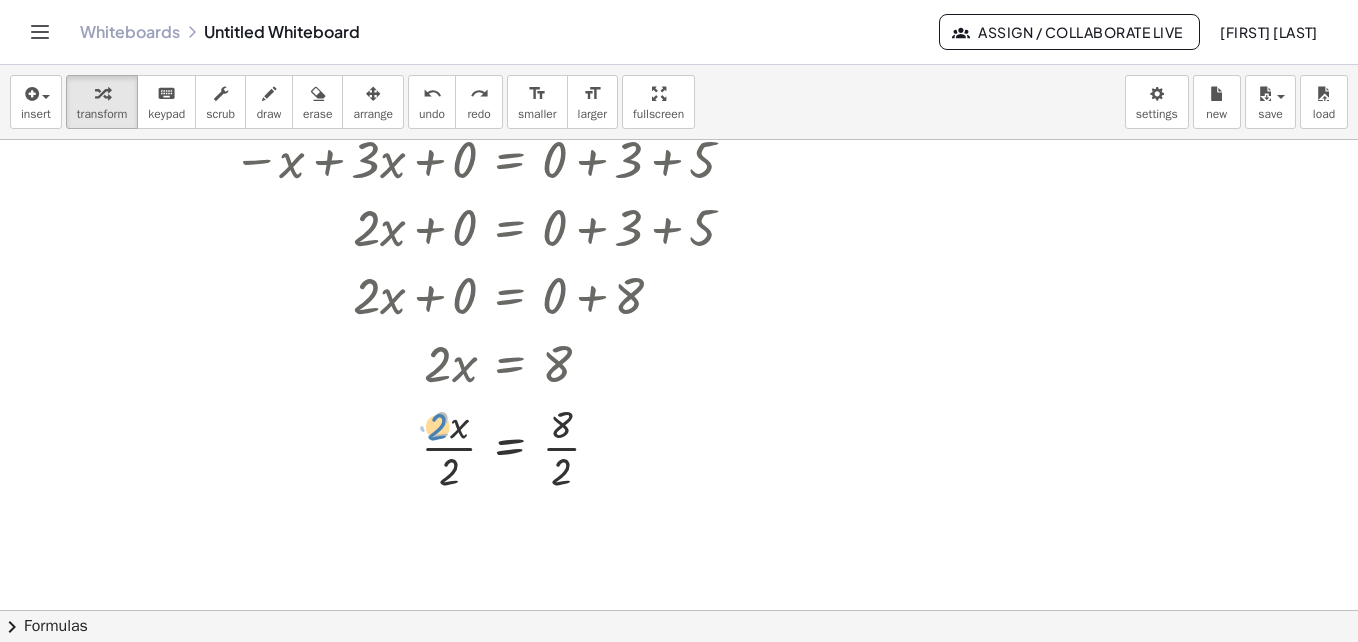 click at bounding box center [471, 446] 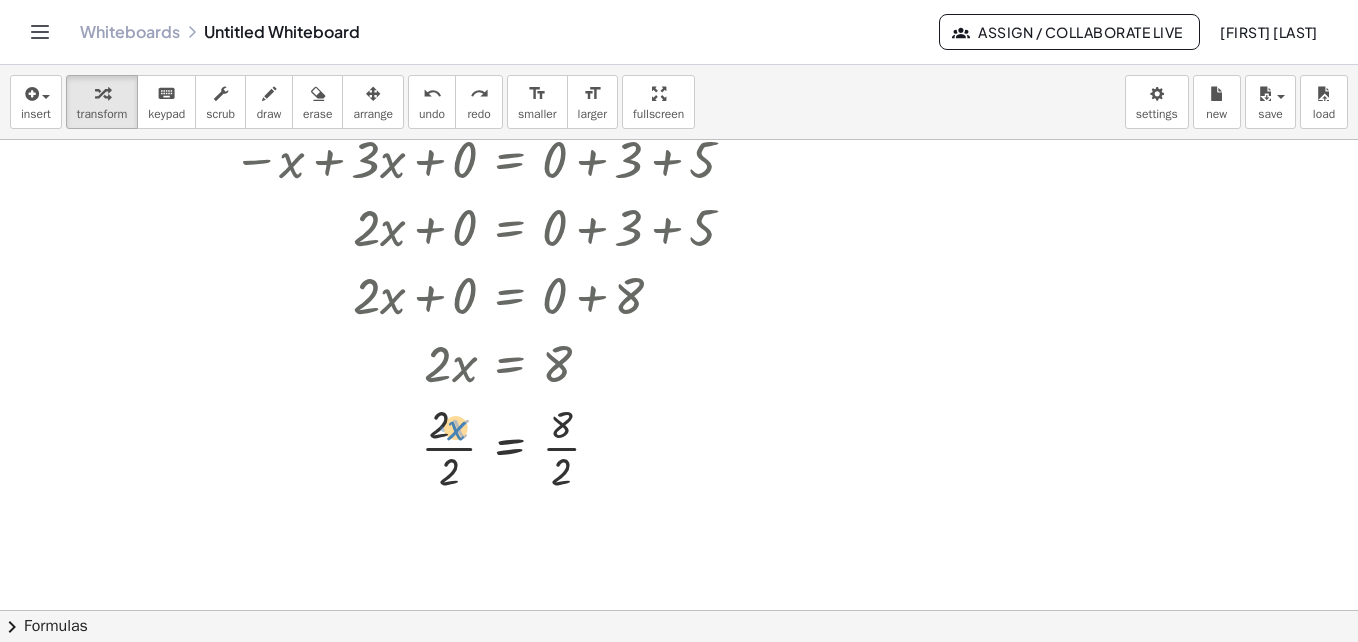 click at bounding box center (471, 446) 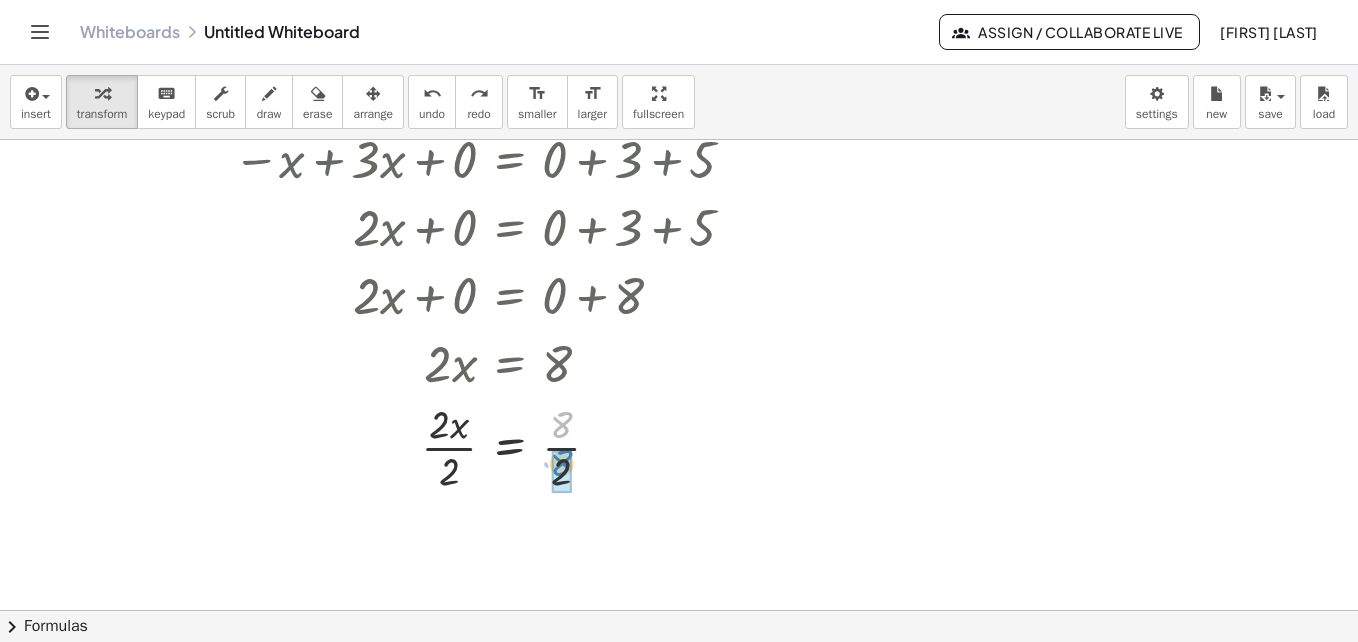 drag, startPoint x: 598, startPoint y: 421, endPoint x: 598, endPoint y: 460, distance: 39 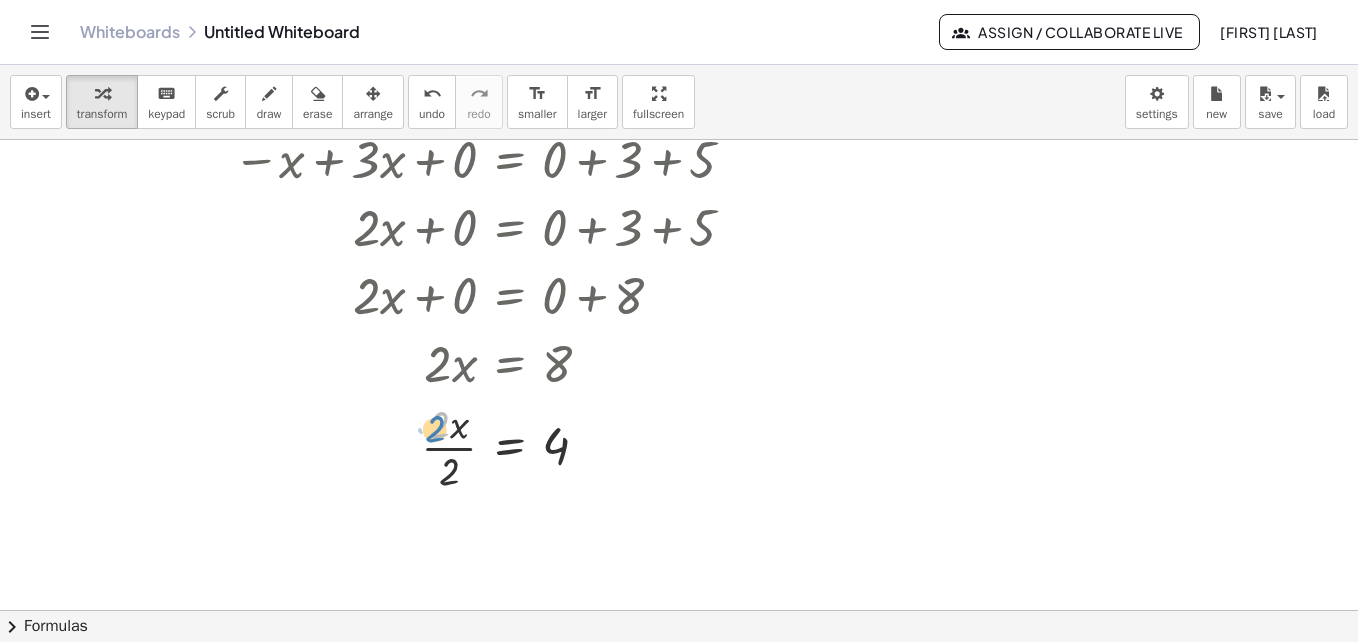click at bounding box center (486, 446) 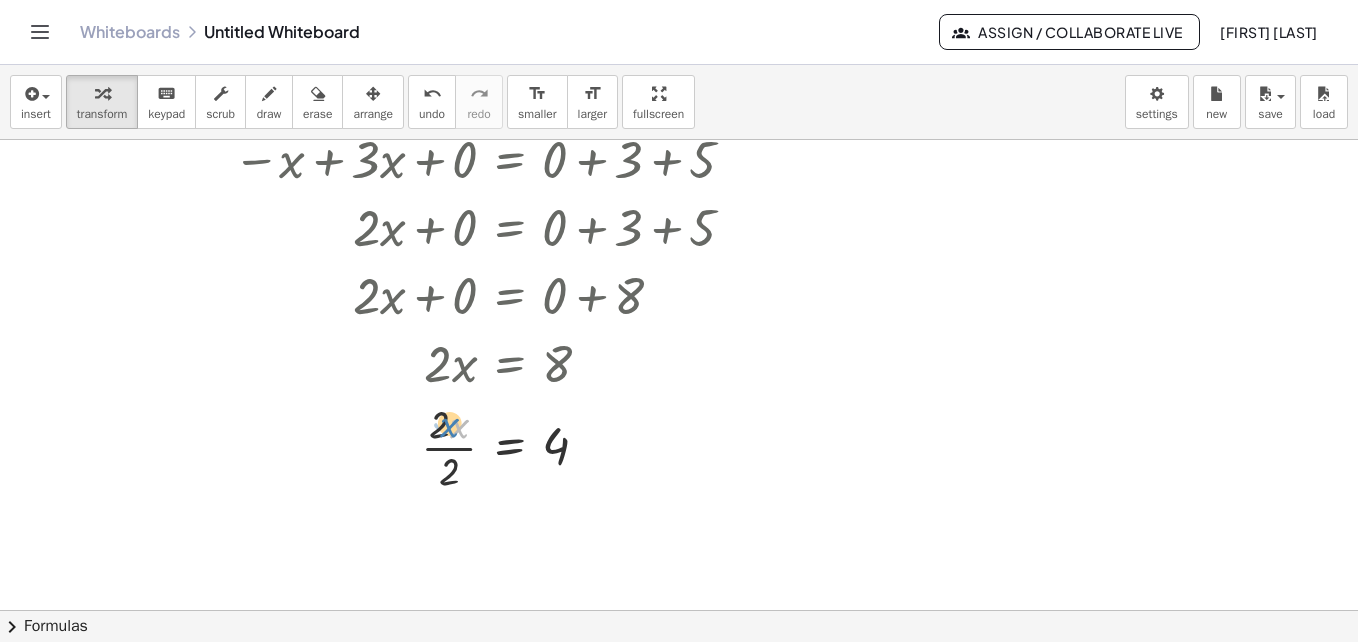 drag, startPoint x: 455, startPoint y: 434, endPoint x: 445, endPoint y: 432, distance: 10.198039 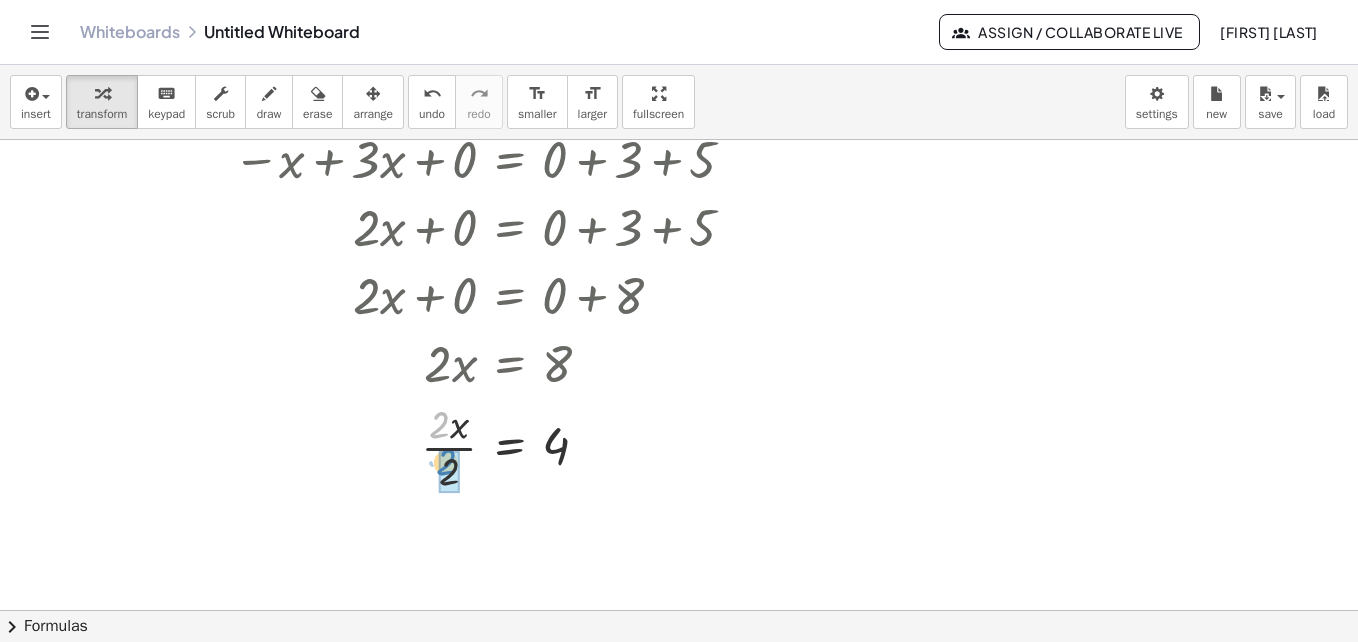 drag, startPoint x: 445, startPoint y: 432, endPoint x: 452, endPoint y: 472, distance: 40.60788 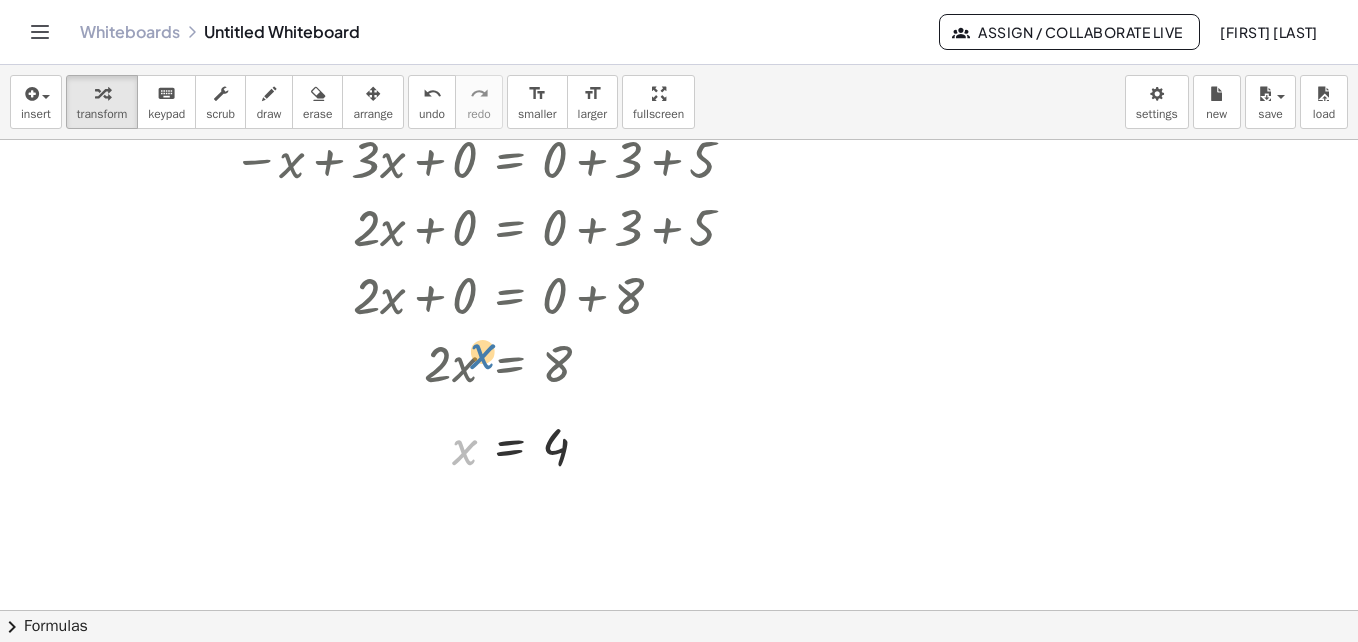 drag, startPoint x: 452, startPoint y: 472, endPoint x: 421, endPoint y: 255, distance: 219.20311 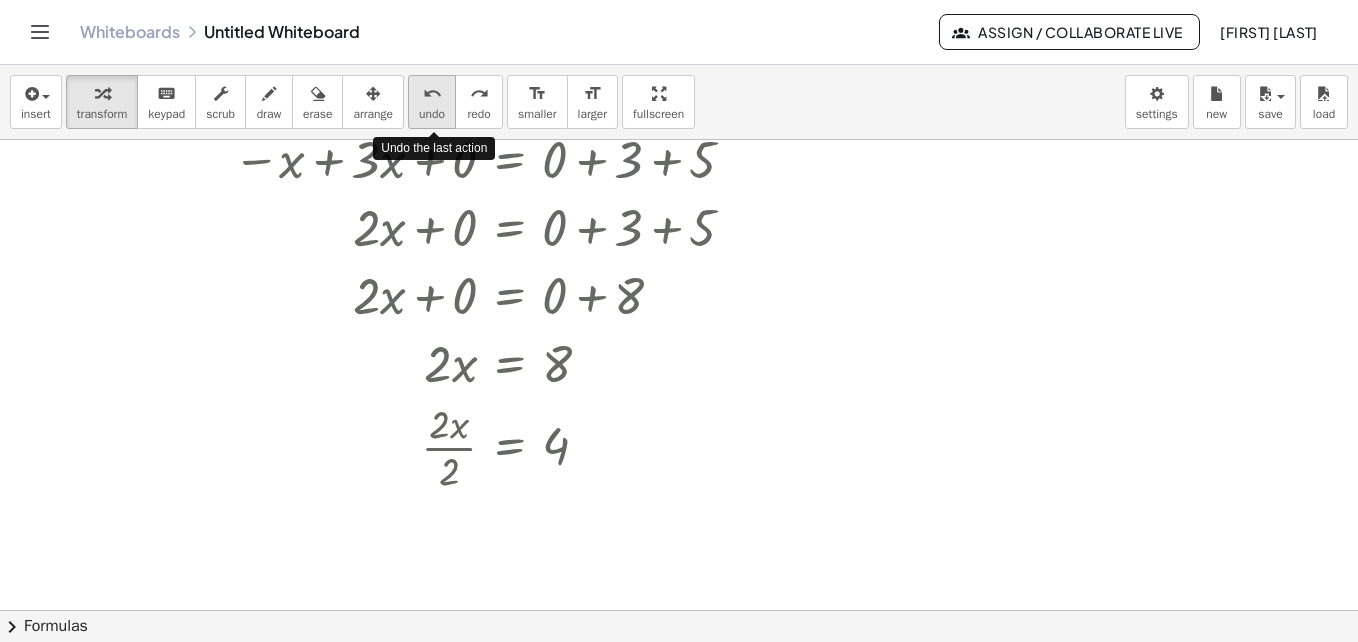 click on "undo" at bounding box center [432, 94] 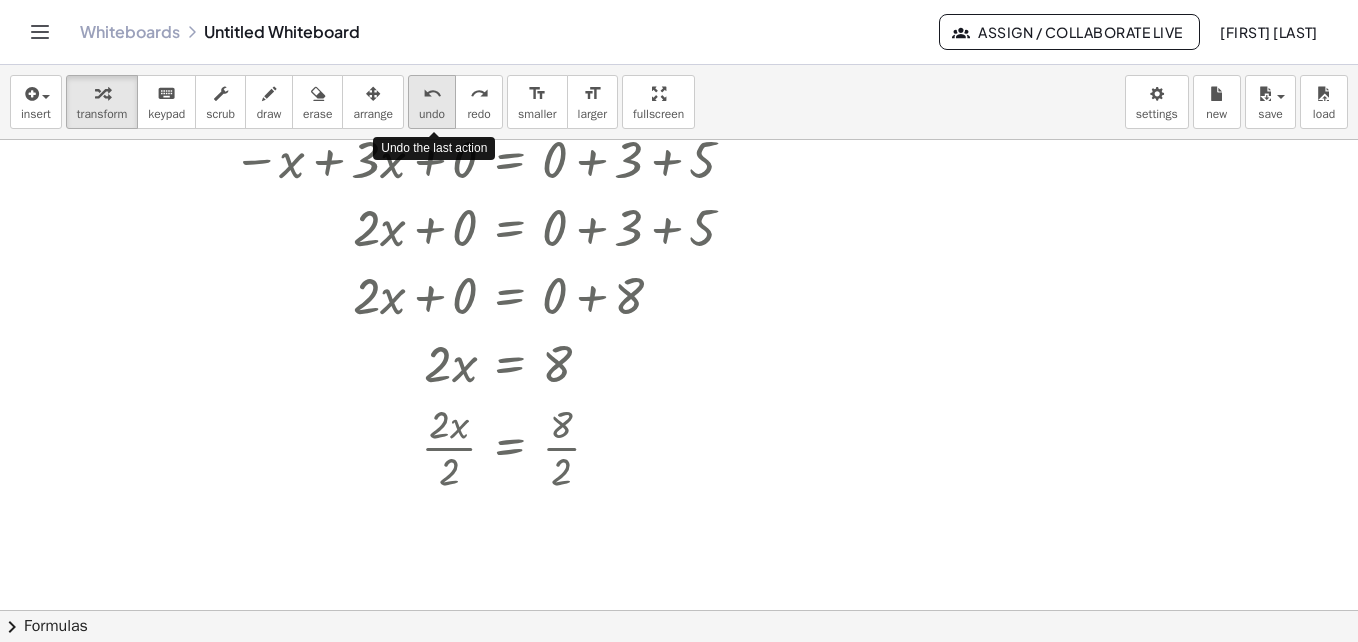 click on "undo" at bounding box center (432, 94) 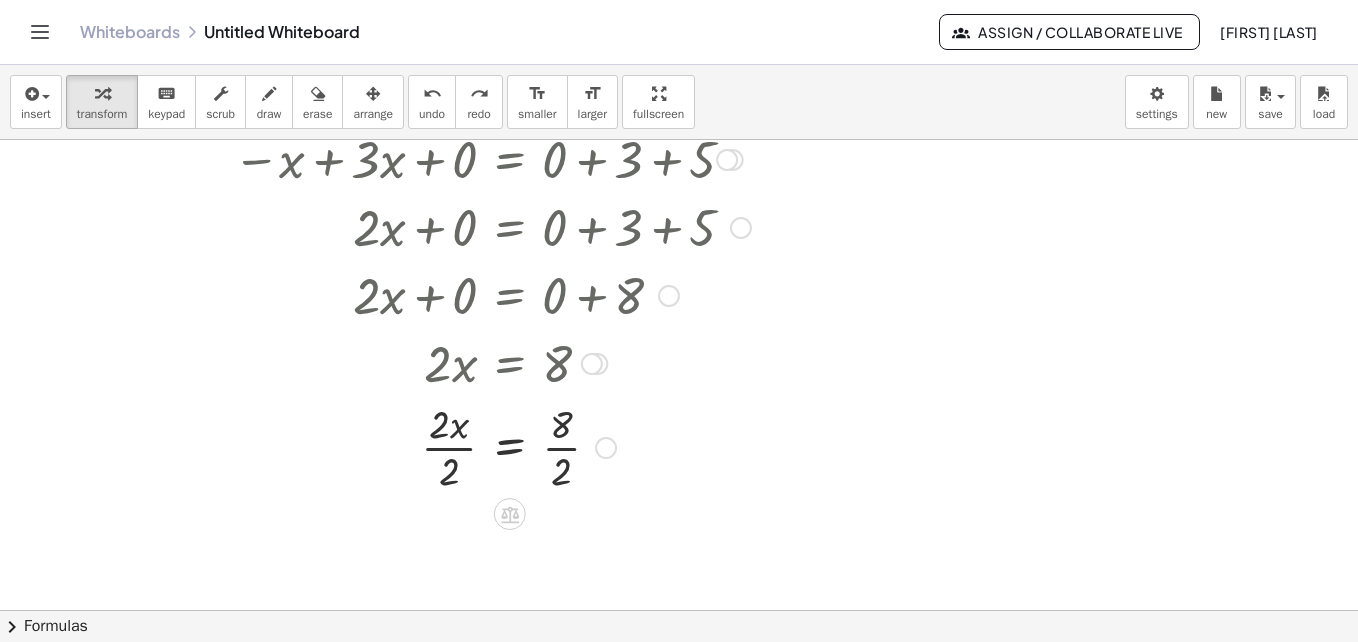 click at bounding box center (472, 446) 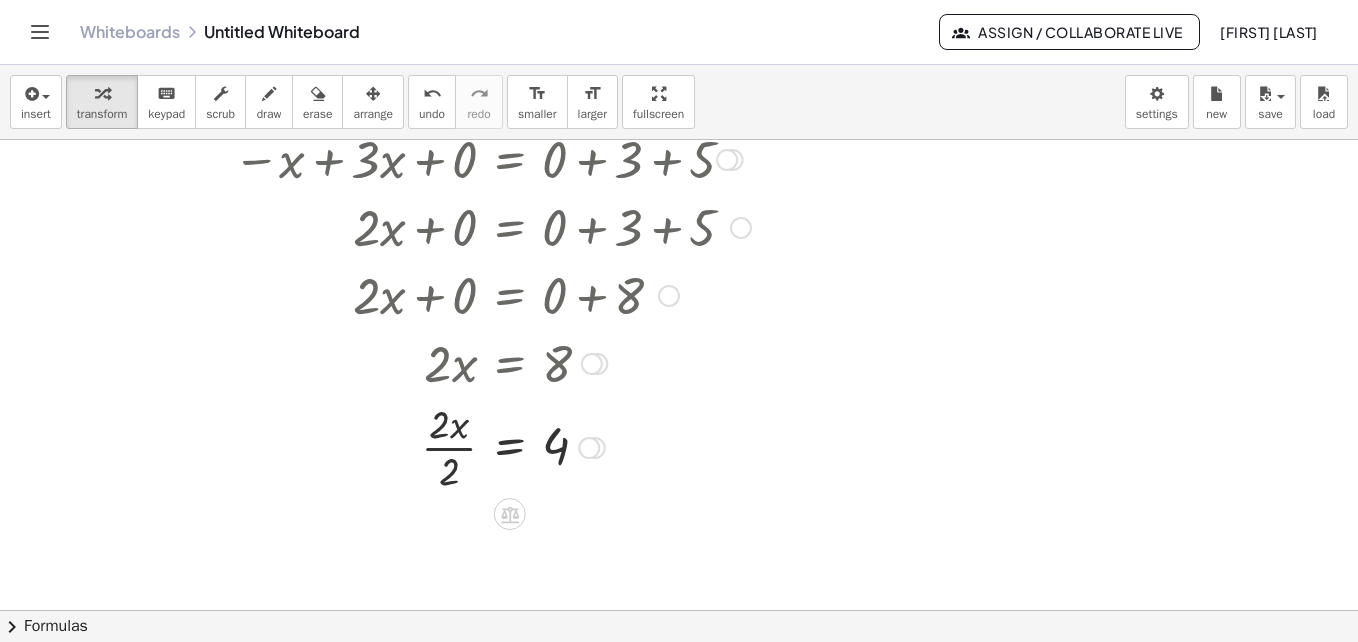 click at bounding box center (486, 446) 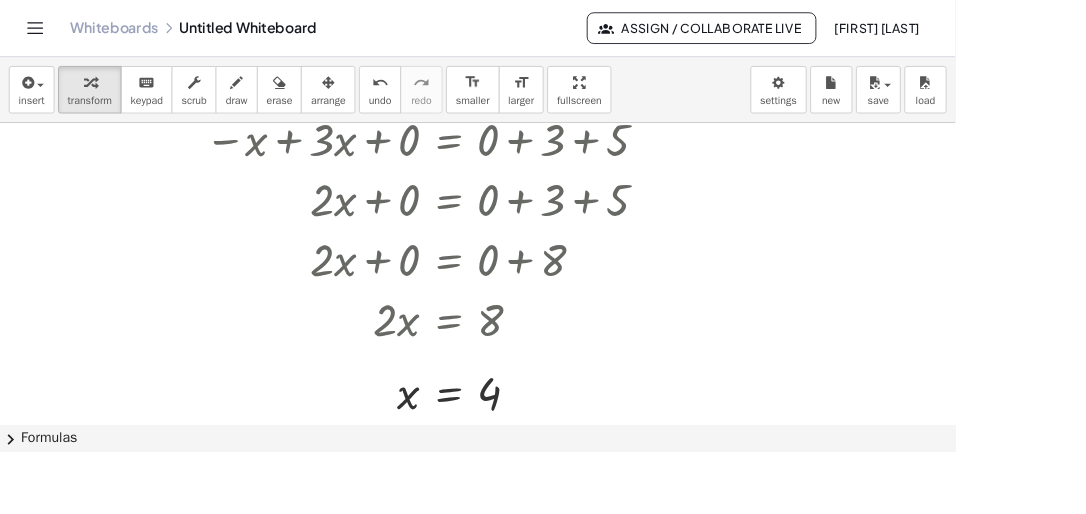 scroll, scrollTop: 2817, scrollLeft: 0, axis: vertical 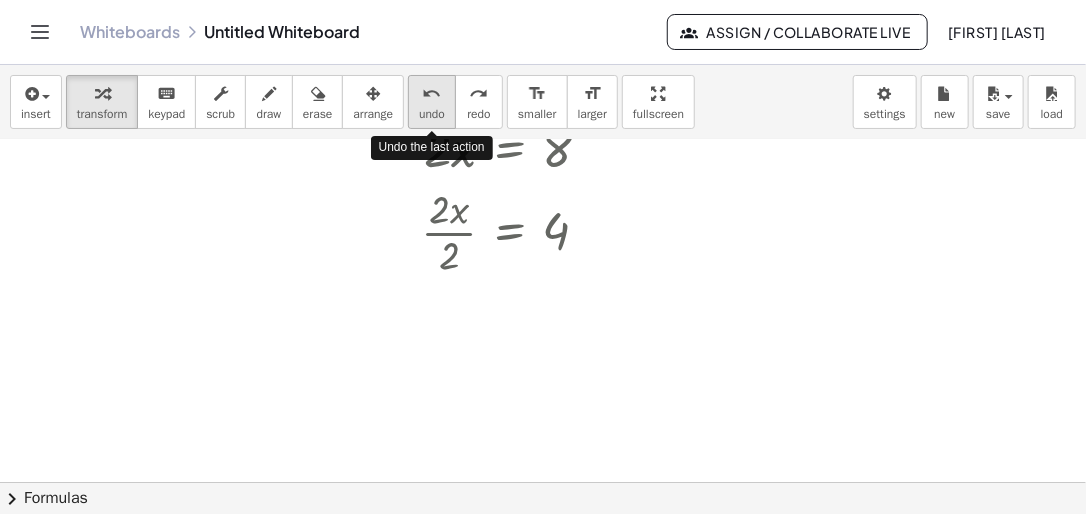 click on "undo" at bounding box center (432, 94) 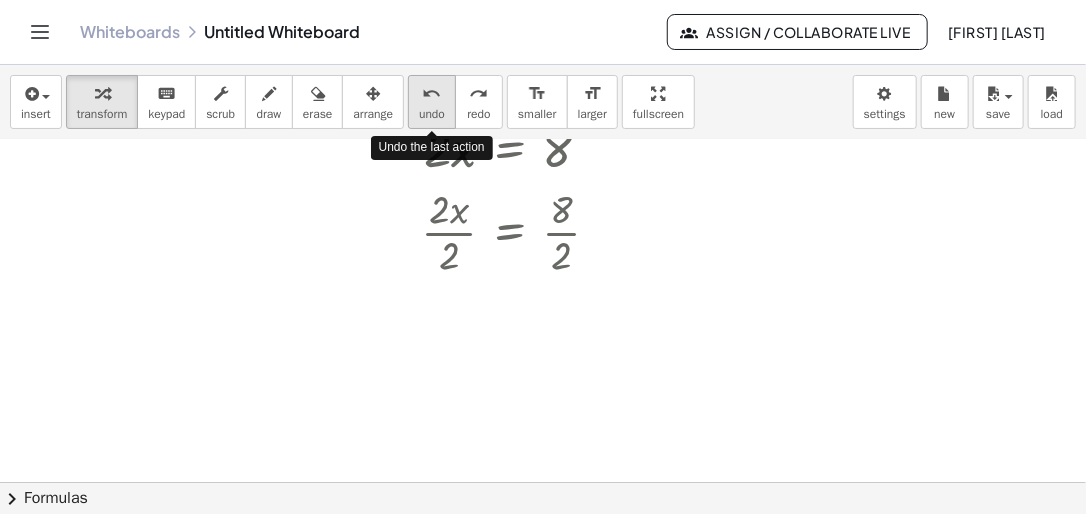 click on "undo" at bounding box center (432, 94) 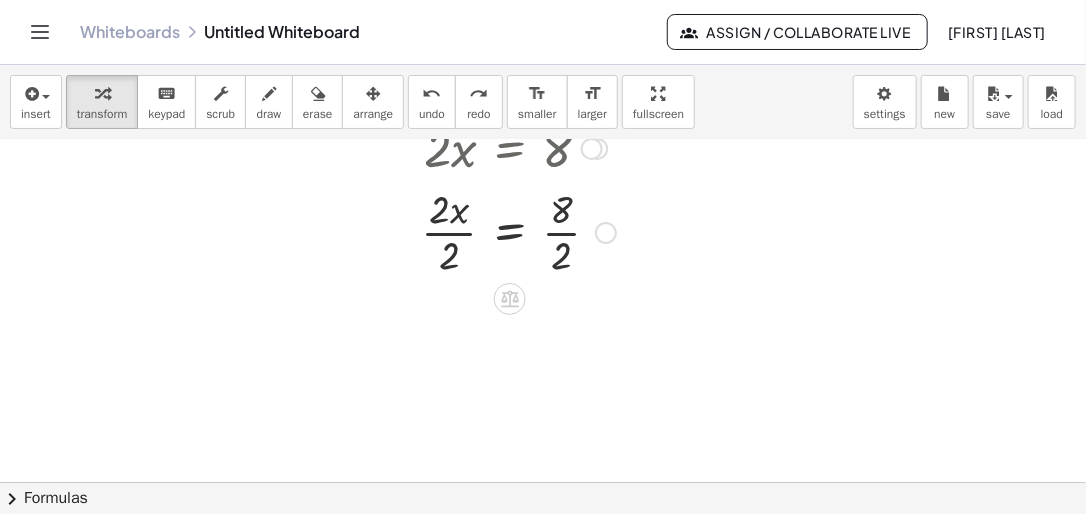 click at bounding box center [492, 231] 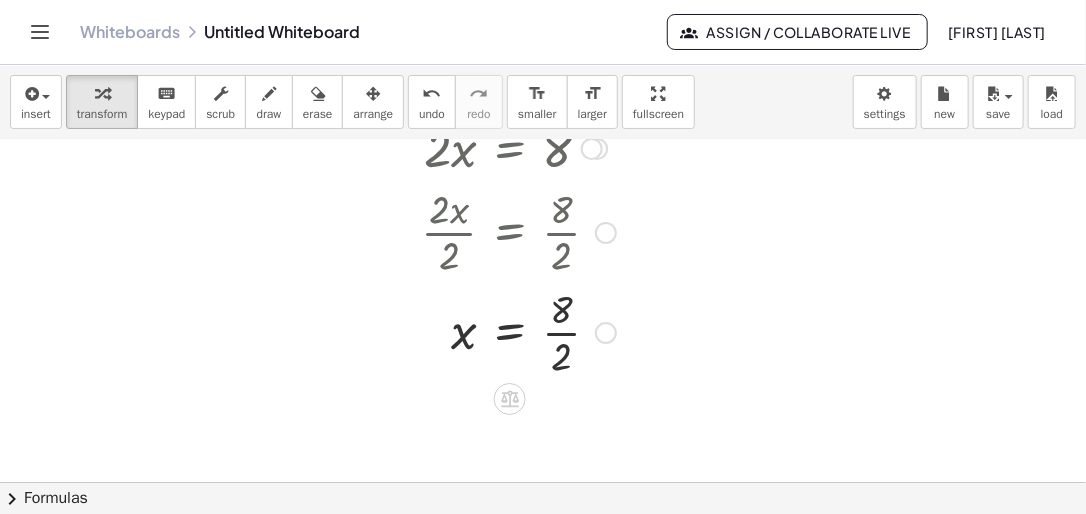 click at bounding box center [486, 331] 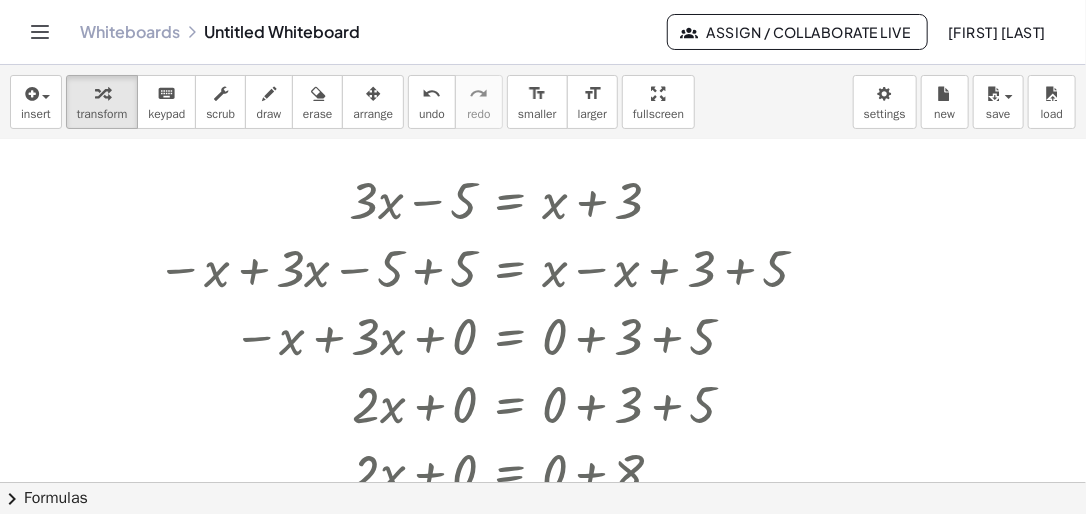 scroll, scrollTop: 2631, scrollLeft: 0, axis: vertical 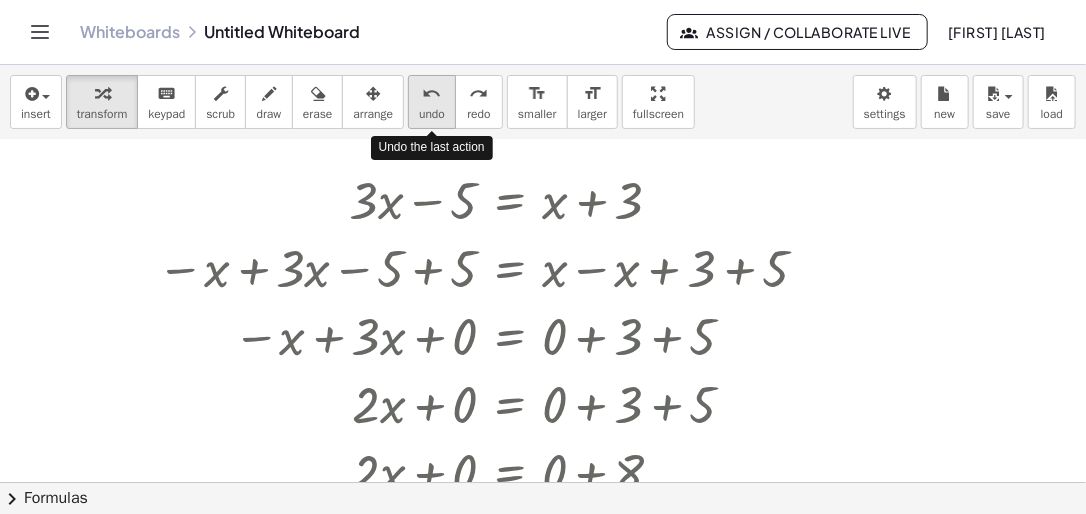 click on "undo" at bounding box center [432, 94] 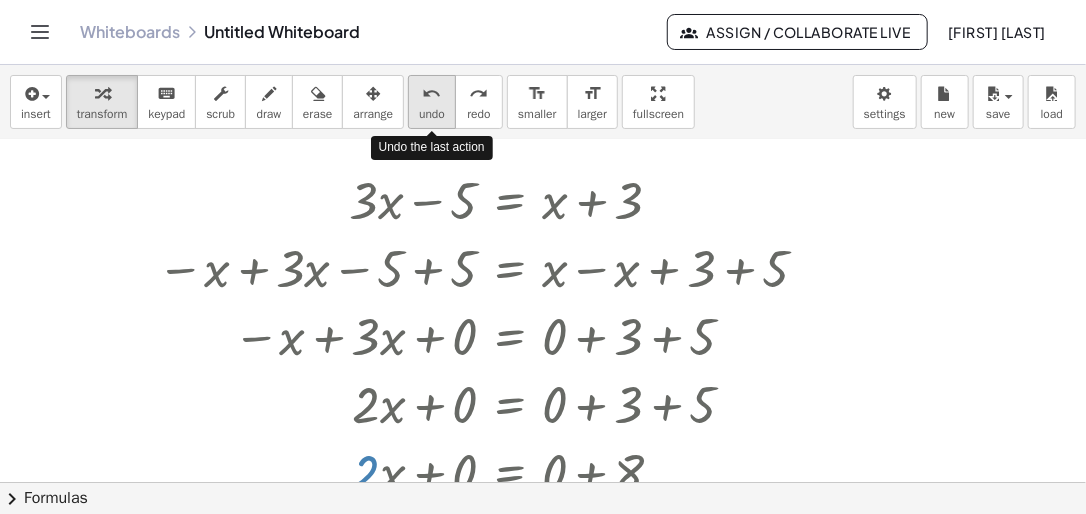 click on "undo" at bounding box center (432, 94) 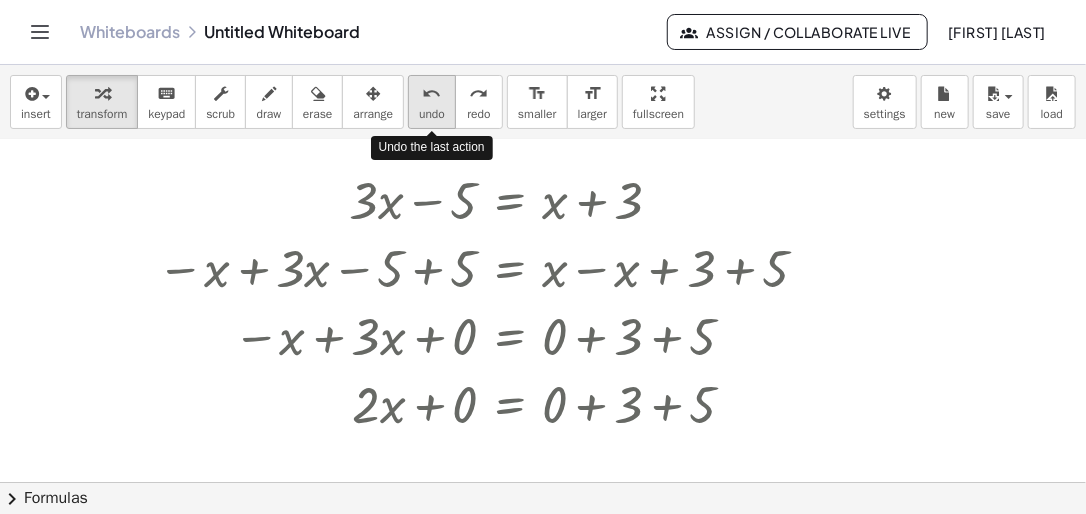 click on "undo" at bounding box center (432, 94) 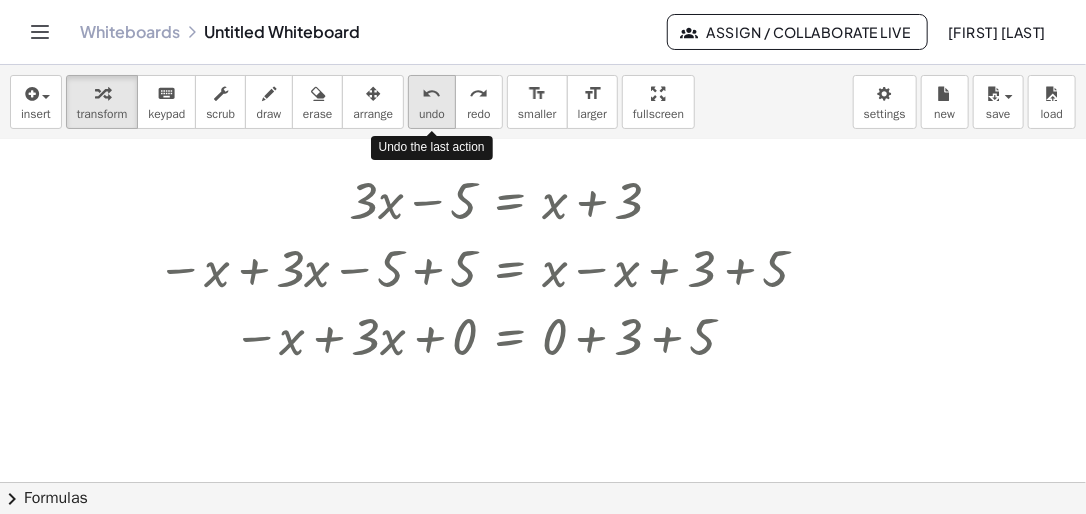 click on "undo" at bounding box center (432, 94) 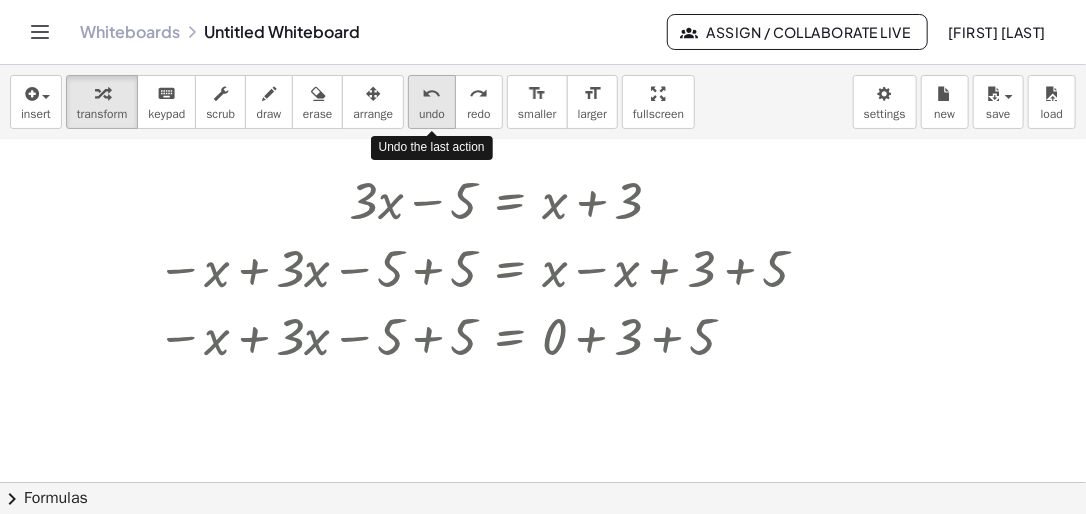 click on "undo" at bounding box center [432, 94] 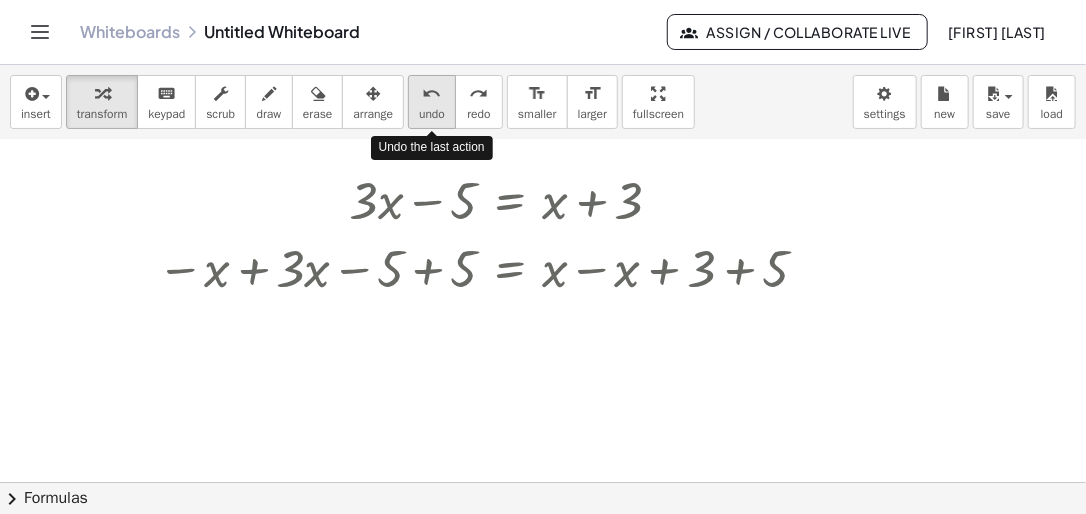 click on "undo" at bounding box center (432, 94) 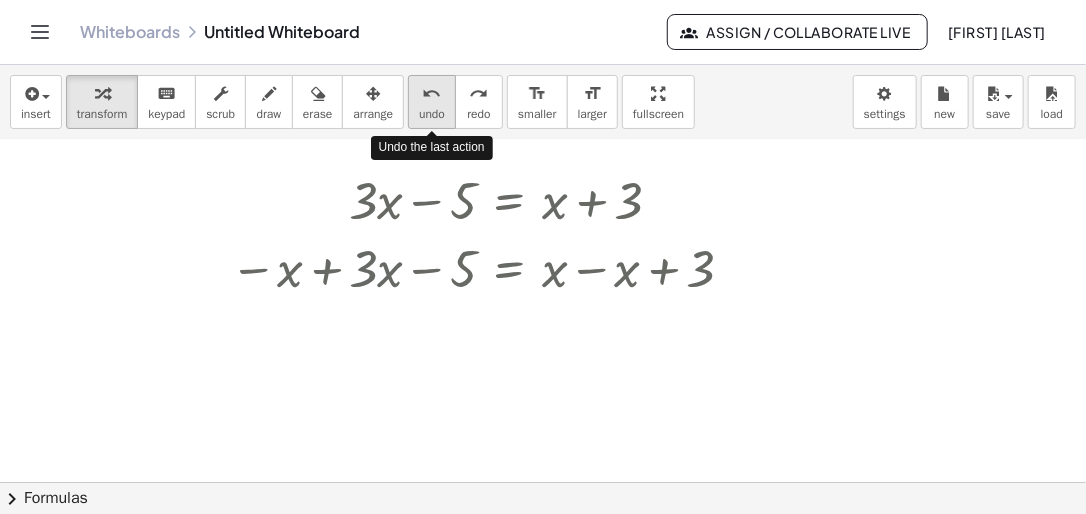 click on "undo" at bounding box center [432, 94] 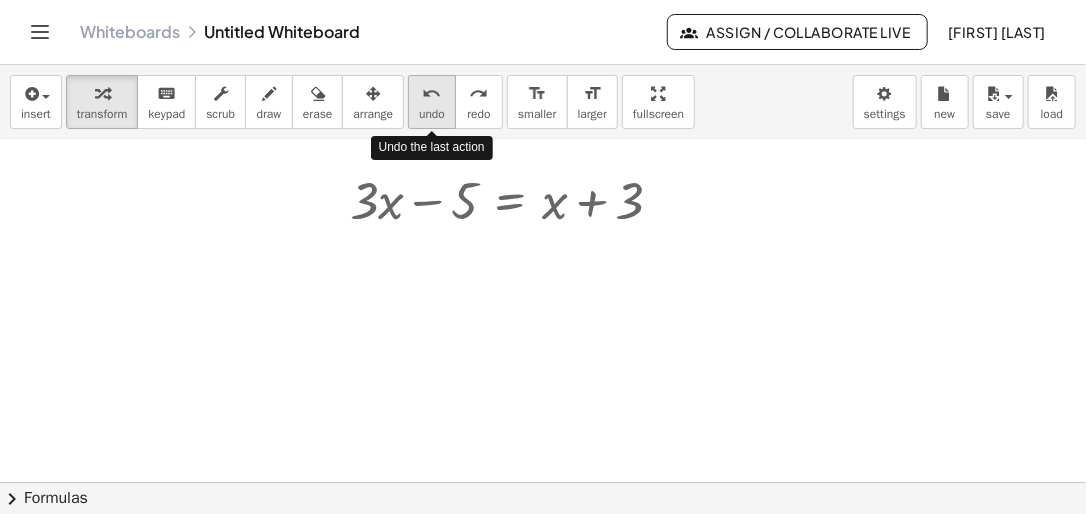 click on "undo" at bounding box center [432, 94] 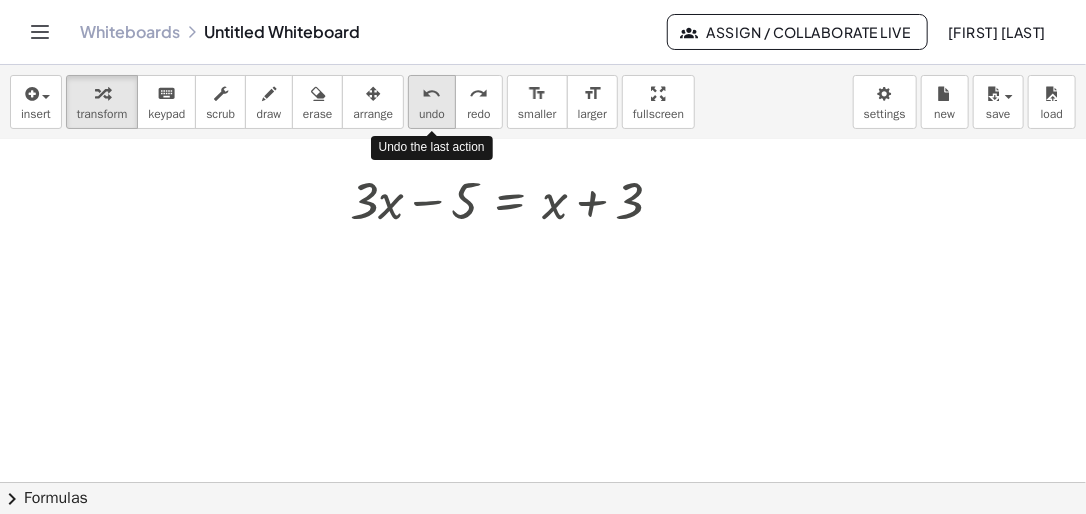 click on "undo" at bounding box center [432, 94] 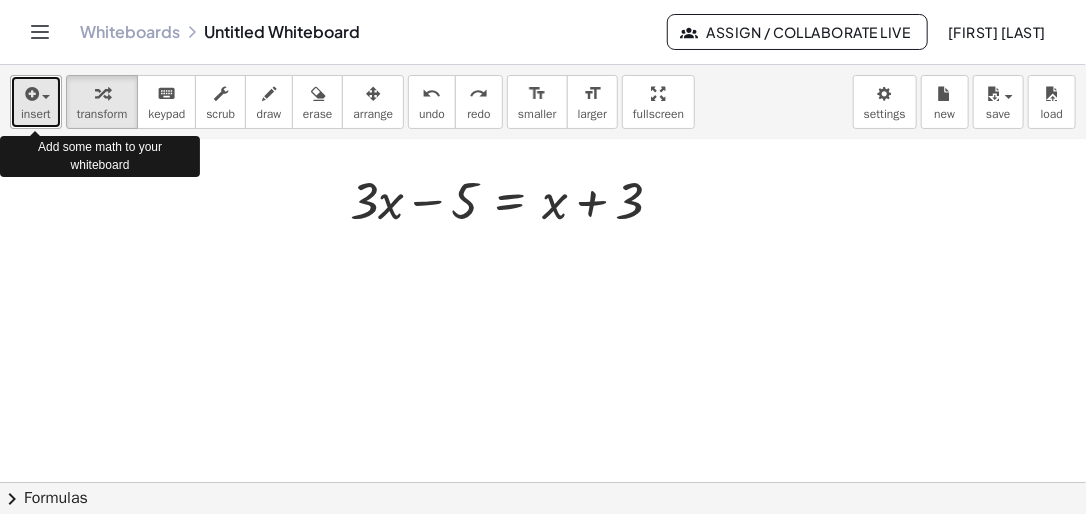 click on "insert" at bounding box center (36, 114) 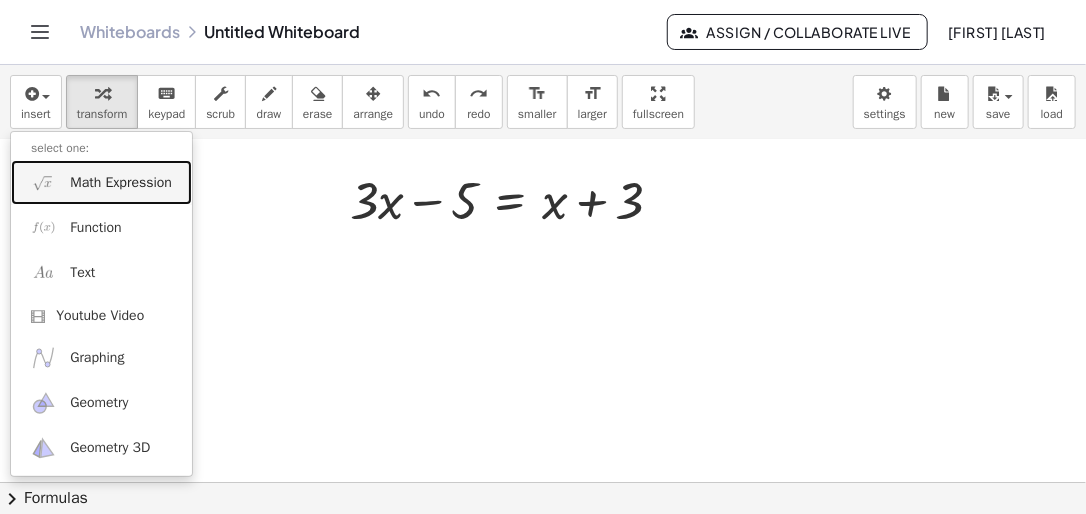 click on "Math Expression" at bounding box center [121, 183] 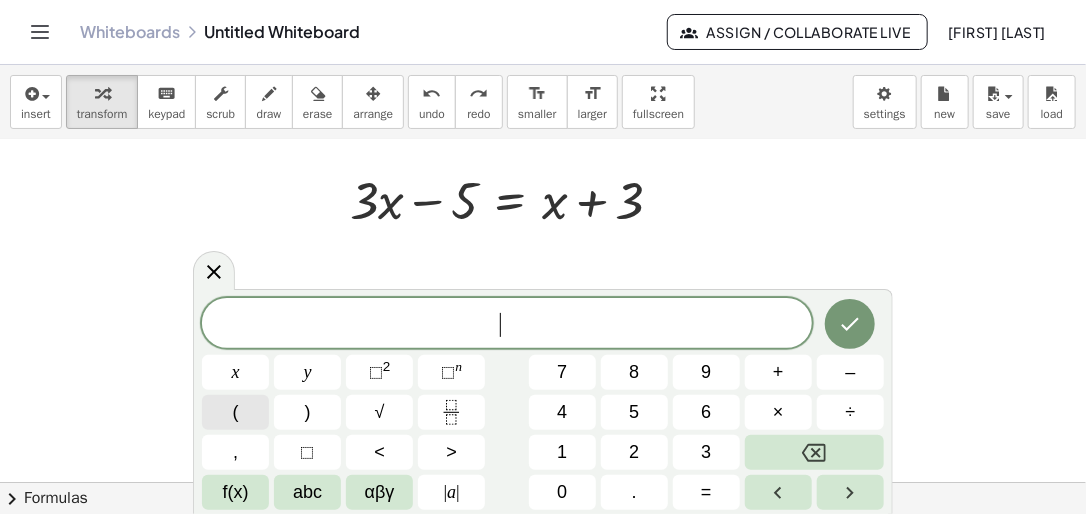 click on "(" at bounding box center [235, 412] 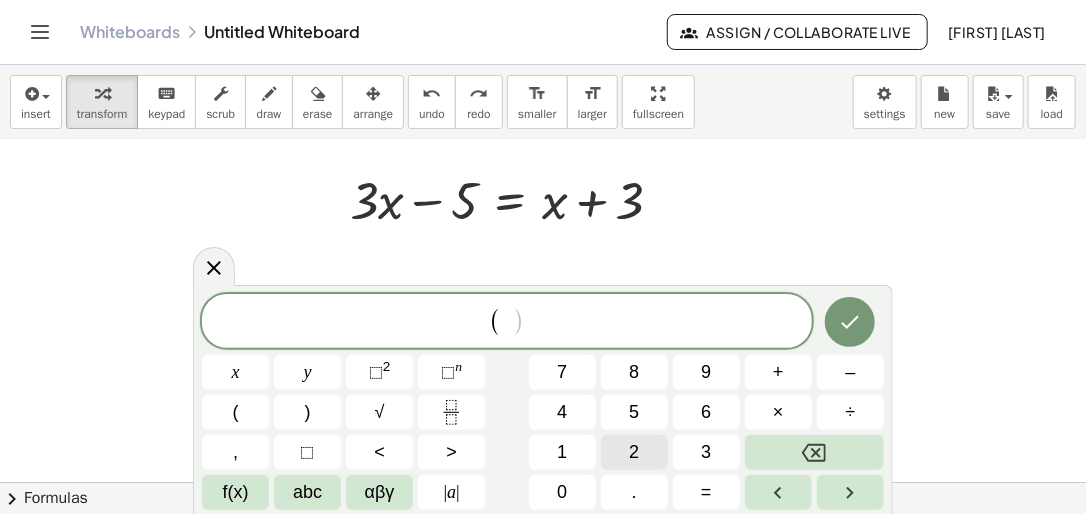 click on "2" at bounding box center [634, 452] 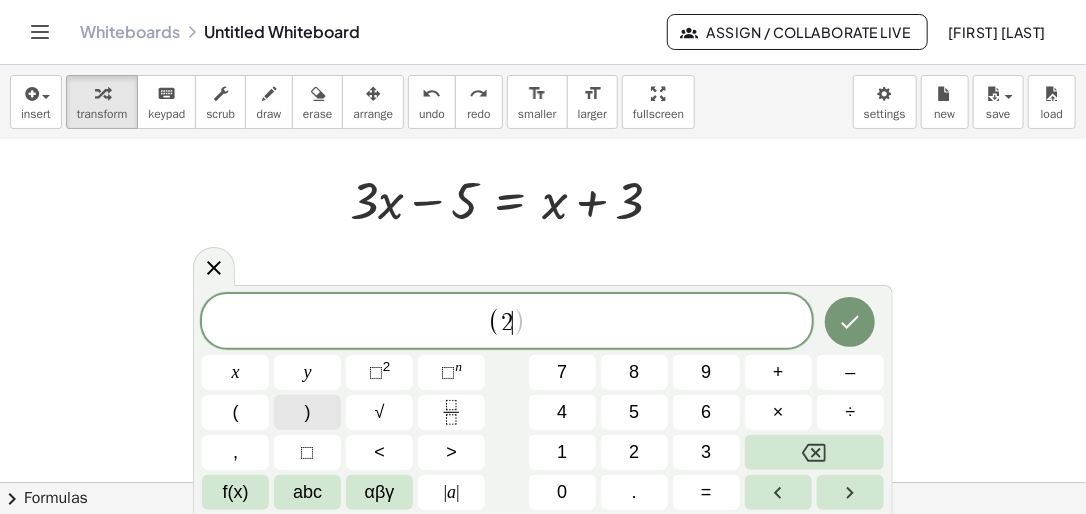 click on ")" at bounding box center [307, 412] 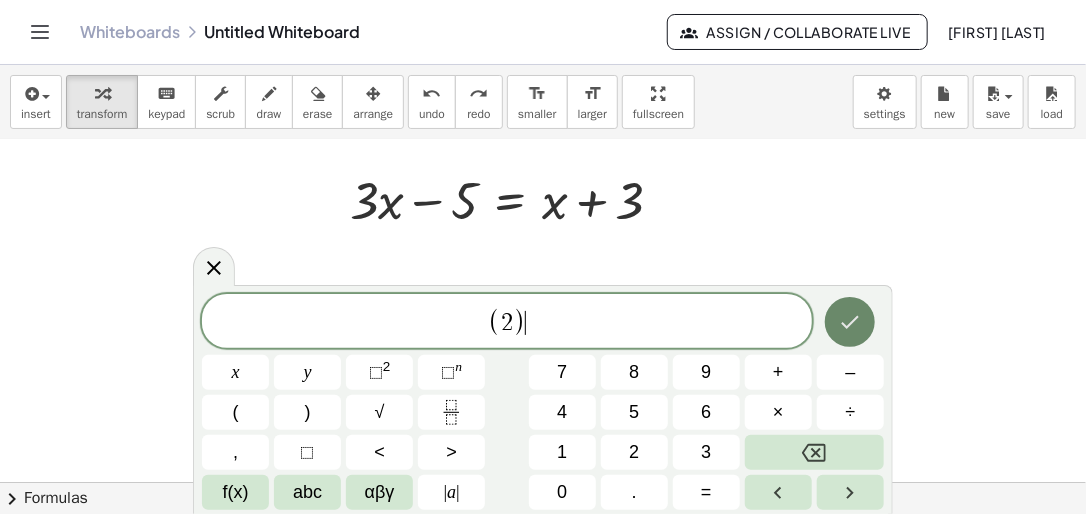 click 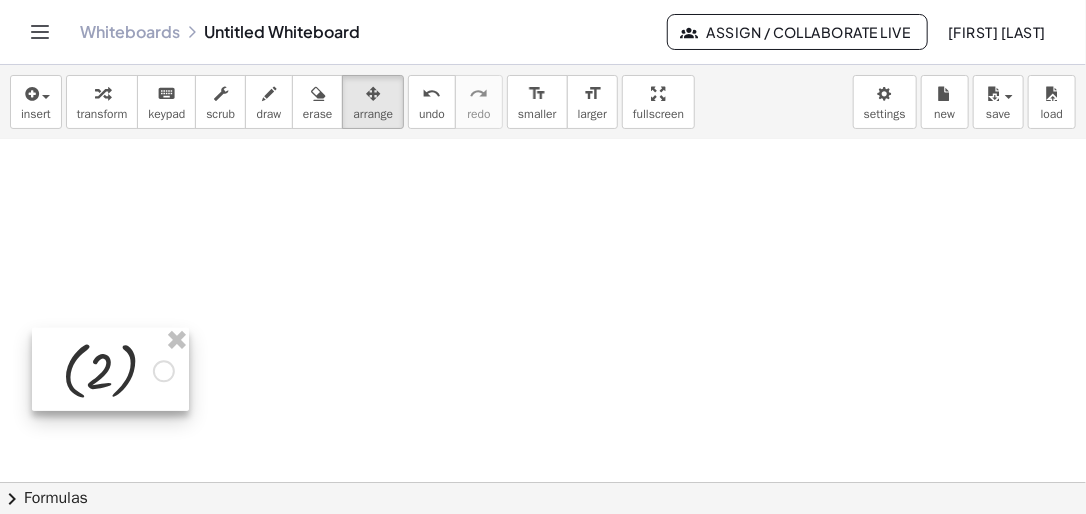scroll, scrollTop: 3068, scrollLeft: 0, axis: vertical 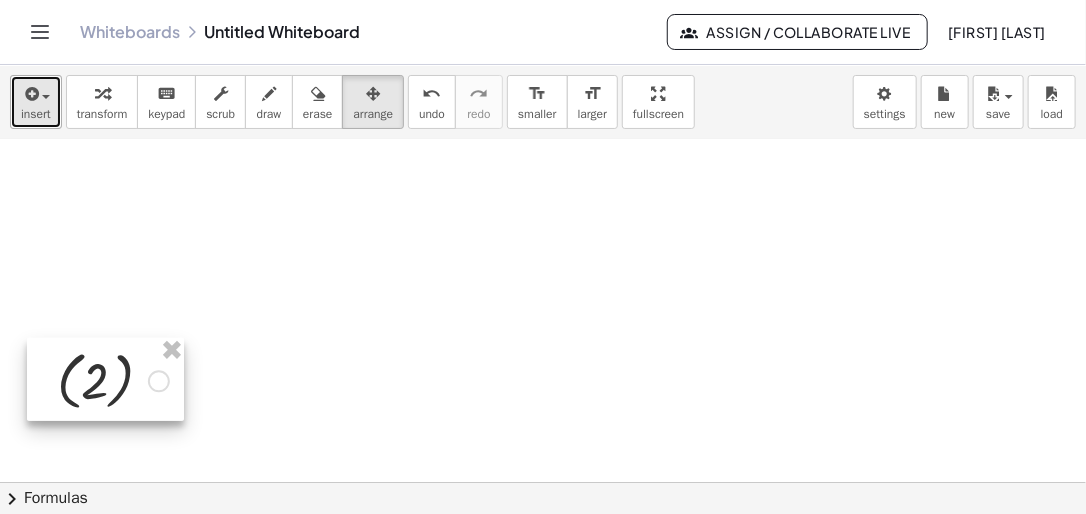 click on "insert" at bounding box center (36, 114) 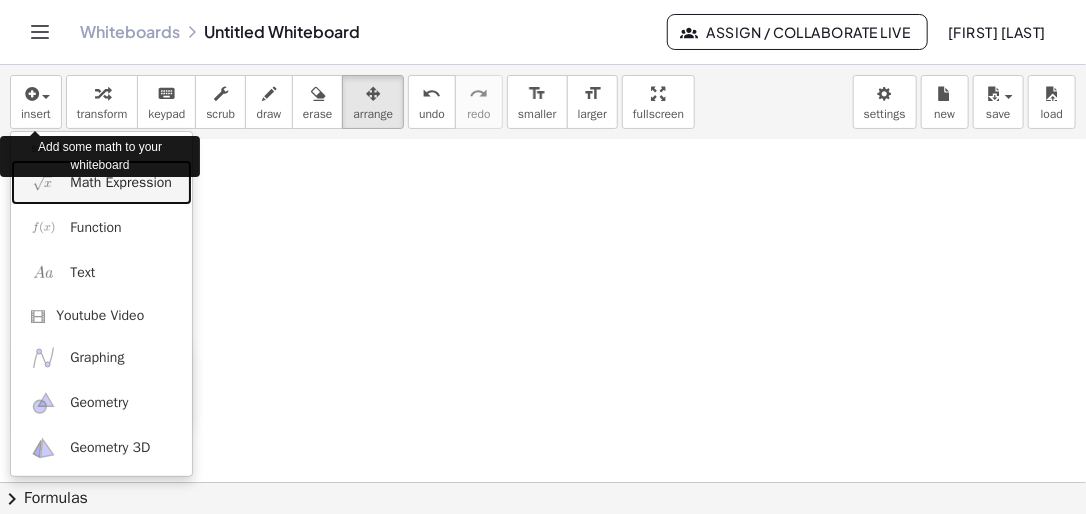 click on "Math Expression" at bounding box center [121, 183] 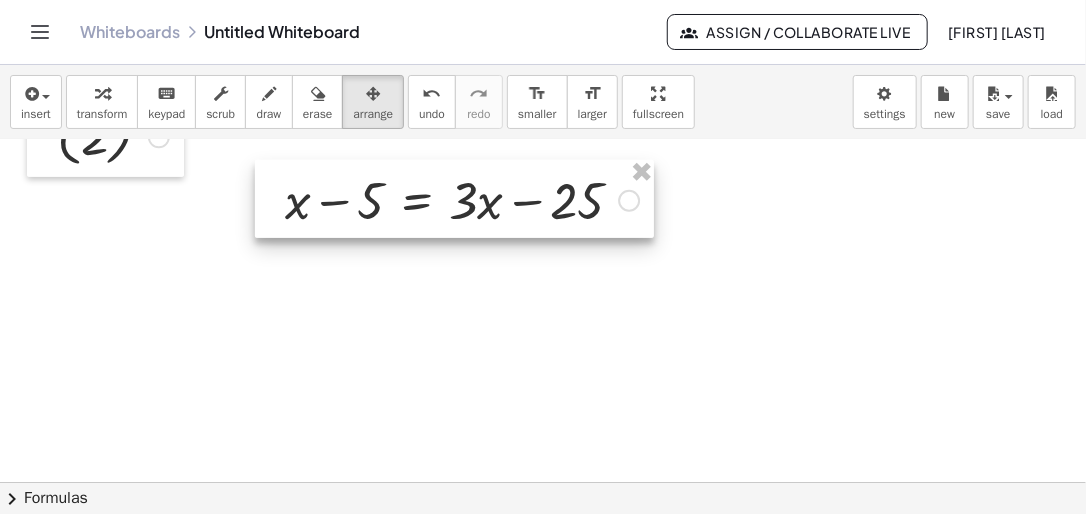 scroll, scrollTop: 3311, scrollLeft: 0, axis: vertical 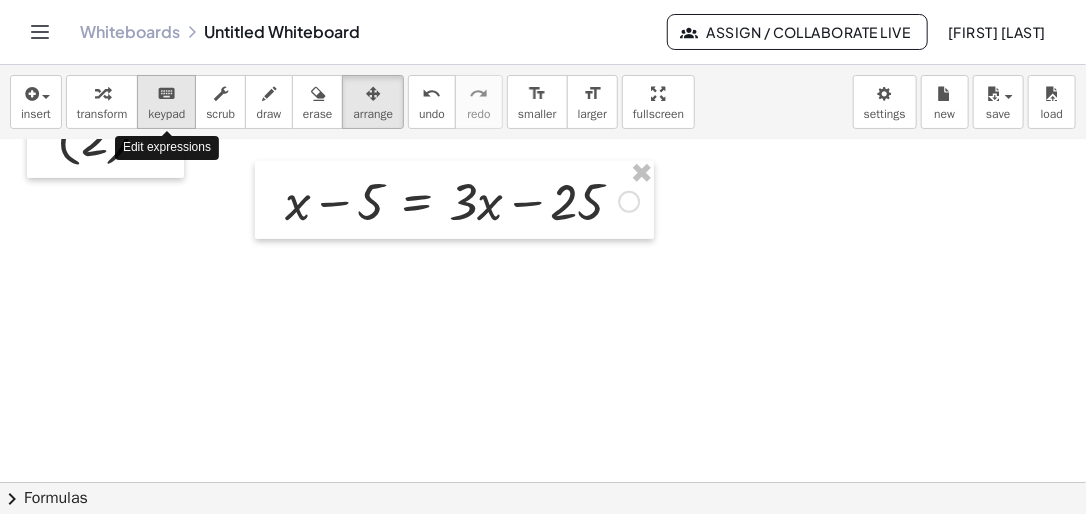 click on "keyboard" at bounding box center (166, 94) 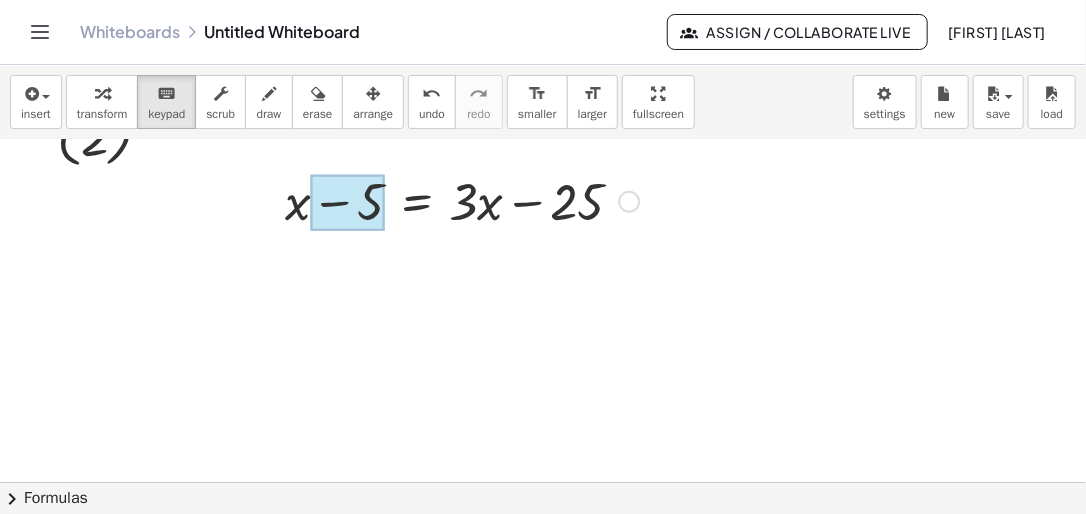drag, startPoint x: 479, startPoint y: 210, endPoint x: 380, endPoint y: 182, distance: 102.88343 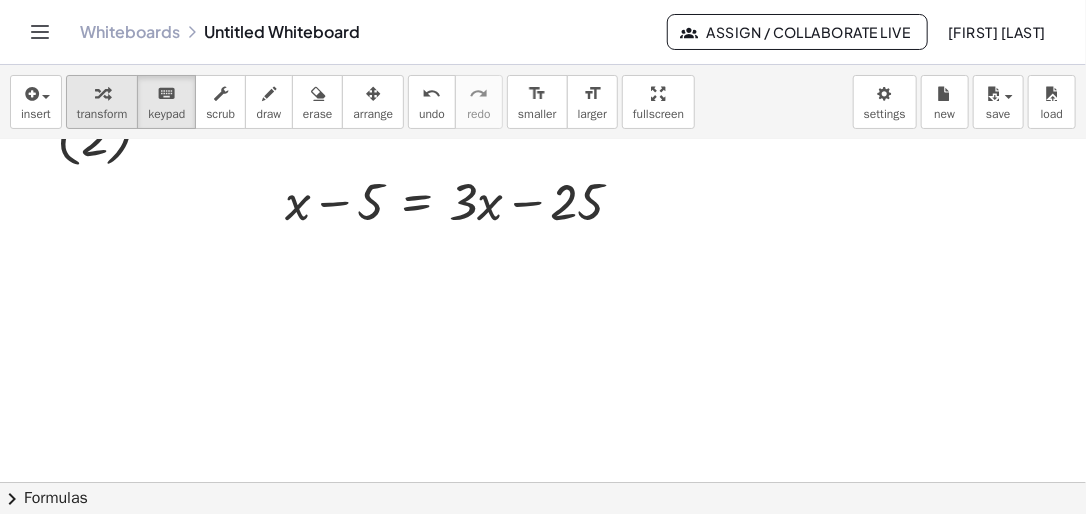 click at bounding box center (102, 93) 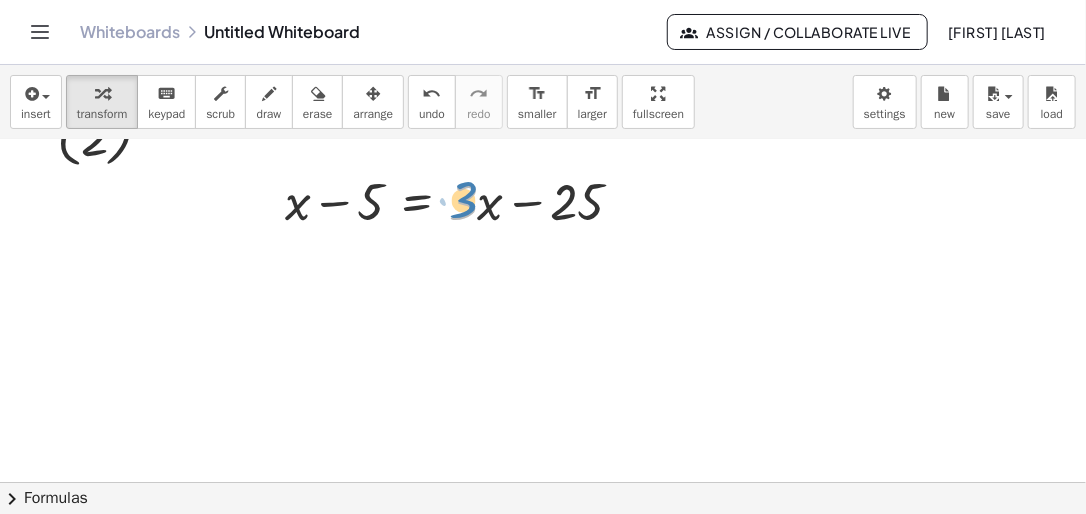 click at bounding box center (462, 200) 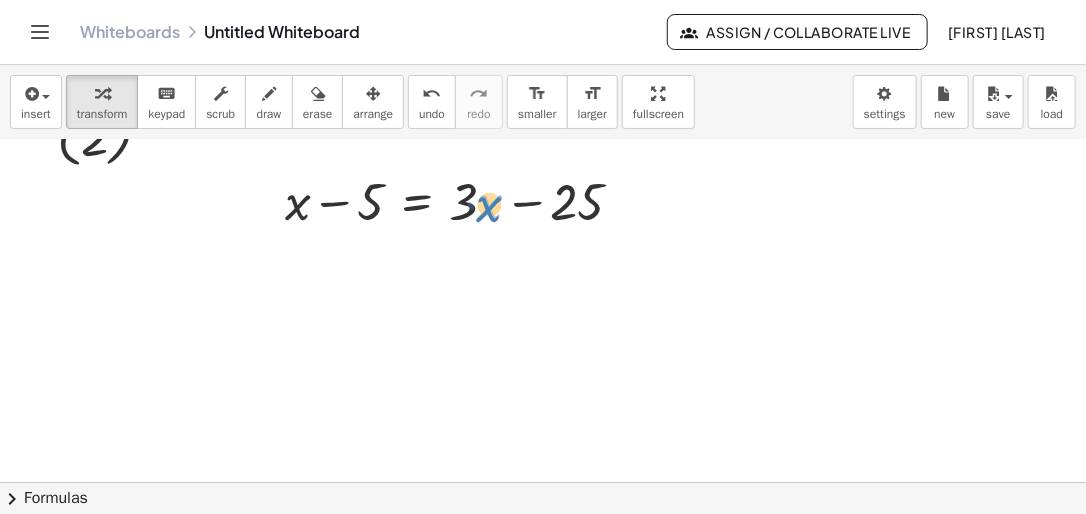 click at bounding box center (462, 200) 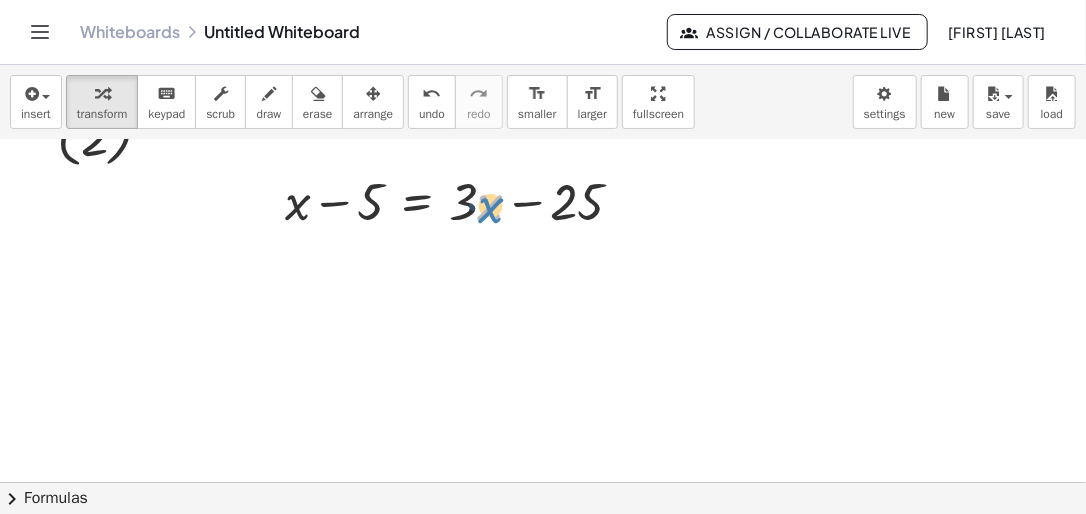click at bounding box center (462, 200) 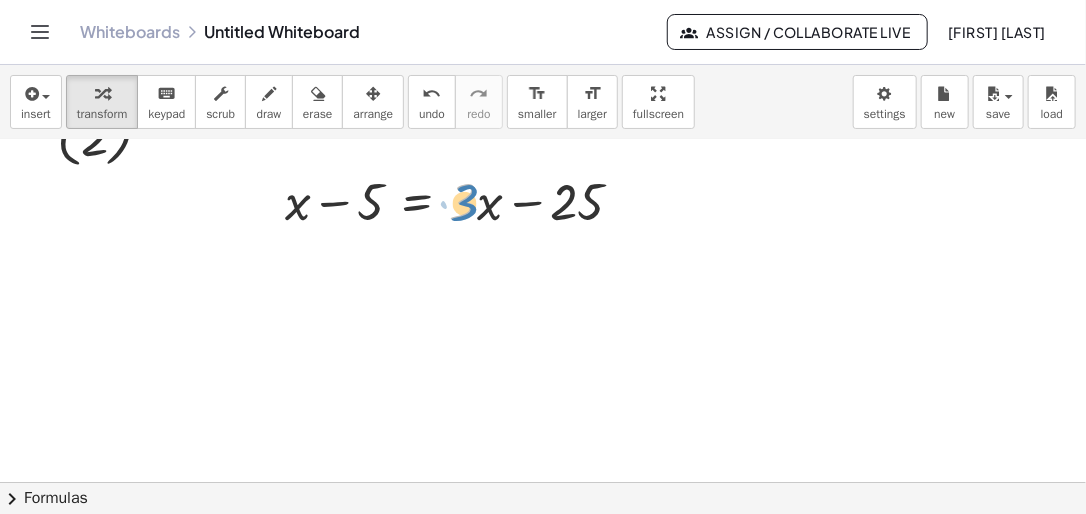 drag, startPoint x: 454, startPoint y: 224, endPoint x: 468, endPoint y: 225, distance: 14.035668 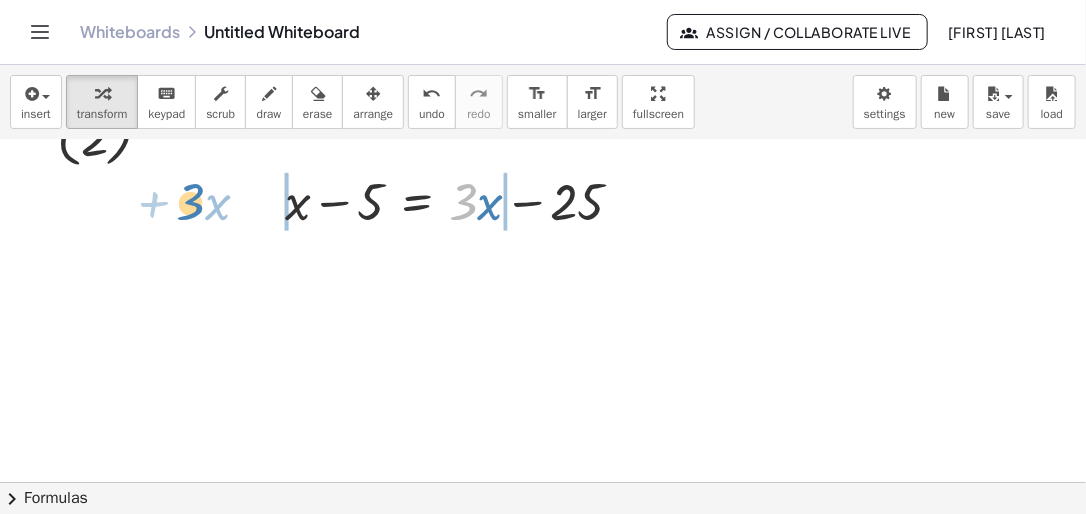 drag, startPoint x: 476, startPoint y: 212, endPoint x: 203, endPoint y: 212, distance: 273 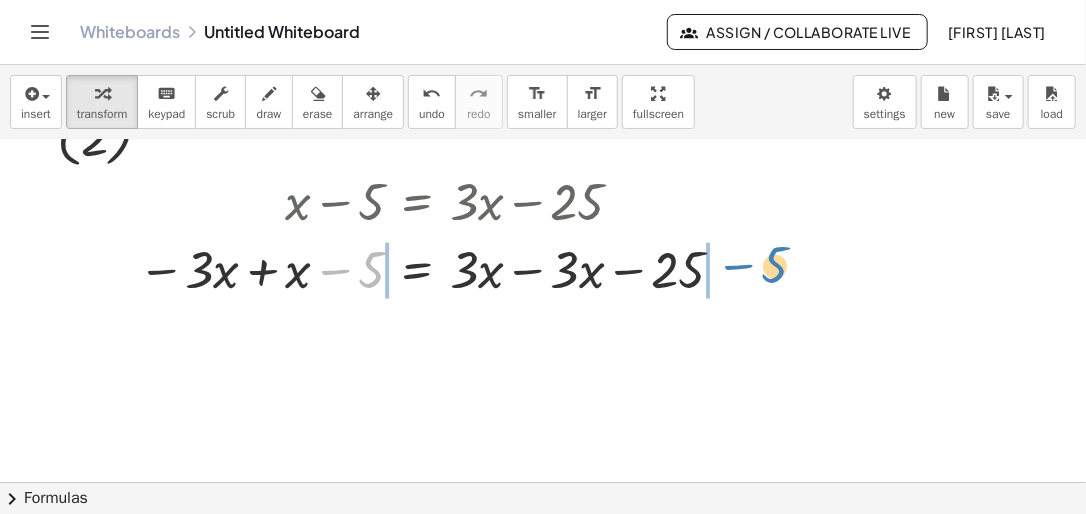 drag, startPoint x: 360, startPoint y: 272, endPoint x: 768, endPoint y: 272, distance: 408 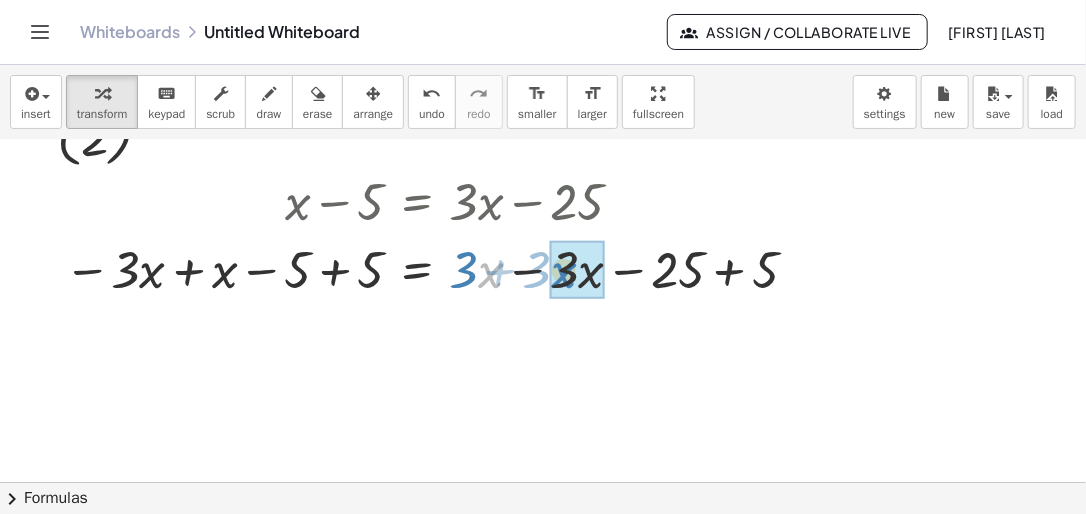drag, startPoint x: 479, startPoint y: 272, endPoint x: 552, endPoint y: 272, distance: 73 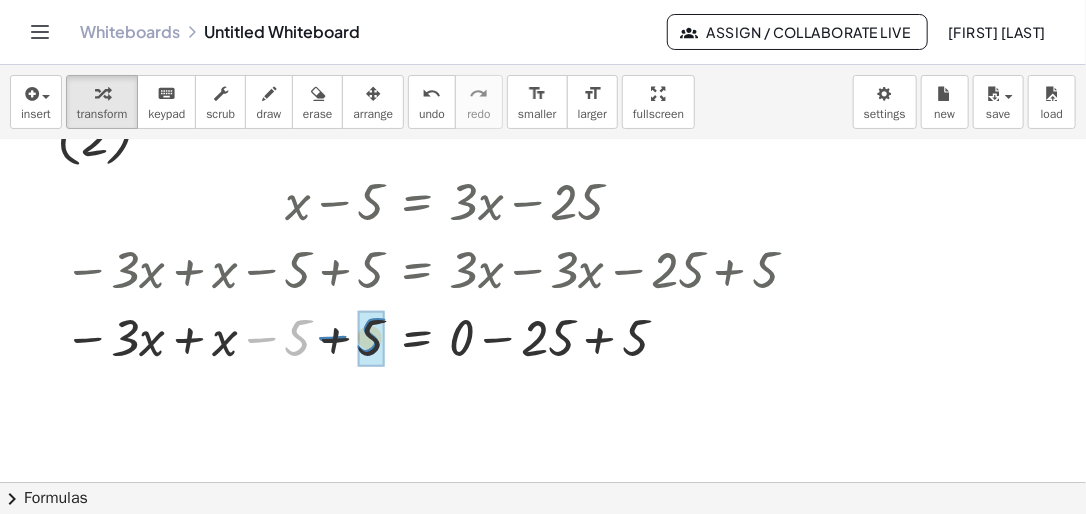 drag, startPoint x: 288, startPoint y: 337, endPoint x: 362, endPoint y: 336, distance: 74.00676 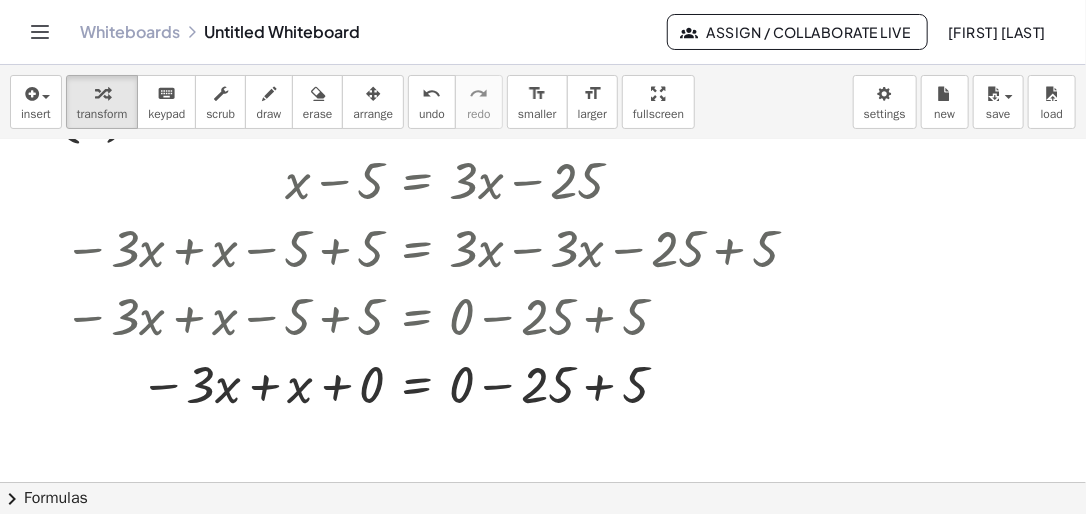 scroll, scrollTop: 3362, scrollLeft: 0, axis: vertical 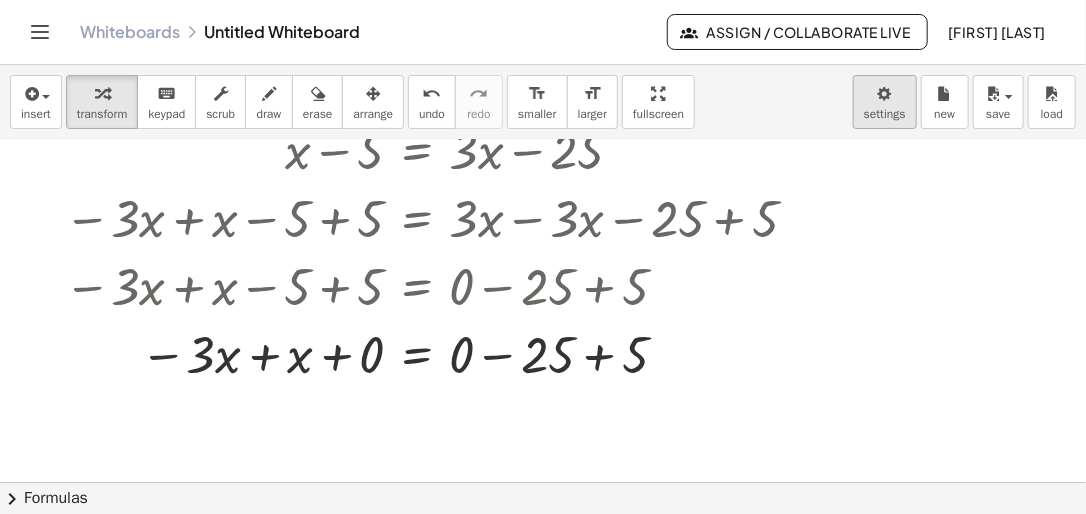 click on "**********" at bounding box center (543, 257) 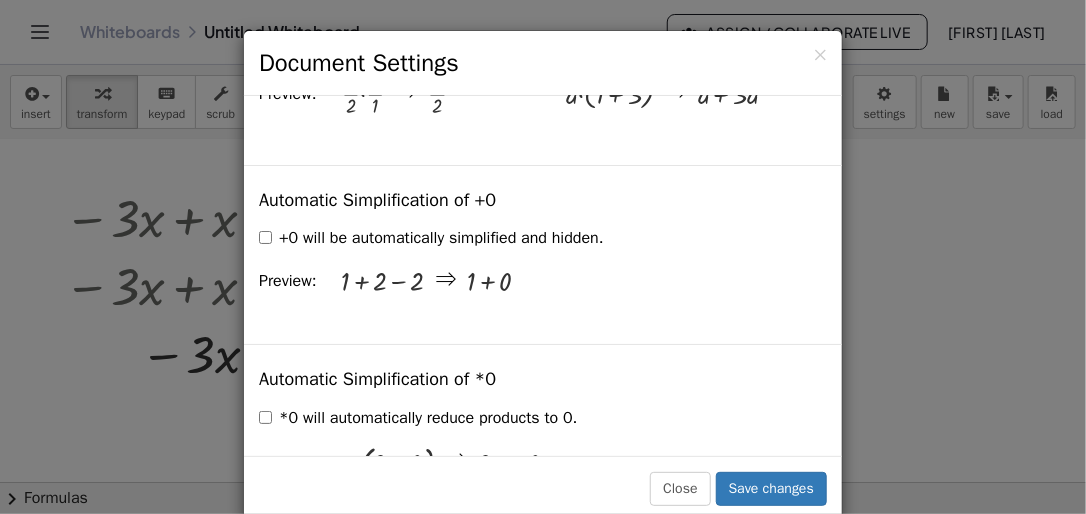 scroll, scrollTop: 2684, scrollLeft: 0, axis: vertical 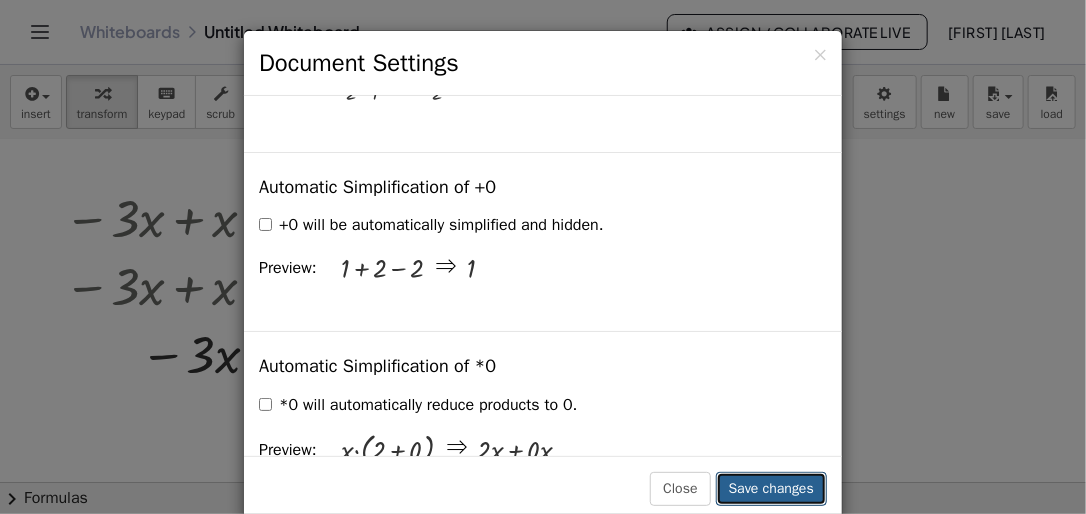 click on "Save changes" at bounding box center (771, 489) 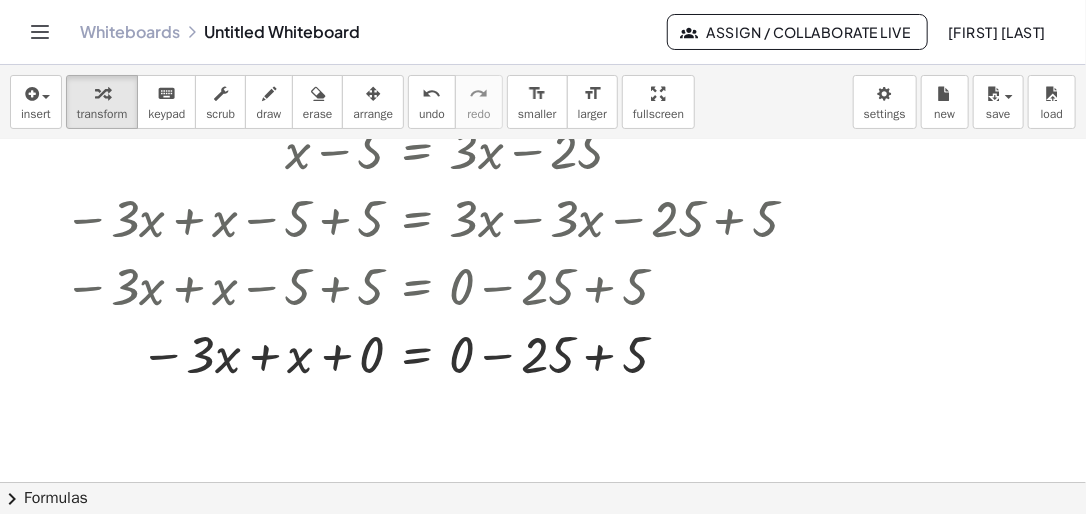 drag, startPoint x: 873, startPoint y: 446, endPoint x: 958, endPoint y: 386, distance: 104.04326 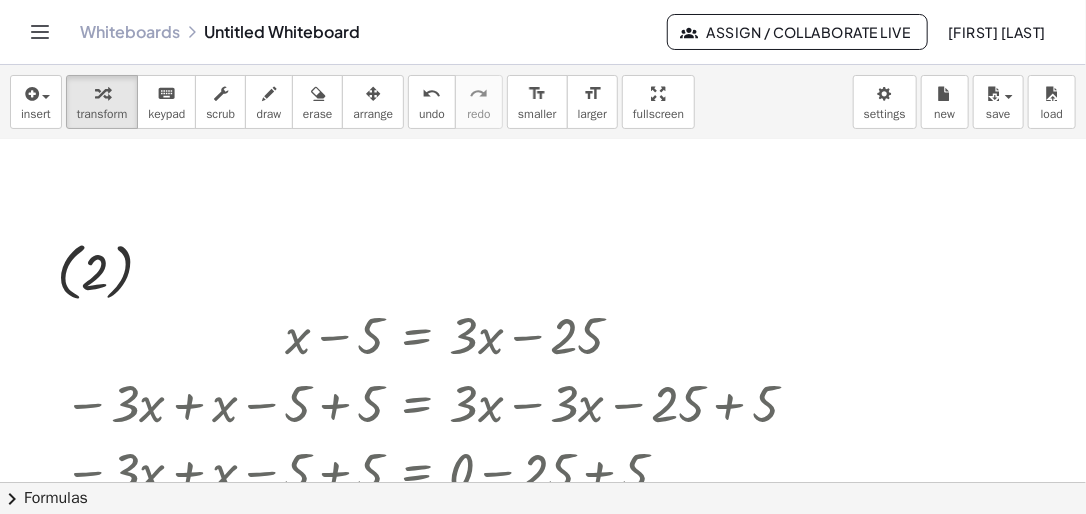 scroll, scrollTop: 3228, scrollLeft: 0, axis: vertical 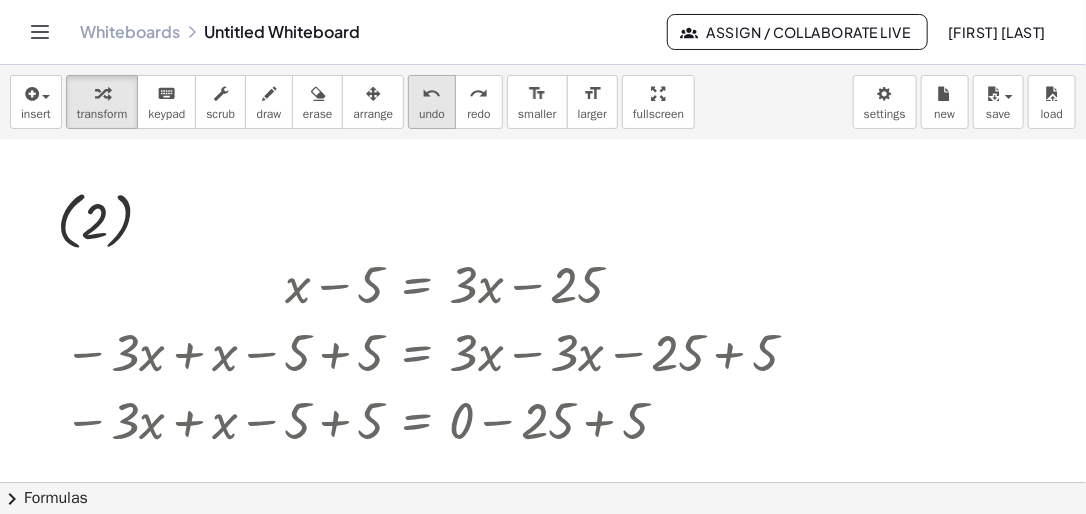 click on "undo" at bounding box center [432, 94] 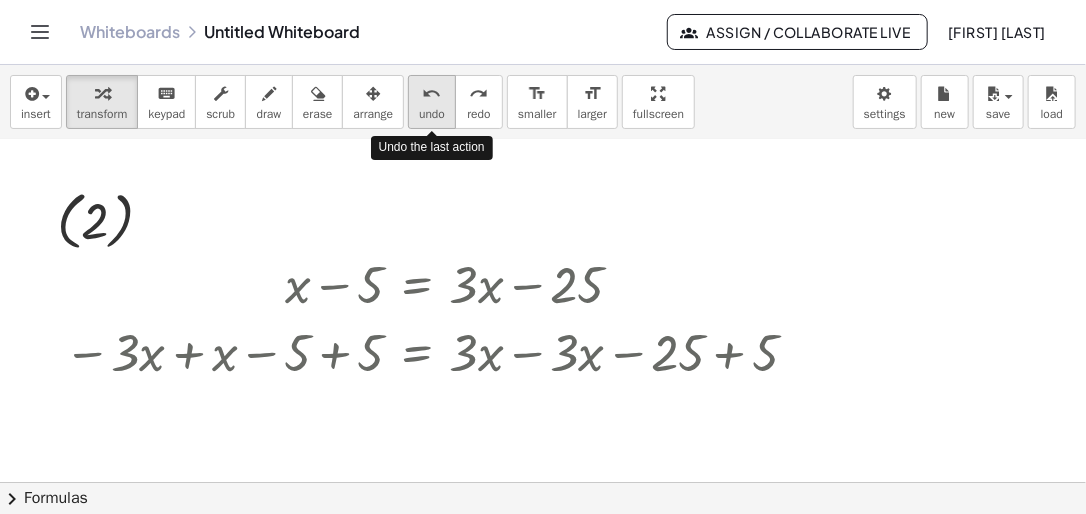 click on "undo" at bounding box center (432, 94) 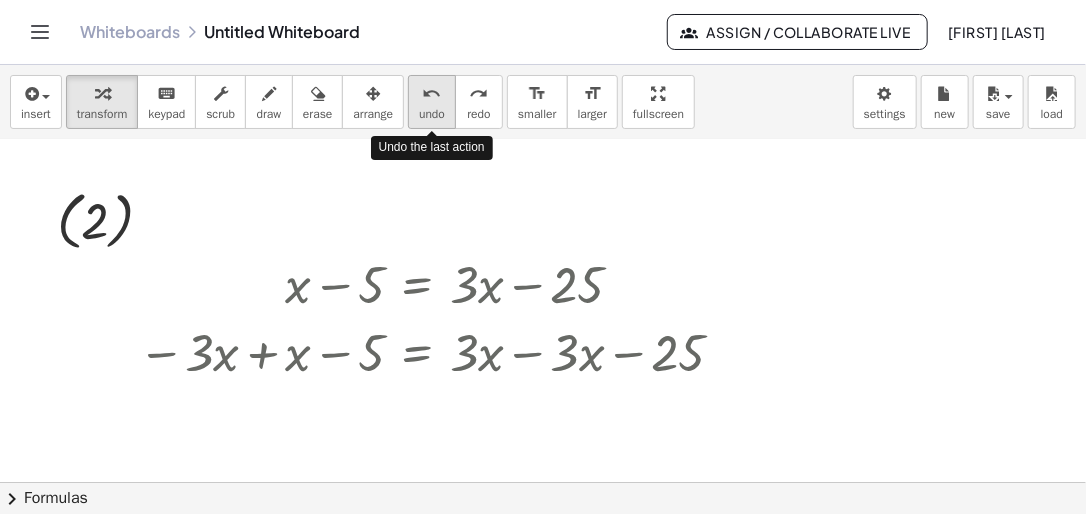 click on "undo" at bounding box center [432, 94] 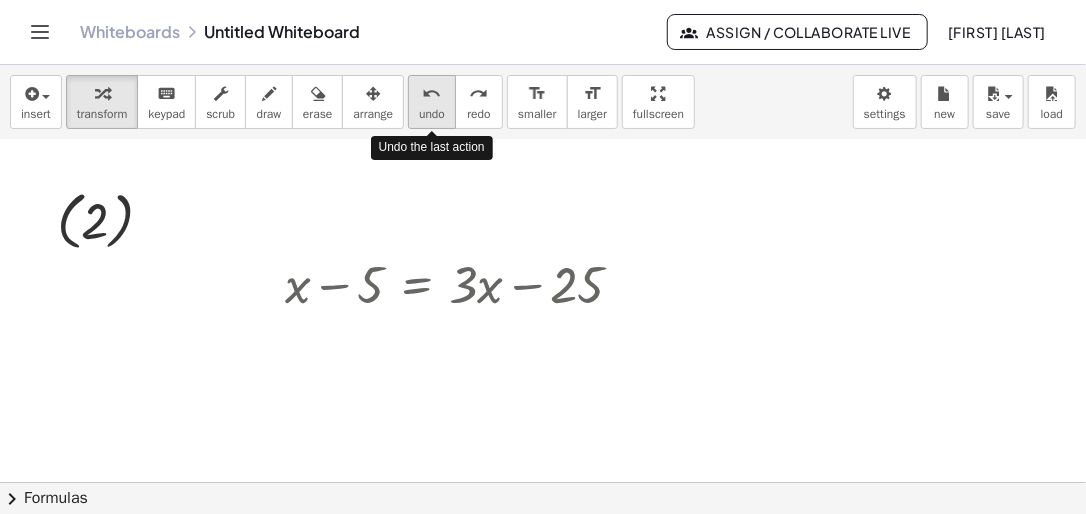 click on "undo" at bounding box center [432, 94] 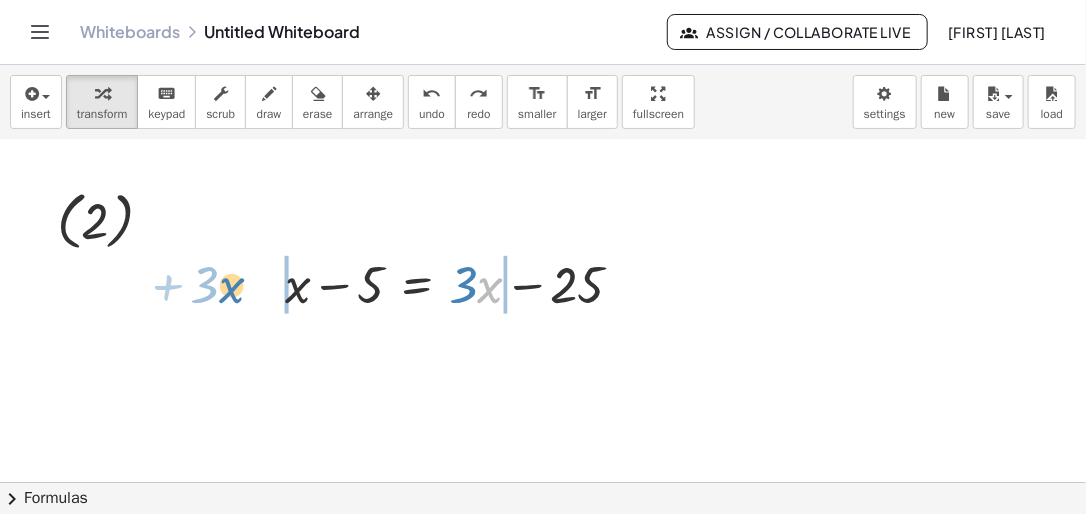 drag, startPoint x: 480, startPoint y: 288, endPoint x: 221, endPoint y: 288, distance: 259 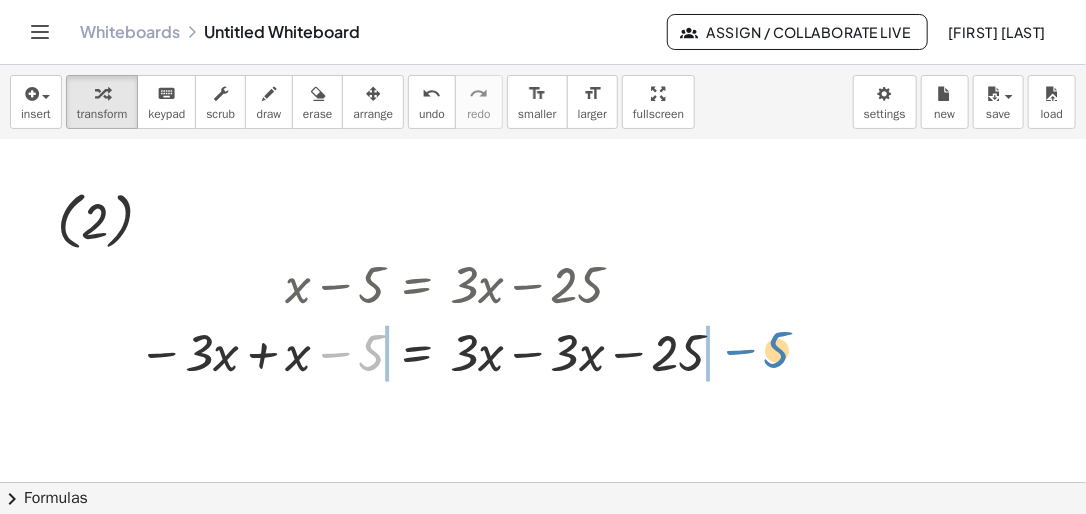 drag, startPoint x: 360, startPoint y: 349, endPoint x: 767, endPoint y: 346, distance: 407.01105 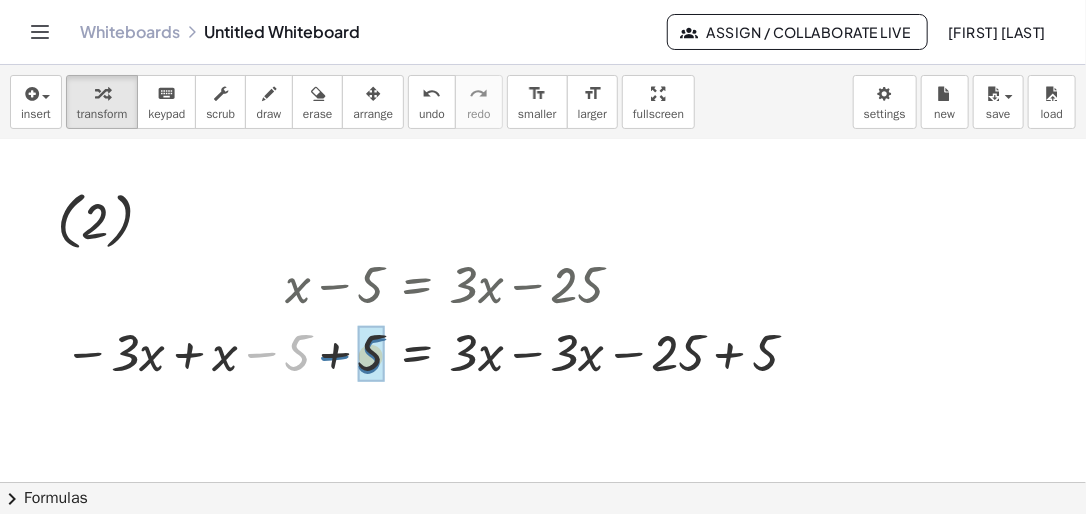 drag, startPoint x: 283, startPoint y: 347, endPoint x: 358, endPoint y: 350, distance: 75.059975 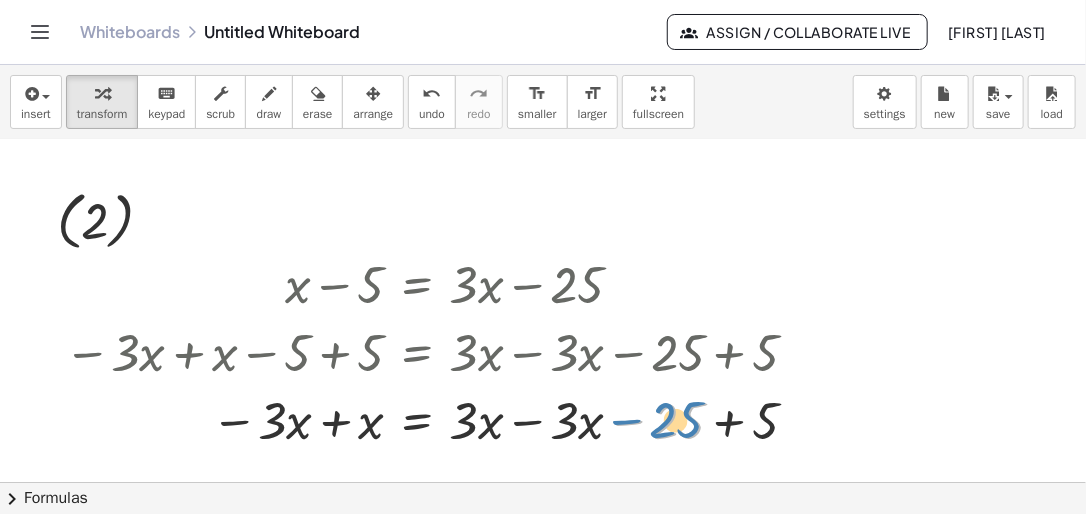 click at bounding box center [435, 419] 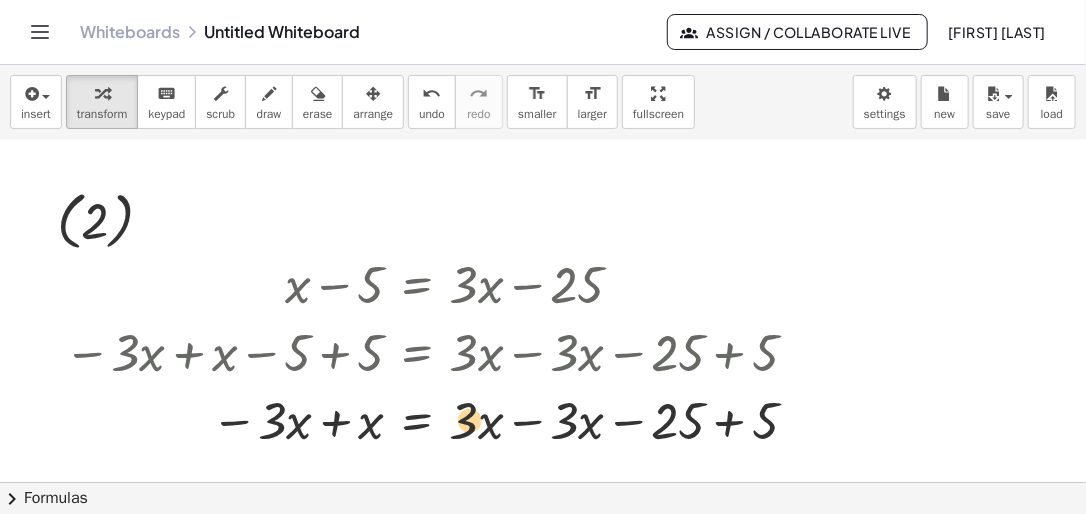 click at bounding box center (435, 419) 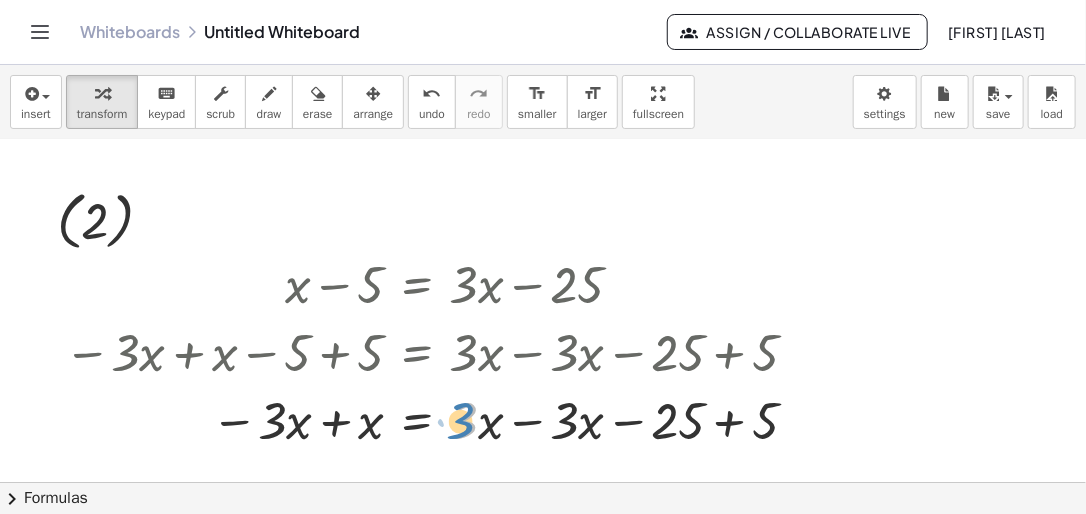 click at bounding box center [435, 419] 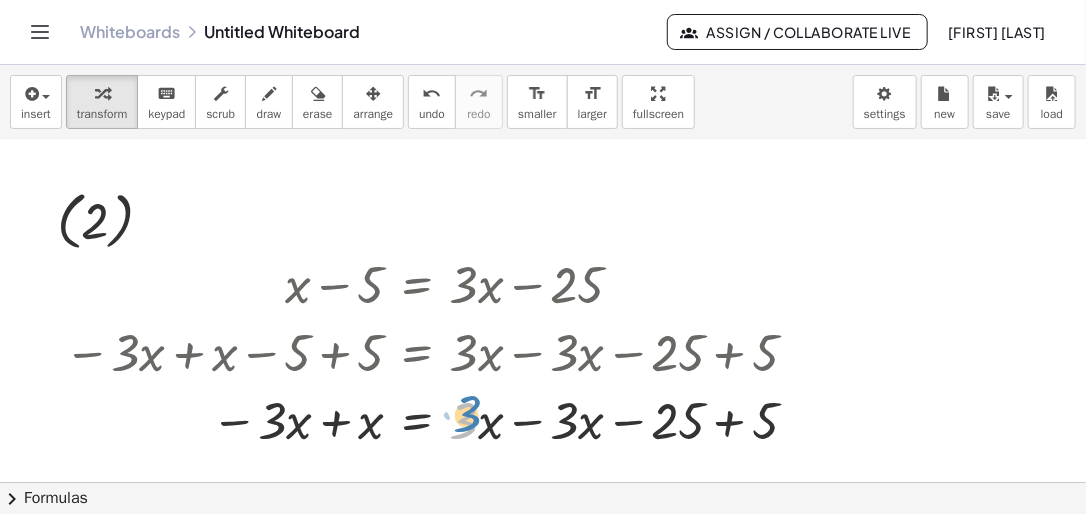 drag, startPoint x: 476, startPoint y: 439, endPoint x: 468, endPoint y: 371, distance: 68.46897 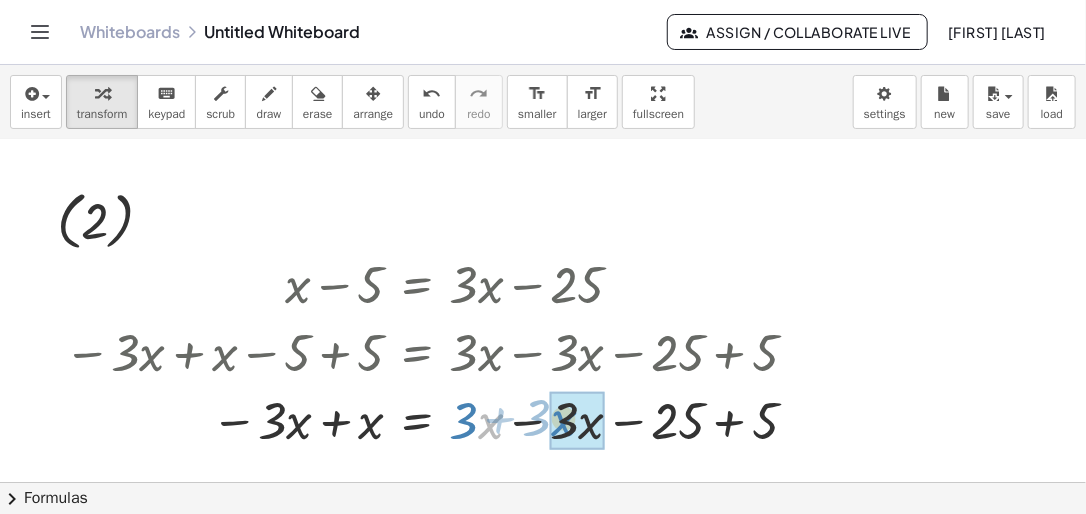 drag, startPoint x: 481, startPoint y: 411, endPoint x: 554, endPoint y: 408, distance: 73.061615 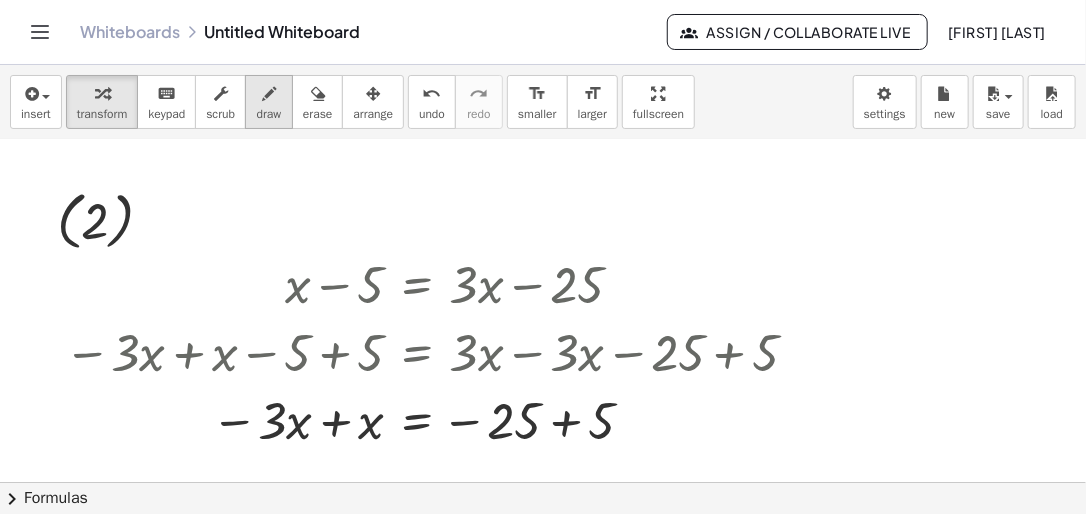 click at bounding box center [269, 93] 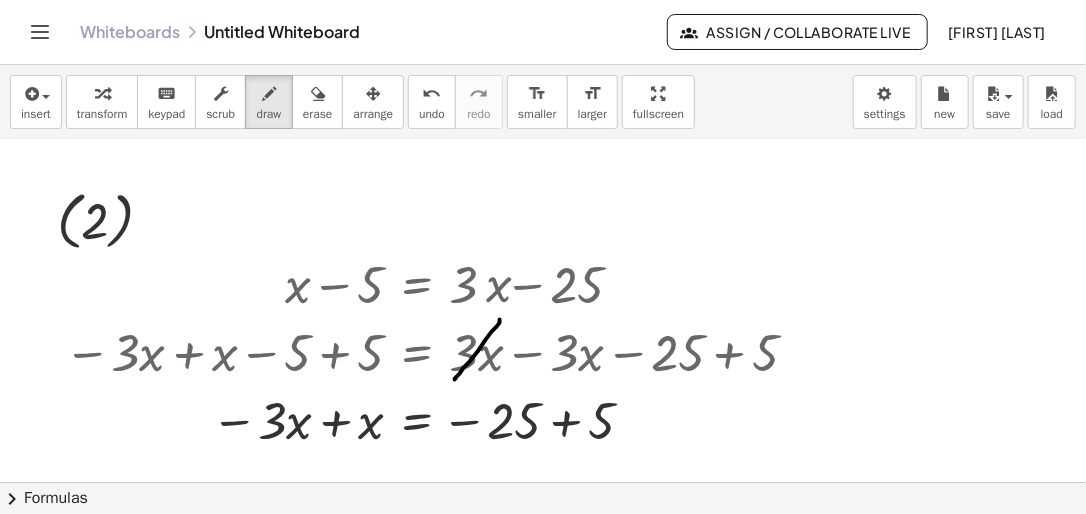 drag, startPoint x: 500, startPoint y: 320, endPoint x: 460, endPoint y: 377, distance: 69.63476 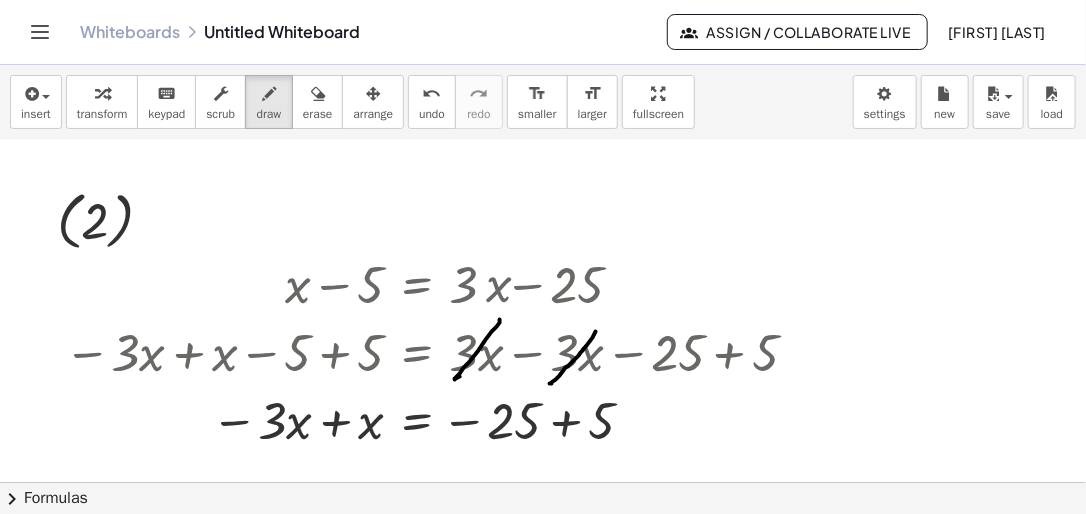 drag, startPoint x: 596, startPoint y: 332, endPoint x: 550, endPoint y: 384, distance: 69.426216 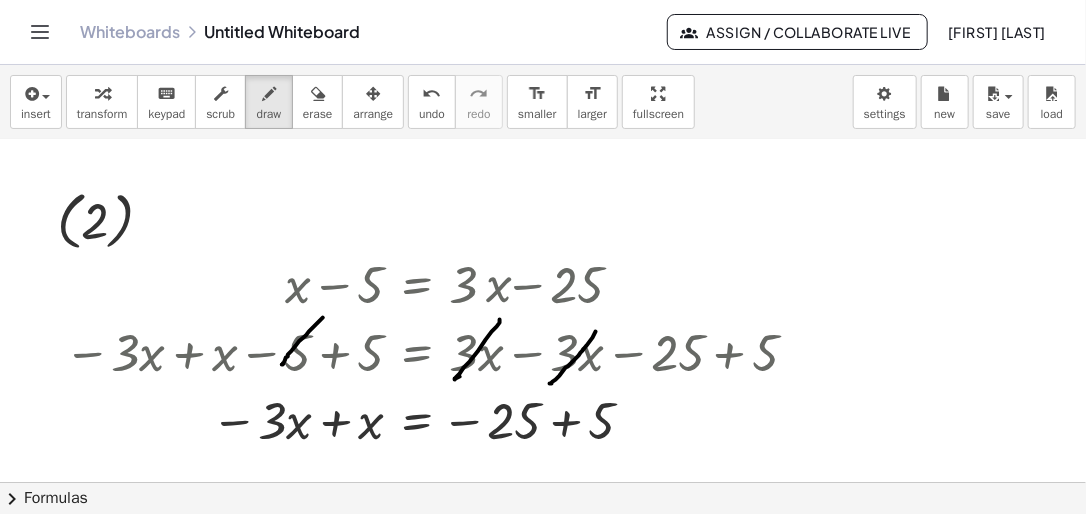 drag, startPoint x: 323, startPoint y: 318, endPoint x: 282, endPoint y: 366, distance: 63.126858 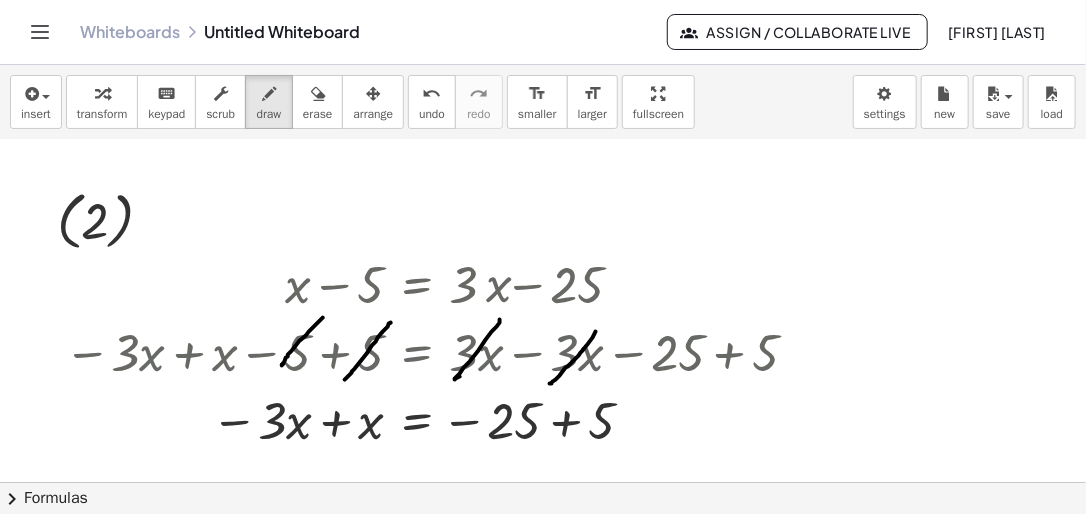 drag, startPoint x: 391, startPoint y: 323, endPoint x: 344, endPoint y: 381, distance: 74.65253 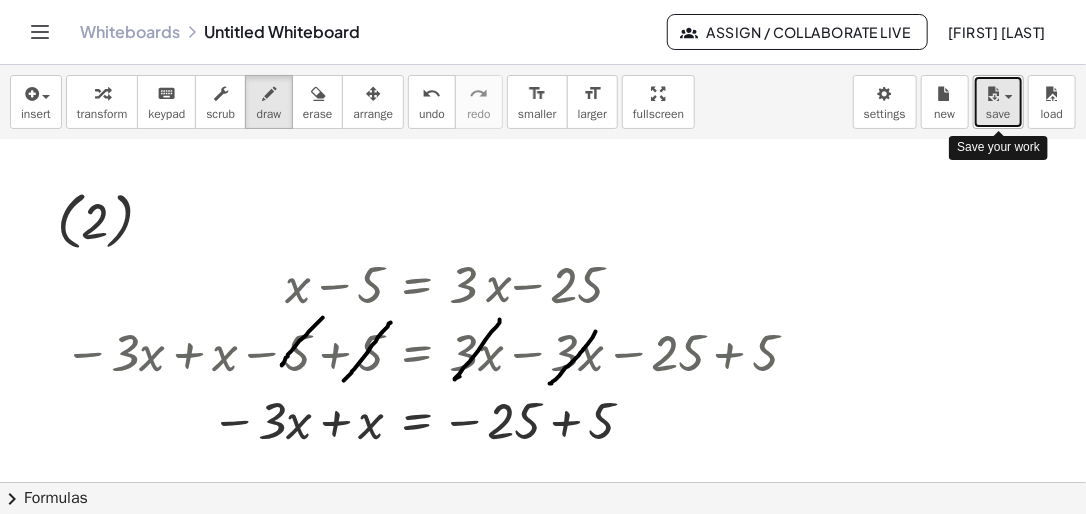click on "save" at bounding box center [998, 114] 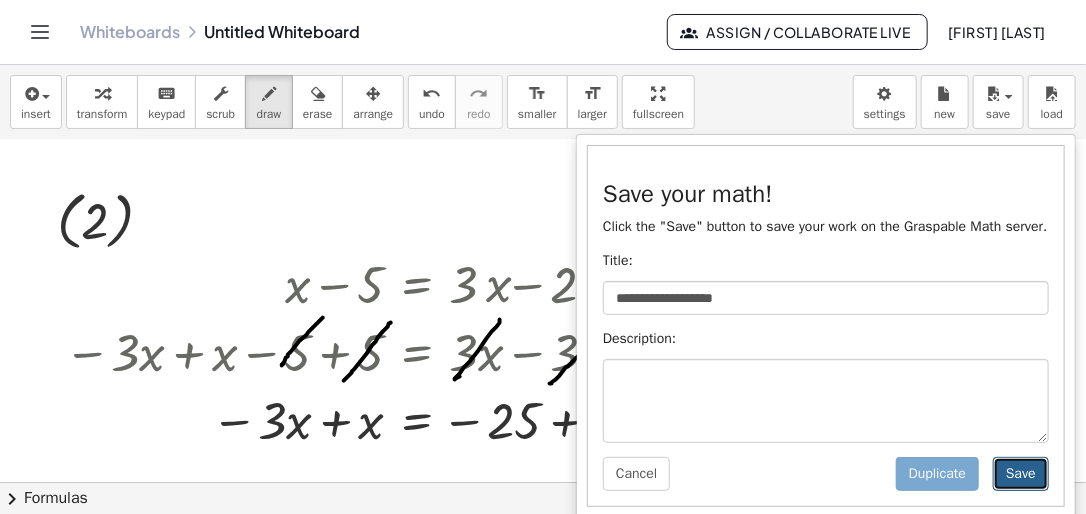 click on "Save" at bounding box center (1021, 474) 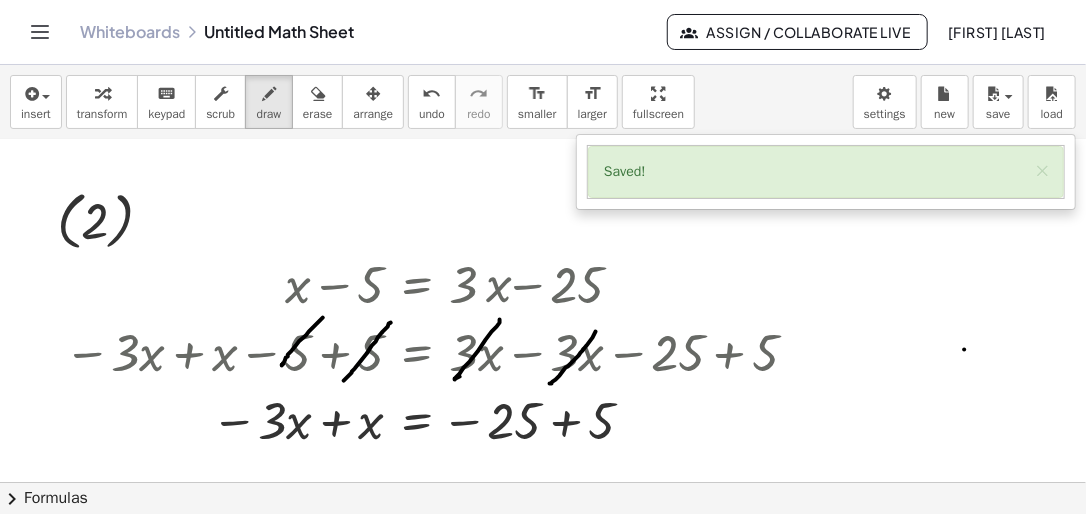 click at bounding box center (543, -1205) 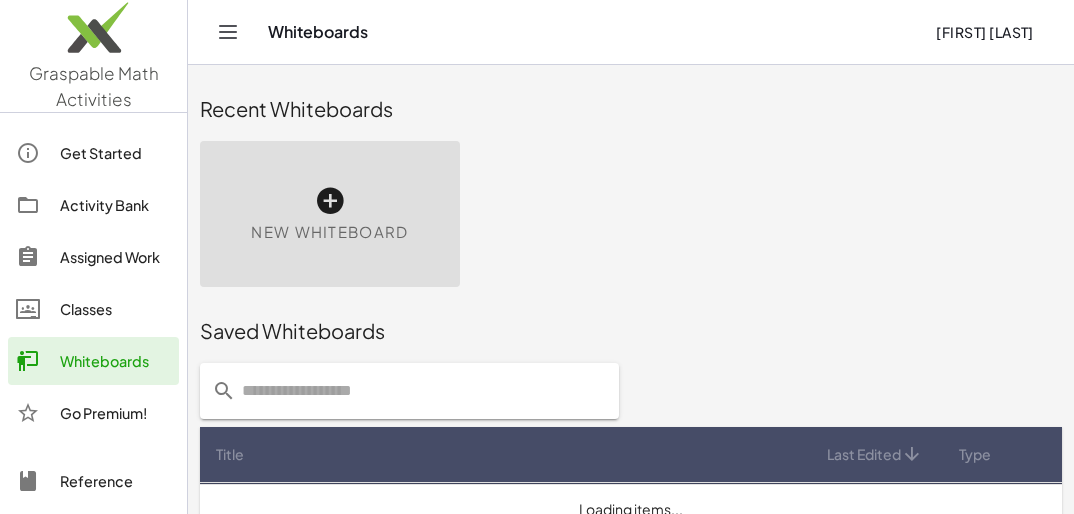 scroll, scrollTop: 0, scrollLeft: 0, axis: both 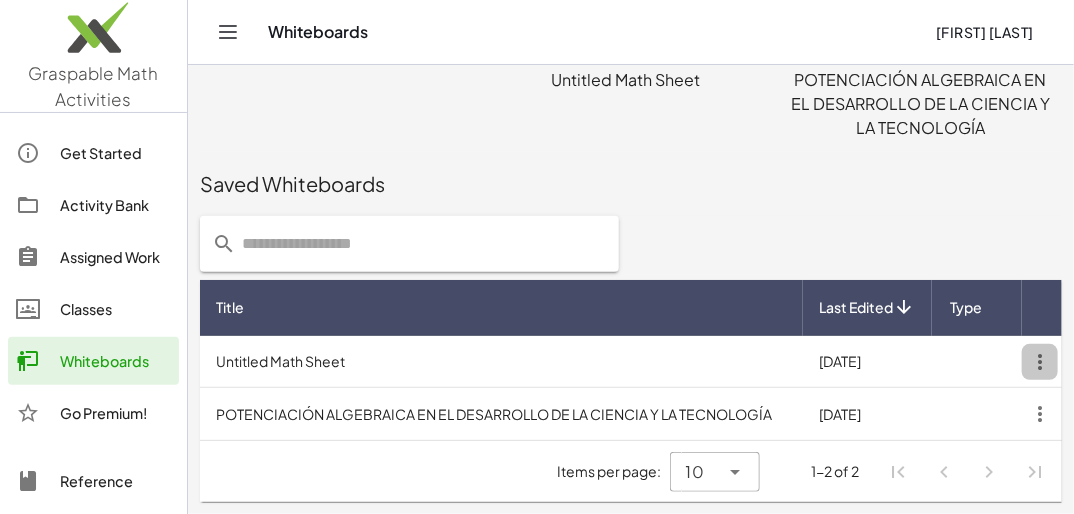 click 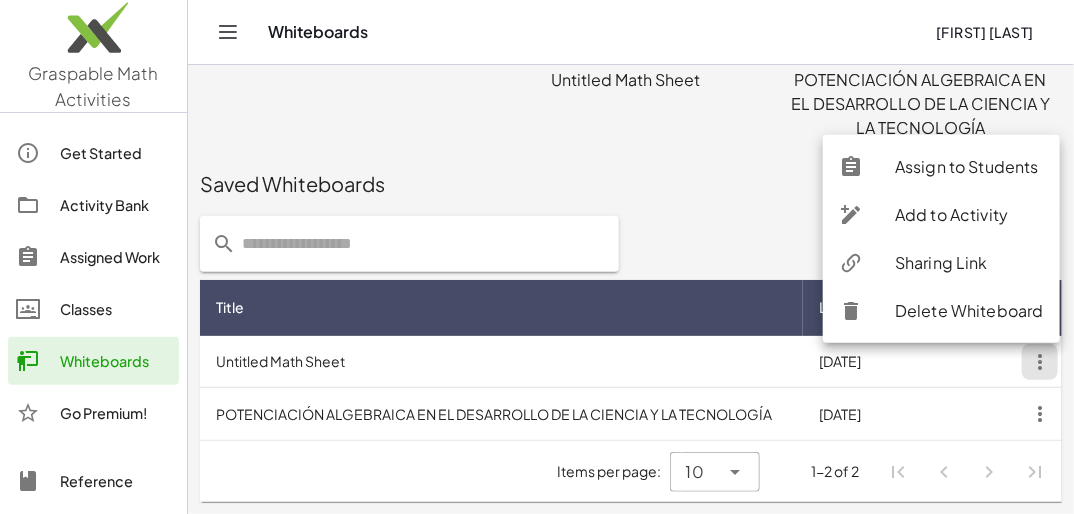 click on "Untitled Math Sheet" at bounding box center [501, 362] 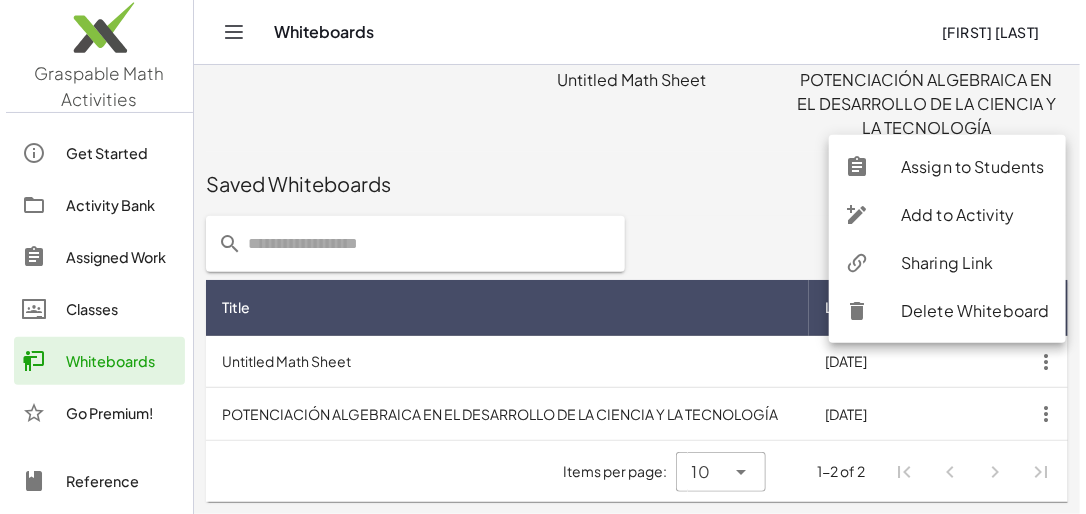 scroll, scrollTop: 0, scrollLeft: 0, axis: both 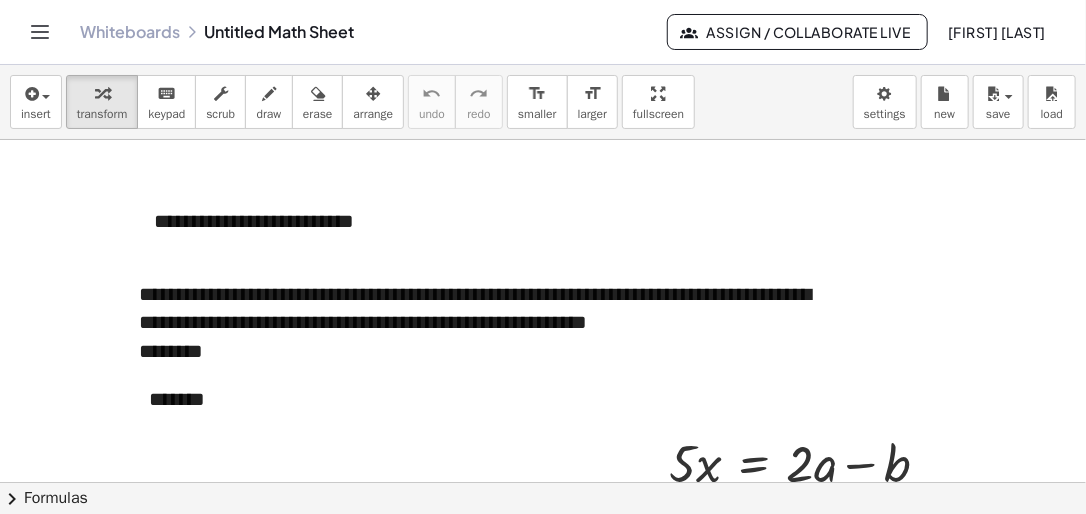 click 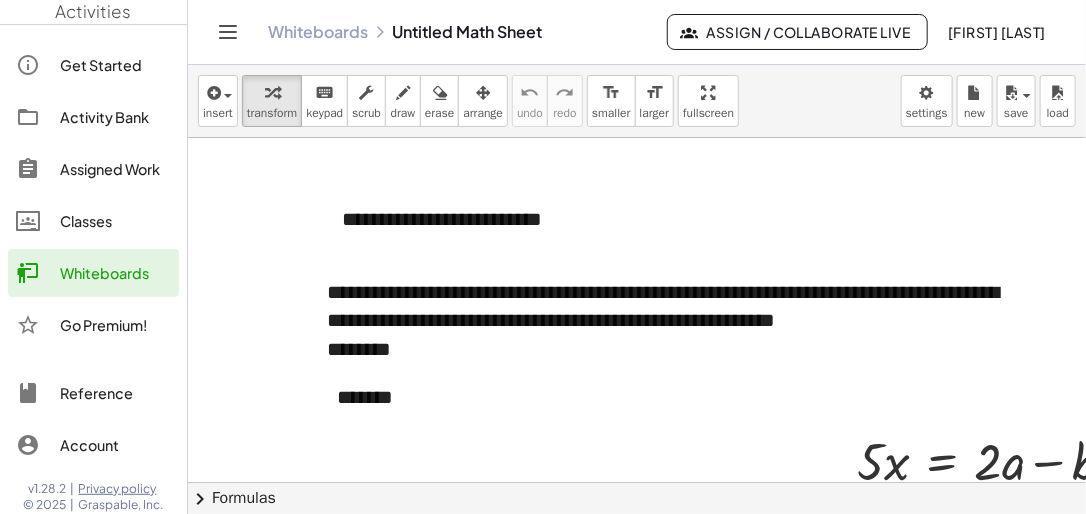 scroll, scrollTop: 90, scrollLeft: 0, axis: vertical 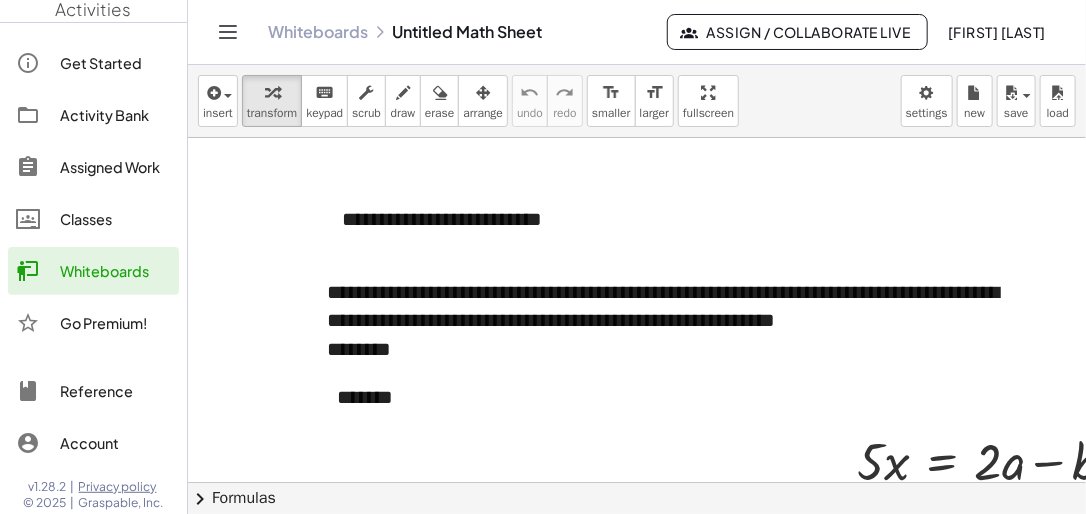 click on "Whiteboards Untitled Math Sheet" at bounding box center (467, 32) 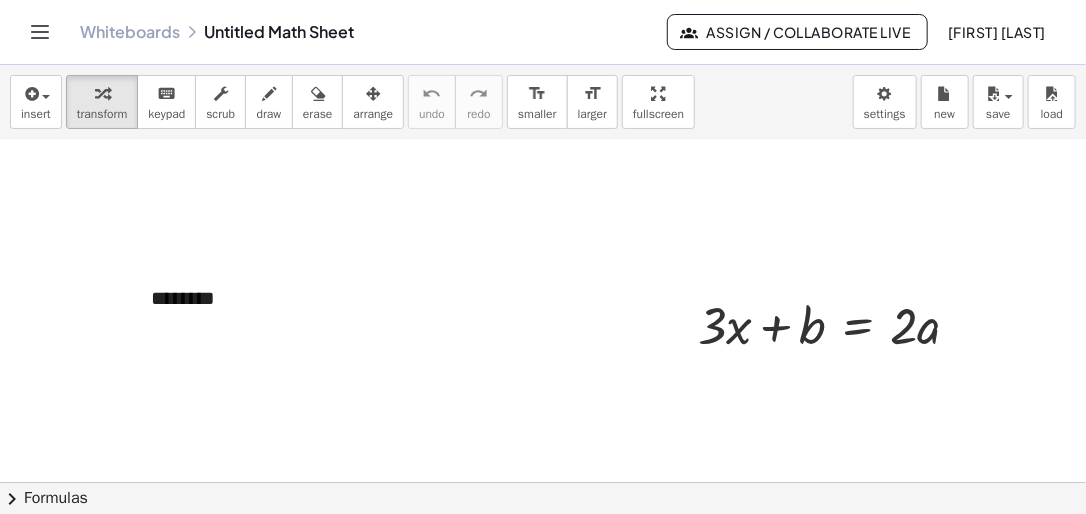 scroll, scrollTop: 387, scrollLeft: 0, axis: vertical 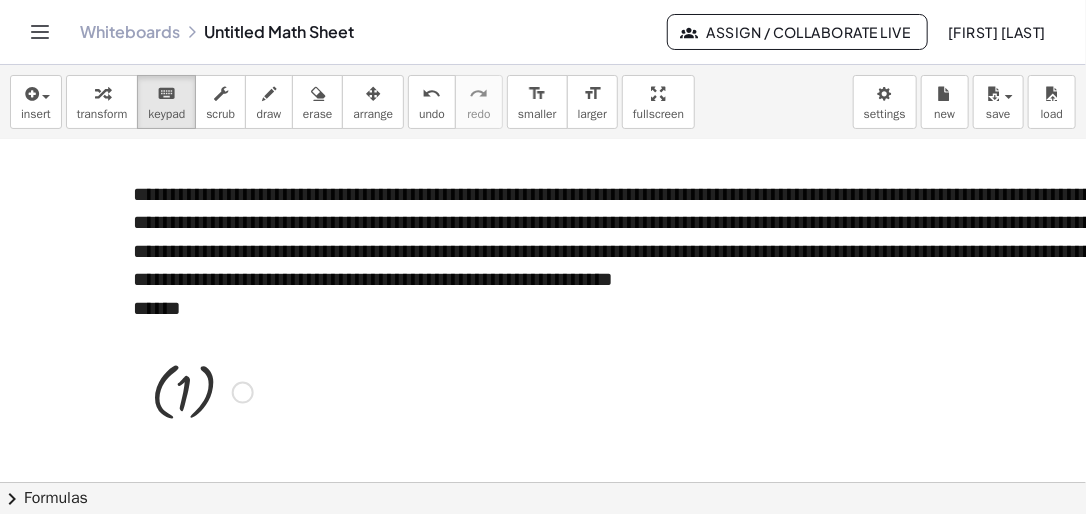 click on "******" at bounding box center [707, 308] 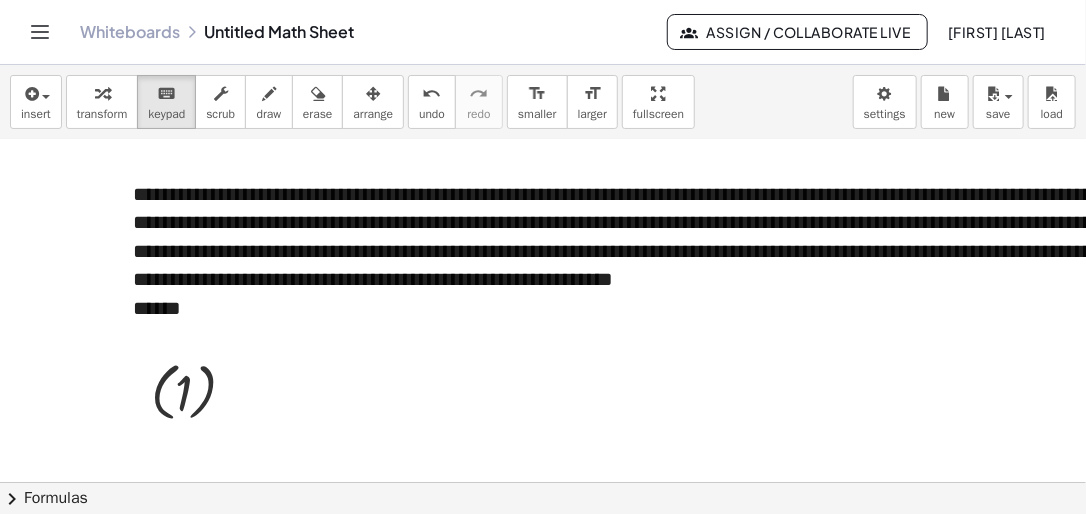 type 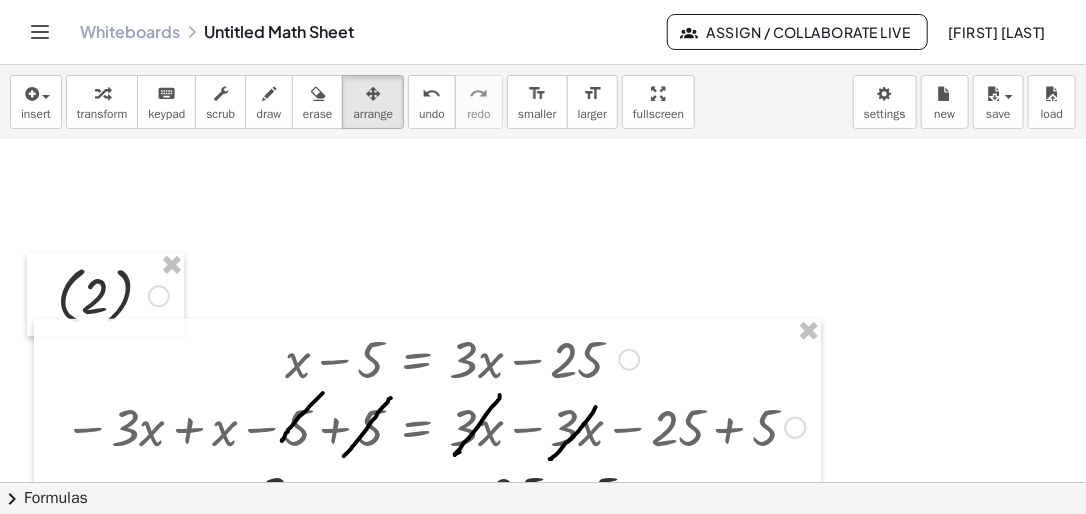scroll, scrollTop: 3192, scrollLeft: 0, axis: vertical 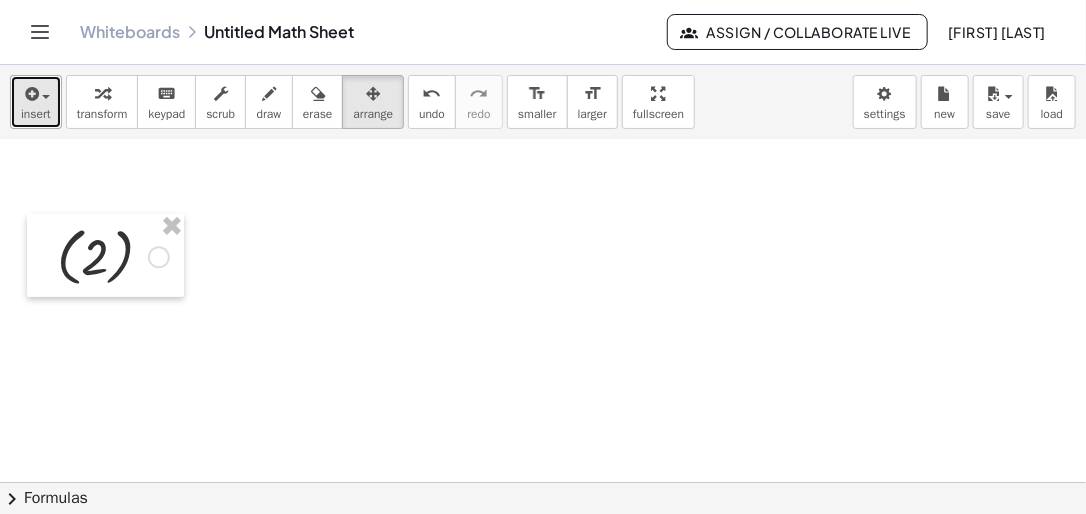 click at bounding box center [46, 97] 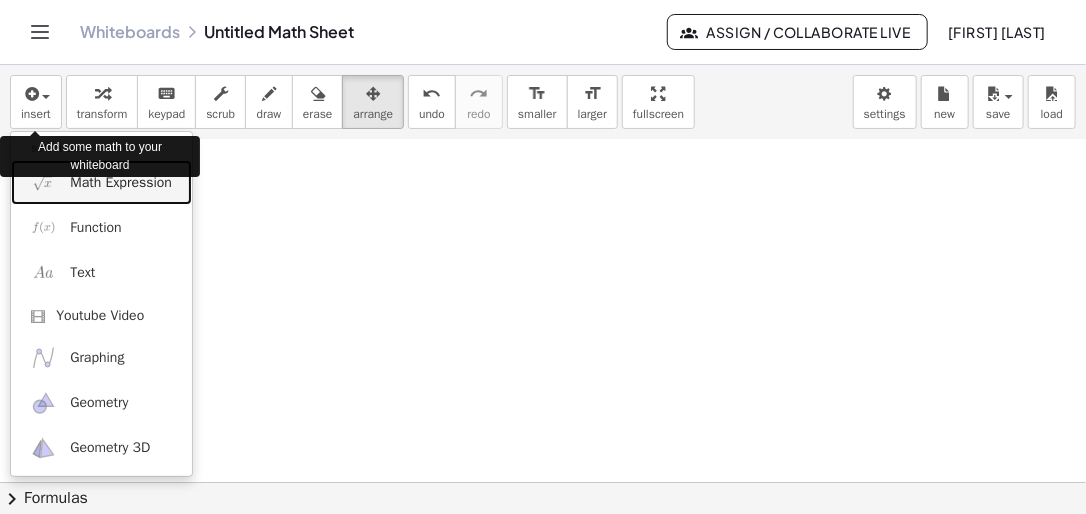 click on "Math Expression" at bounding box center [121, 183] 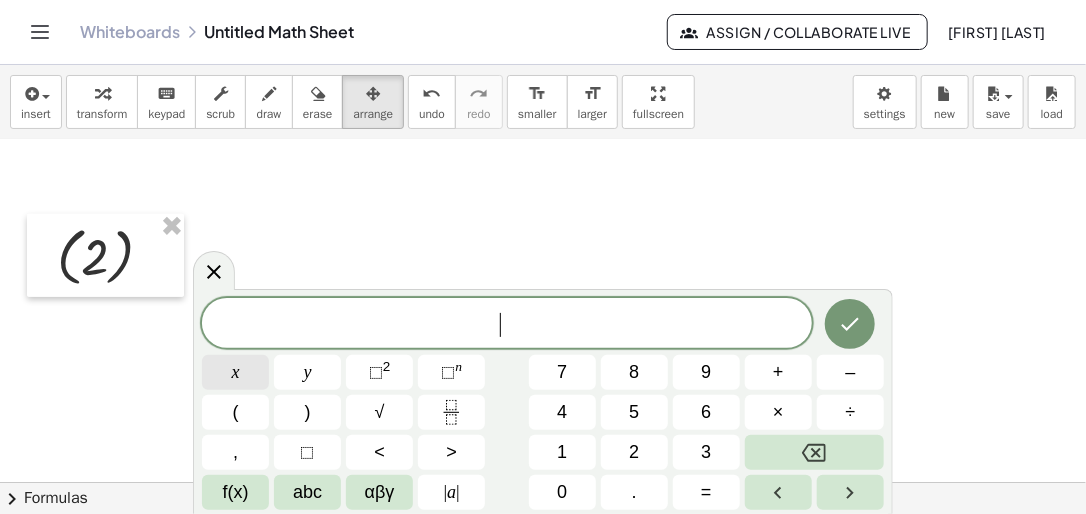 click on "x" at bounding box center (235, 372) 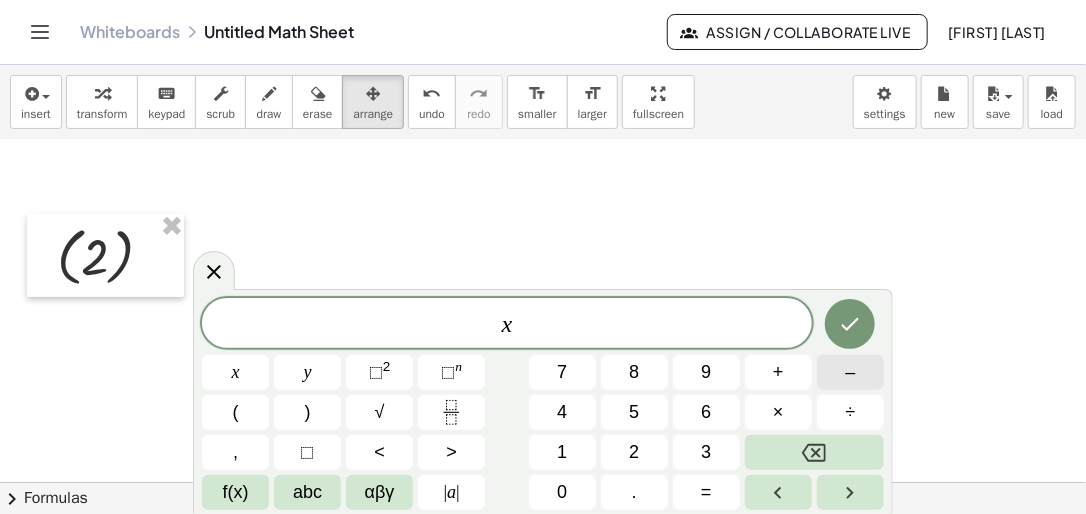 click on "–" at bounding box center (850, 372) 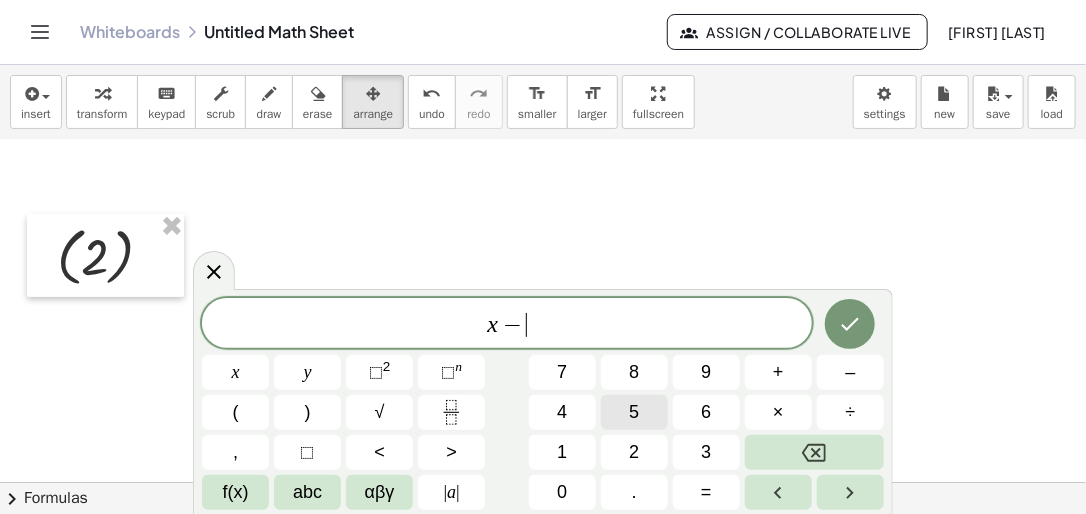 click on "5" at bounding box center [634, 412] 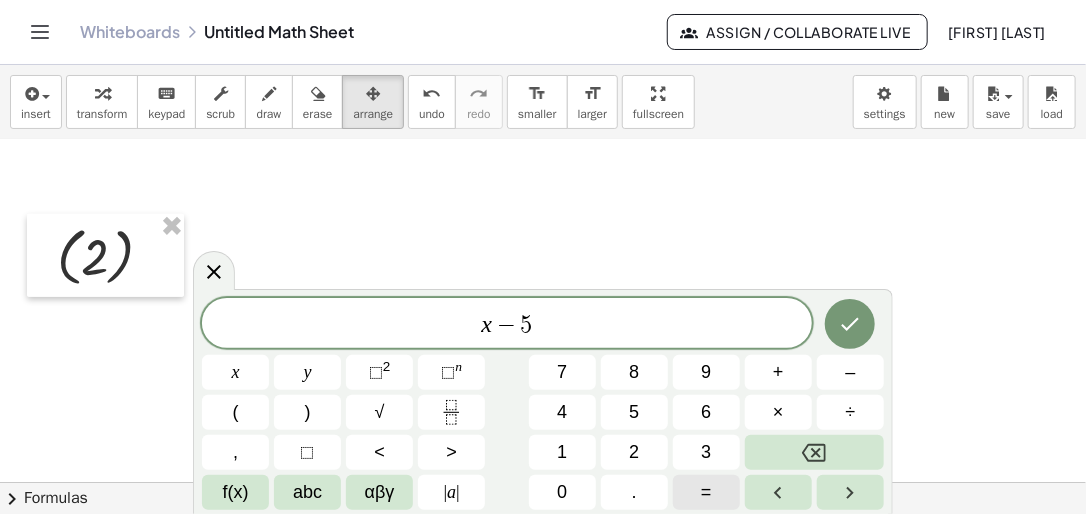 click on "=" at bounding box center [706, 492] 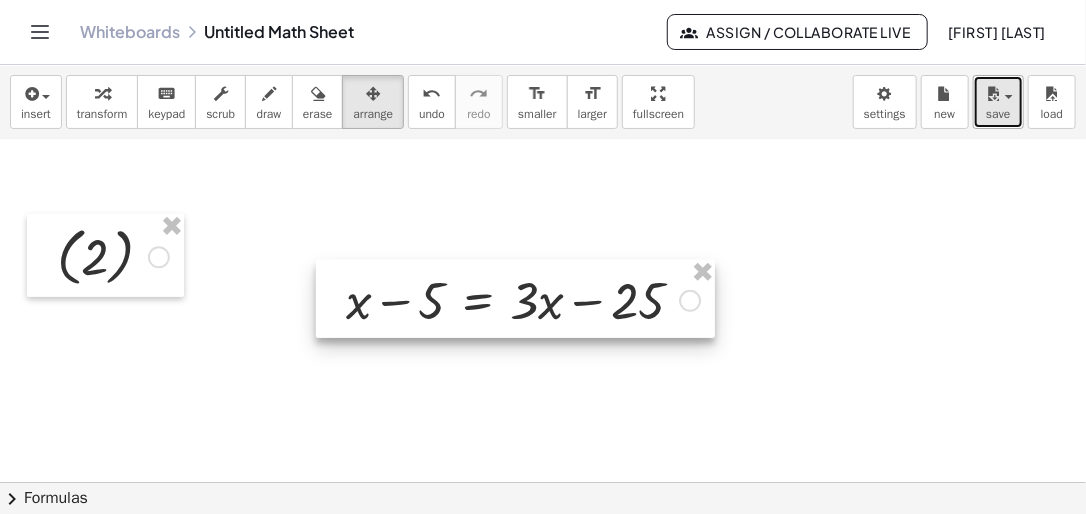 click at bounding box center [993, 94] 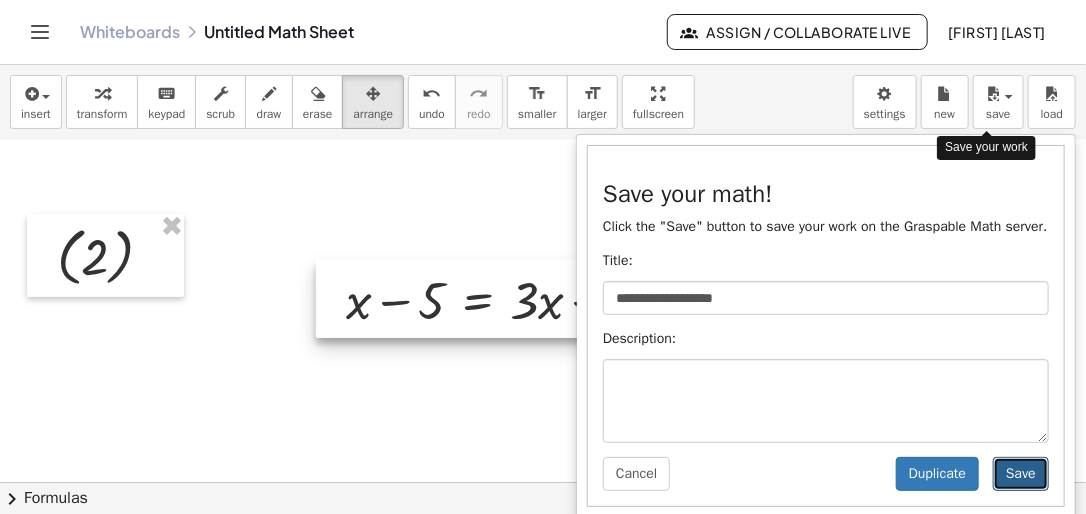 click on "Save" at bounding box center [1021, 474] 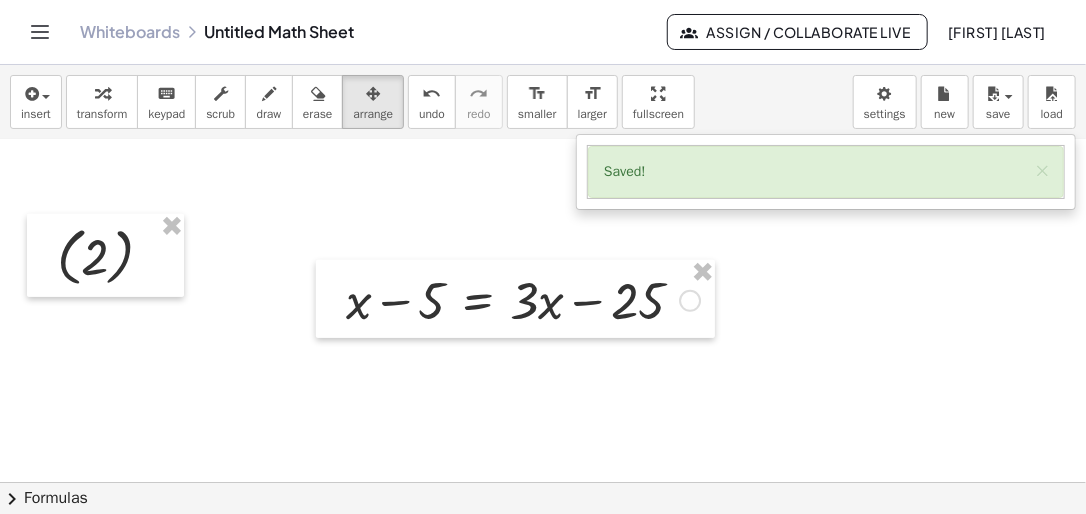click at bounding box center [665, -1277] 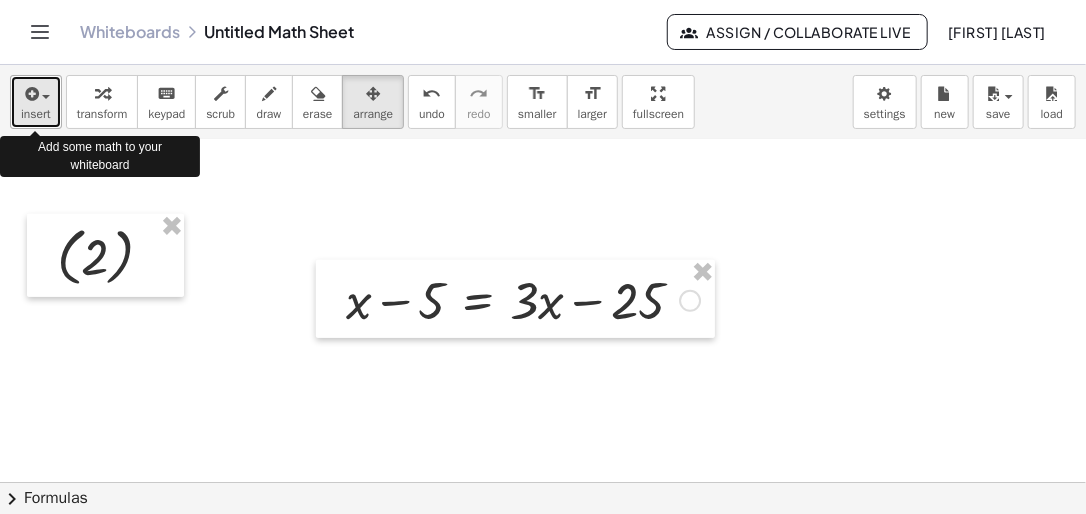 click at bounding box center (46, 97) 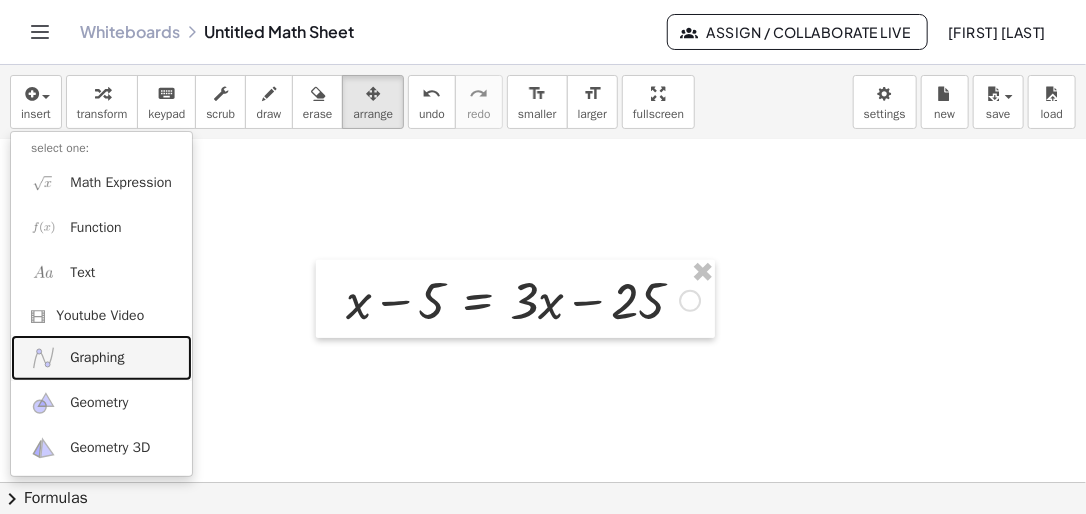 click on "Graphing" at bounding box center (97, 358) 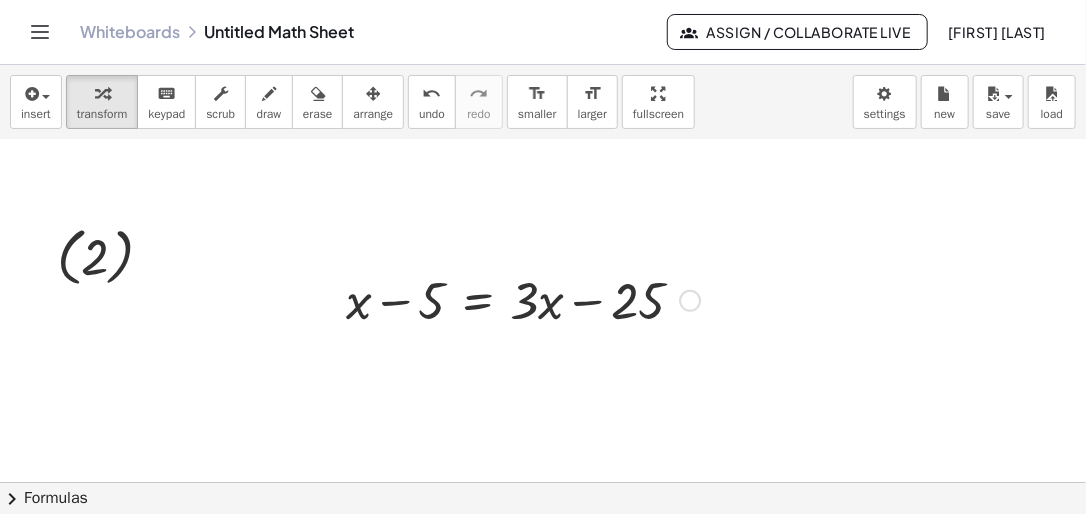 click 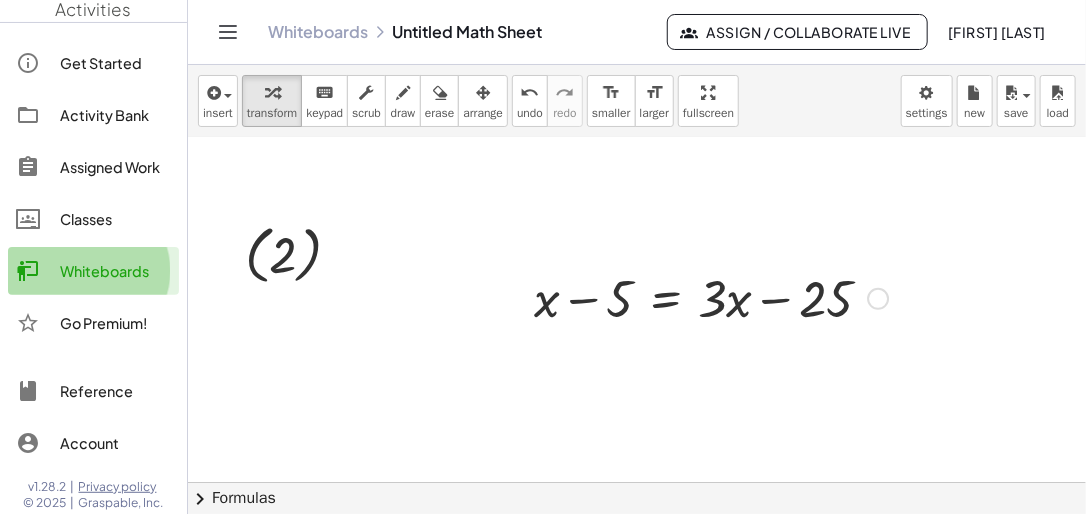 click on "Whiteboards" 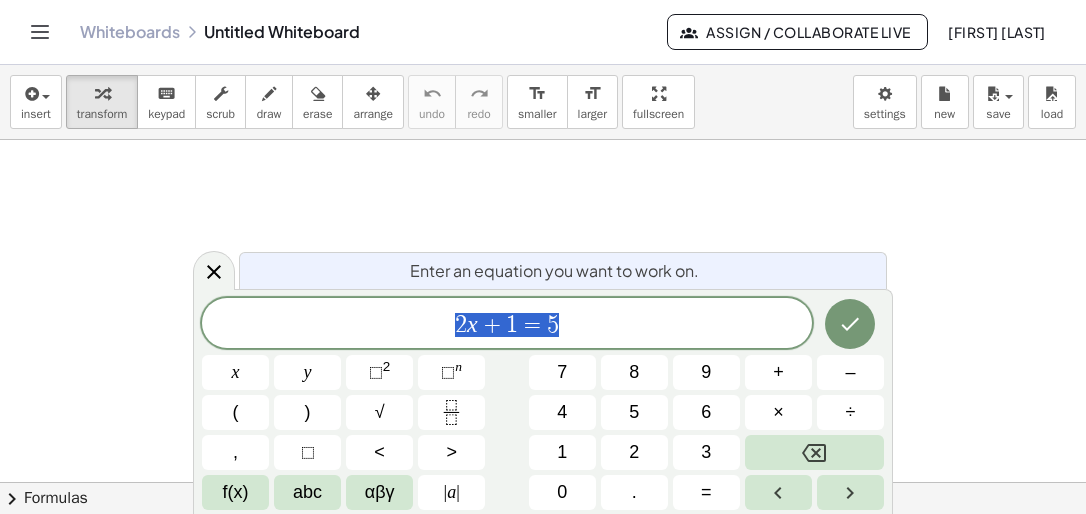 scroll, scrollTop: 0, scrollLeft: 0, axis: both 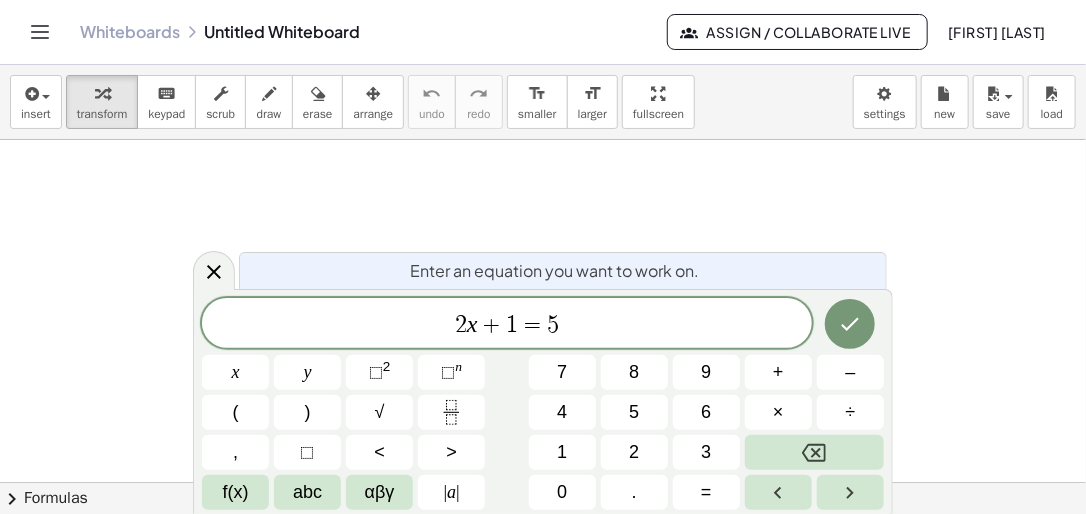 click on "Whiteboards Untitled Whiteboard" at bounding box center [373, 32] 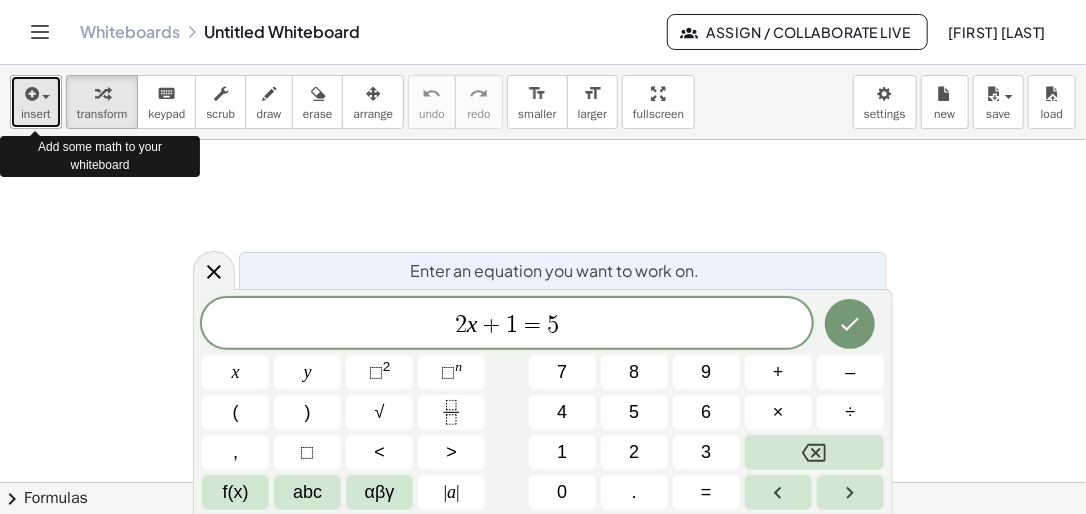 click at bounding box center (46, 97) 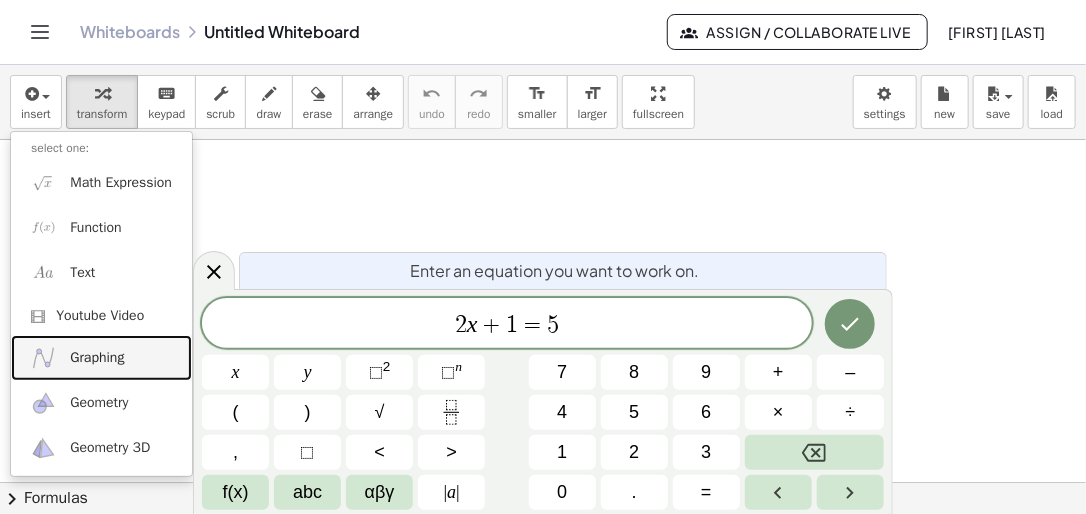 click on "Graphing" at bounding box center [97, 358] 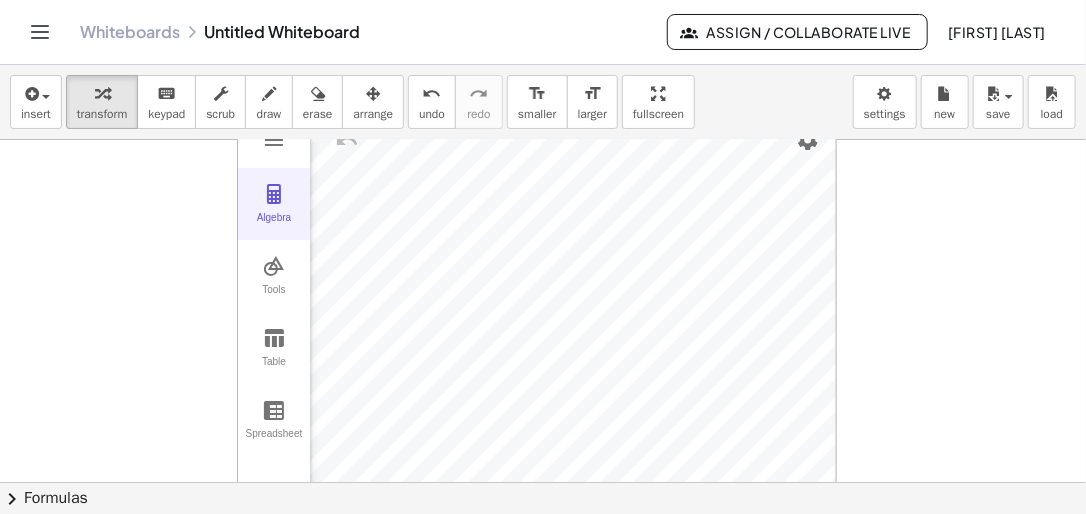 click at bounding box center [274, 194] 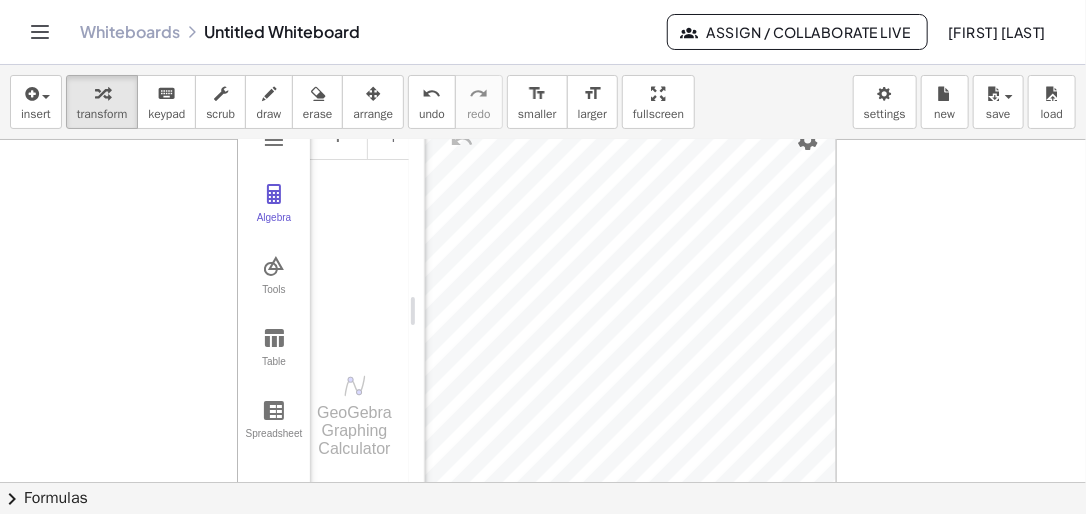 click on "GeoGebra Graphing Calculator" at bounding box center [354, 431] 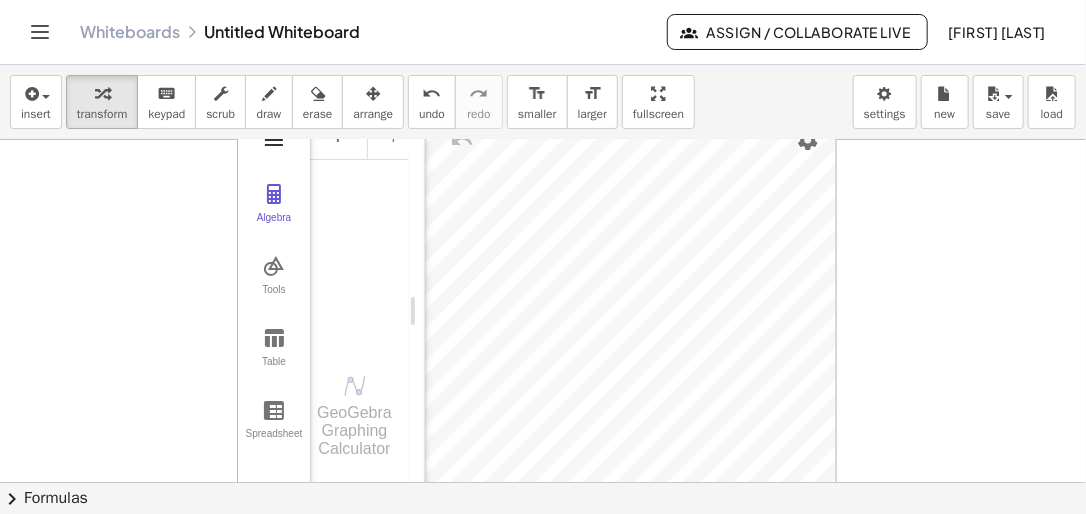 click at bounding box center (274, 140) 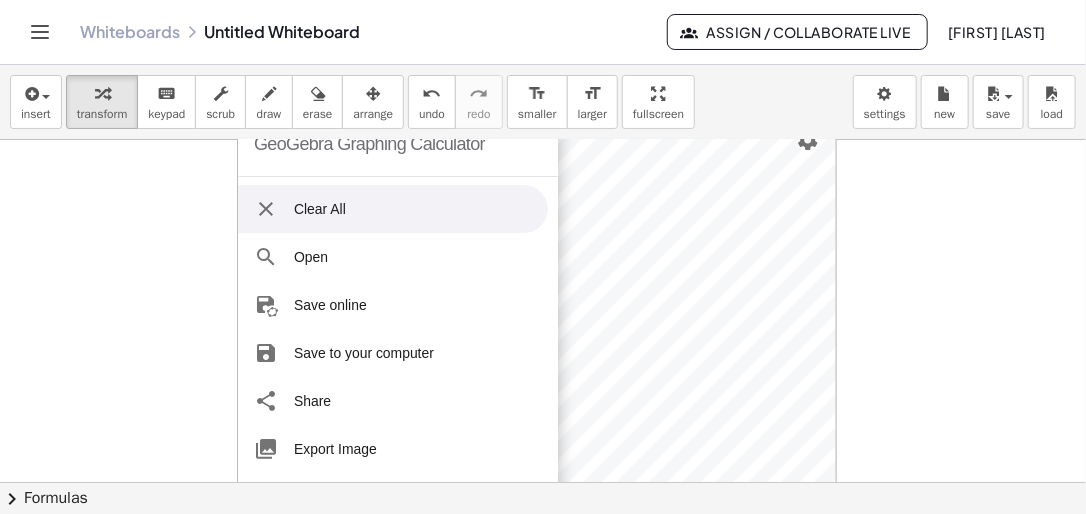 click on "GeoGebra Graphing Calculator" at bounding box center (369, 144) 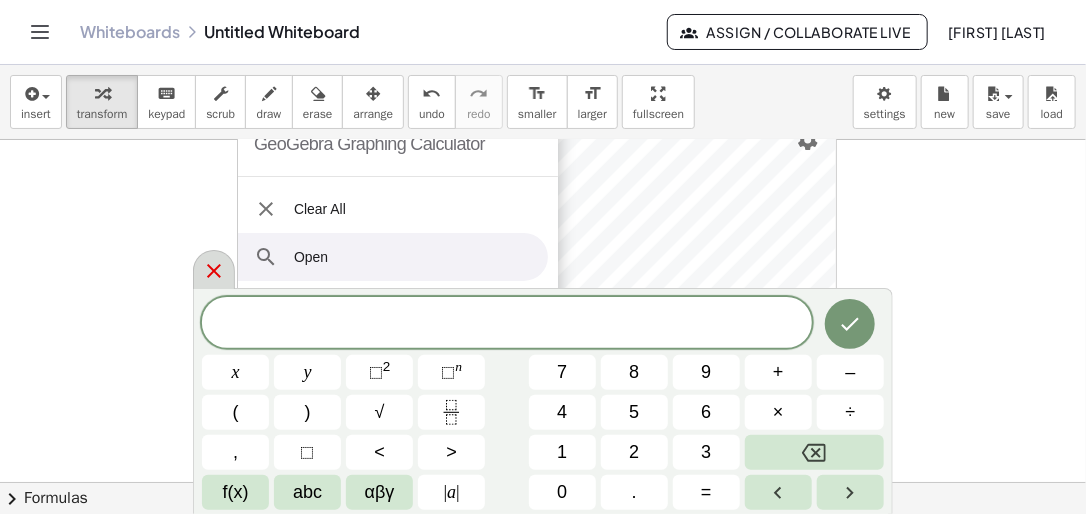 click 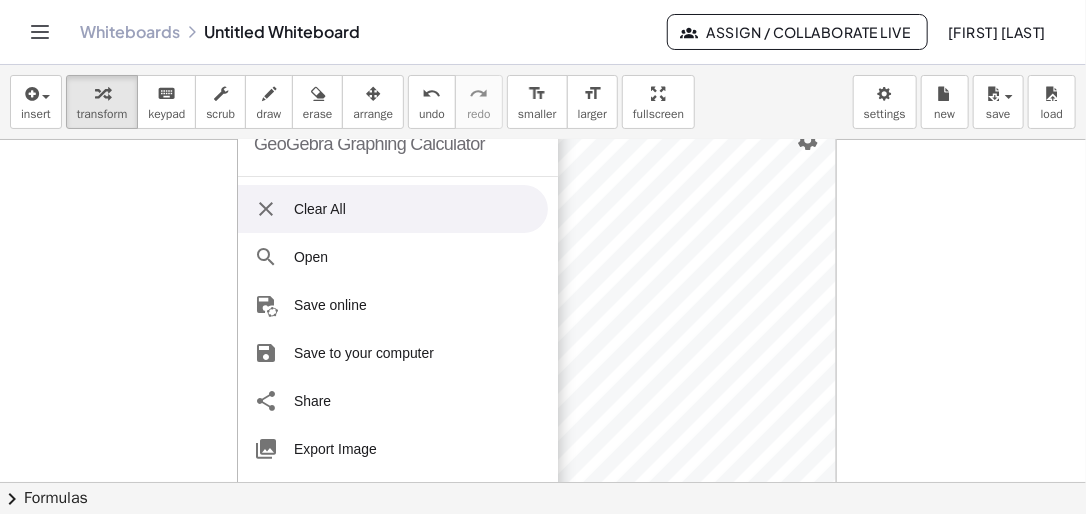 click at bounding box center [266, 209] 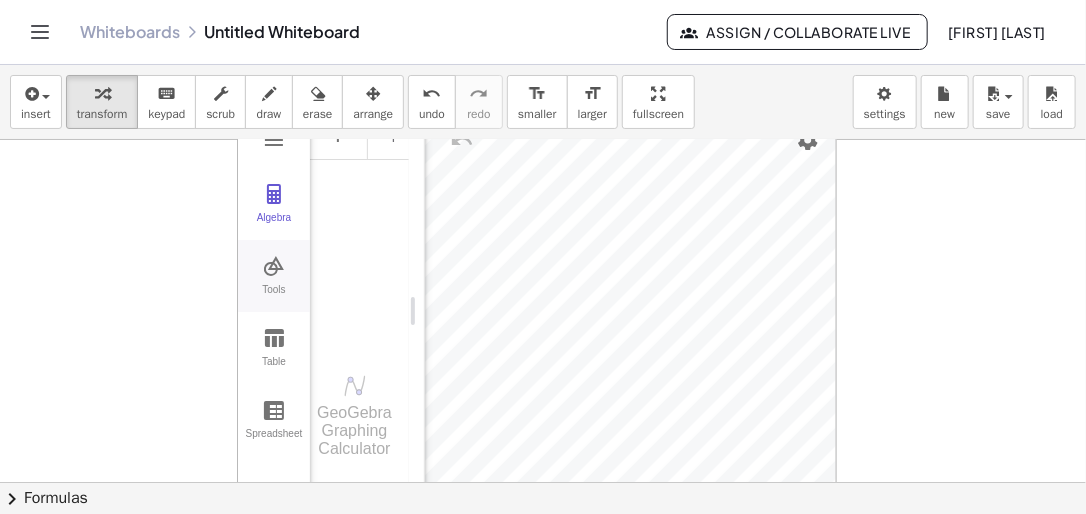 click at bounding box center (274, 266) 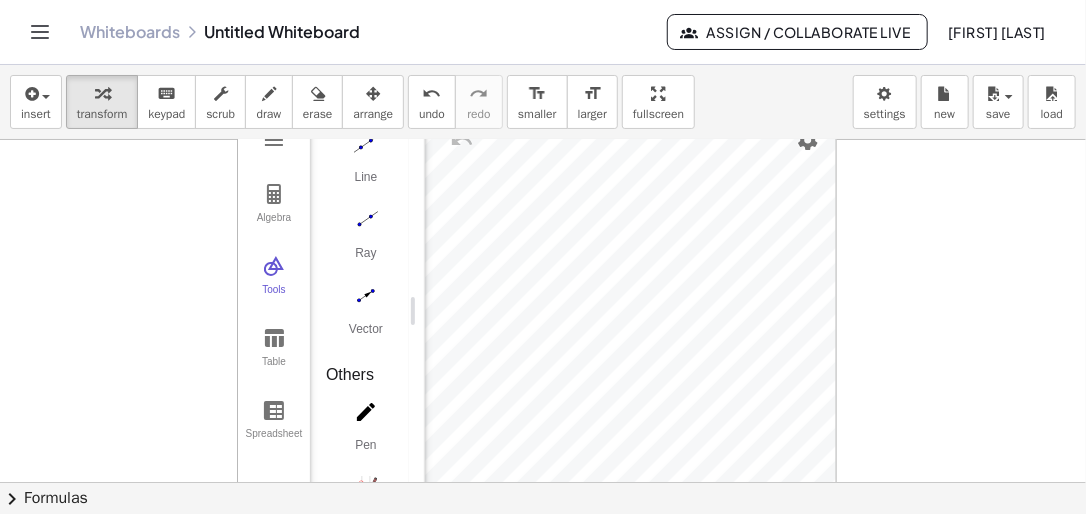 scroll, scrollTop: 1979, scrollLeft: 0, axis: vertical 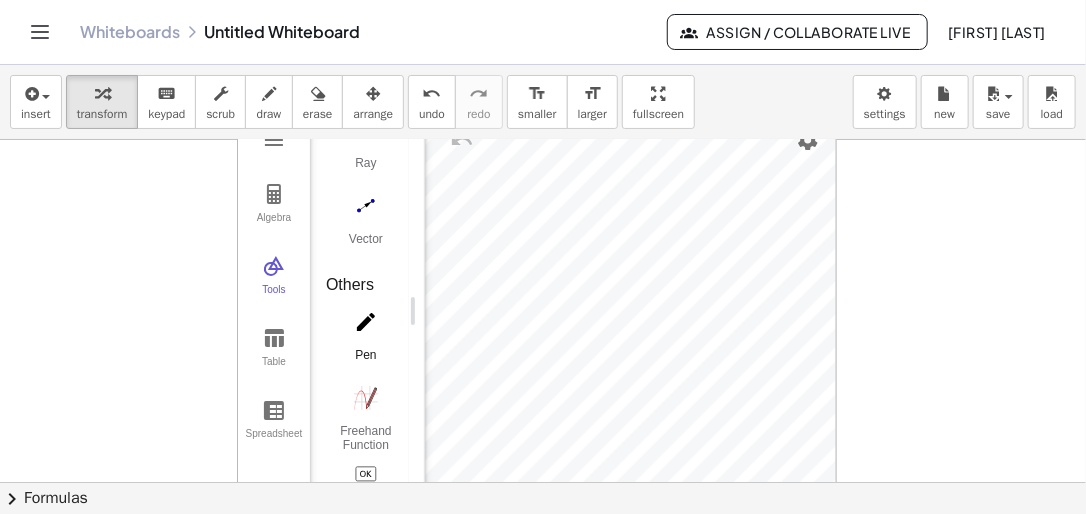 click at bounding box center (366, 322) 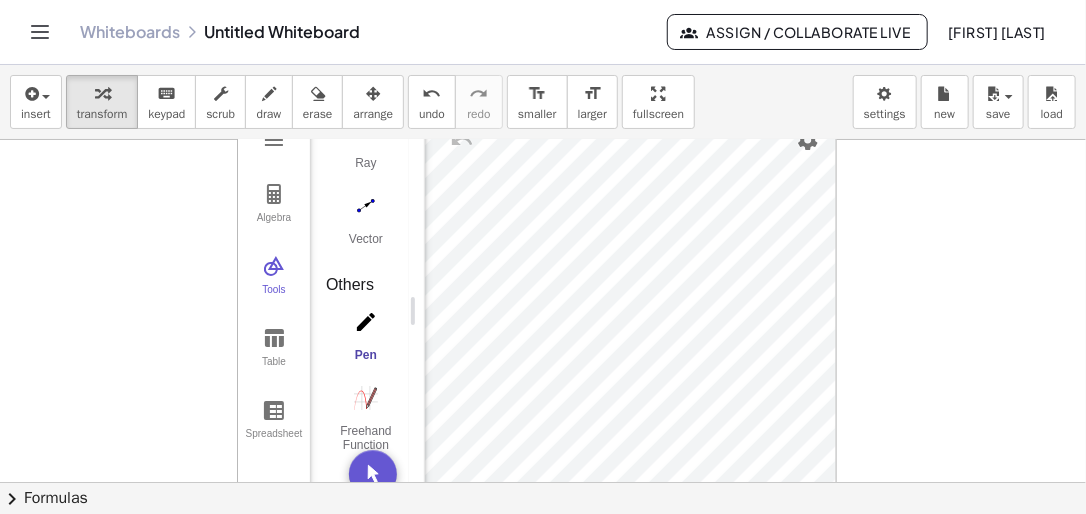 click at bounding box center (630, 311) 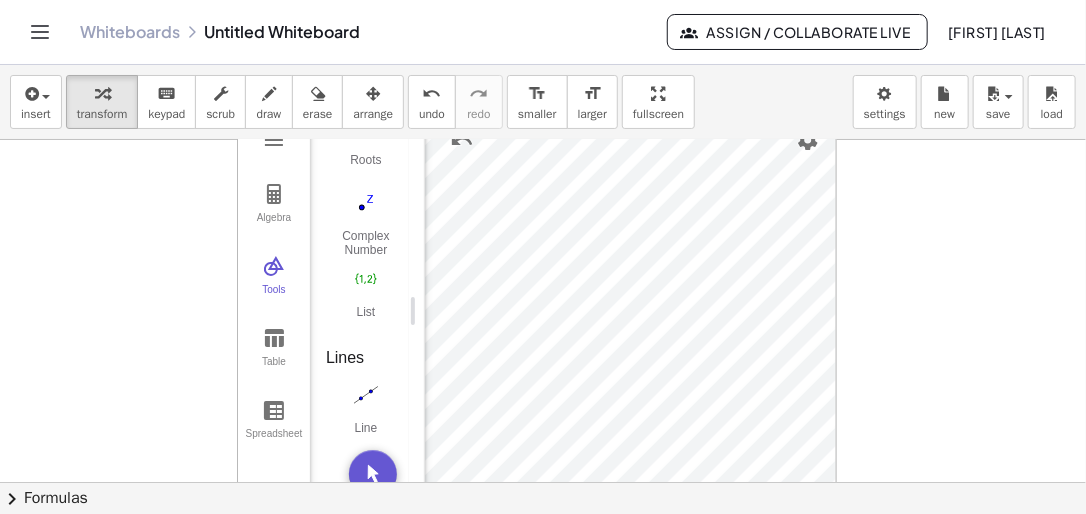 scroll, scrollTop: 959, scrollLeft: 0, axis: vertical 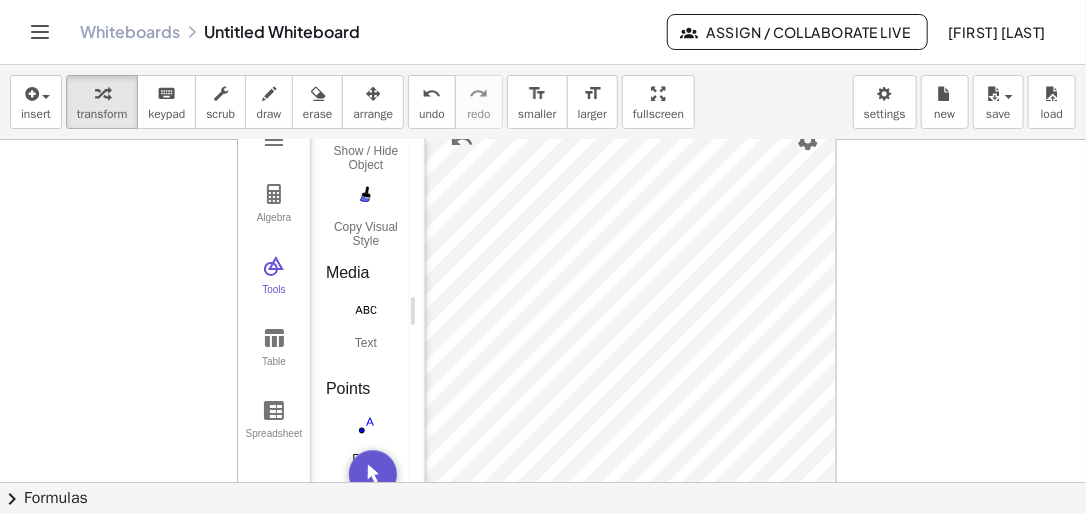 click at bounding box center (366, -682) 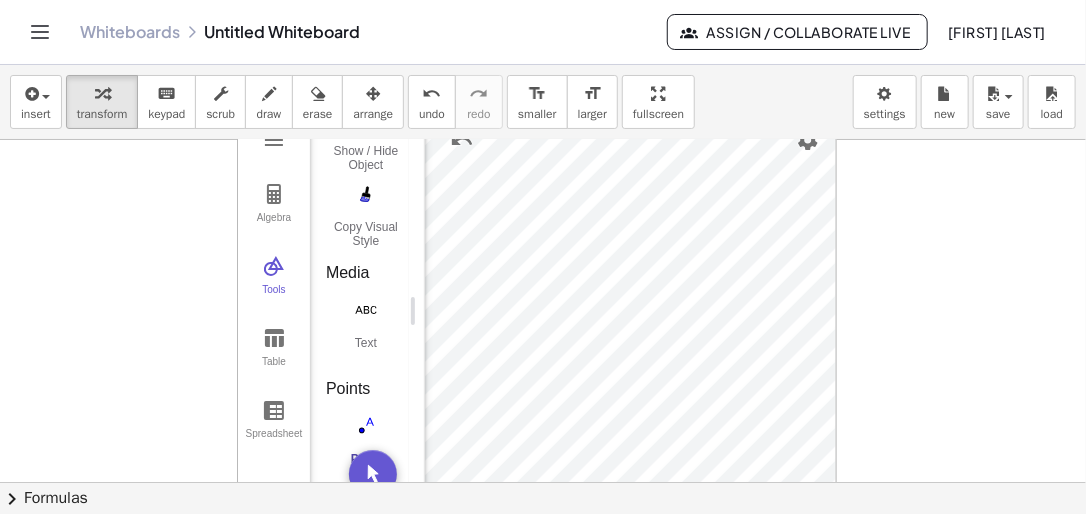 scroll, scrollTop: 1300, scrollLeft: 0, axis: vertical 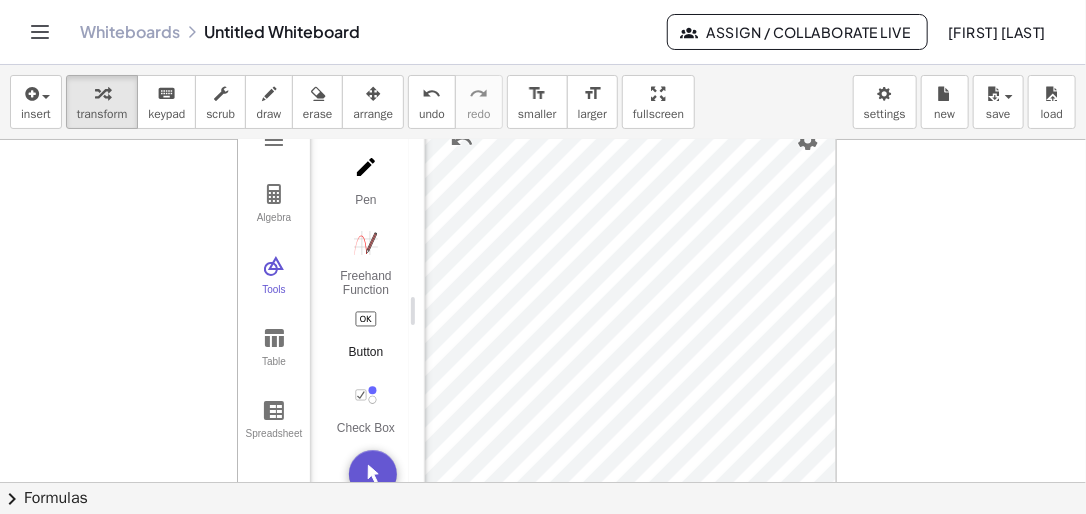 click at bounding box center (366, 319) 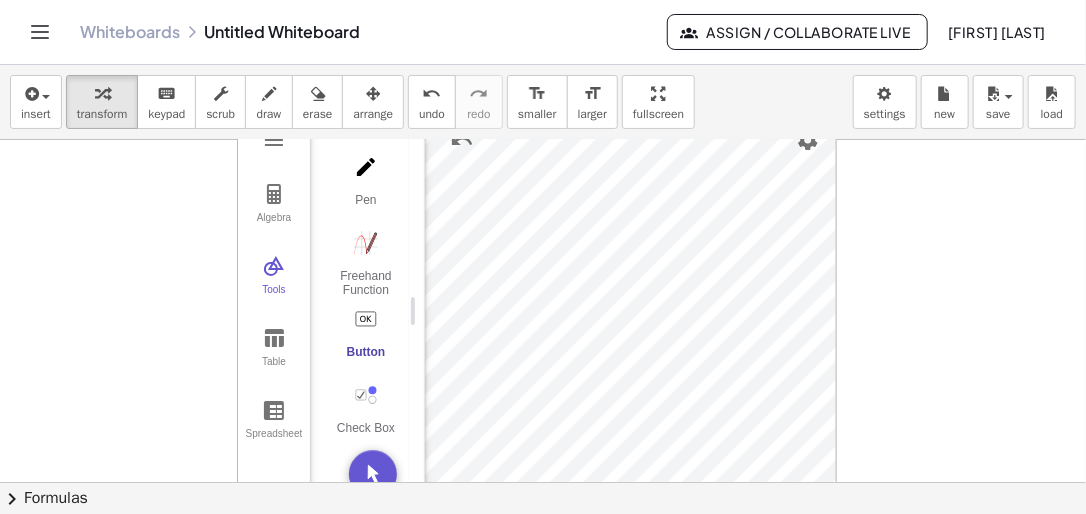 click on "Button" at bounding box center [366, 359] 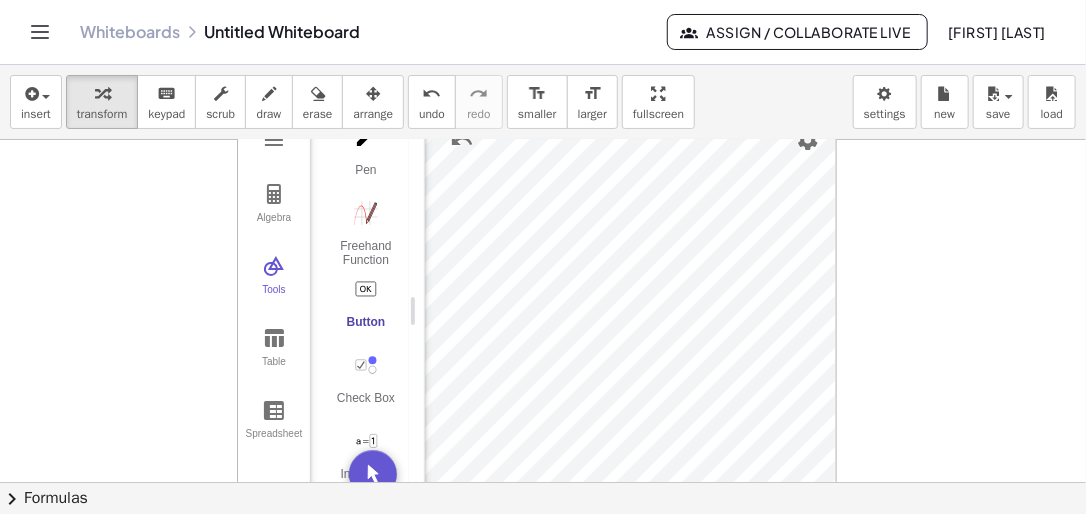 scroll, scrollTop: 1895, scrollLeft: 0, axis: vertical 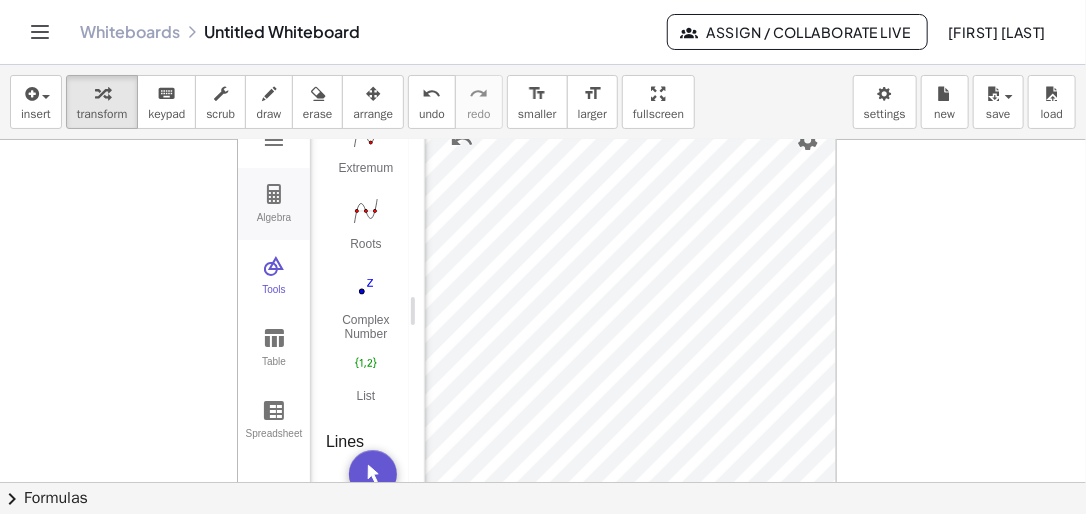 click at bounding box center (274, 194) 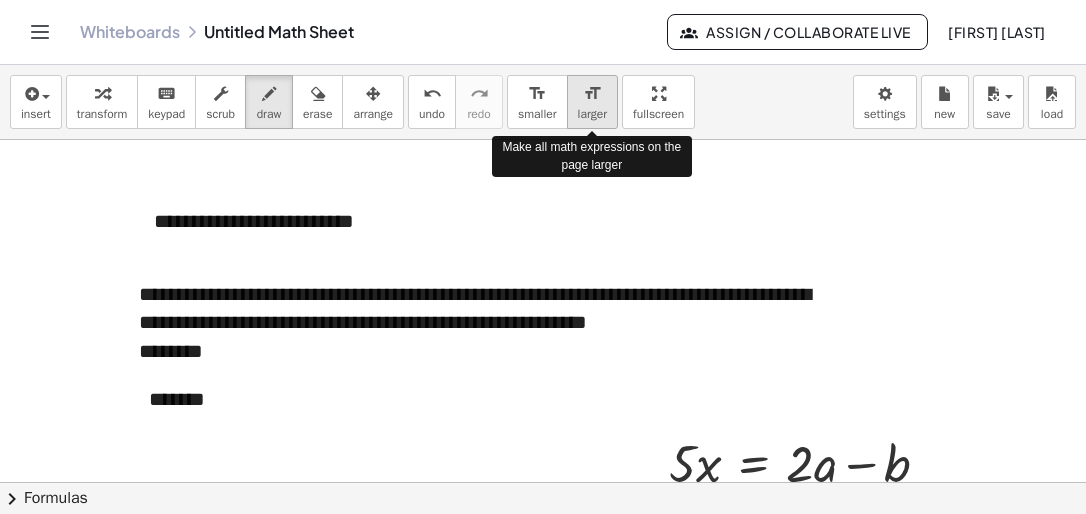 scroll, scrollTop: 0, scrollLeft: 0, axis: both 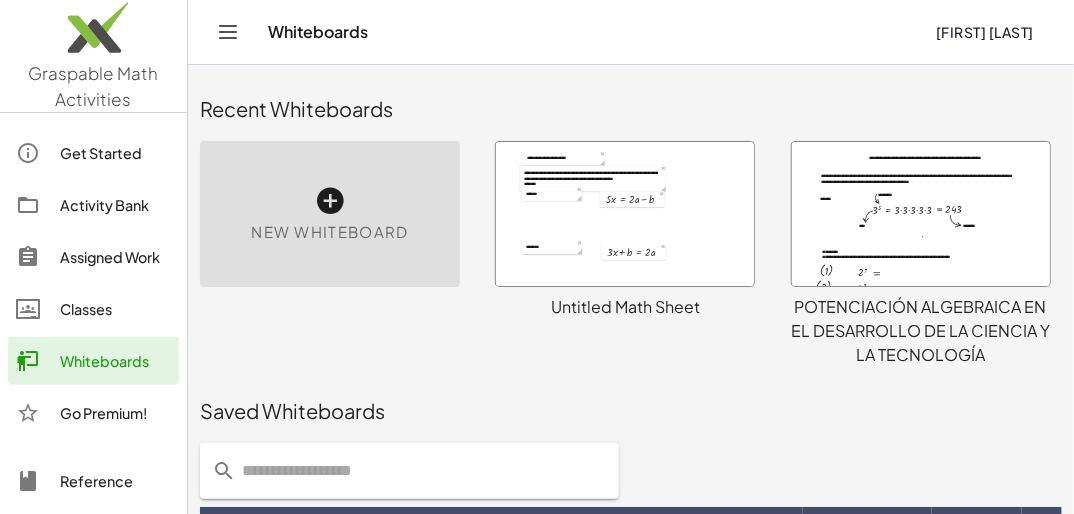 drag, startPoint x: 1025, startPoint y: 417, endPoint x: 1076, endPoint y: 4, distance: 416.137 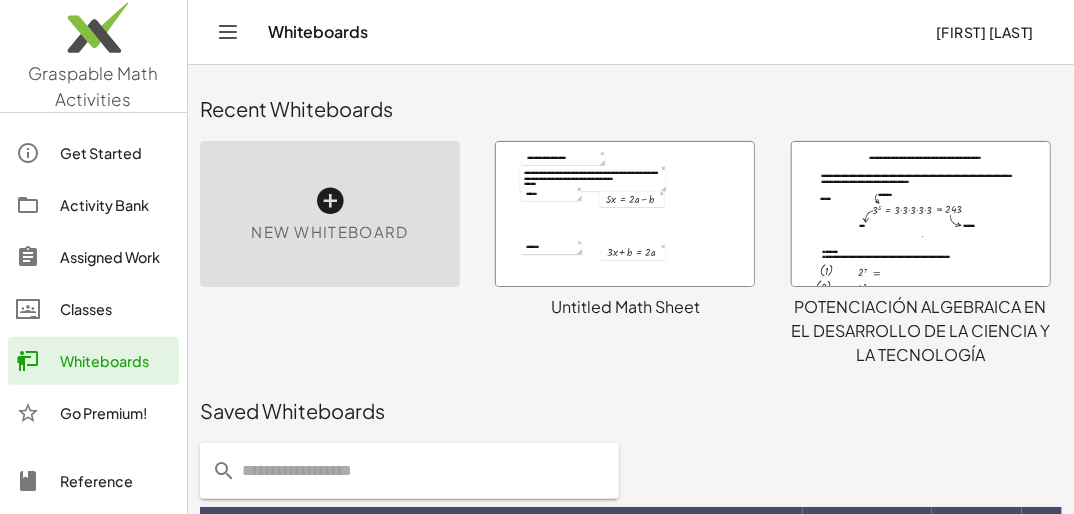 click on "Saved Whiteboards" at bounding box center (631, 411) 